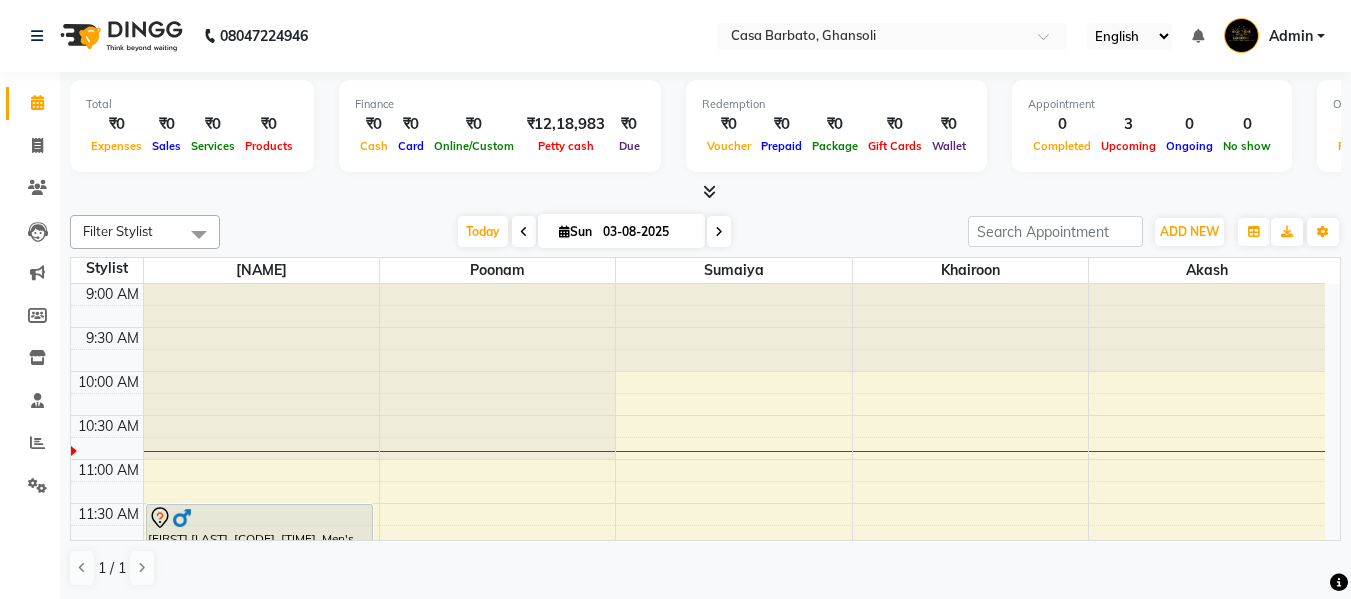 scroll, scrollTop: 0, scrollLeft: 0, axis: both 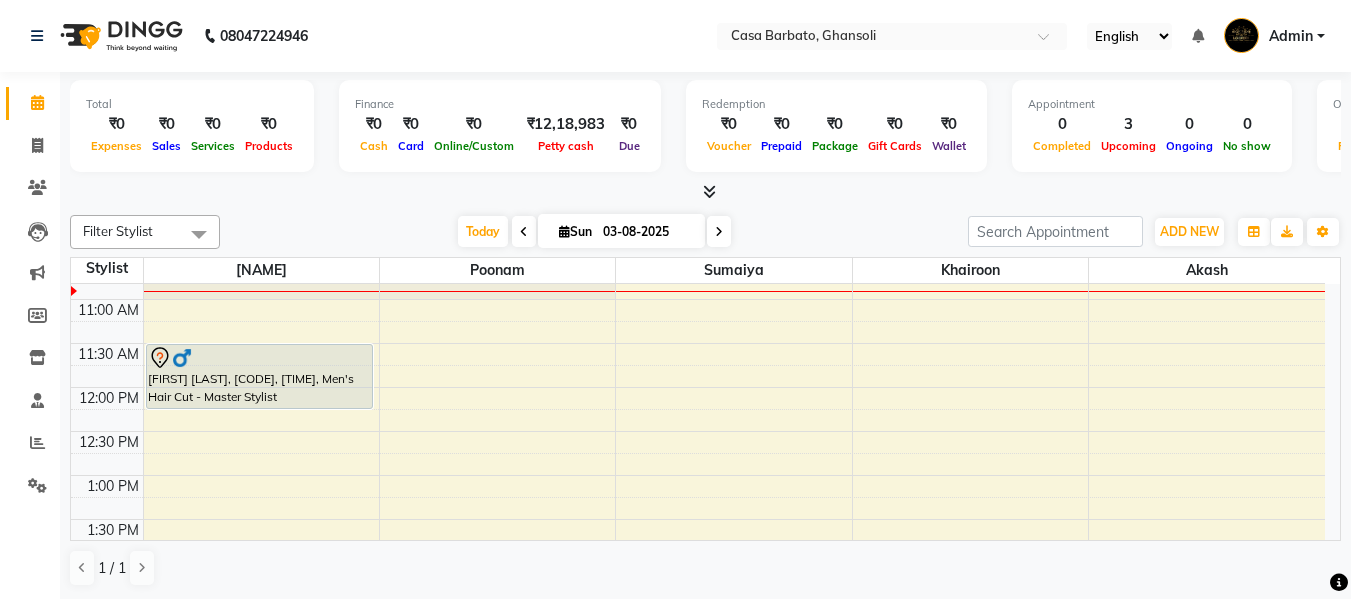 click at bounding box center [564, 231] 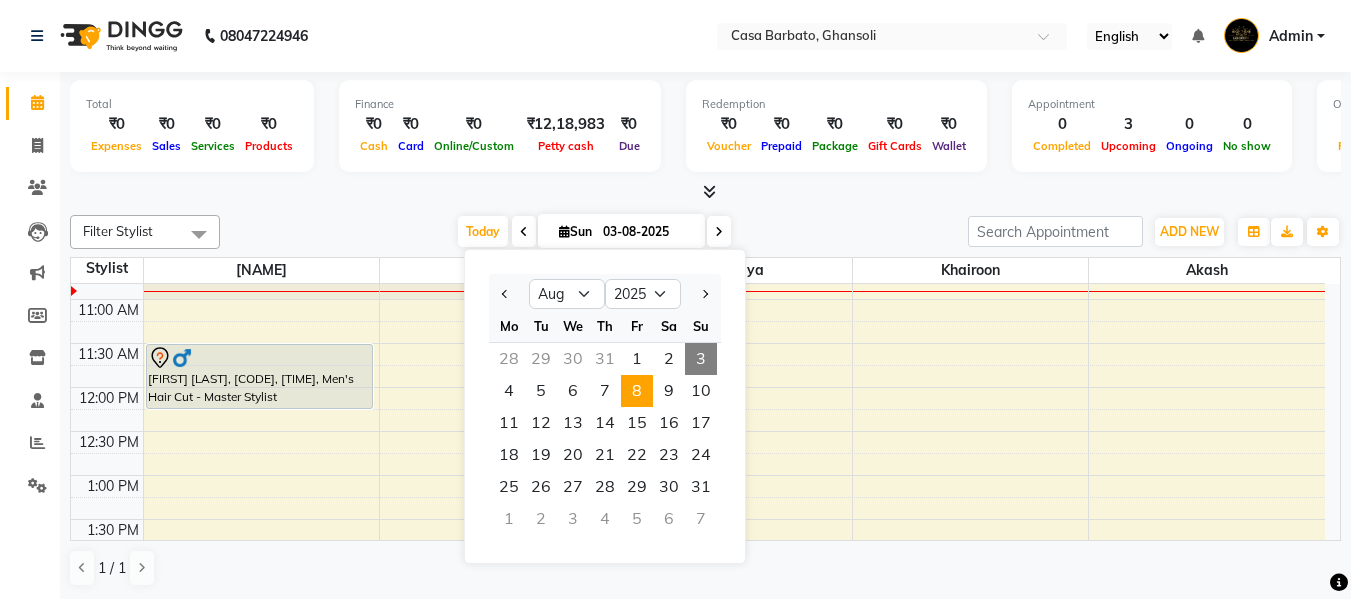 click on "8" at bounding box center [637, 391] 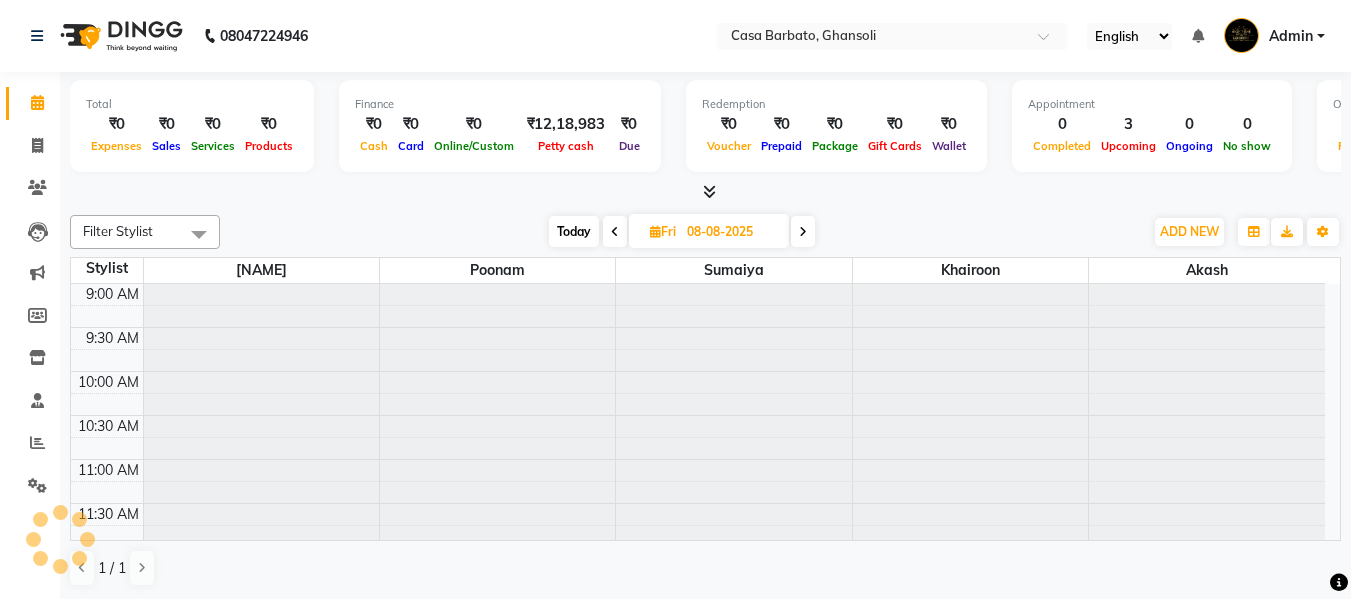 scroll, scrollTop: 89, scrollLeft: 0, axis: vertical 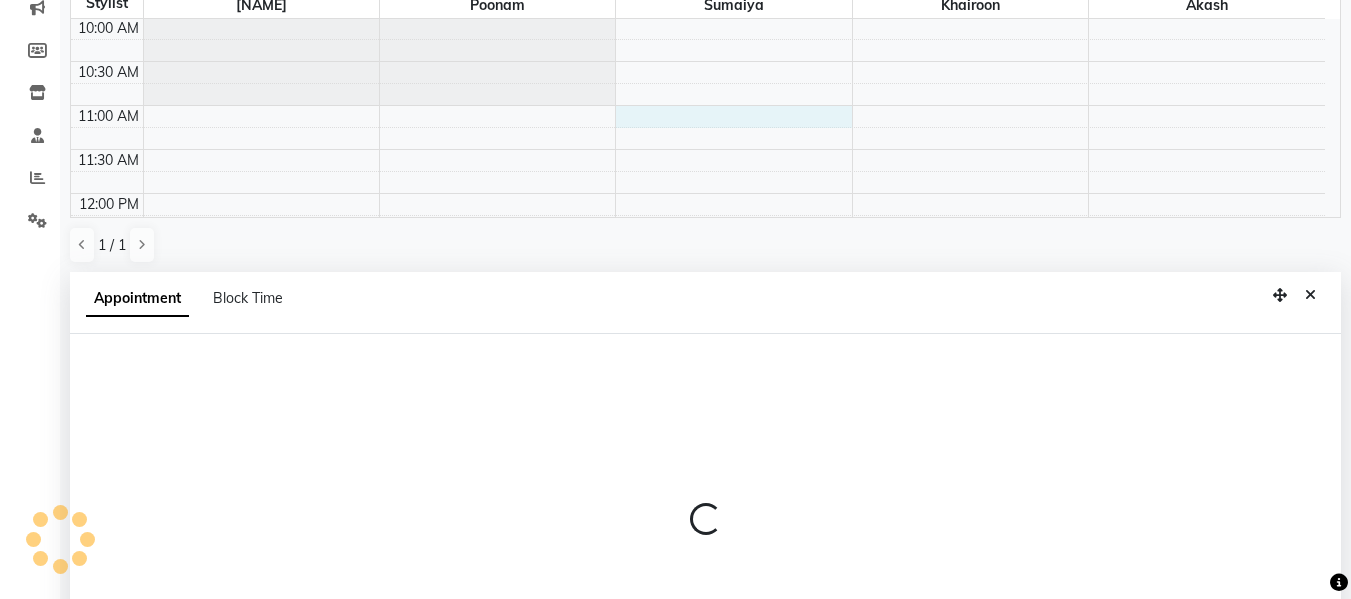 select on "10556" 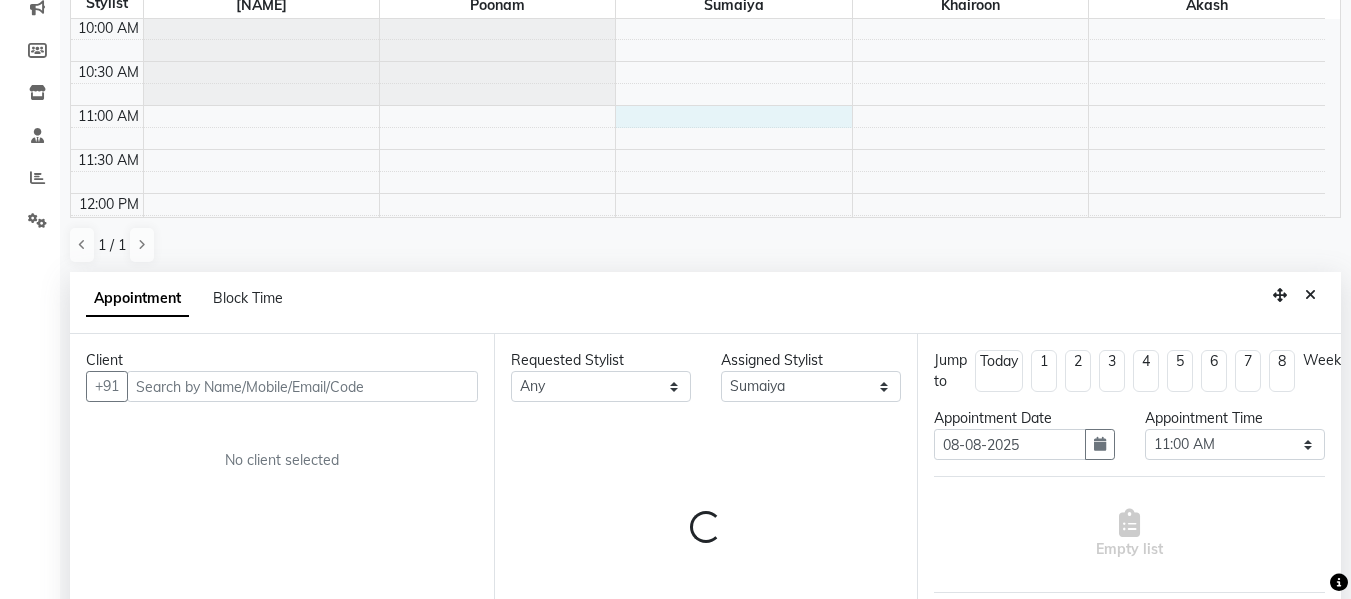 scroll, scrollTop: 393, scrollLeft: 0, axis: vertical 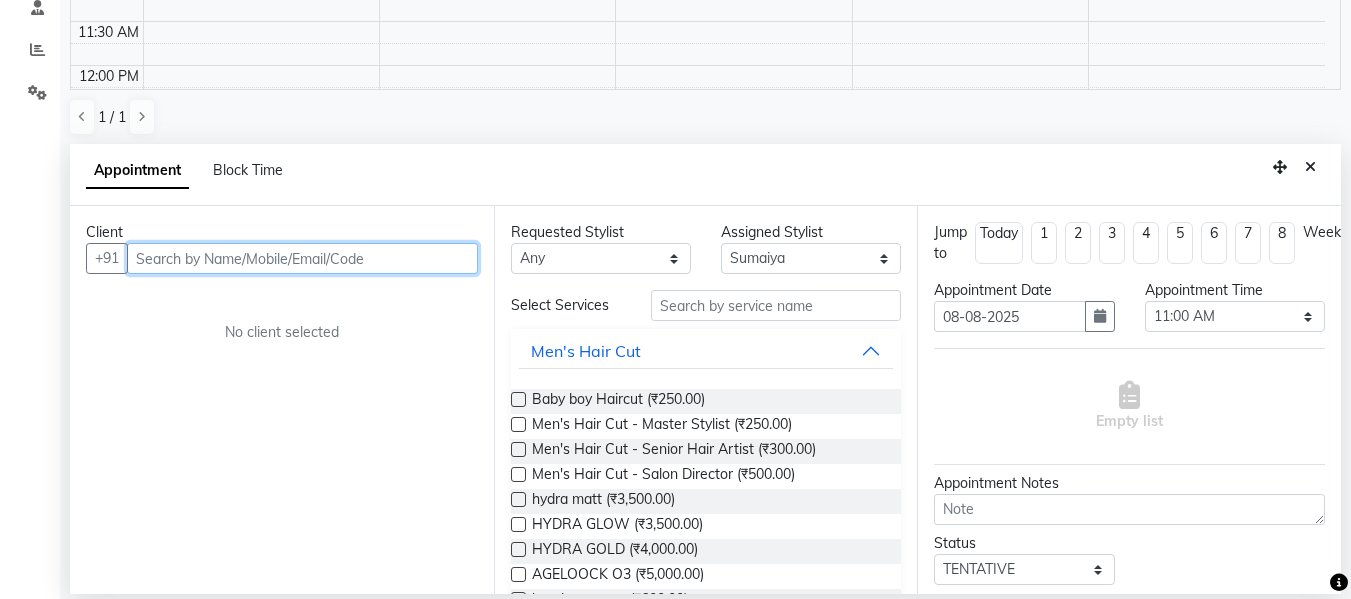 click at bounding box center [302, 258] 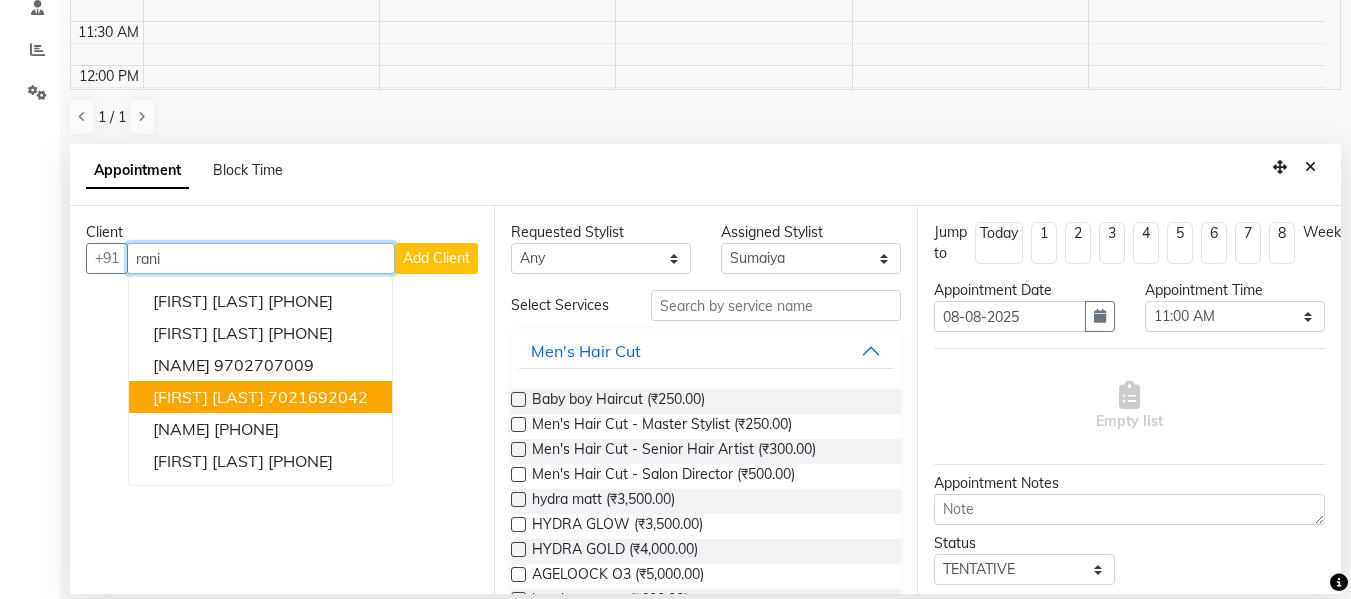 click on "rani bhalla  7021692042" at bounding box center [260, 397] 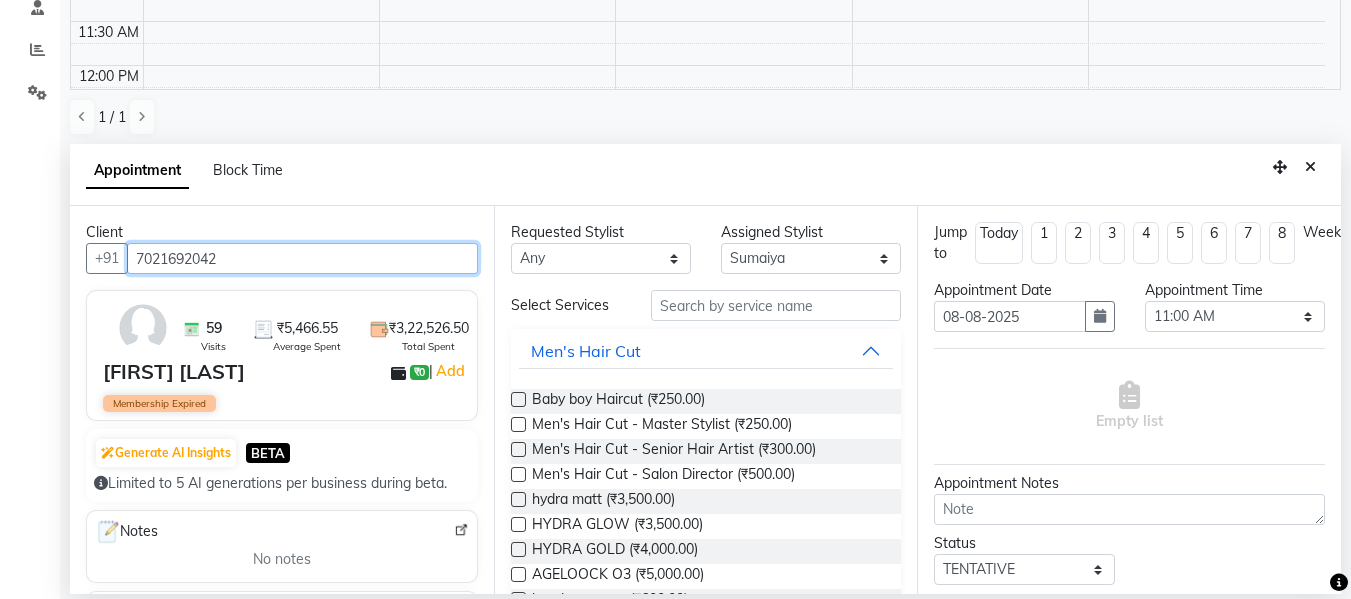 type on "7021692042" 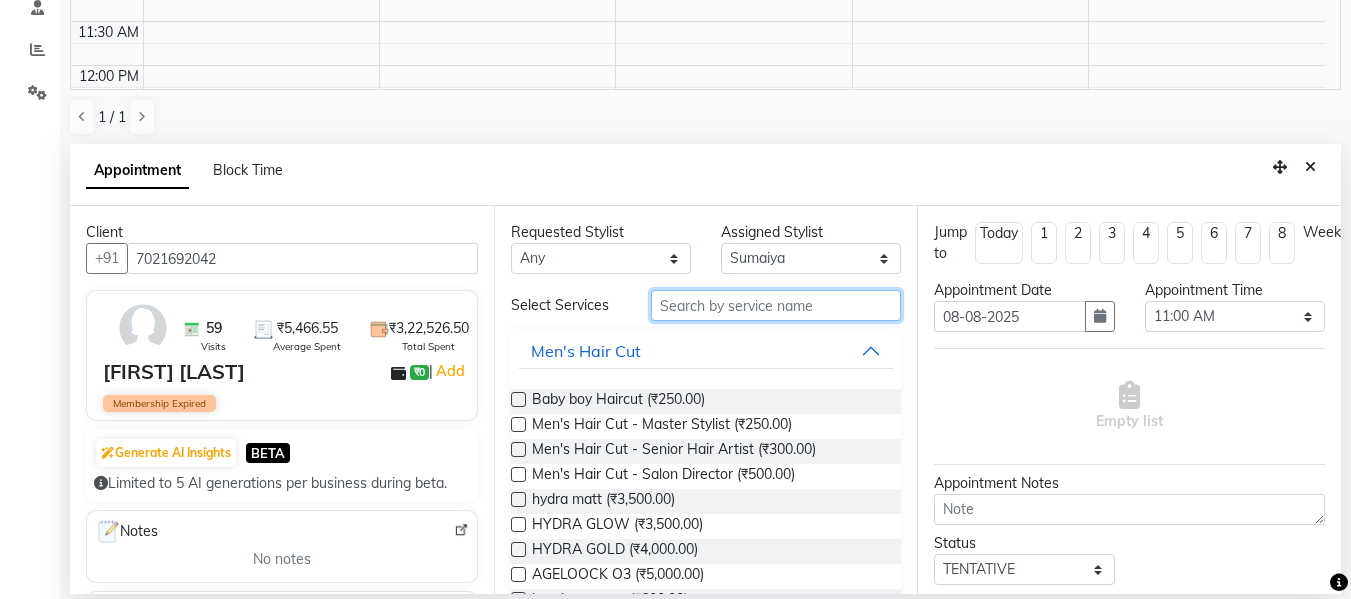 click at bounding box center [776, 305] 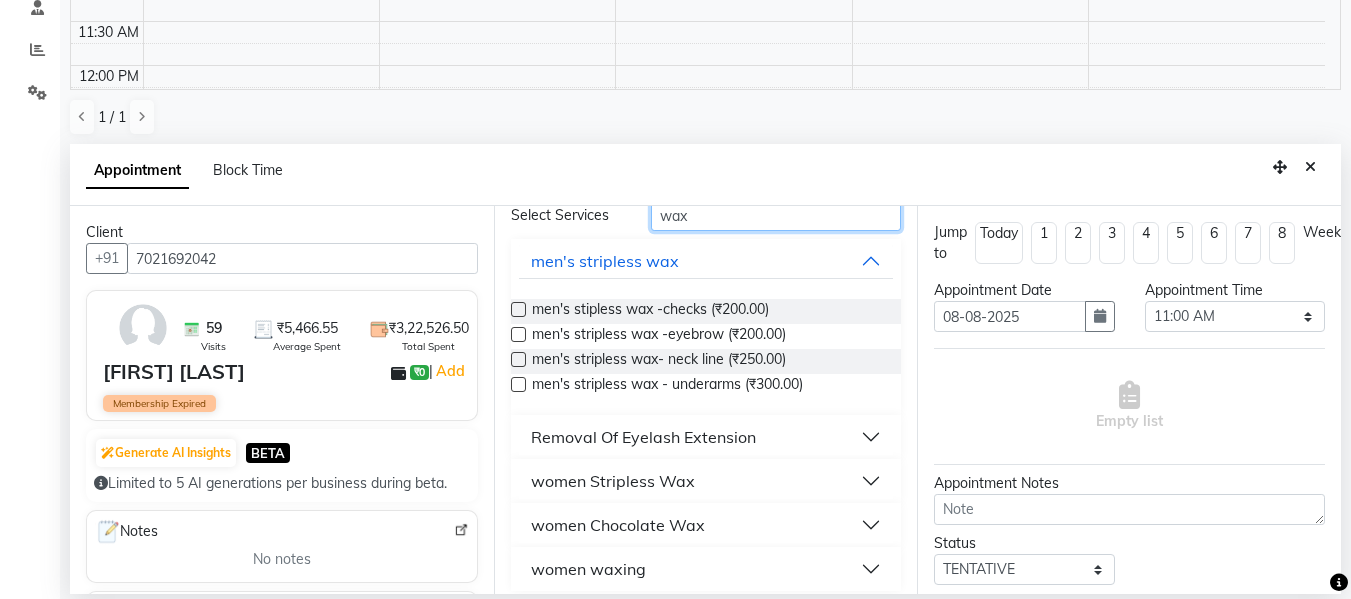scroll, scrollTop: 103, scrollLeft: 0, axis: vertical 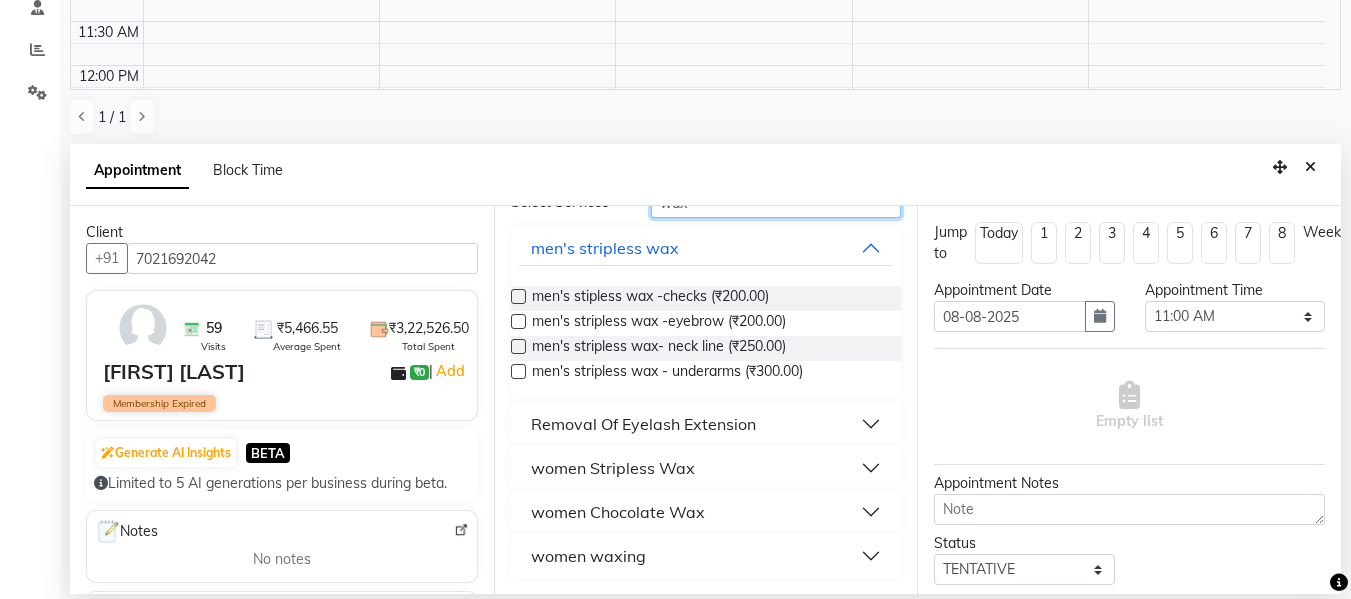 type on "wax" 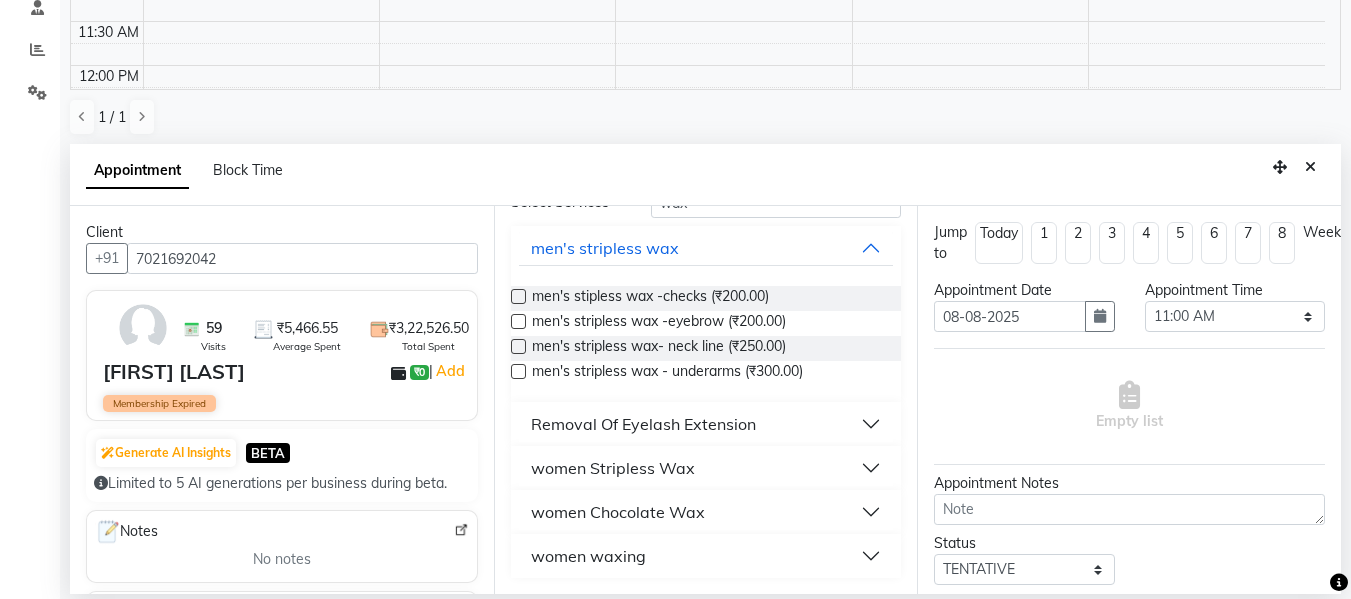 click on "women Chocolate Wax" at bounding box center (706, 512) 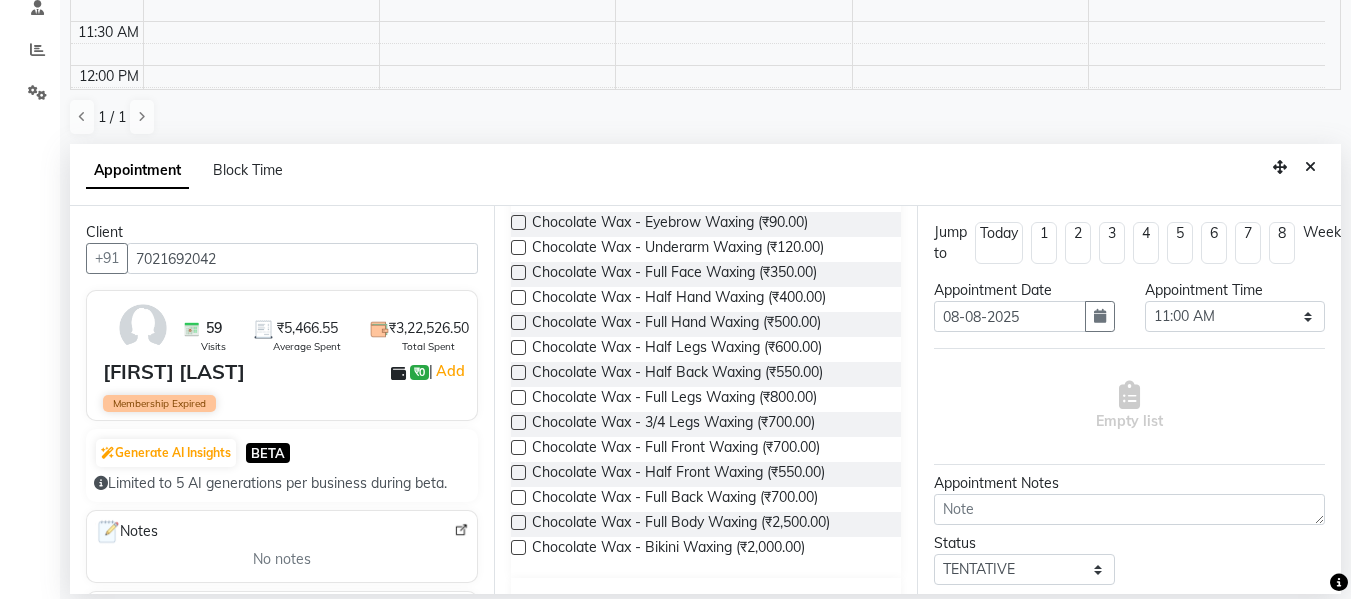 scroll, scrollTop: 543, scrollLeft: 0, axis: vertical 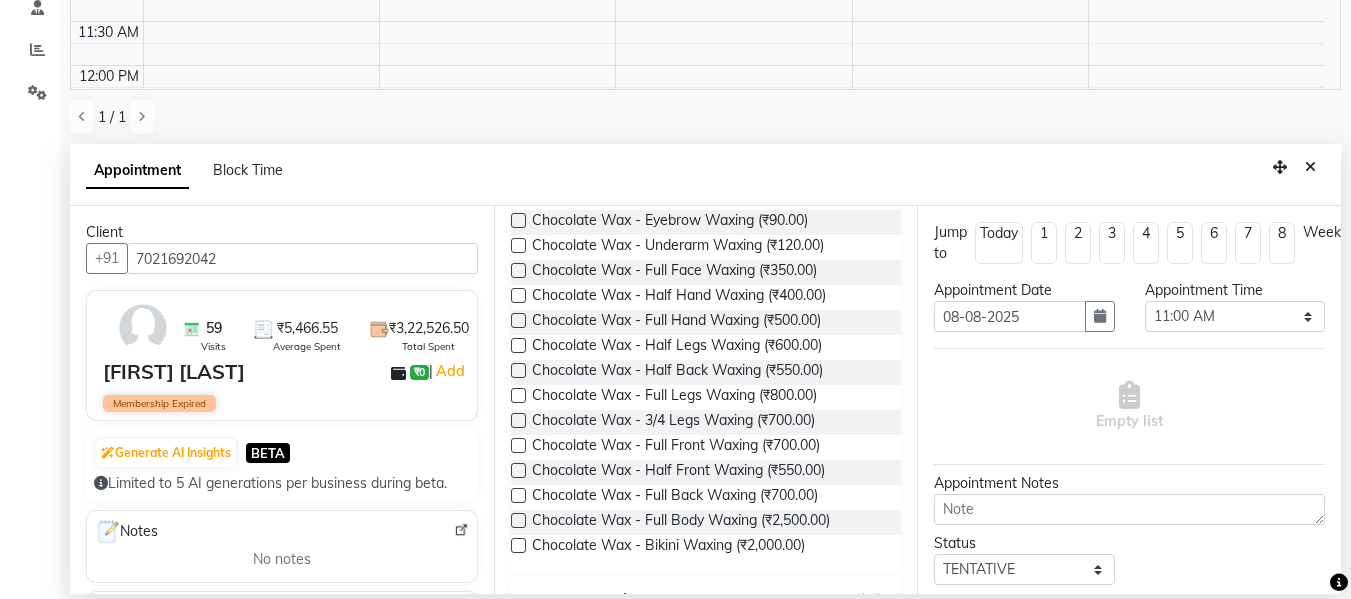 click at bounding box center [518, 520] 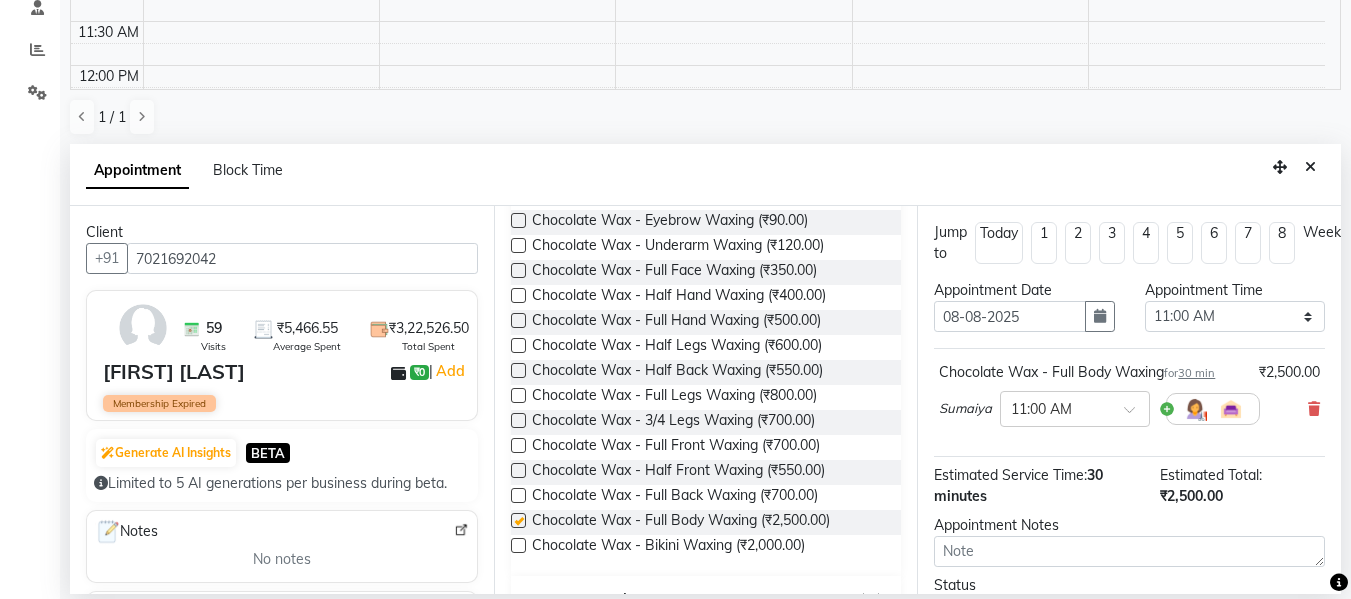 checkbox on "false" 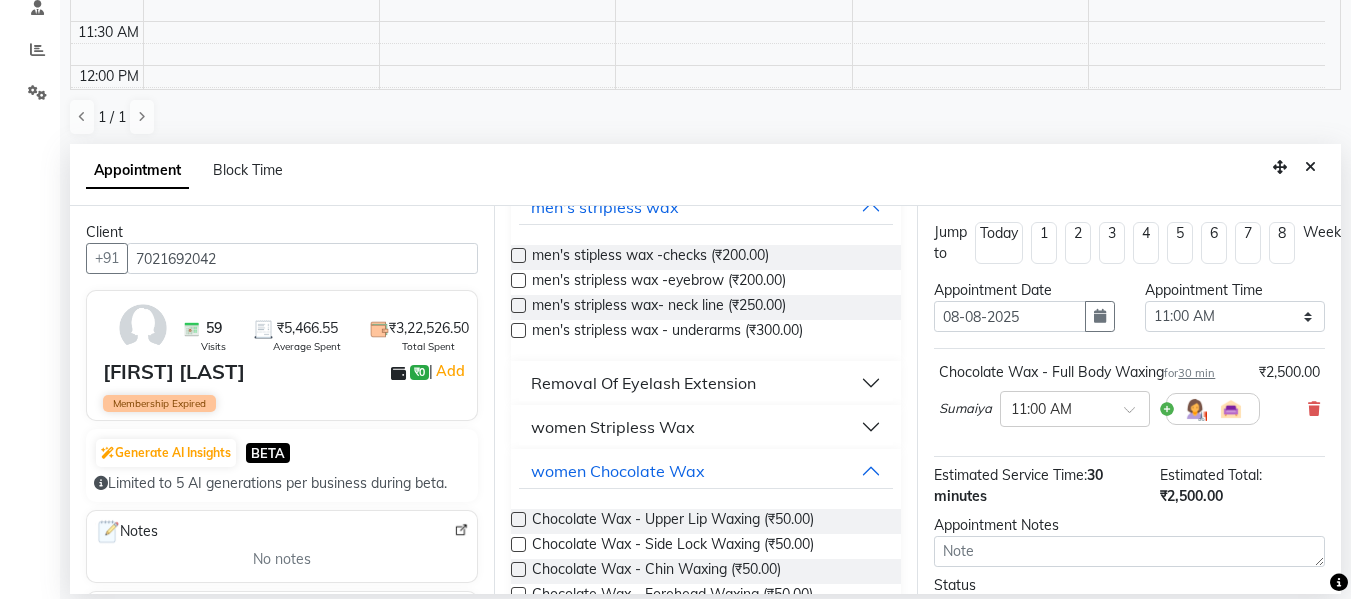 scroll, scrollTop: 143, scrollLeft: 0, axis: vertical 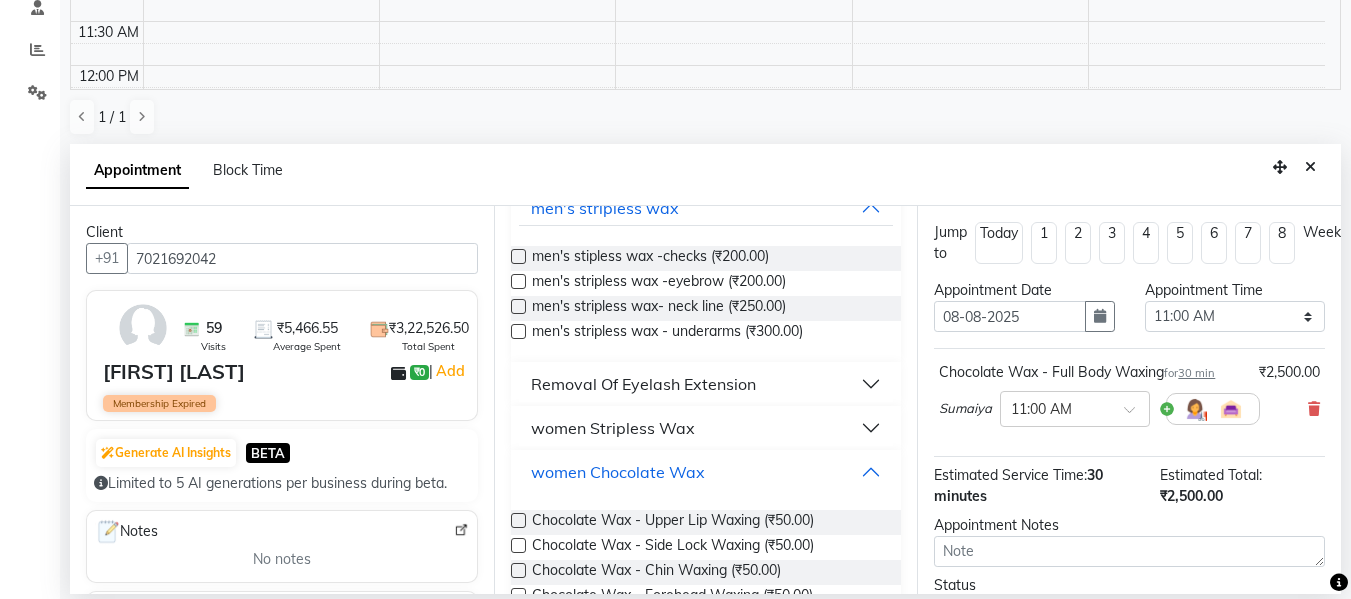 click on "women Chocolate Wax" at bounding box center (706, 472) 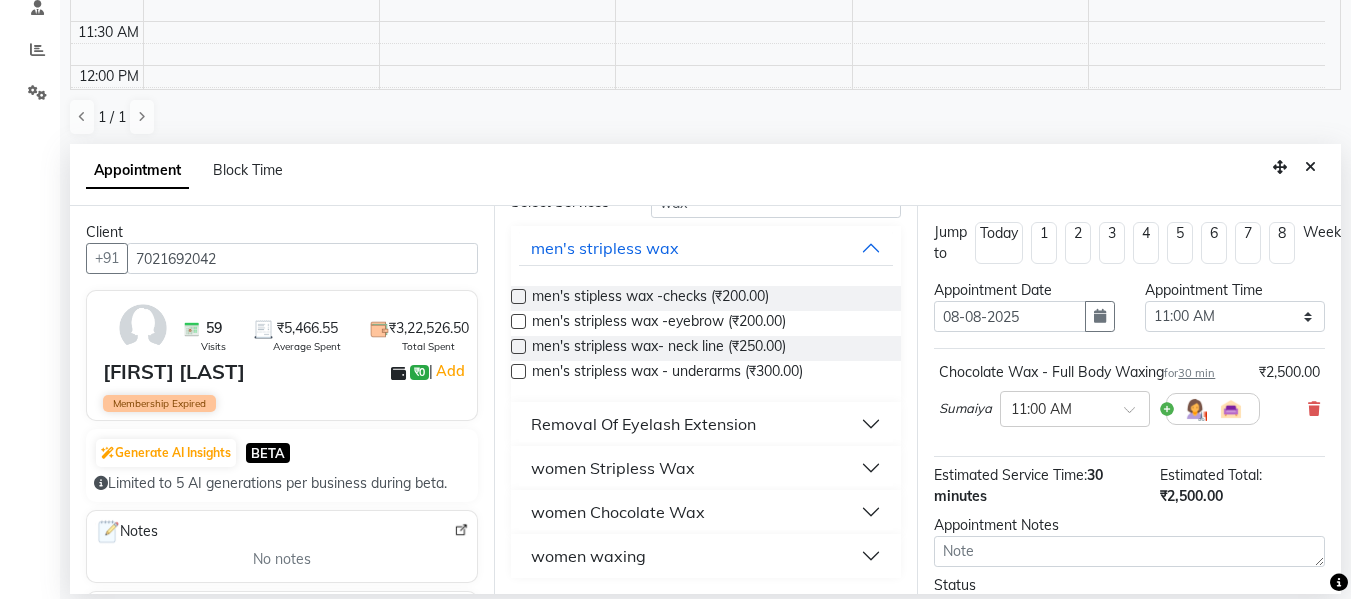 scroll, scrollTop: 103, scrollLeft: 0, axis: vertical 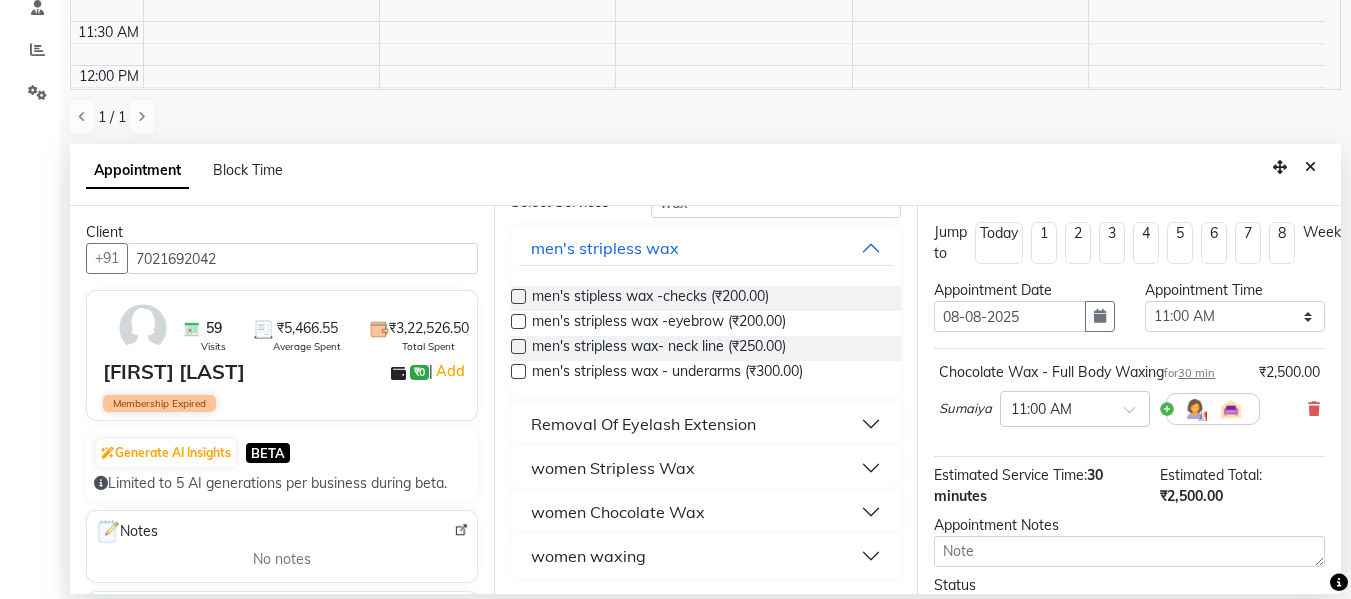 click on "women Stripless Wax" at bounding box center (706, 468) 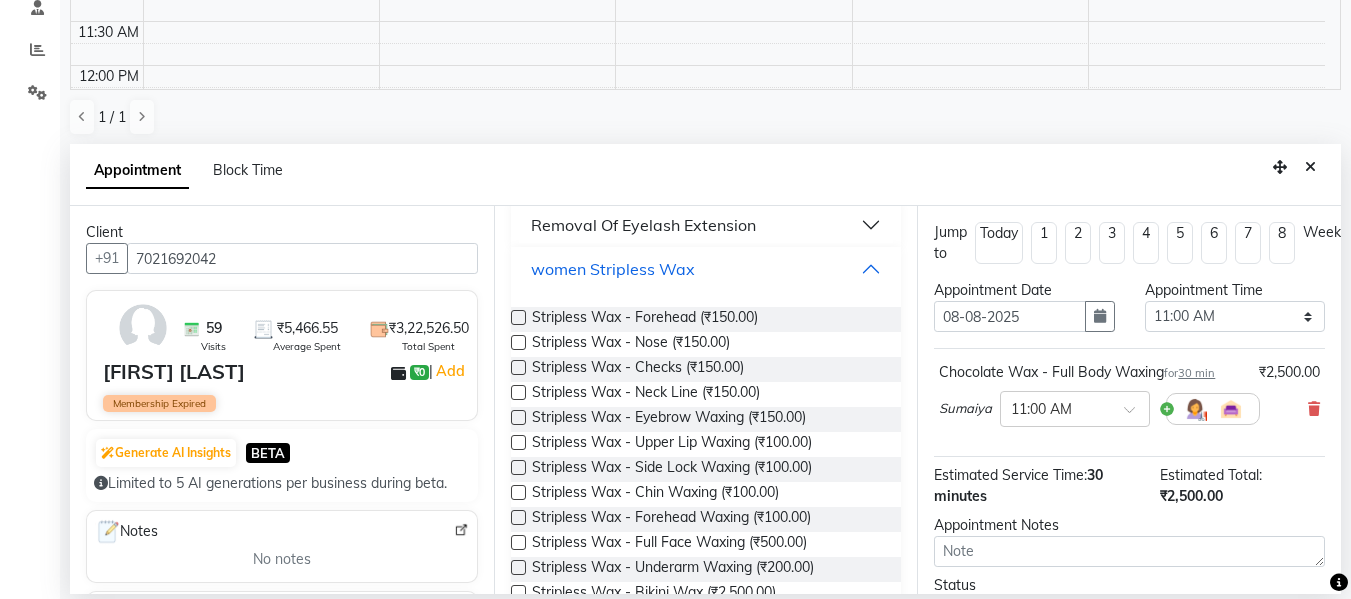 scroll, scrollTop: 343, scrollLeft: 0, axis: vertical 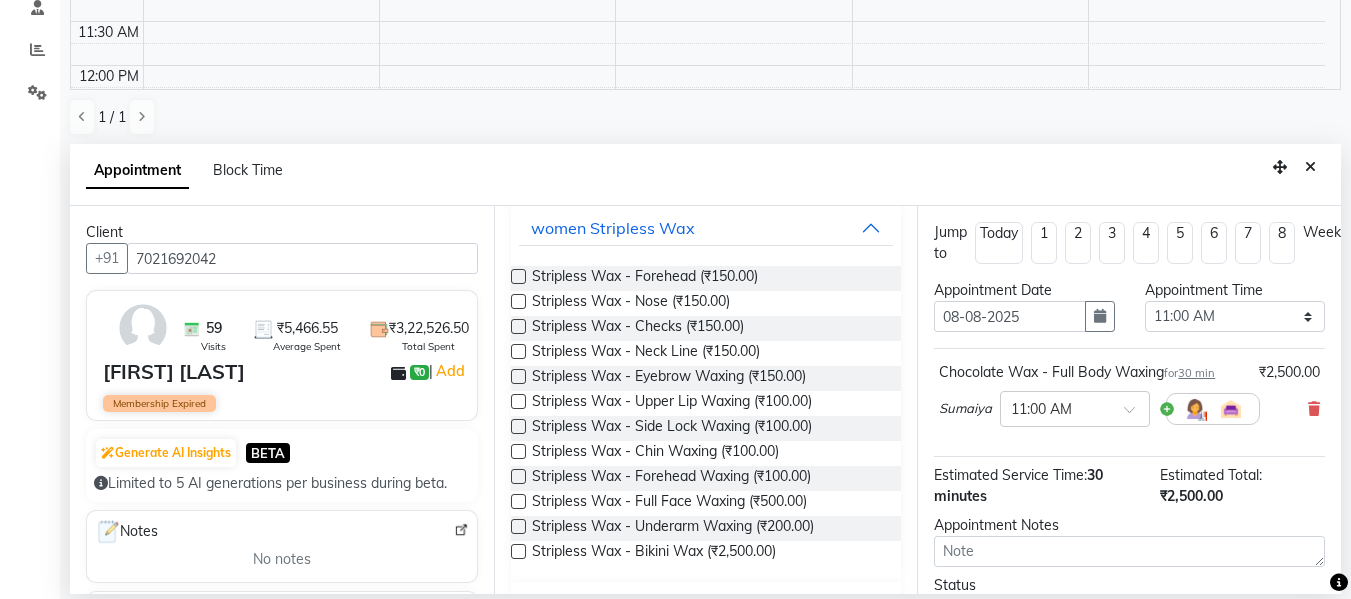 click at bounding box center (518, 551) 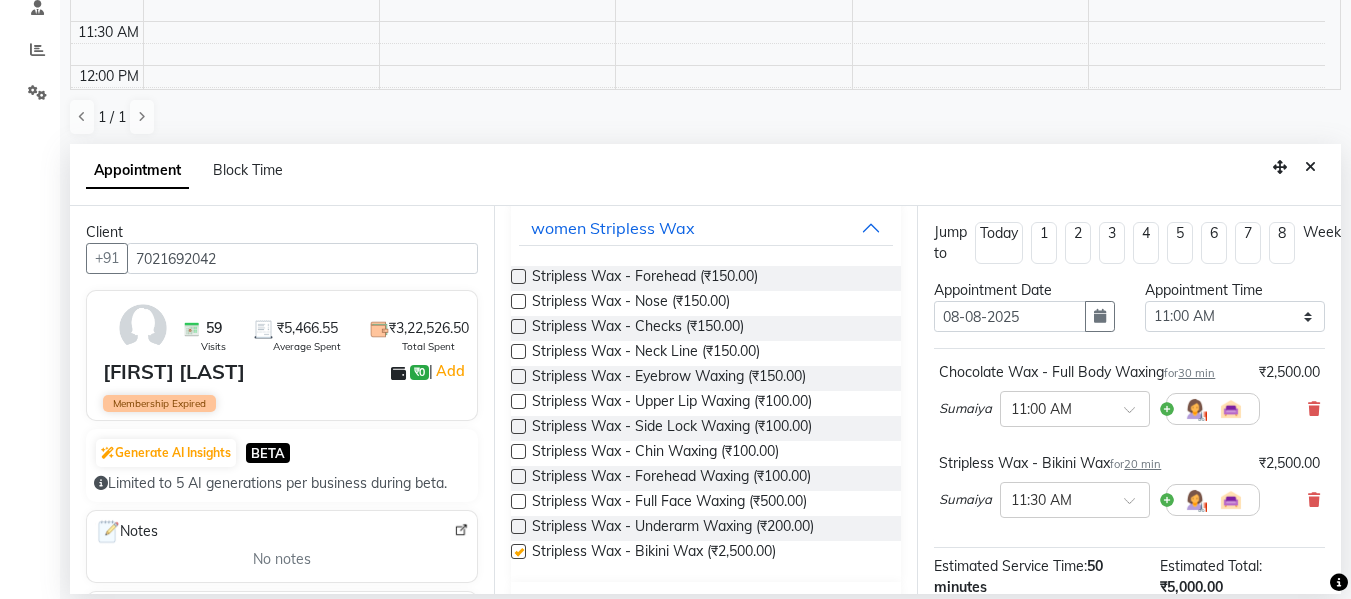 checkbox on "false" 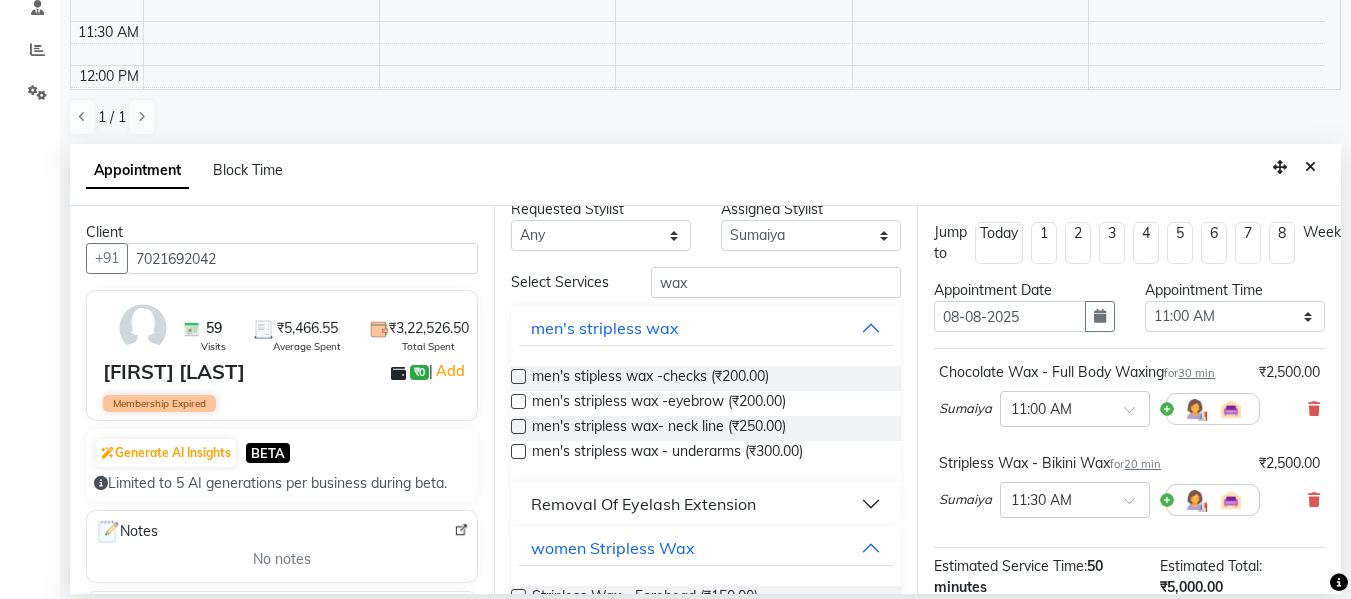 scroll, scrollTop: 0, scrollLeft: 0, axis: both 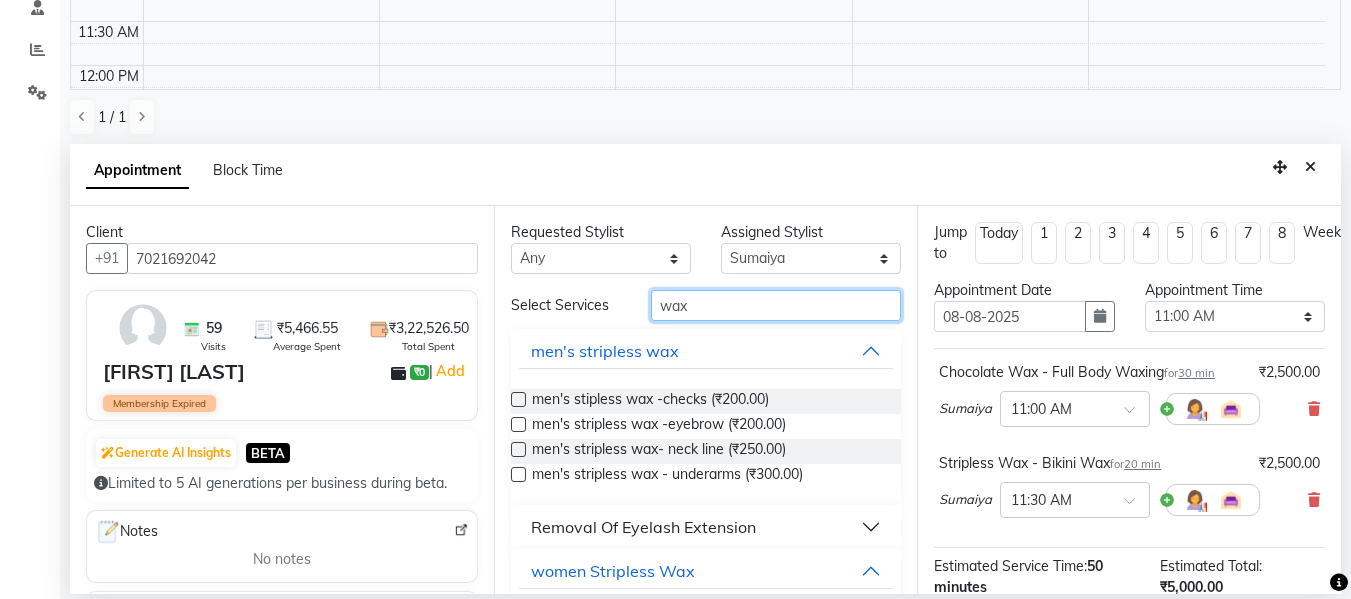 click on "wax" at bounding box center (776, 305) 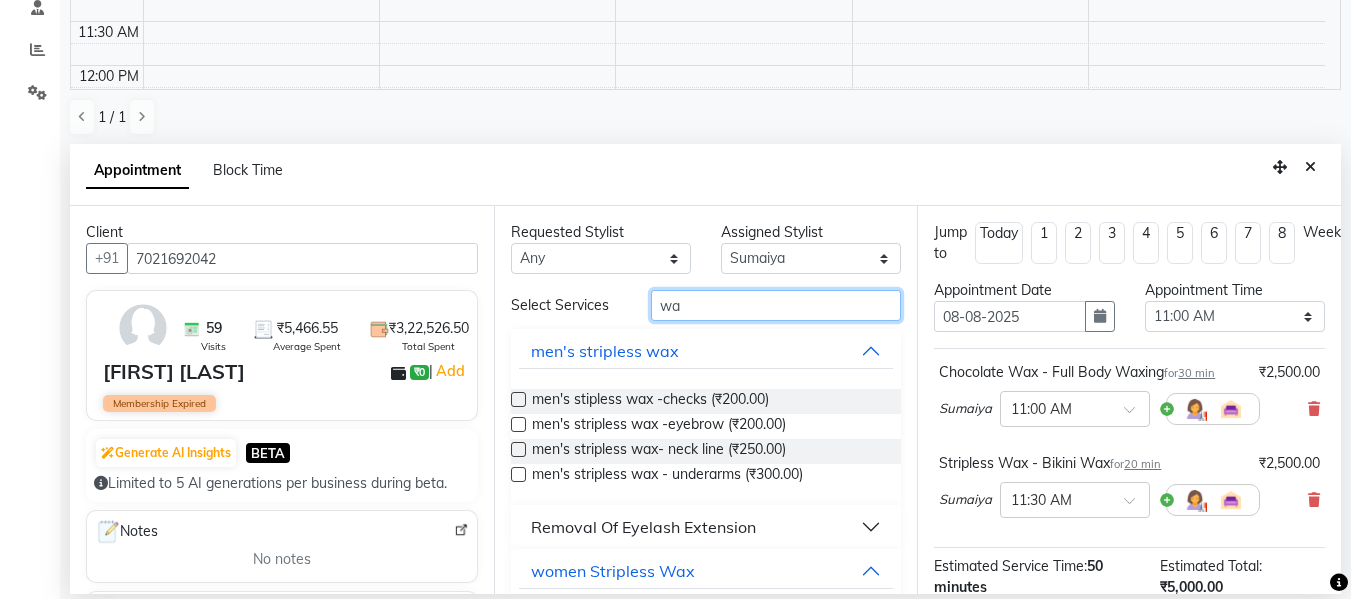type on "w" 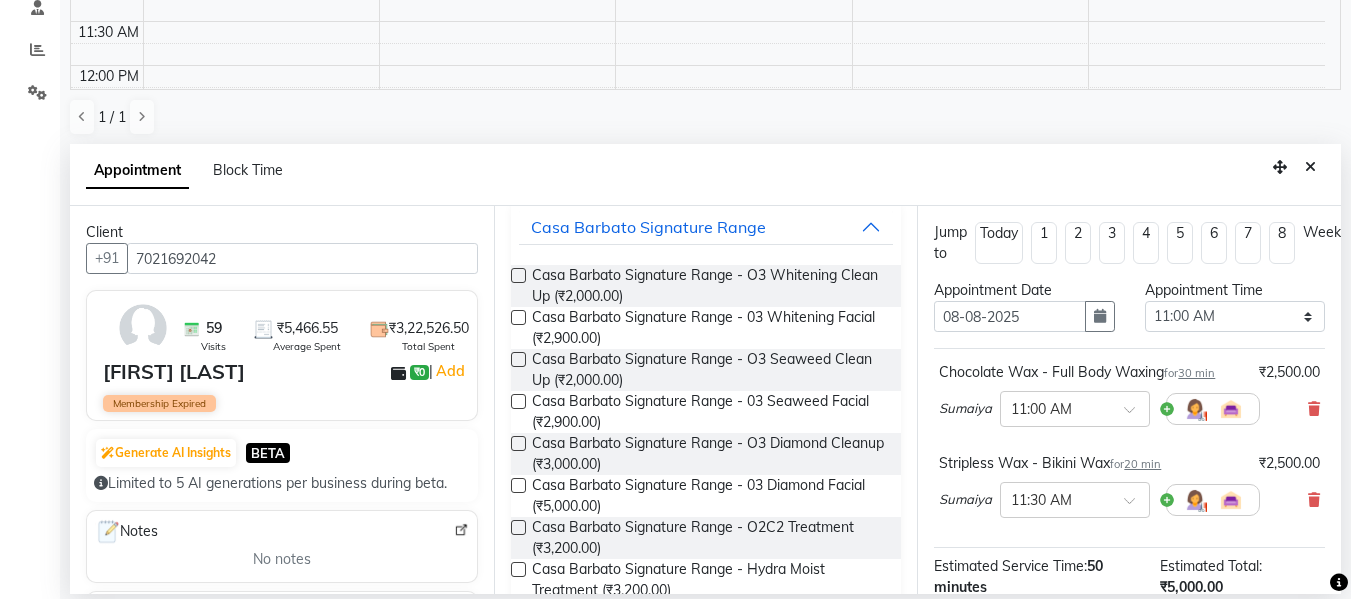 scroll, scrollTop: 160, scrollLeft: 0, axis: vertical 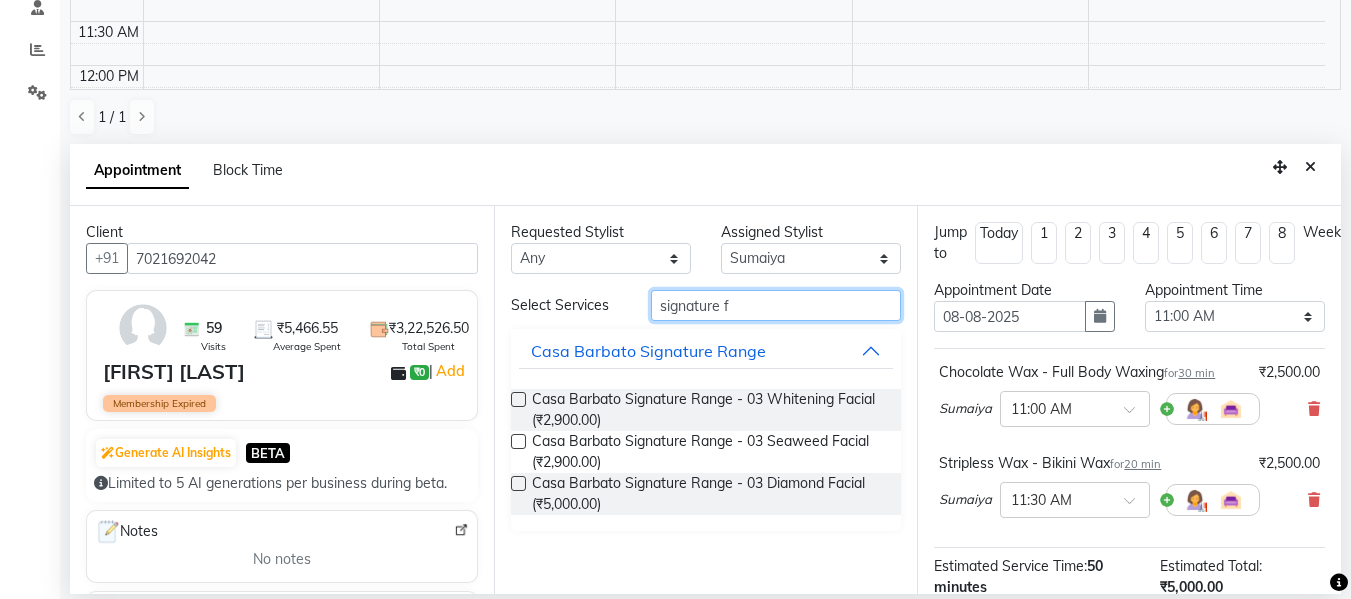 type on "signature f" 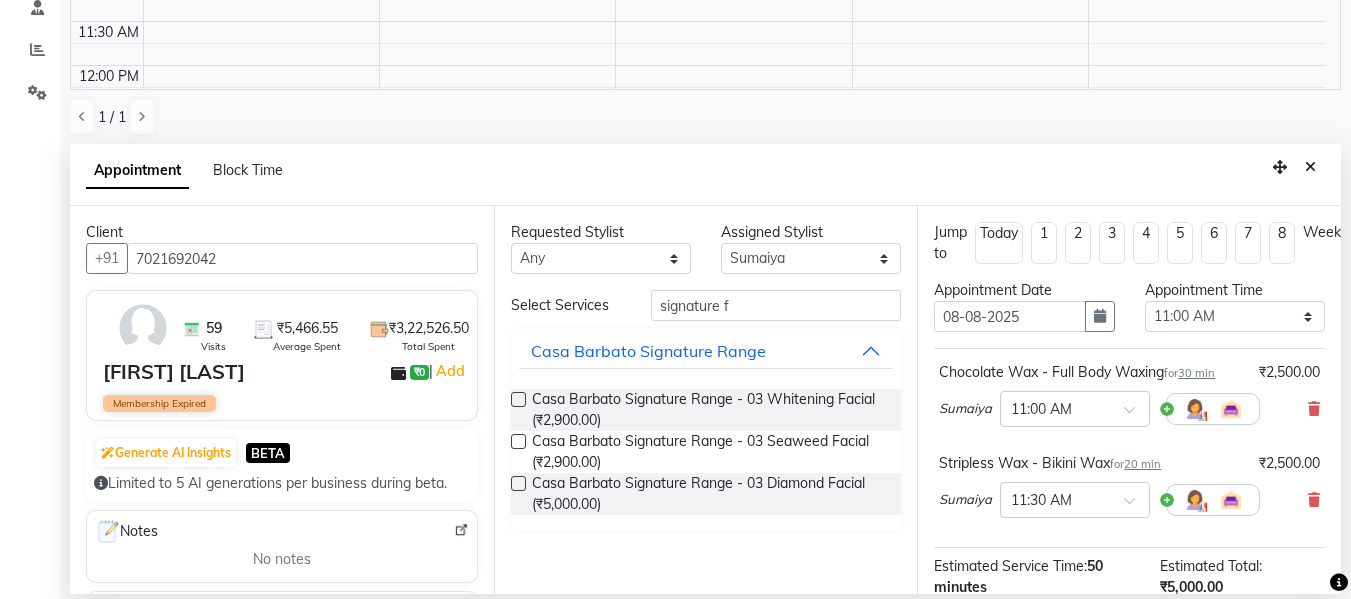 click at bounding box center [518, 483] 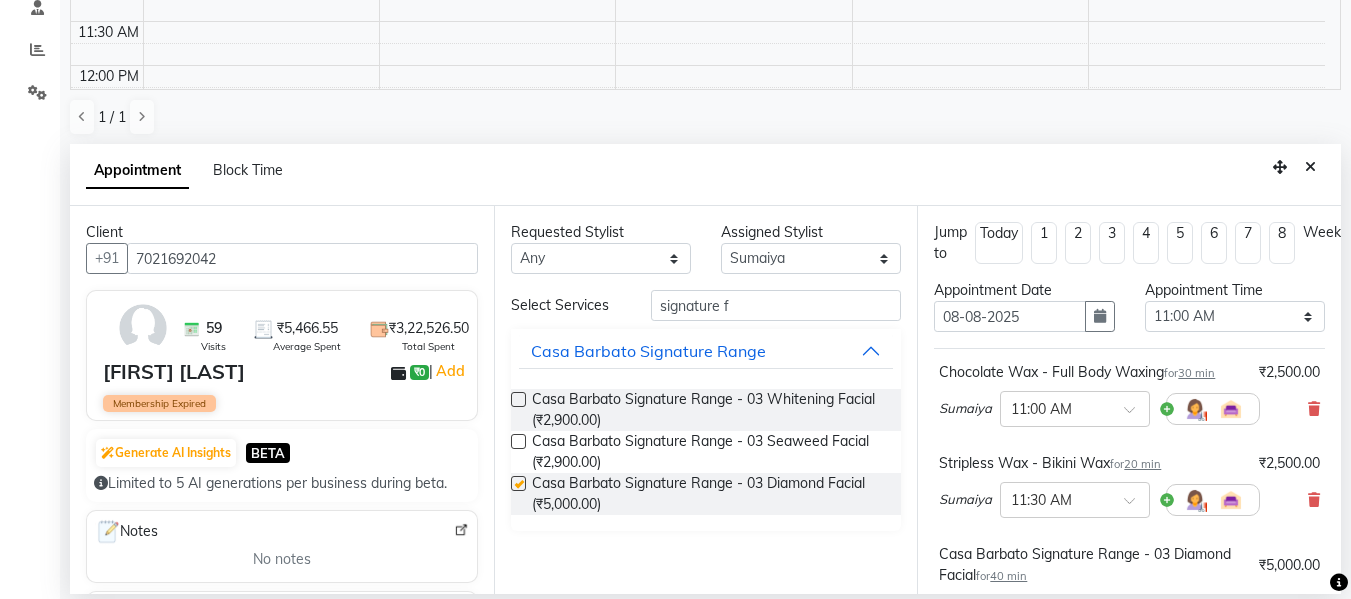 checkbox on "false" 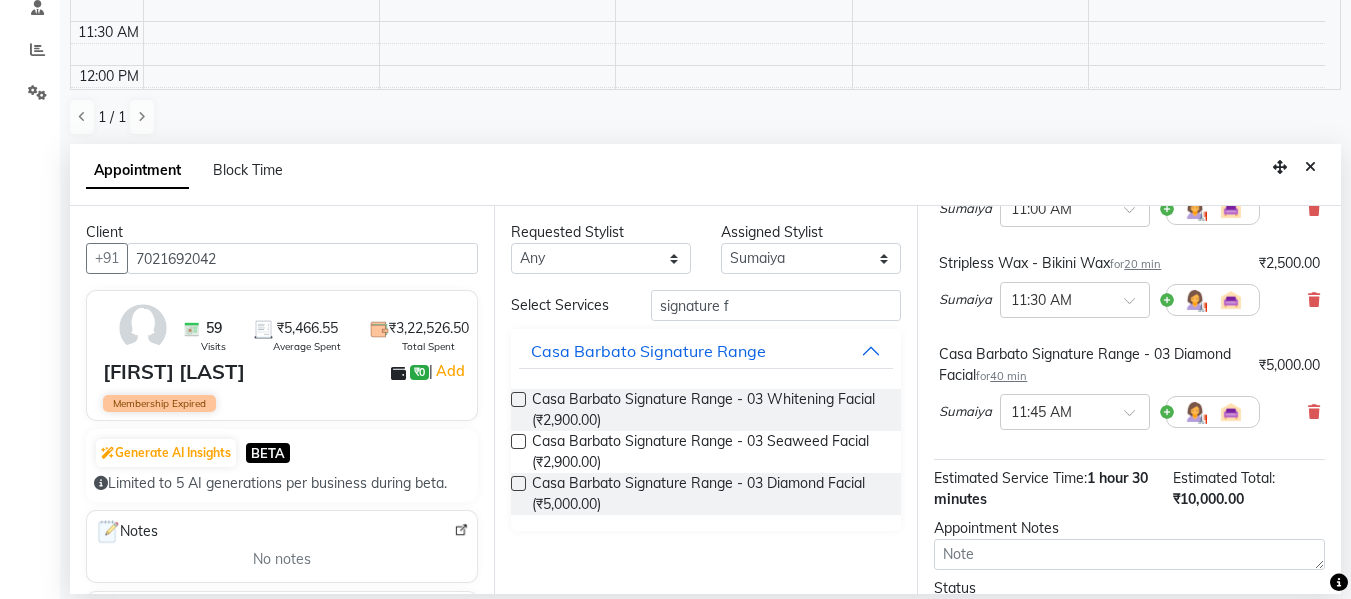 scroll, scrollTop: 240, scrollLeft: 0, axis: vertical 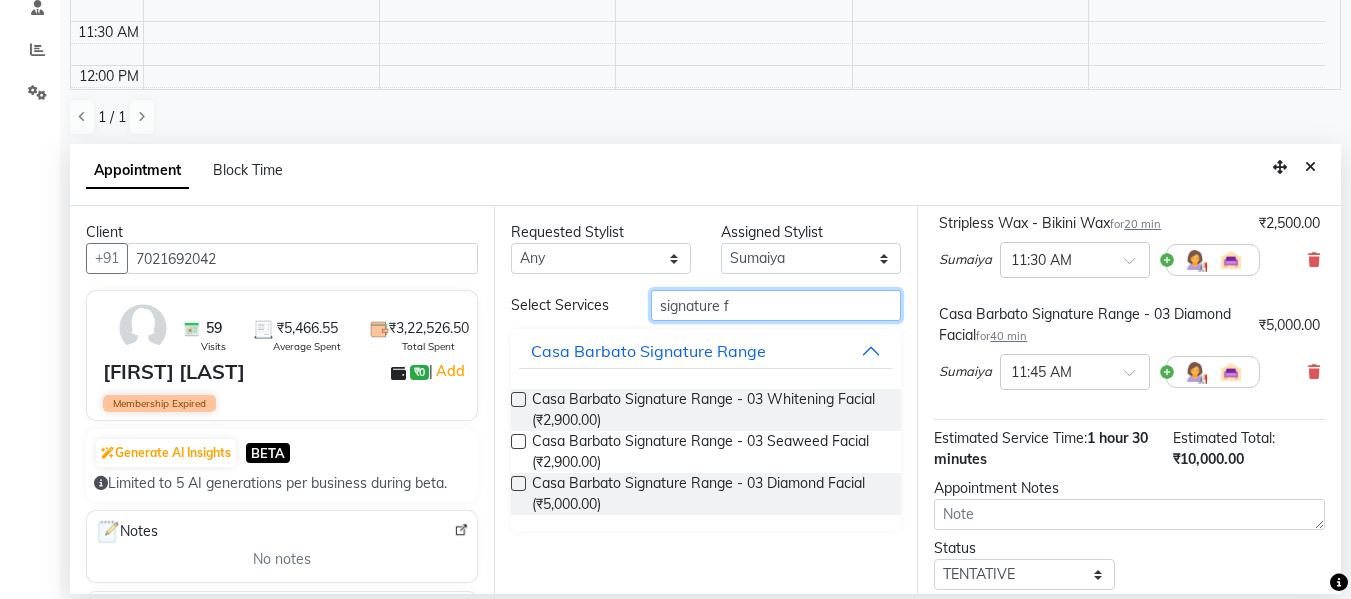 click on "signature f" at bounding box center [776, 305] 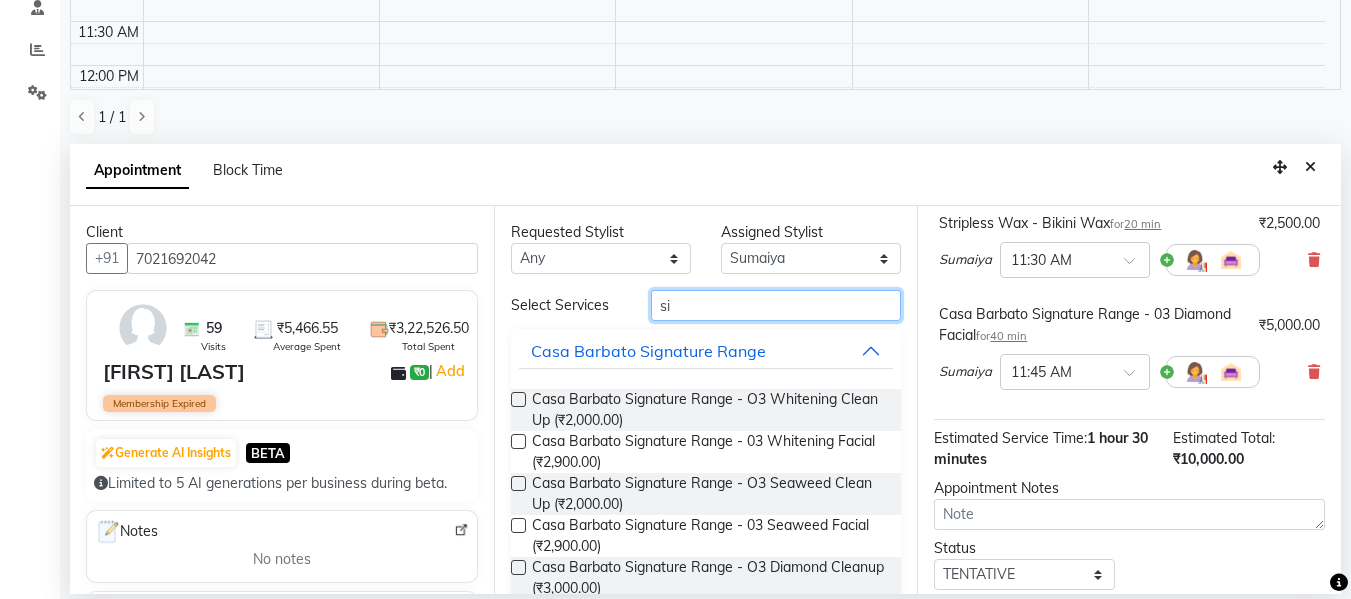 type on "s" 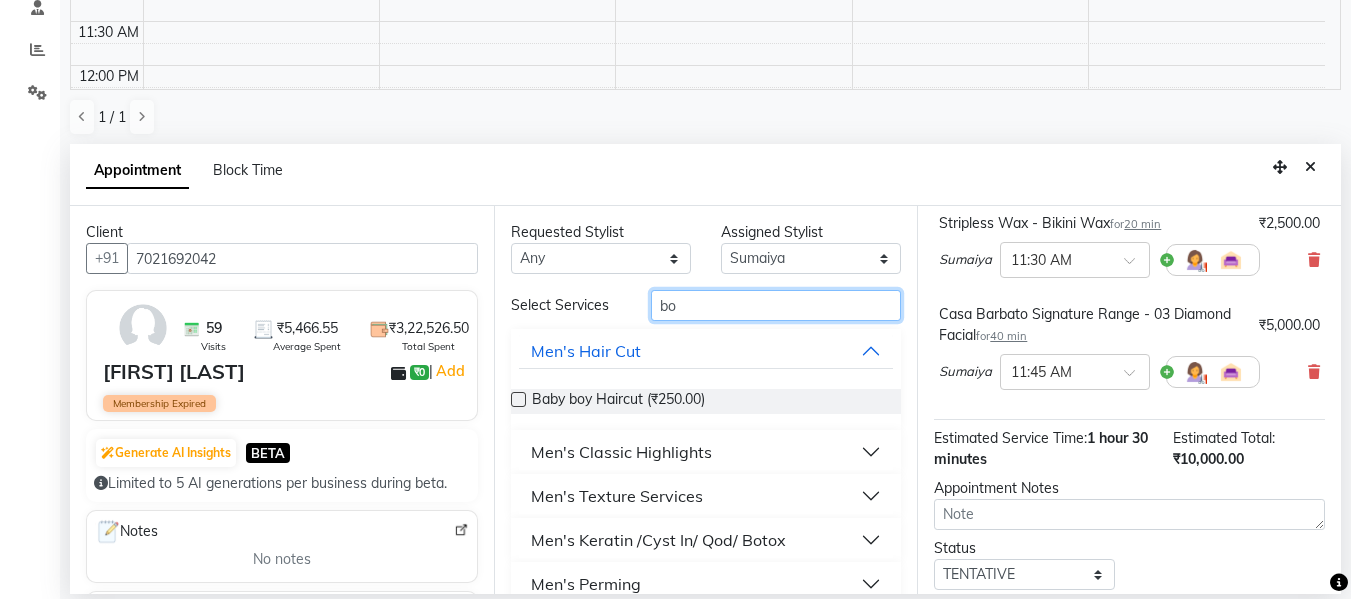 type on "b" 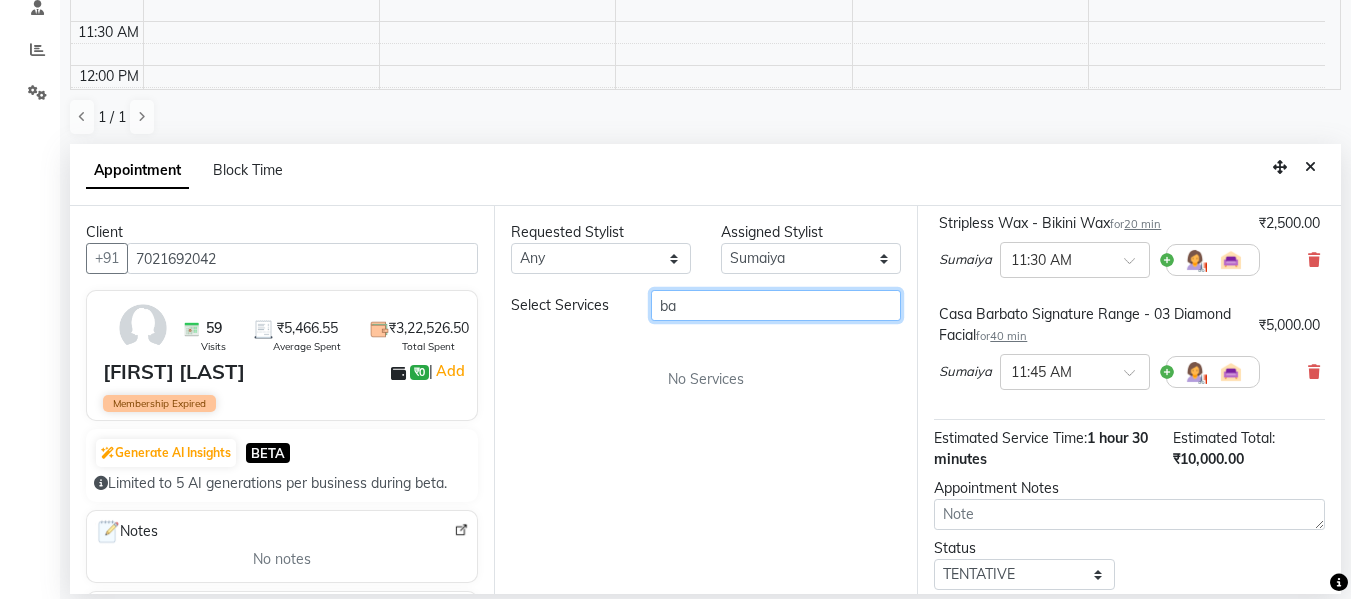 type on "b" 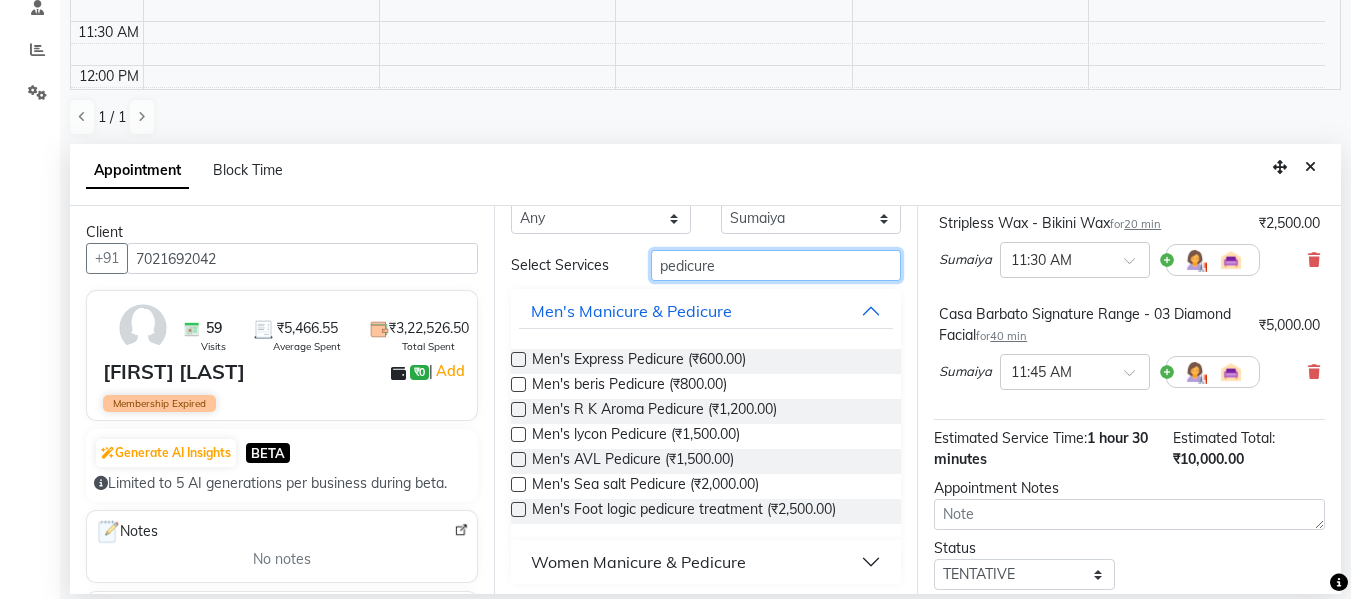 scroll, scrollTop: 46, scrollLeft: 0, axis: vertical 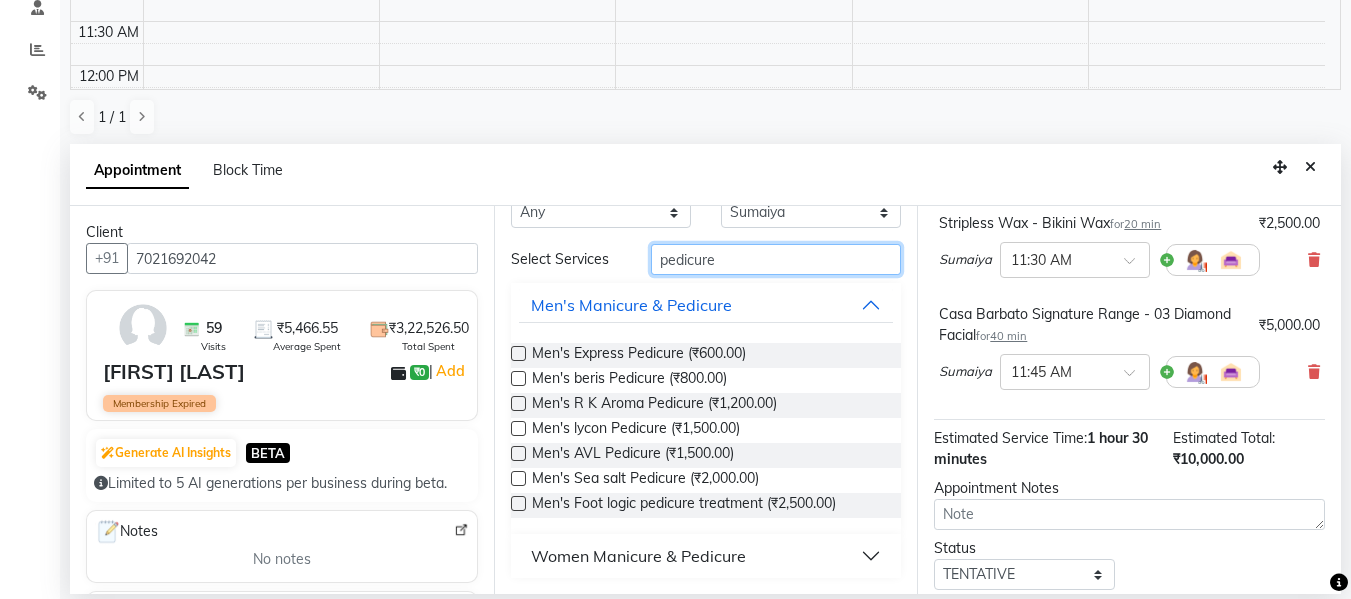 type on "pedicure" 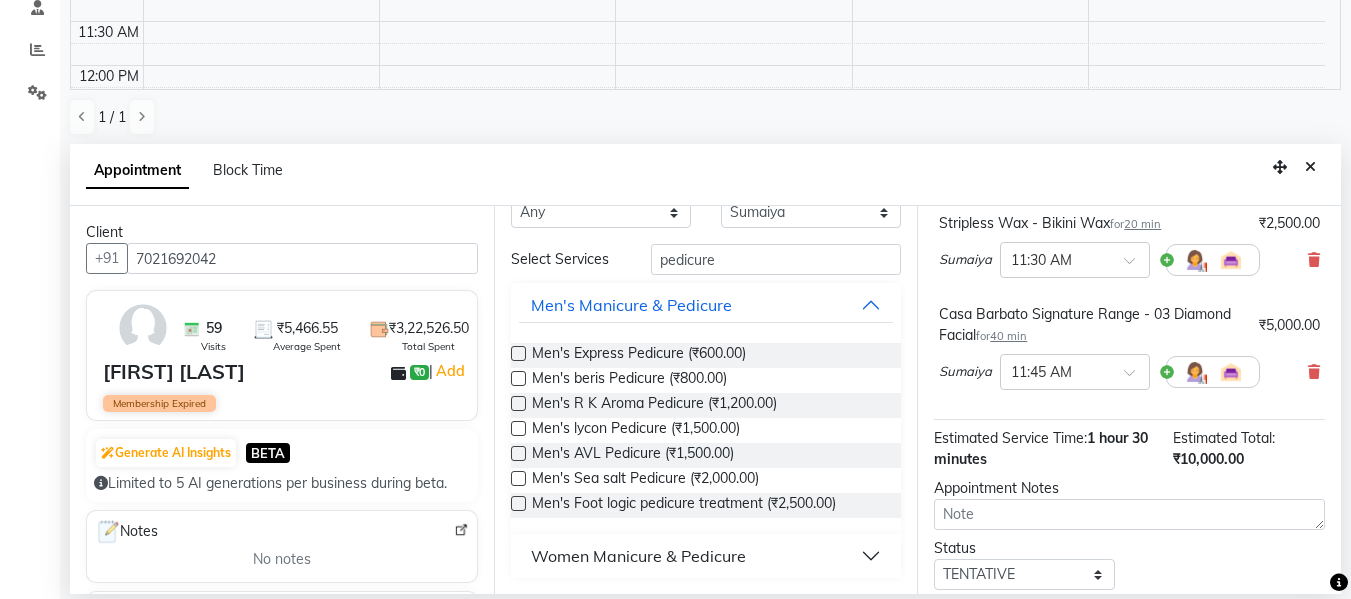 click on "Women Manicure & Pedicure" at bounding box center [706, 556] 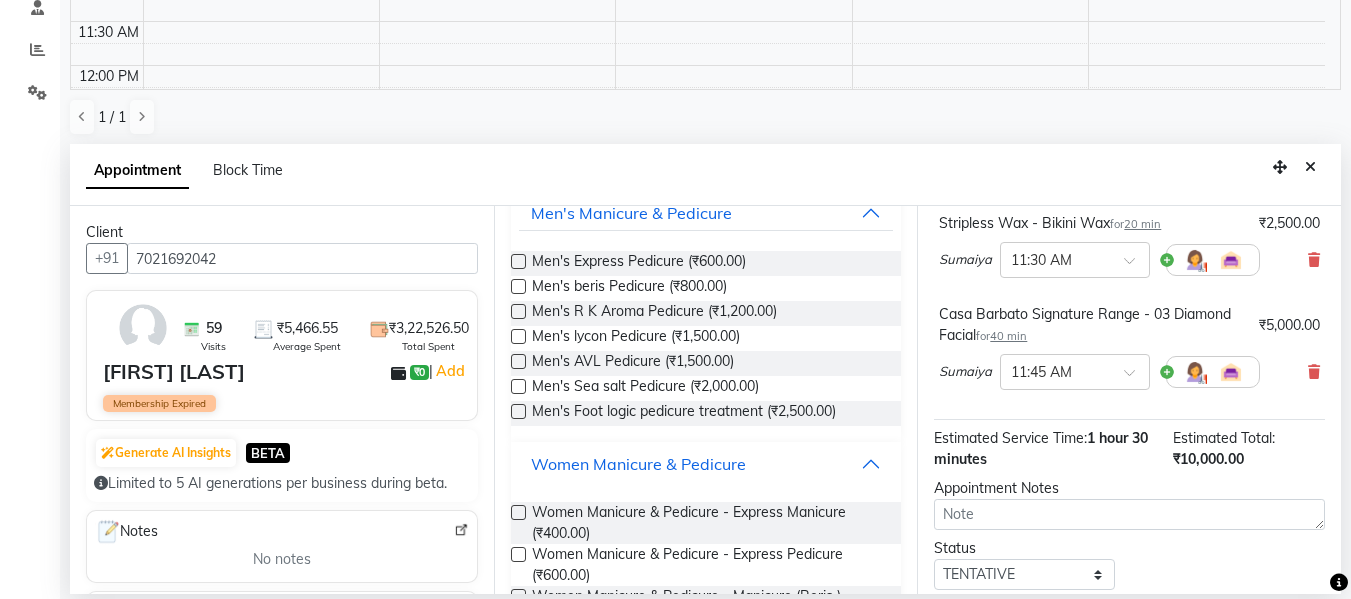 scroll, scrollTop: 166, scrollLeft: 0, axis: vertical 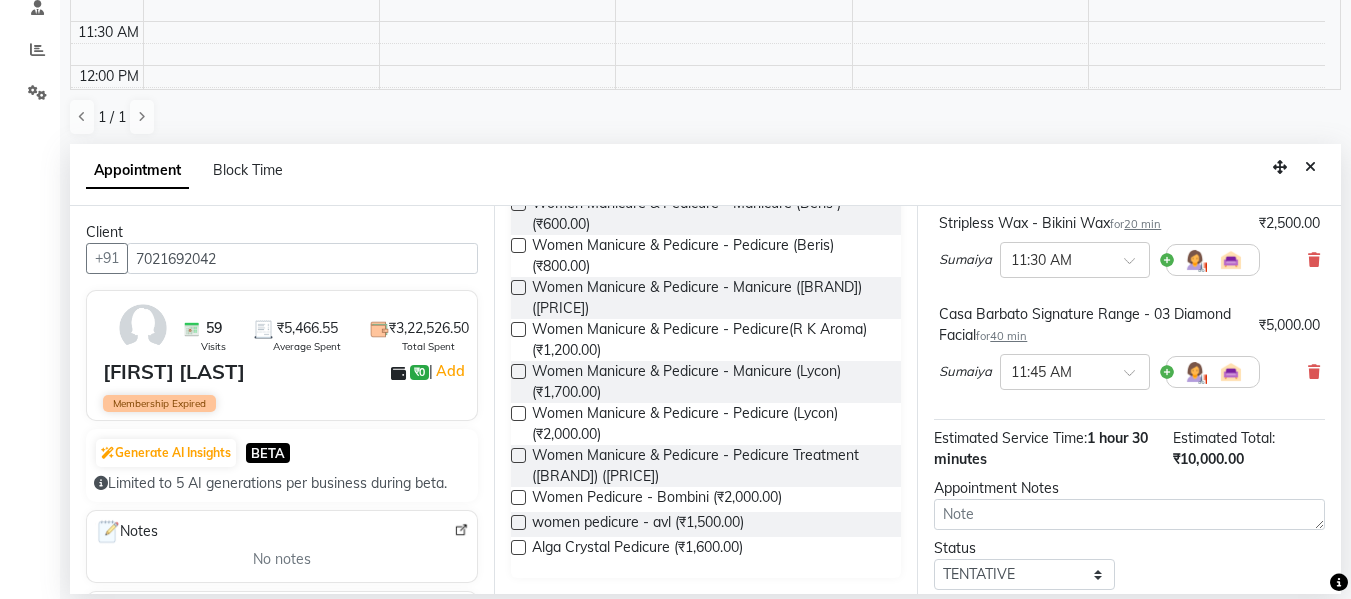 click at bounding box center (518, 497) 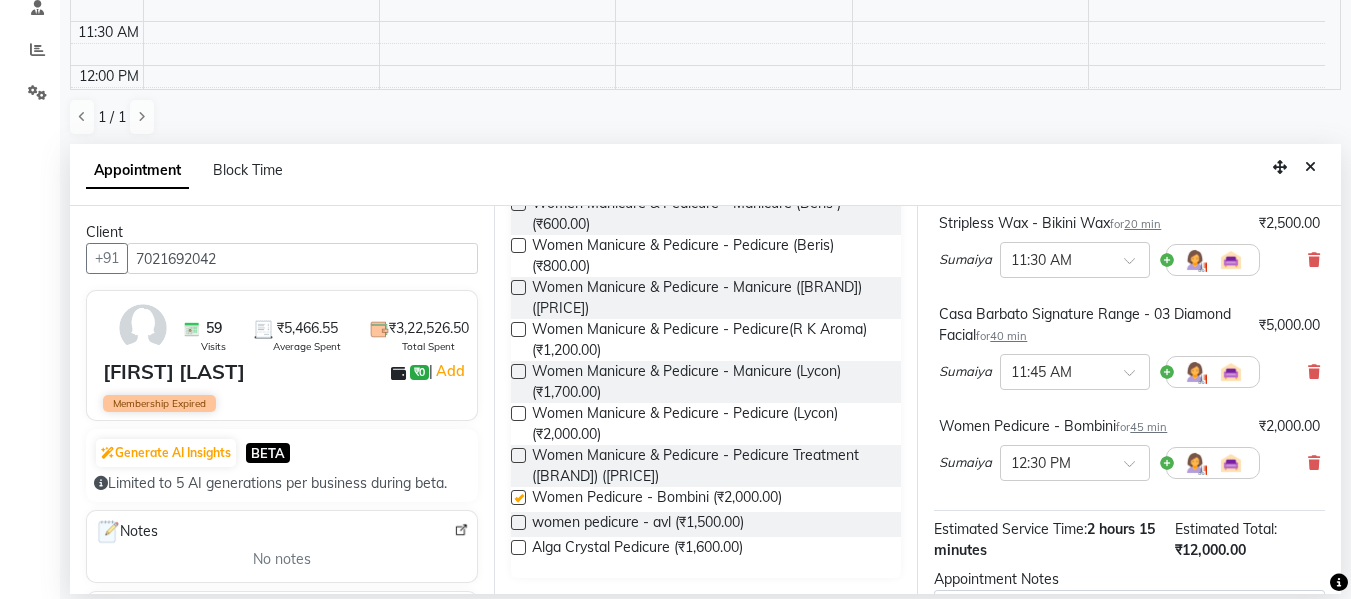 checkbox on "false" 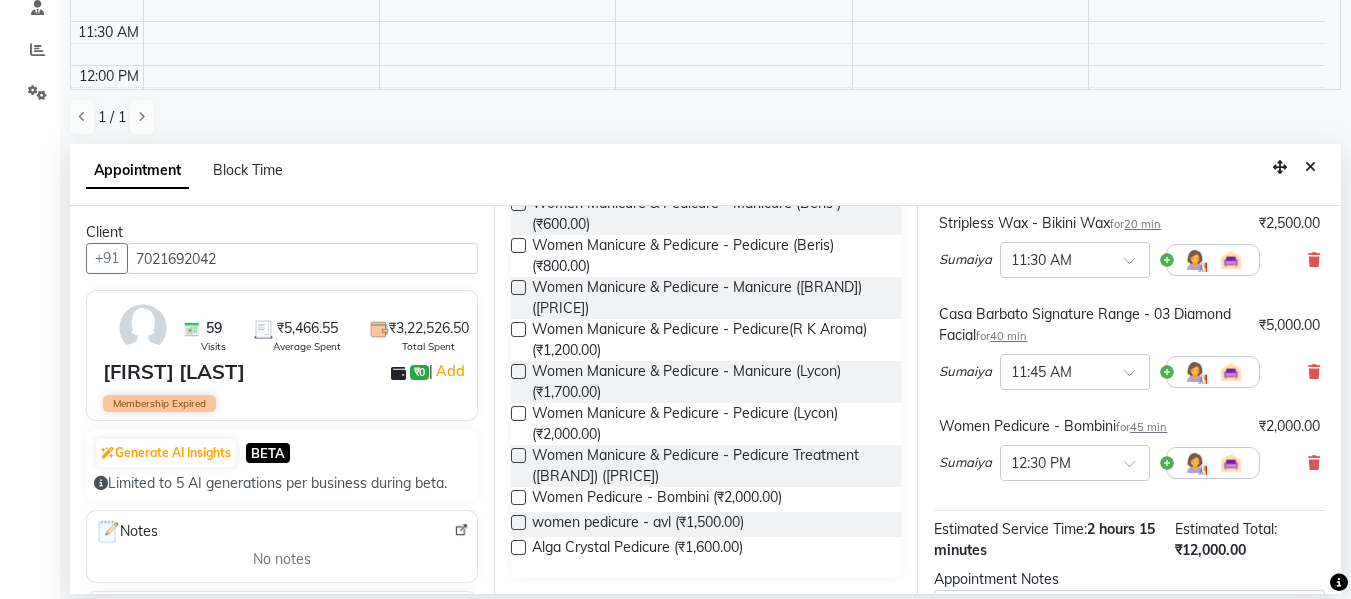 click at bounding box center [1339, 582] 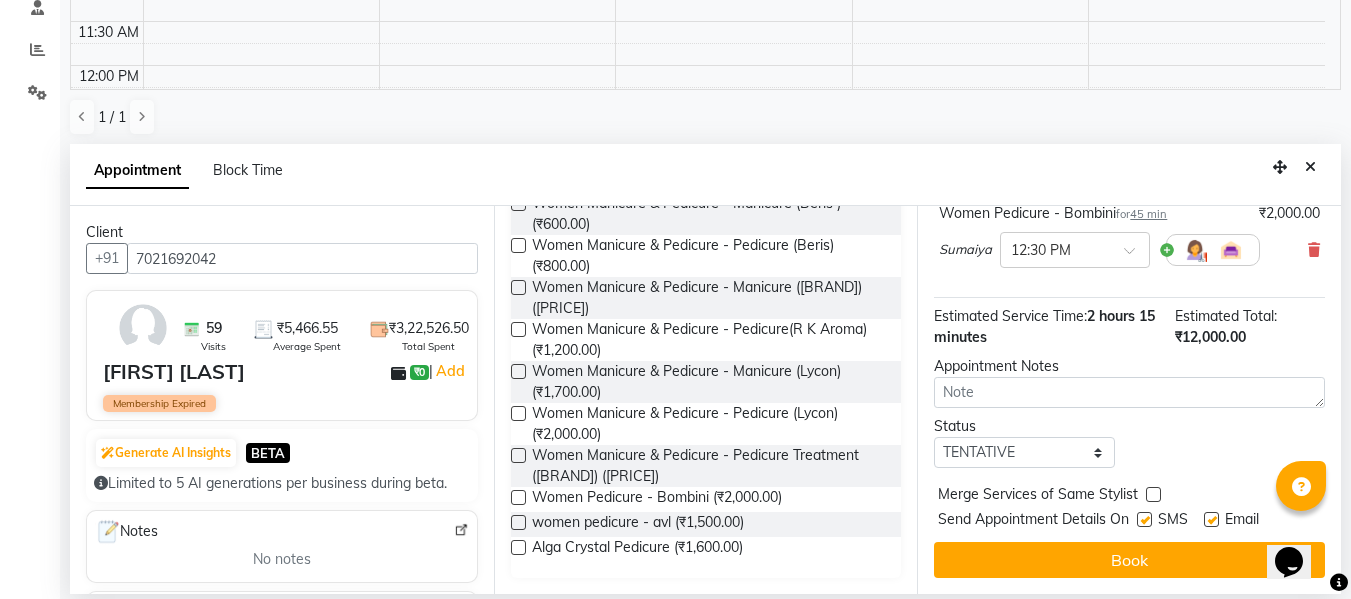scroll, scrollTop: 468, scrollLeft: 0, axis: vertical 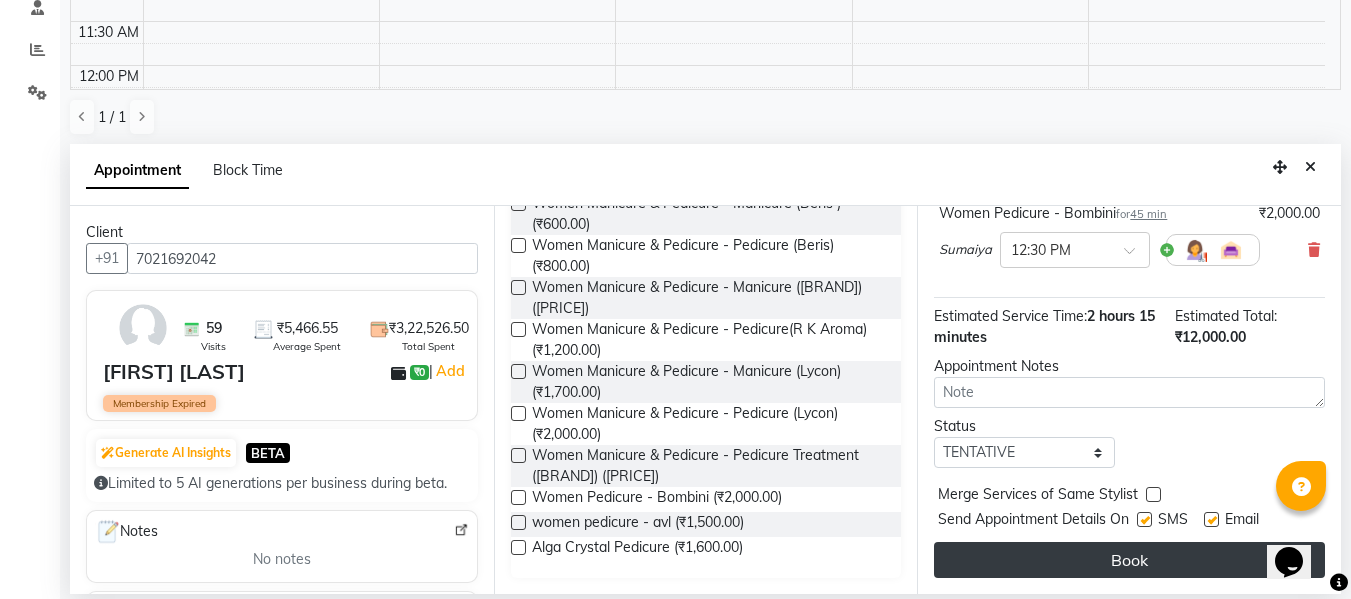 click on "Book" at bounding box center (1129, 560) 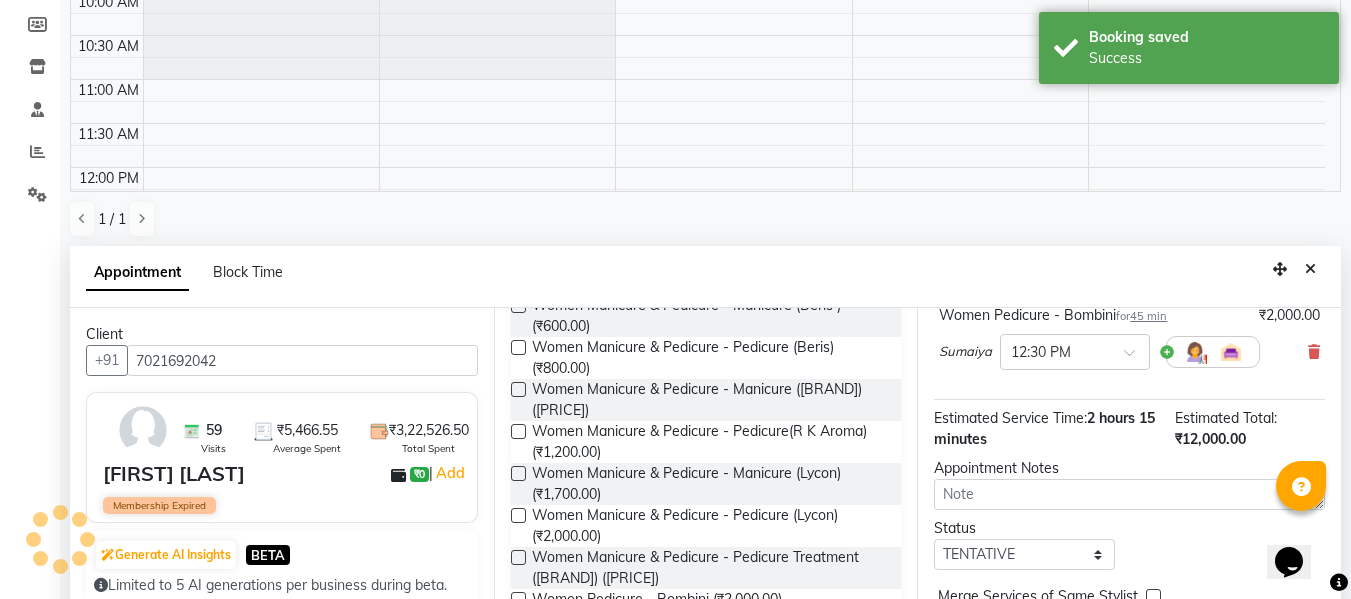 scroll, scrollTop: 30, scrollLeft: 0, axis: vertical 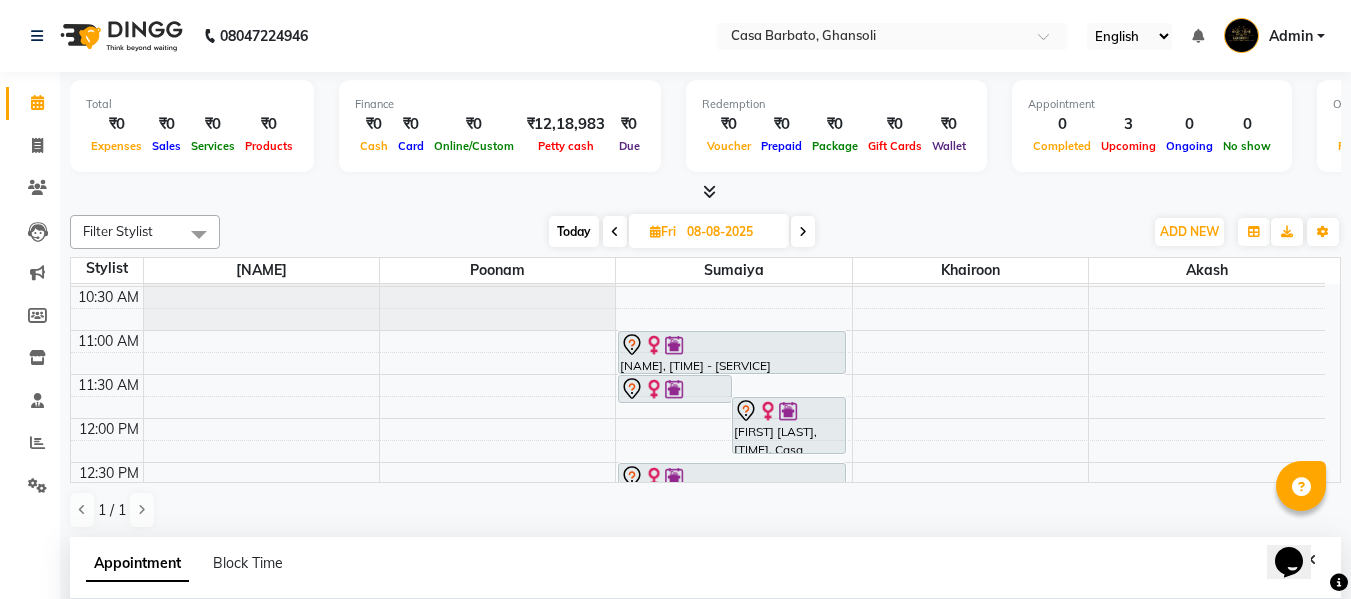 click at bounding box center (655, 231) 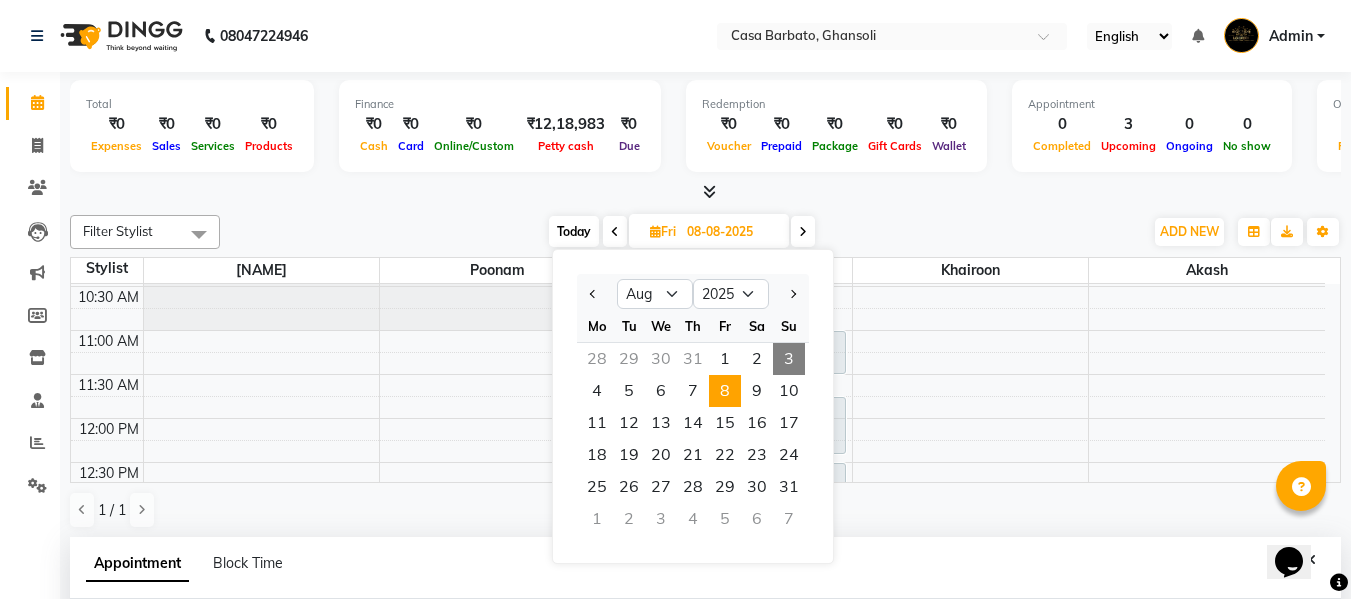 click on "3" at bounding box center [789, 359] 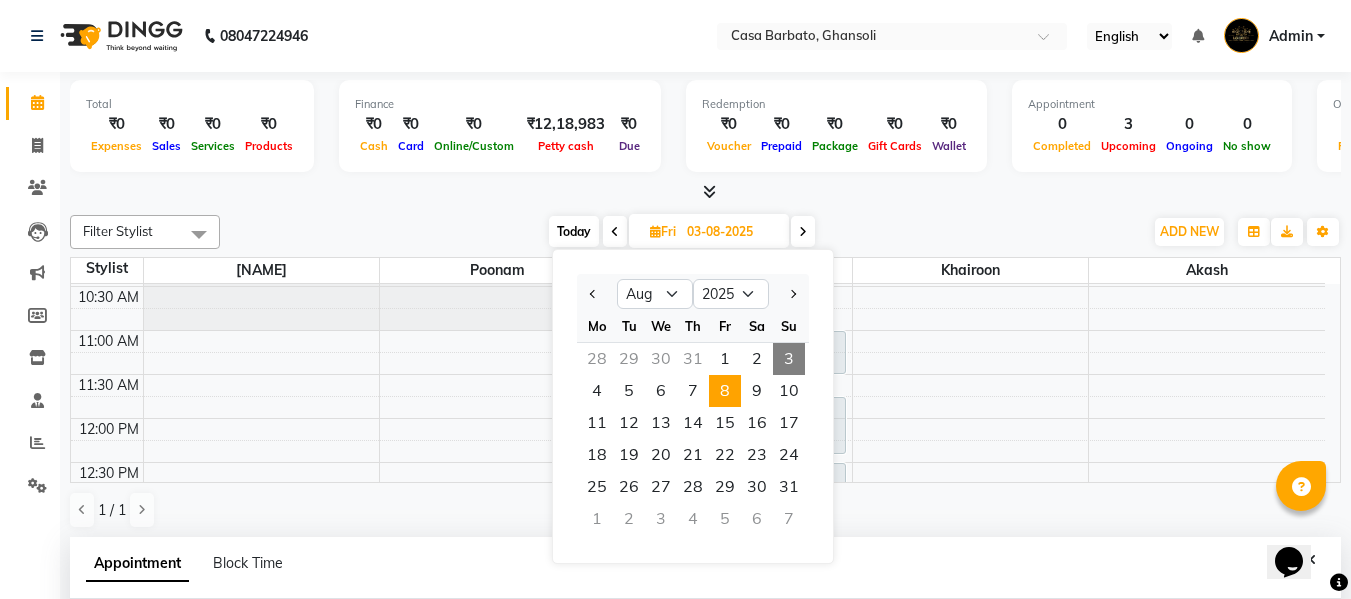 scroll, scrollTop: 177, scrollLeft: 0, axis: vertical 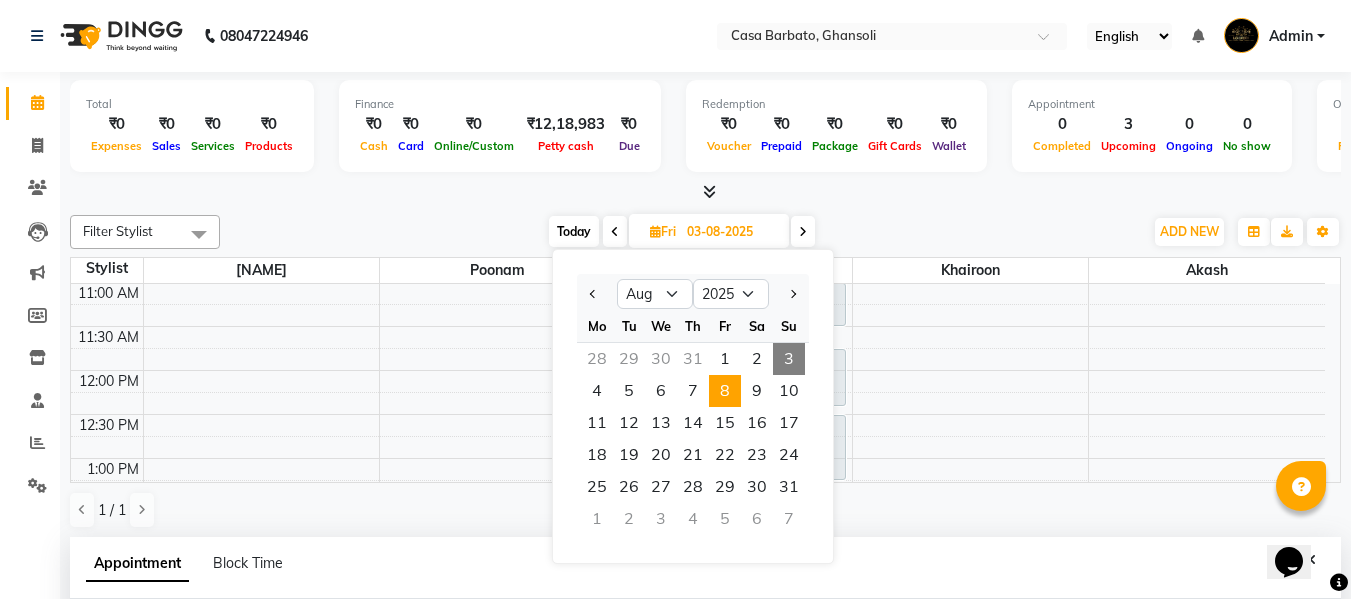 select on "660" 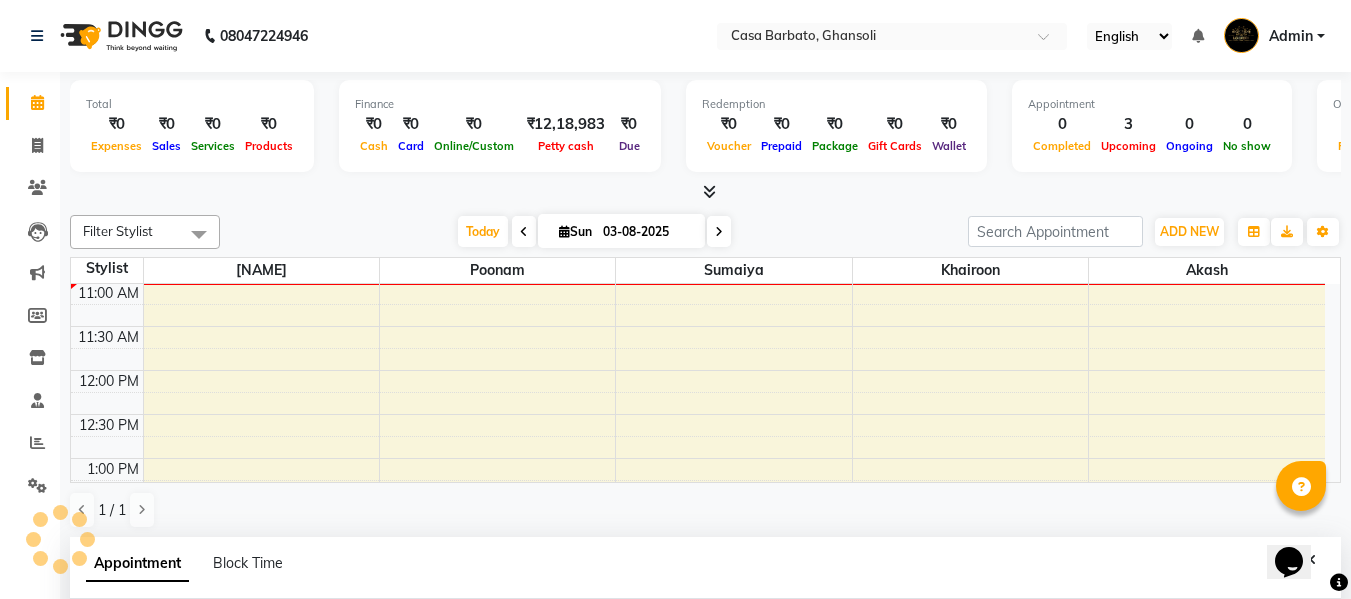 scroll, scrollTop: 468, scrollLeft: 0, axis: vertical 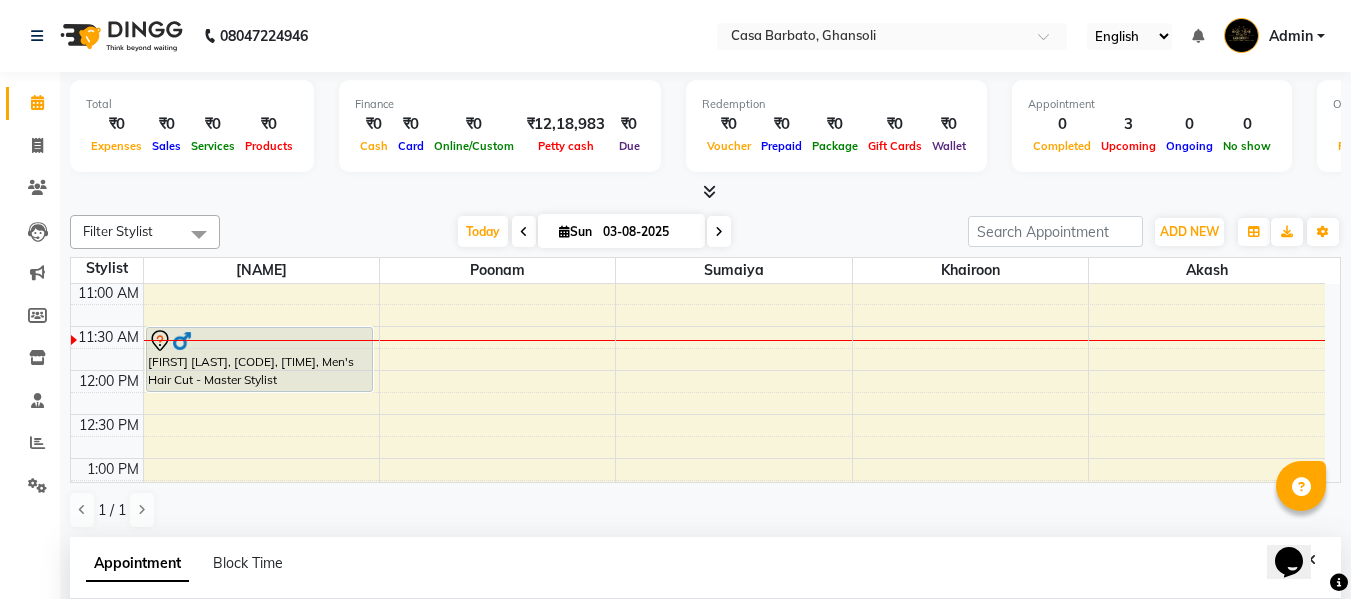 click at bounding box center [719, 231] 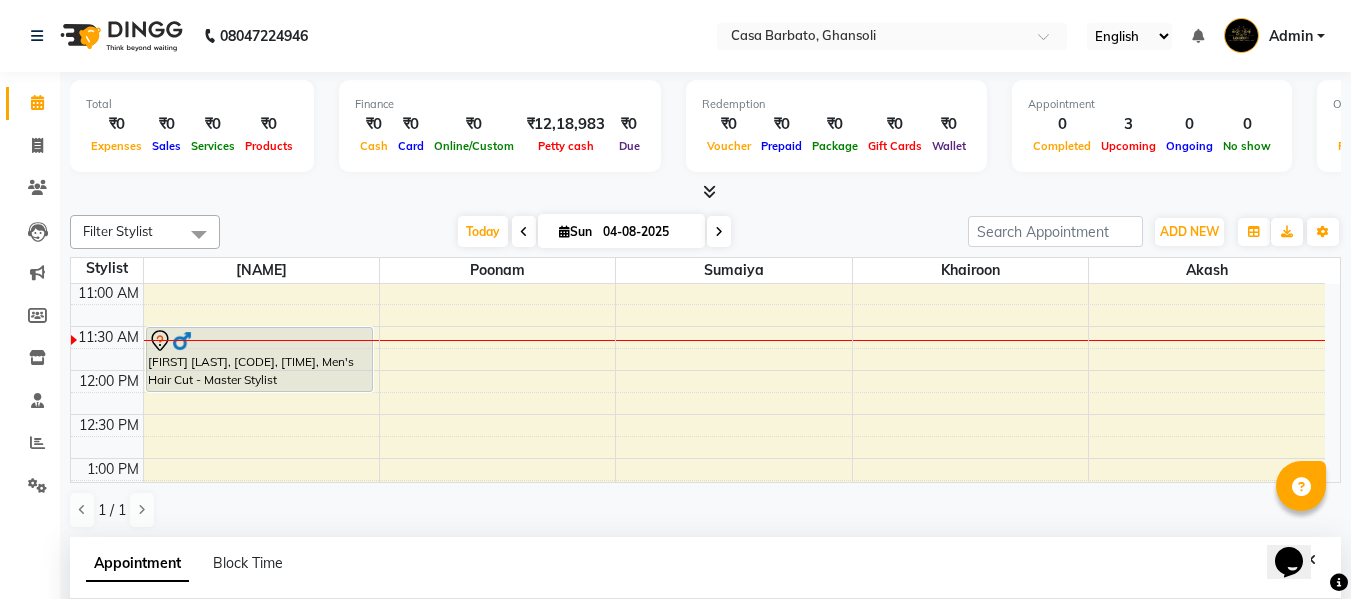 scroll, scrollTop: 0, scrollLeft: 0, axis: both 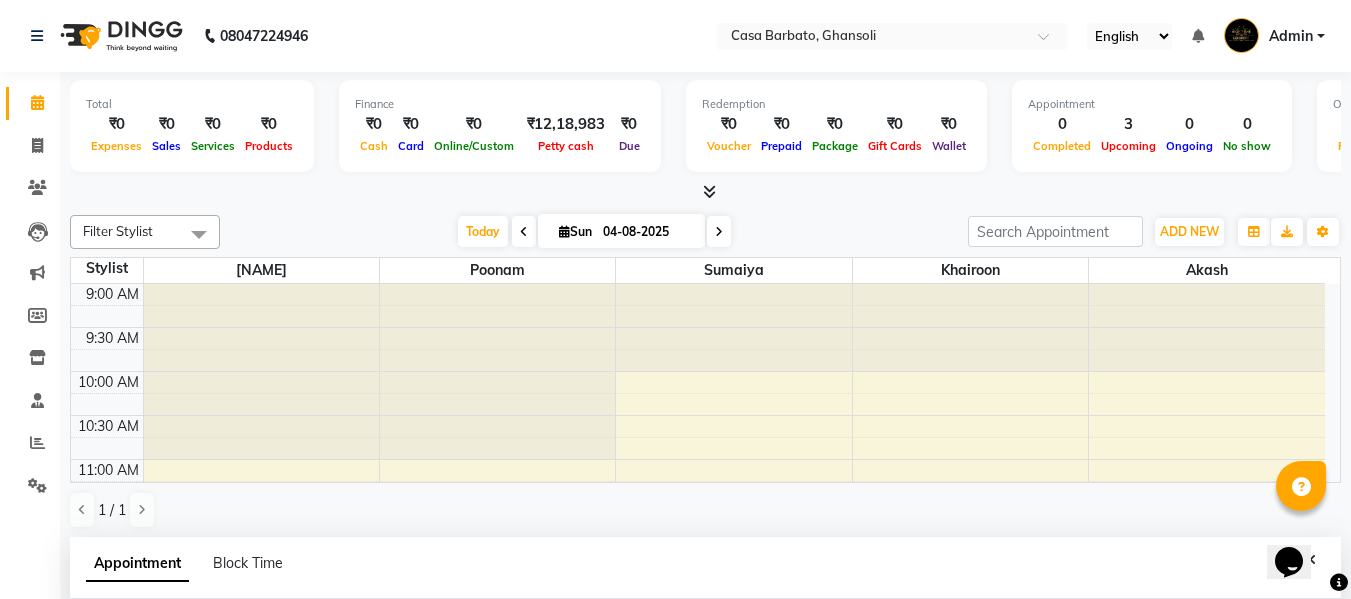 select on "660" 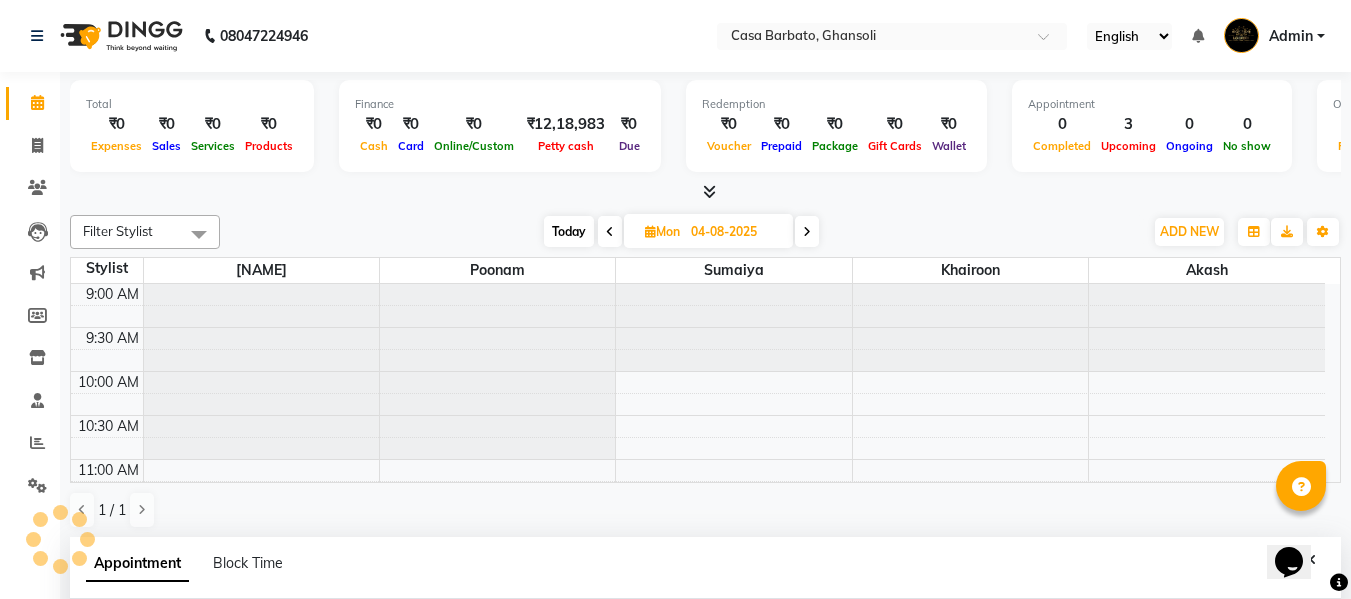 scroll, scrollTop: 177, scrollLeft: 0, axis: vertical 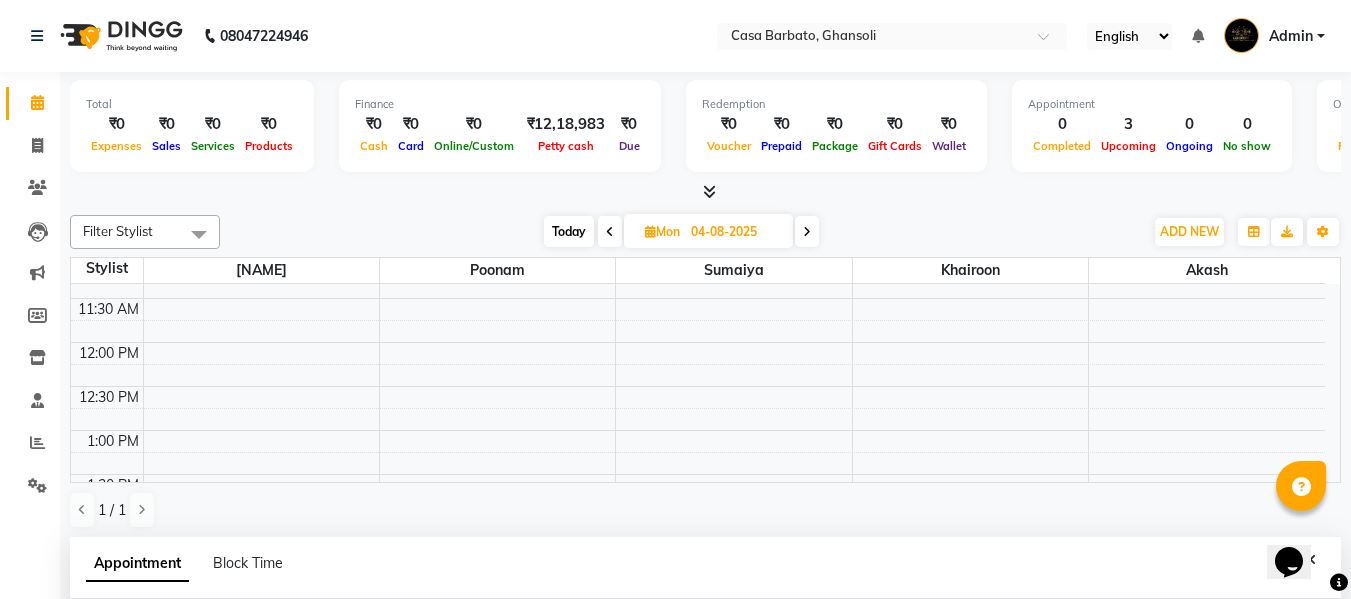 click at bounding box center (610, 232) 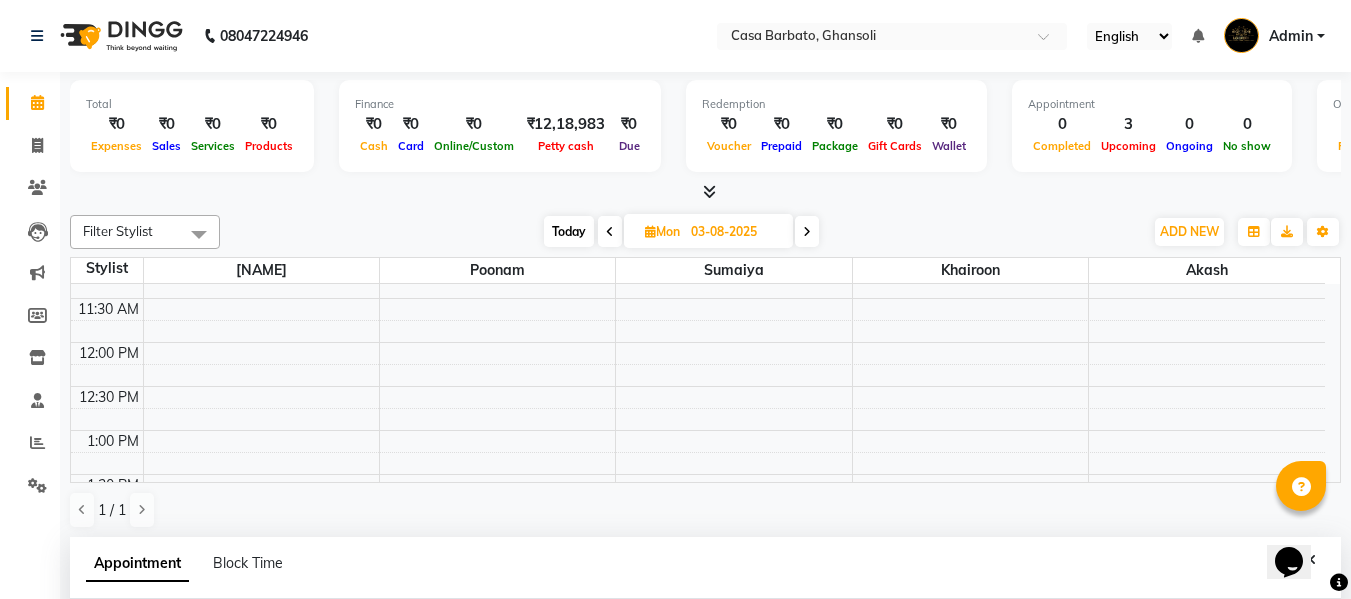 type on "03-08-2025" 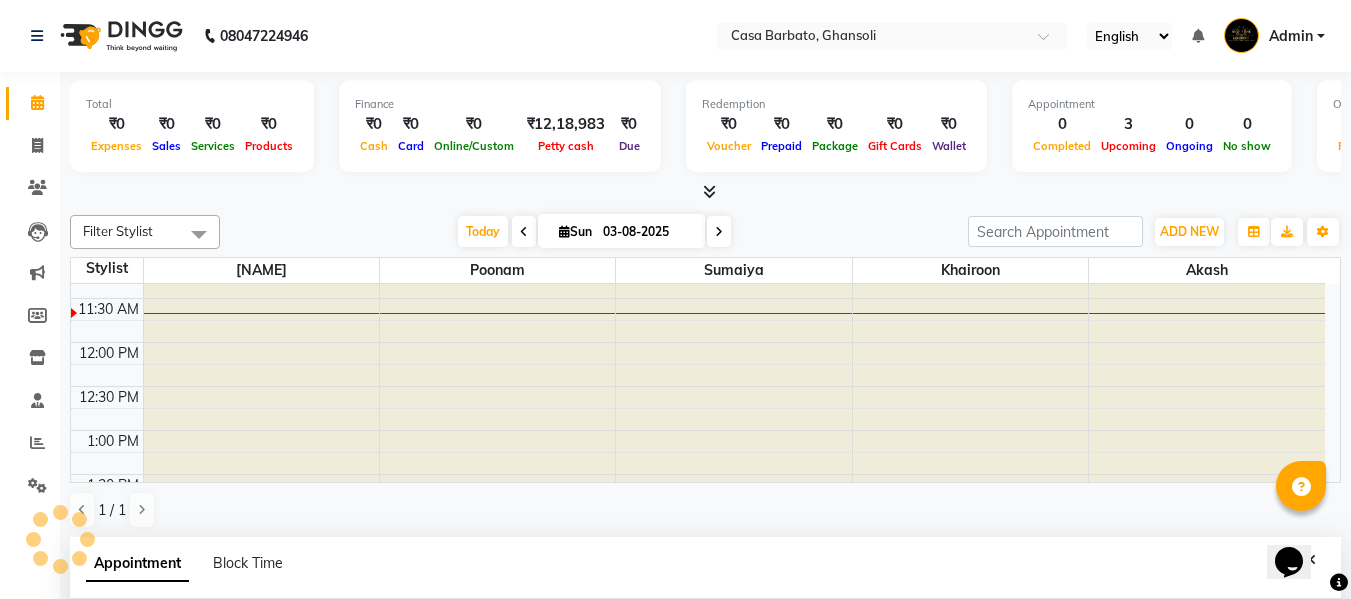 scroll, scrollTop: 0, scrollLeft: 0, axis: both 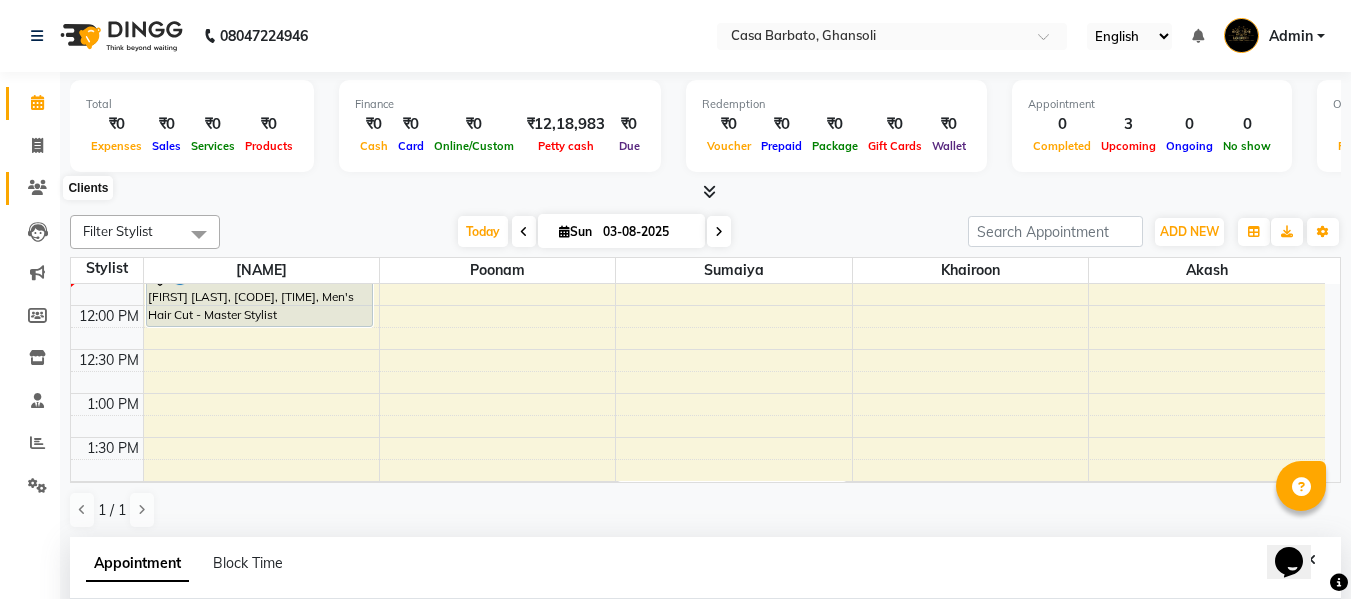 click 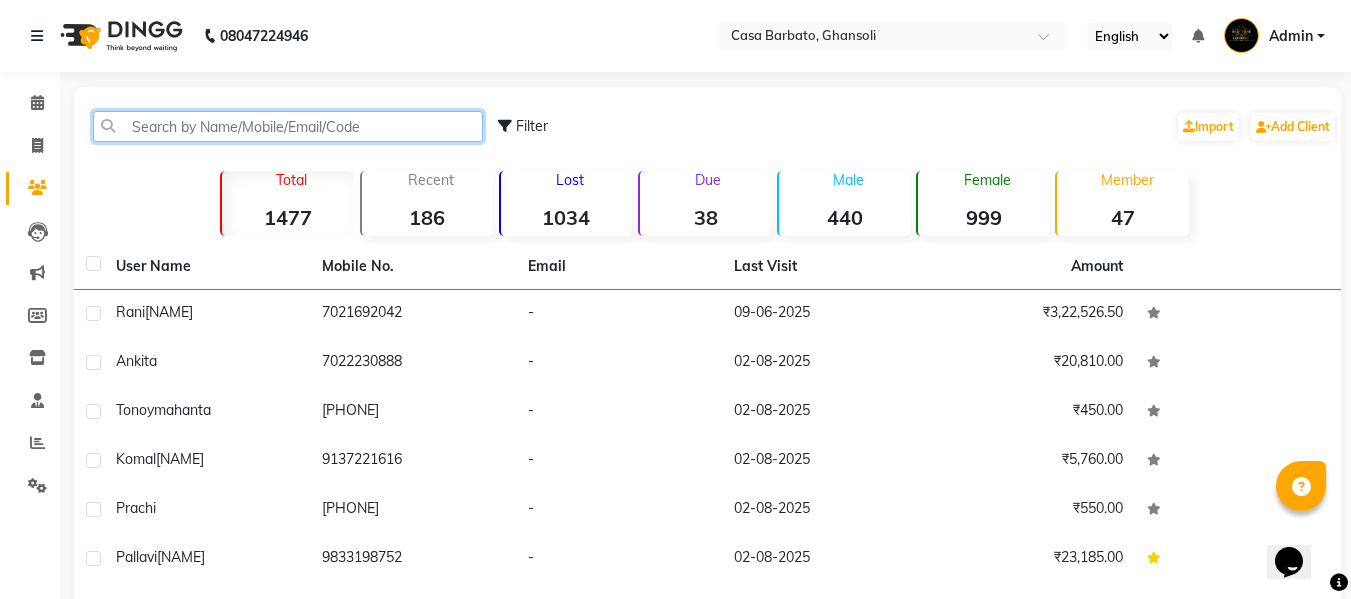 click 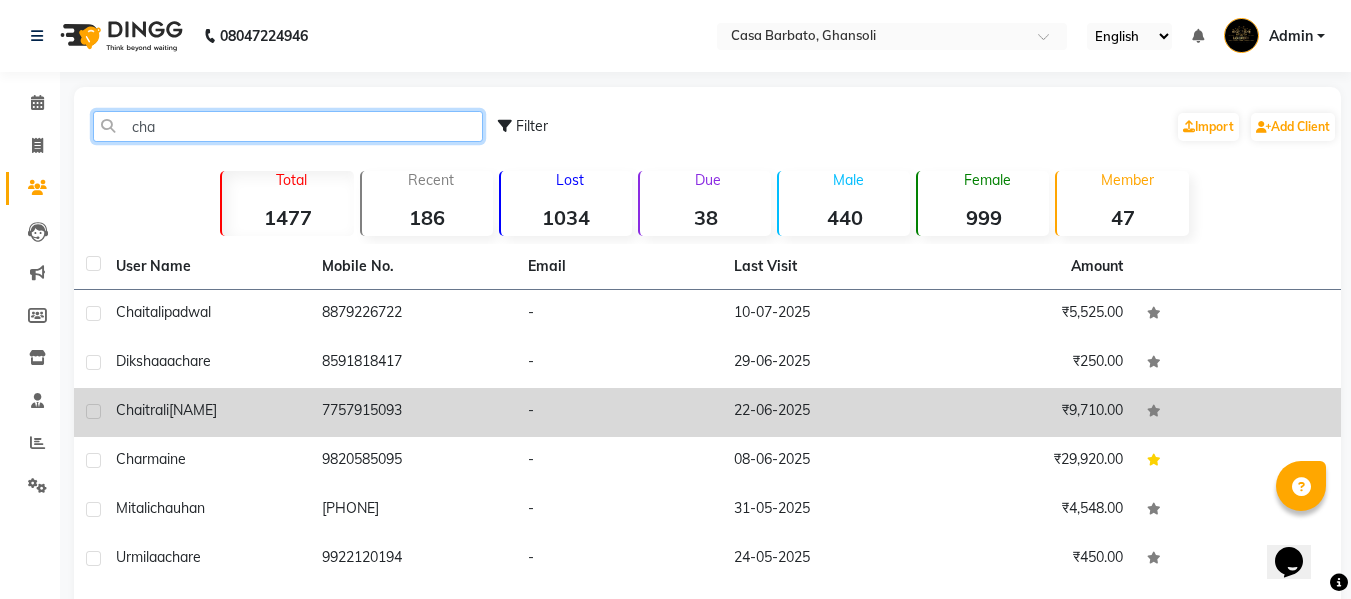 type on "cha" 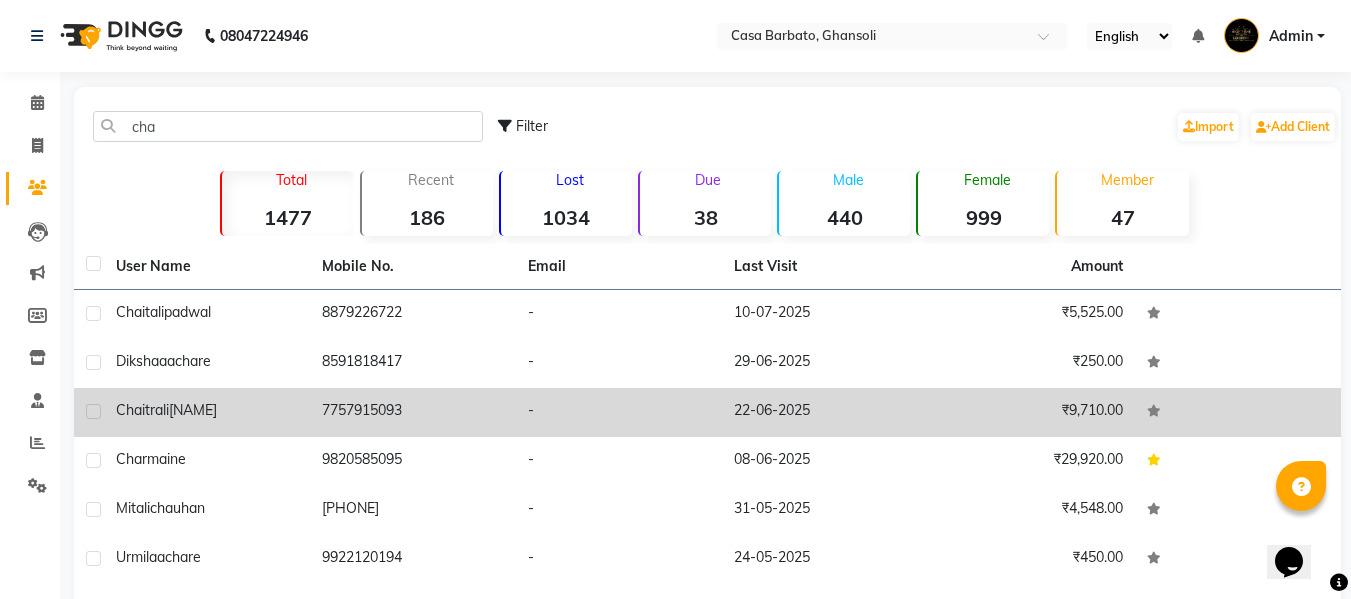 click on "[LAST]" 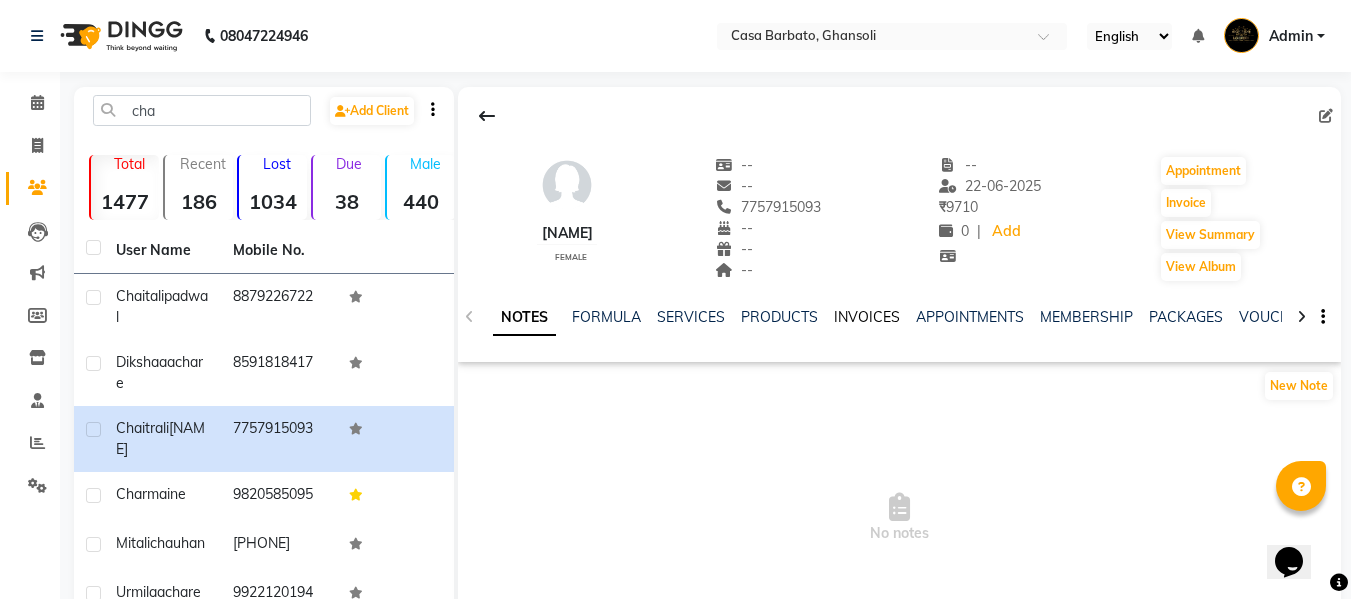 click on "INVOICES" 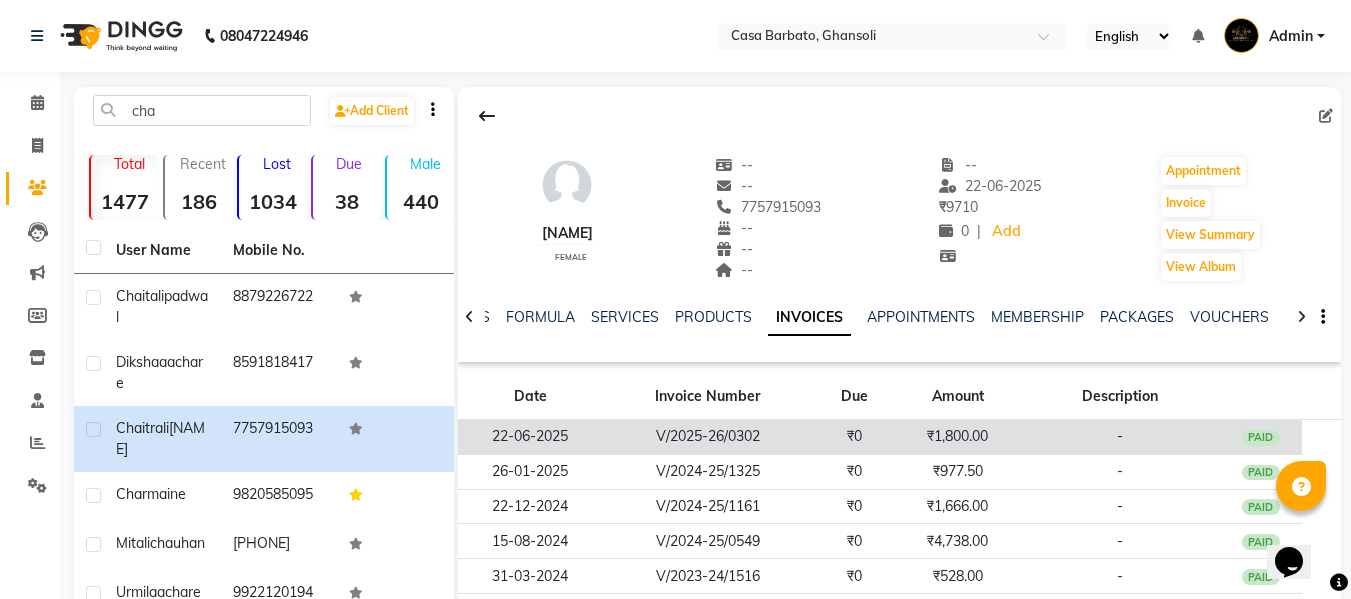 click on "V/2025-26/0302" 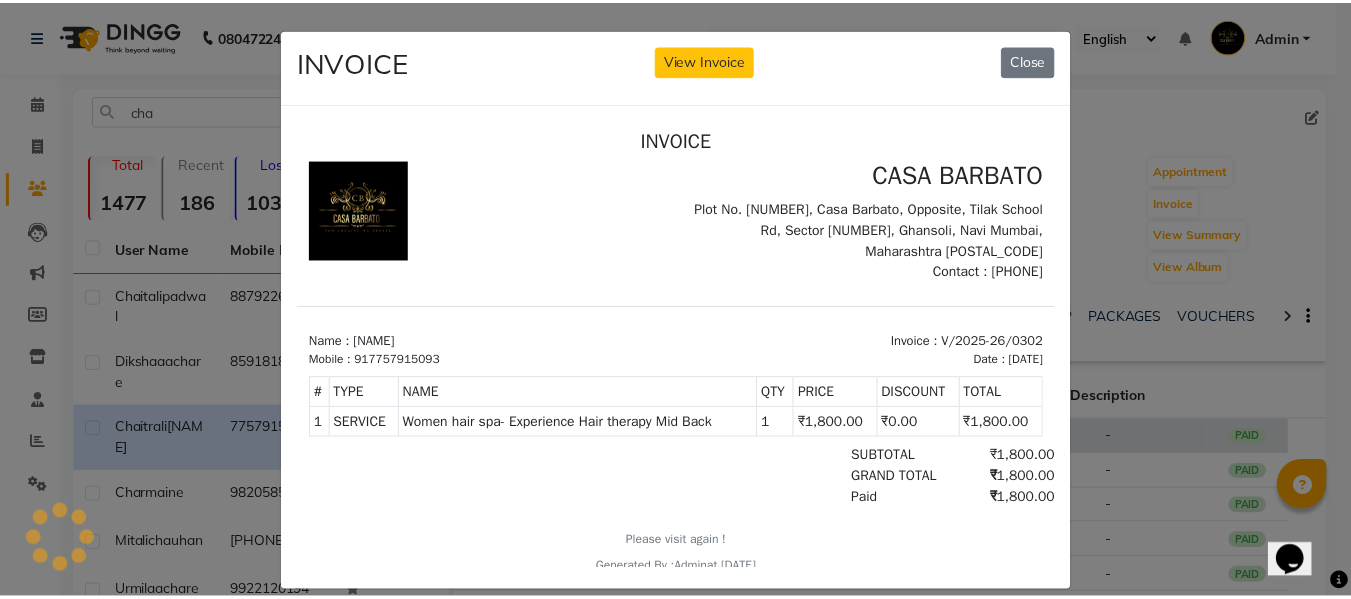 scroll, scrollTop: 0, scrollLeft: 0, axis: both 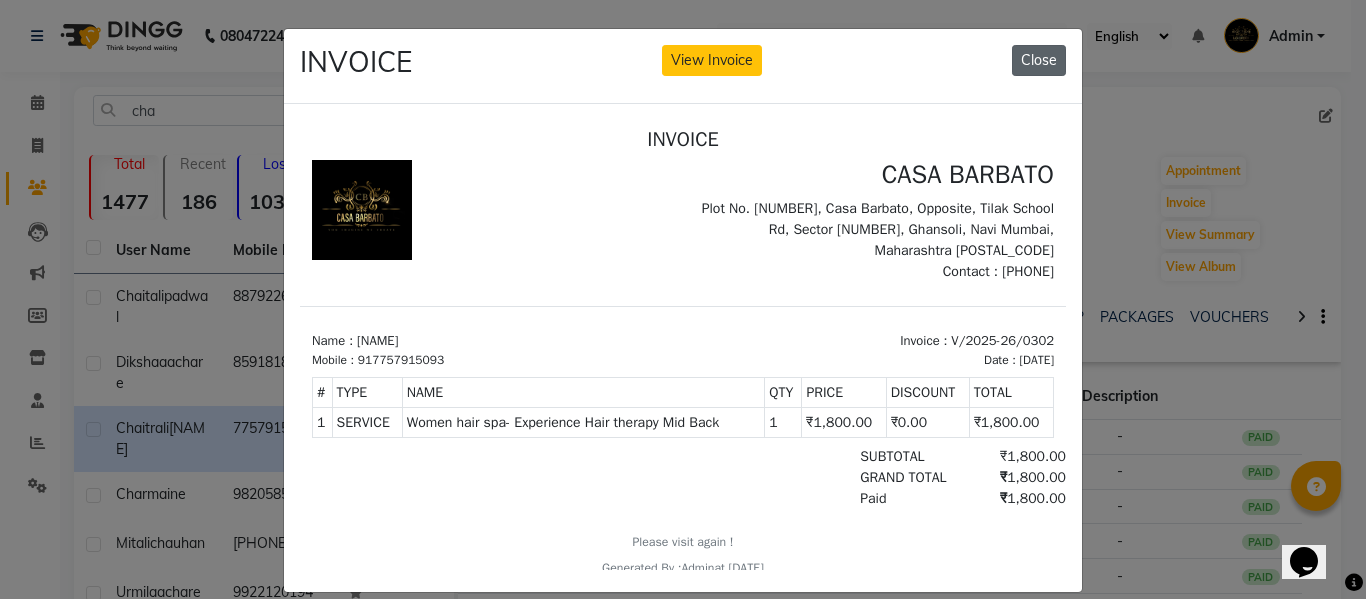 click on "Close" 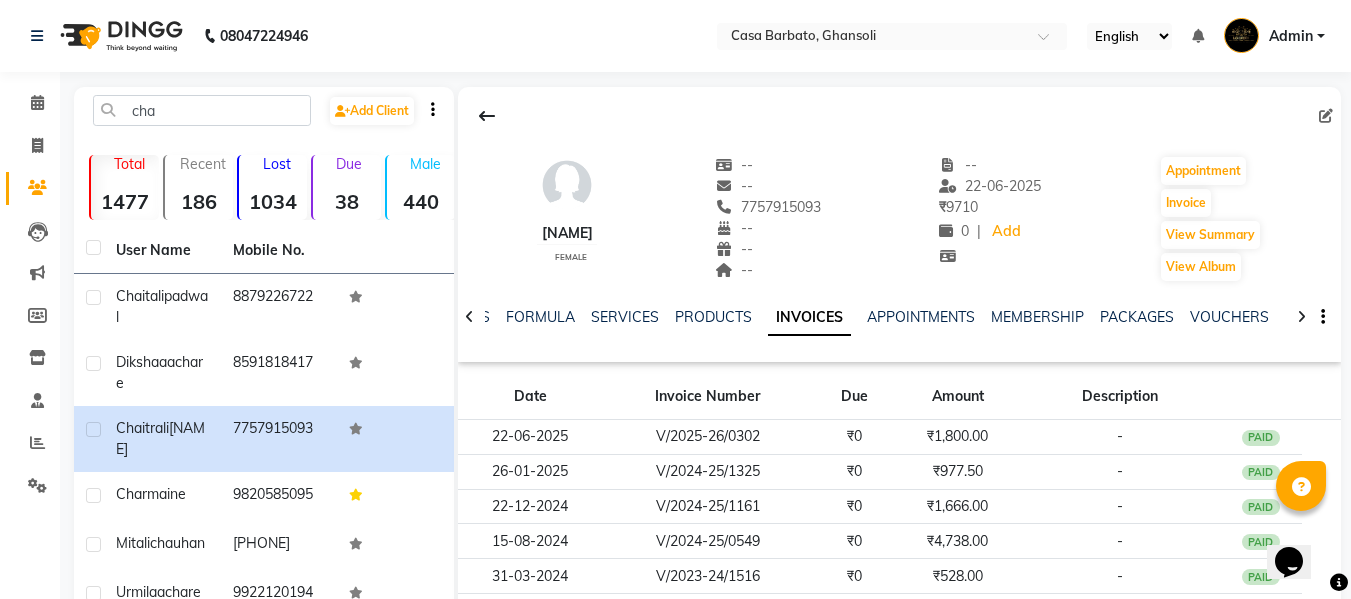 scroll, scrollTop: 40, scrollLeft: 0, axis: vertical 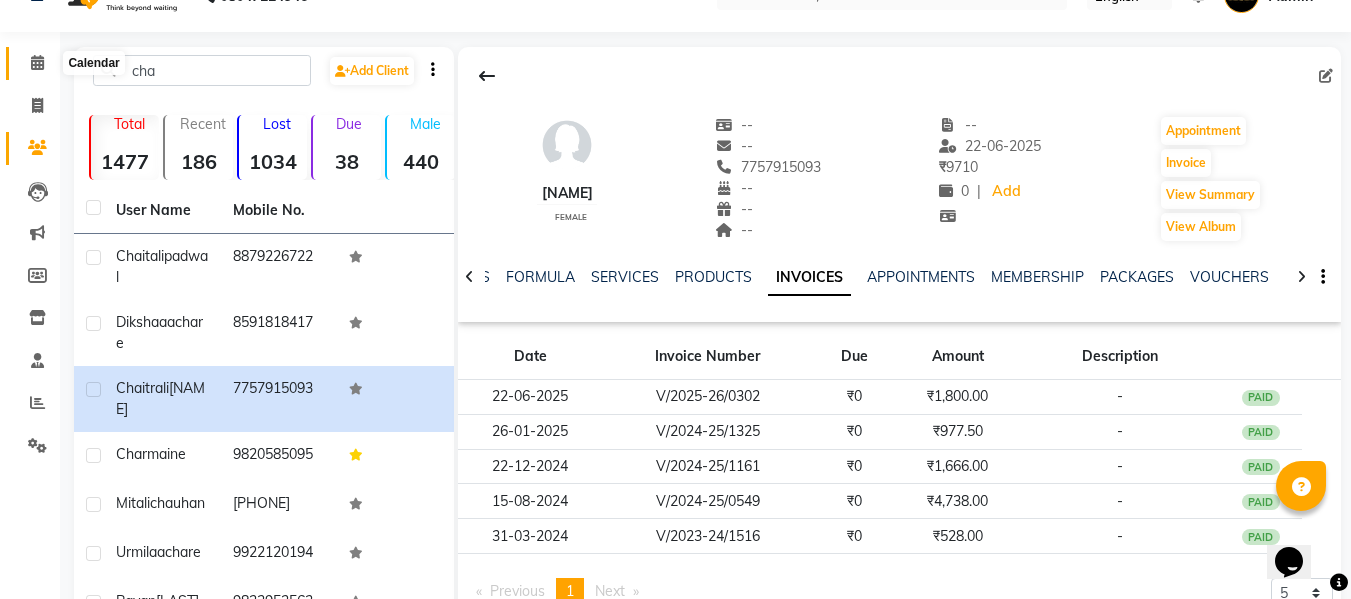 click 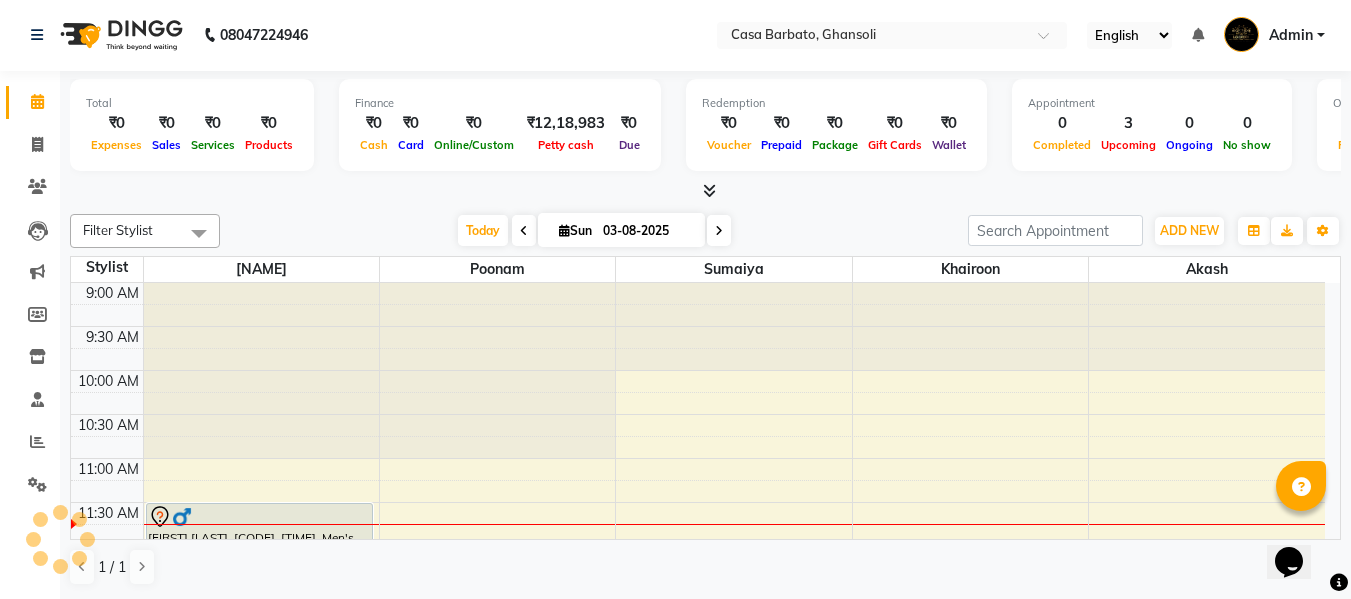 scroll, scrollTop: 0, scrollLeft: 0, axis: both 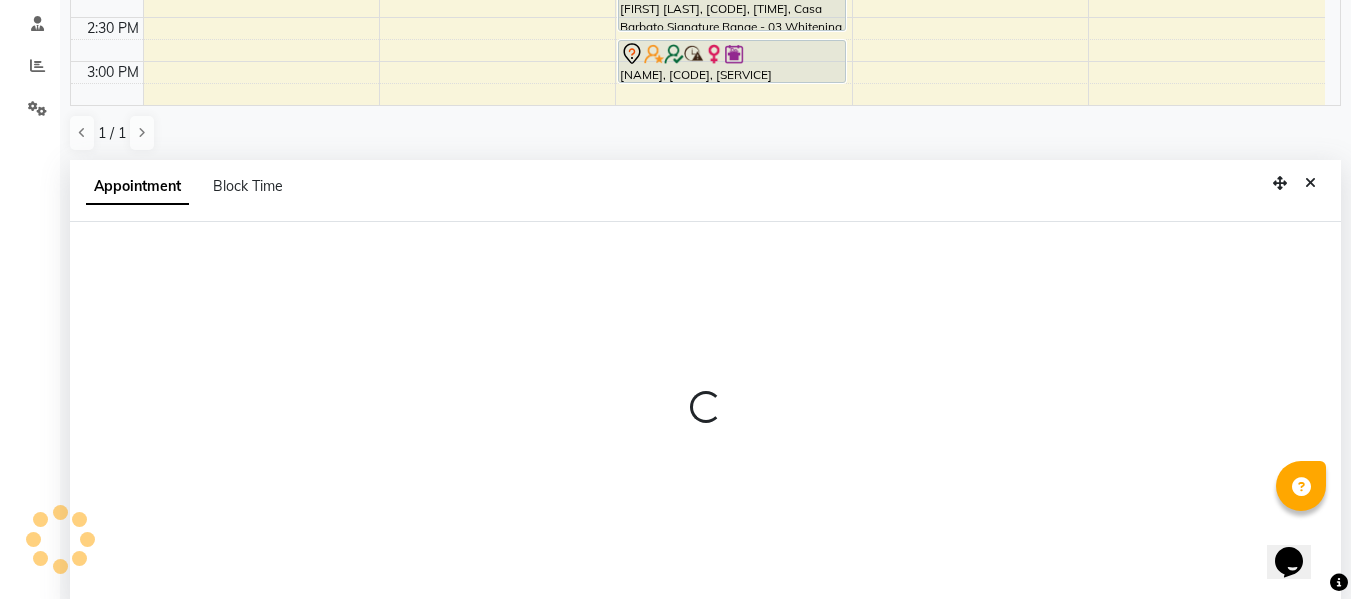 select on "10554" 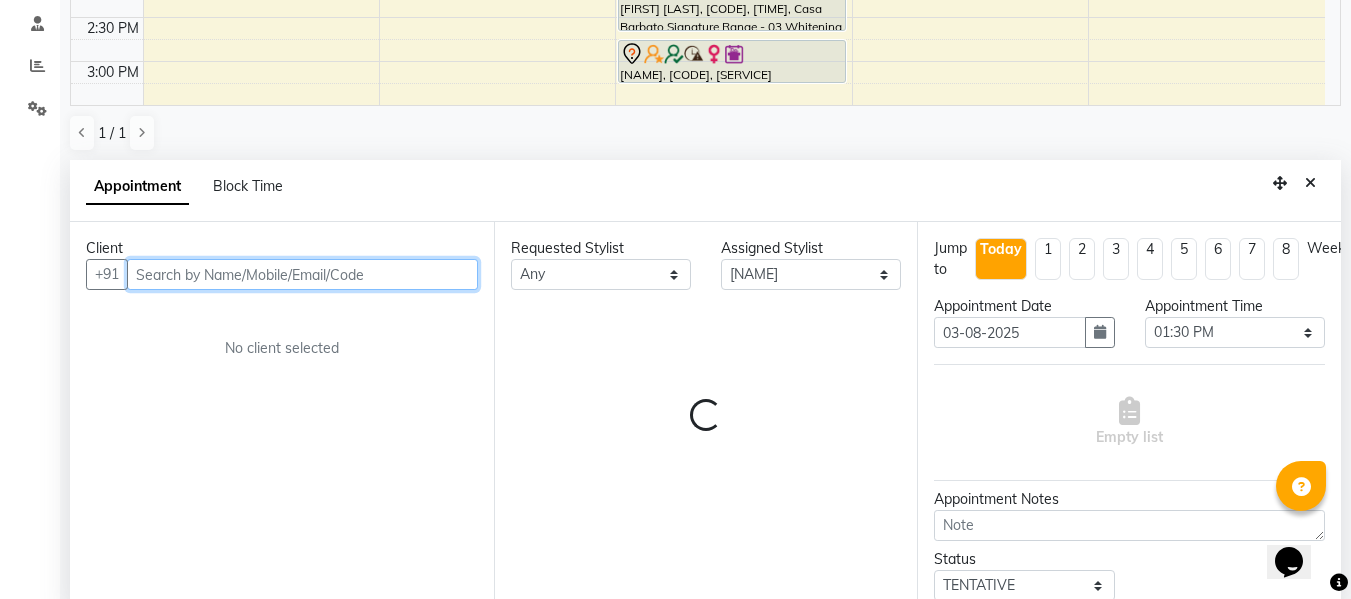 scroll, scrollTop: 393, scrollLeft: 0, axis: vertical 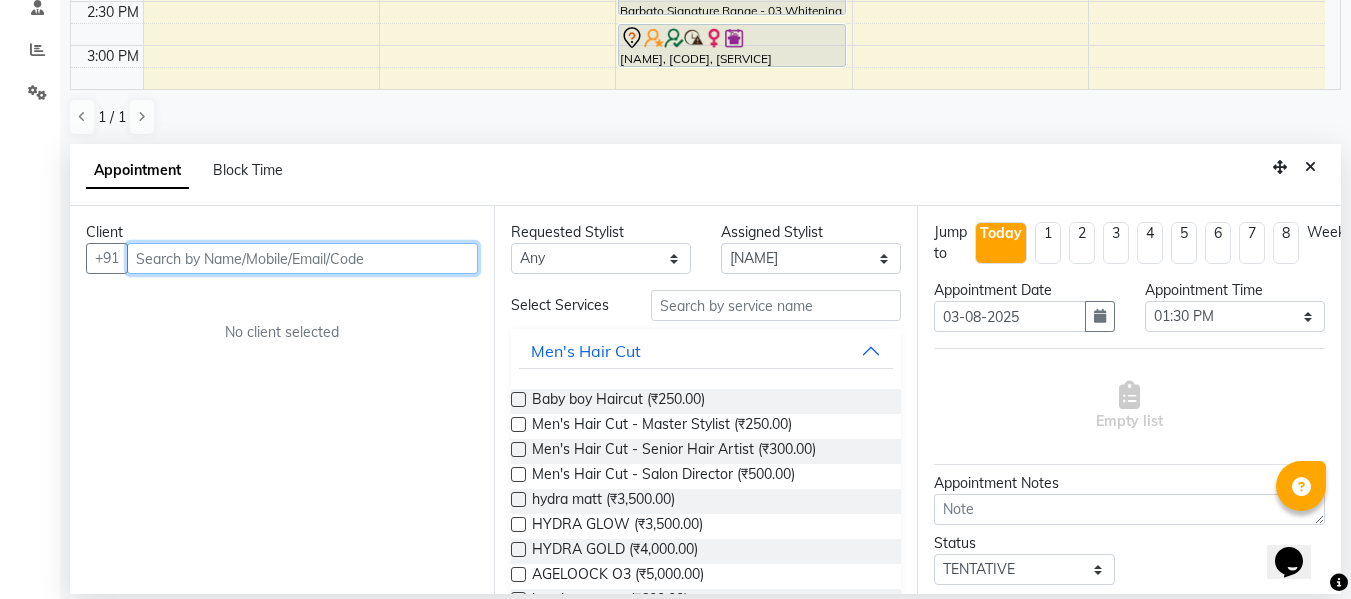 click at bounding box center (302, 258) 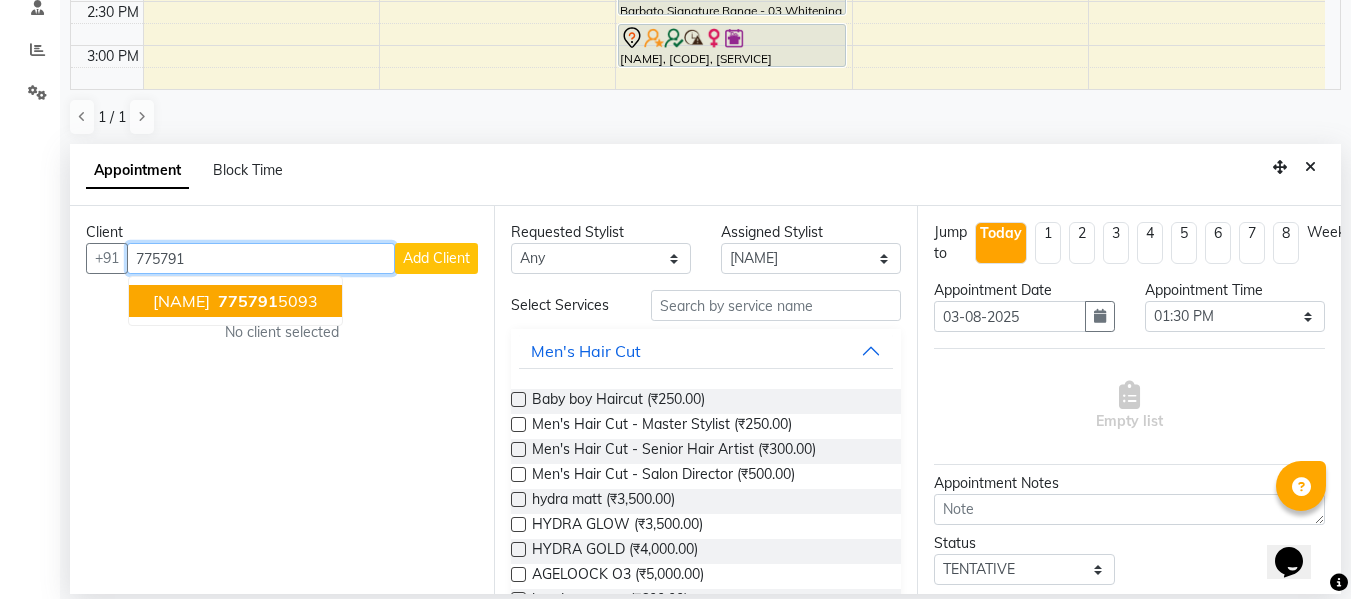 click on "775791" at bounding box center (248, 301) 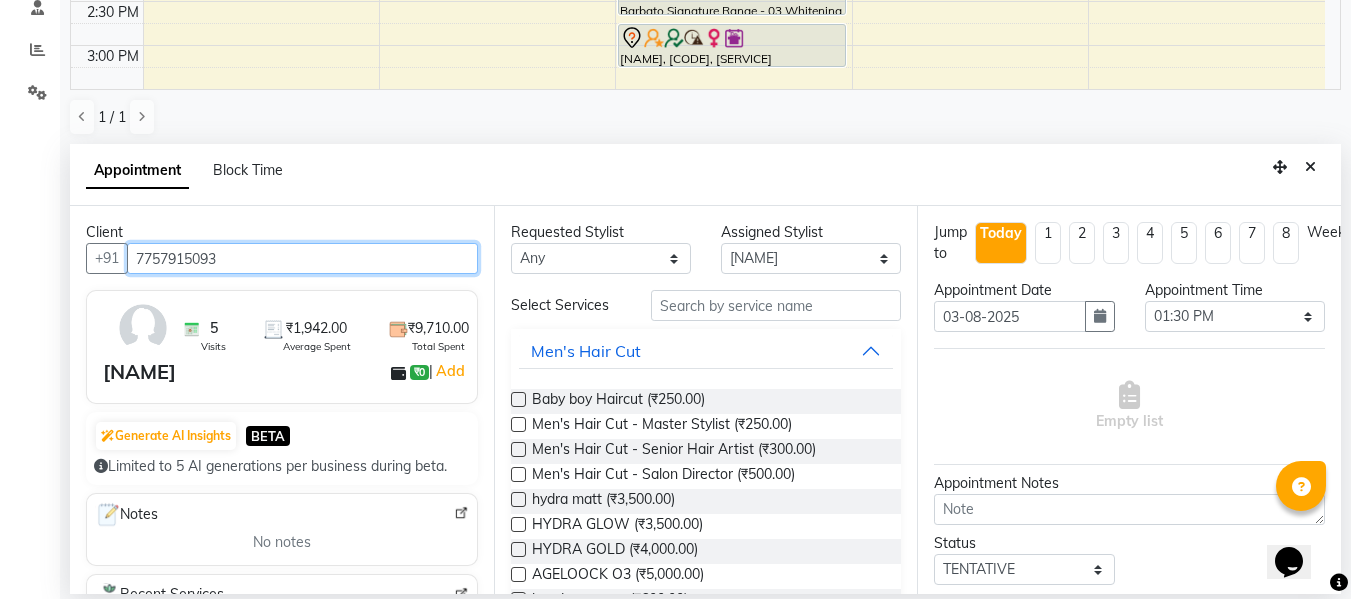 type on "7757915093" 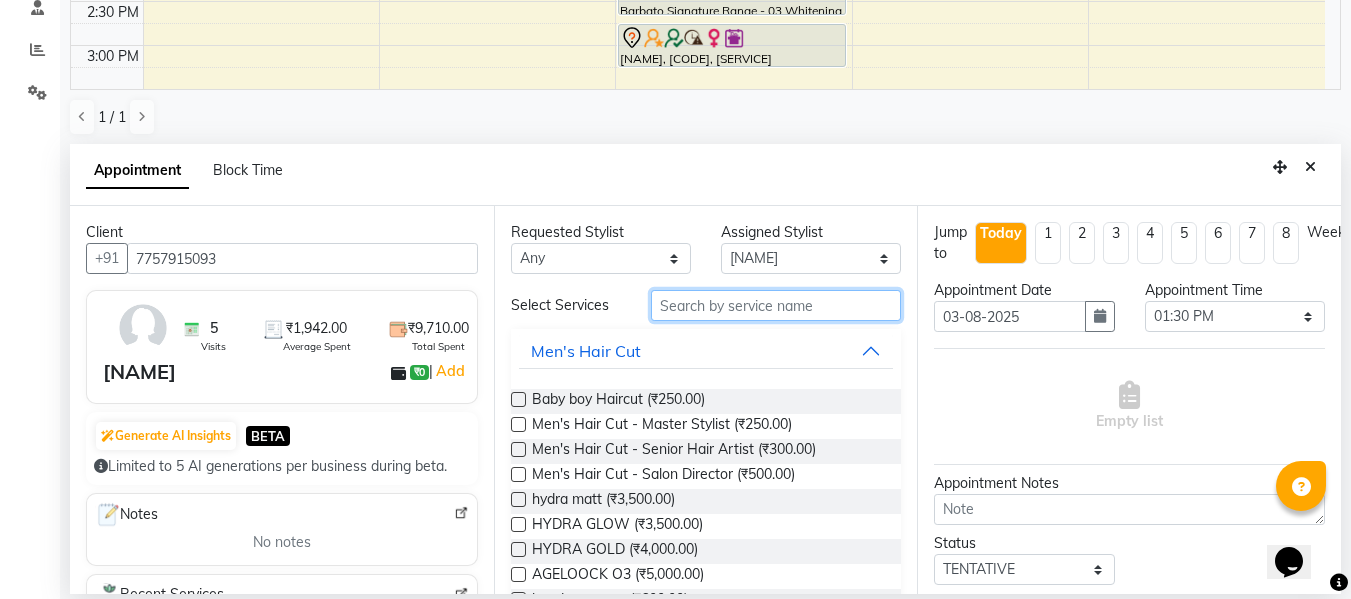 click at bounding box center [776, 305] 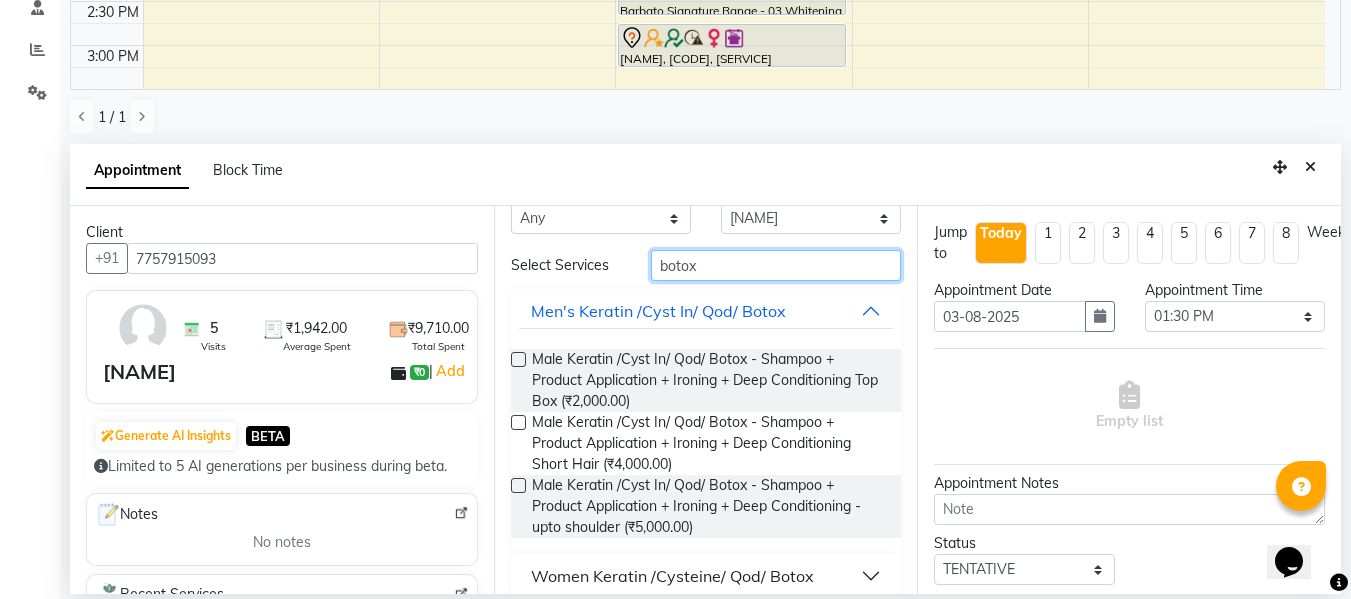 scroll, scrollTop: 60, scrollLeft: 0, axis: vertical 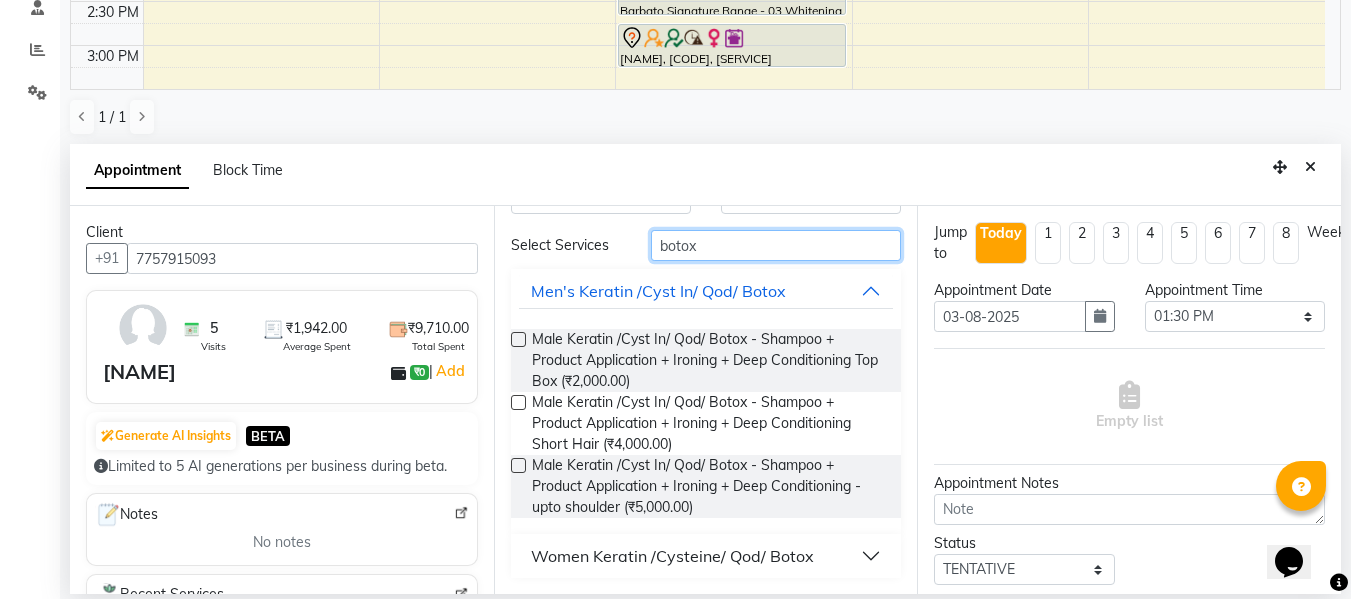 type on "botox" 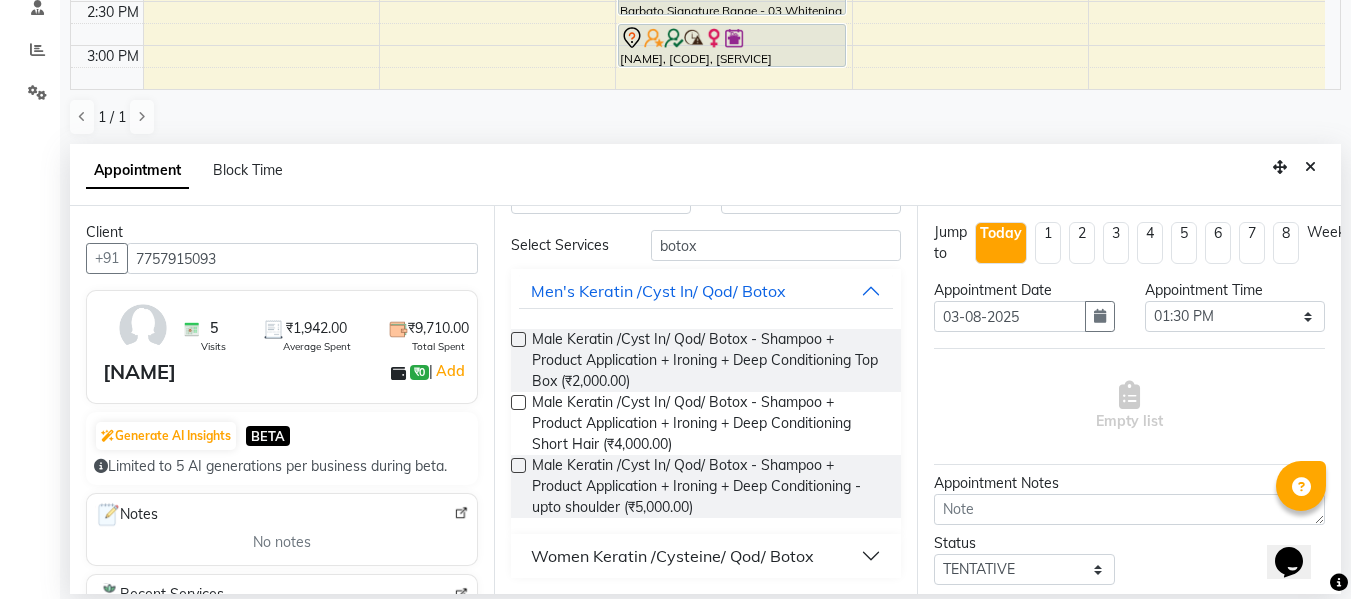 click on "Women Keratin /Cysteine/ Qod/ Botox" at bounding box center (706, 556) 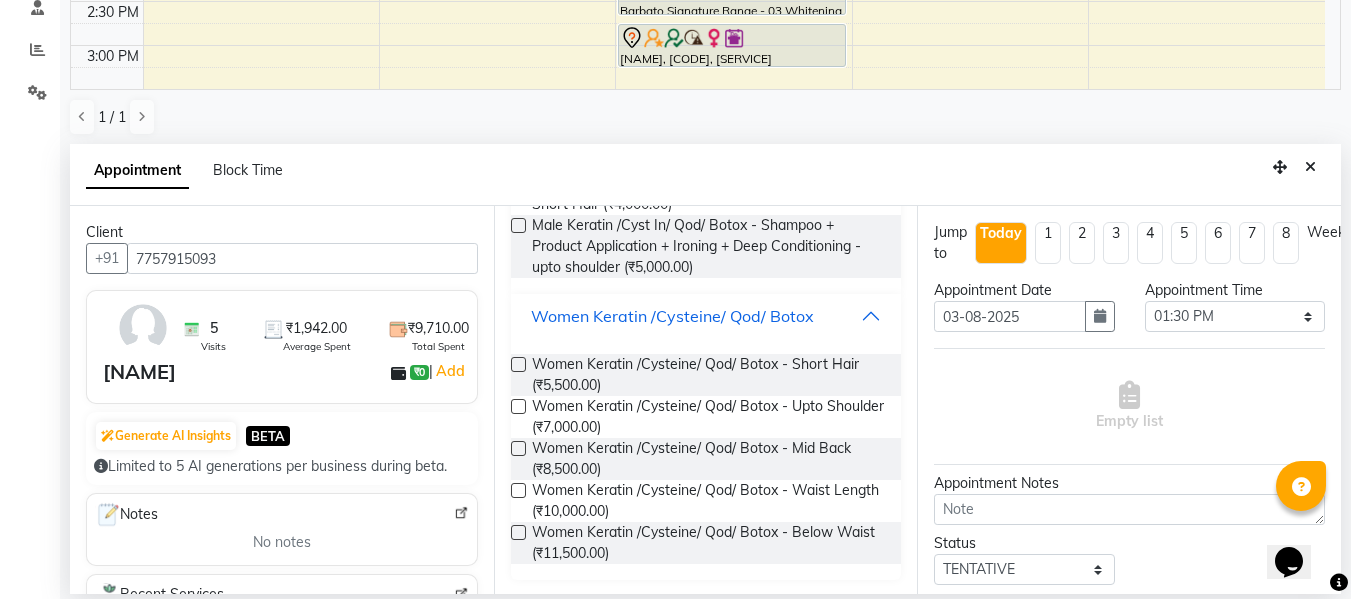 scroll, scrollTop: 302, scrollLeft: 0, axis: vertical 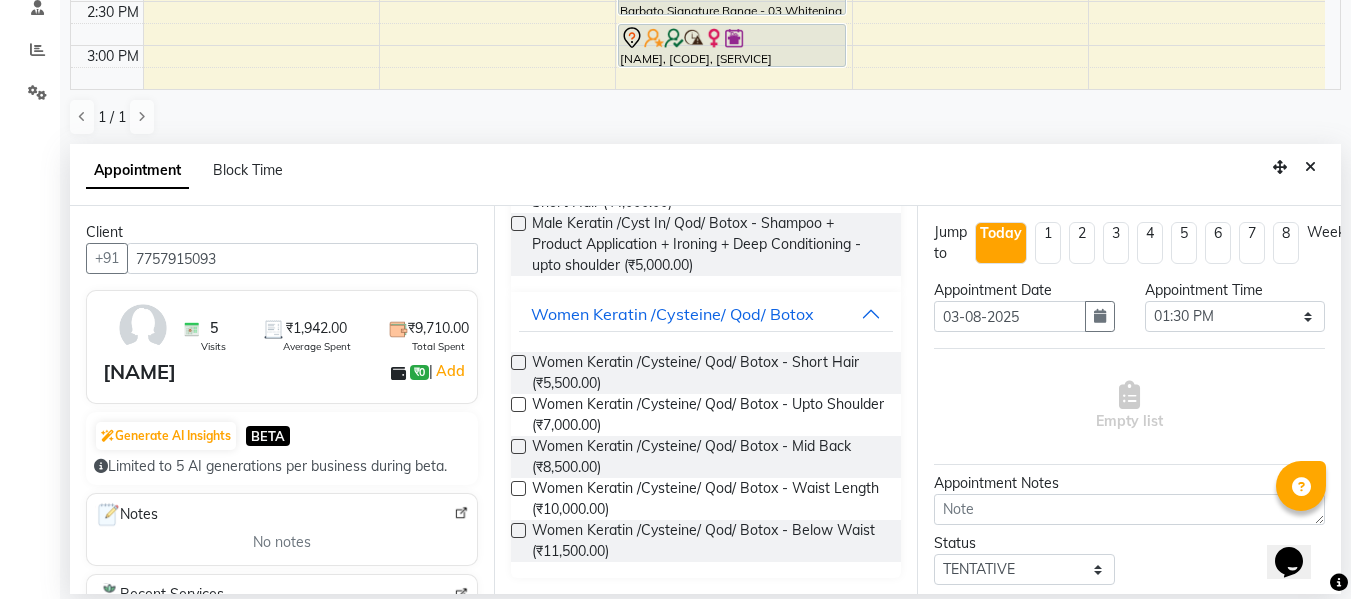 click at bounding box center [518, 446] 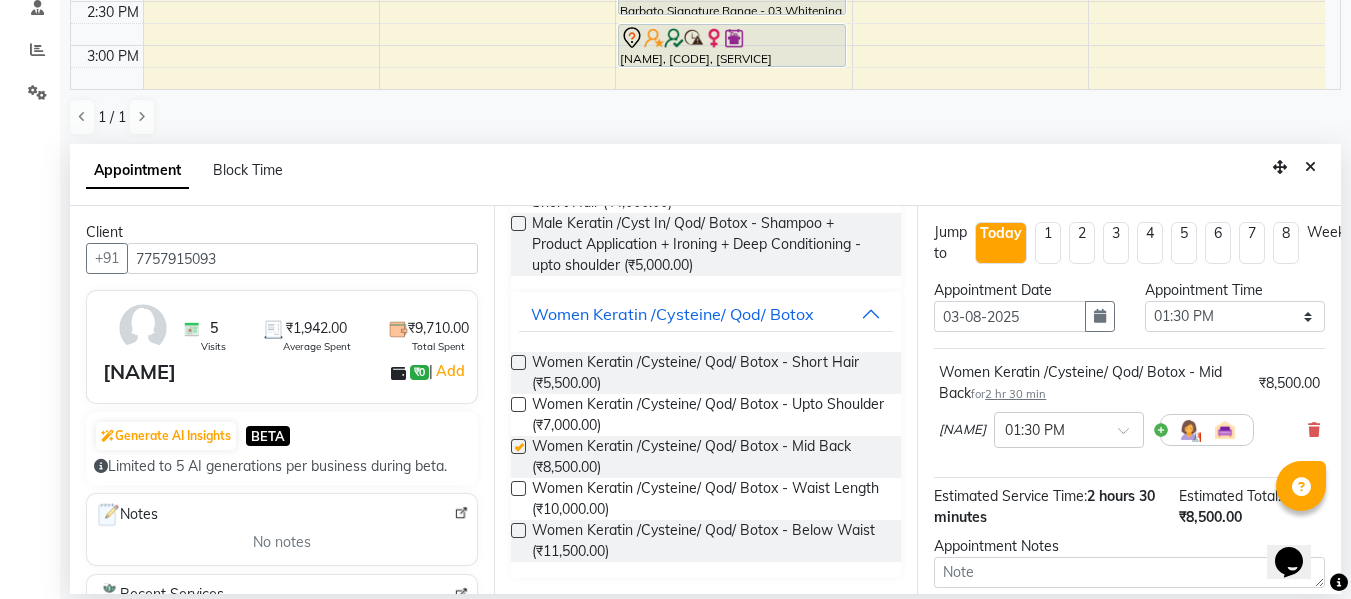 checkbox on "false" 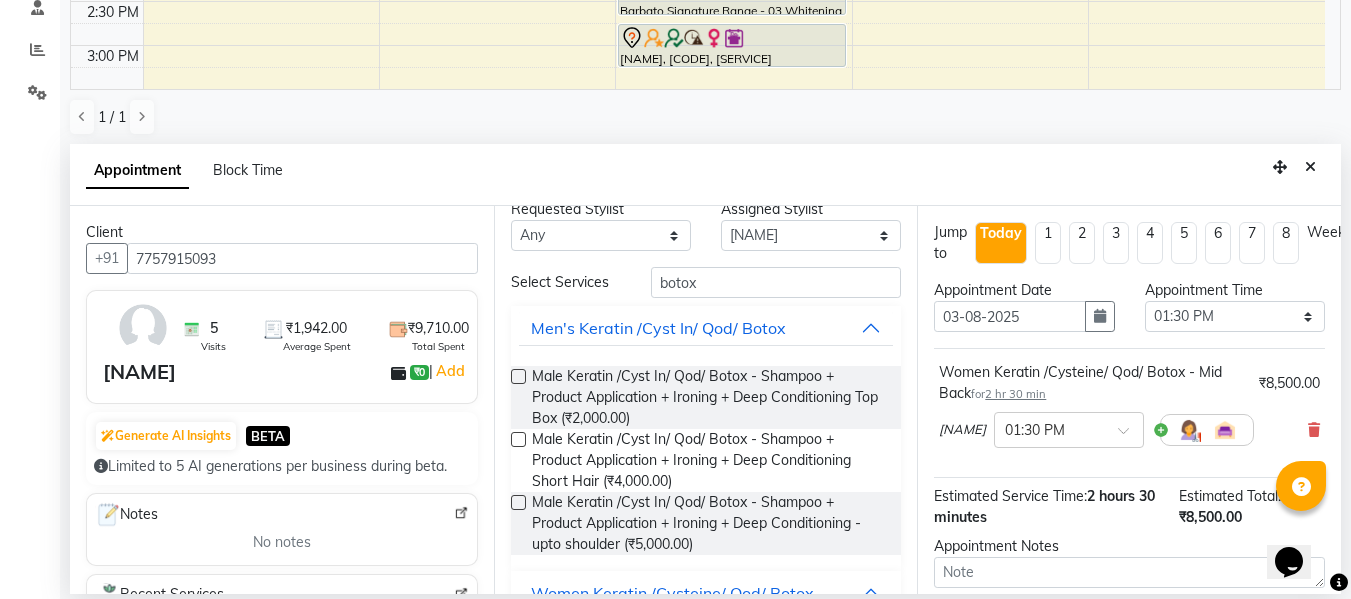 scroll, scrollTop: 0, scrollLeft: 0, axis: both 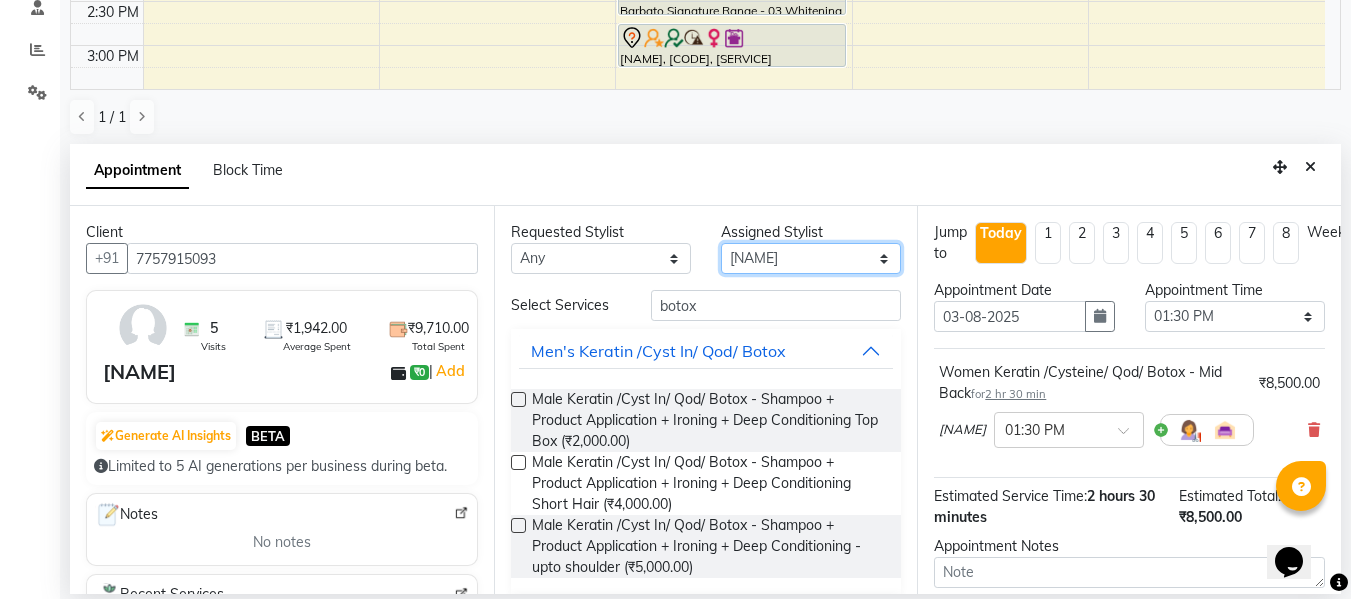 click on "Select Akash  Khairoon Poonam shantanu  Sumaiya" at bounding box center [811, 258] 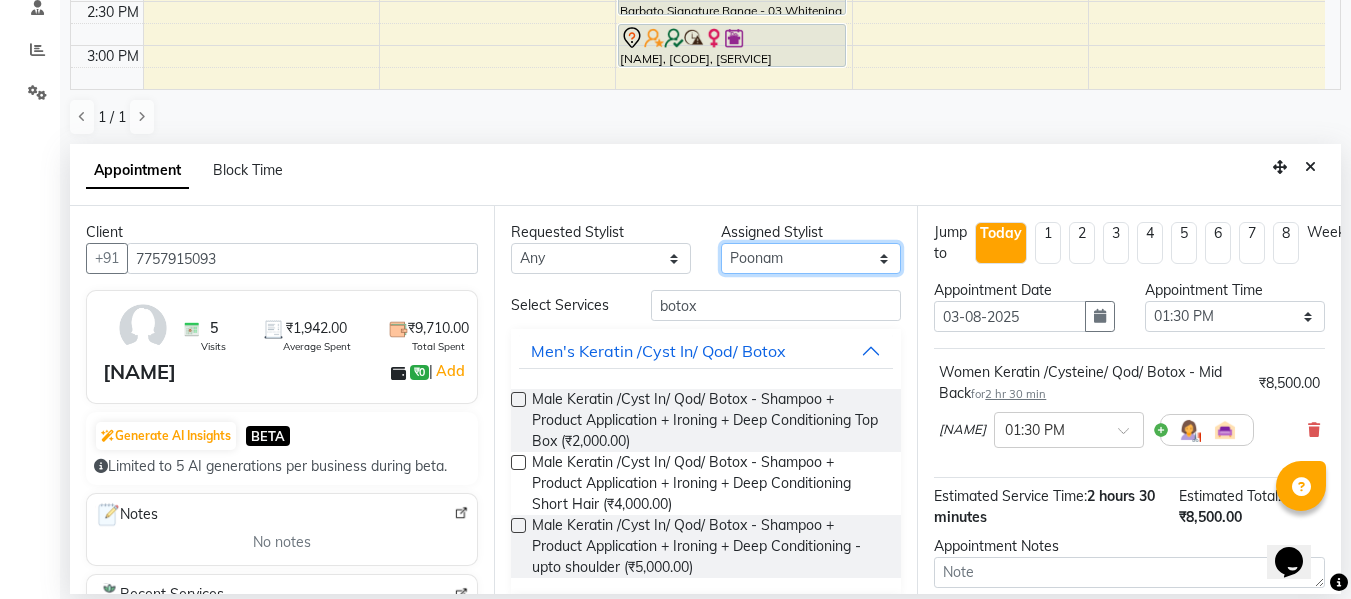 click on "Select Akash  Khairoon Poonam shantanu  Sumaiya" at bounding box center (811, 258) 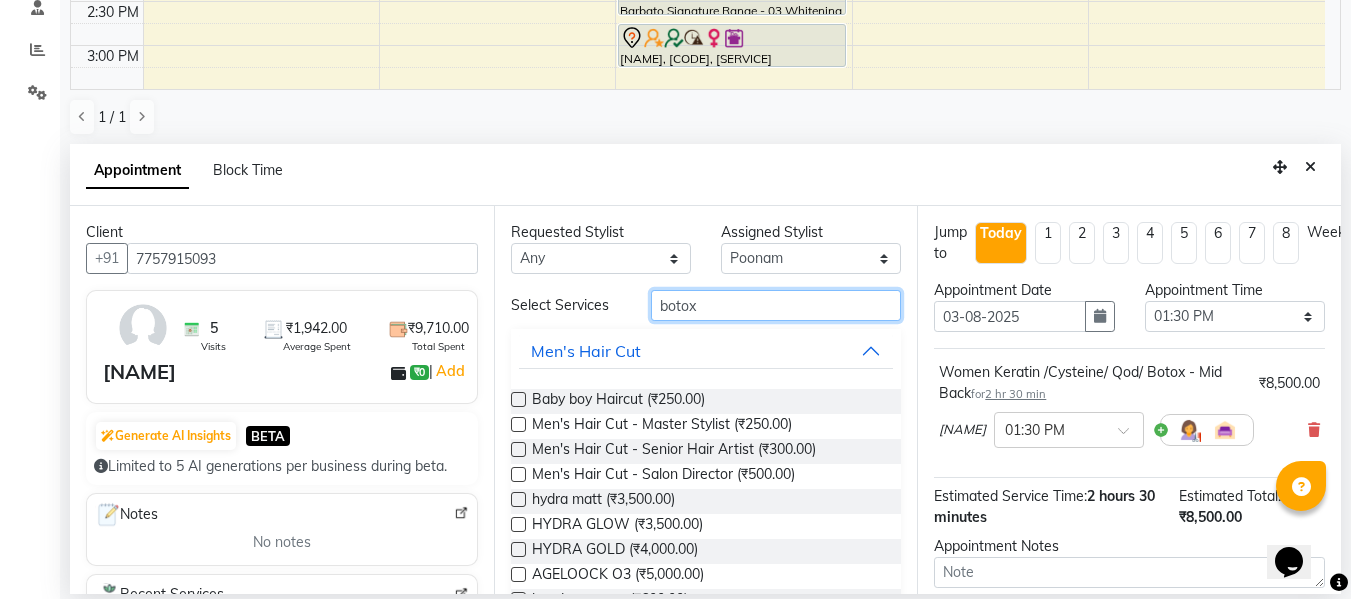 click on "botox" at bounding box center (776, 305) 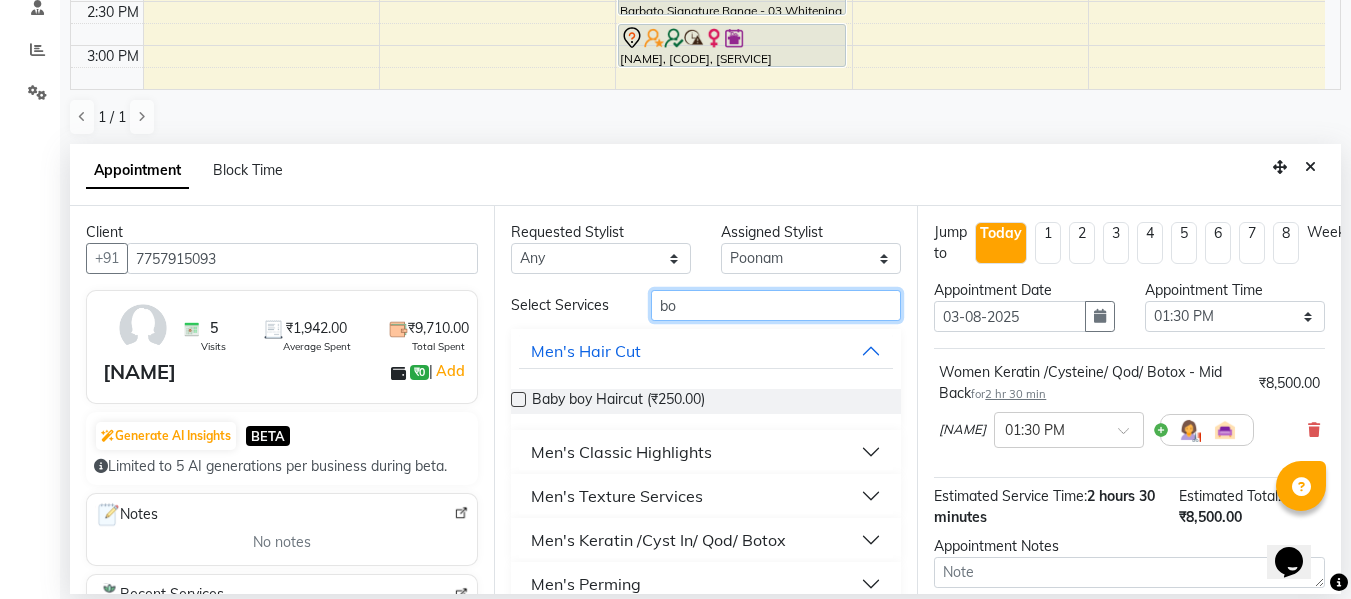 type on "b" 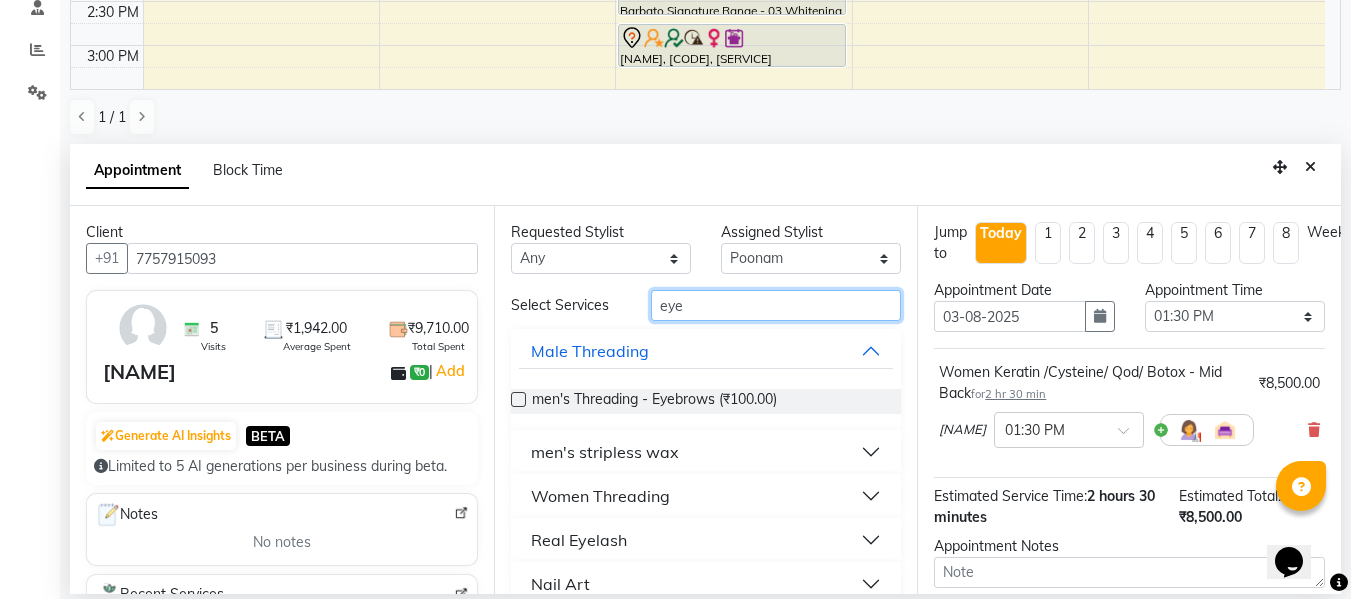type on "eye" 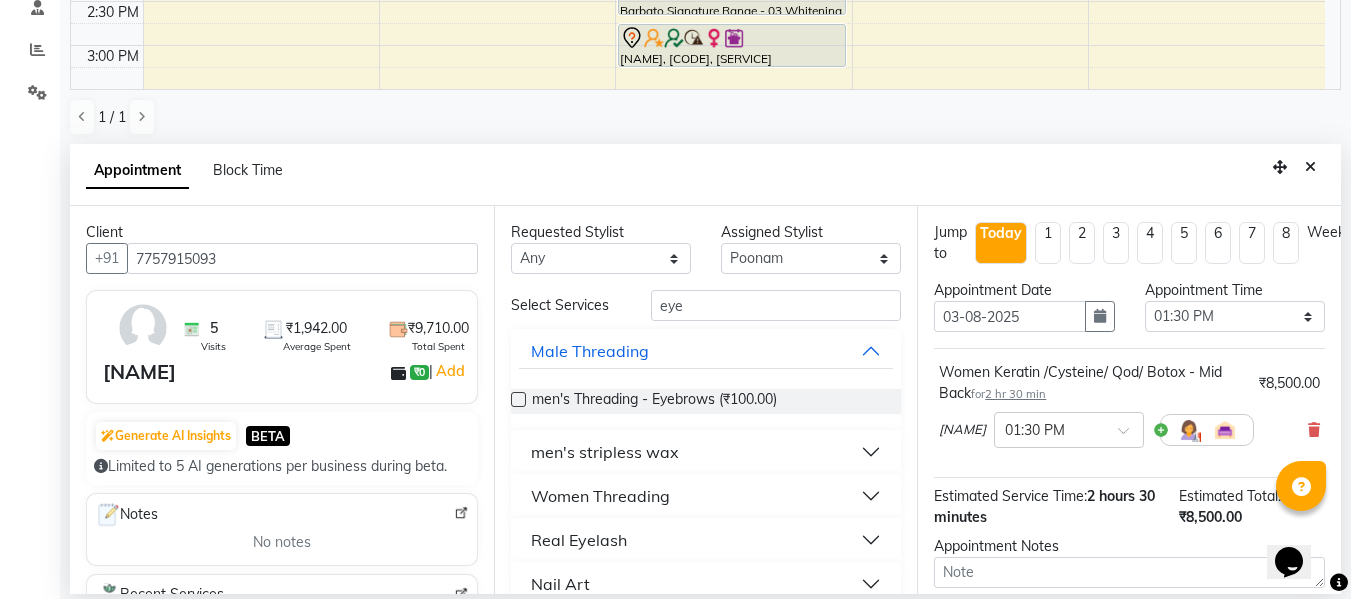 click on "Women Threading" at bounding box center [706, 496] 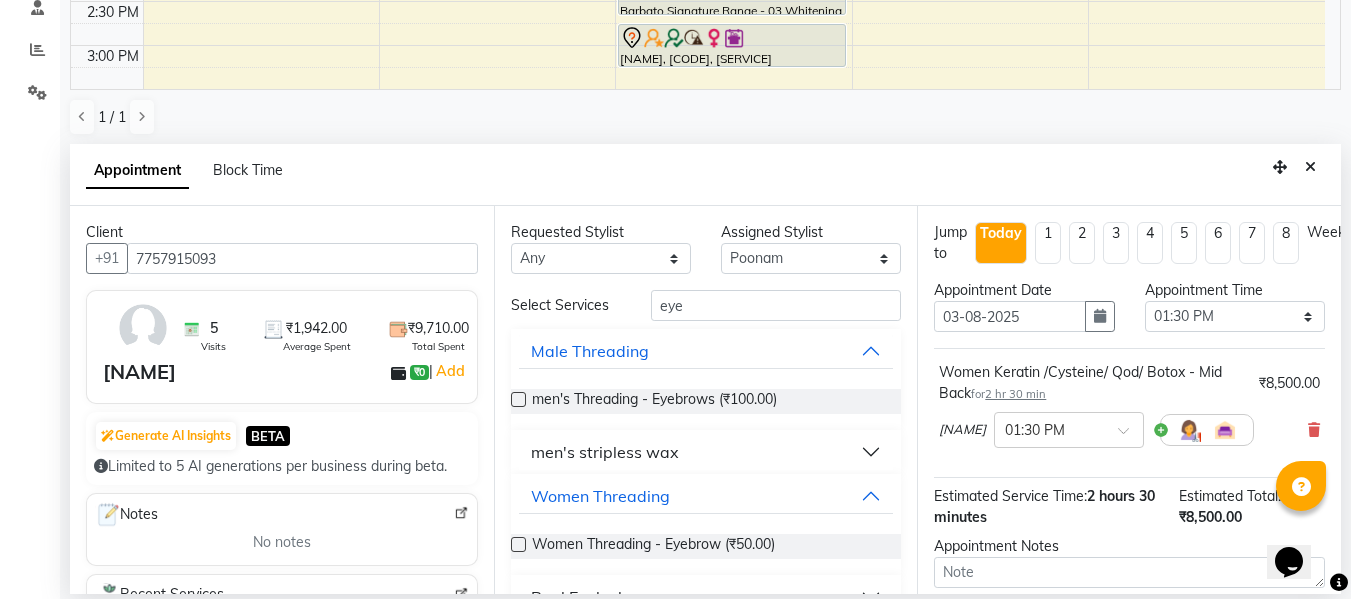 click at bounding box center (518, 544) 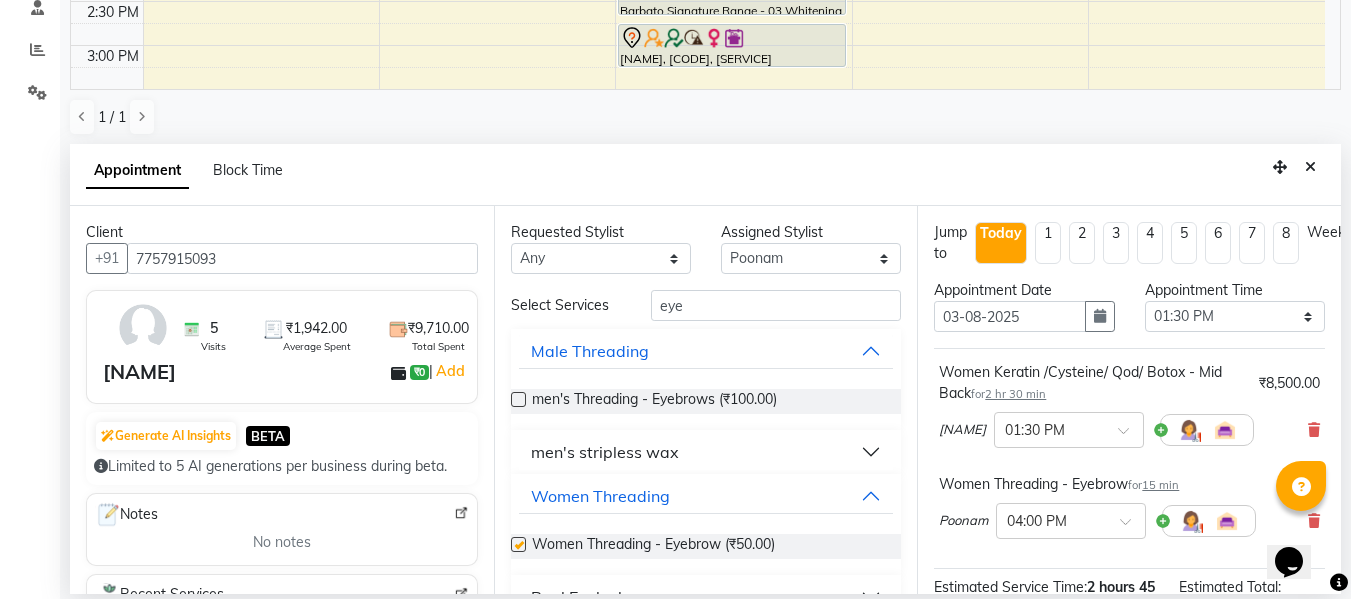 checkbox on "false" 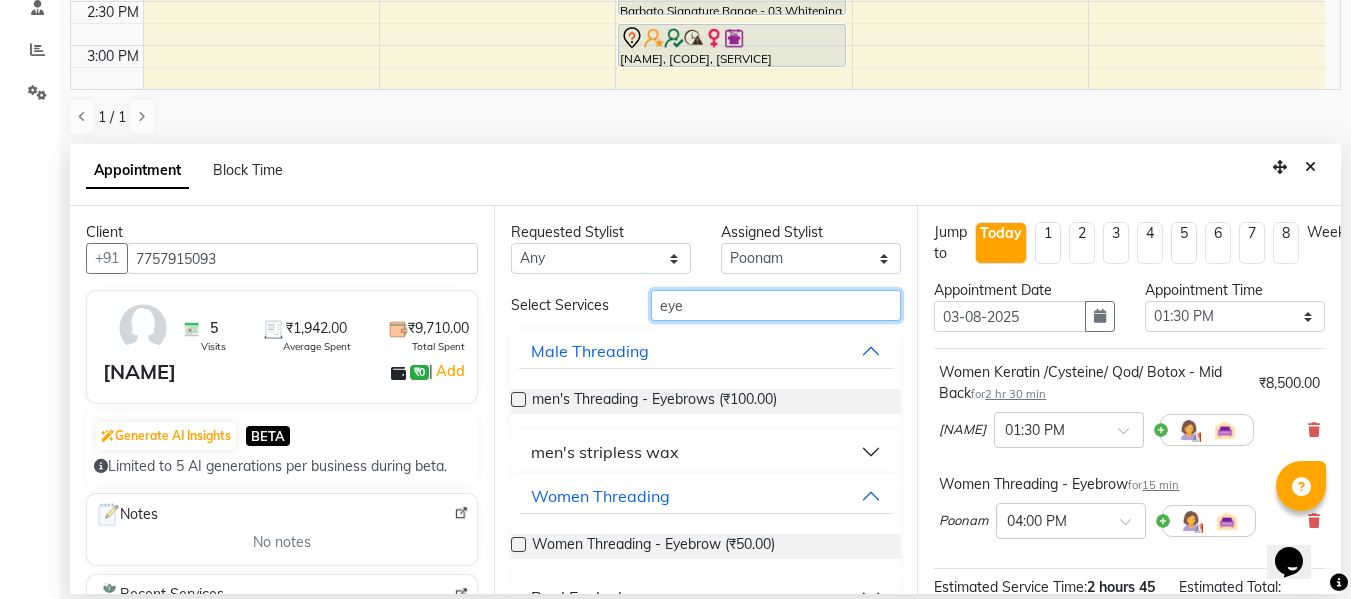click on "eye" at bounding box center [776, 305] 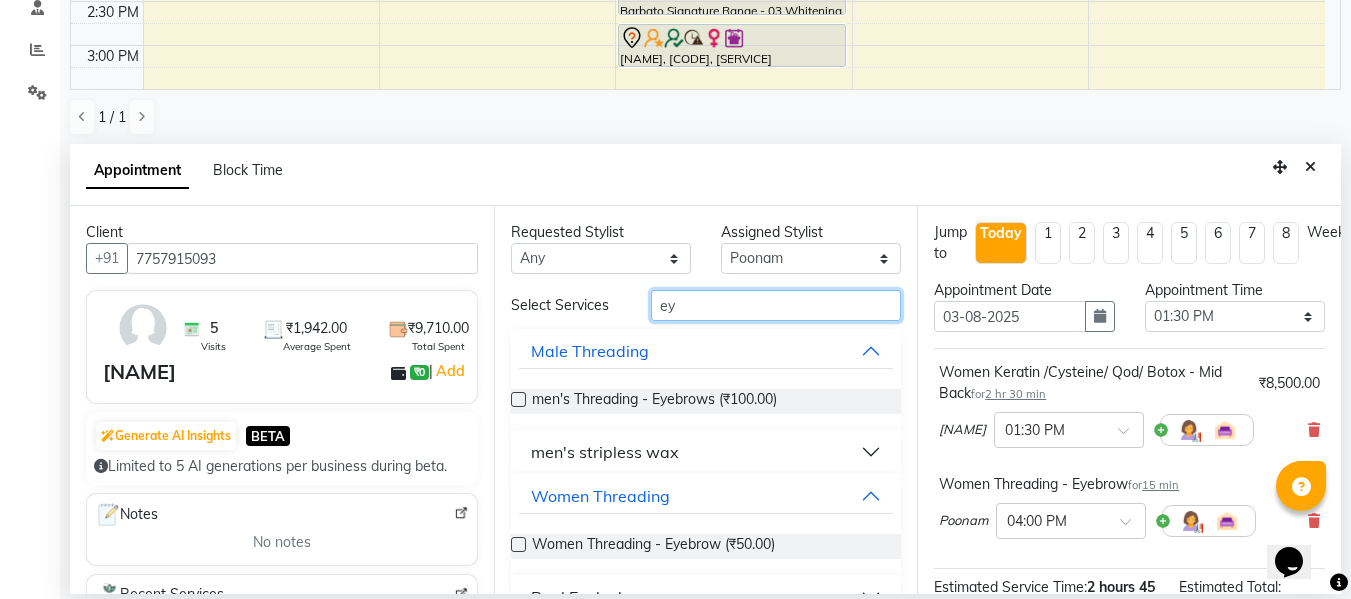 type on "e" 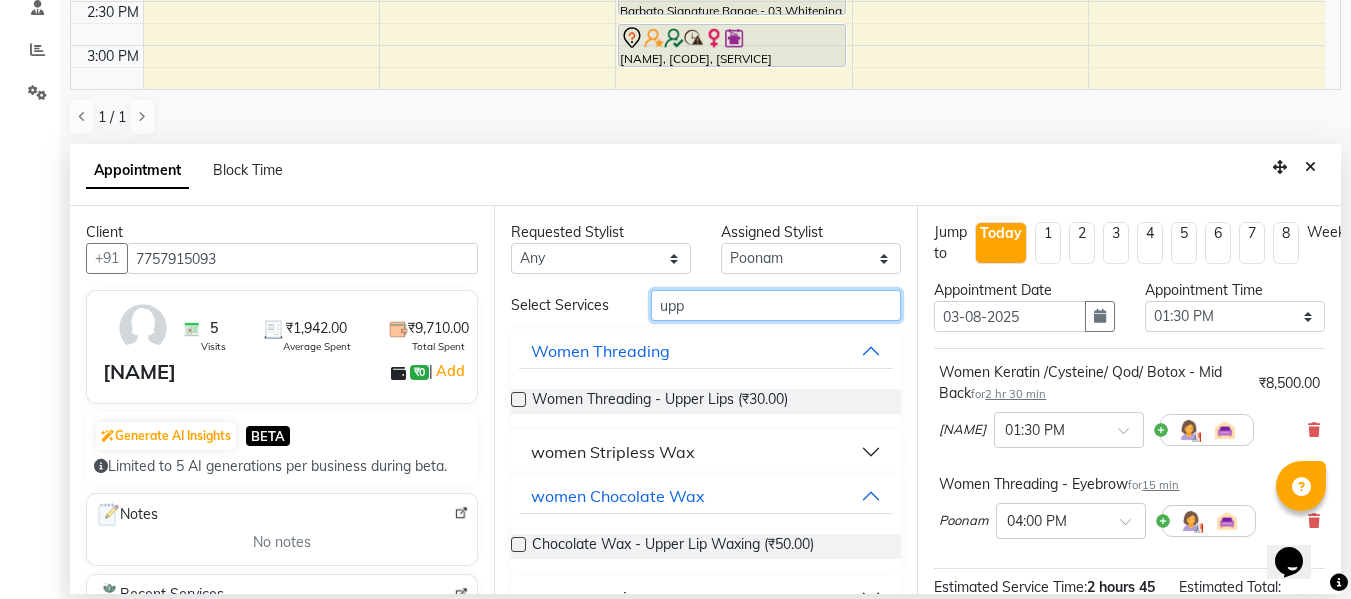 type on "upp" 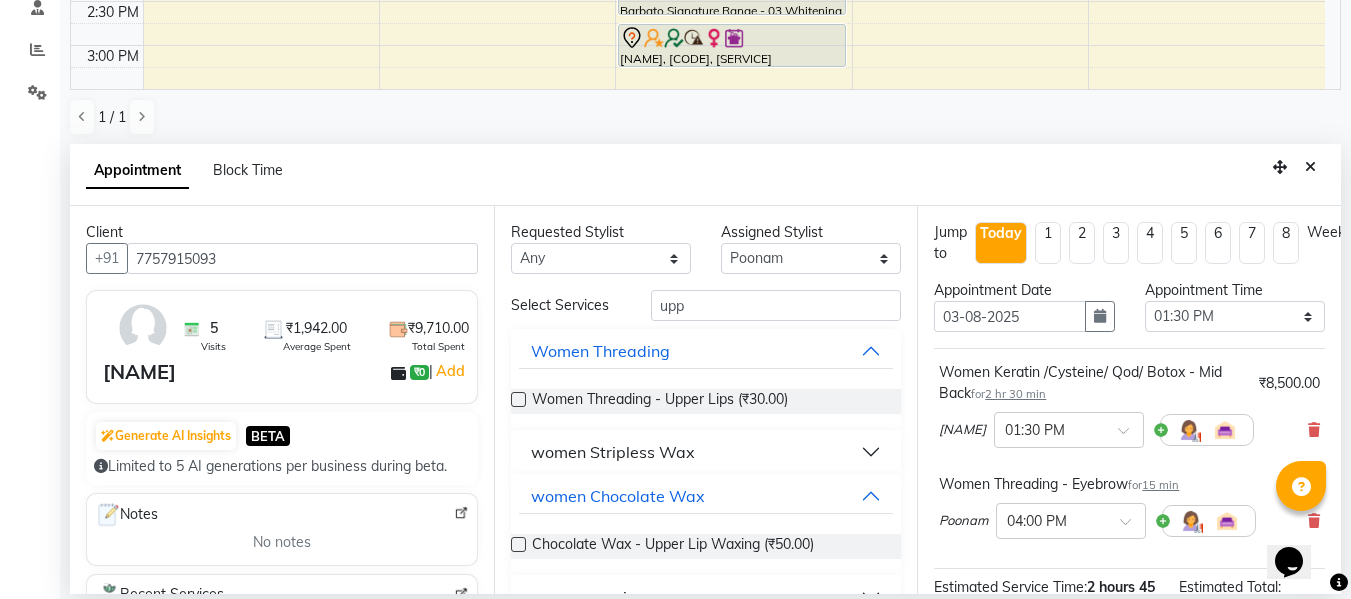 click at bounding box center [518, 399] 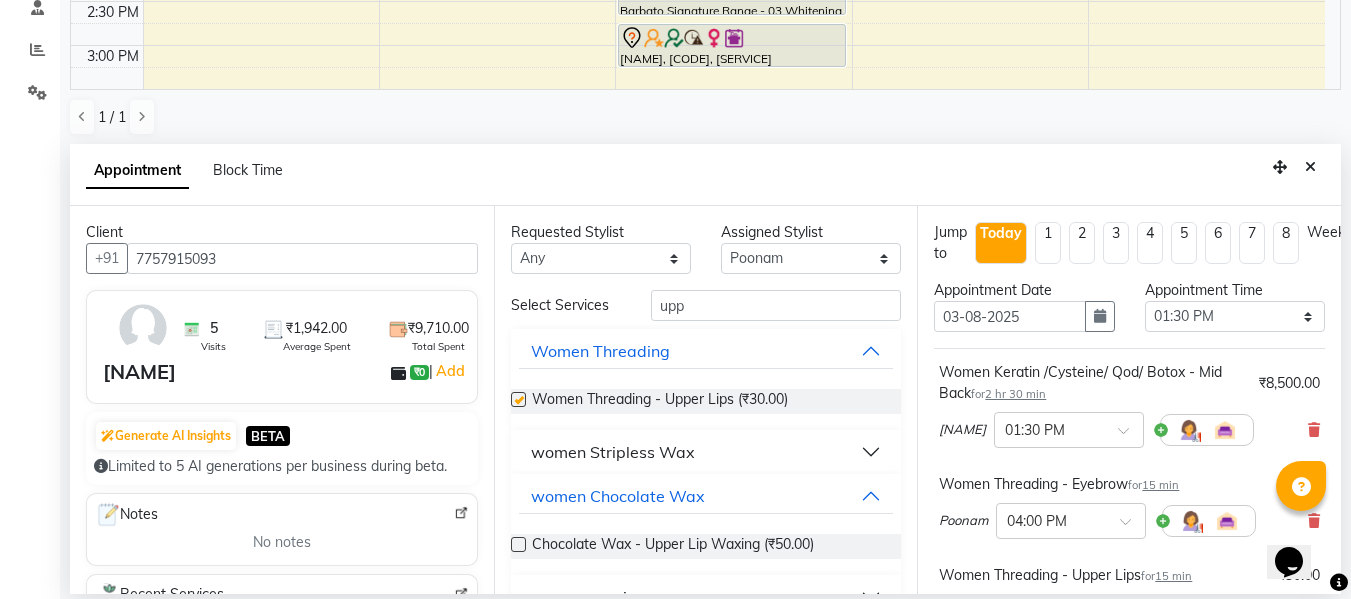 checkbox on "false" 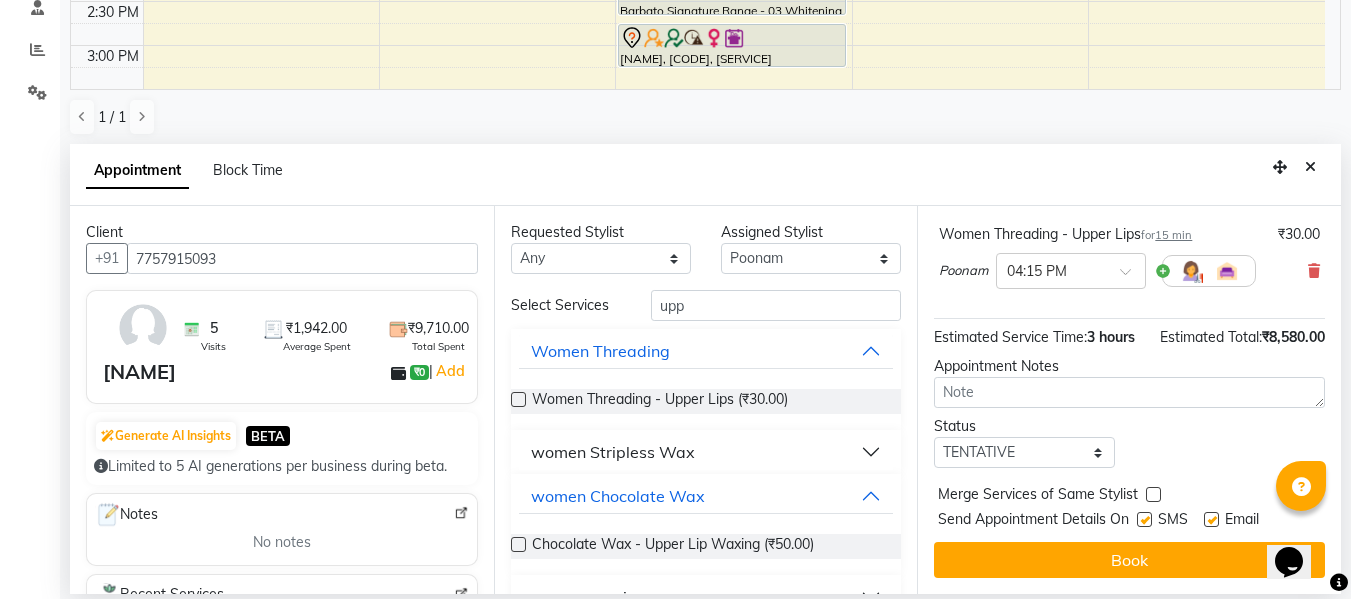 scroll, scrollTop: 377, scrollLeft: 0, axis: vertical 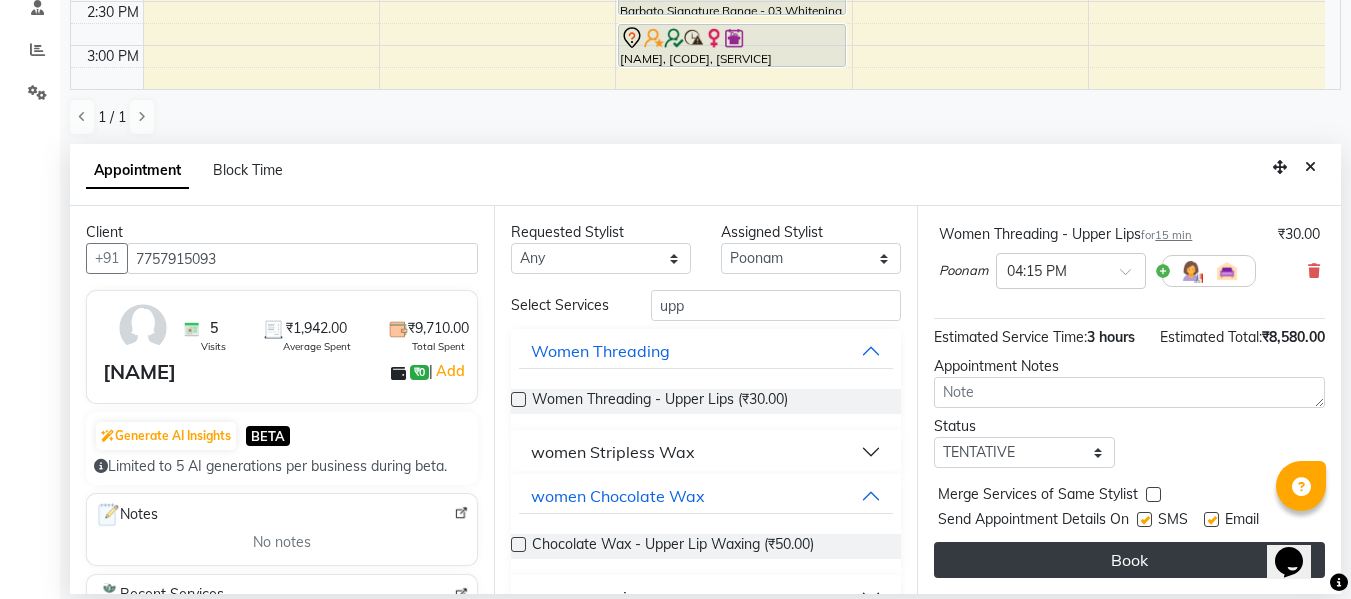 click on "Book" at bounding box center (1129, 560) 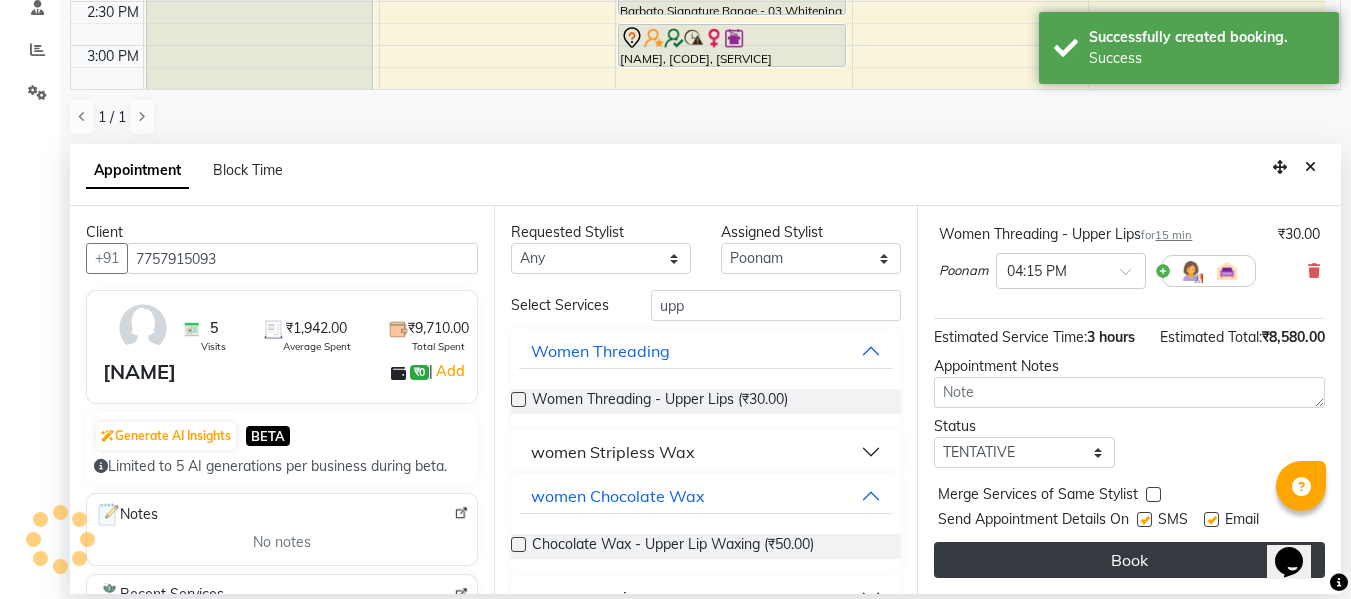 scroll, scrollTop: 318, scrollLeft: 0, axis: vertical 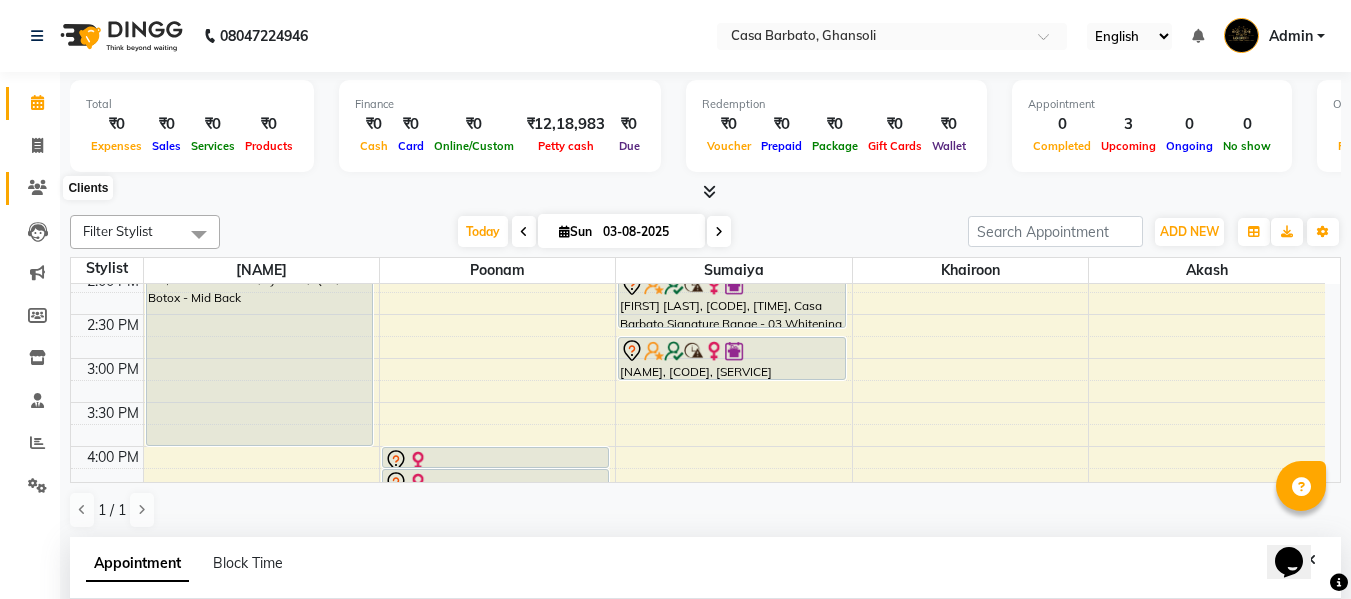 click 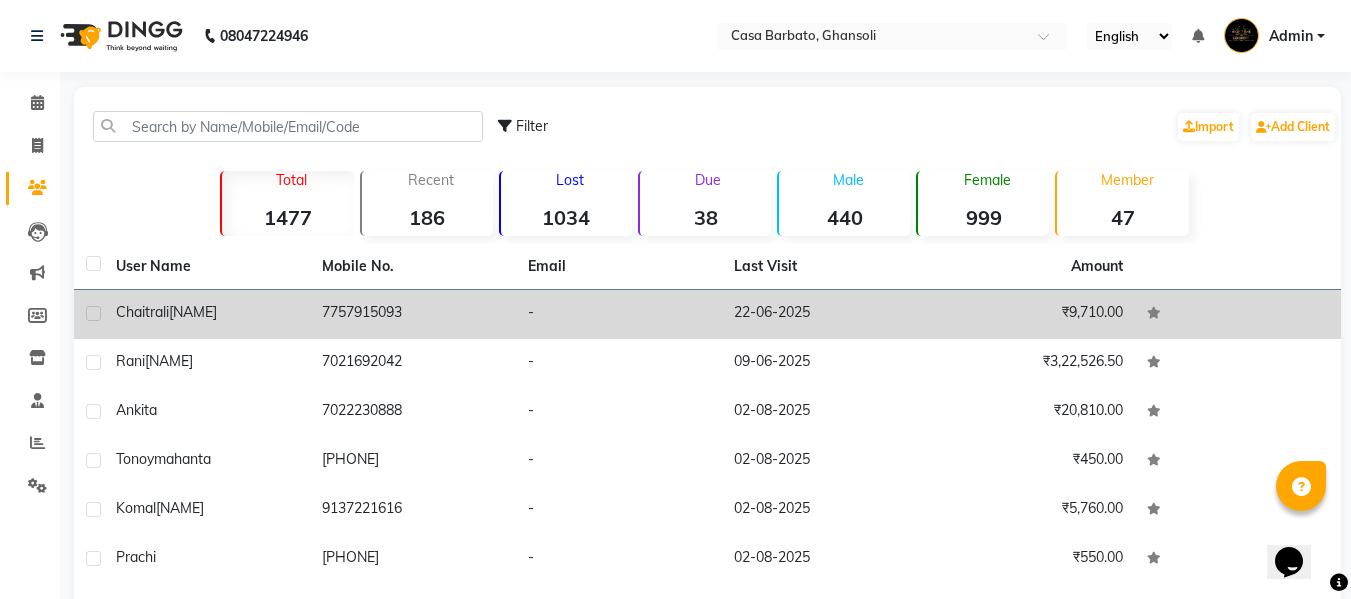 click on "[FIRST] [LAST]" 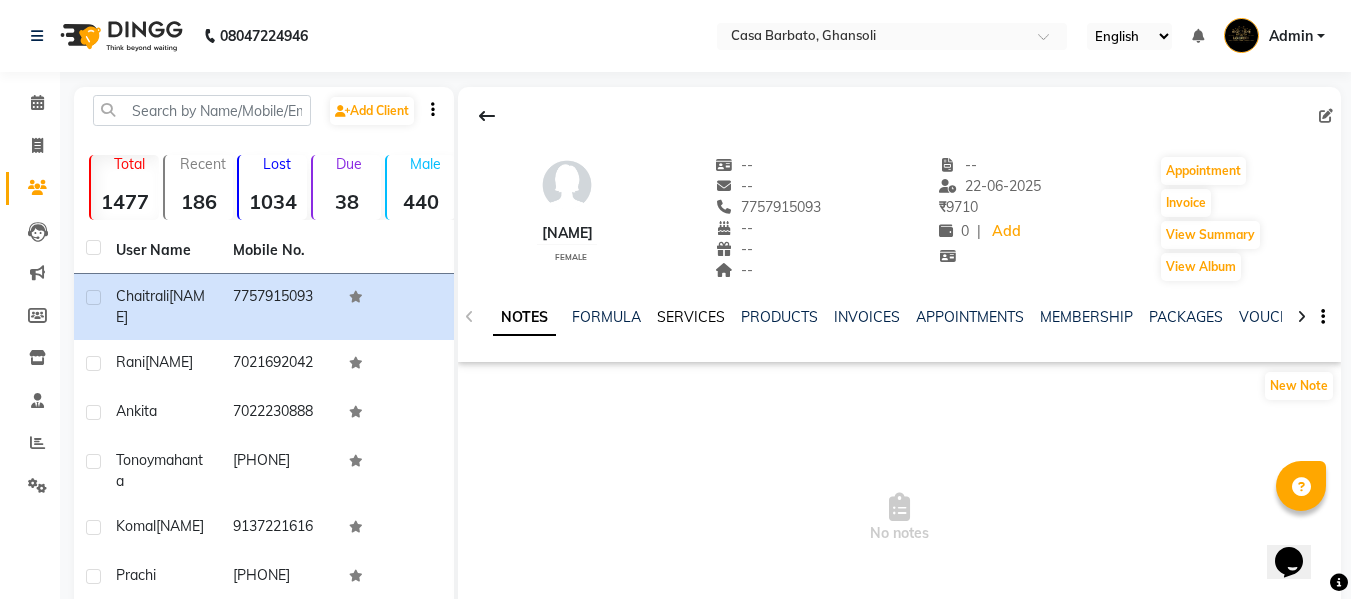 click on "SERVICES" 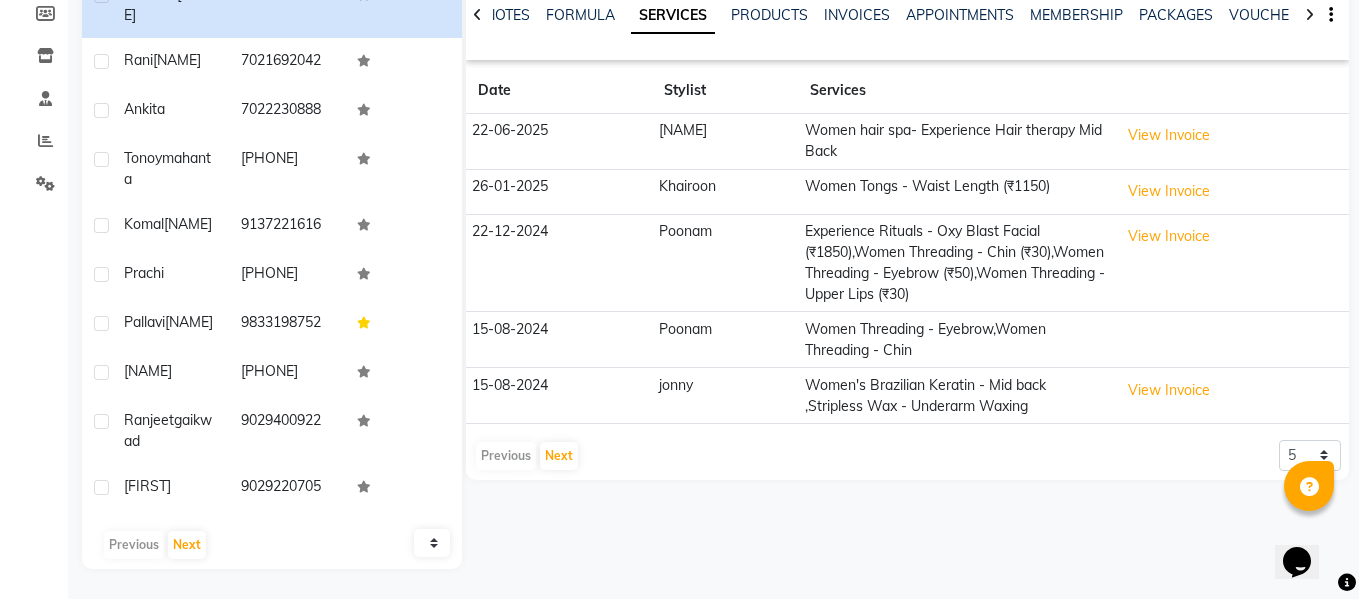 scroll, scrollTop: 0, scrollLeft: 0, axis: both 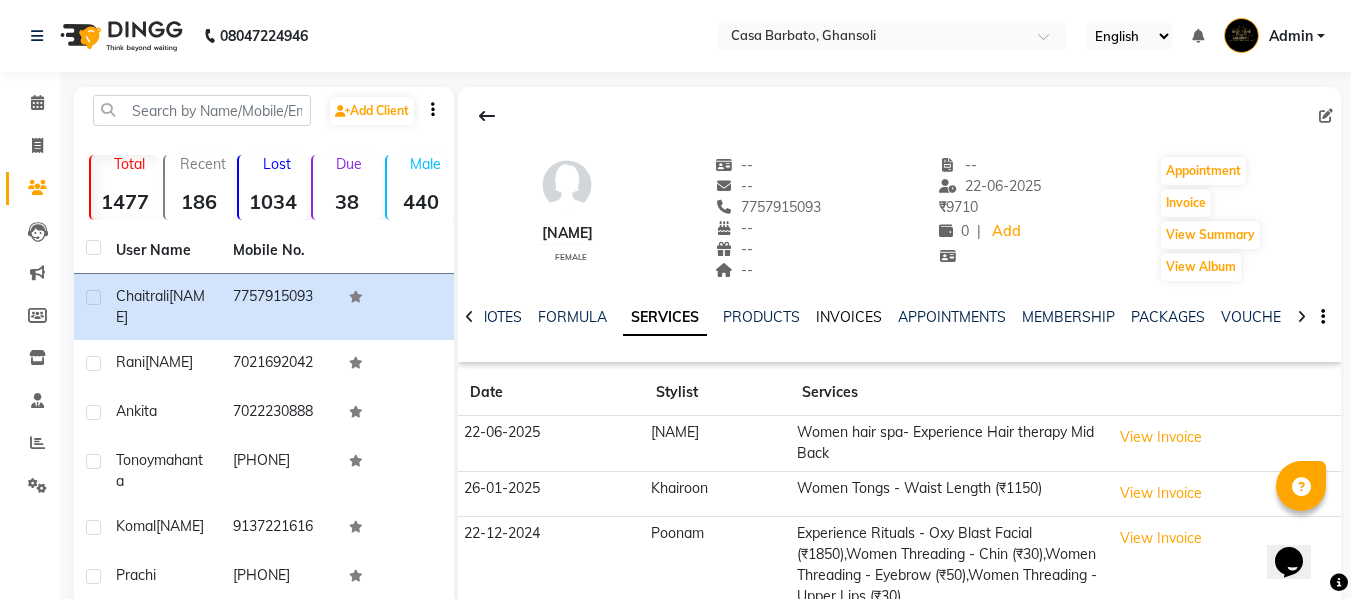 click on "INVOICES" 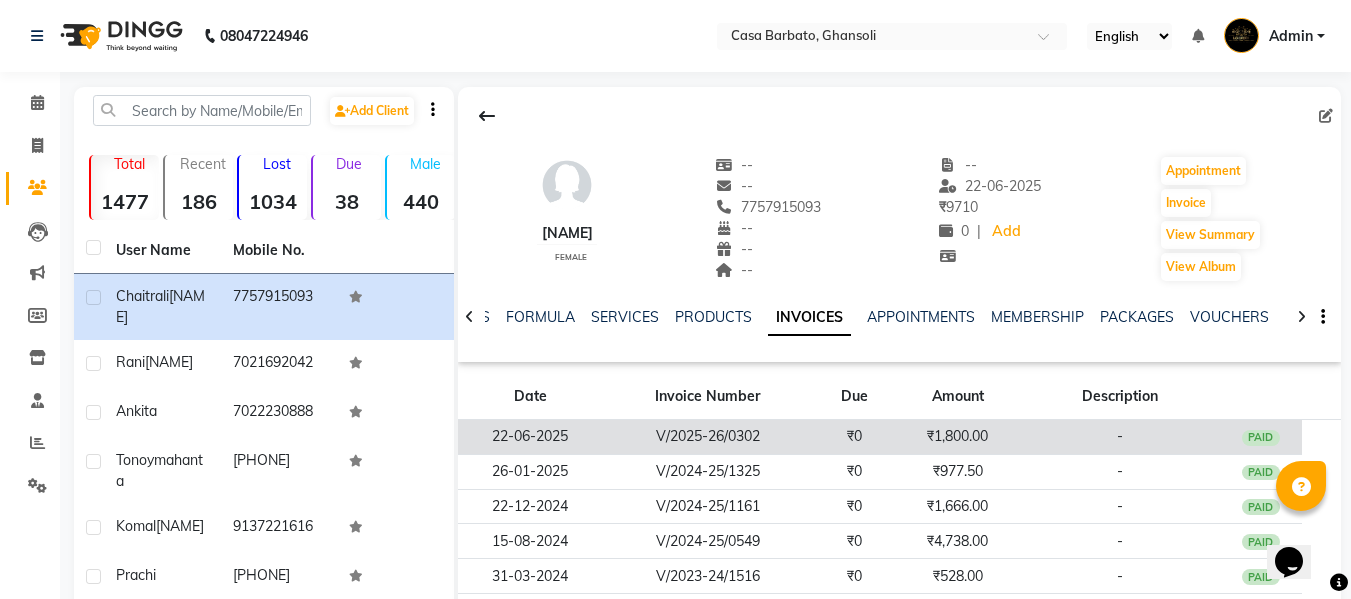 click on "V/2025-26/0302" 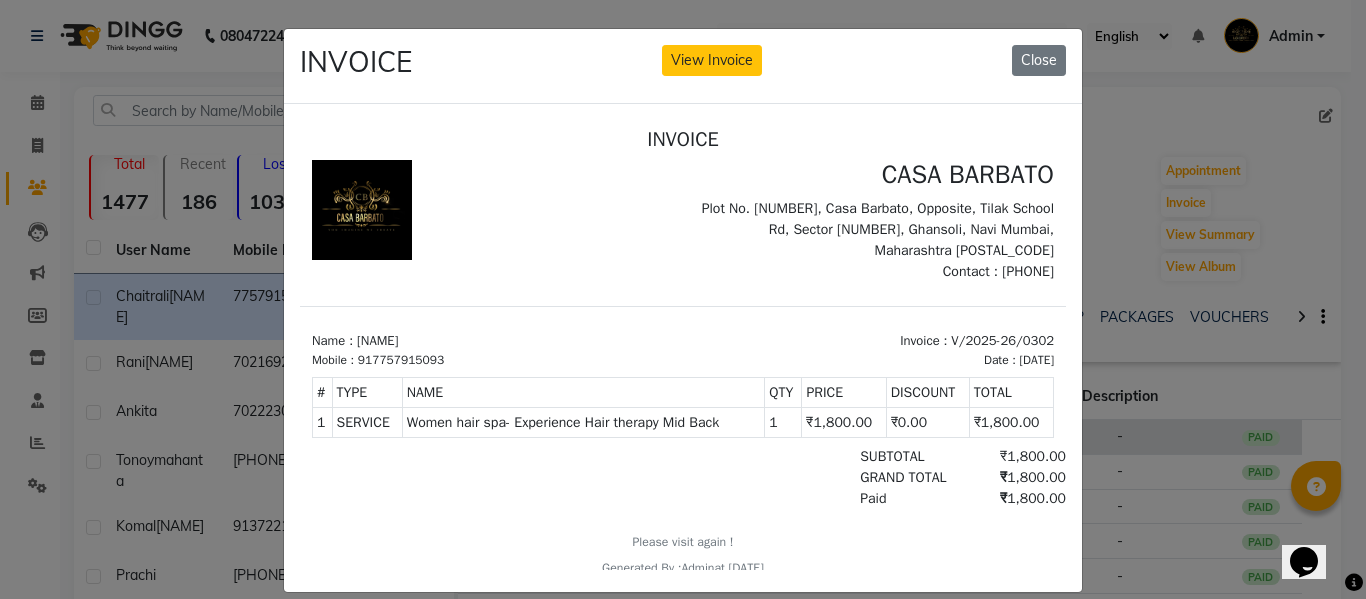 scroll, scrollTop: 0, scrollLeft: 0, axis: both 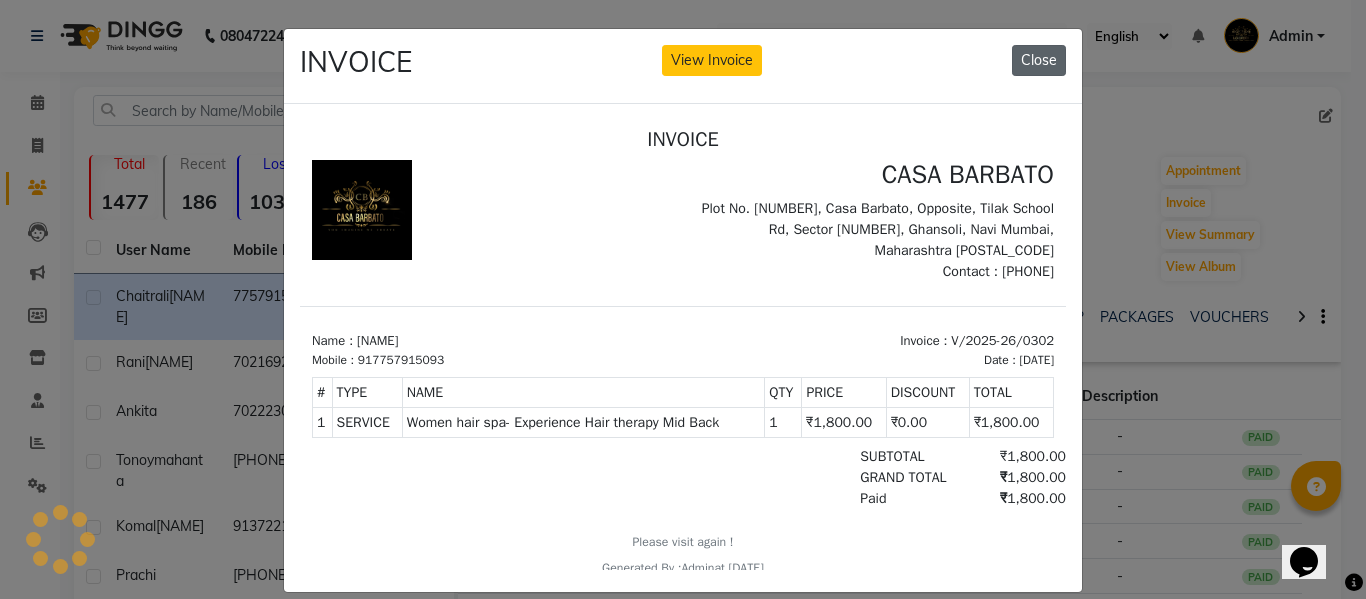 click on "Close" 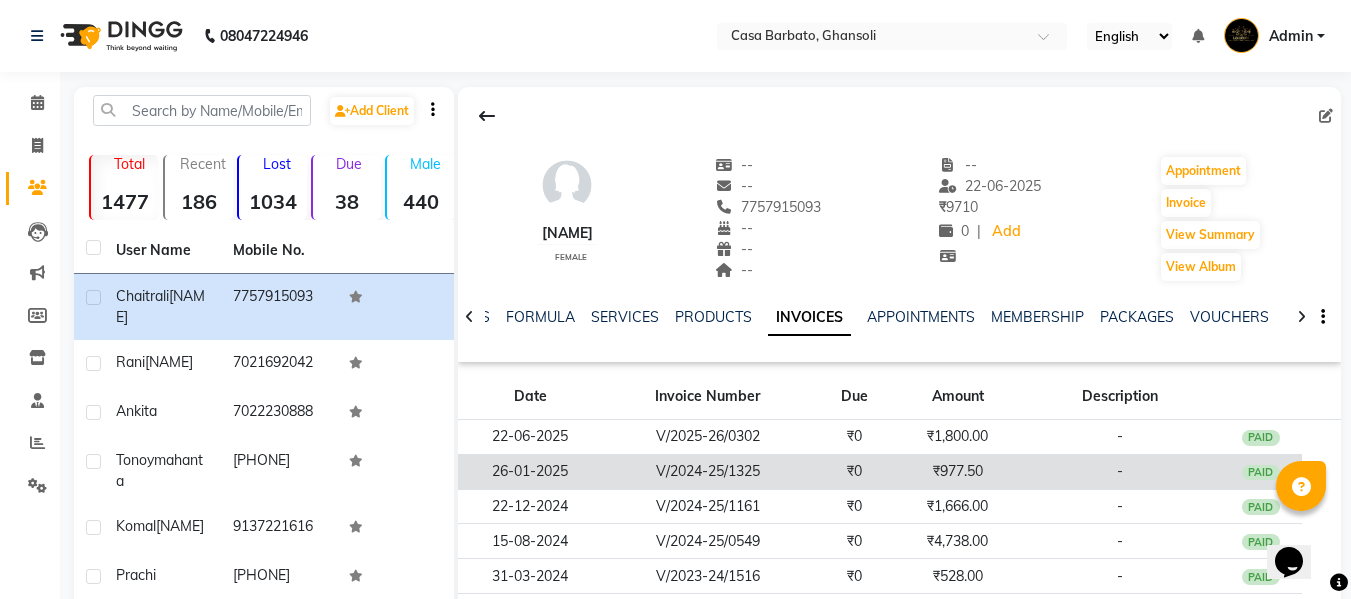 click on "₹0" 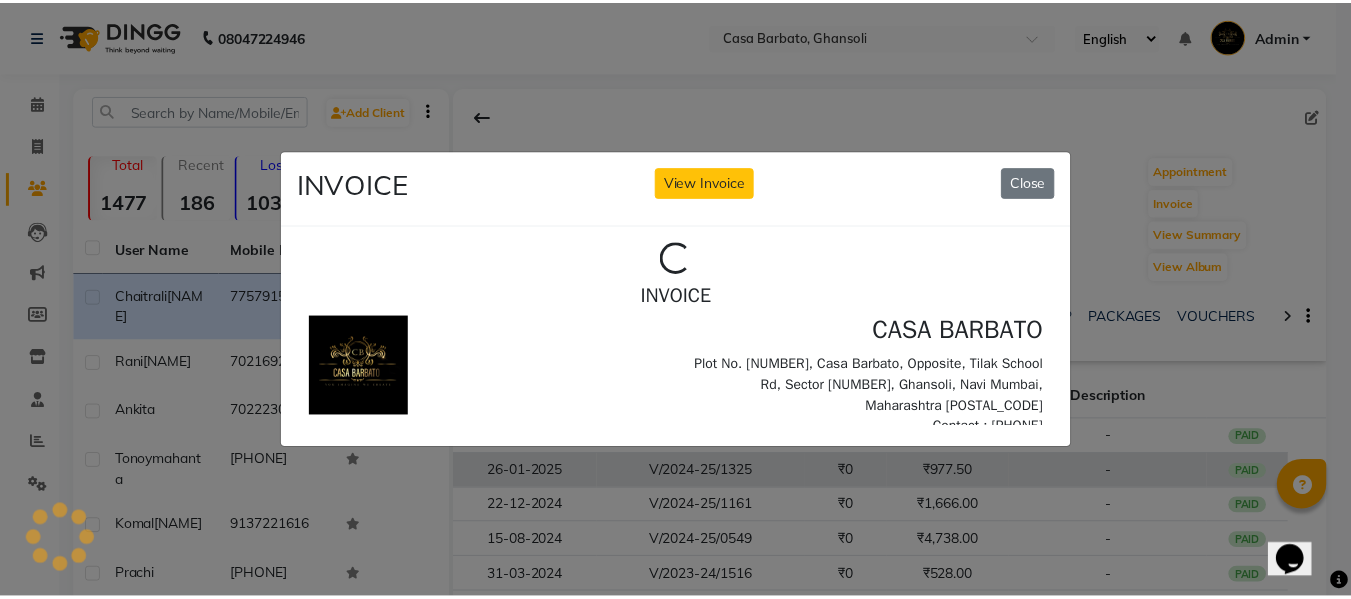 scroll, scrollTop: 0, scrollLeft: 0, axis: both 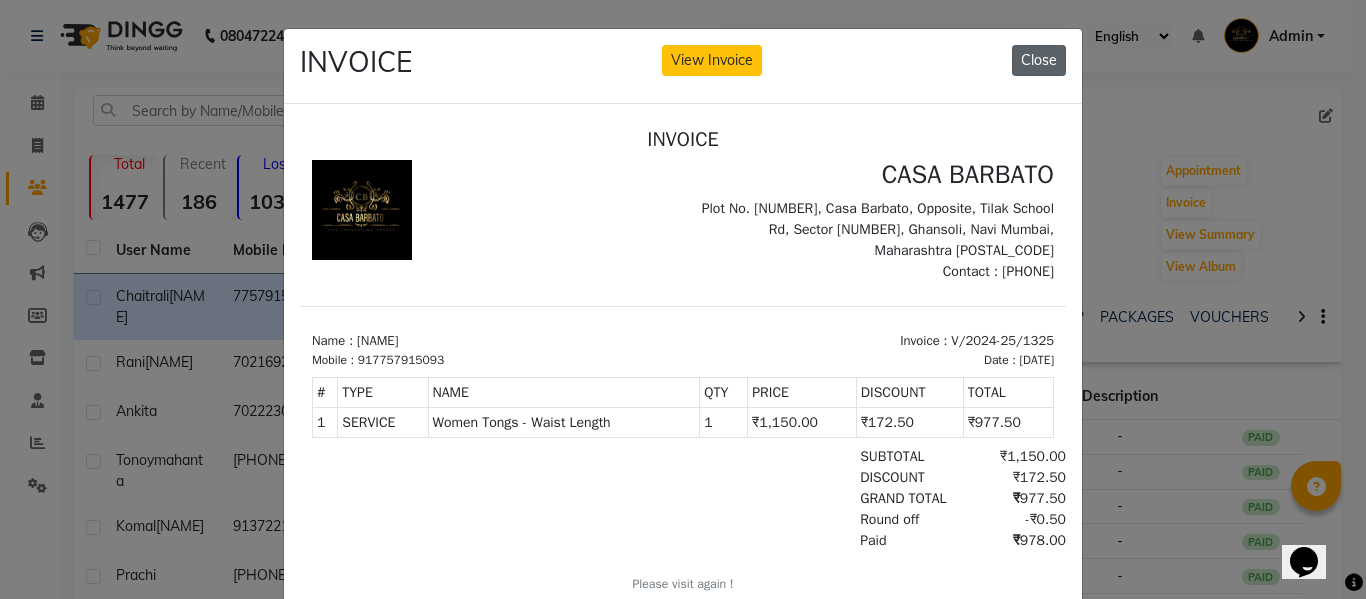 click on "Close" 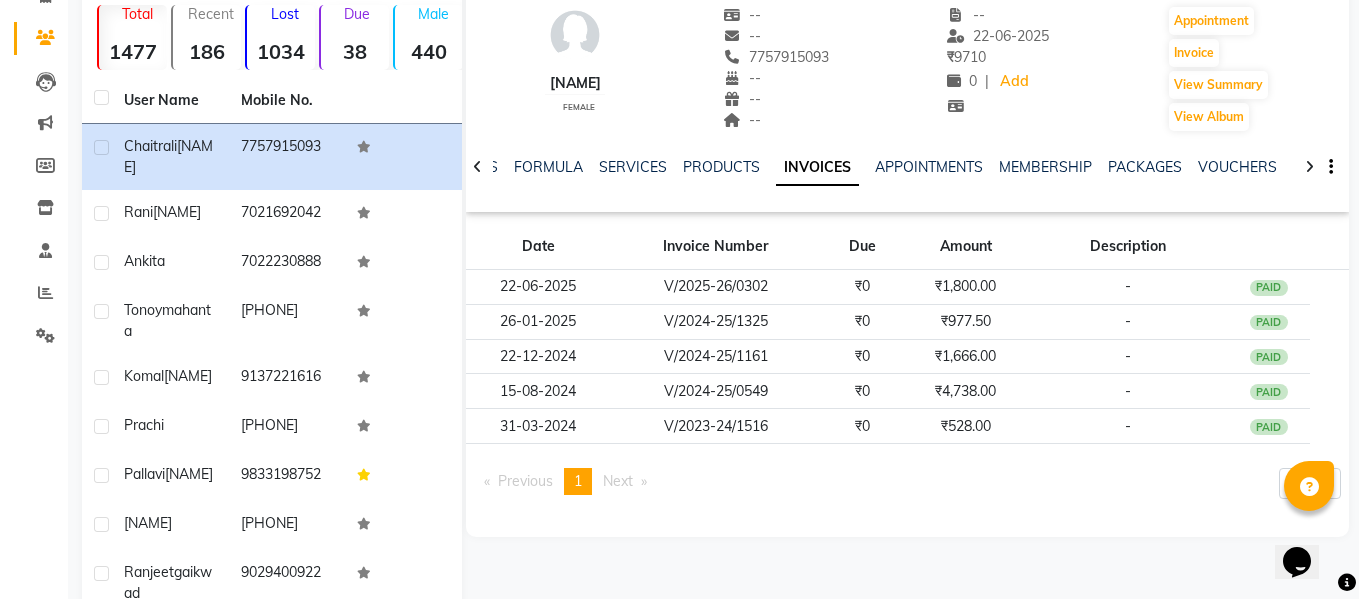 scroll, scrollTop: 173, scrollLeft: 0, axis: vertical 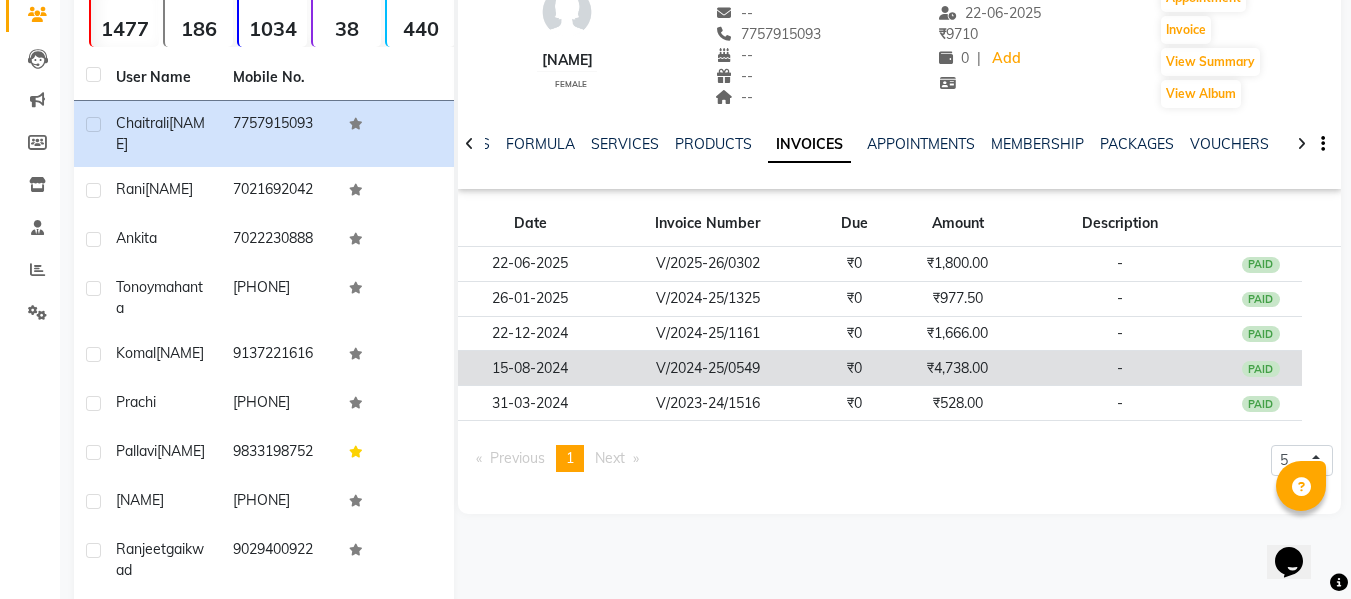 click on "₹0" 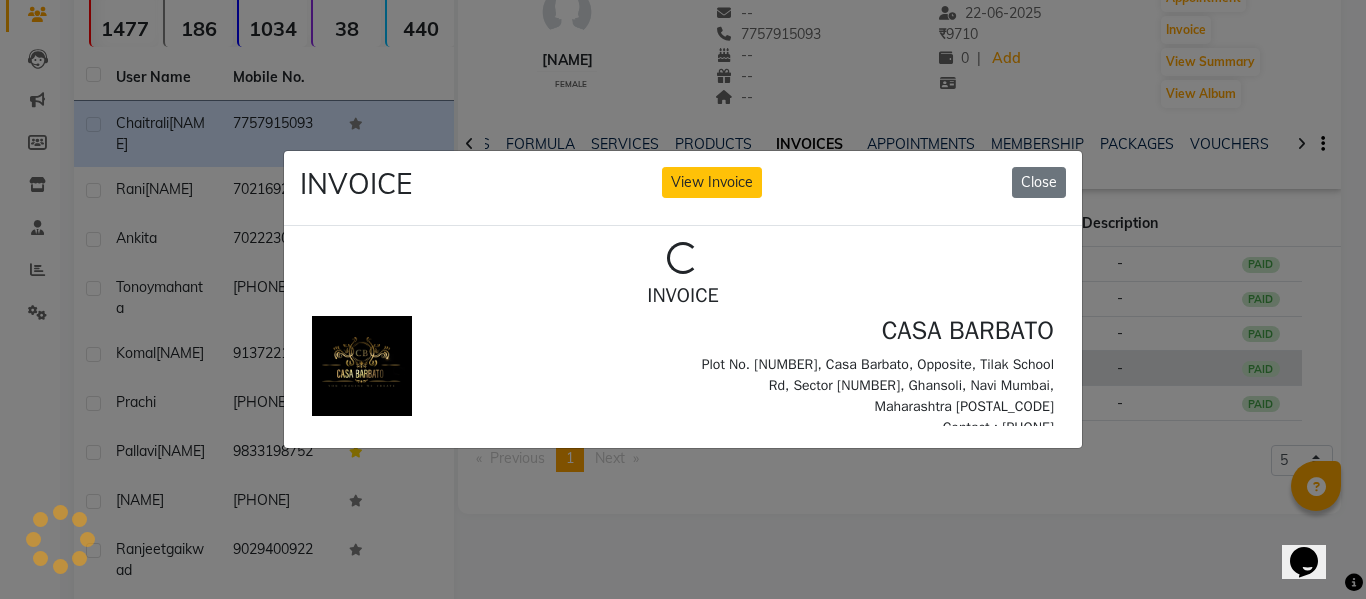 scroll, scrollTop: 0, scrollLeft: 0, axis: both 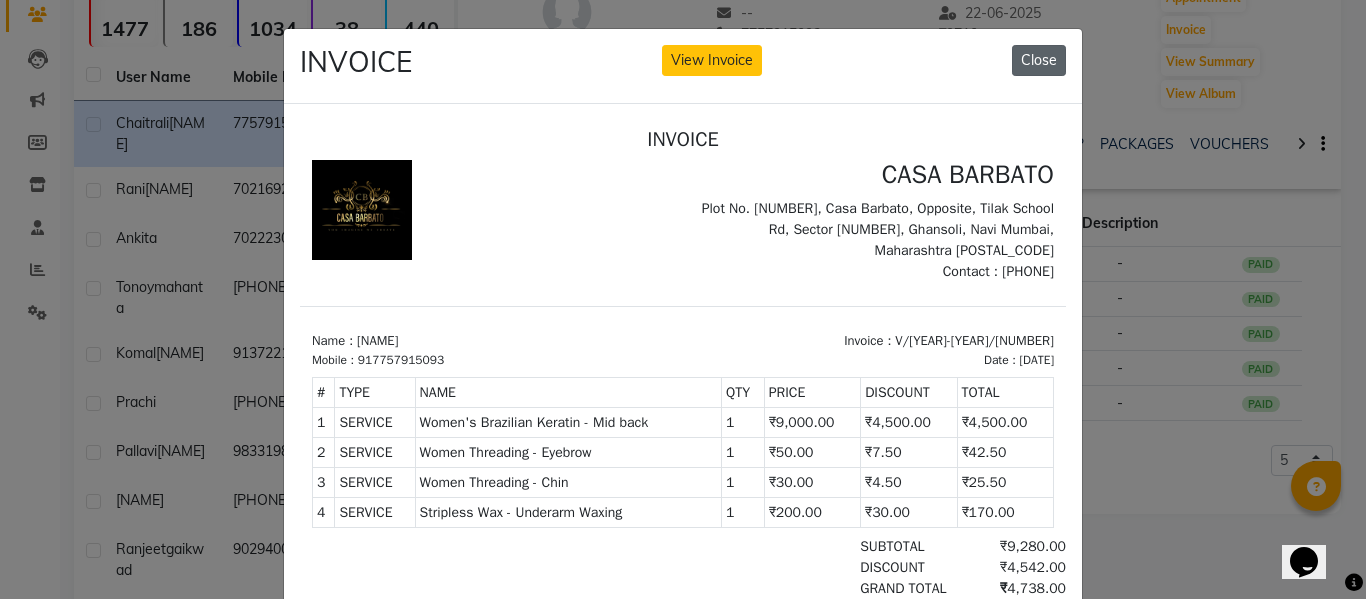 click on "Close" 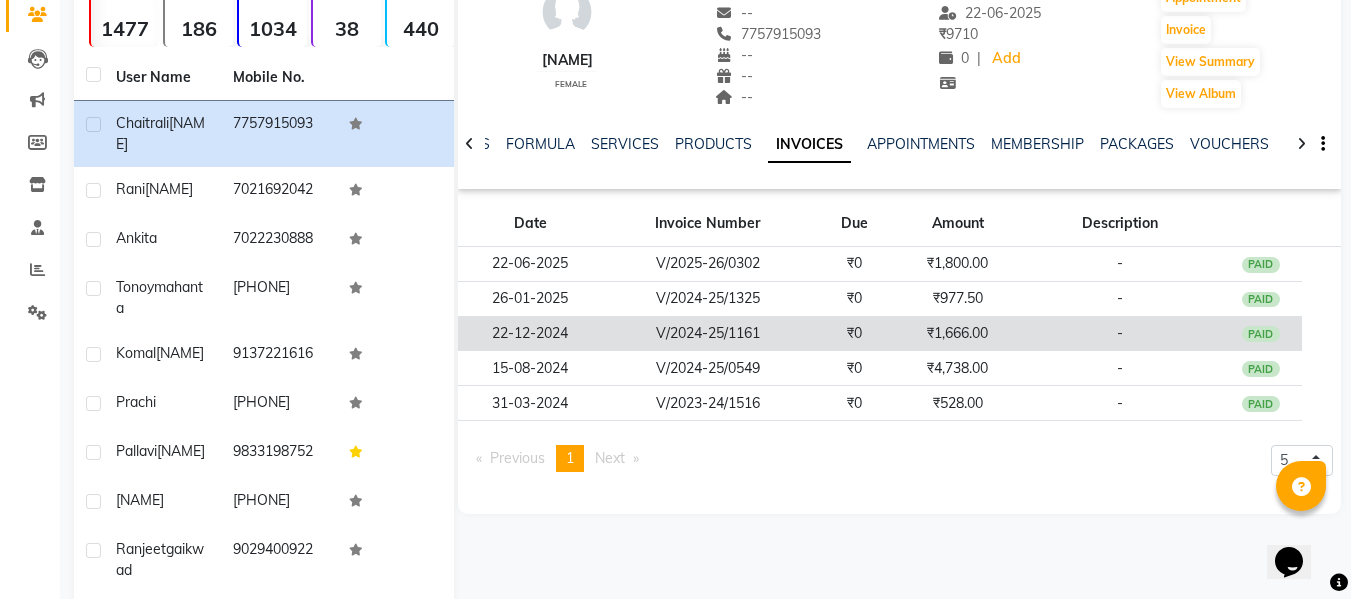 click on "V/2024-25/1161" 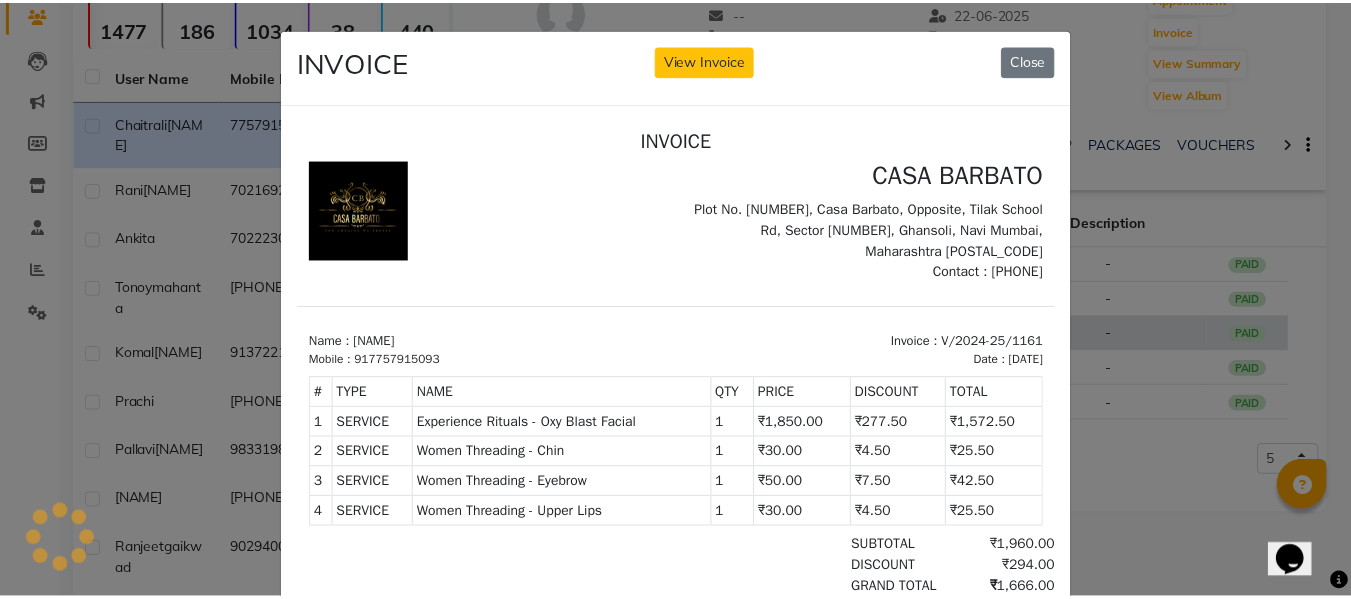 scroll, scrollTop: 0, scrollLeft: 0, axis: both 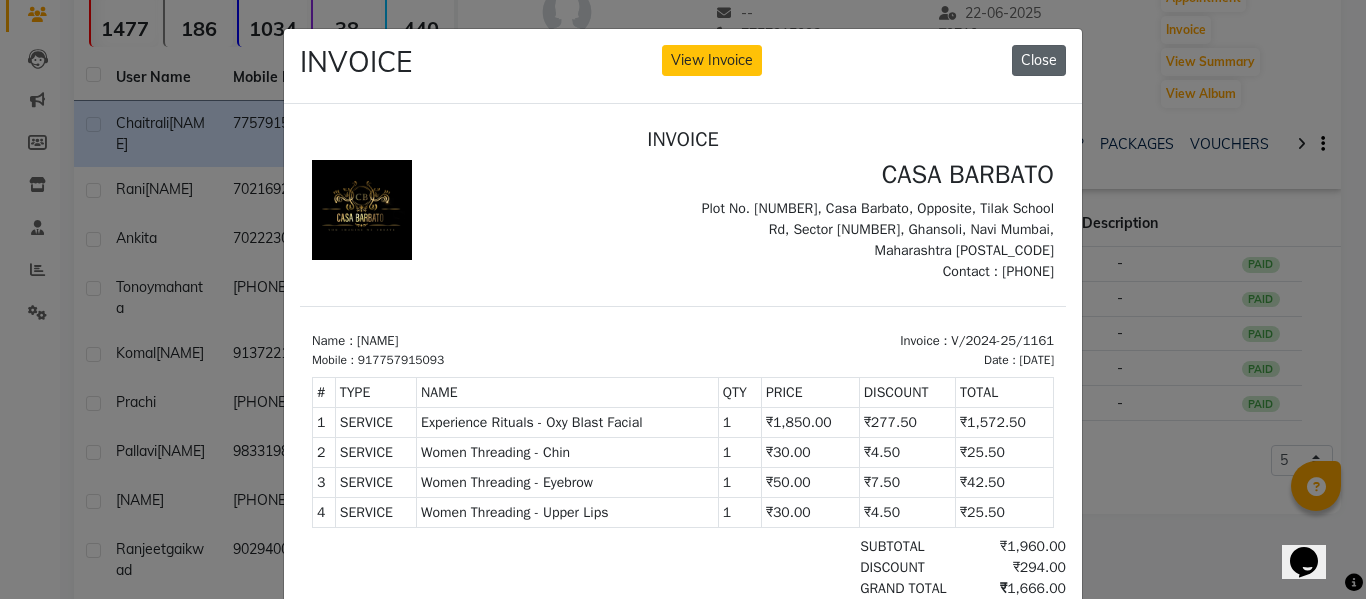 click on "Close" 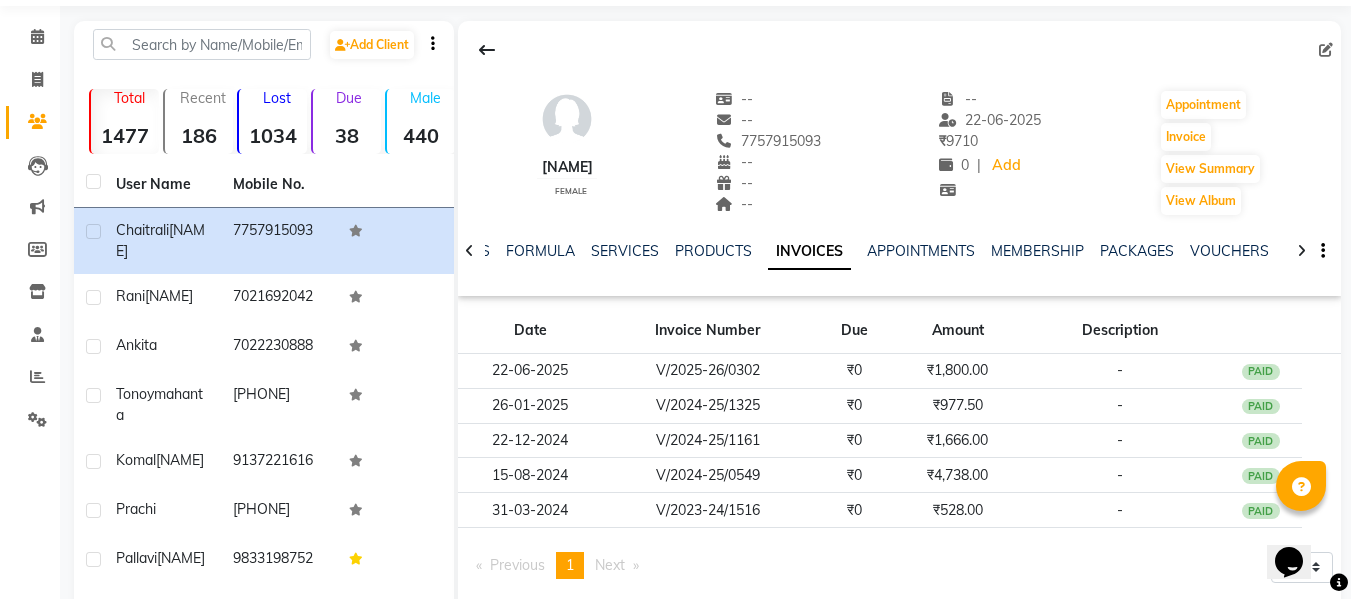 scroll, scrollTop: 0, scrollLeft: 0, axis: both 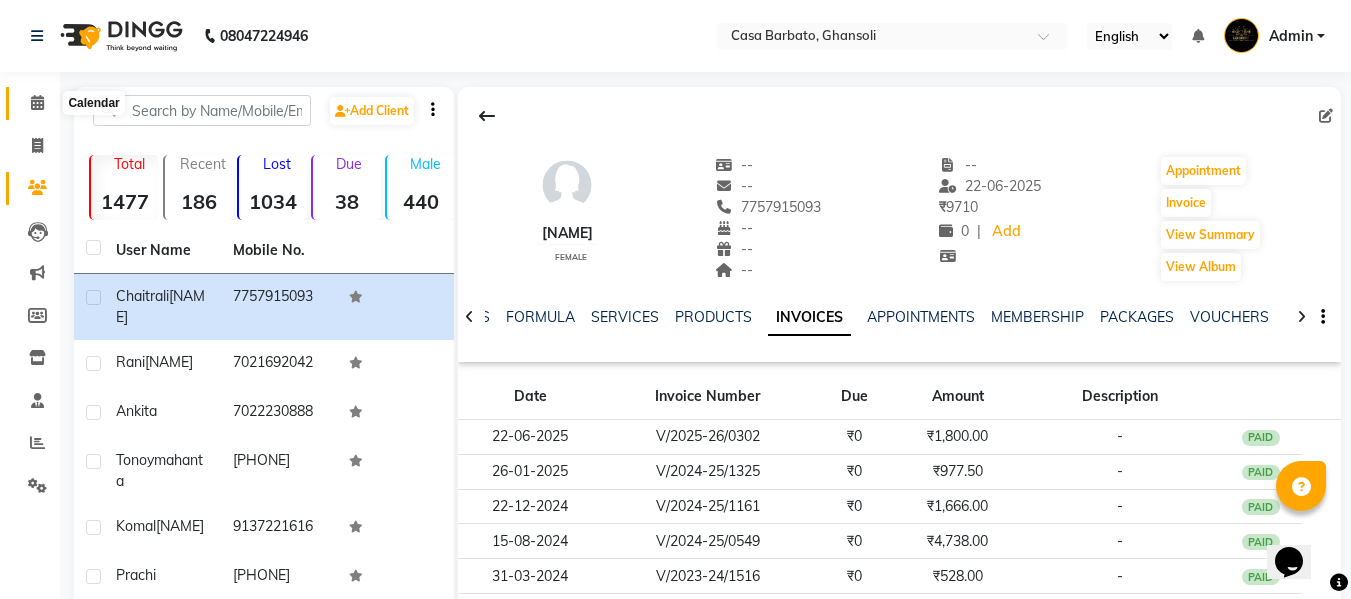 click 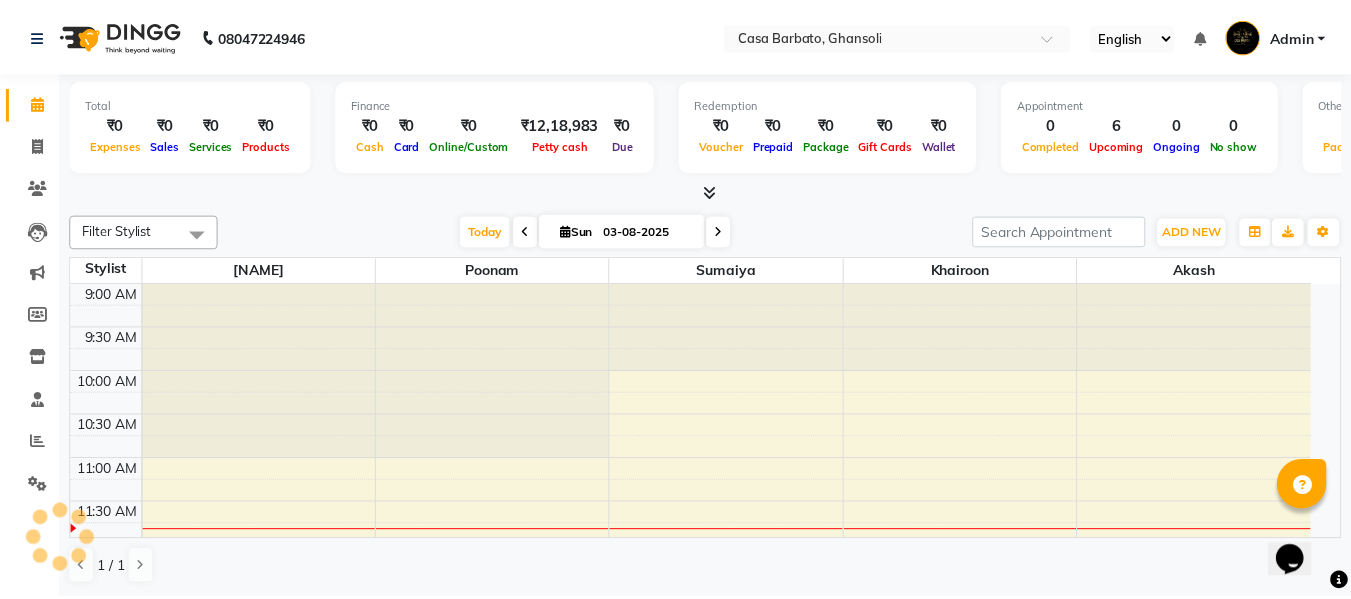 scroll, scrollTop: 0, scrollLeft: 0, axis: both 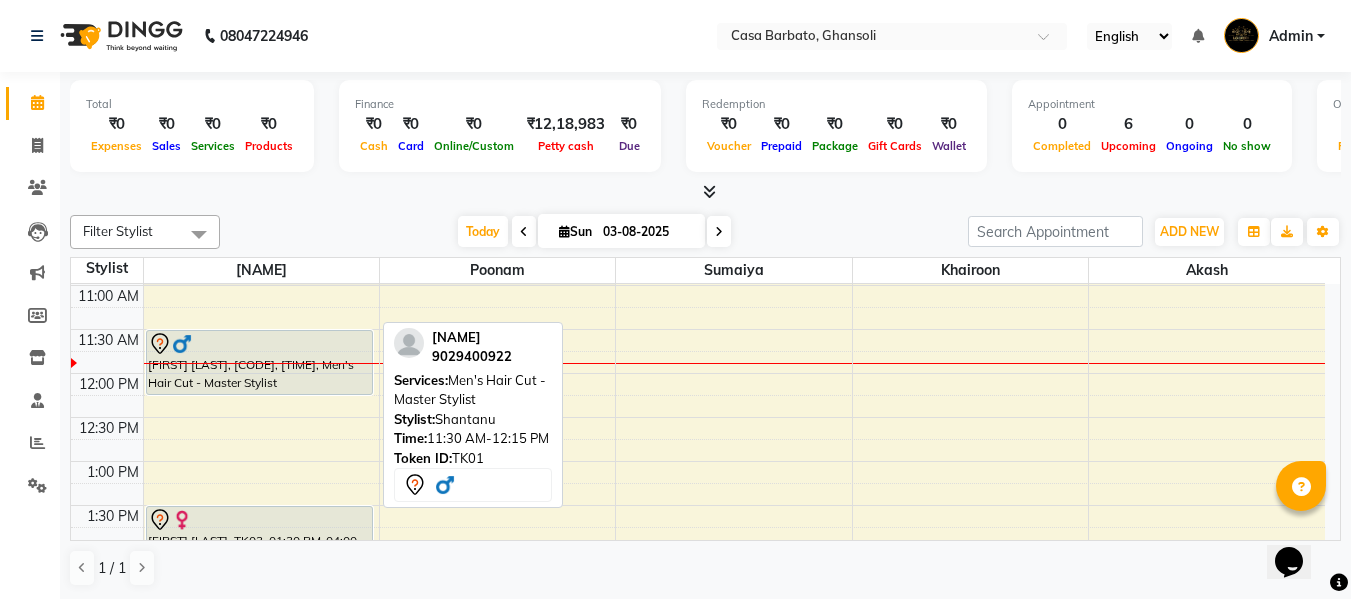 click on "[FIRST] [LAST], TK01, 11:30 AM-12:15 PM, Men's Hair Cut - Master Stylist" at bounding box center [260, 362] 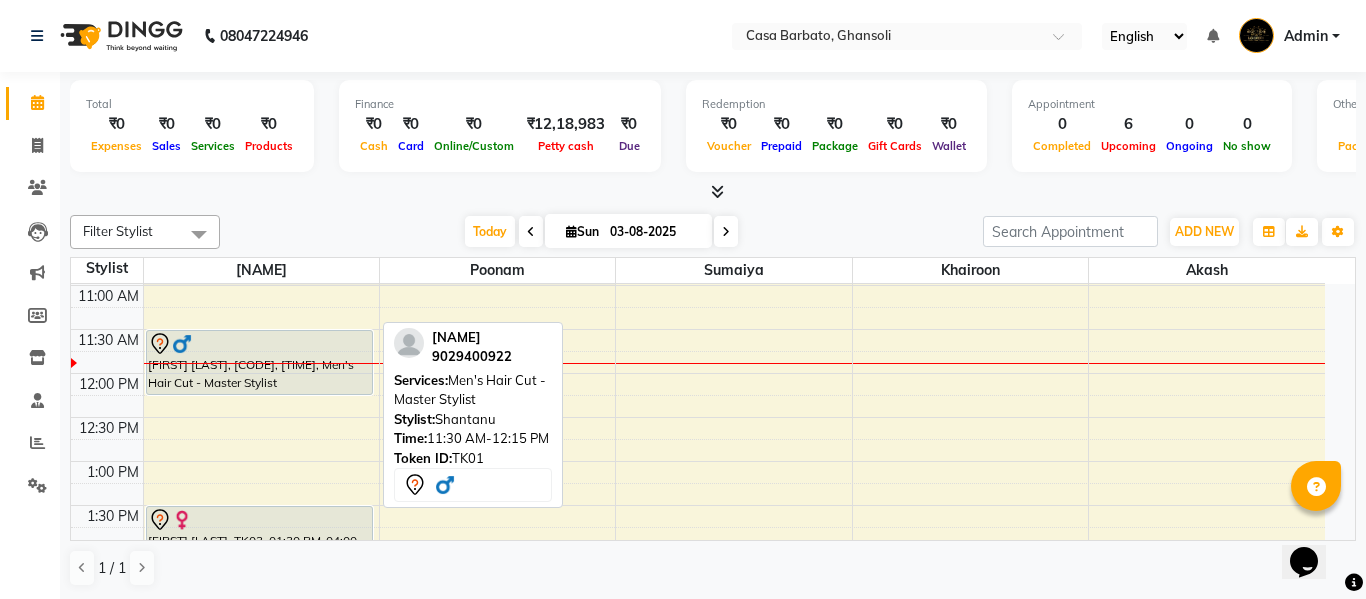 select on "7" 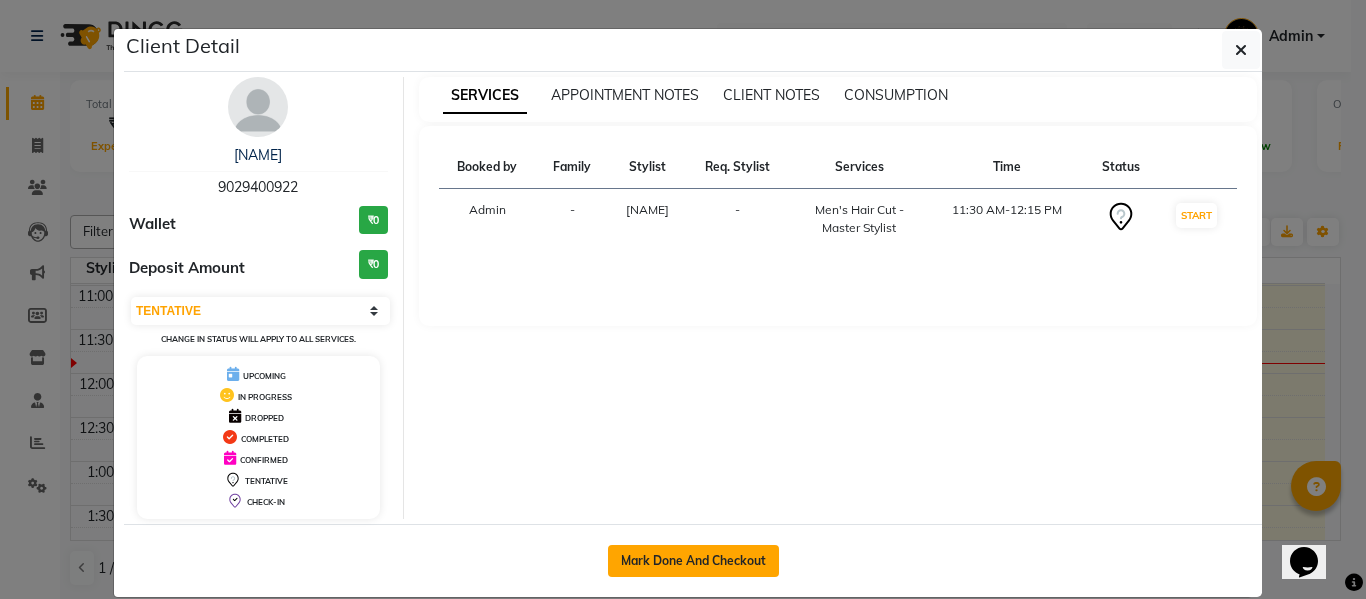 click on "Mark Done And Checkout" 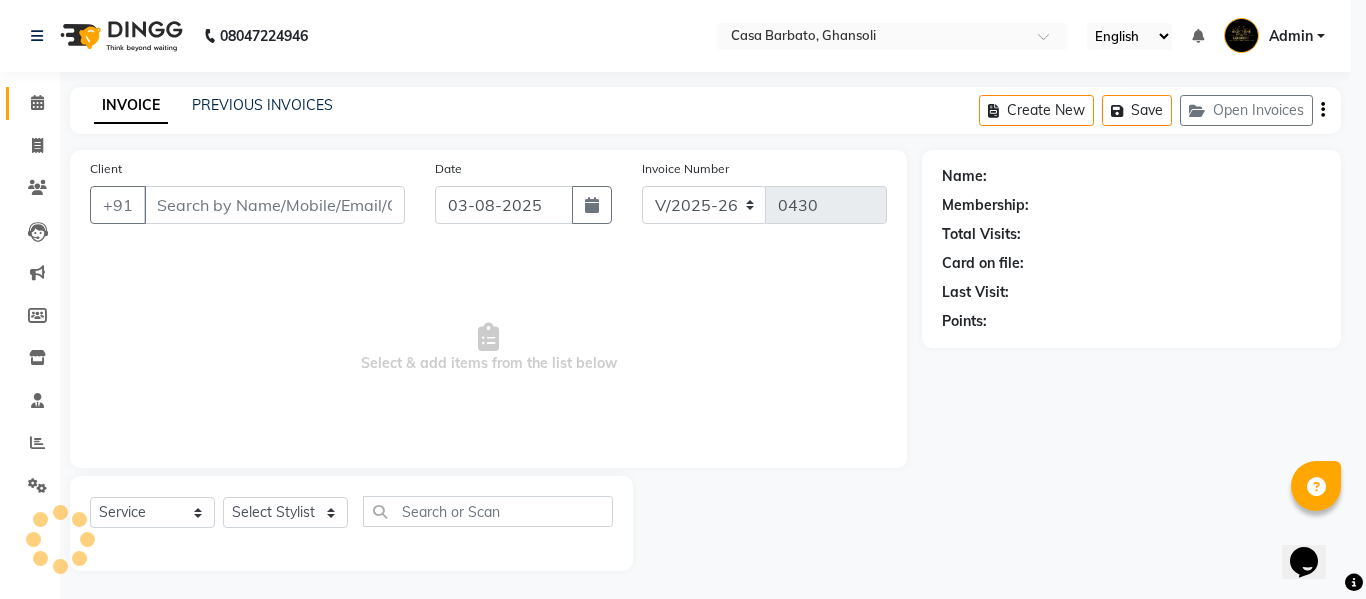 select on "3" 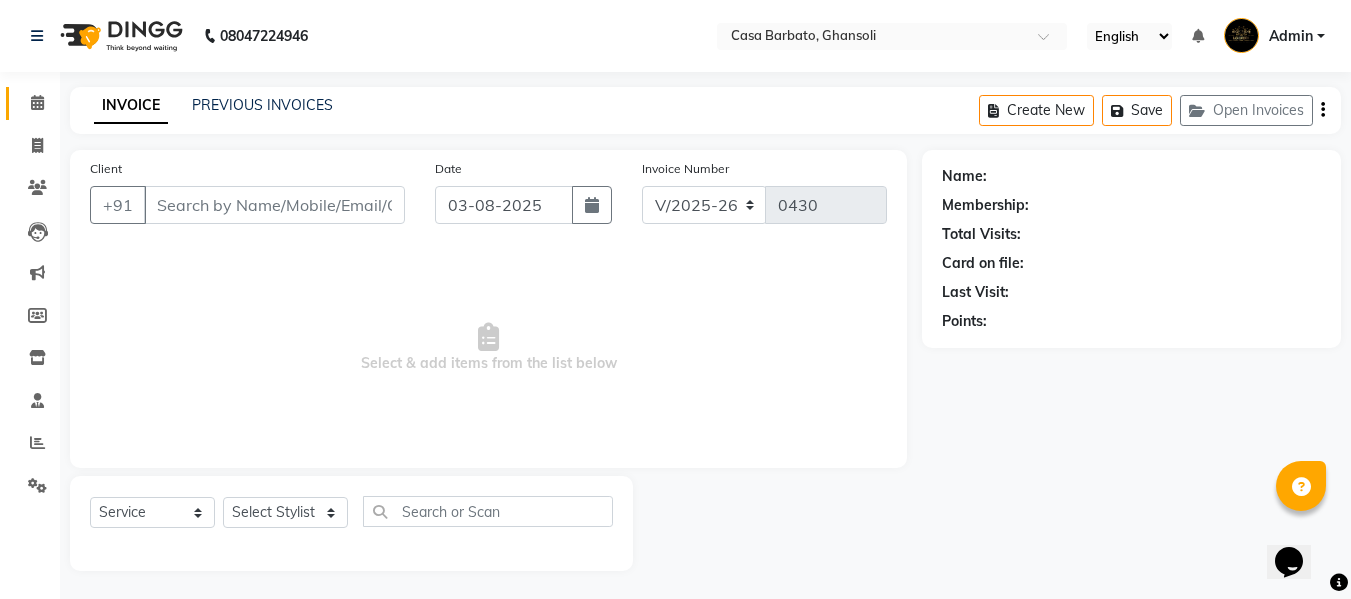 type on "9029400922" 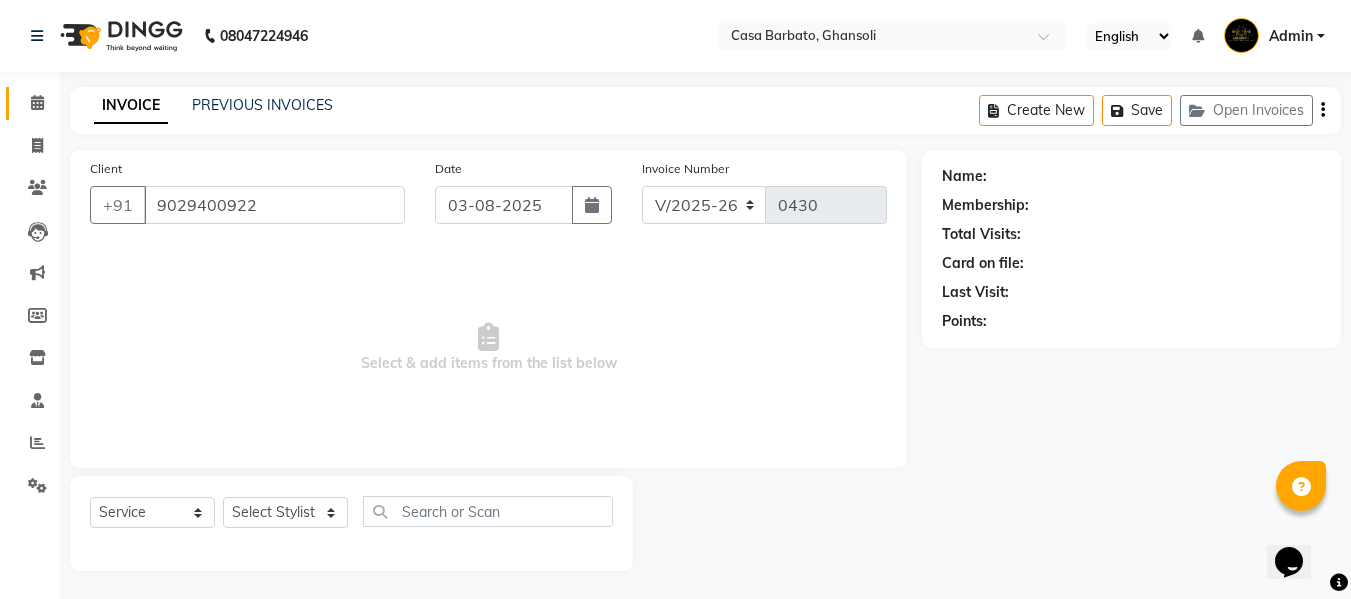 select on "10554" 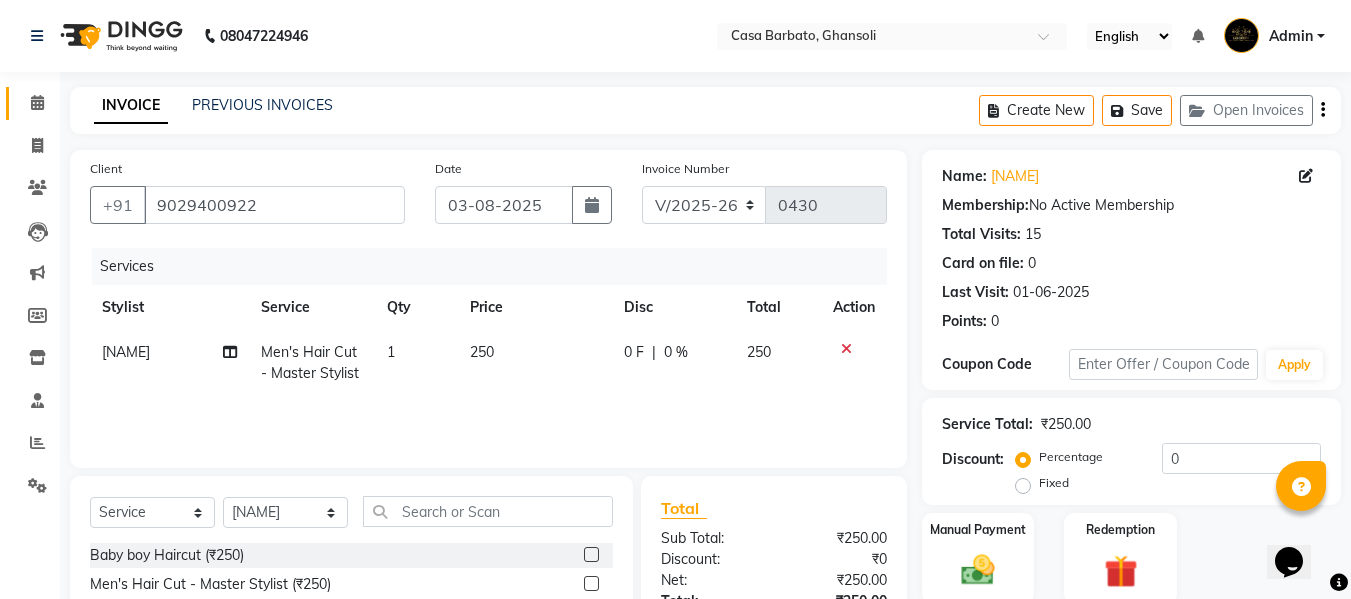 scroll, scrollTop: 40, scrollLeft: 0, axis: vertical 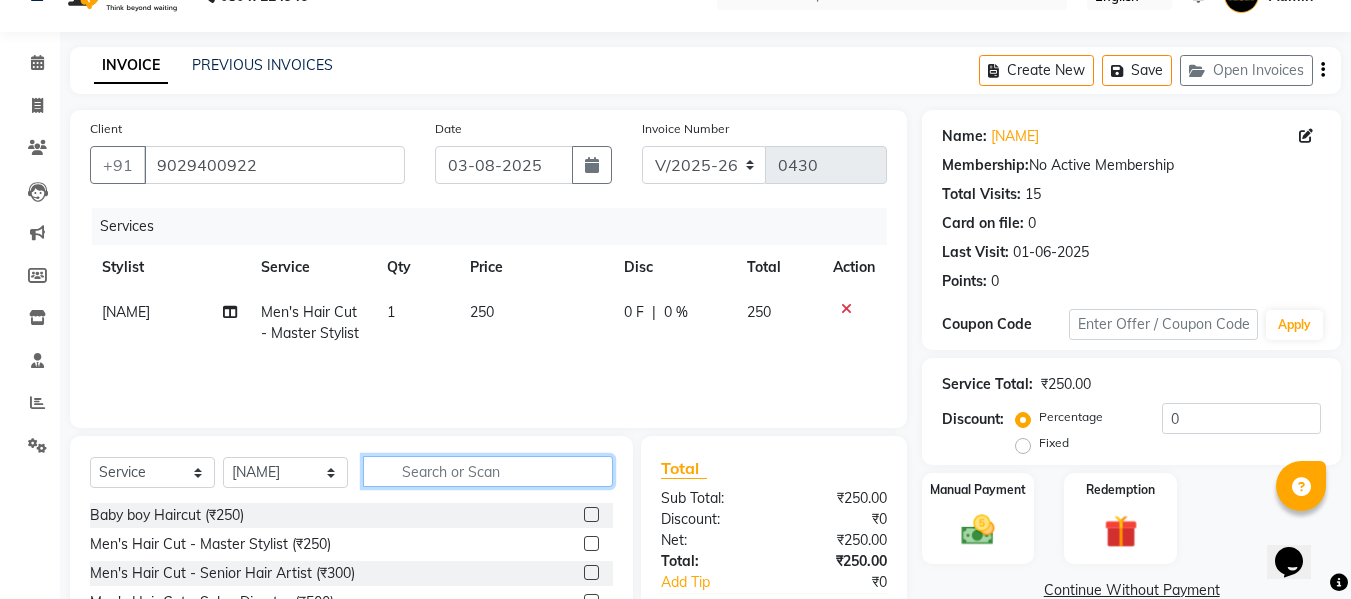 click 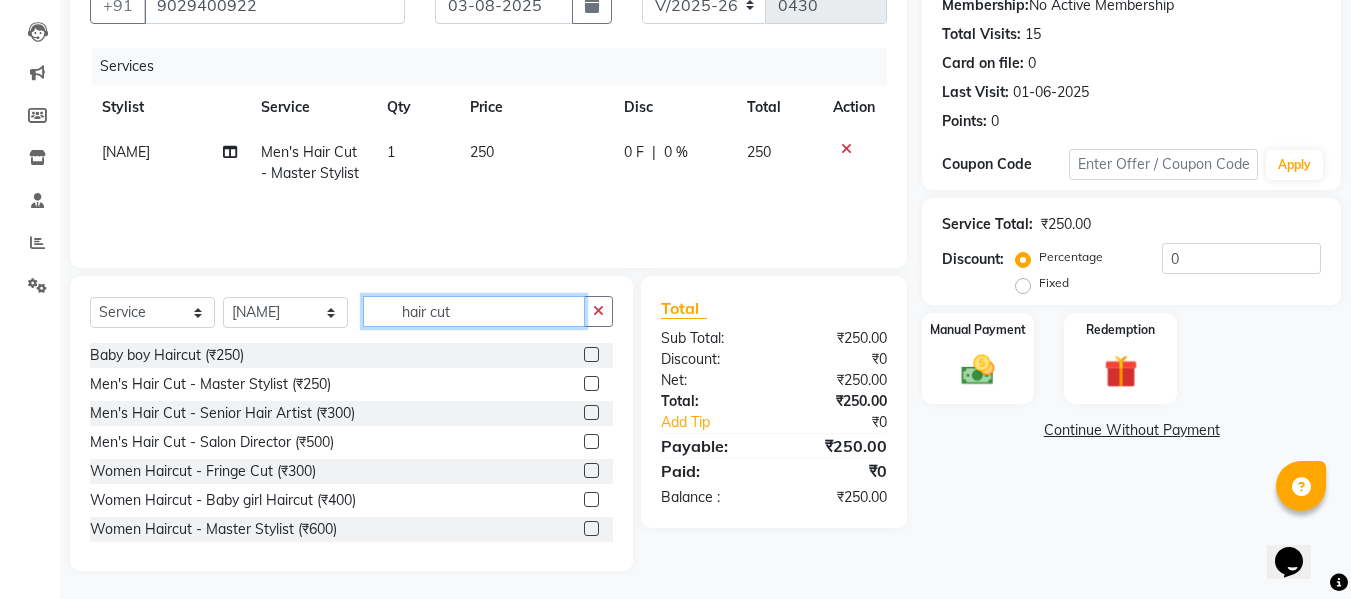 scroll, scrollTop: 202, scrollLeft: 0, axis: vertical 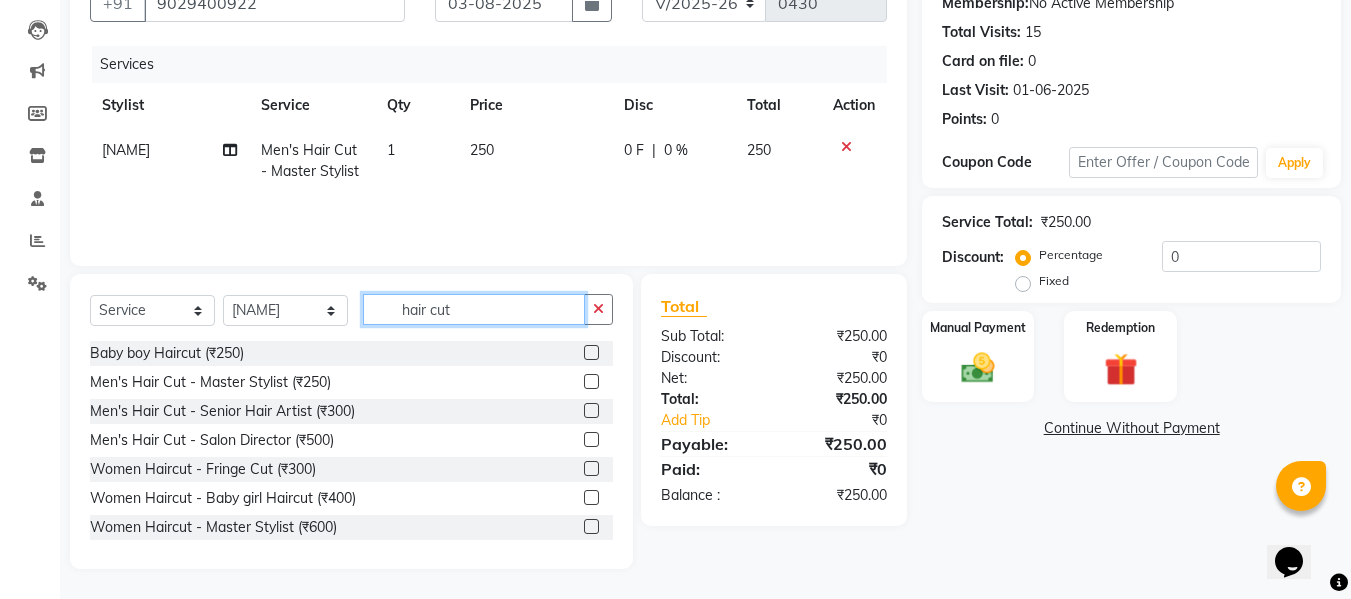 type on "hair cut" 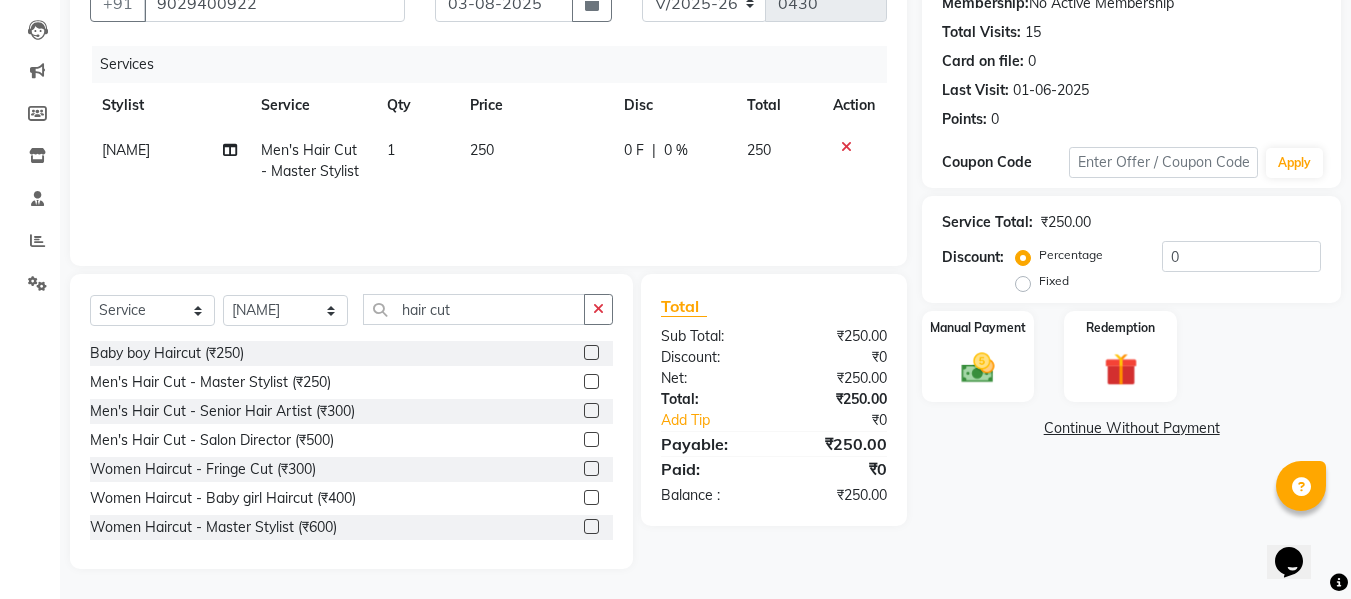 click 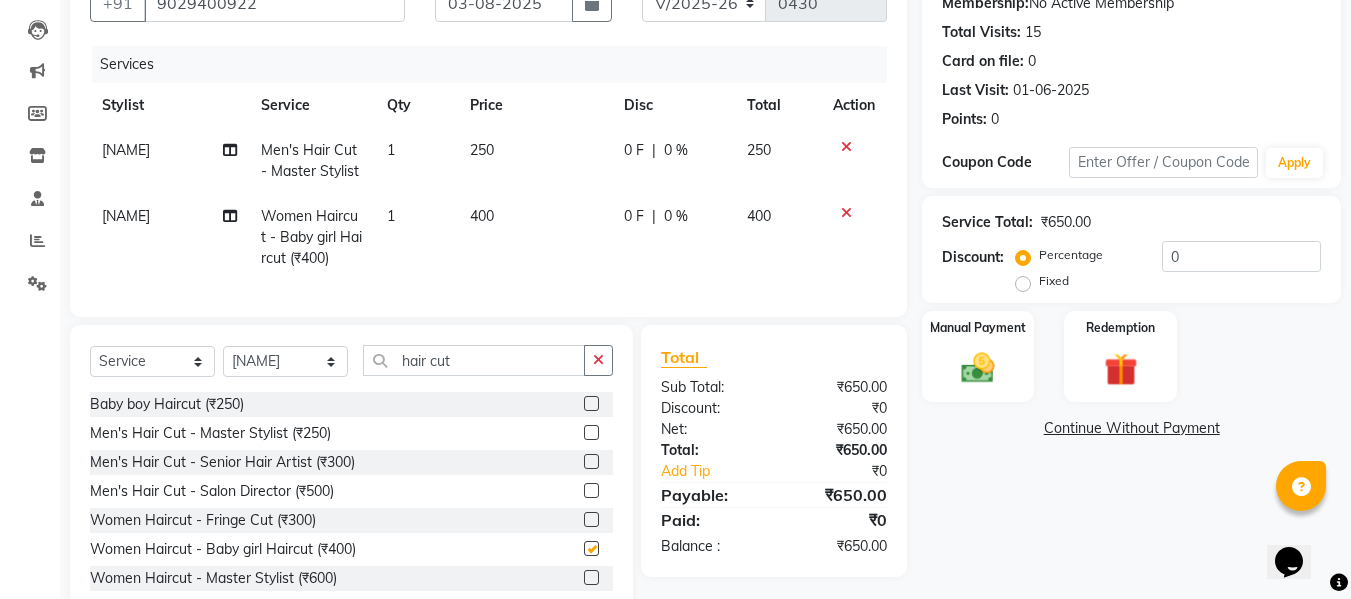 checkbox on "false" 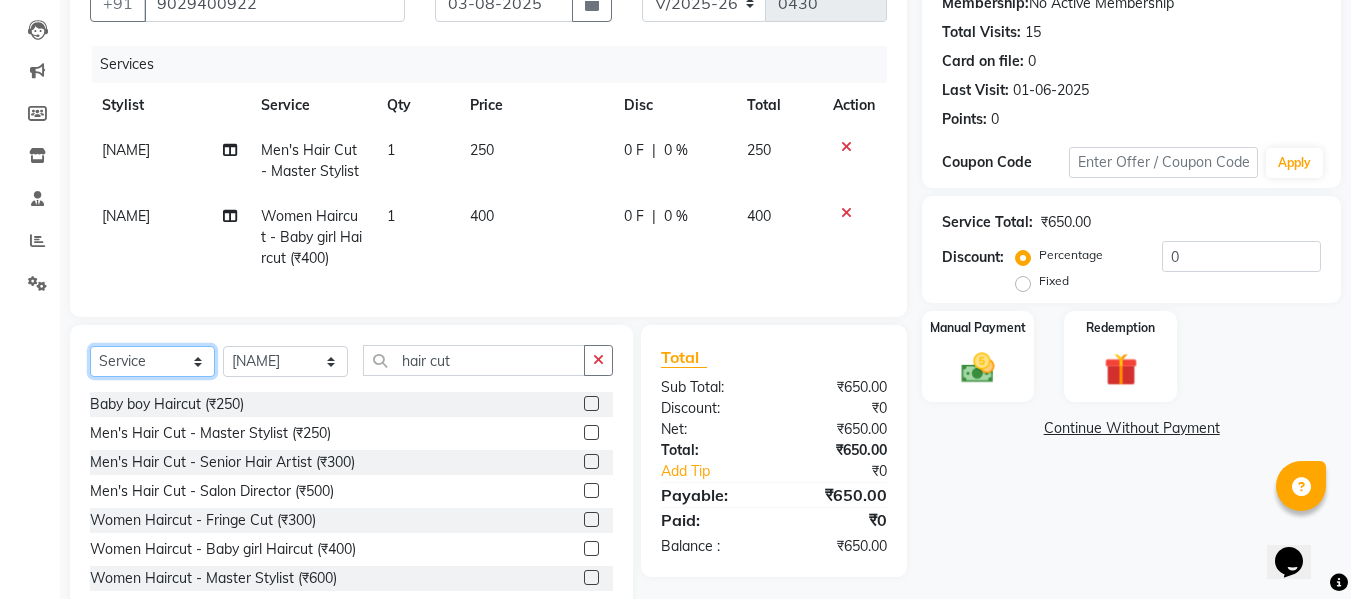 click on "Select  Service  Product  Membership  Package Voucher Prepaid Gift Card" 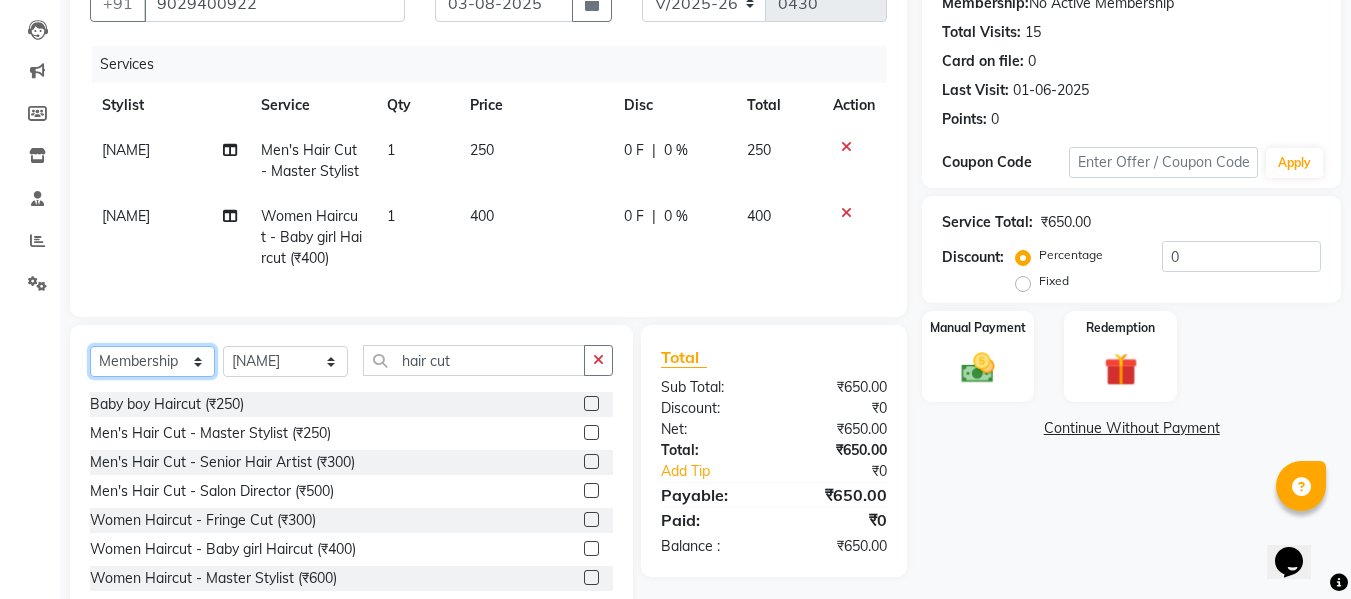 click on "Select  Service  Product  Membership  Package Voucher Prepaid Gift Card" 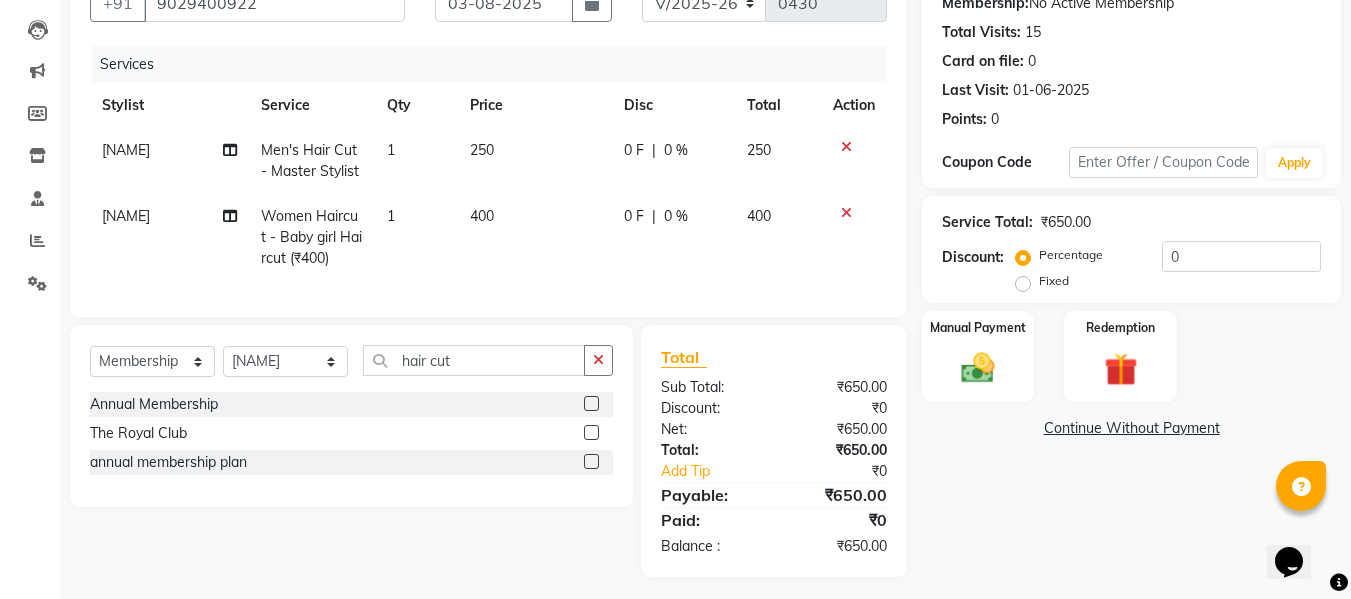 click 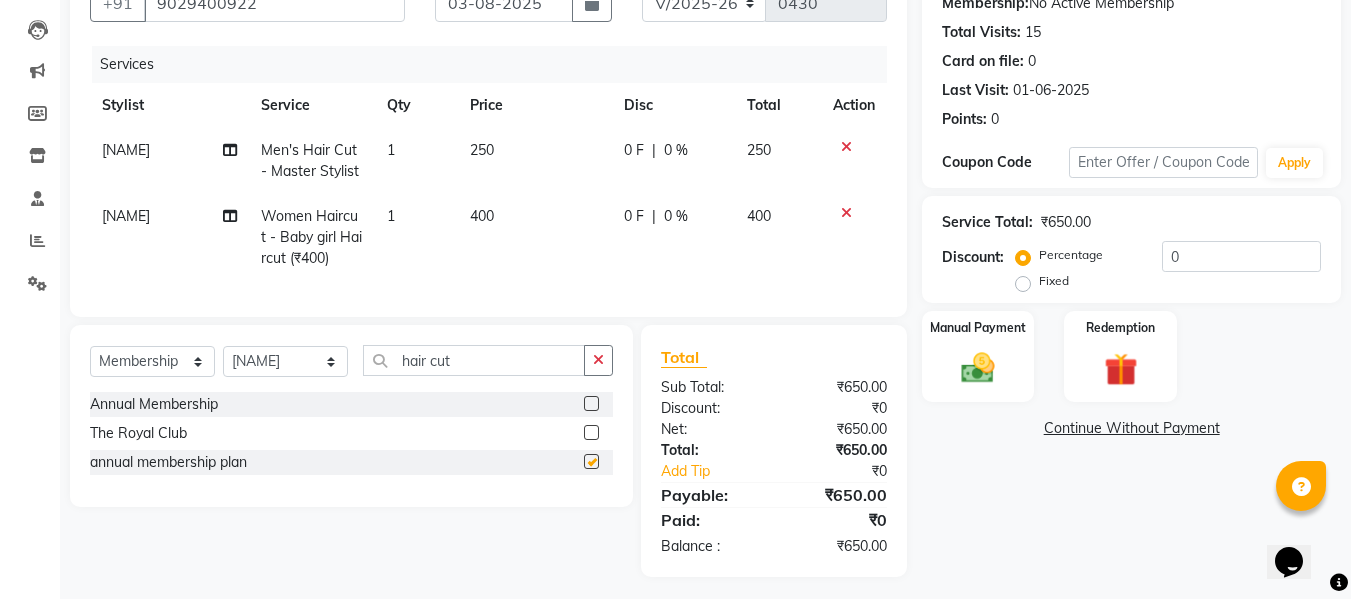 select on "select" 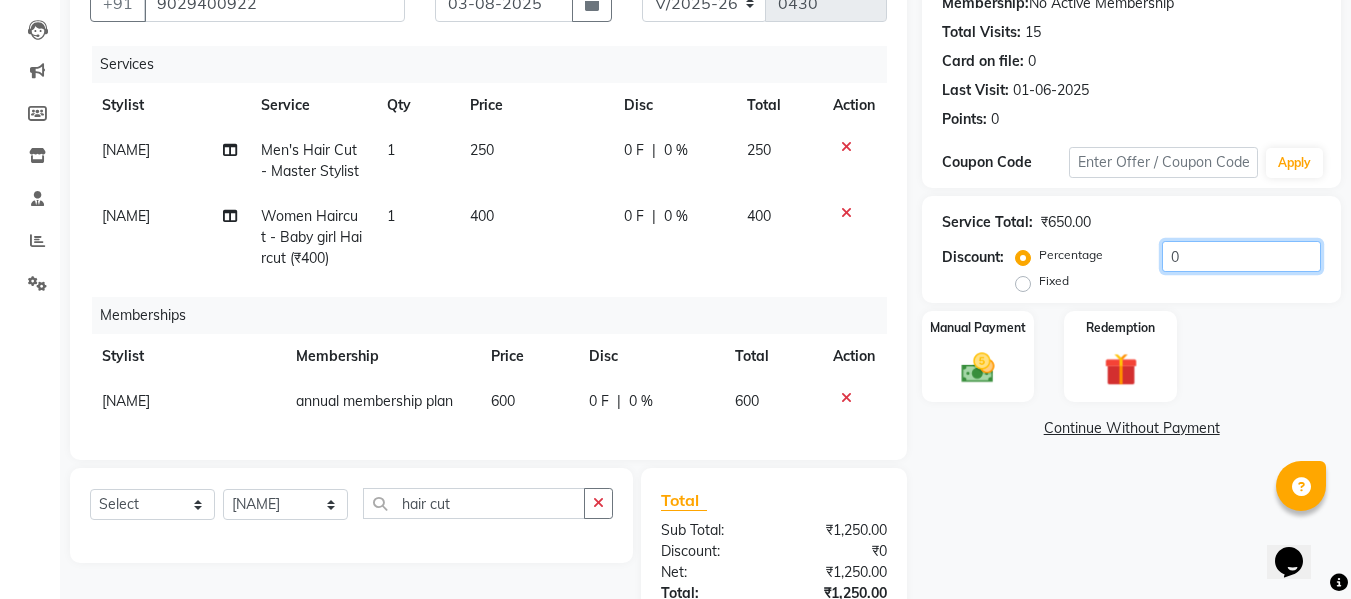 click on "0" 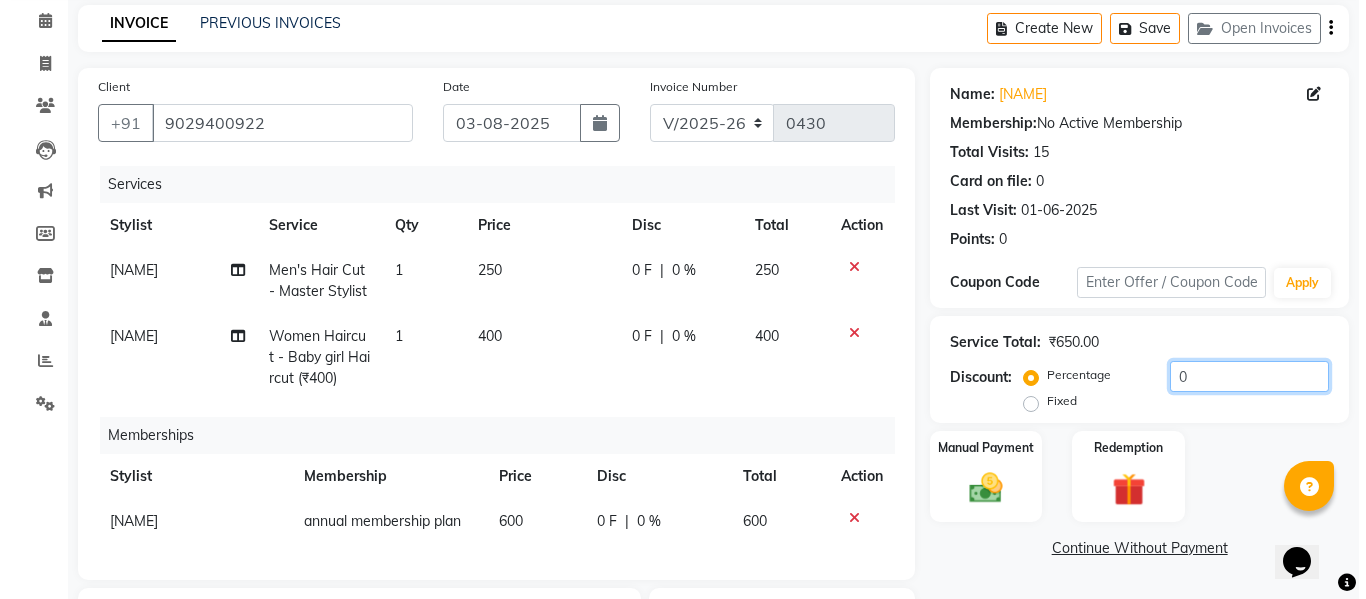 scroll, scrollTop: 42, scrollLeft: 0, axis: vertical 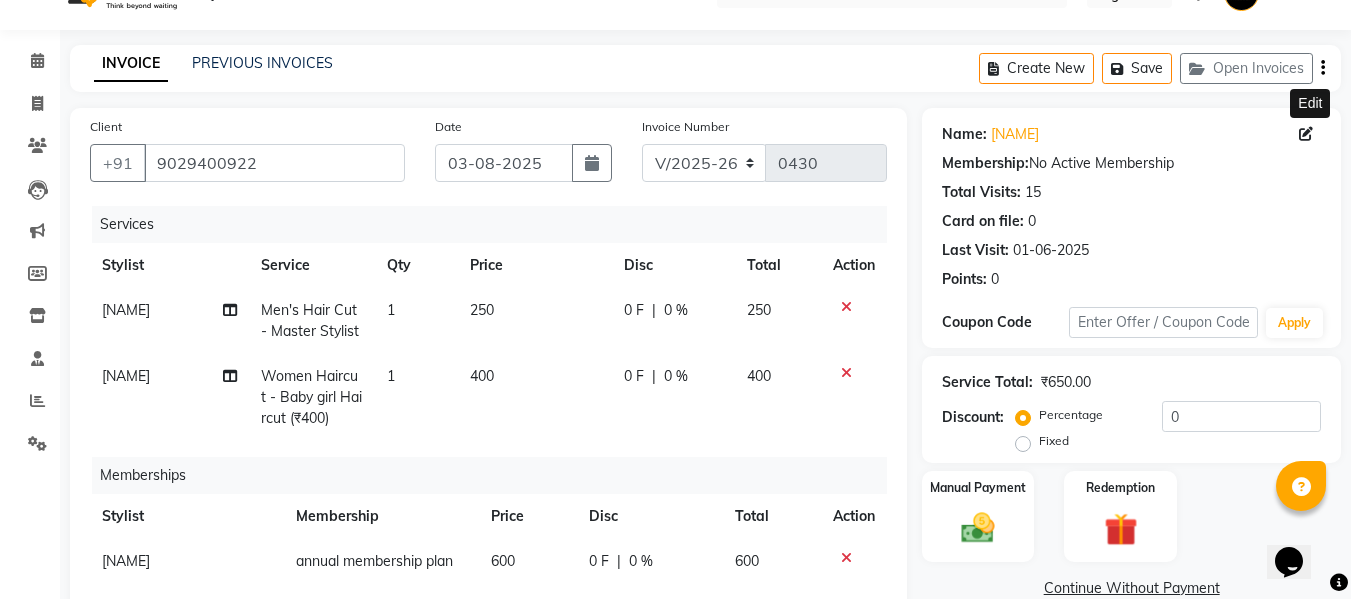 click 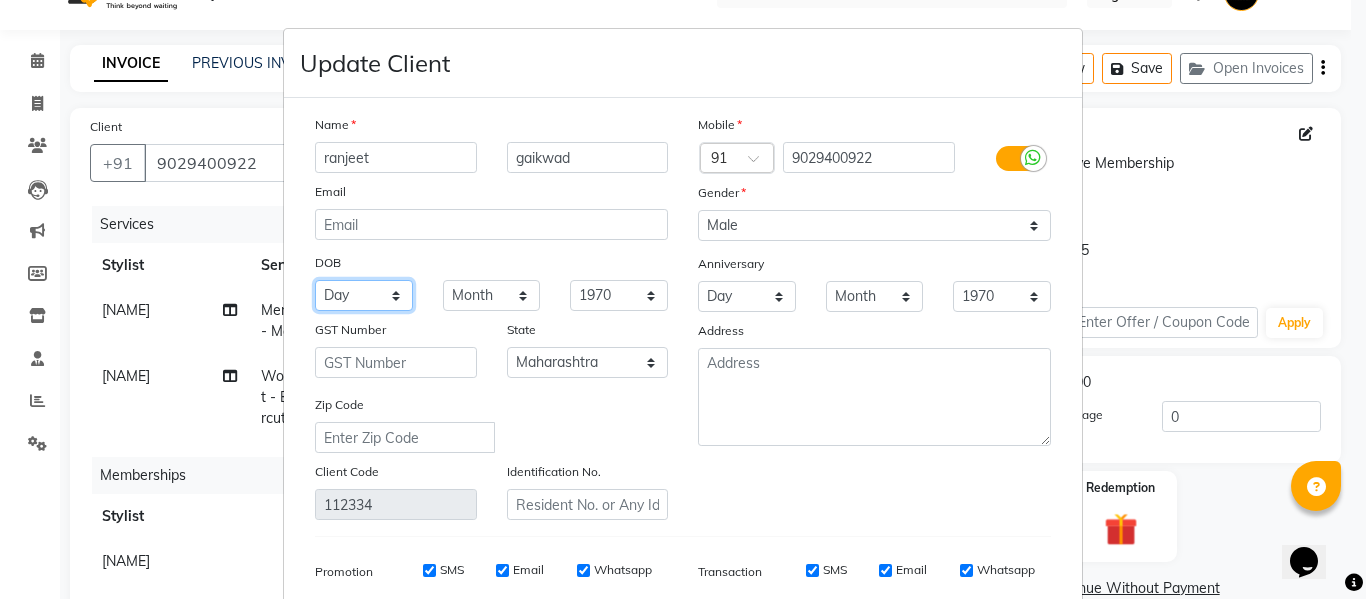 click on "Day 01 02 03 04 05 06 07 08 09 10 11 12 13 14 15 16 17 18 19 20 21 22 23 24 25 26 27 28 29 30 31" at bounding box center (364, 295) 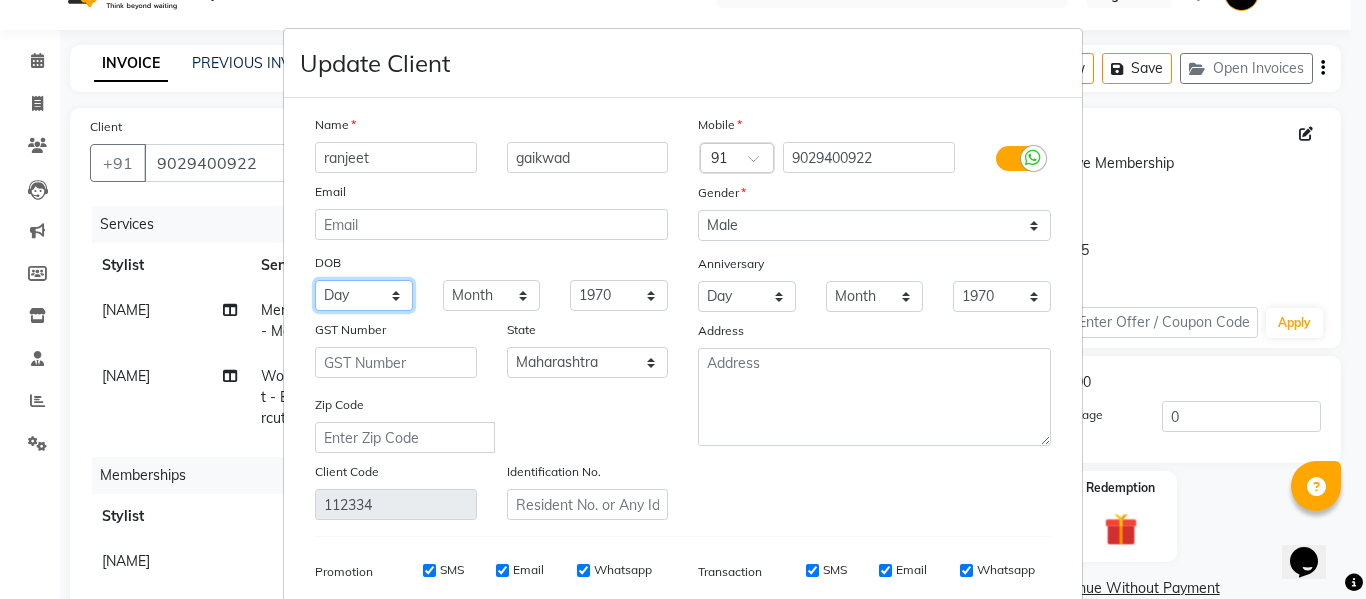 select on "26" 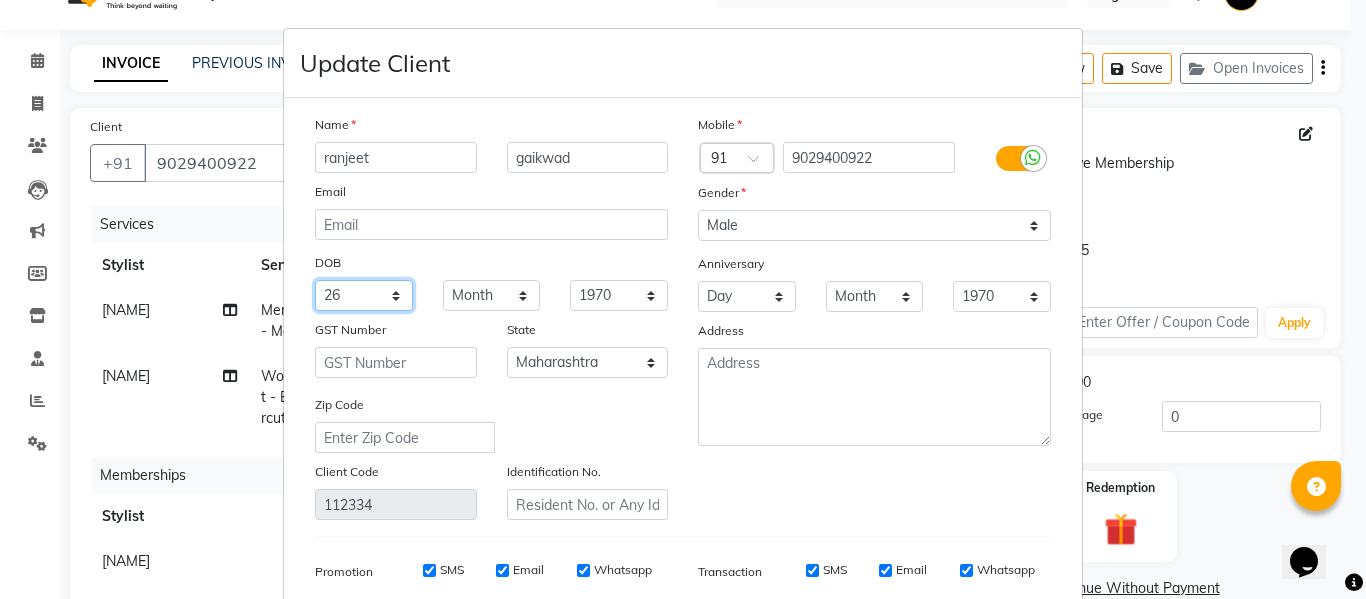 click on "Day 01 02 03 04 05 06 07 08 09 10 11 12 13 14 15 16 17 18 19 20 21 22 23 24 25 26 27 28 29 30 31" at bounding box center (364, 295) 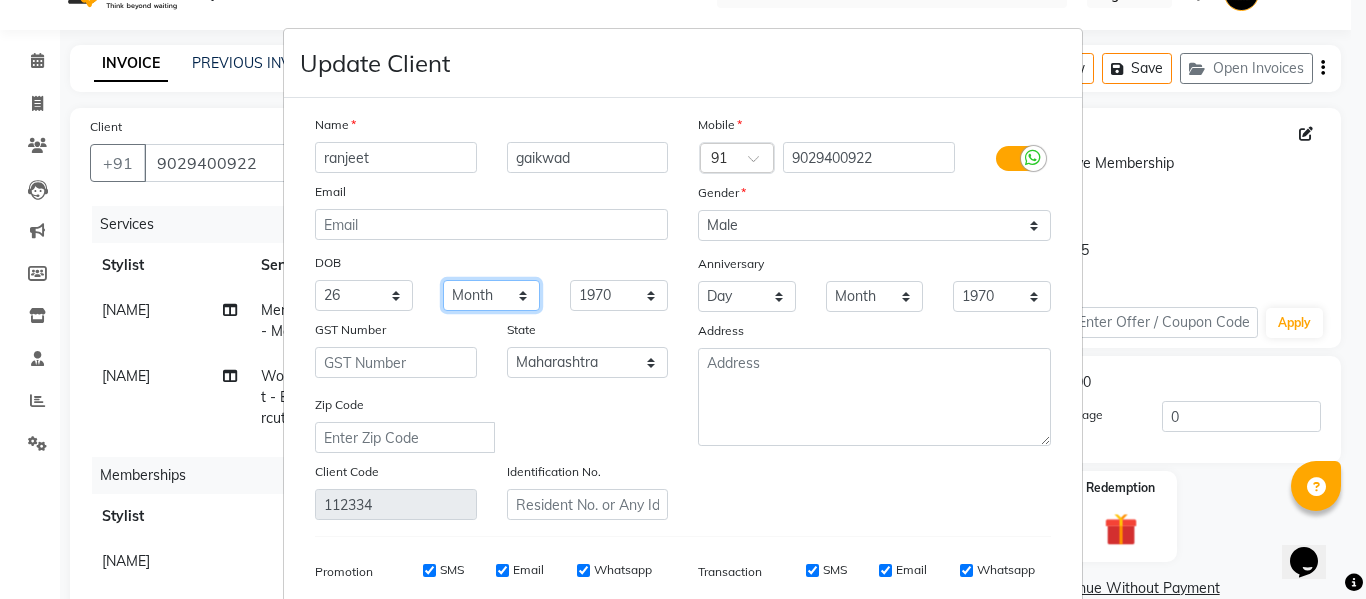 click on "Month January February March April May June July August September October November December" at bounding box center (492, 295) 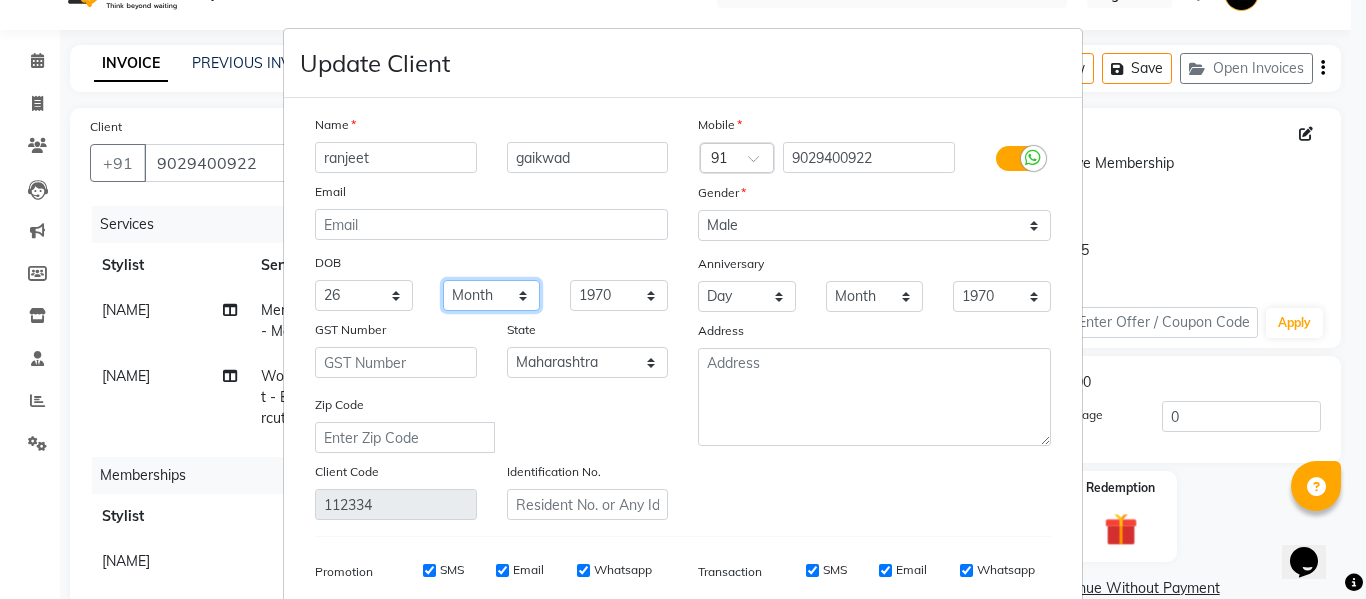 select on "02" 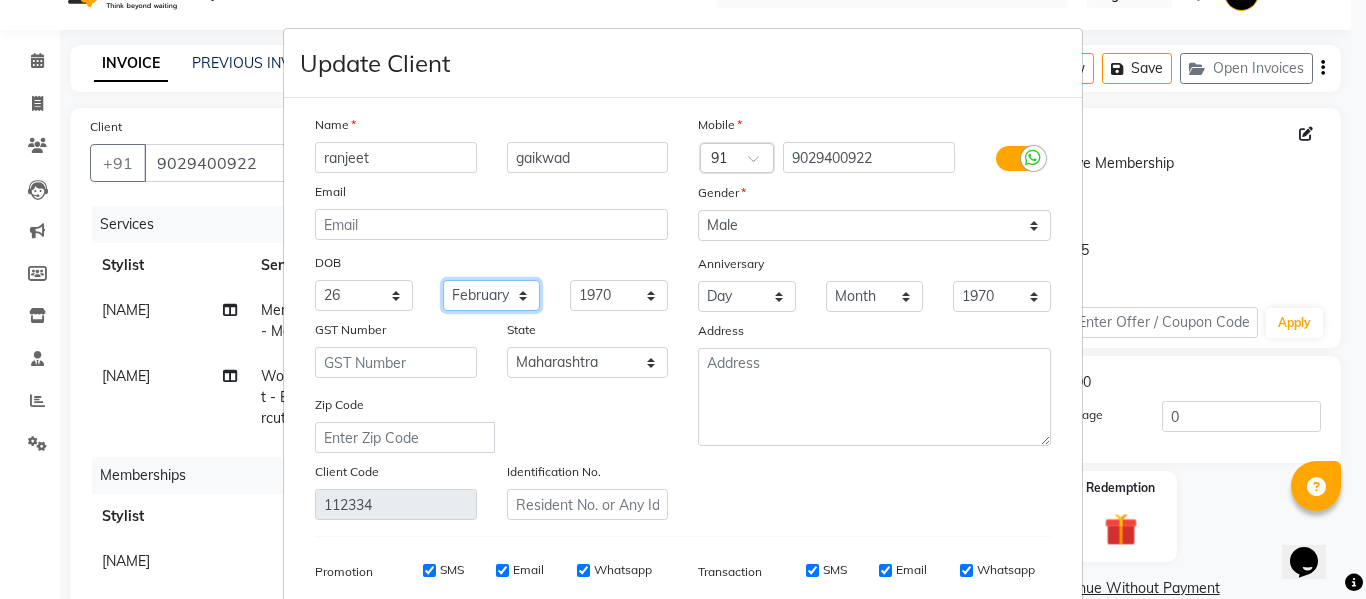 click on "Month January February March April May June July August September October November December" at bounding box center (492, 295) 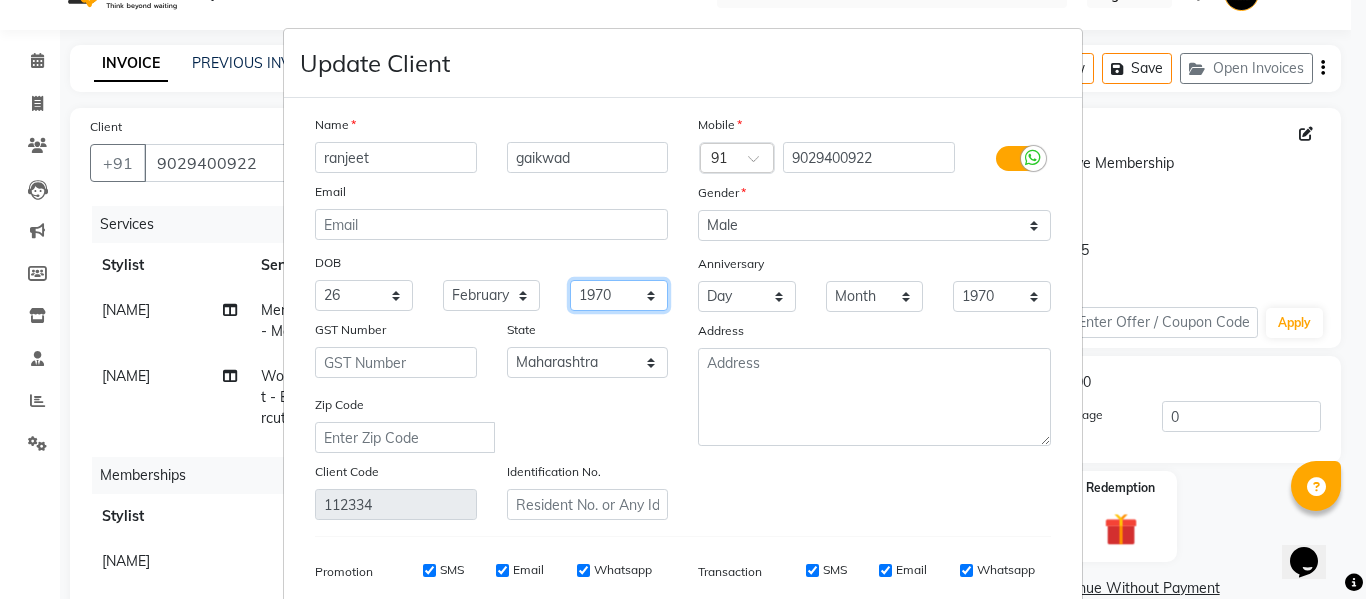 click on "1940 1941 1942 1943 1944 1945 1946 1947 1948 1949 1950 1951 1952 1953 1954 1955 1956 1957 1958 1959 1960 1961 1962 1963 1964 1965 1966 1967 1968 1969 1970 1971 1972 1973 1974 1975 1976 1977 1978 1979 1980 1981 1982 1983 1984 1985 1986 1987 1988 1989 1990 1991 1992 1993 1994 1995 1996 1997 1998 1999 2000 2001 2002 2003 2004 2005 2006 2007 2008 2009 2010 2011 2012 2013 2014 2015 2016 2017 2018 2019 2020 2021 2022 2023 2024" at bounding box center [619, 295] 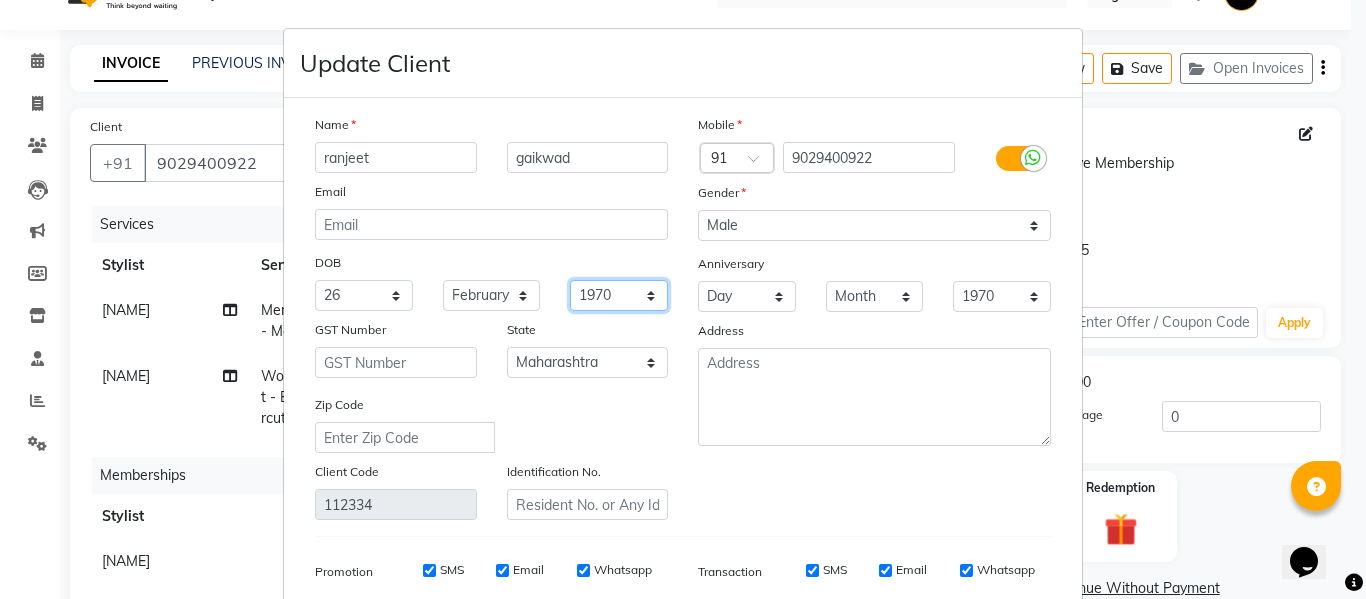 select on "1988" 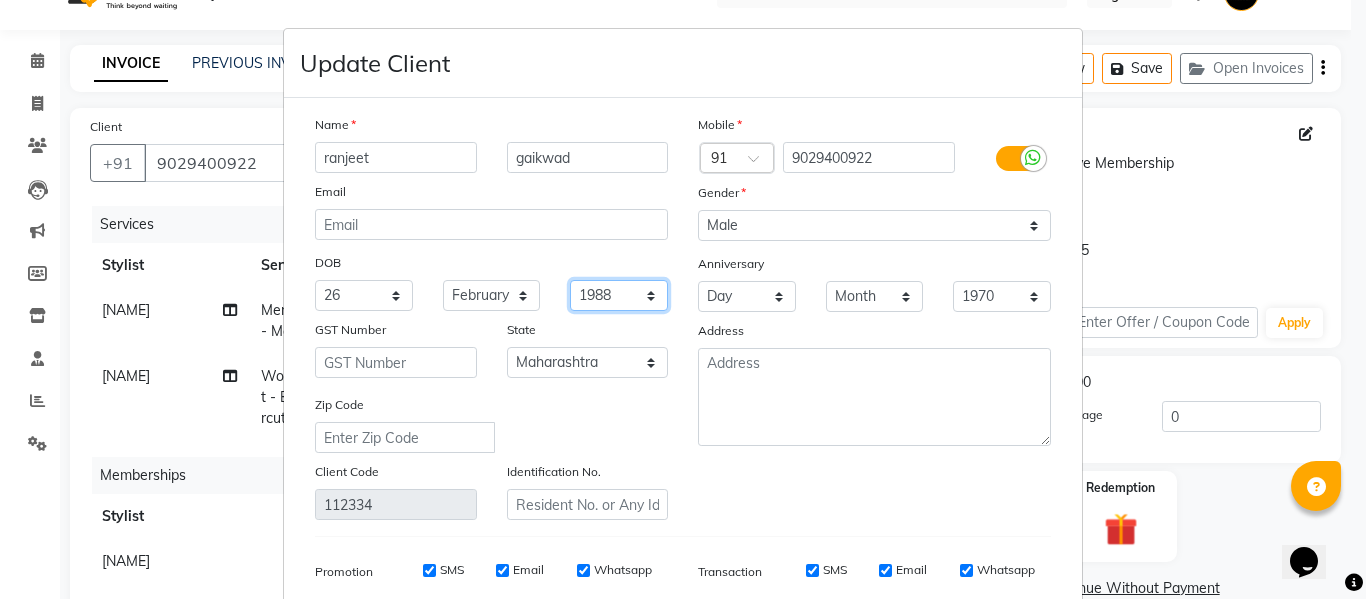 click on "1940 1941 1942 1943 1944 1945 1946 1947 1948 1949 1950 1951 1952 1953 1954 1955 1956 1957 1958 1959 1960 1961 1962 1963 1964 1965 1966 1967 1968 1969 1970 1971 1972 1973 1974 1975 1976 1977 1978 1979 1980 1981 1982 1983 1984 1985 1986 1987 1988 1989 1990 1991 1992 1993 1994 1995 1996 1997 1998 1999 2000 2001 2002 2003 2004 2005 2006 2007 2008 2009 2010 2011 2012 2013 2014 2015 2016 2017 2018 2019 2020 2021 2022 2023 2024" at bounding box center (619, 295) 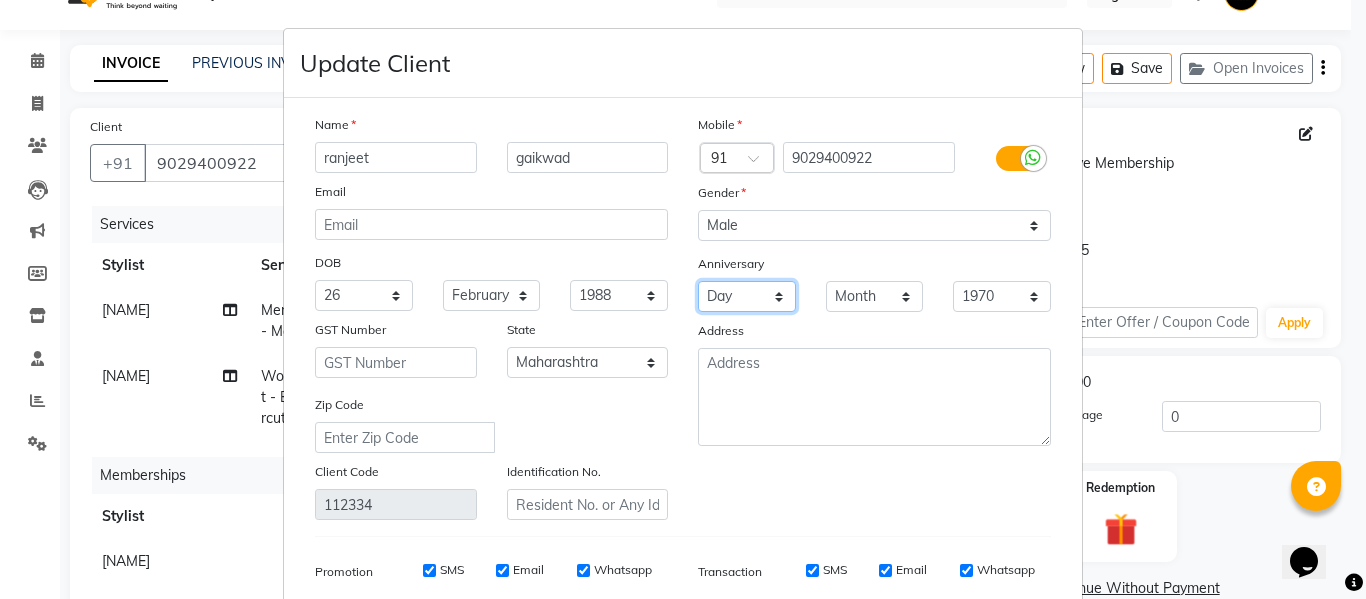 click on "Day 01 02 03 04 05 06 07 08 09 10 11 12 13 14 15 16 17 18 19 20 21 22 23 24 25 26 27 28 29 30 31" at bounding box center [747, 296] 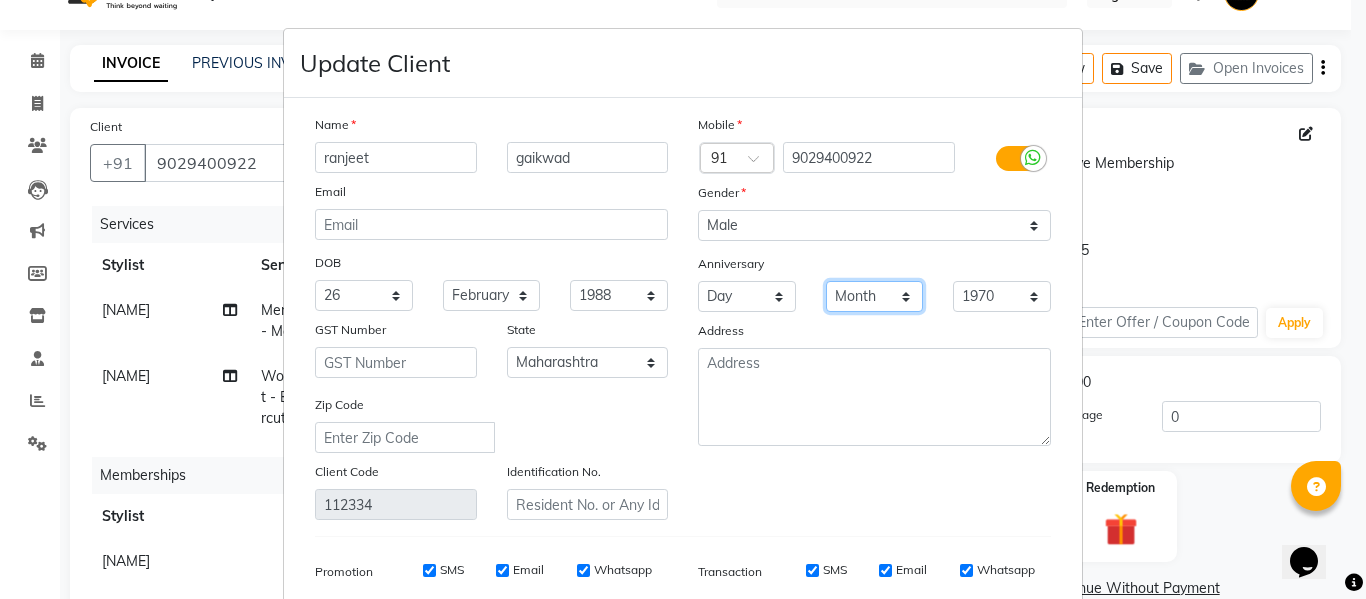 click on "Month January February March April May June July August September October November December" at bounding box center (875, 296) 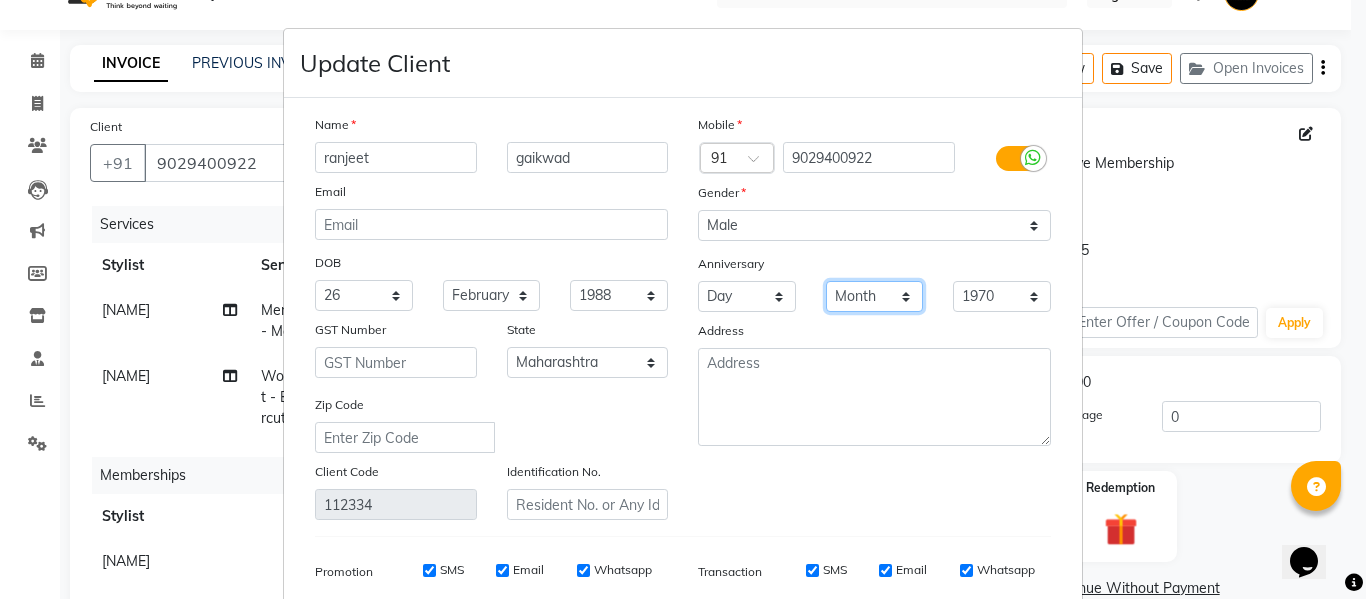 select on "06" 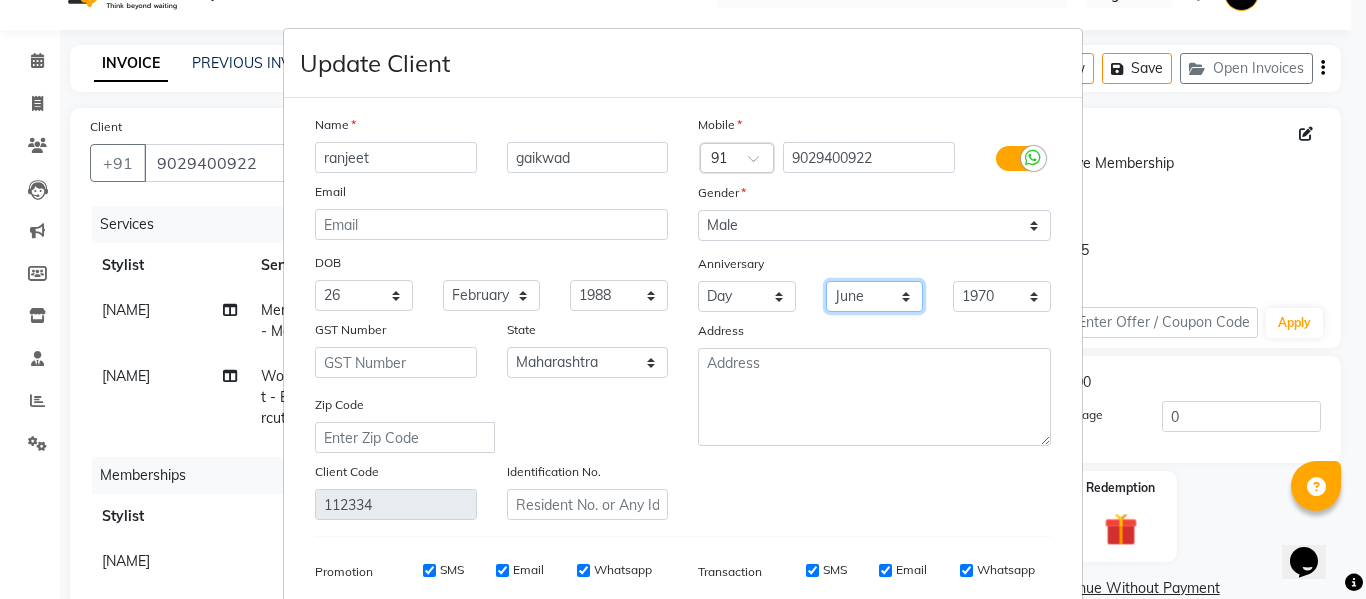click on "Month January February March April May June July August September October November December" at bounding box center [875, 296] 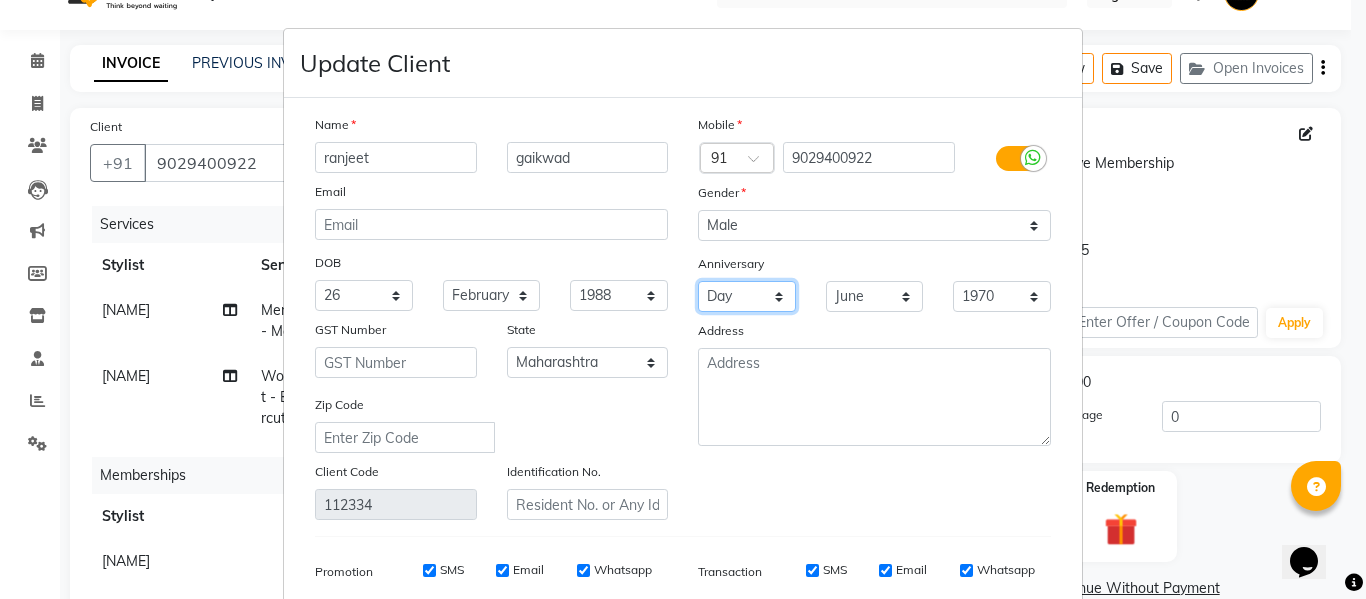 click on "Day 01 02 03 04 05 06 07 08 09 10 11 12 13 14 15 16 17 18 19 20 21 22 23 24 25 26 27 28 29 30 31" at bounding box center (747, 296) 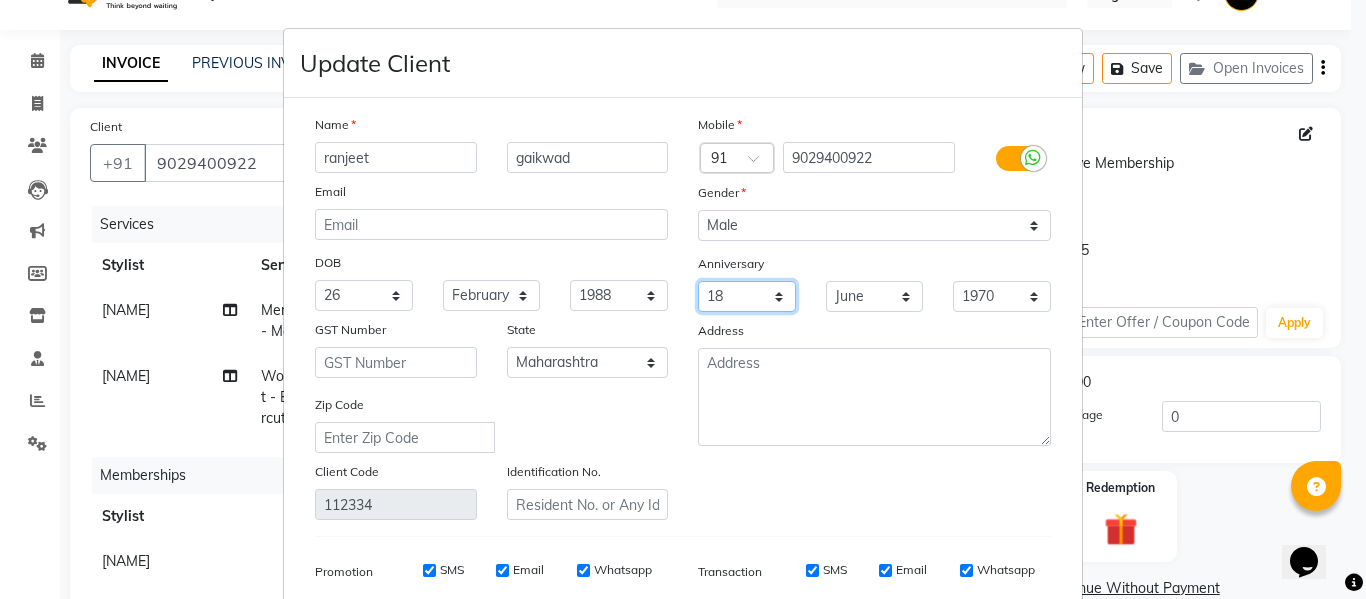 click on "Day 01 02 03 04 05 06 07 08 09 10 11 12 13 14 15 16 17 18 19 20 21 22 23 24 25 26 27 28 29 30 31" at bounding box center (747, 296) 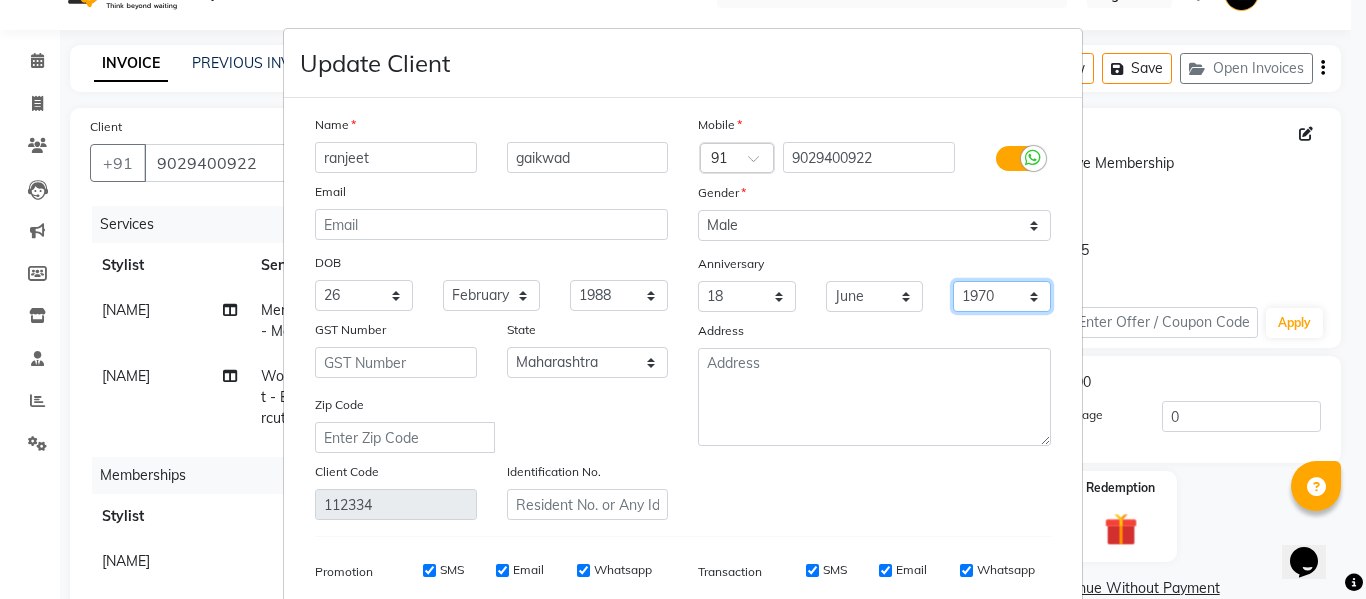 click on "1970 1971 1972 1973 1974 1975 1976 1977 1978 1979 1980 1981 1982 1983 1984 1985 1986 1987 1988 1989 1990 1991 1992 1993 1994 1995 1996 1997 1998 1999 2000 2001 2002 2003 2004 2005 2006 2007 2008 2009 2010 2011 2012 2013 2014 2015 2016 2017 2018 2019 2020 2021 2022 2023 2024 2025" at bounding box center (1002, 296) 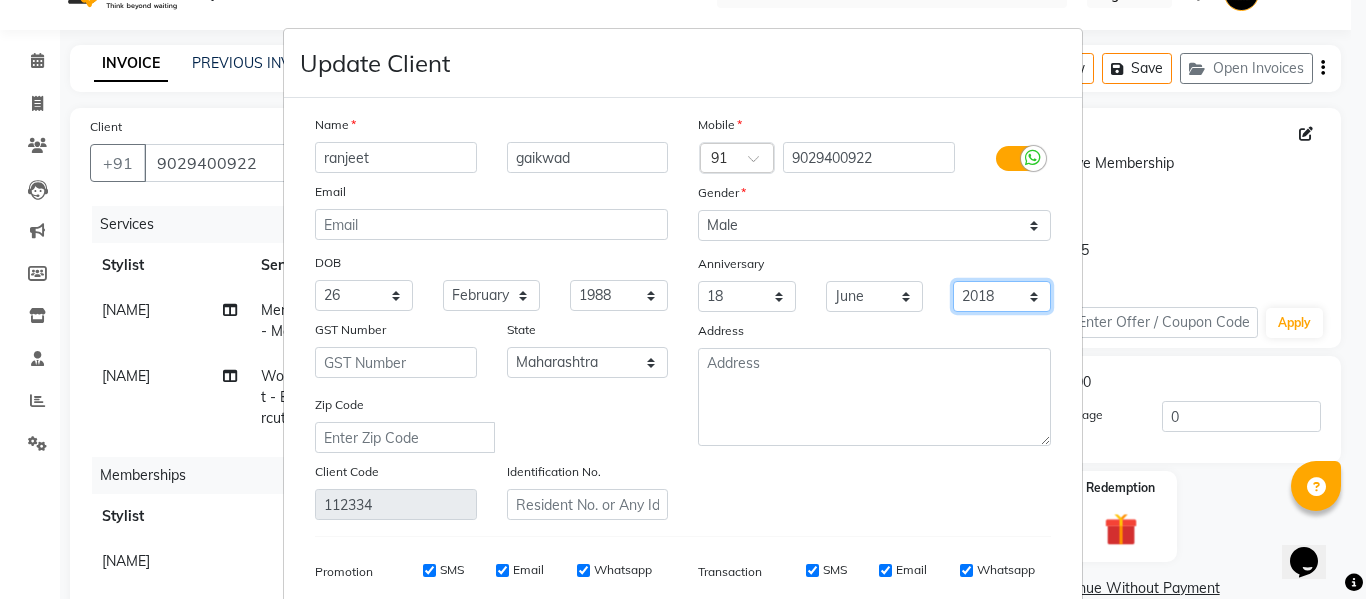 click on "1970 1971 1972 1973 1974 1975 1976 1977 1978 1979 1980 1981 1982 1983 1984 1985 1986 1987 1988 1989 1990 1991 1992 1993 1994 1995 1996 1997 1998 1999 2000 2001 2002 2003 2004 2005 2006 2007 2008 2009 2010 2011 2012 2013 2014 2015 2016 2017 2018 2019 2020 2021 2022 2023 2024 2025" at bounding box center [1002, 296] 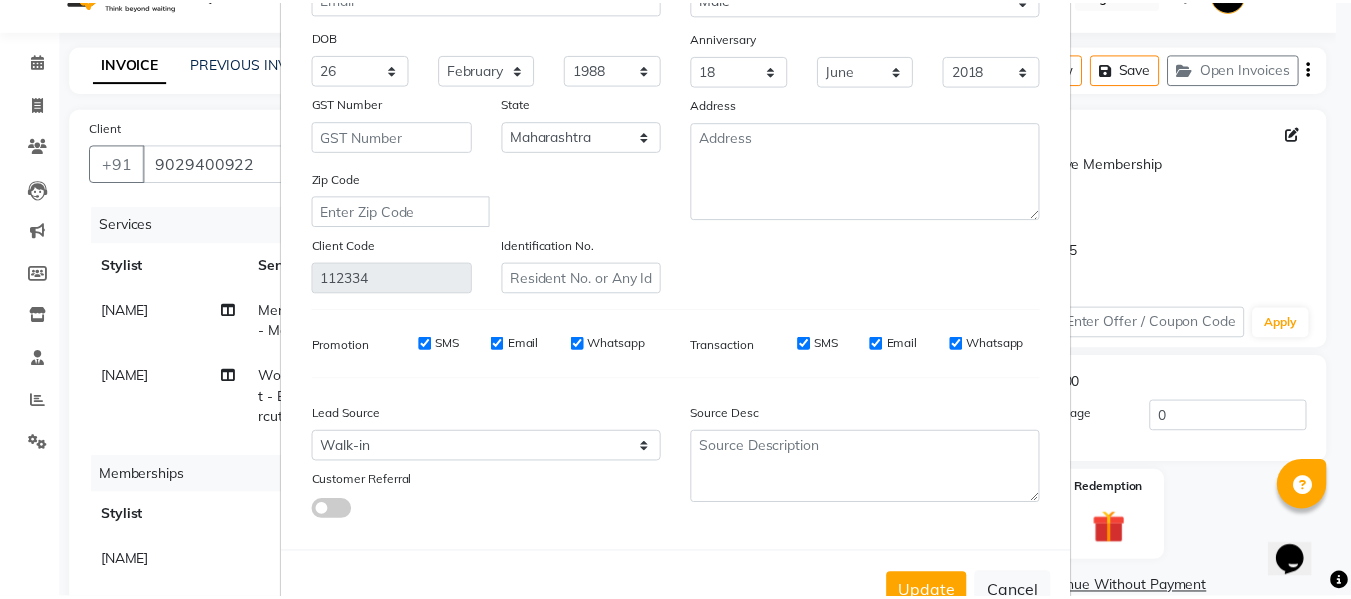 scroll, scrollTop: 288, scrollLeft: 0, axis: vertical 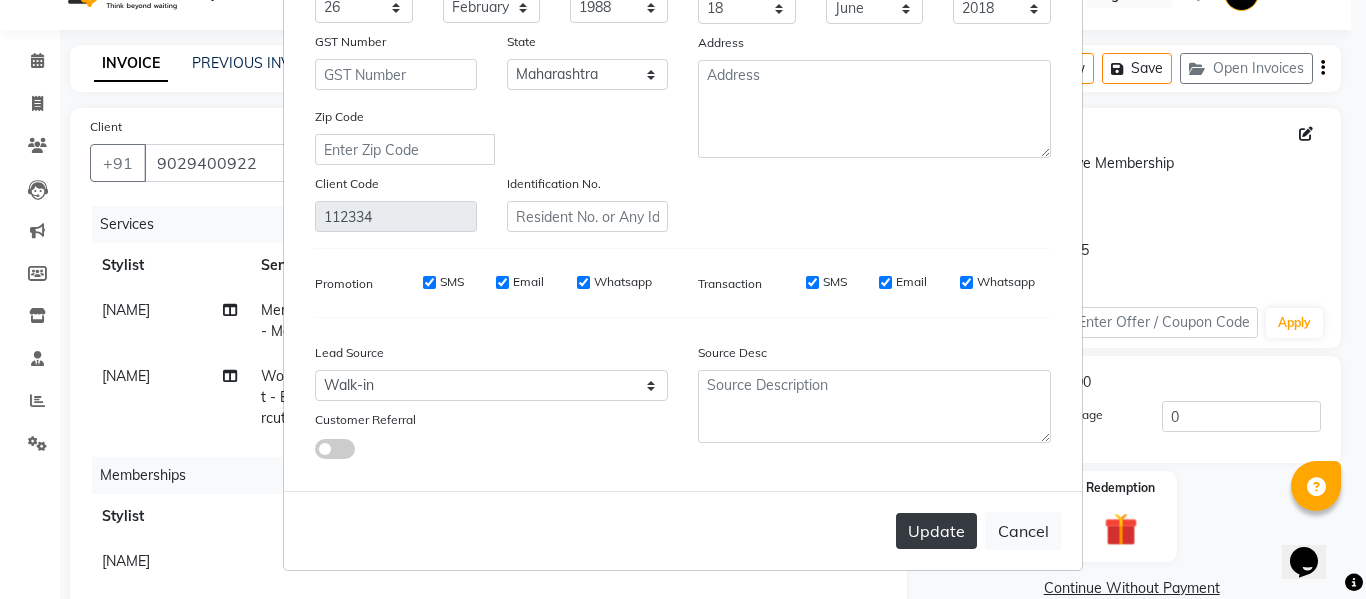 click on "Update" at bounding box center (936, 531) 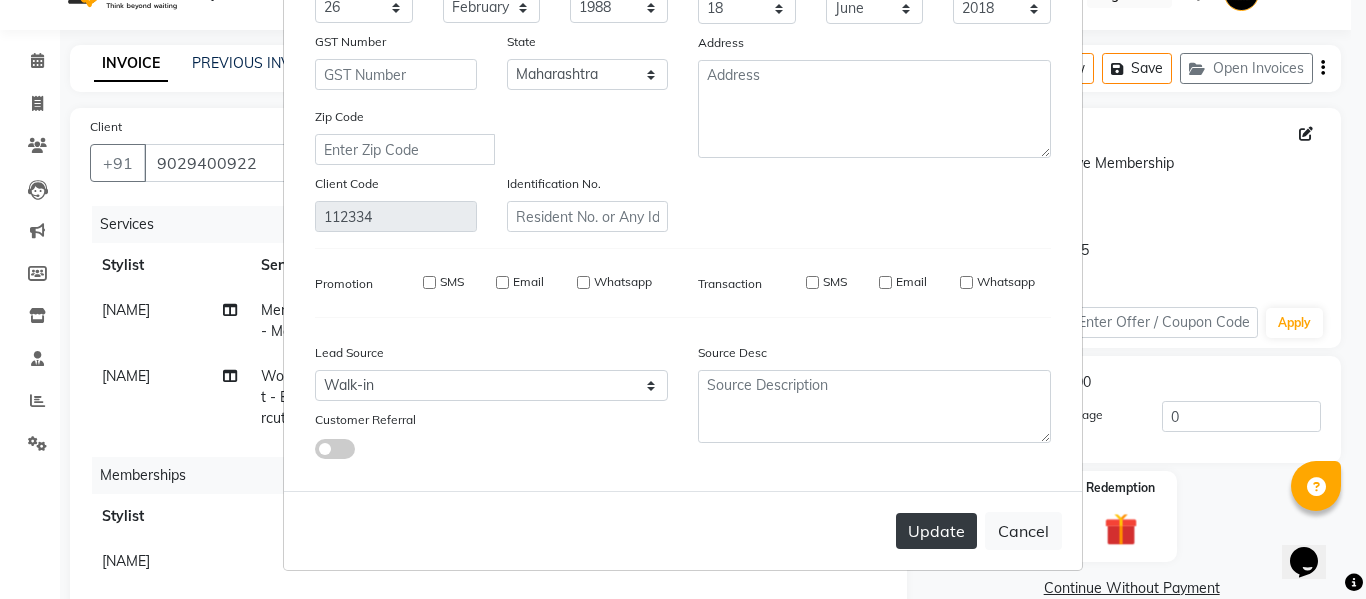 type 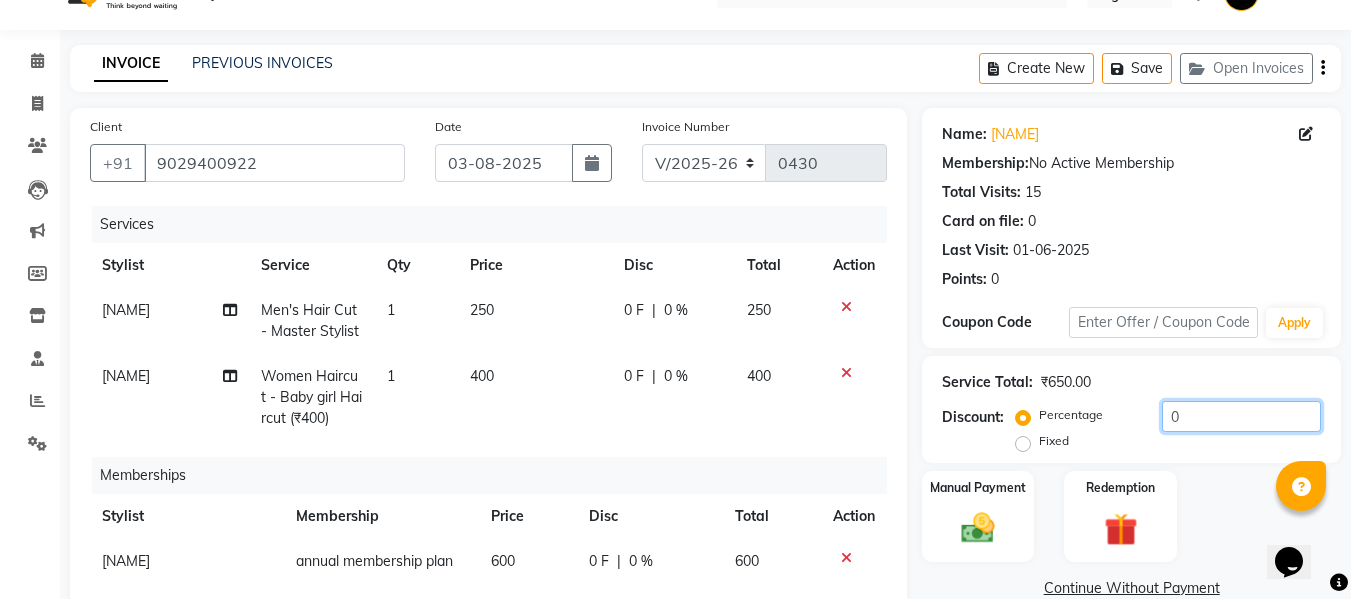 click on "0" 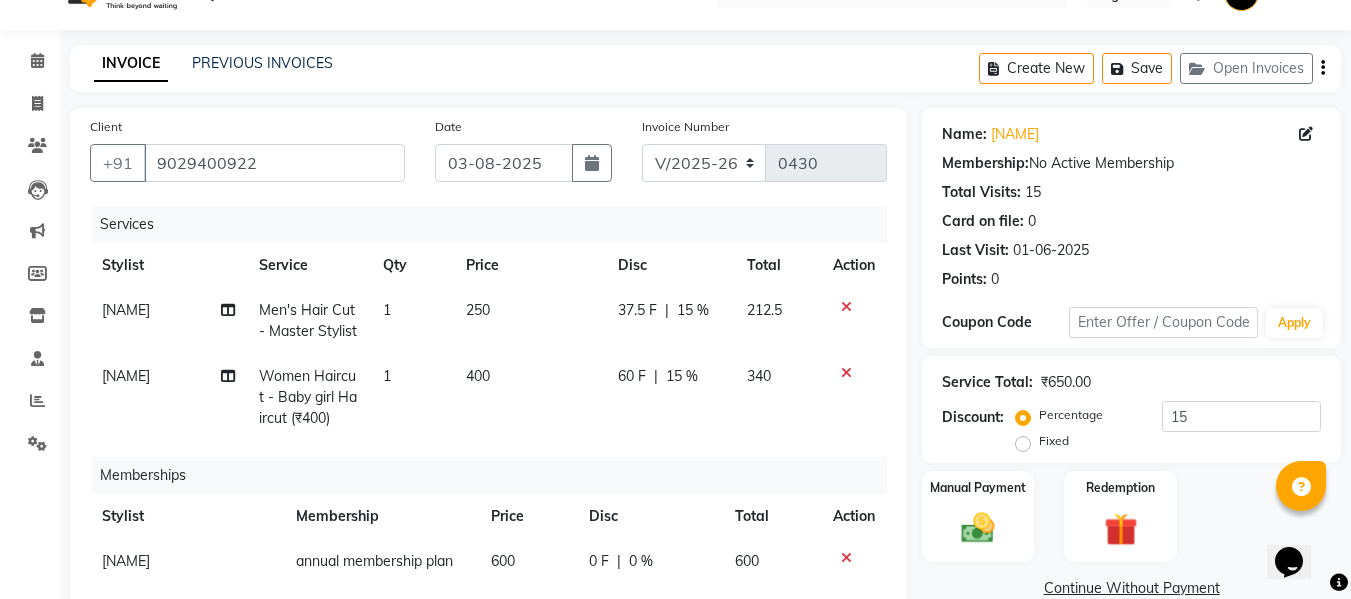 click on "Manual Payment Redemption" 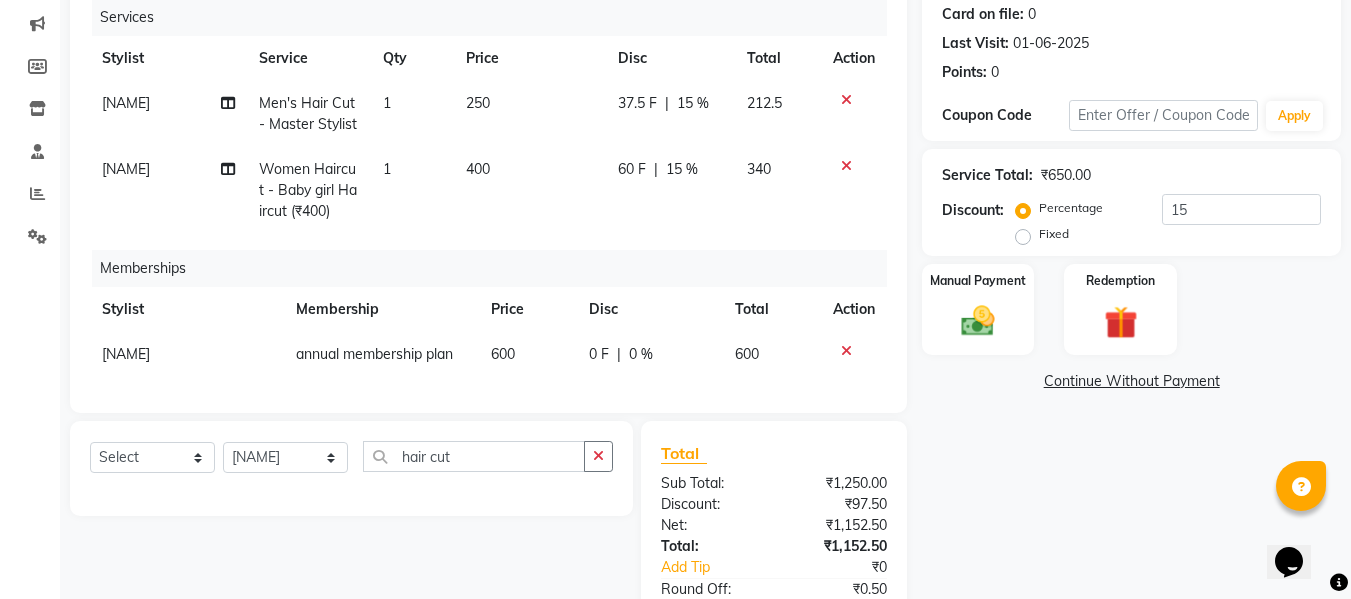 scroll, scrollTop: 255, scrollLeft: 0, axis: vertical 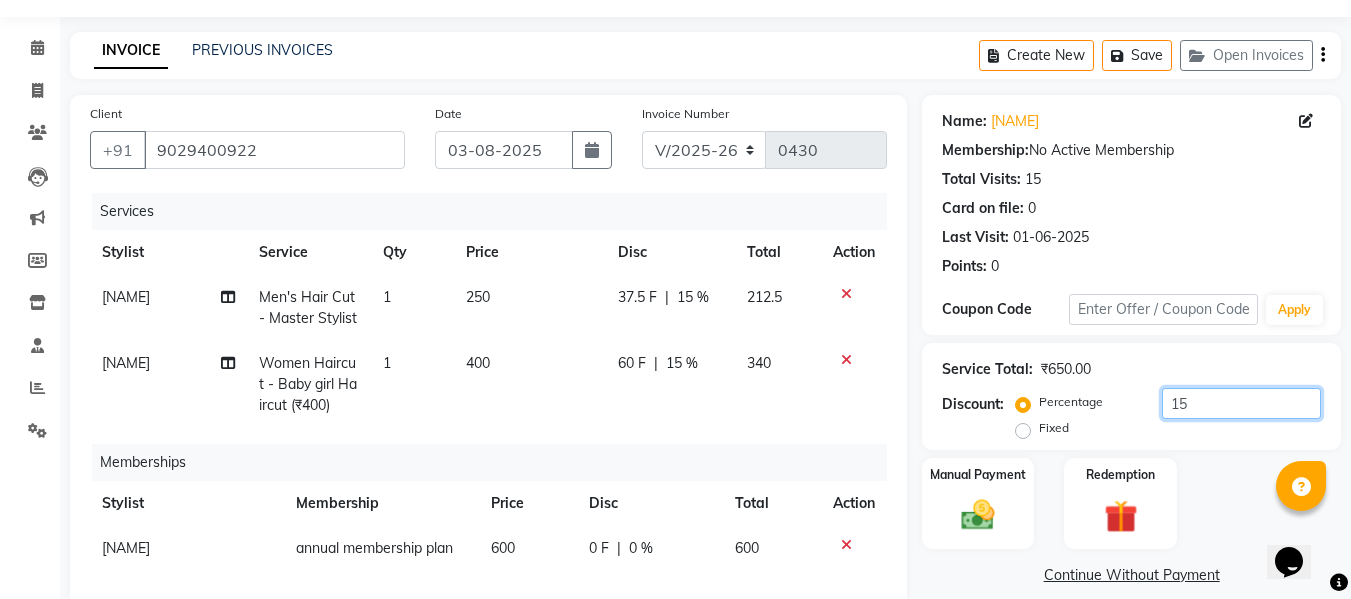 click on "15" 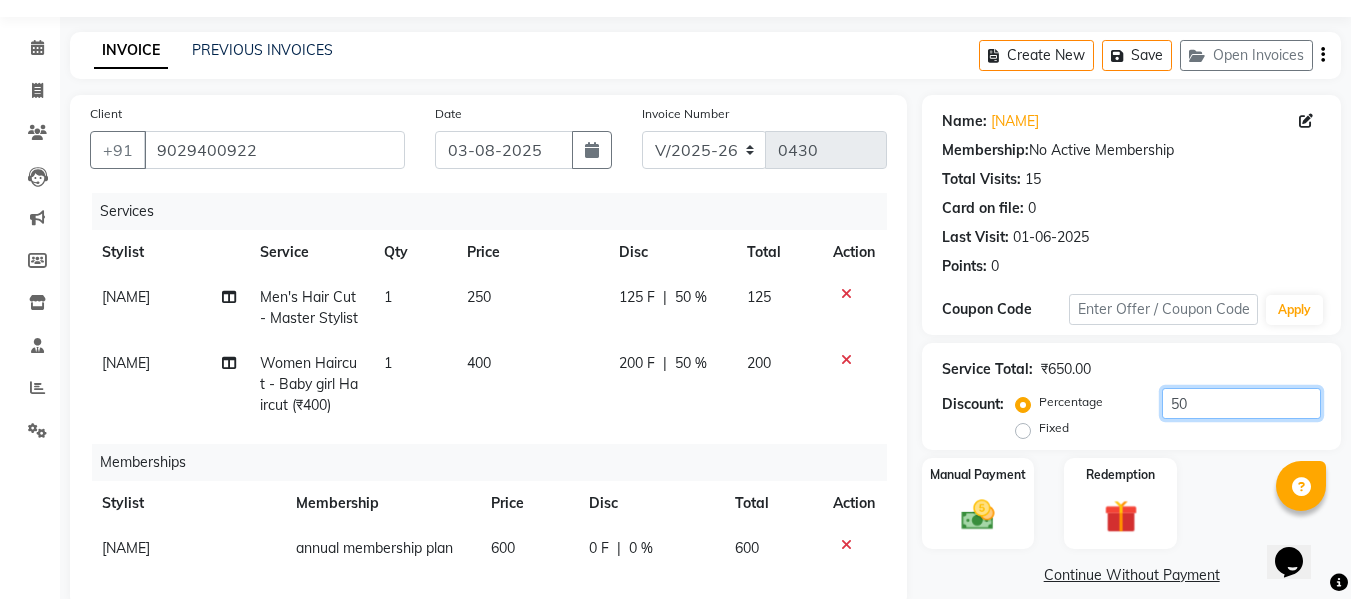type on "50" 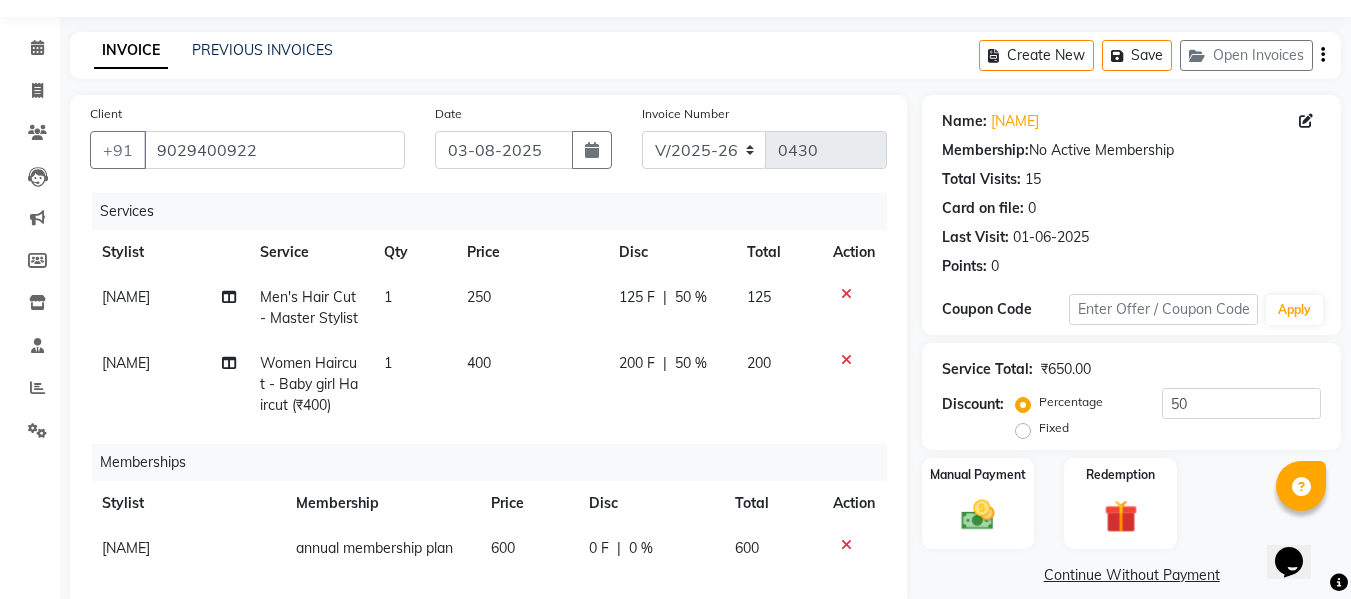 click on "Manual Payment Redemption" 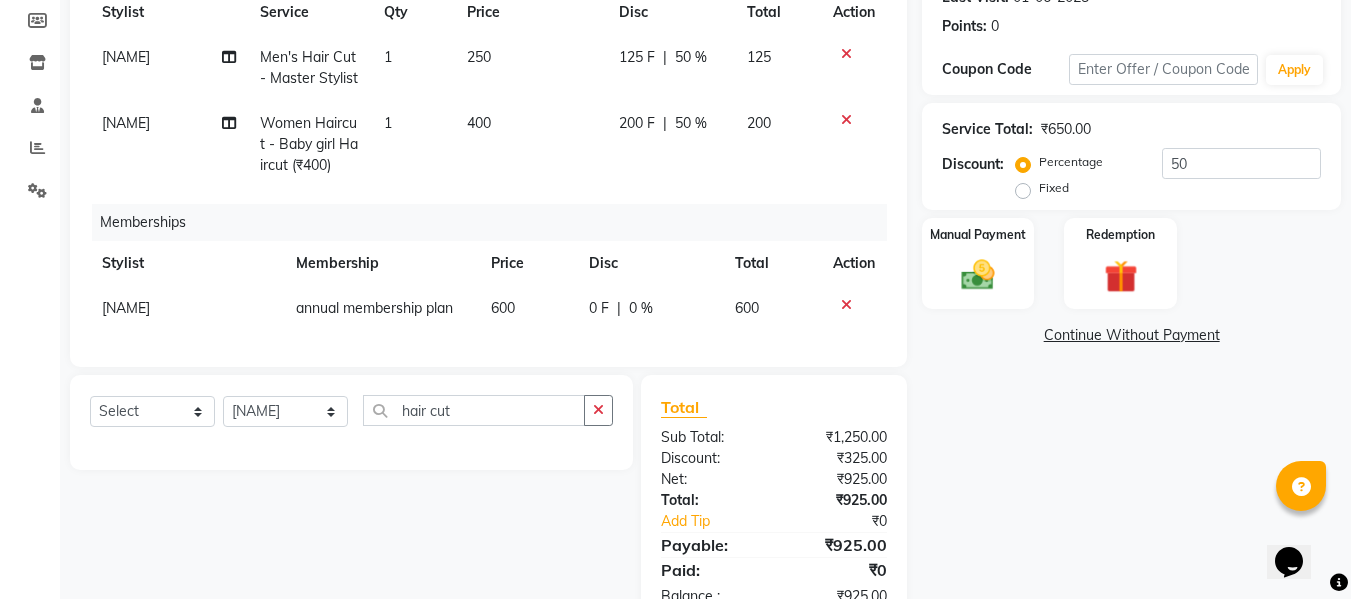 scroll, scrollTop: 335, scrollLeft: 0, axis: vertical 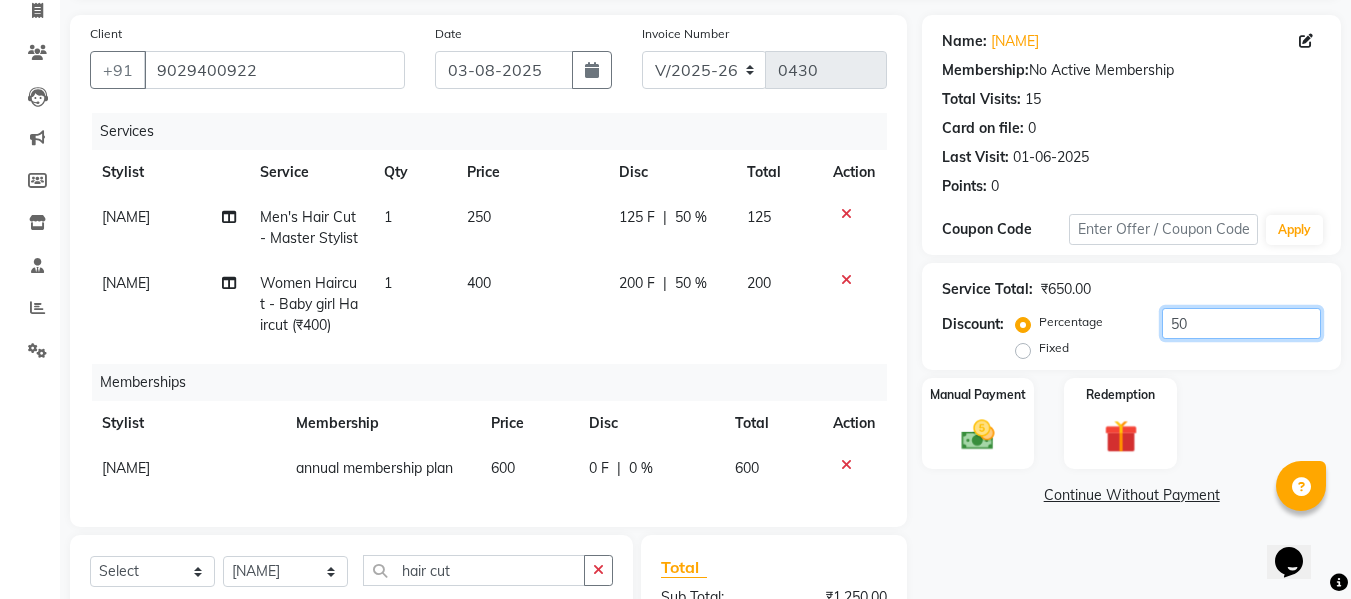 click on "50" 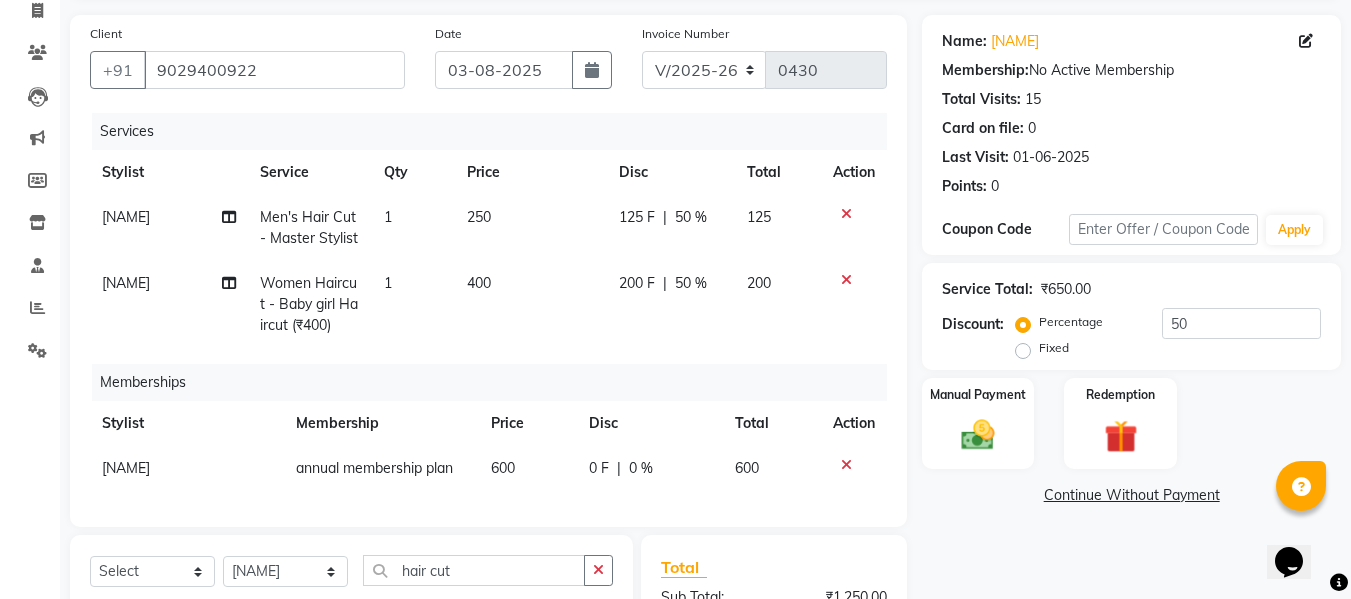 click on "50 %" 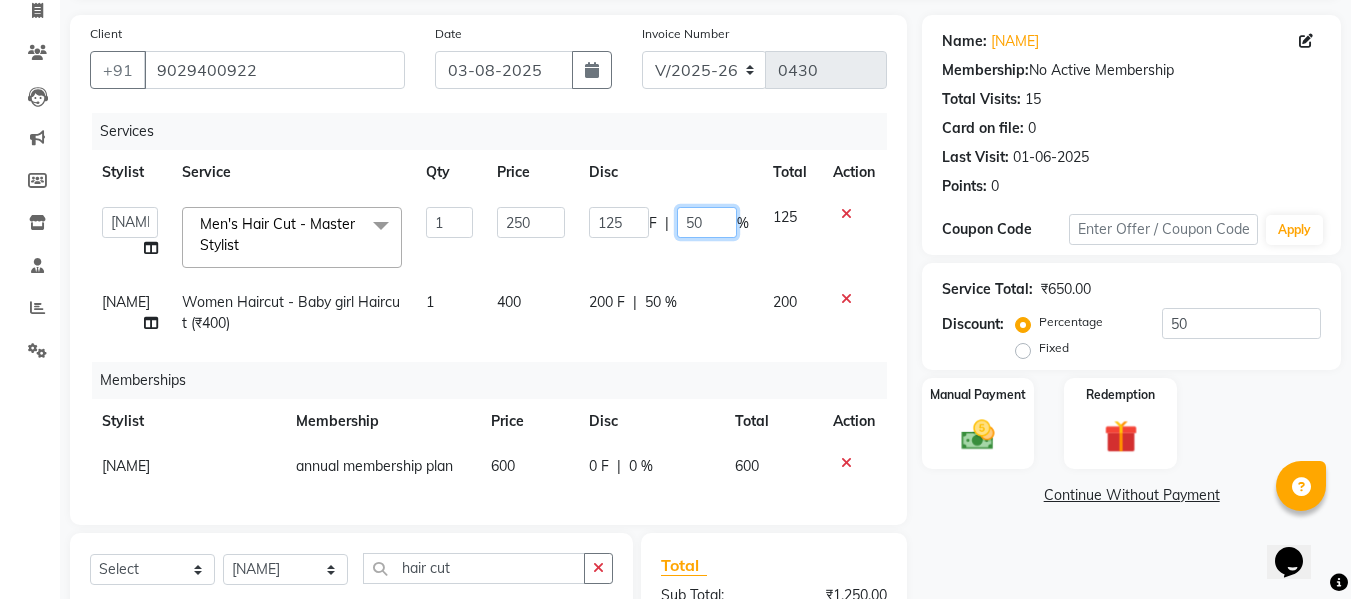 click on "50" 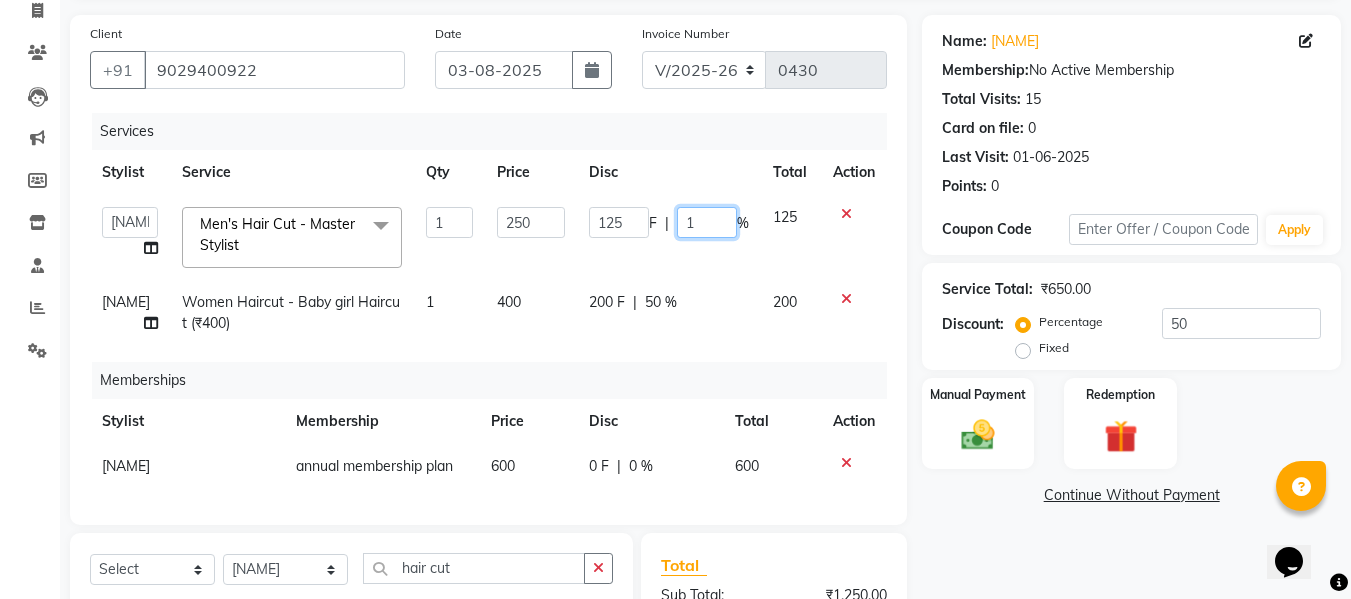 type on "15" 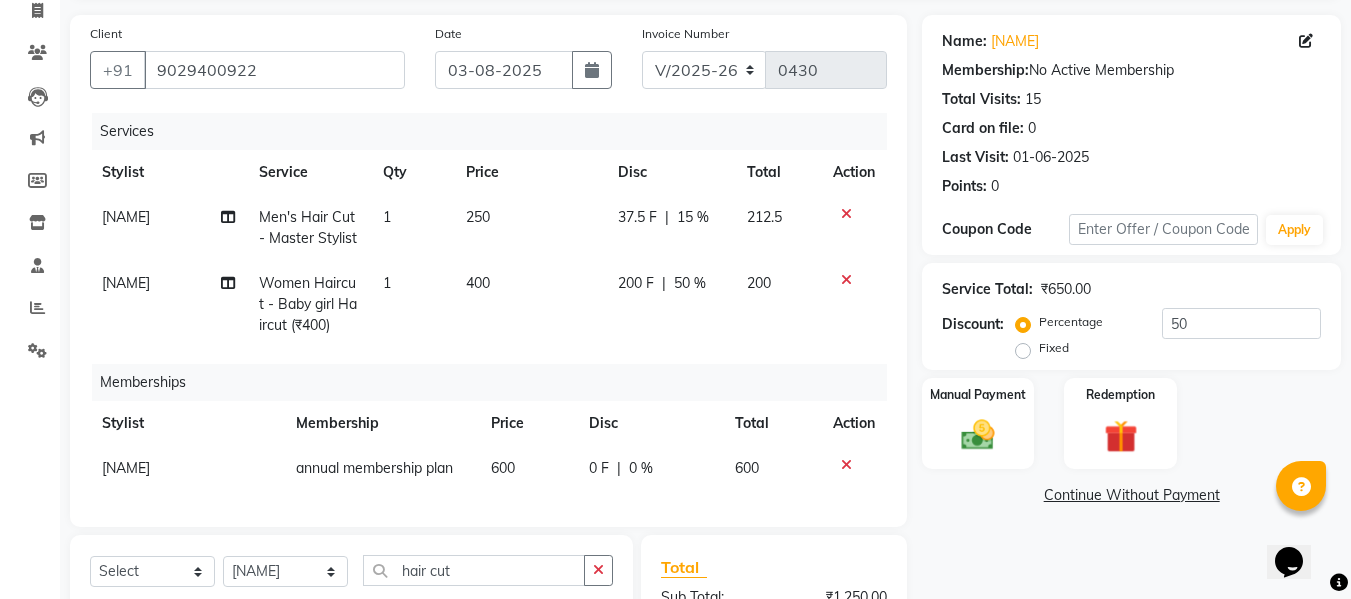 click on "Name: Ranjeet Gaikwad Membership:  No Active Membership  Total Visits:  15 Card on file:  0 Last Visit:   01-06-2025 Points:   0  Coupon Code Apply Service Total:  ₹650.00  Discount:  Percentage   Fixed  50 Manual Payment Redemption  Continue Without Payment" 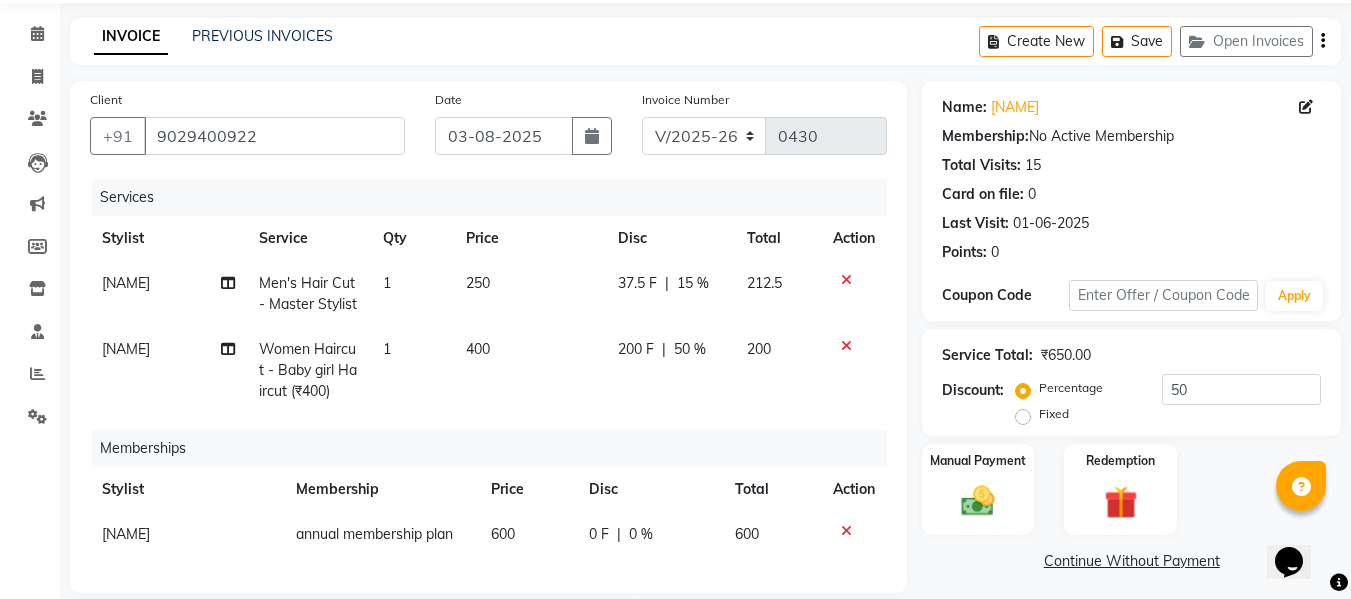 scroll, scrollTop: 29, scrollLeft: 0, axis: vertical 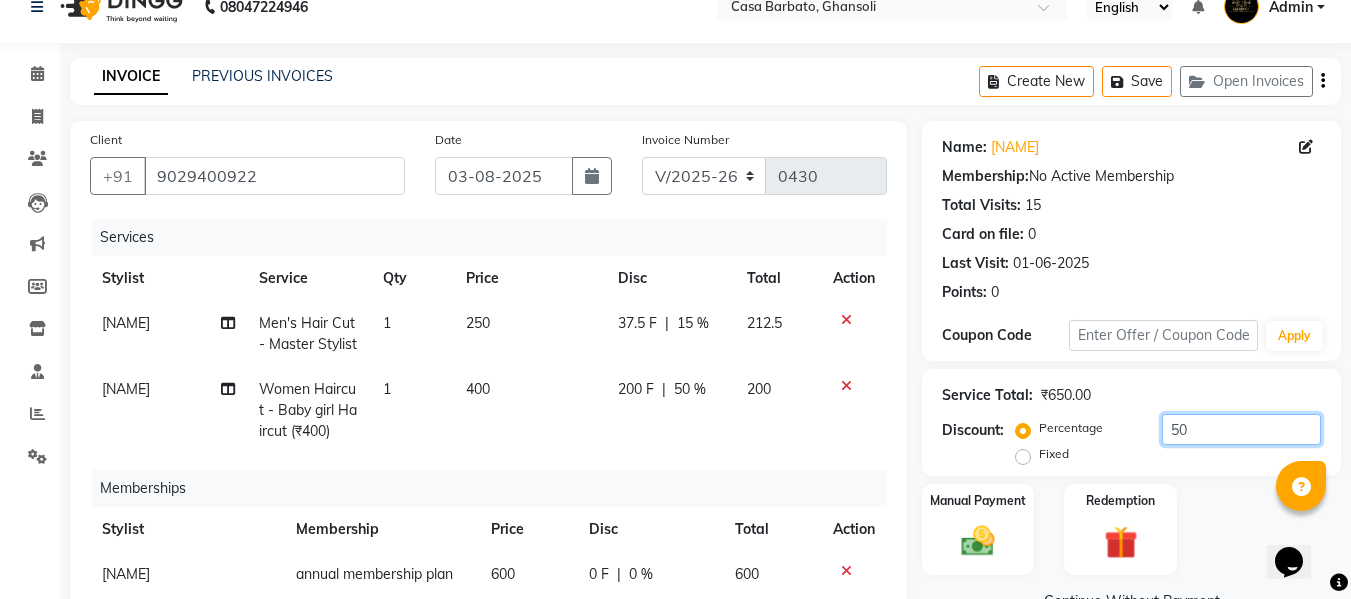 click on "50" 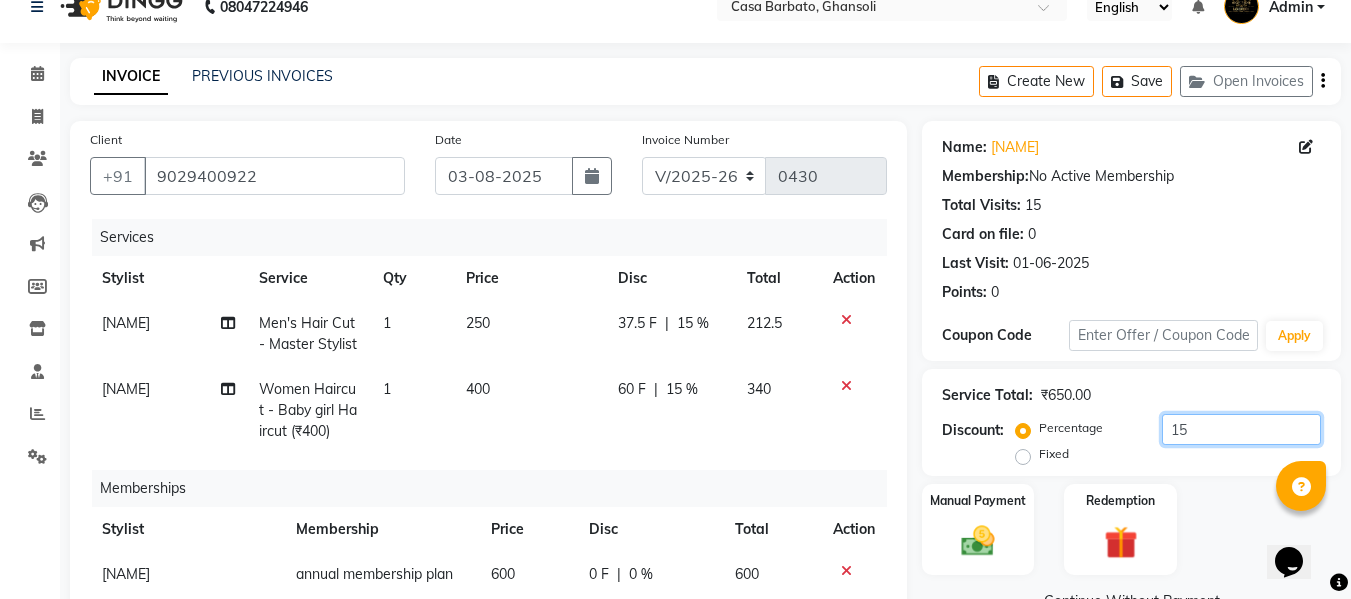 type on "15" 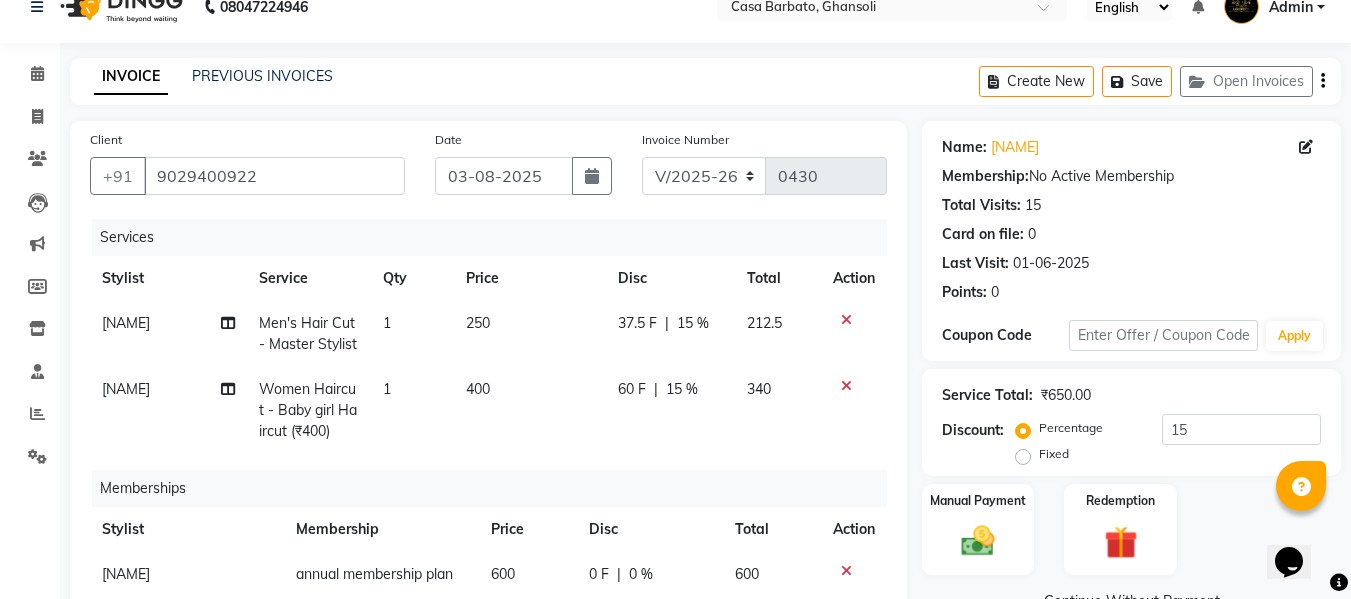 click on "Manual Payment Redemption" 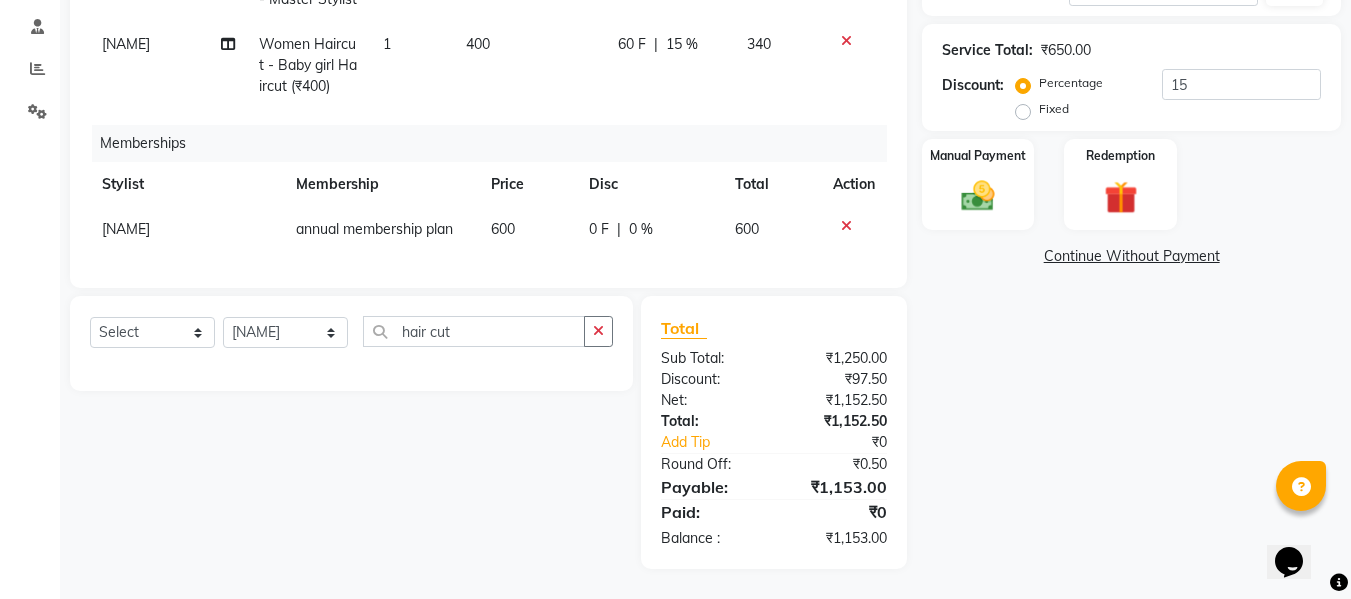 scroll, scrollTop: 389, scrollLeft: 0, axis: vertical 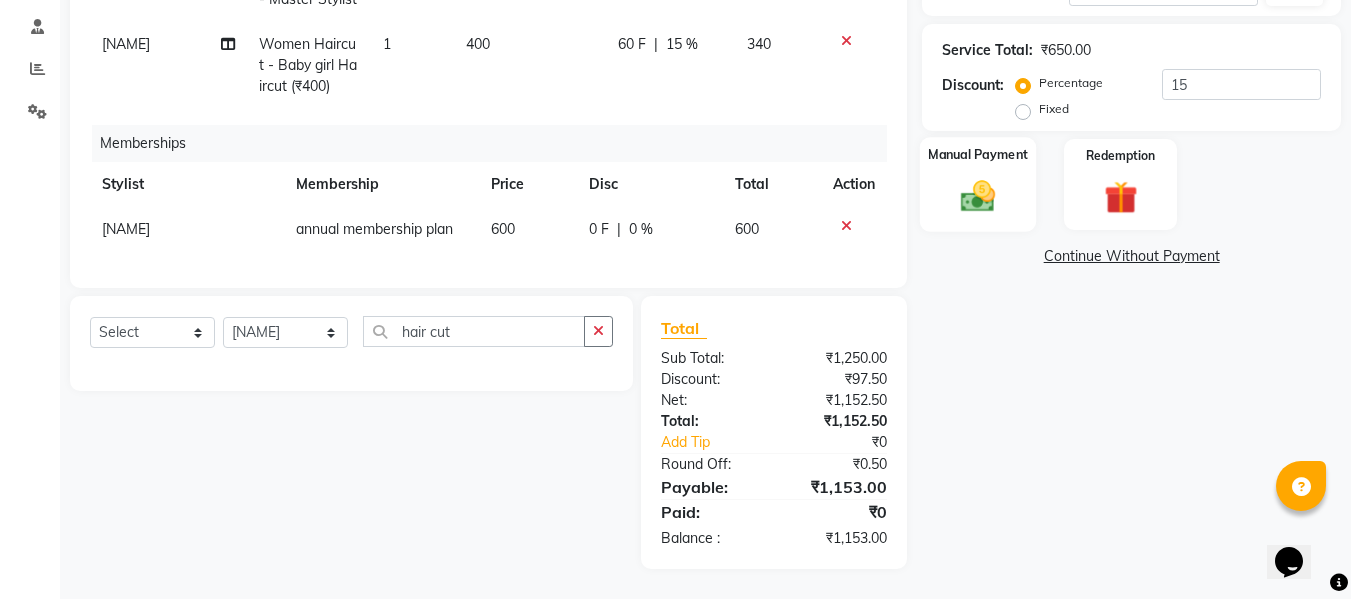 click 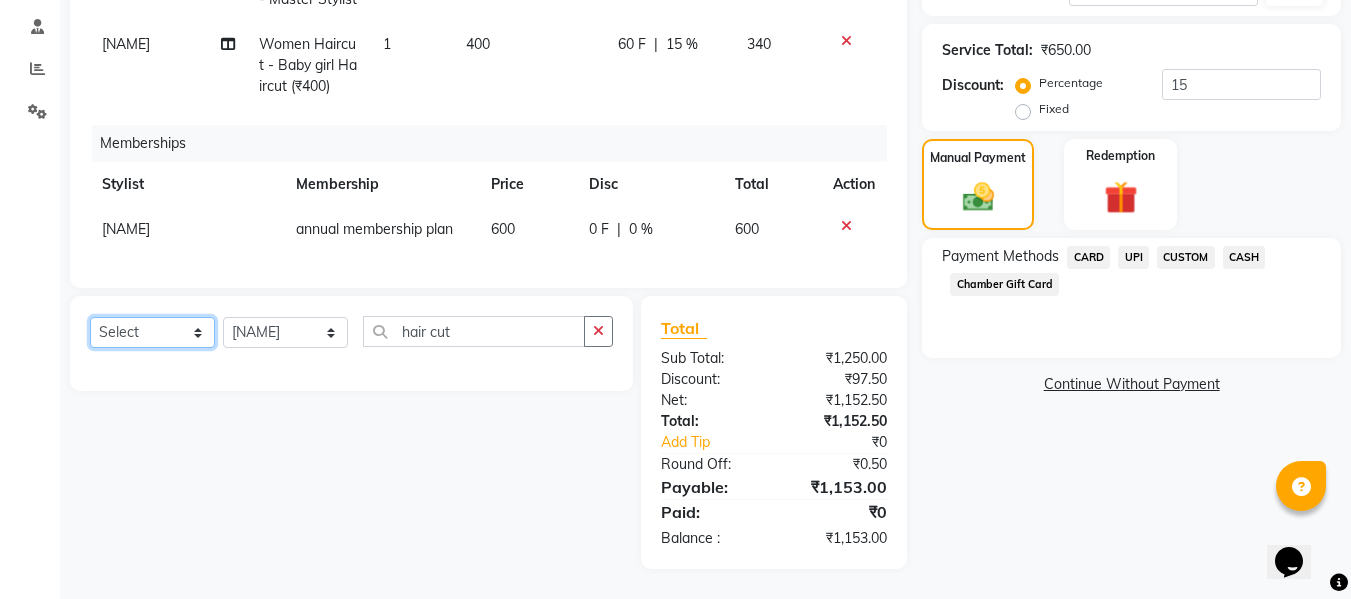 click on "Select  Service  Product  Package Voucher Prepaid Gift Card" 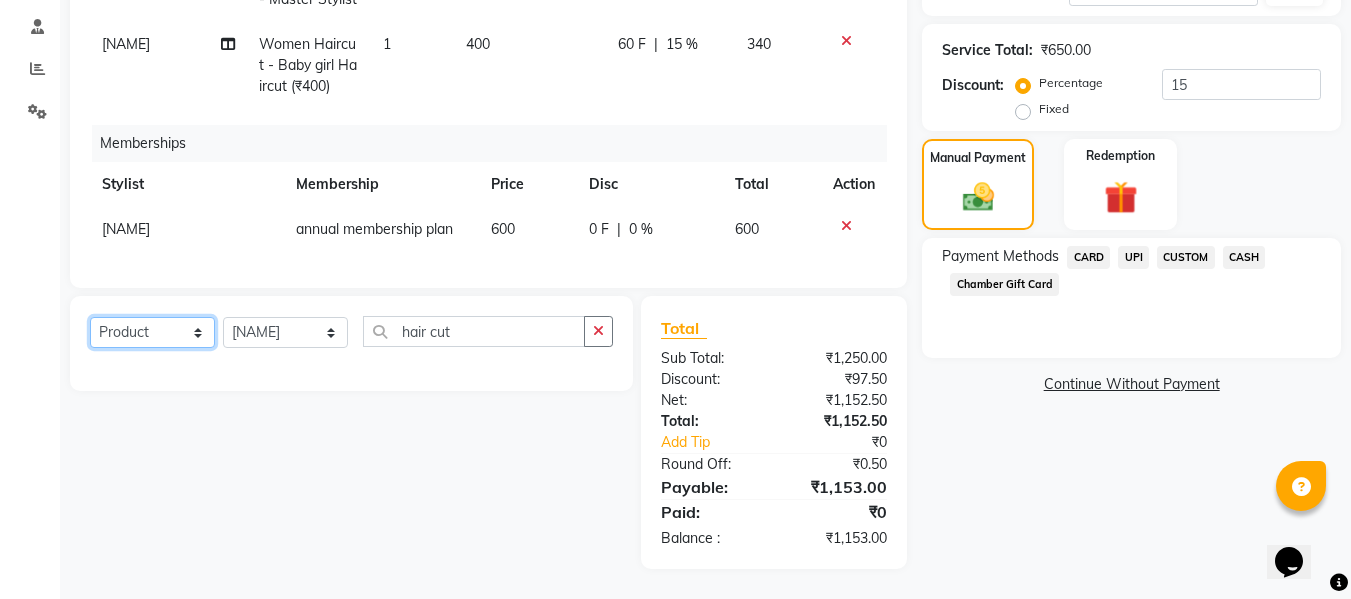 click on "Select  Service  Product  Package Voucher Prepaid Gift Card" 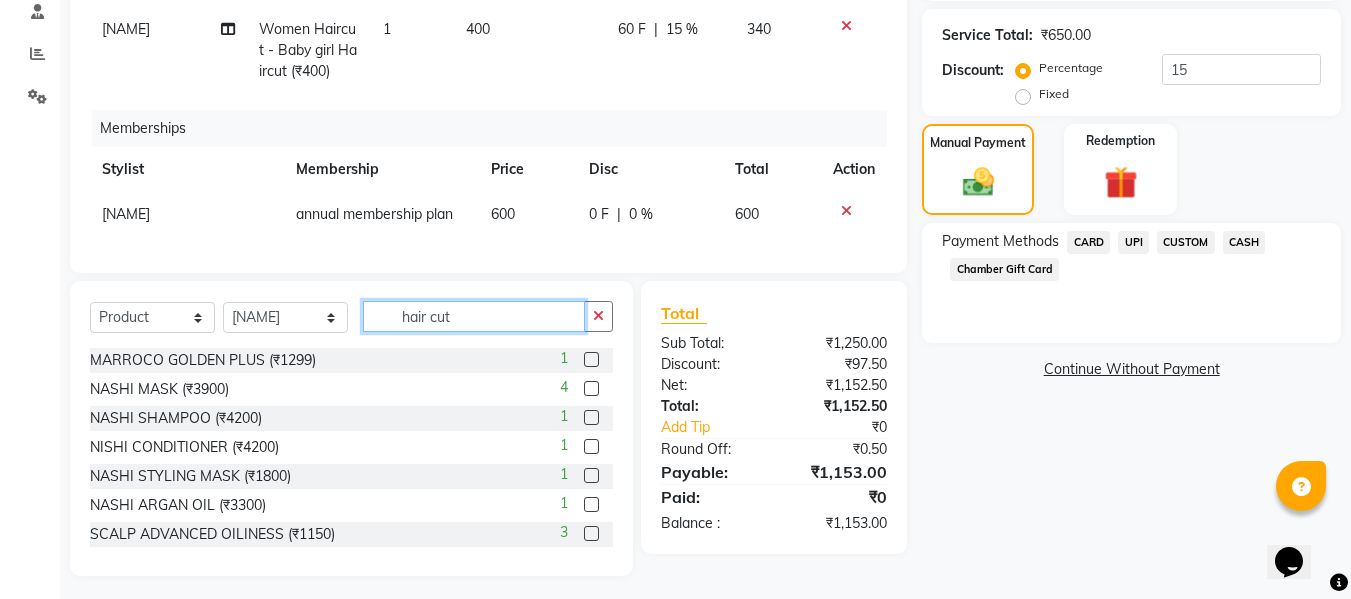 click on "hair cut" 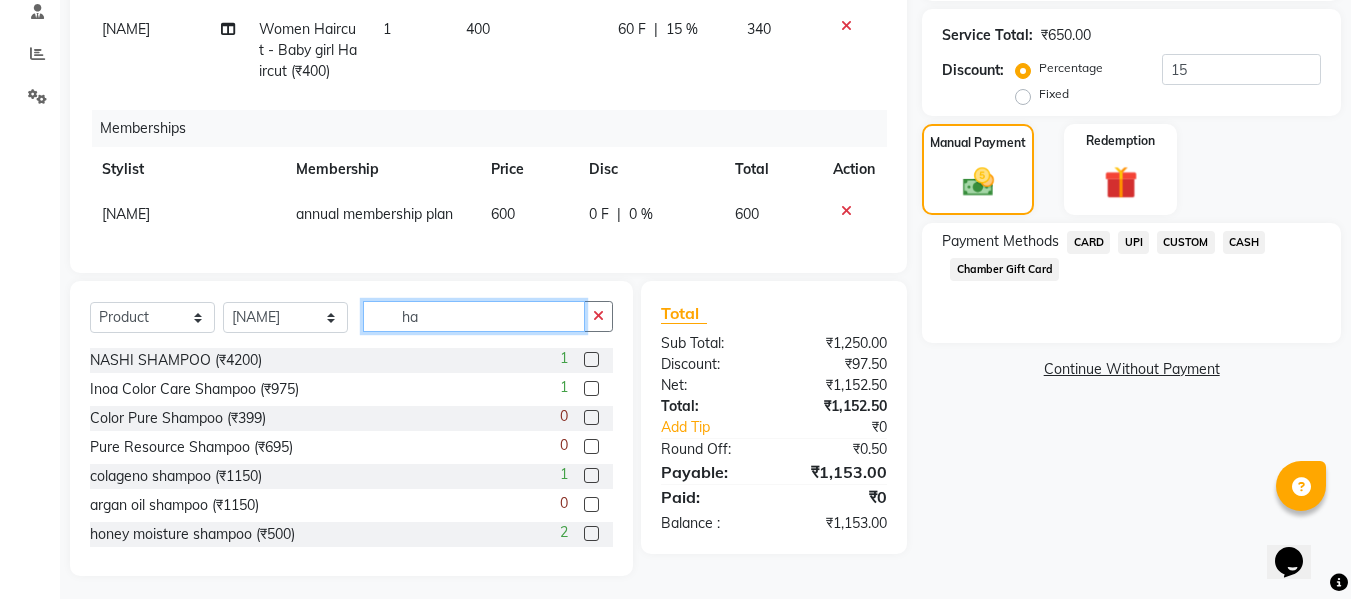 type on "h" 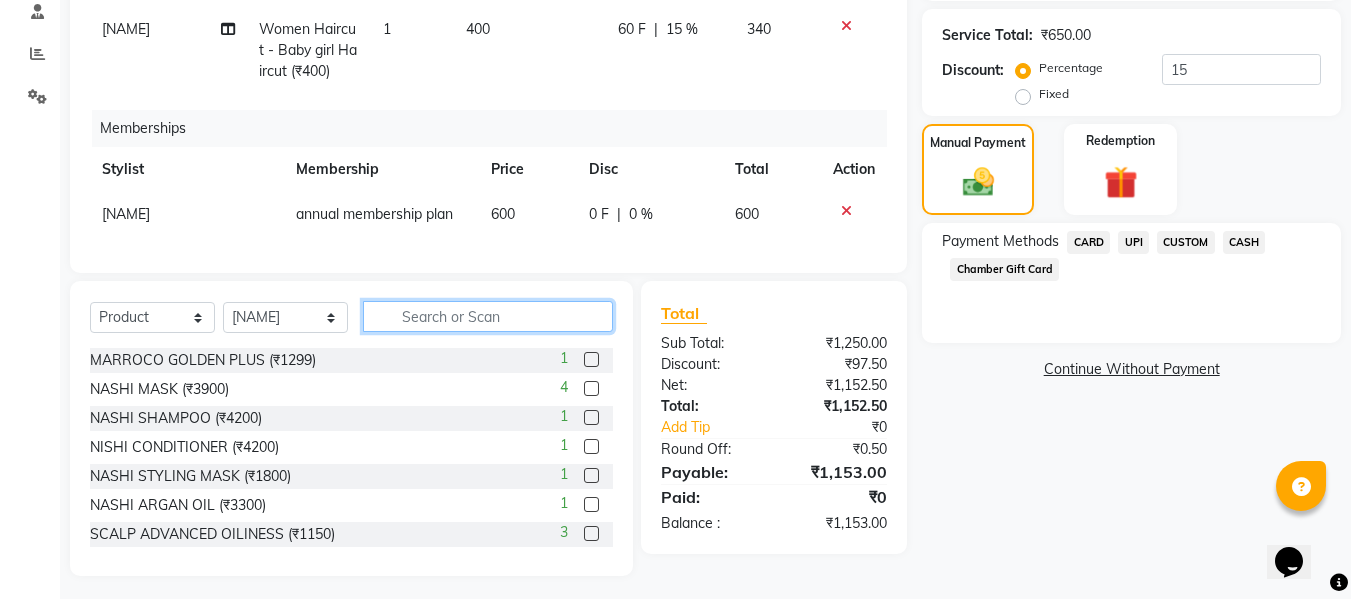 type 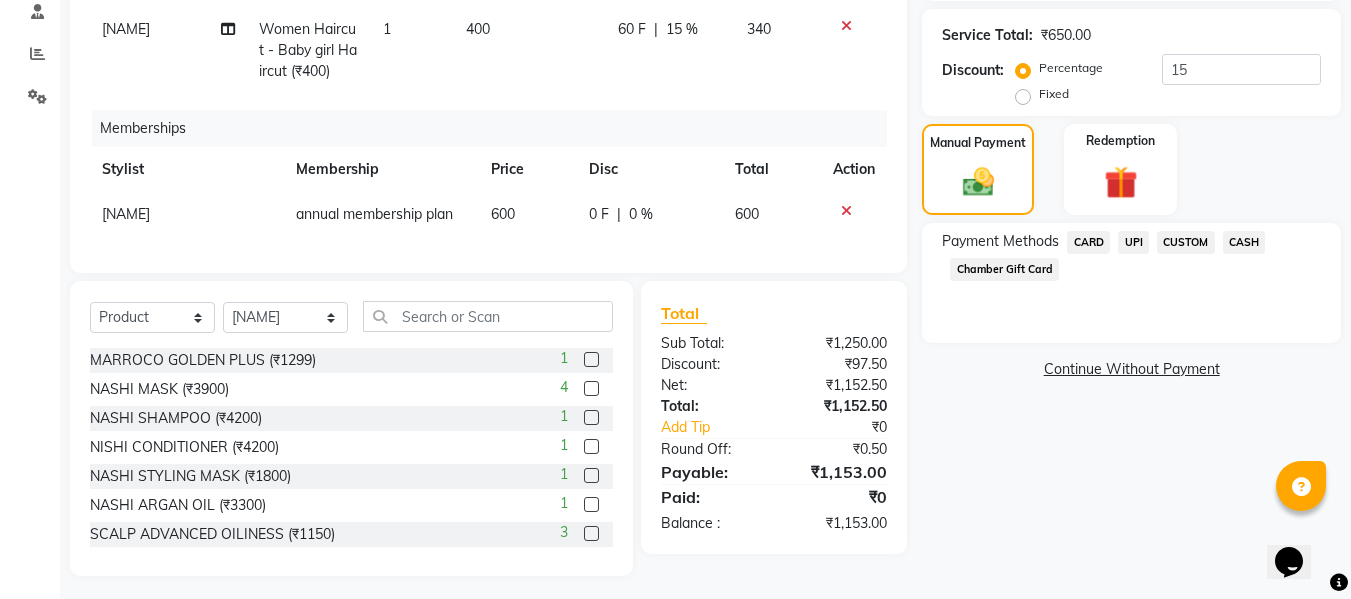 click on "UPI" 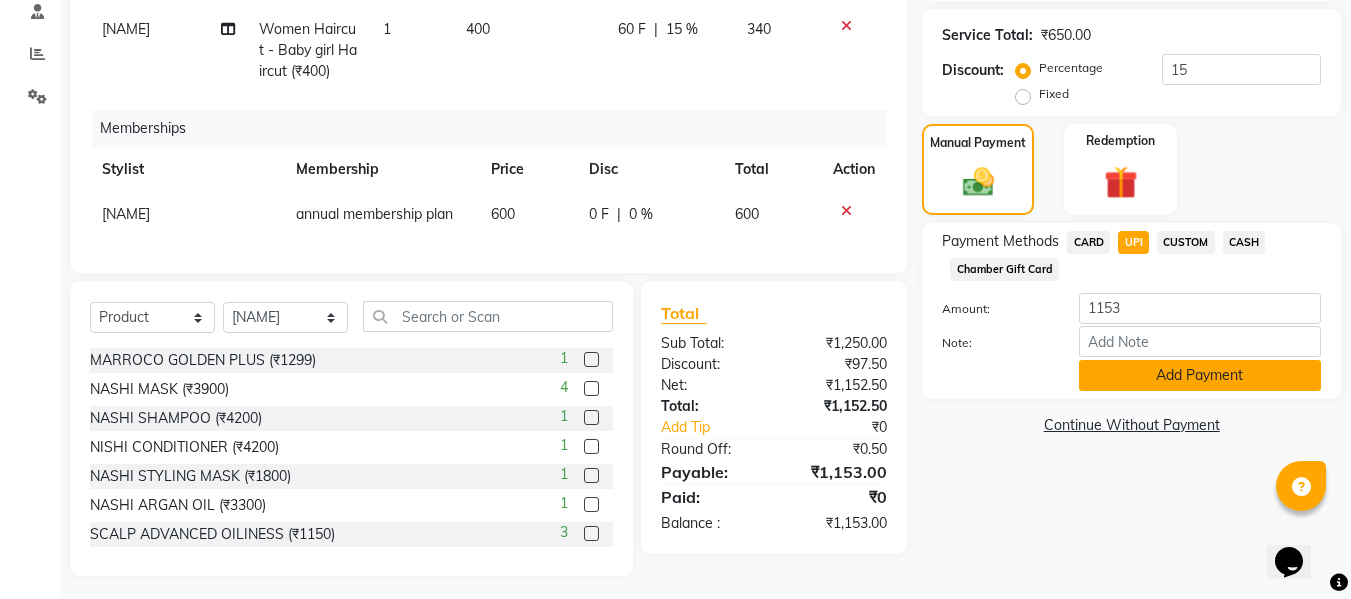 click on "Add Payment" 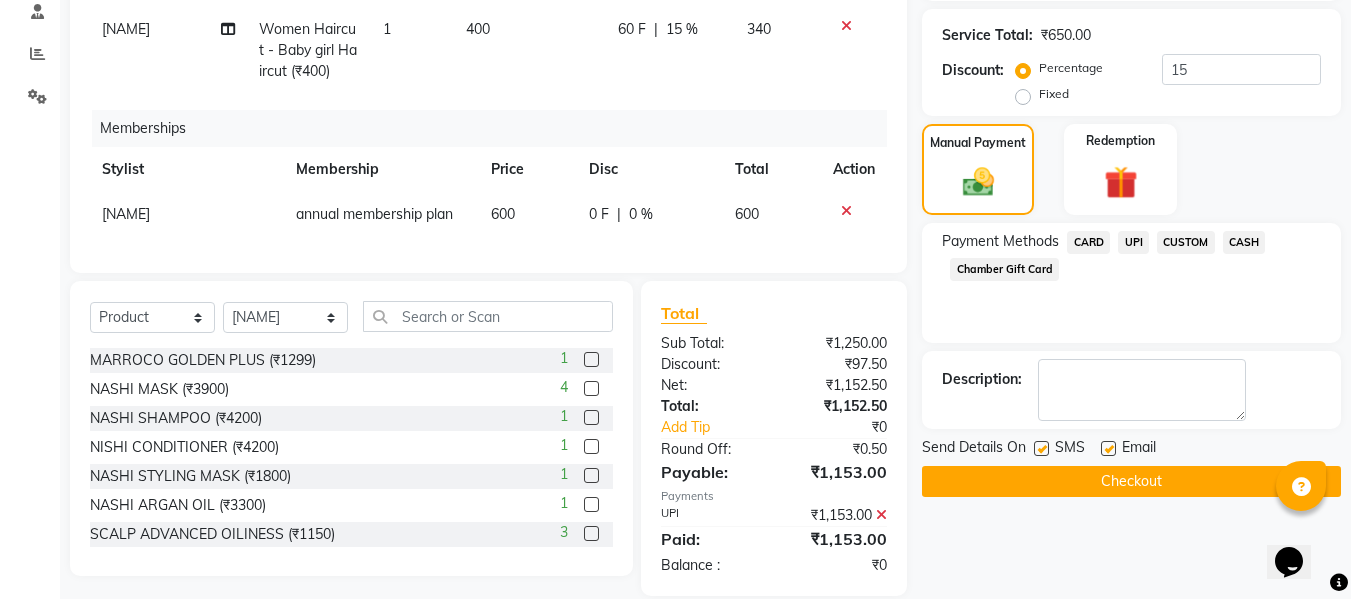click on "Checkout" 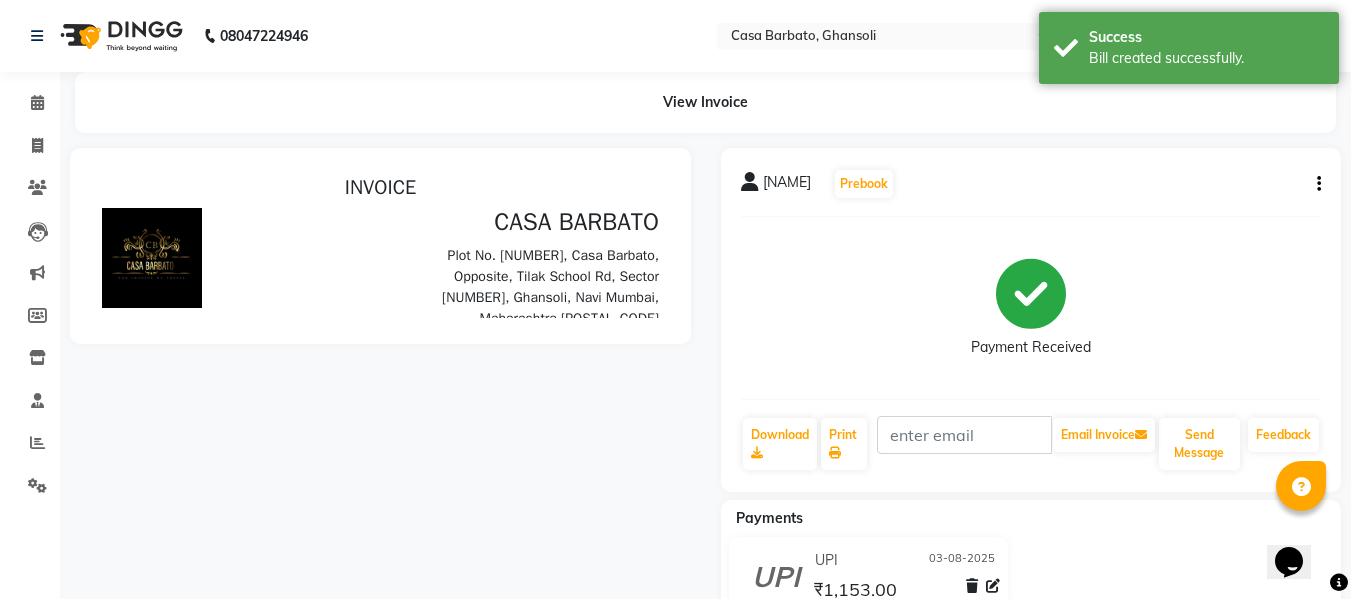 scroll, scrollTop: 0, scrollLeft: 0, axis: both 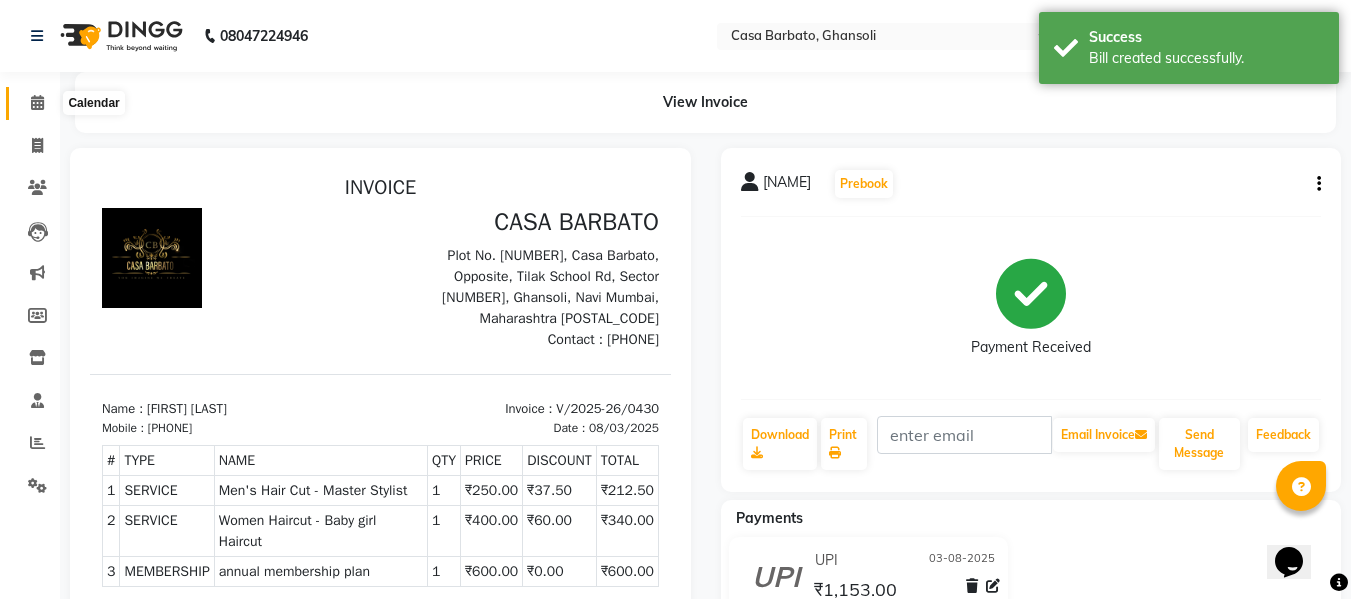 click 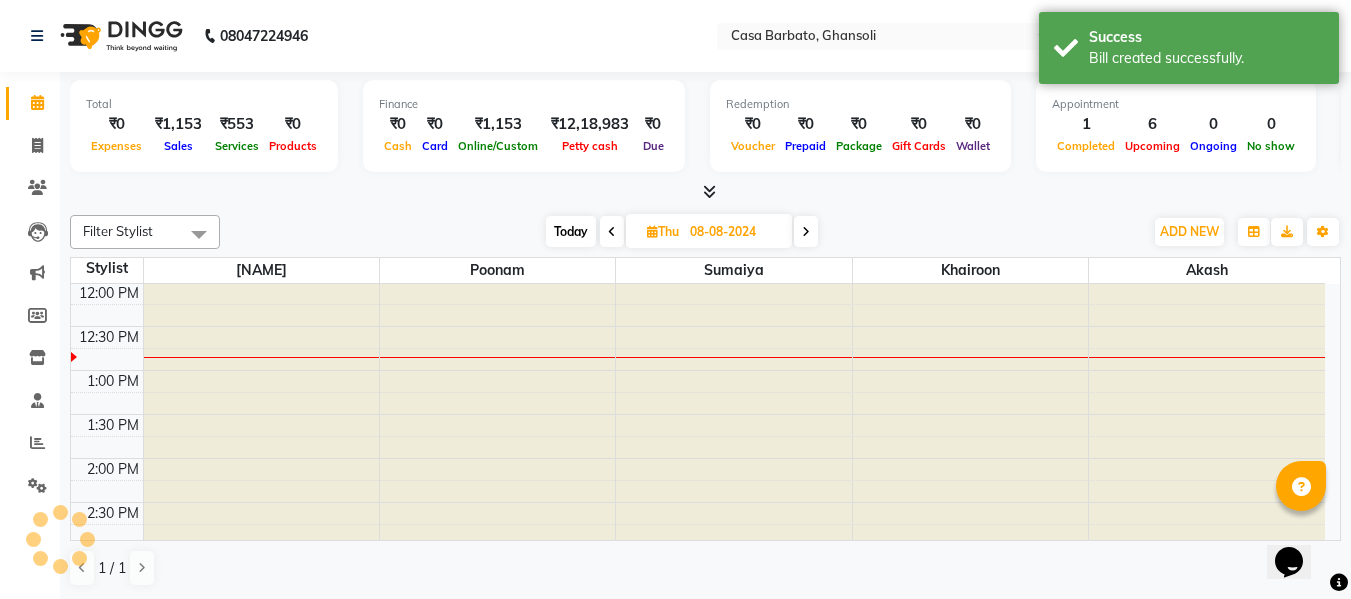 scroll, scrollTop: 0, scrollLeft: 0, axis: both 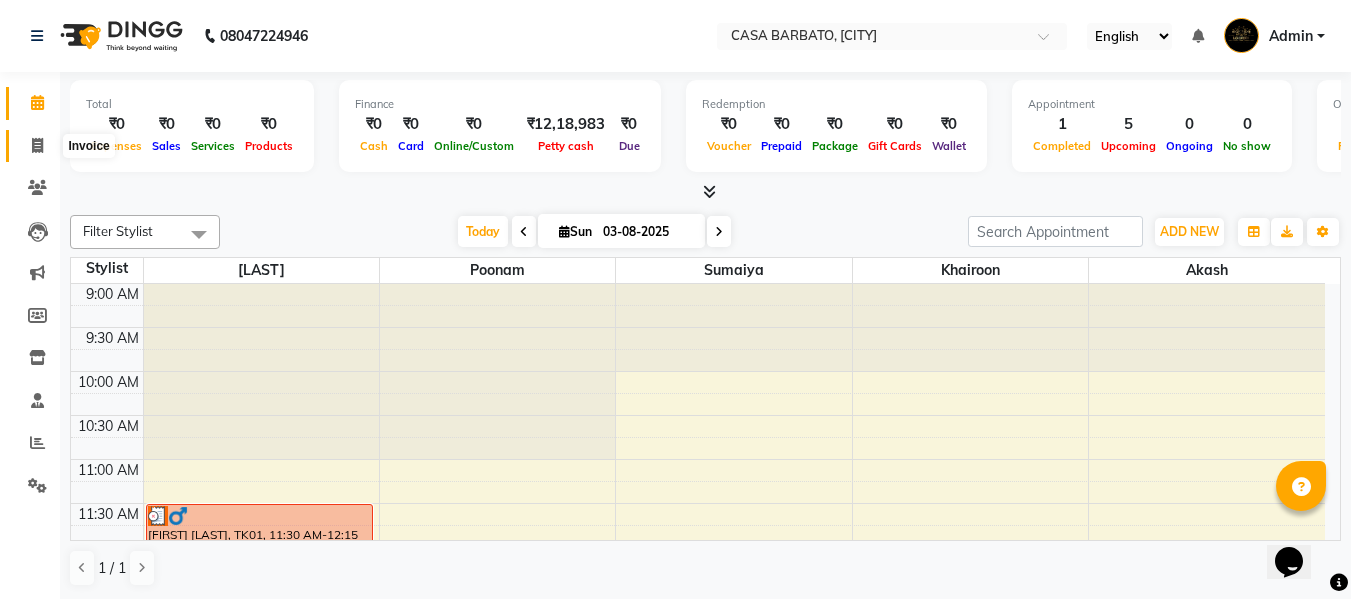 click 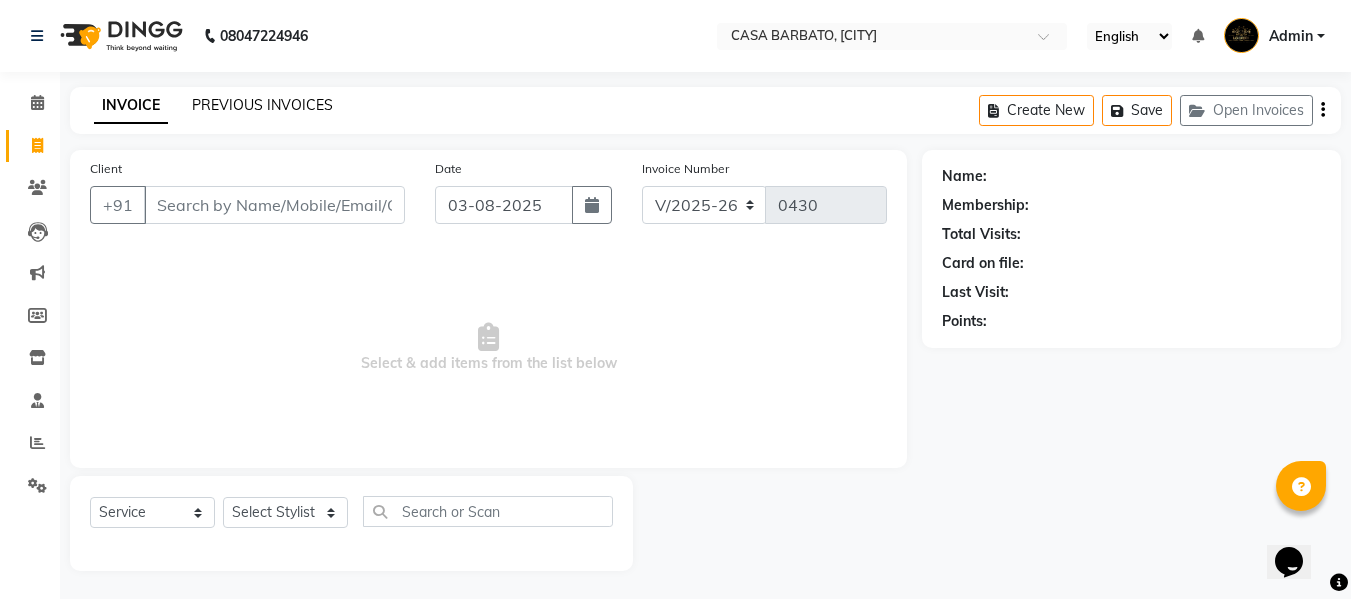 click on "PREVIOUS INVOICES" 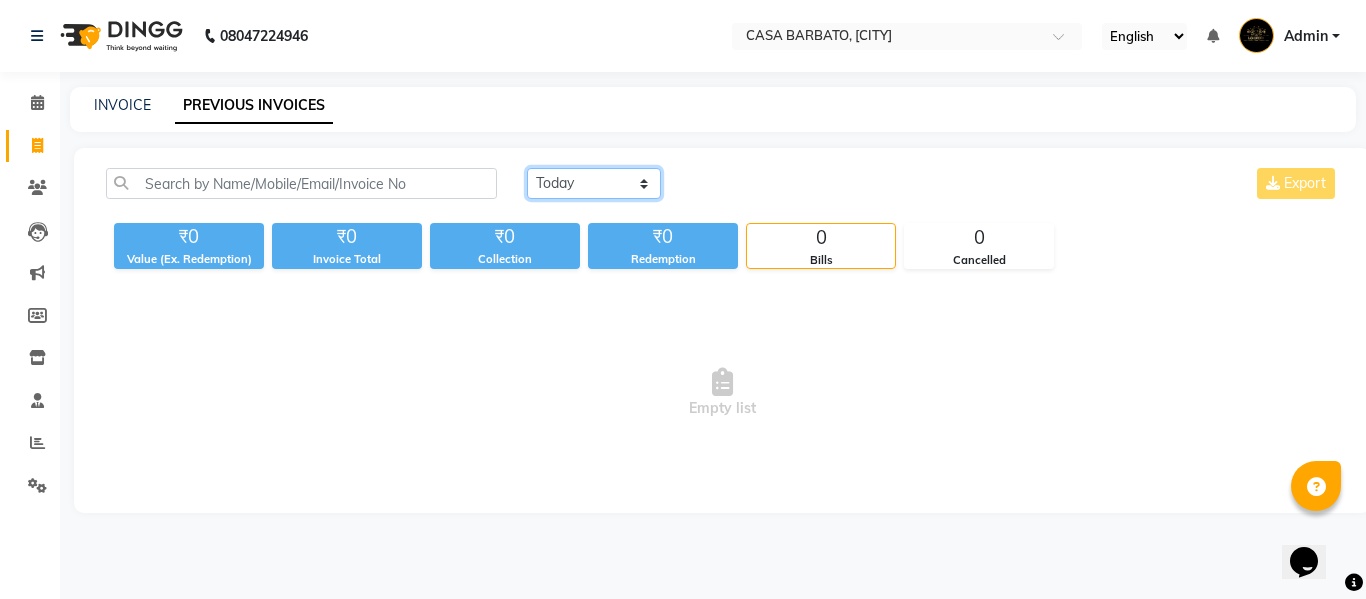 click on "Today Yesterday Custom Range" 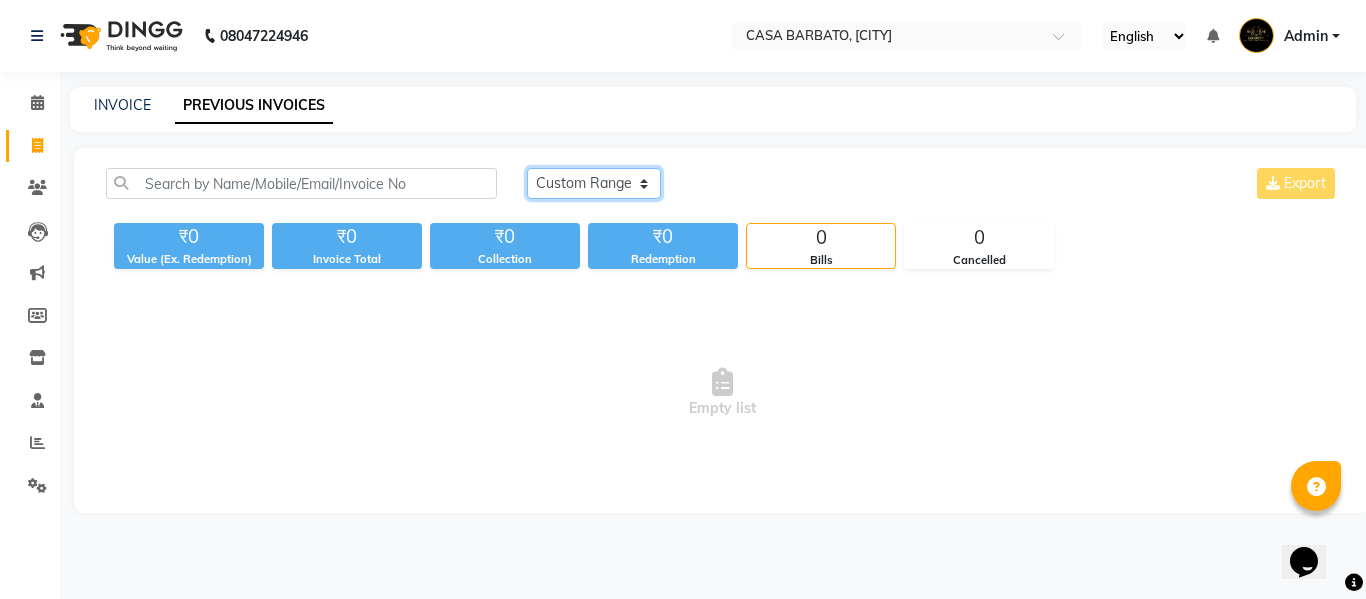 click on "Today Yesterday Custom Range" 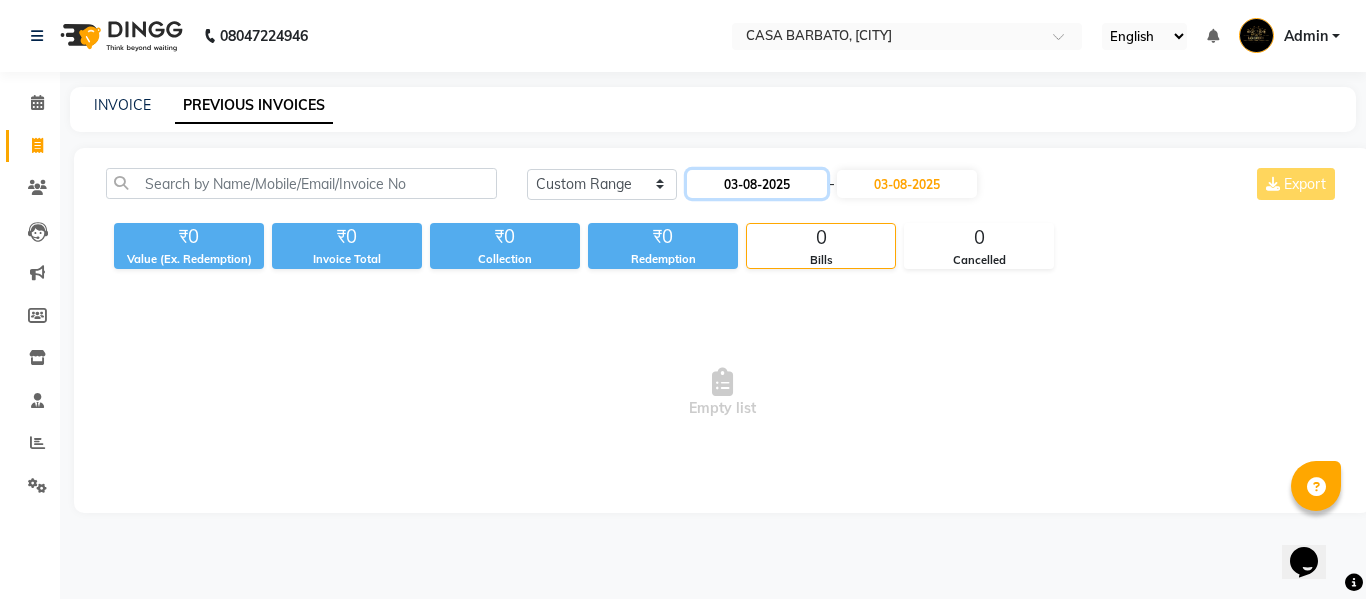 click on "03-08-2025" 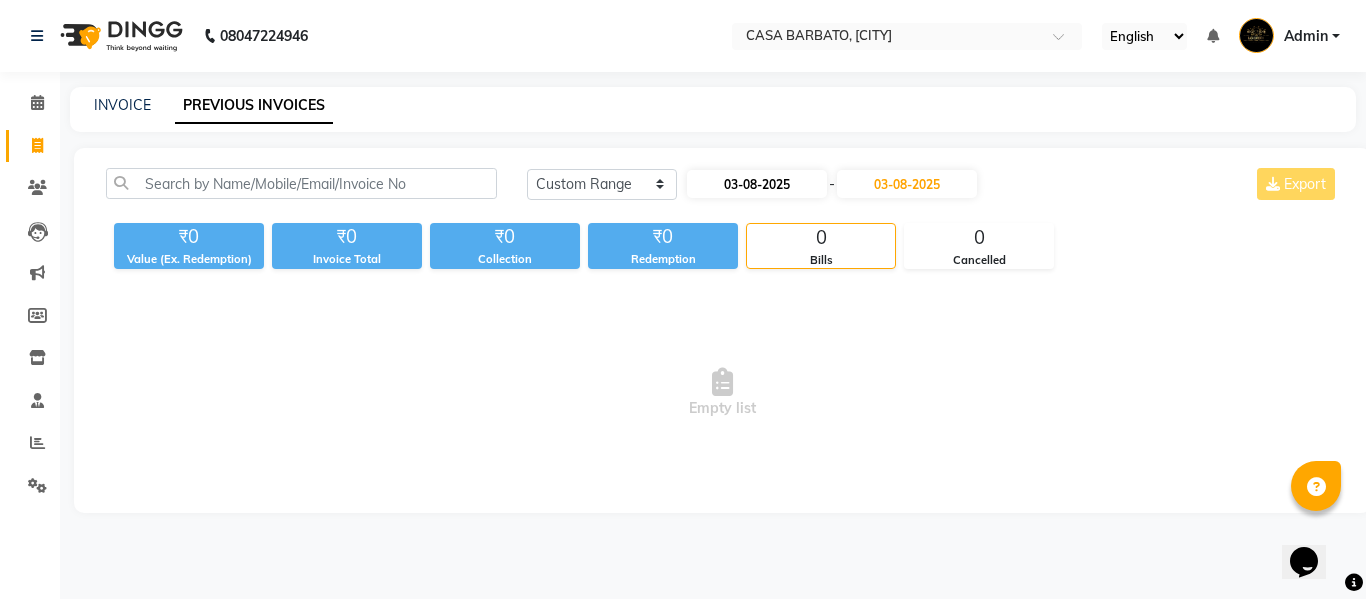 select on "8" 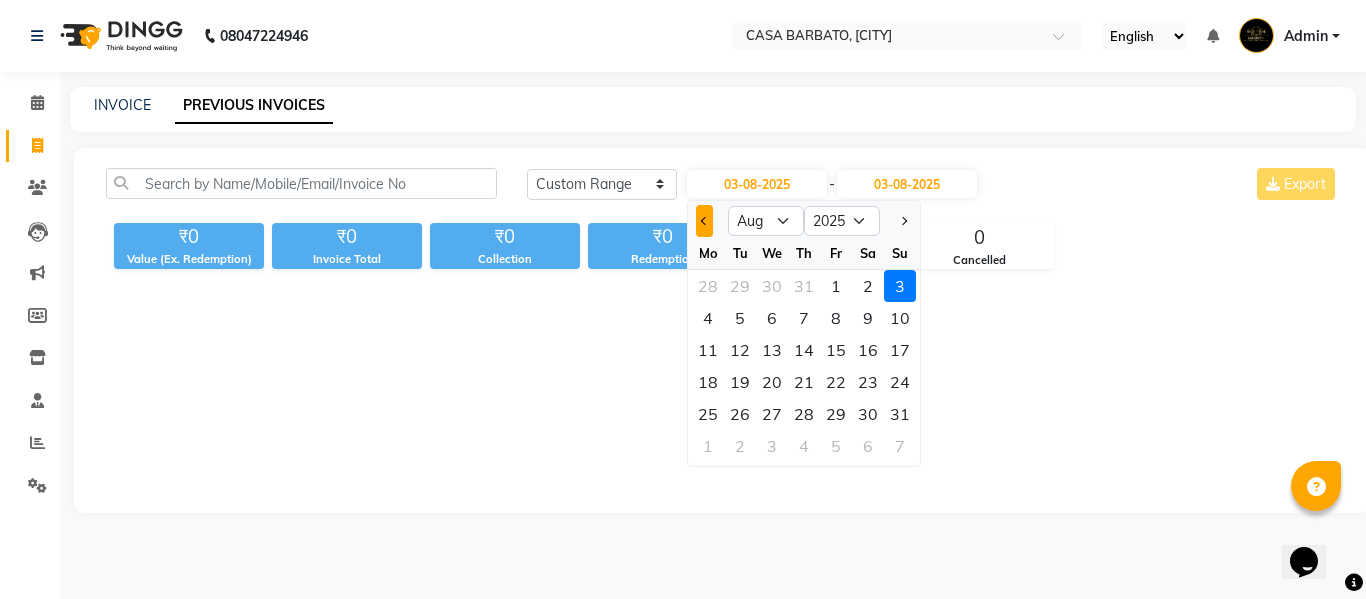click 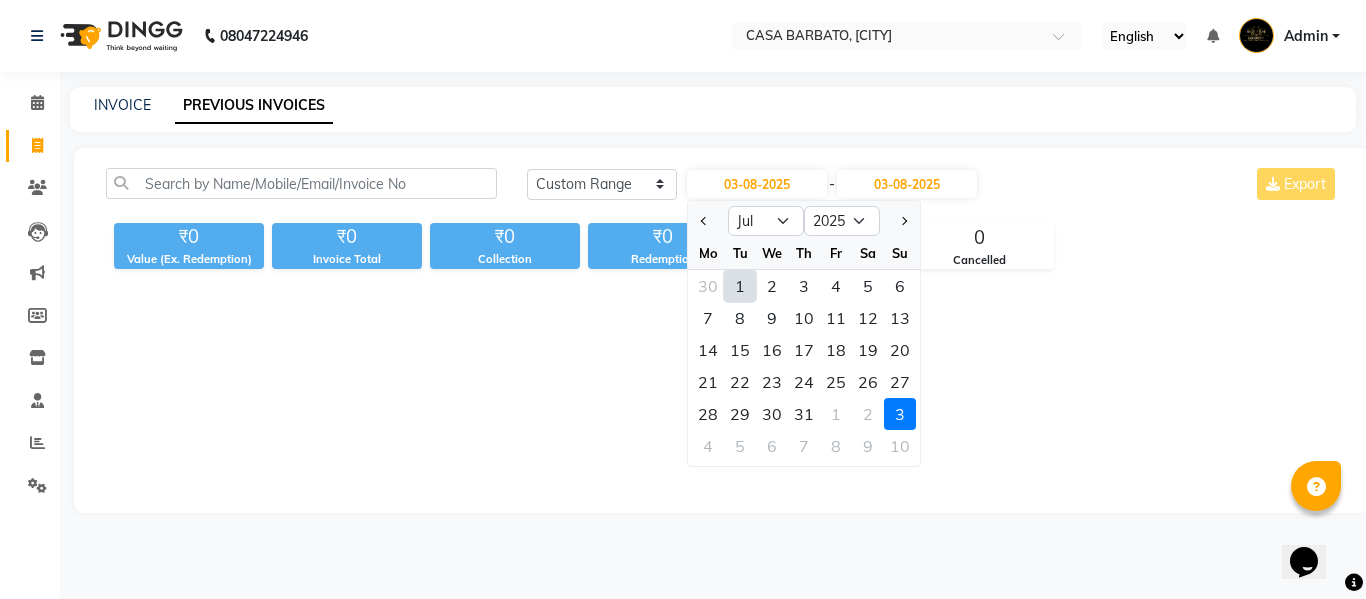 click on "1" 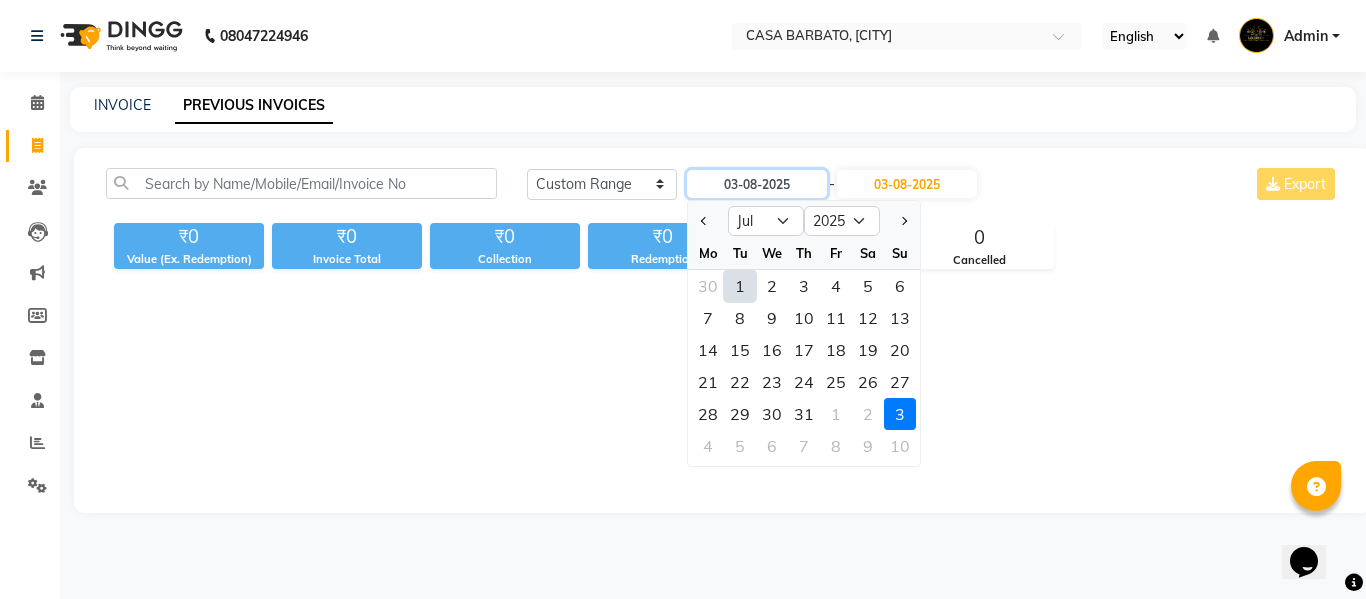 type on "01-07-2025" 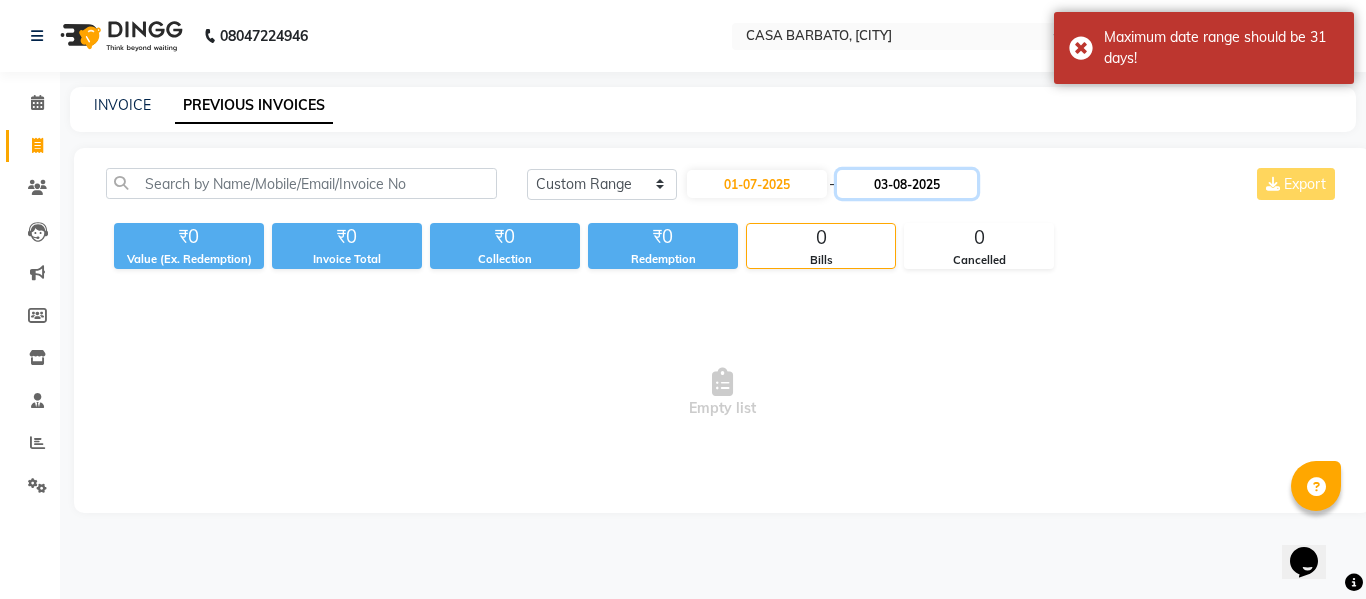 click on "03-08-2025" 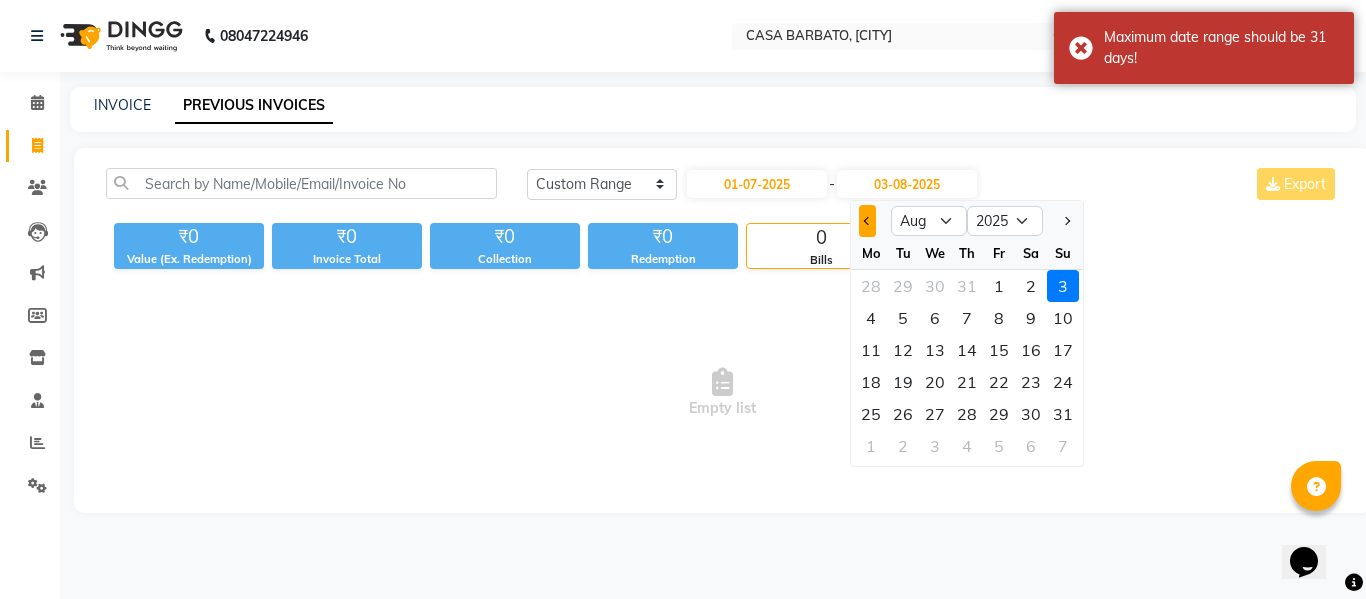 click 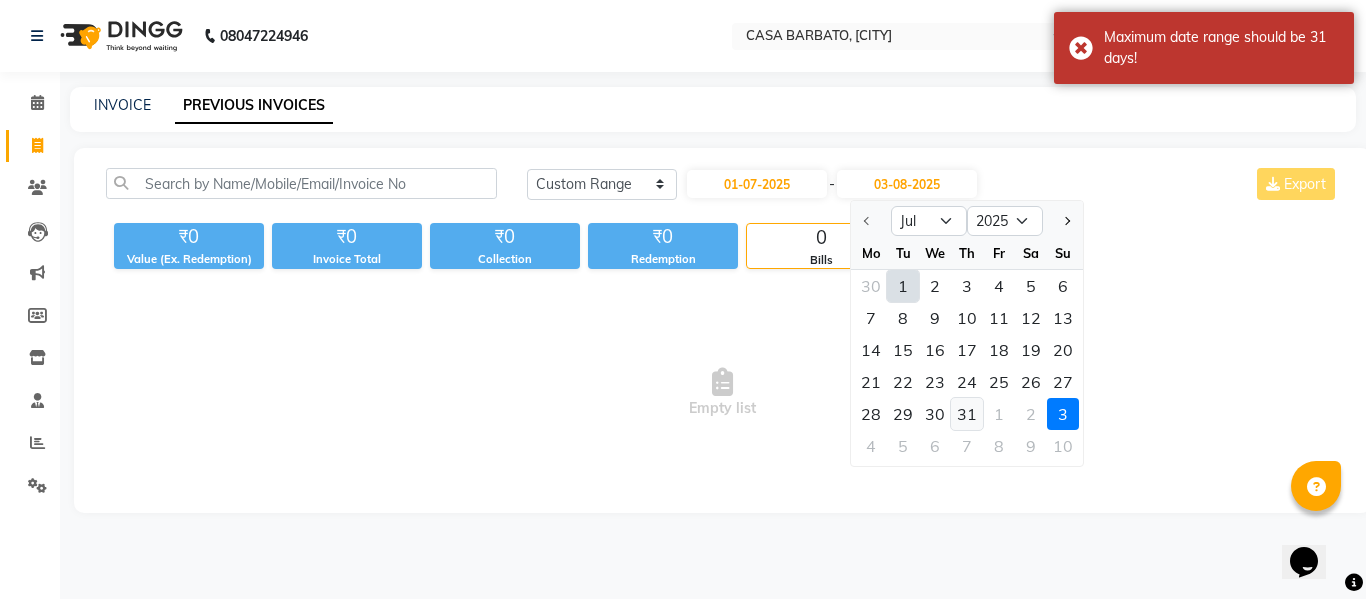 click on "31" 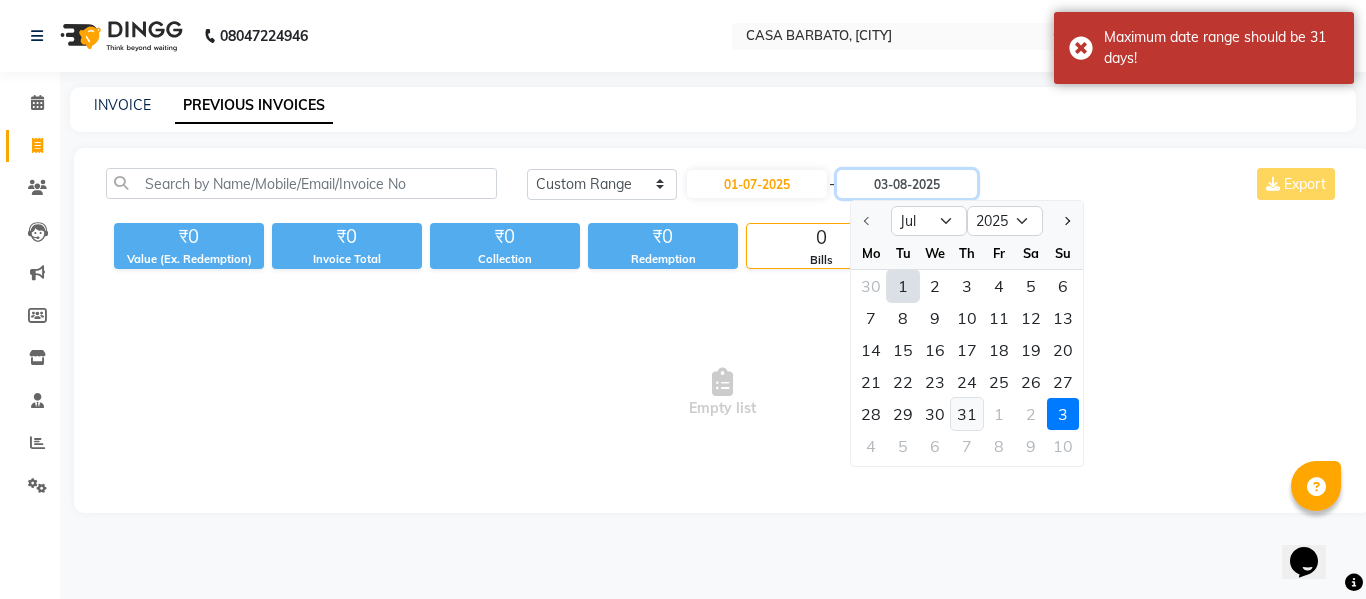 type on "31-07-2025" 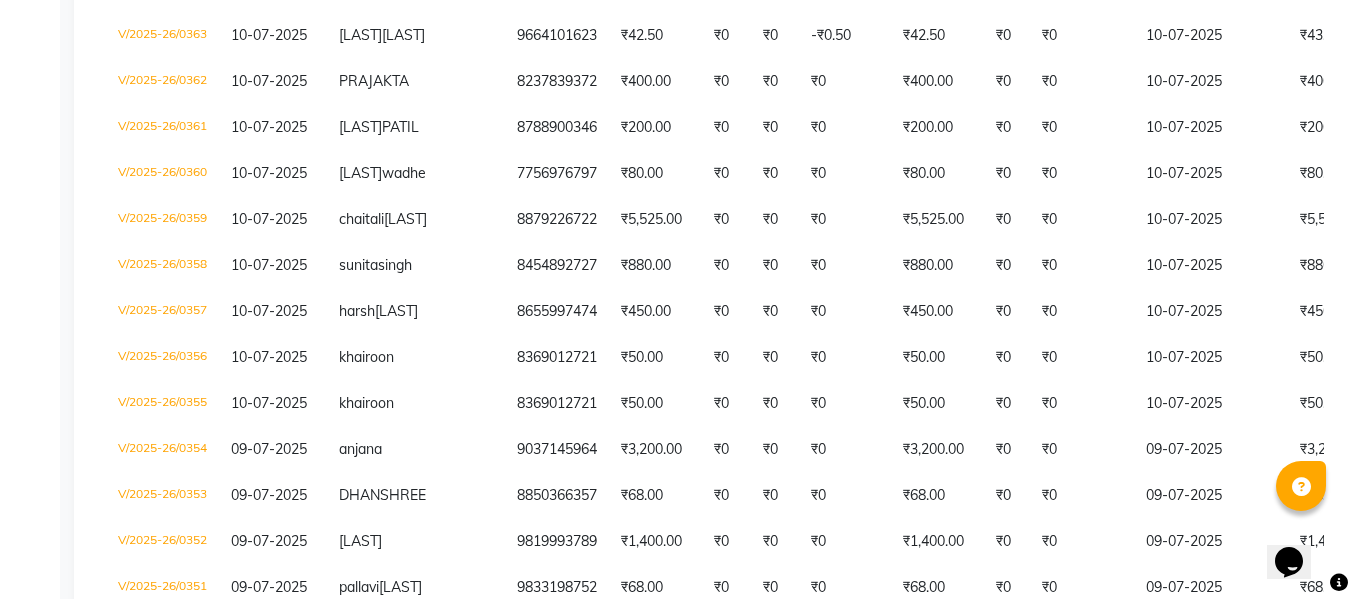 scroll, scrollTop: 2931, scrollLeft: 0, axis: vertical 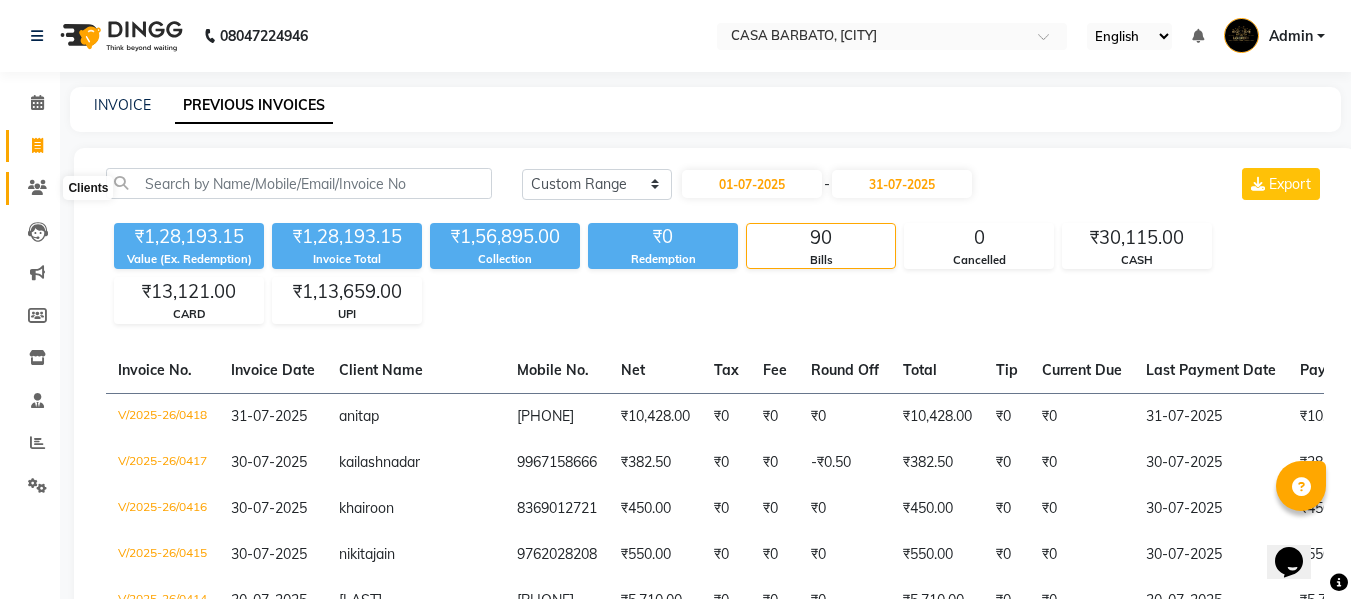 click 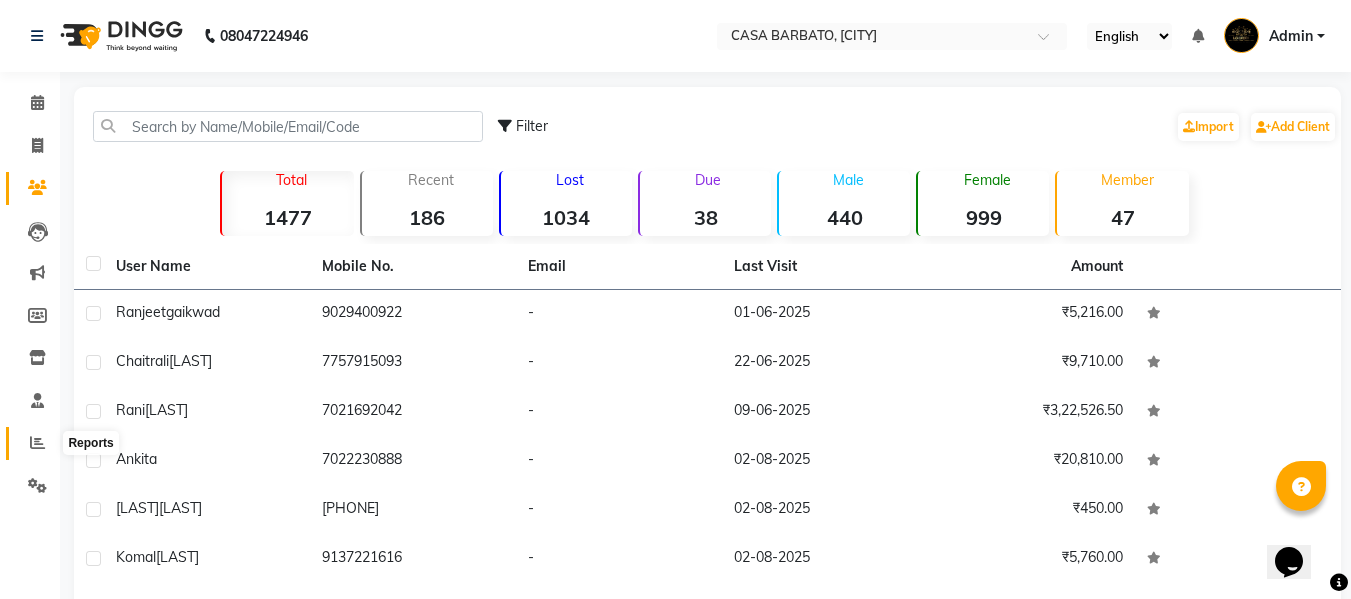click 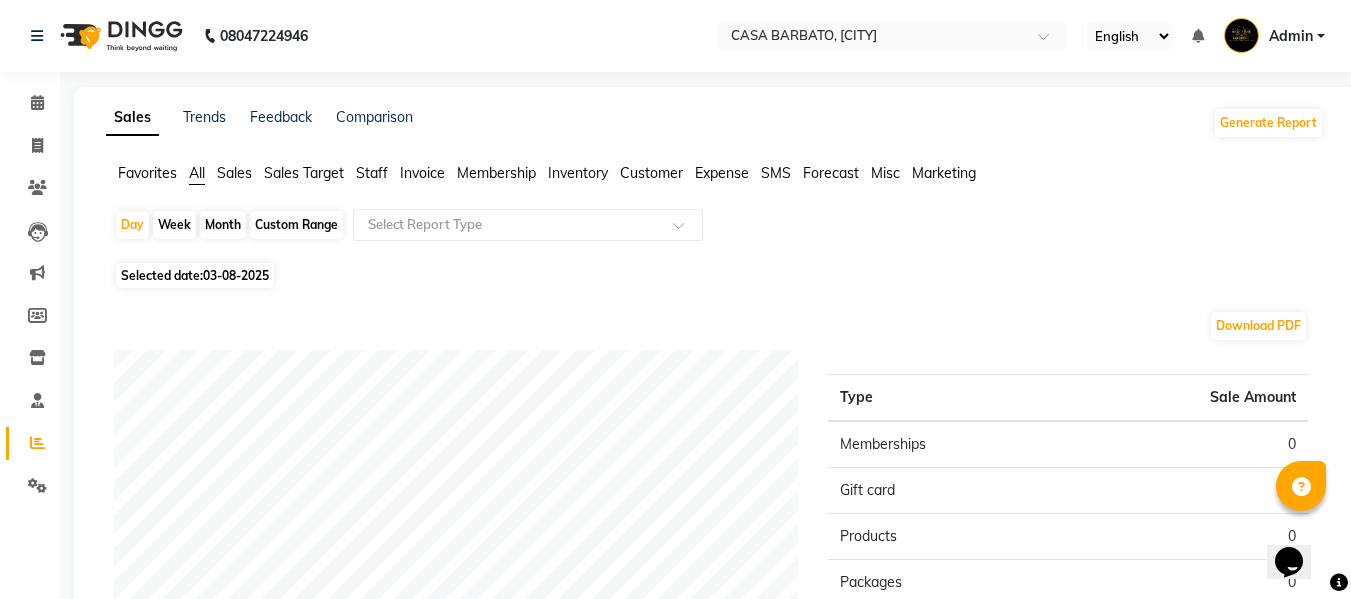 click on "Month" 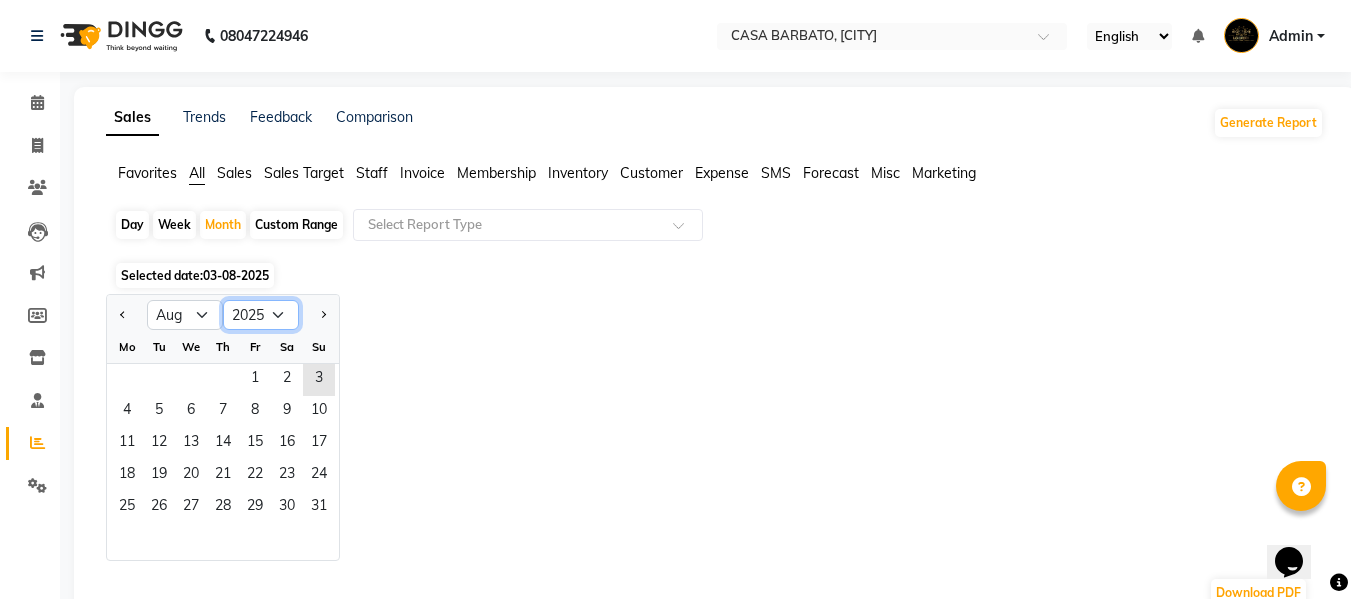 click on "2015 2016 2017 2018 2019 2020 2021 2022 2023 2024 2025 2026 2027 2028 2029 2030 2031 2032 2033 2034 2035" 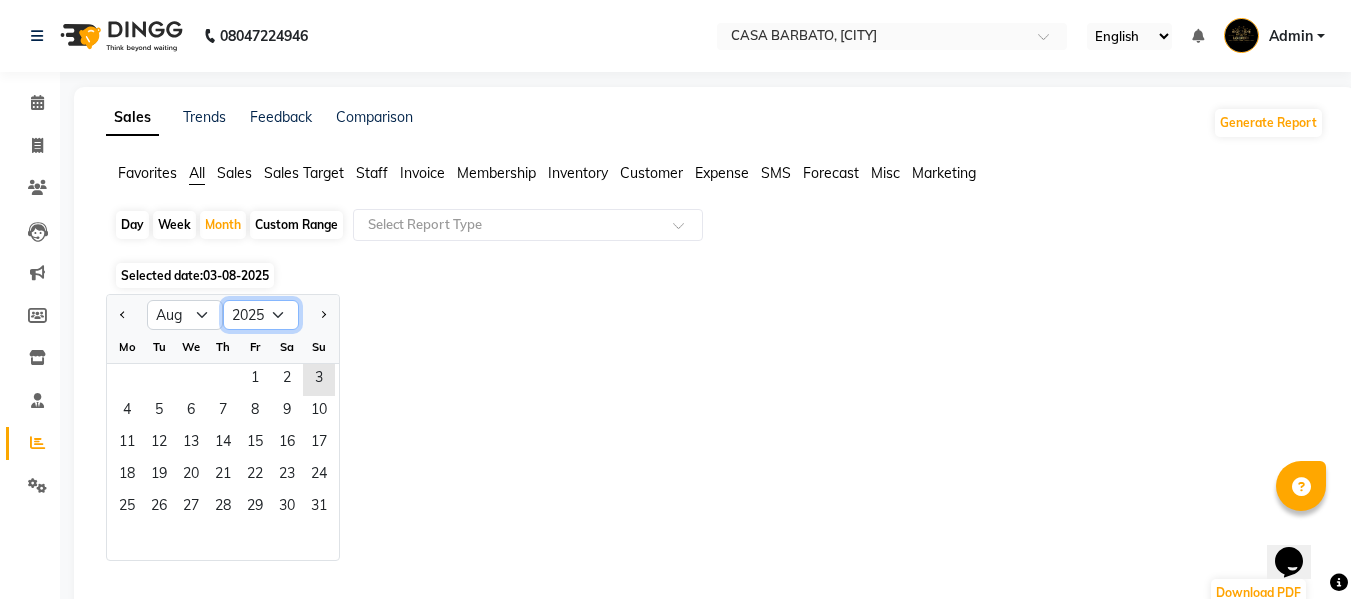 select on "2024" 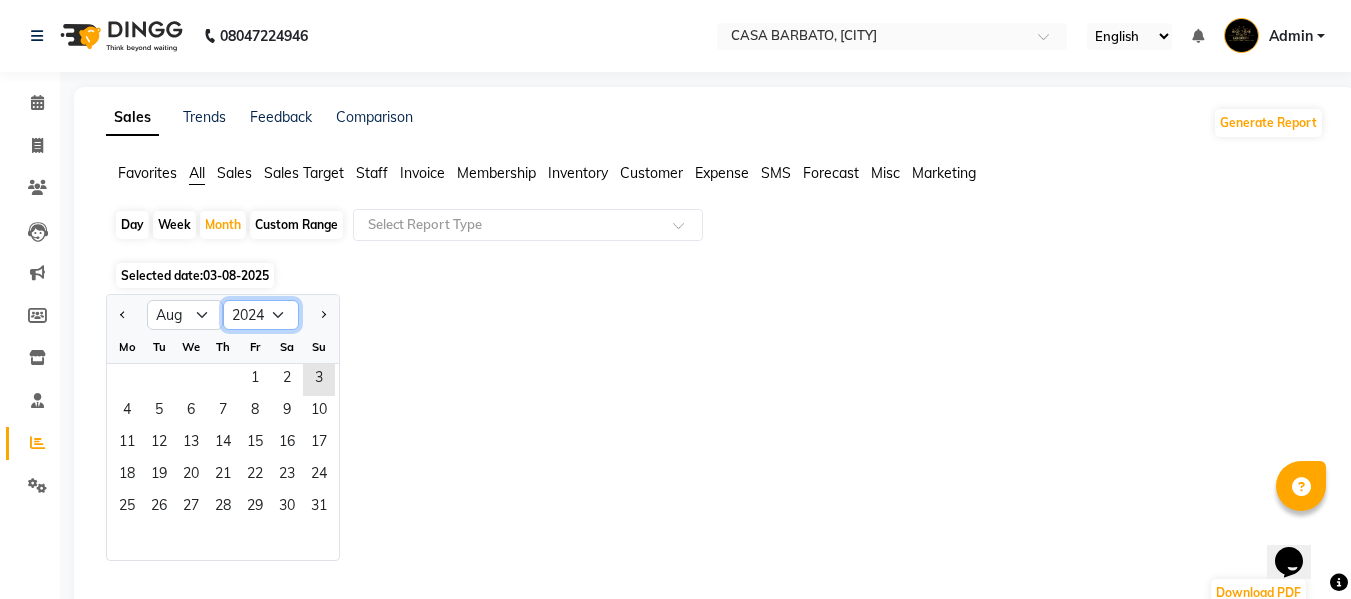 click on "2015 2016 2017 2018 2019 2020 2021 2022 2023 2024 2025 2026 2027 2028 2029 2030 2031 2032 2033 2034 2035" 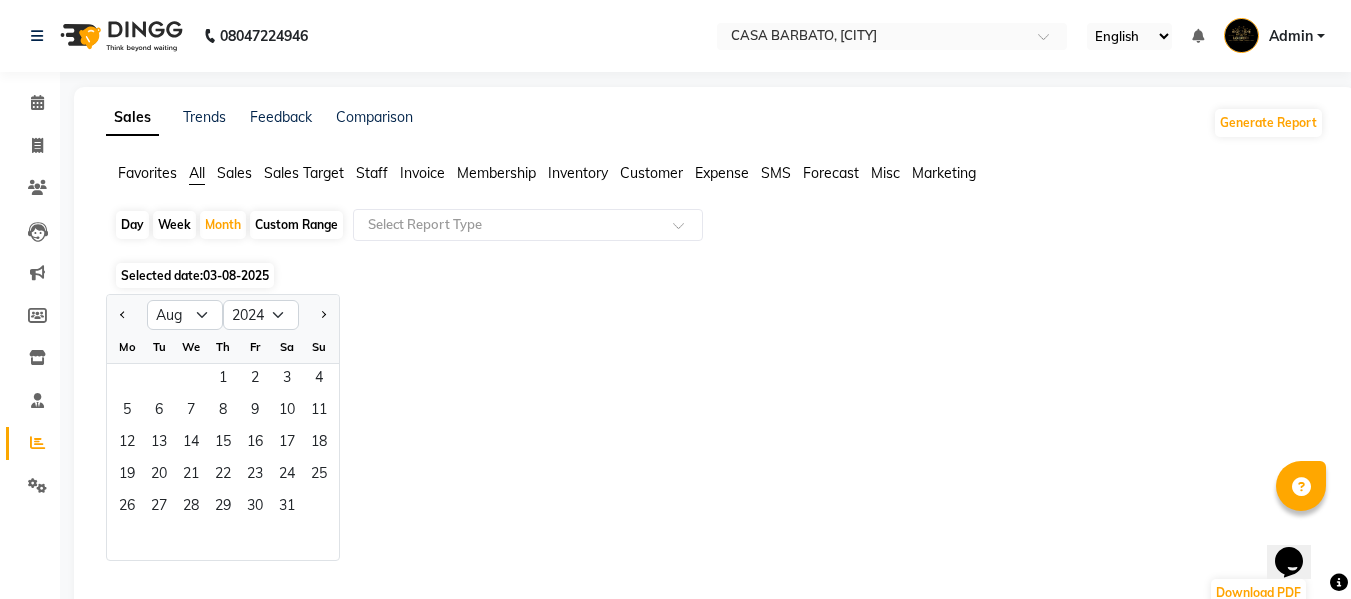 click on "Staff" 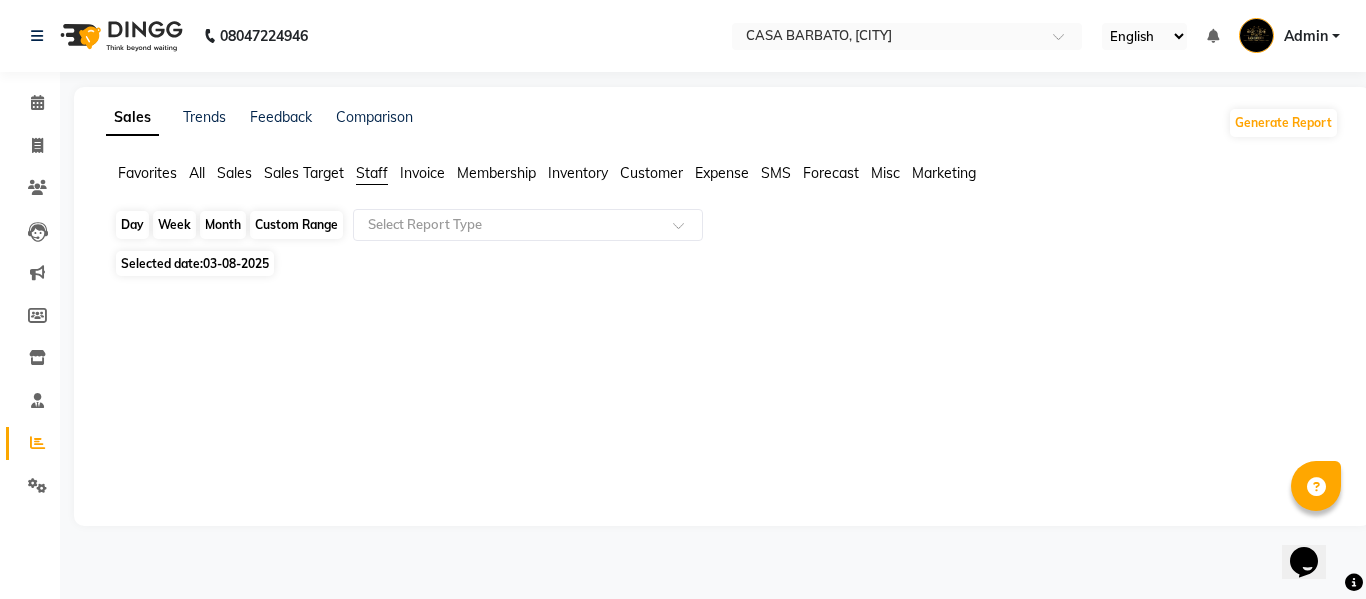 click on "Month" 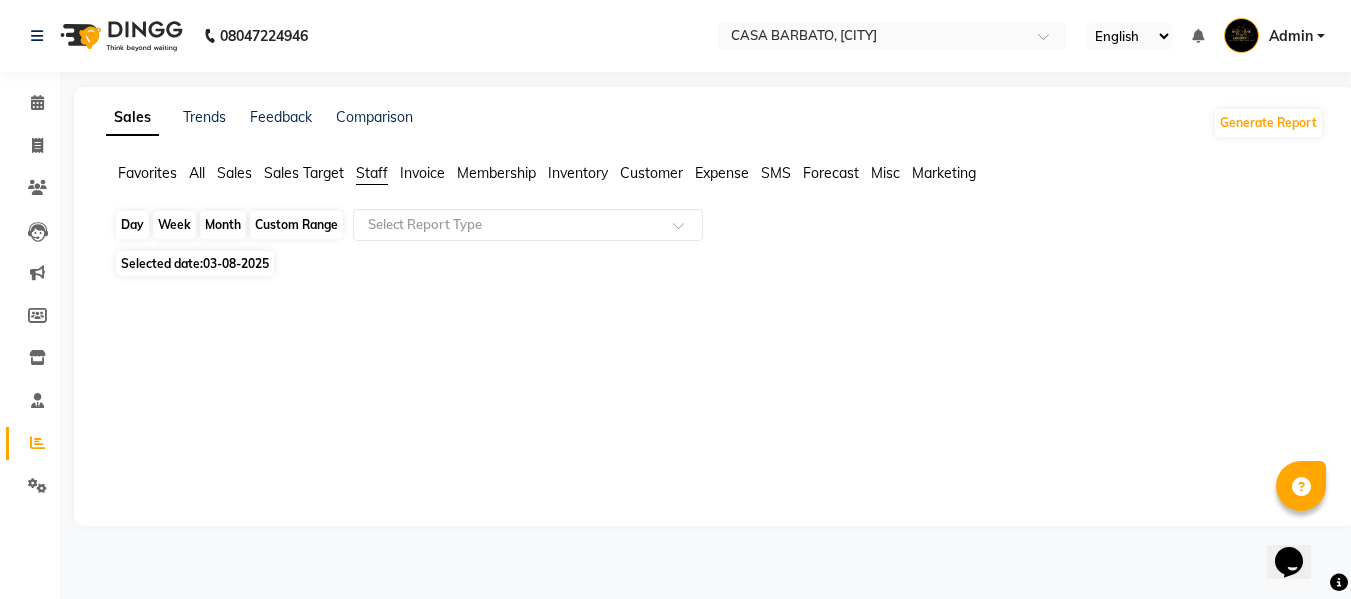 select on "8" 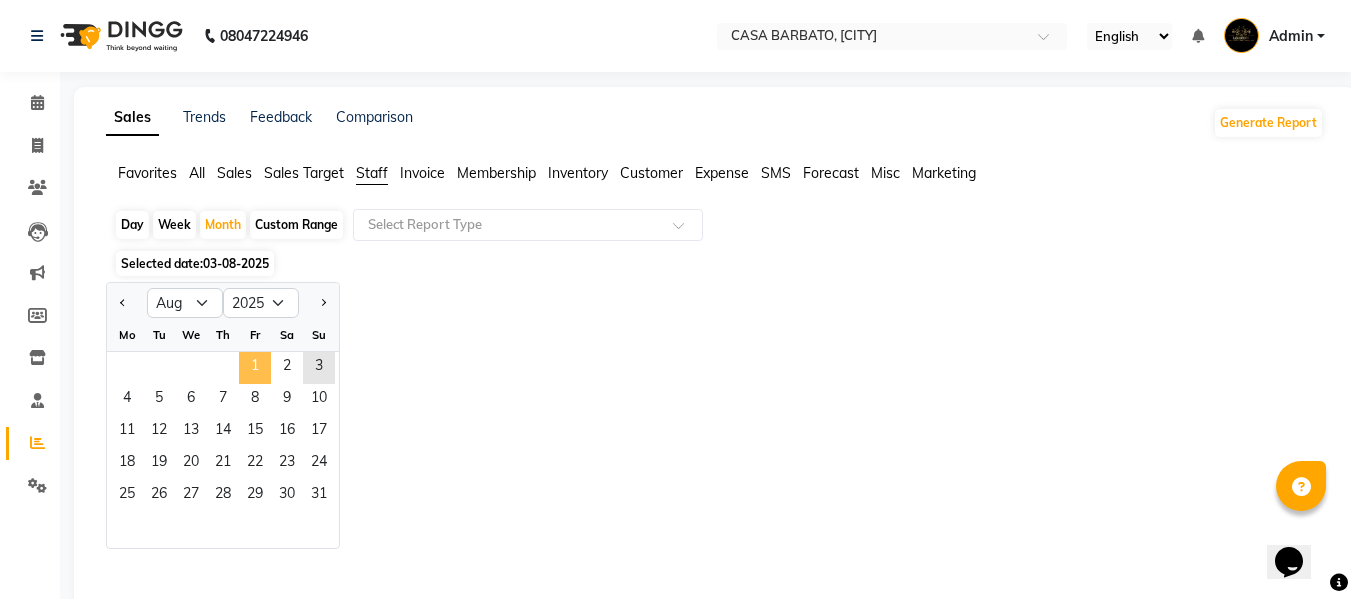 click on "1" 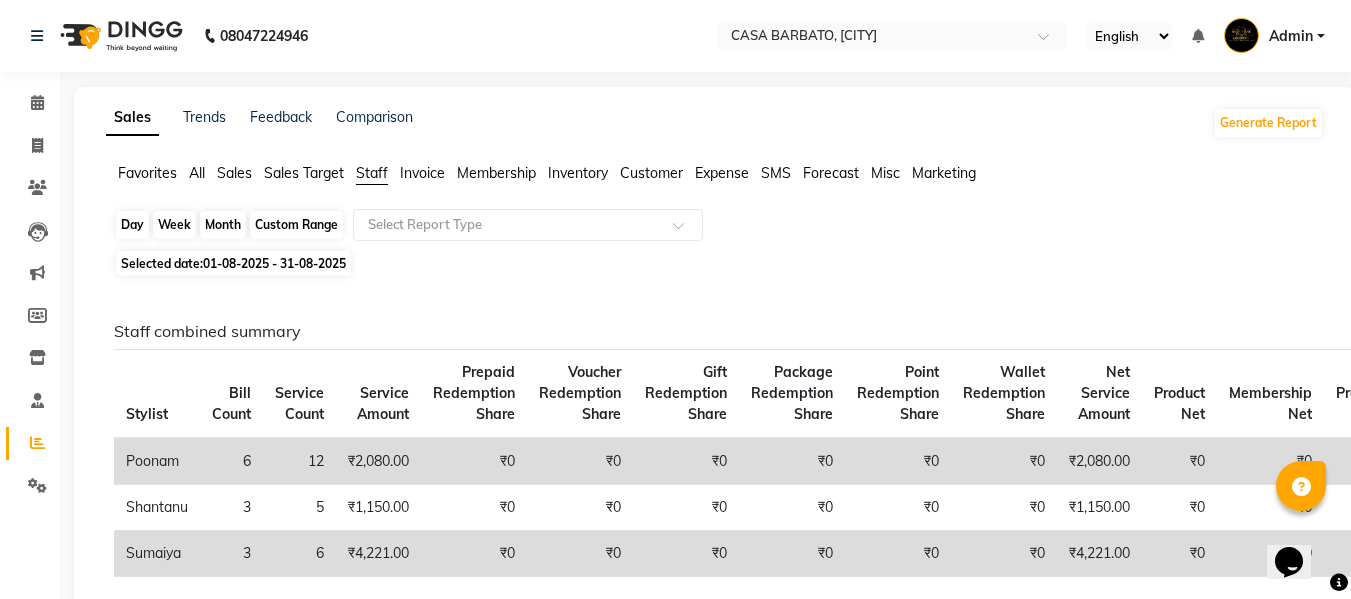 click on "Month" 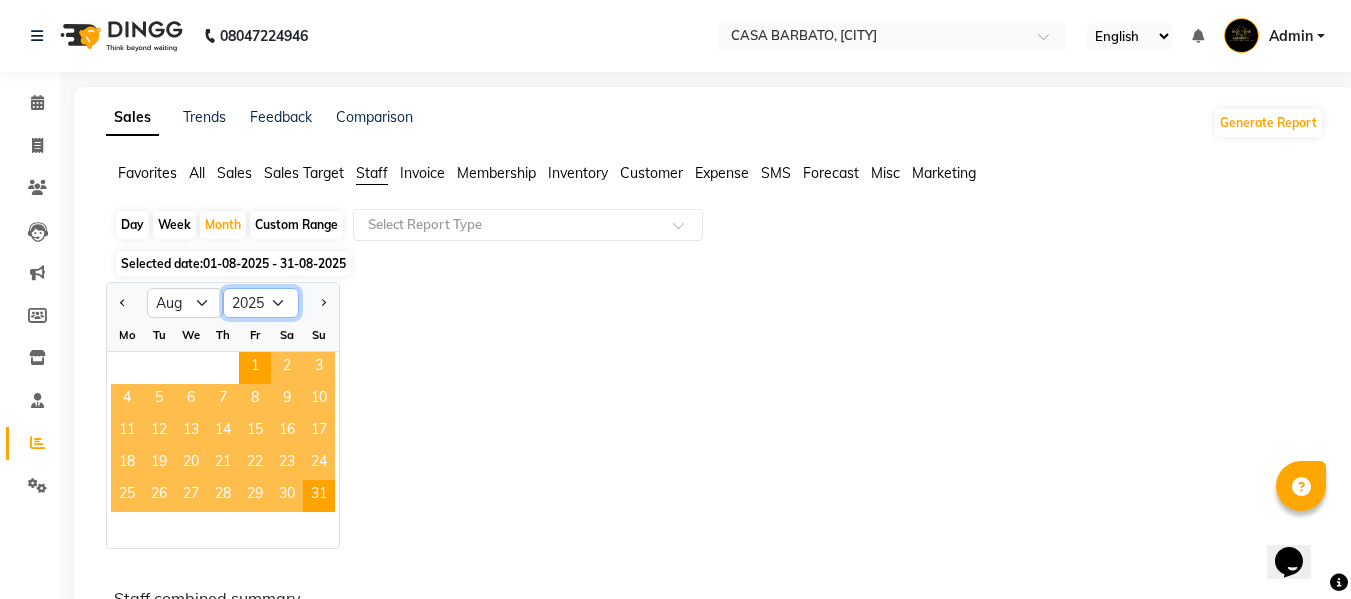 click on "2015 2016 2017 2018 2019 2020 2021 2022 2023 2024 2025 2026 2027 2028 2029 2030 2031 2032 2033 2034 2035" 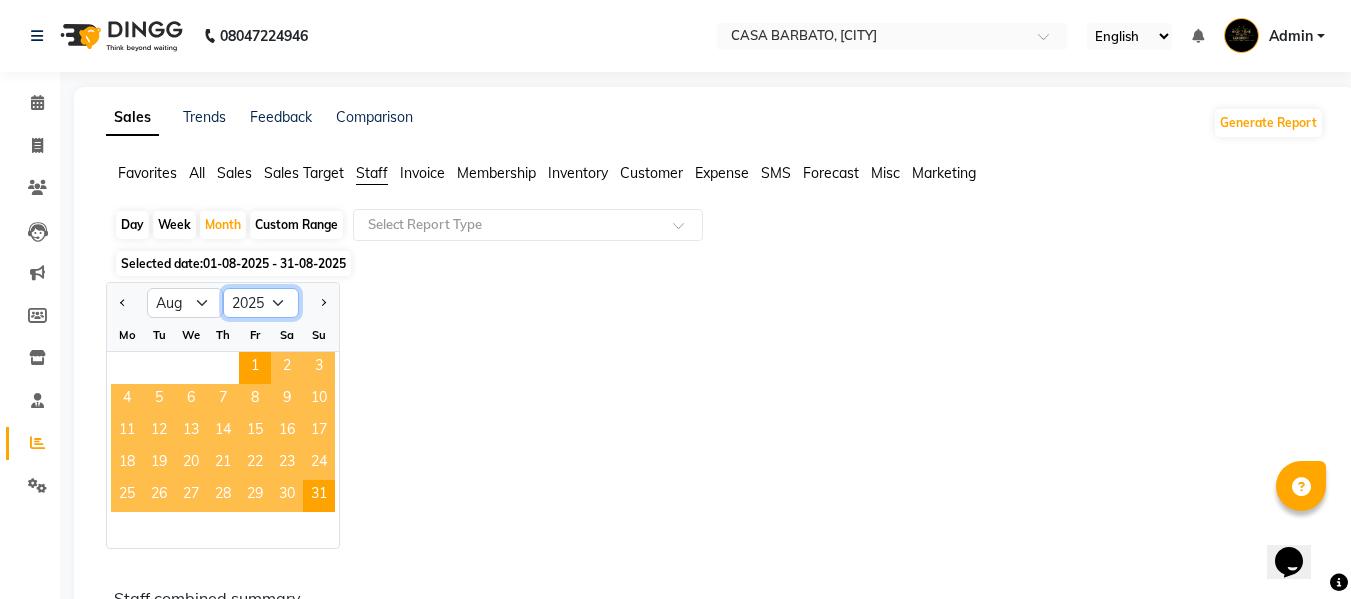 select on "2024" 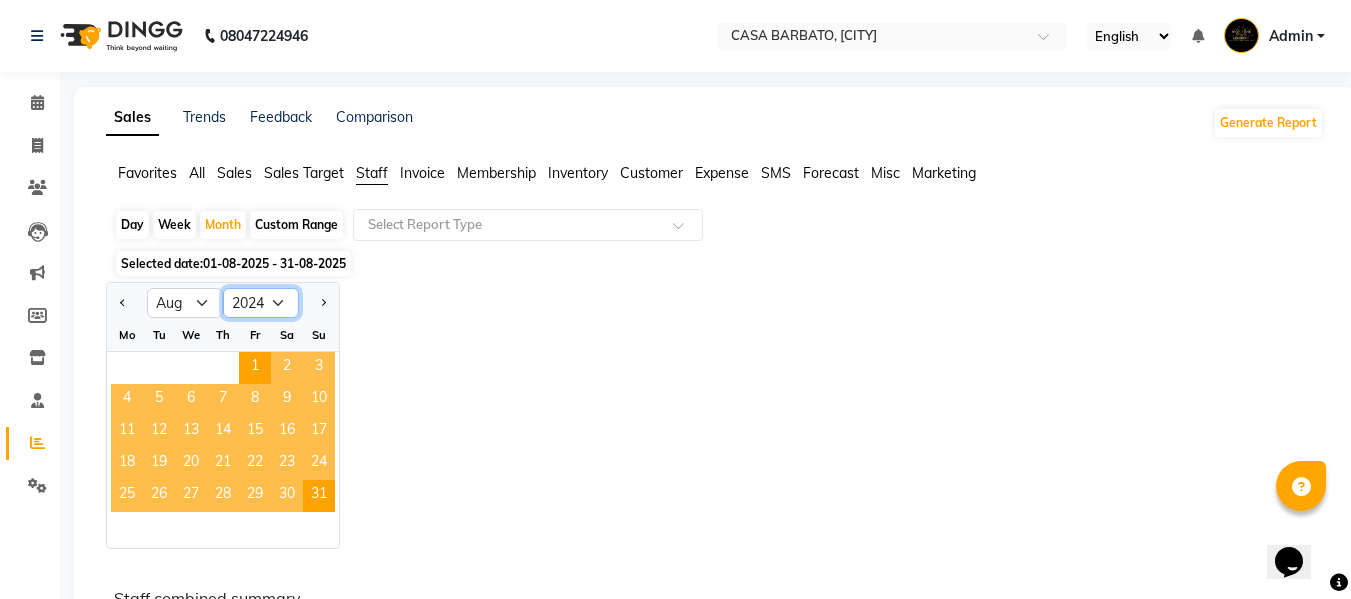 click on "2015 2016 2017 2018 2019 2020 2021 2022 2023 2024 2025 2026 2027 2028 2029 2030 2031 2032 2033 2034 2035" 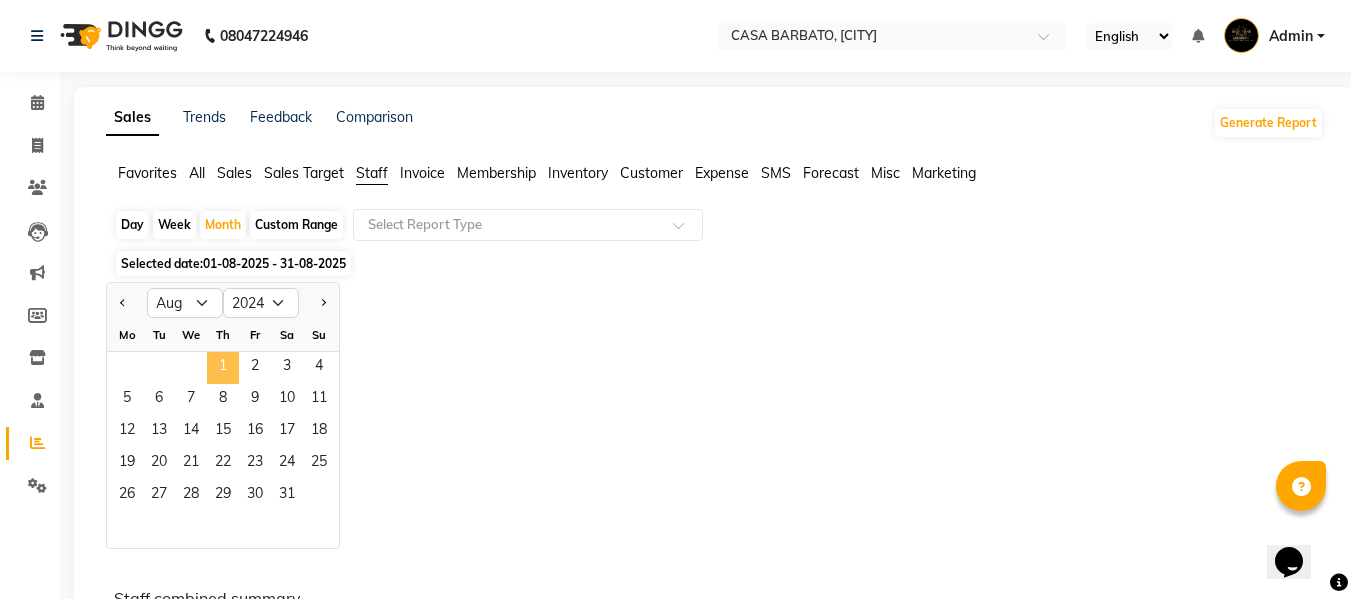 click on "1" 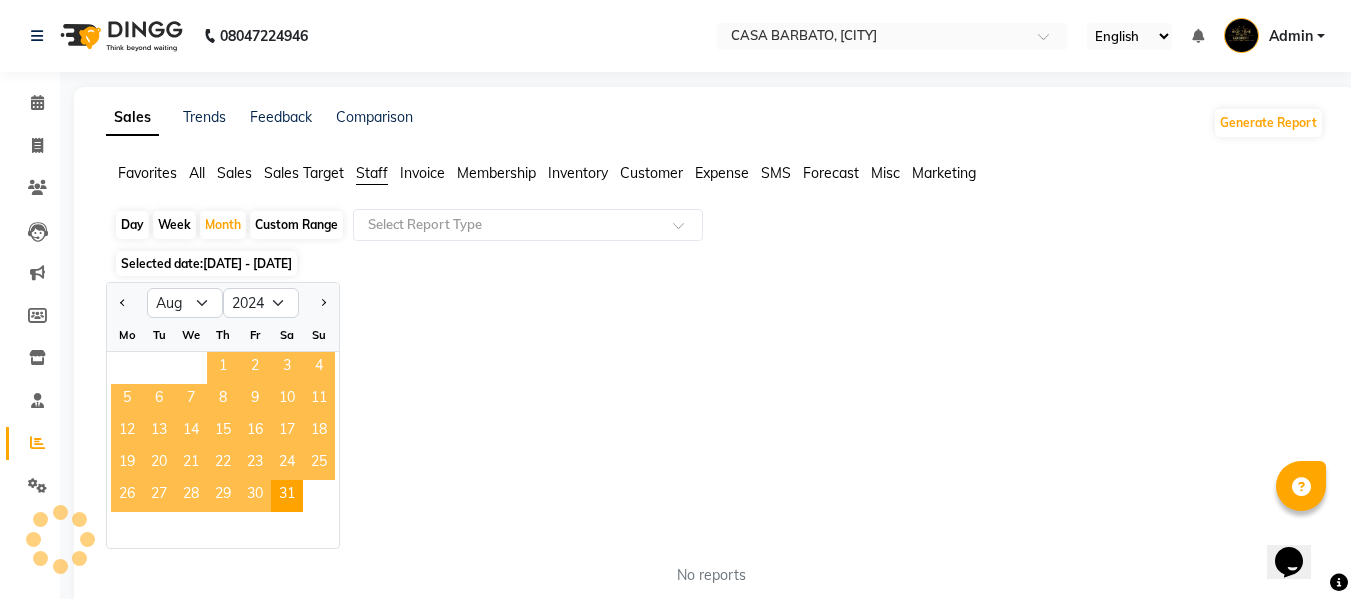 click on "1" 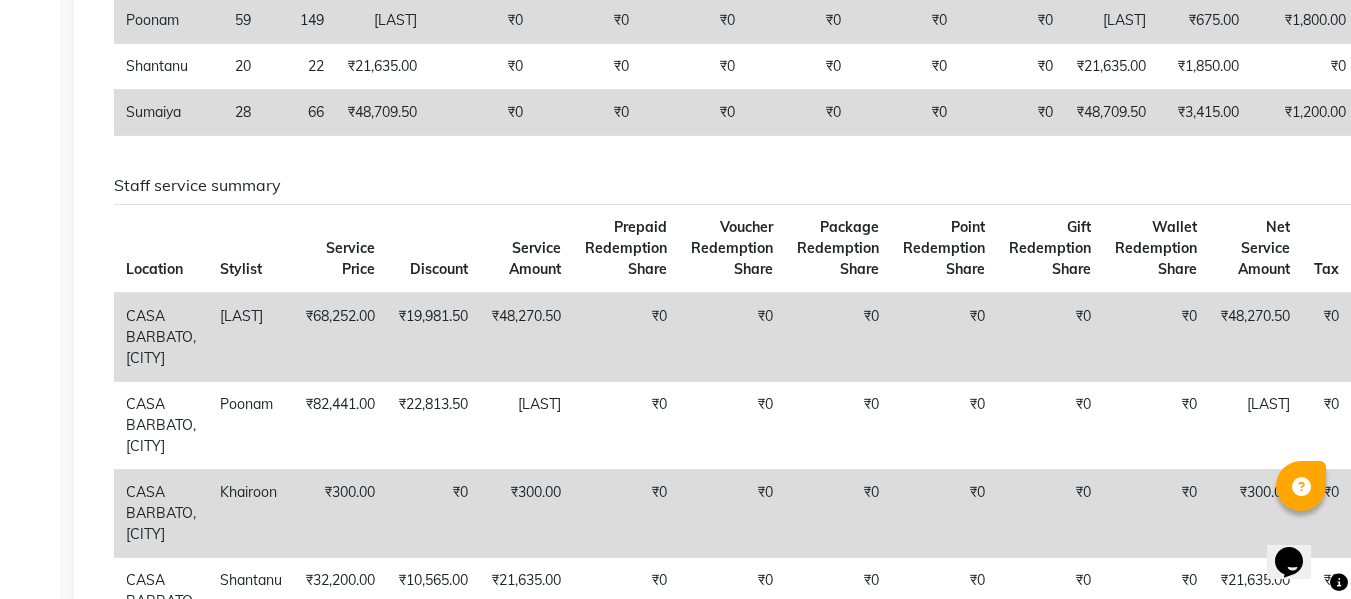 scroll, scrollTop: 9, scrollLeft: 0, axis: vertical 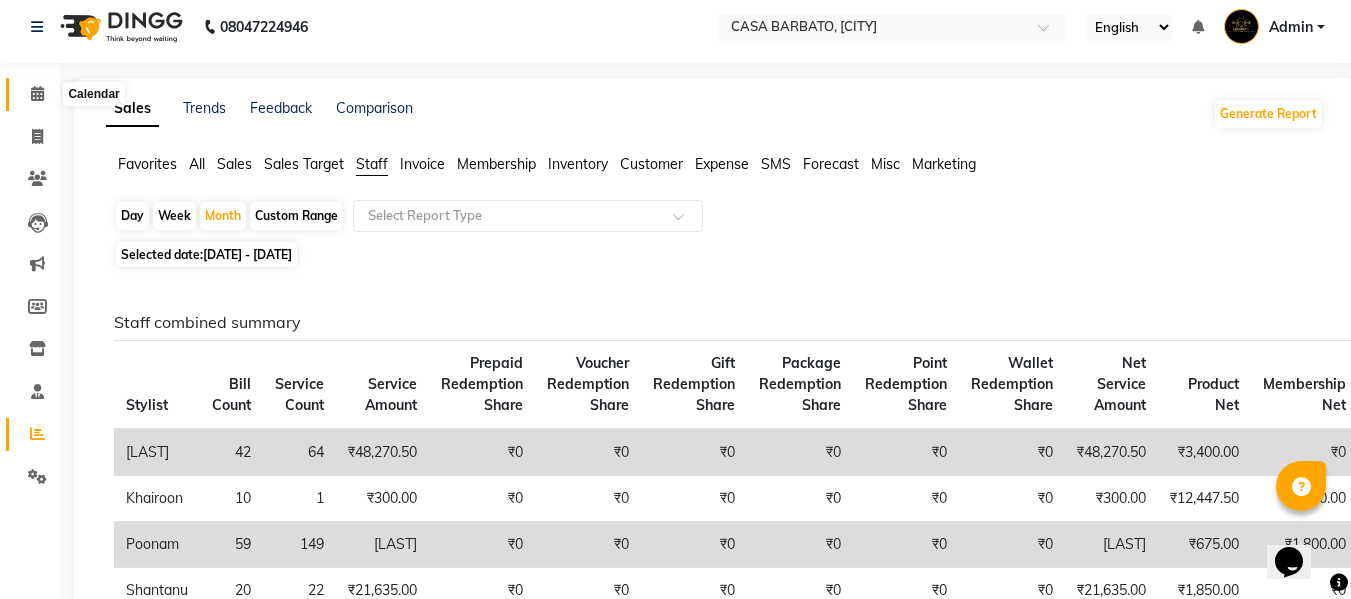 click 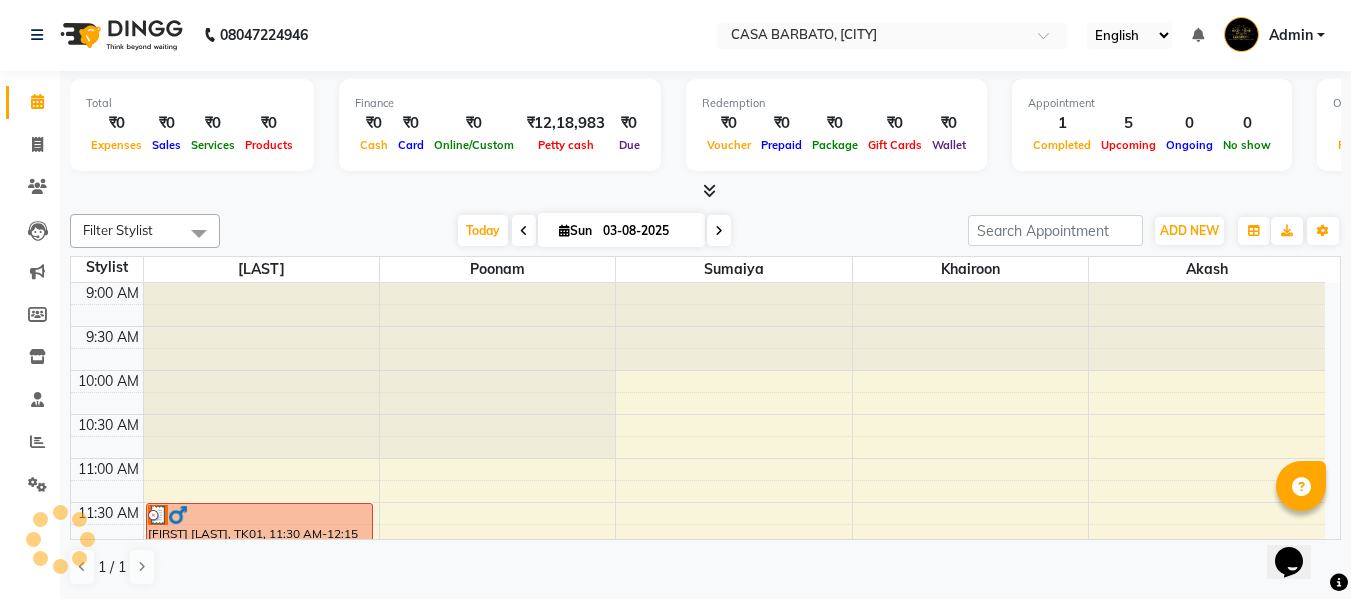 scroll, scrollTop: 0, scrollLeft: 0, axis: both 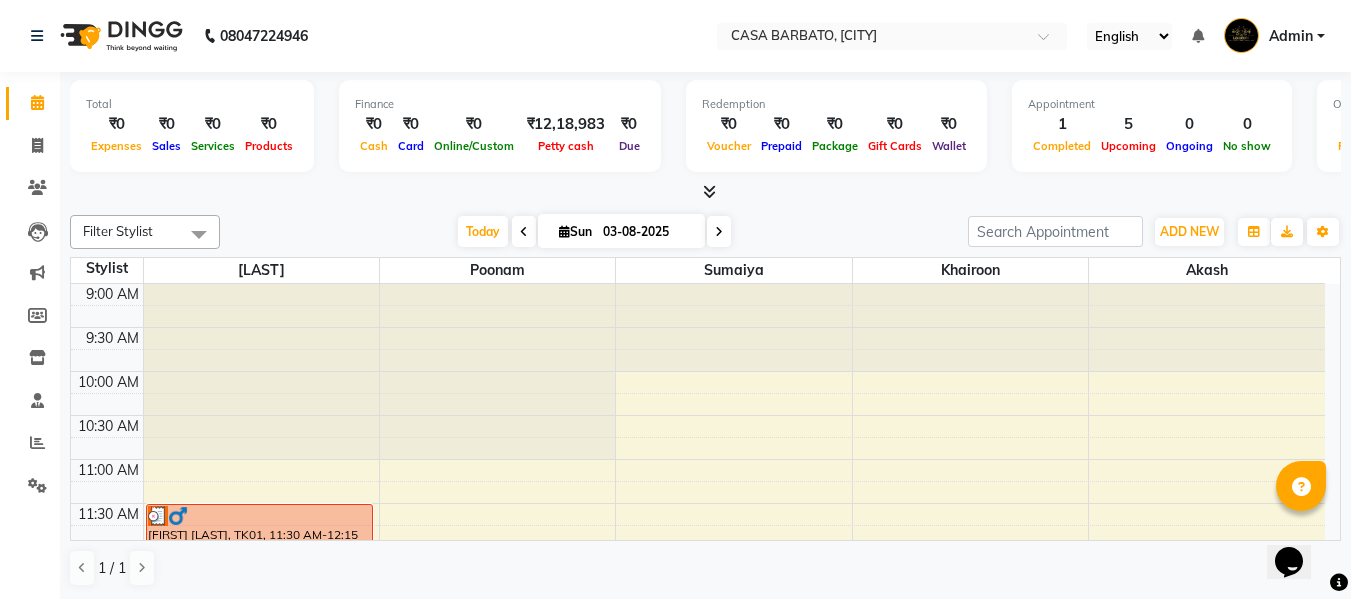 click at bounding box center (564, 231) 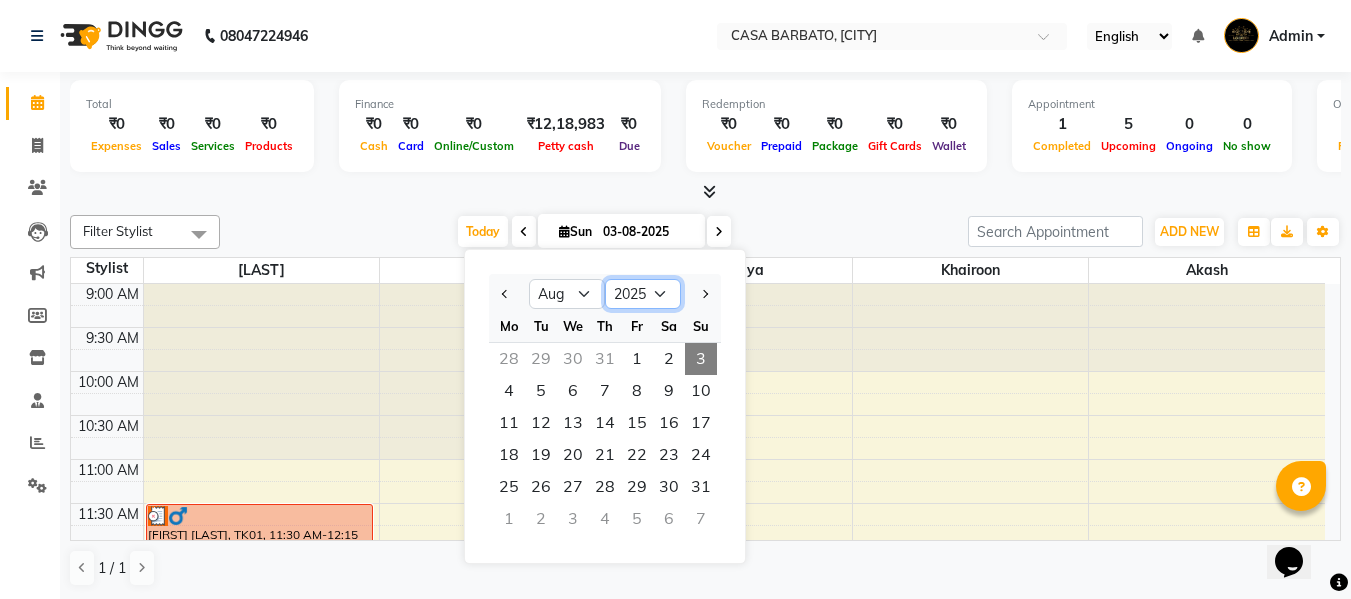 click on "2015 2016 2017 2018 2019 2020 2021 2022 2023 2024 2025 2026 2027 2028 2029 2030 2031 2032 2033 2034 2035" at bounding box center (643, 294) 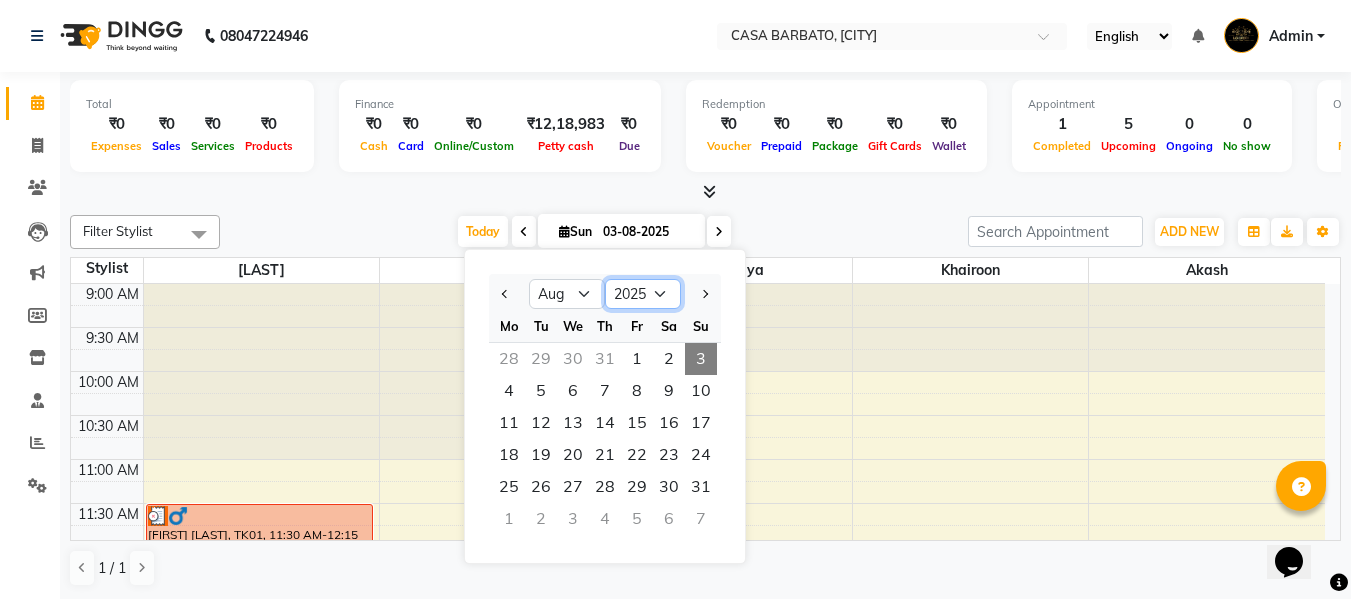 select on "2024" 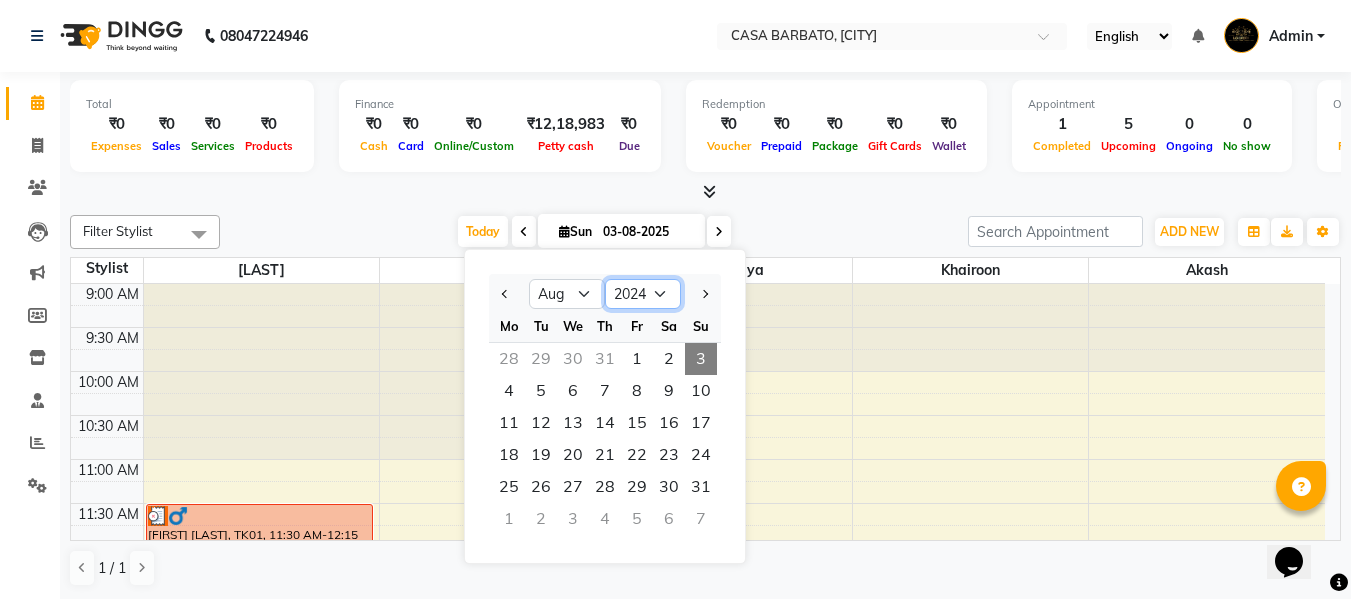 click on "2015 2016 2017 2018 2019 2020 2021 2022 2023 2024 2025 2026 2027 2028 2029 2030 2031 2032 2033 2034 2035" at bounding box center (643, 294) 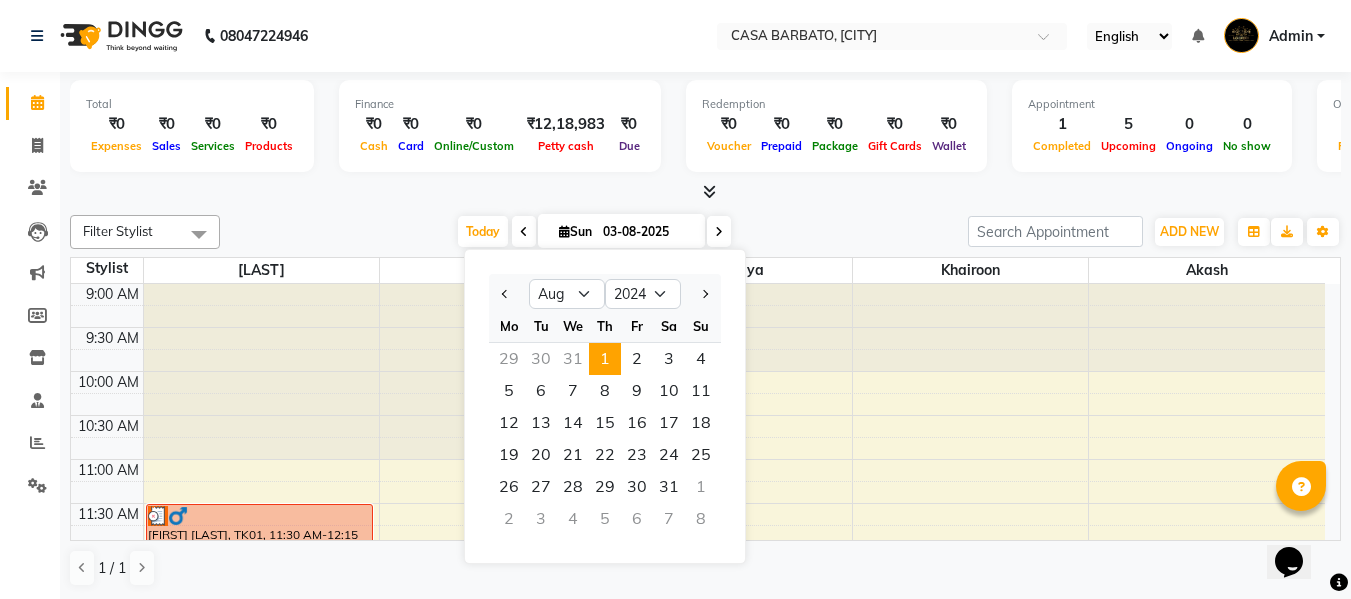 click on "1" at bounding box center (605, 359) 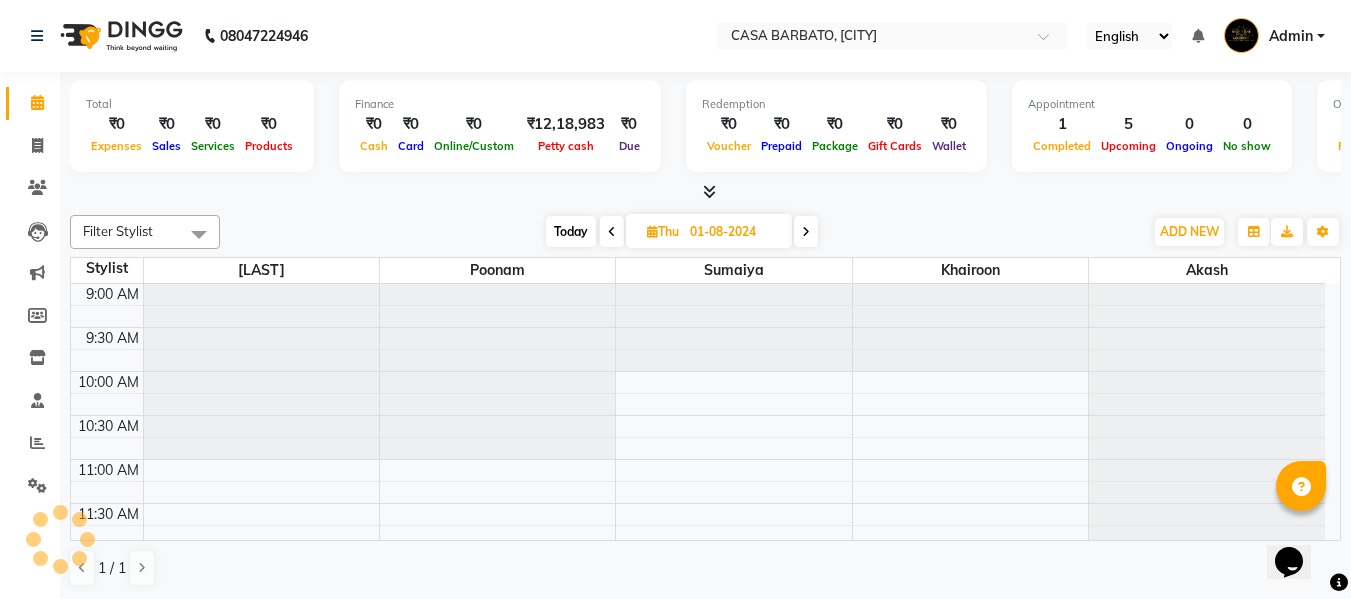 scroll, scrollTop: 265, scrollLeft: 0, axis: vertical 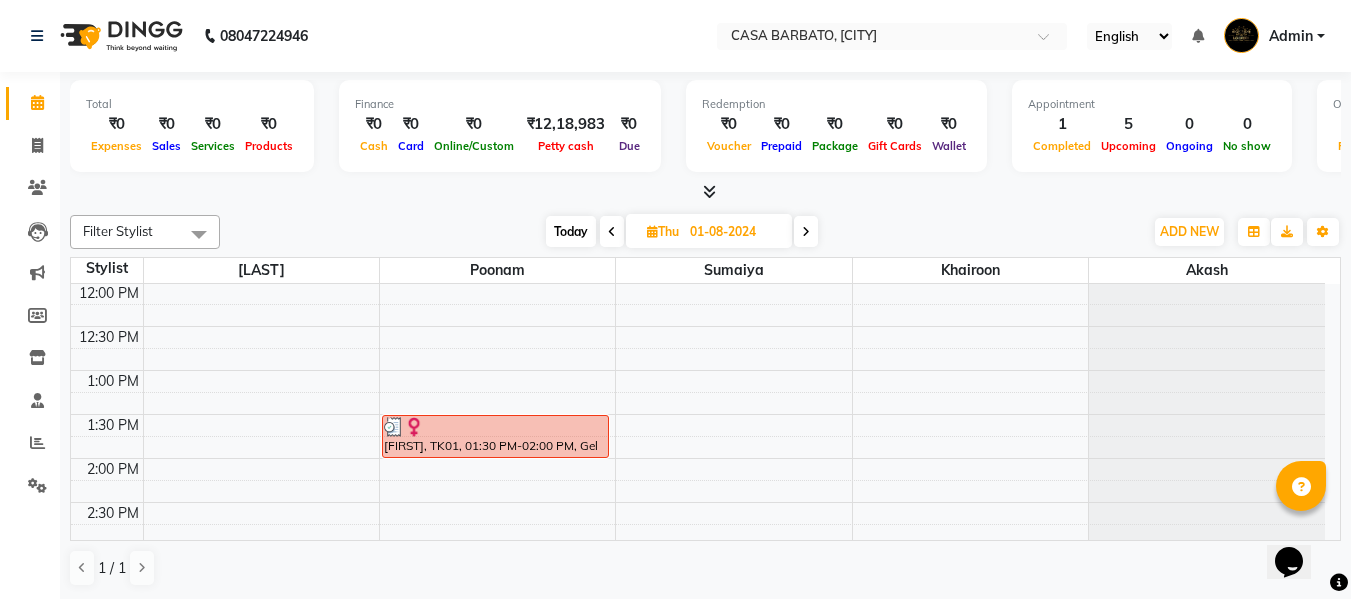 click on "Opens Chat This icon Opens the chat window." at bounding box center (1299, 527) 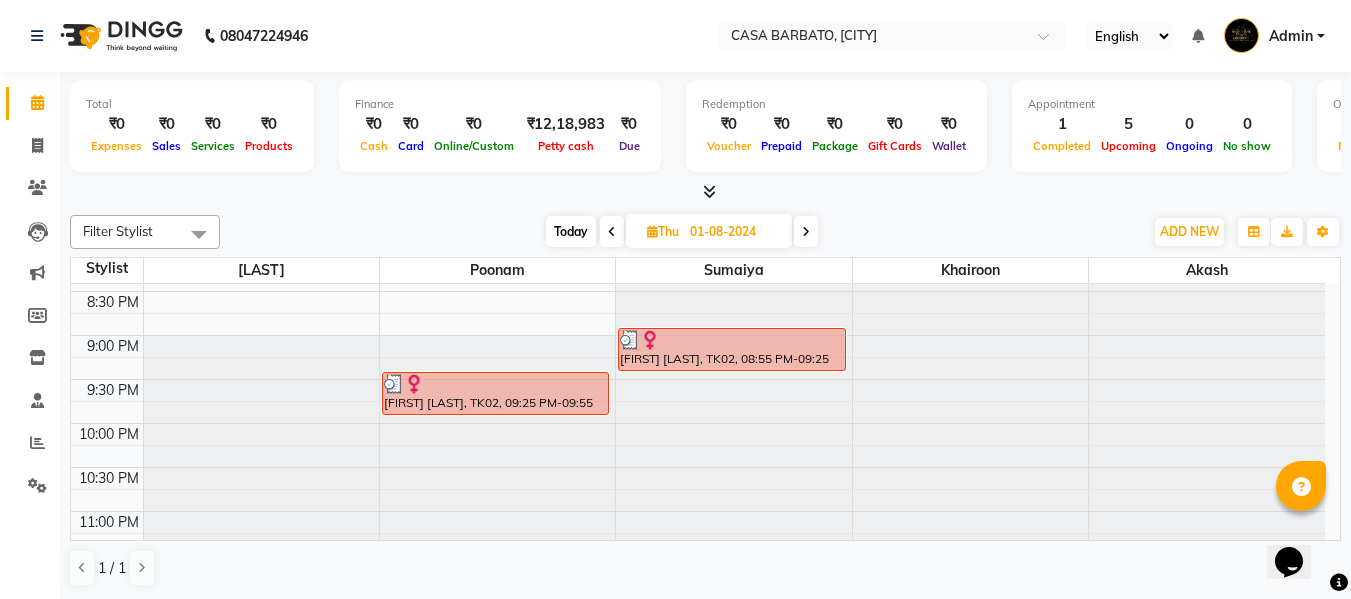 scroll, scrollTop: 1012, scrollLeft: 0, axis: vertical 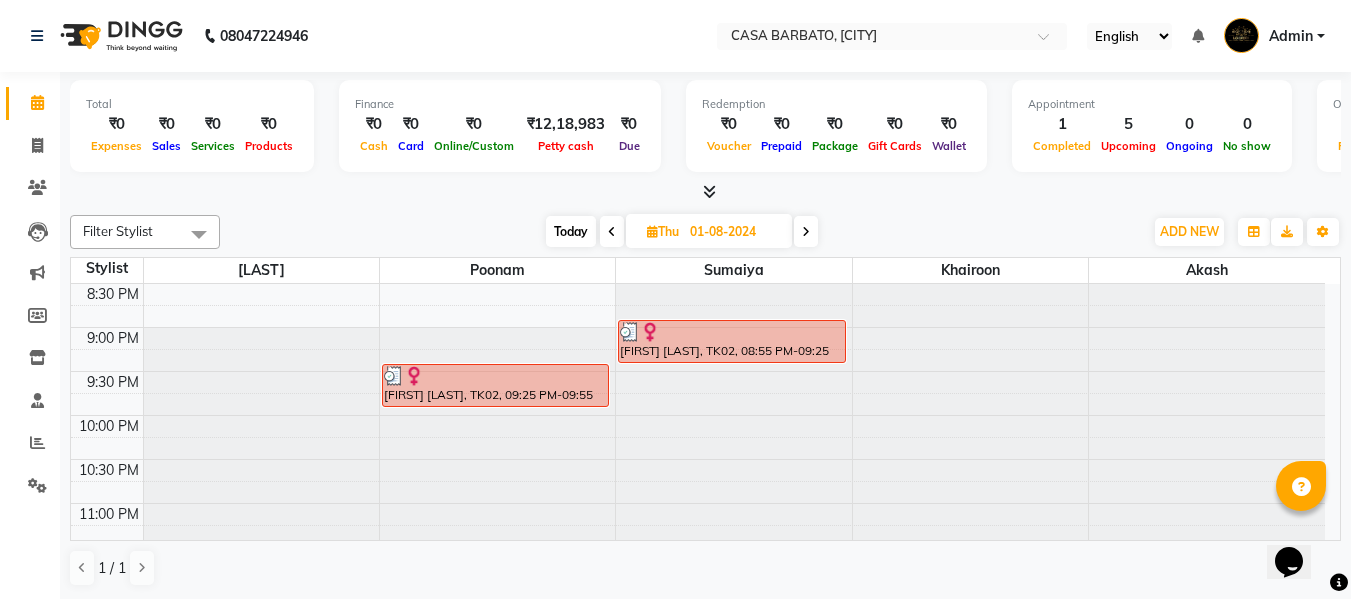 click at bounding box center (806, 231) 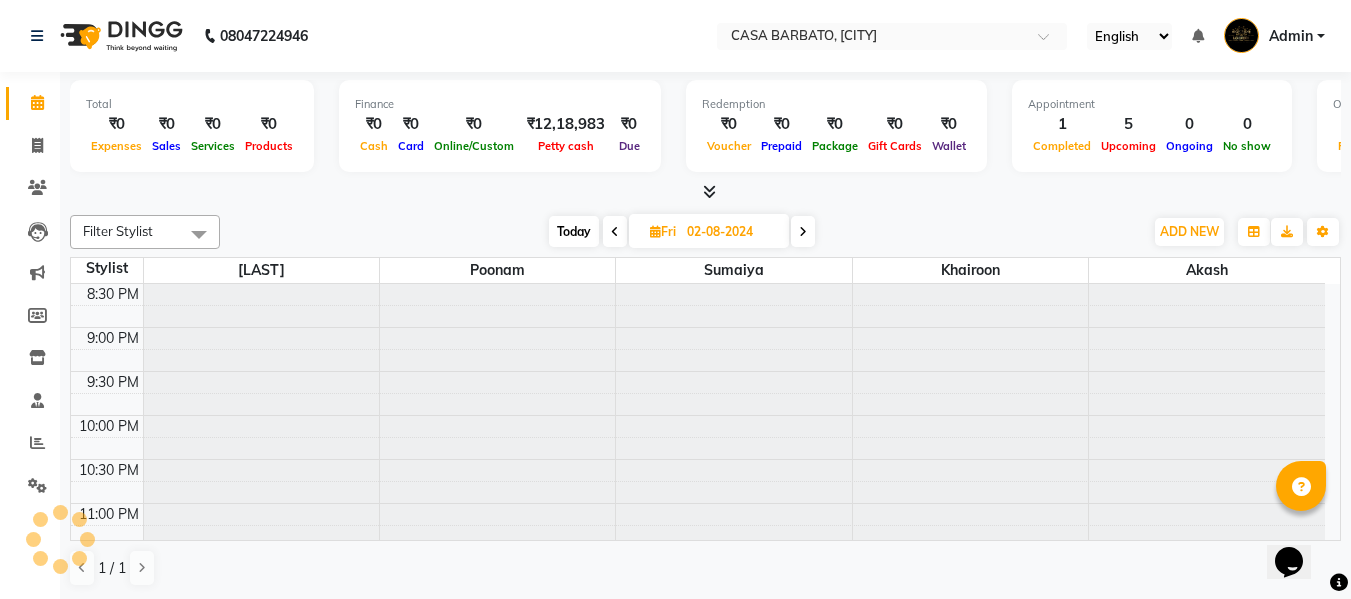 scroll, scrollTop: 0, scrollLeft: 0, axis: both 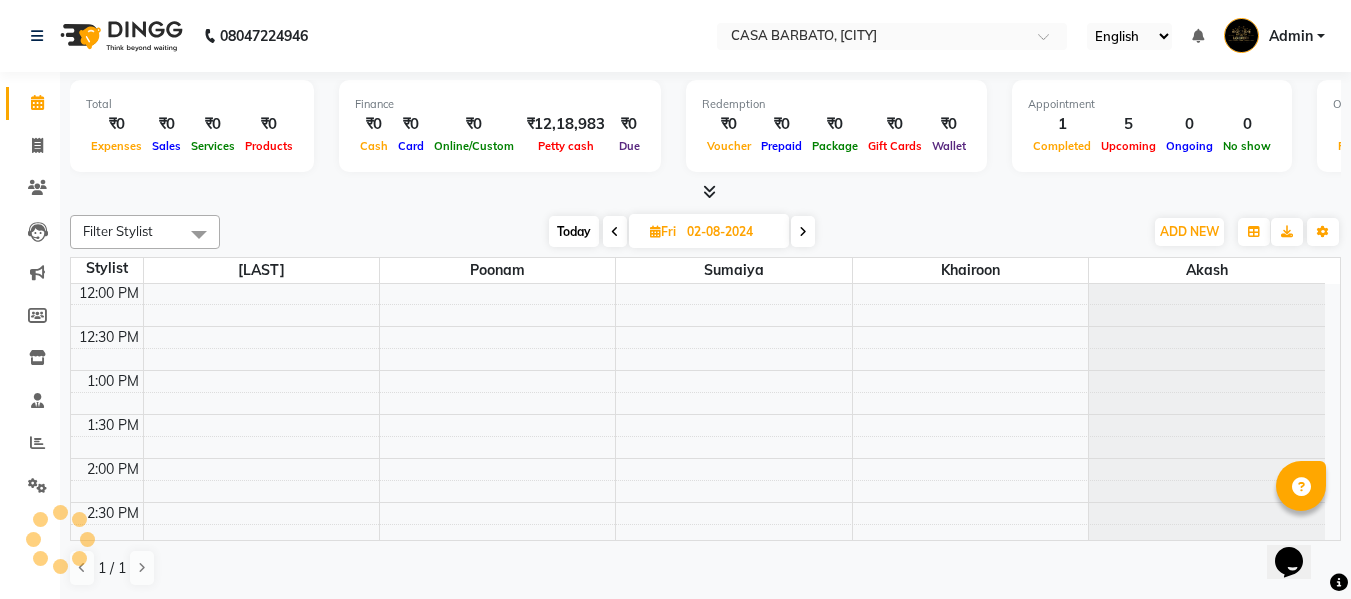 click at bounding box center [803, 231] 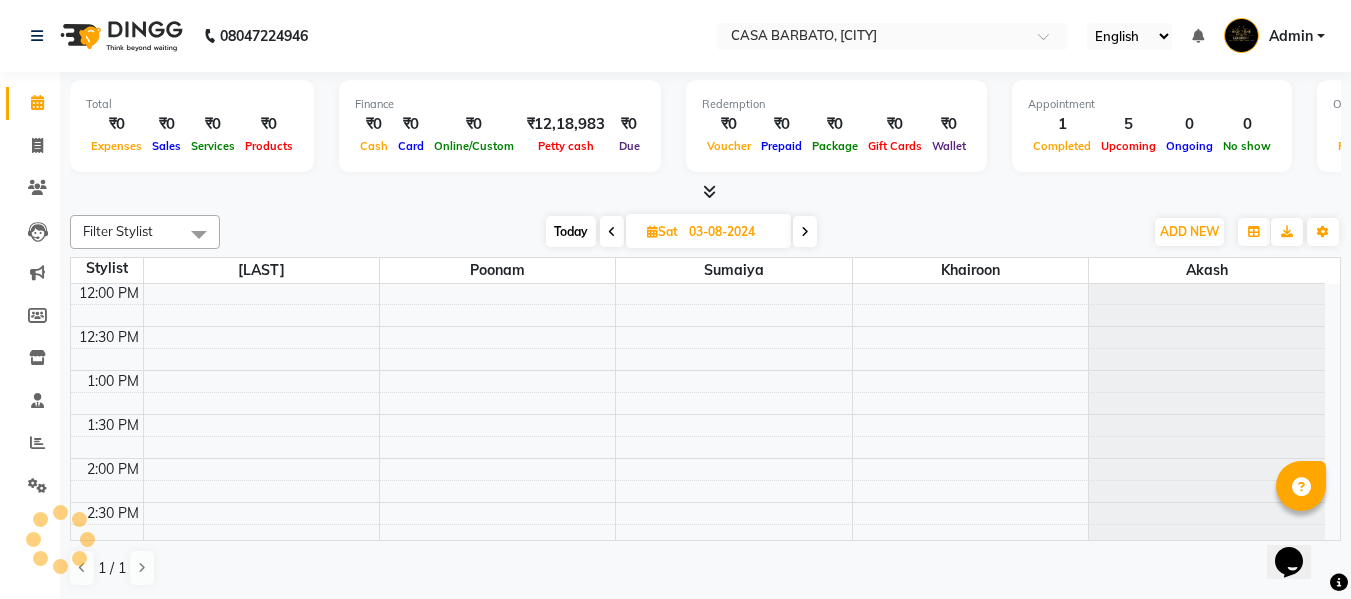 scroll, scrollTop: 265, scrollLeft: 0, axis: vertical 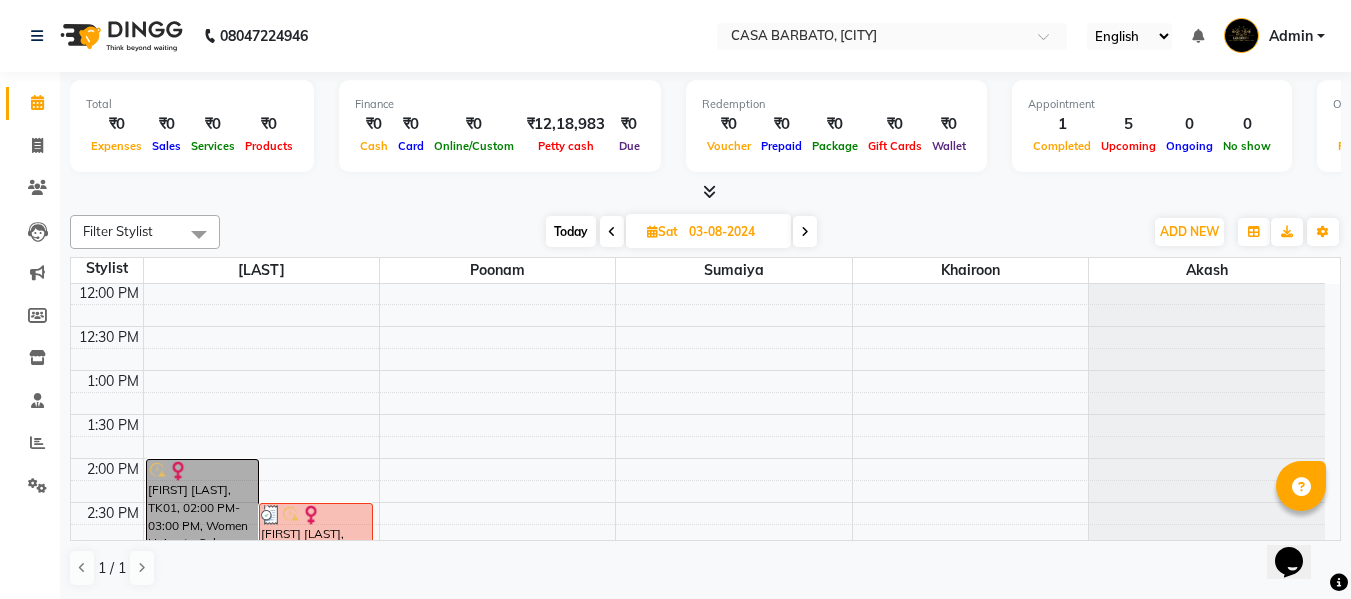 click at bounding box center [612, 232] 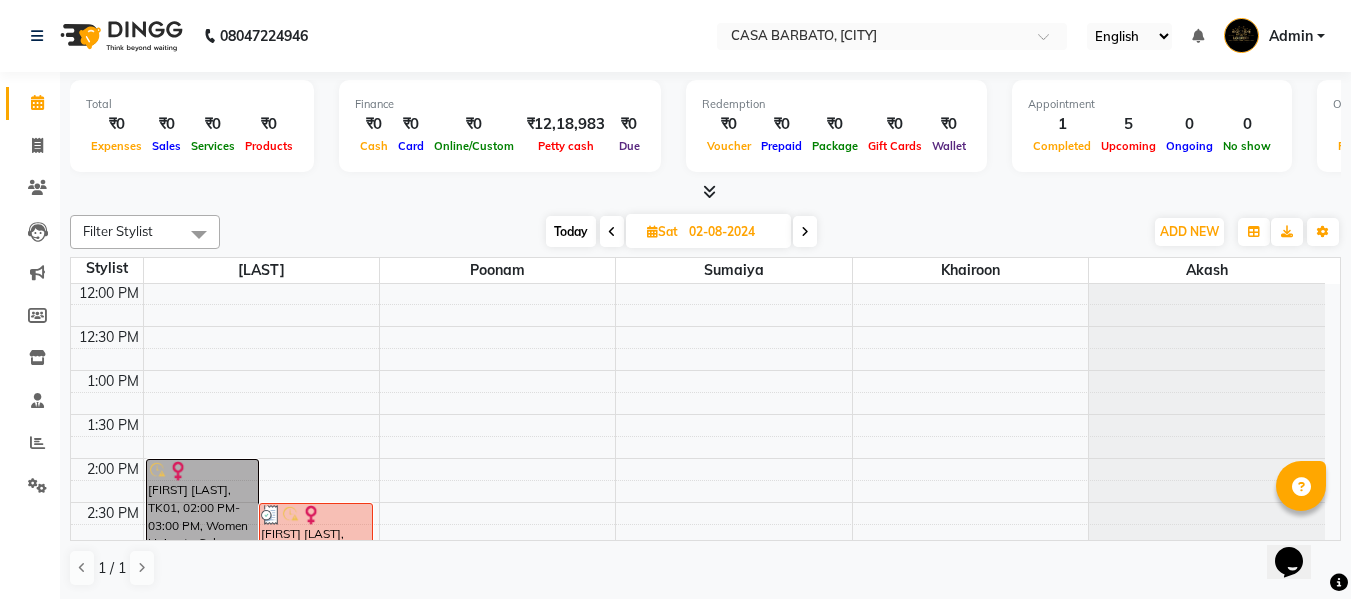 scroll, scrollTop: 265, scrollLeft: 0, axis: vertical 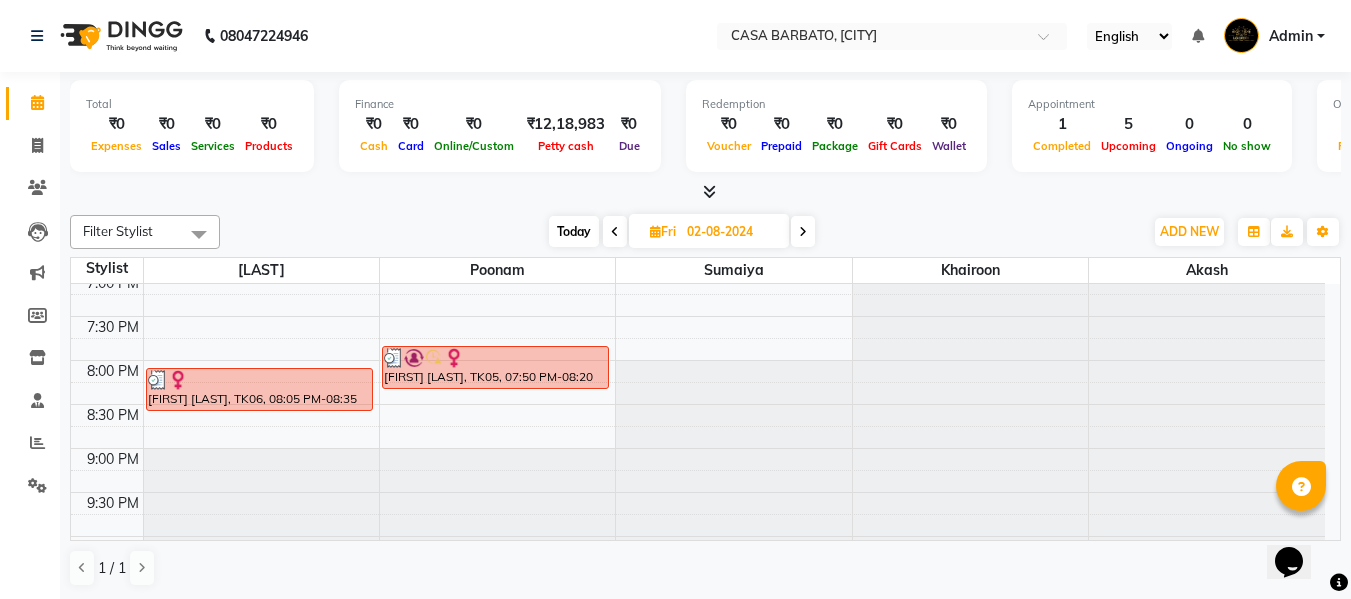 click at bounding box center [803, 232] 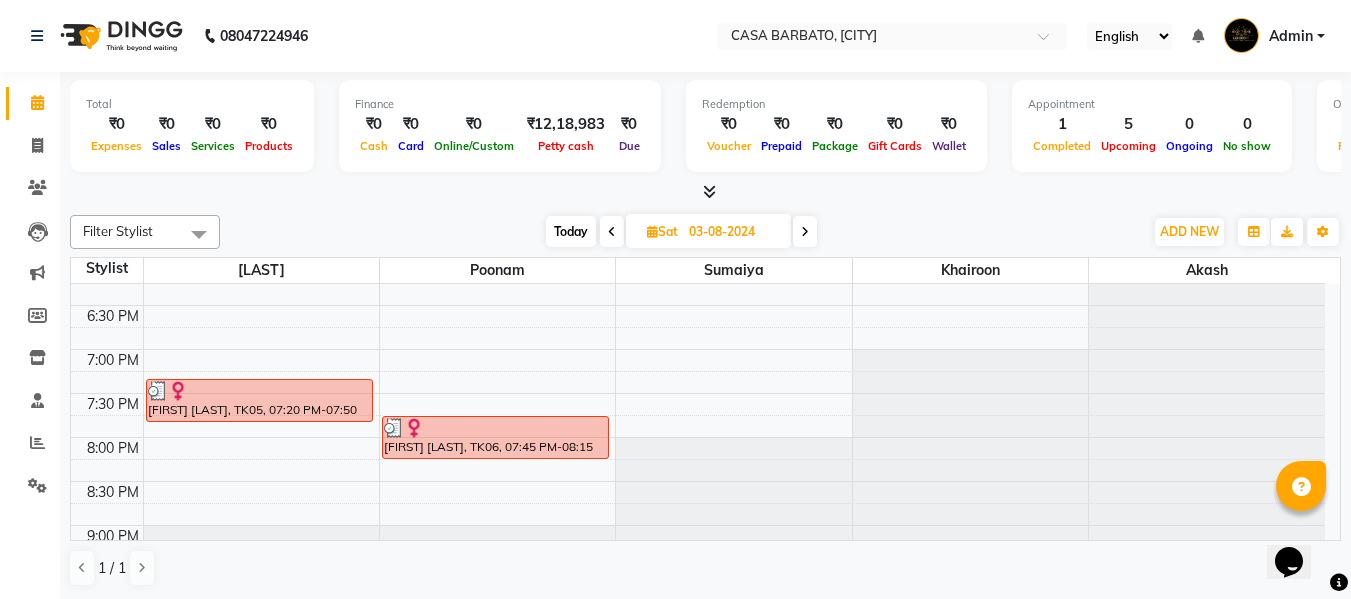scroll, scrollTop: 838, scrollLeft: 0, axis: vertical 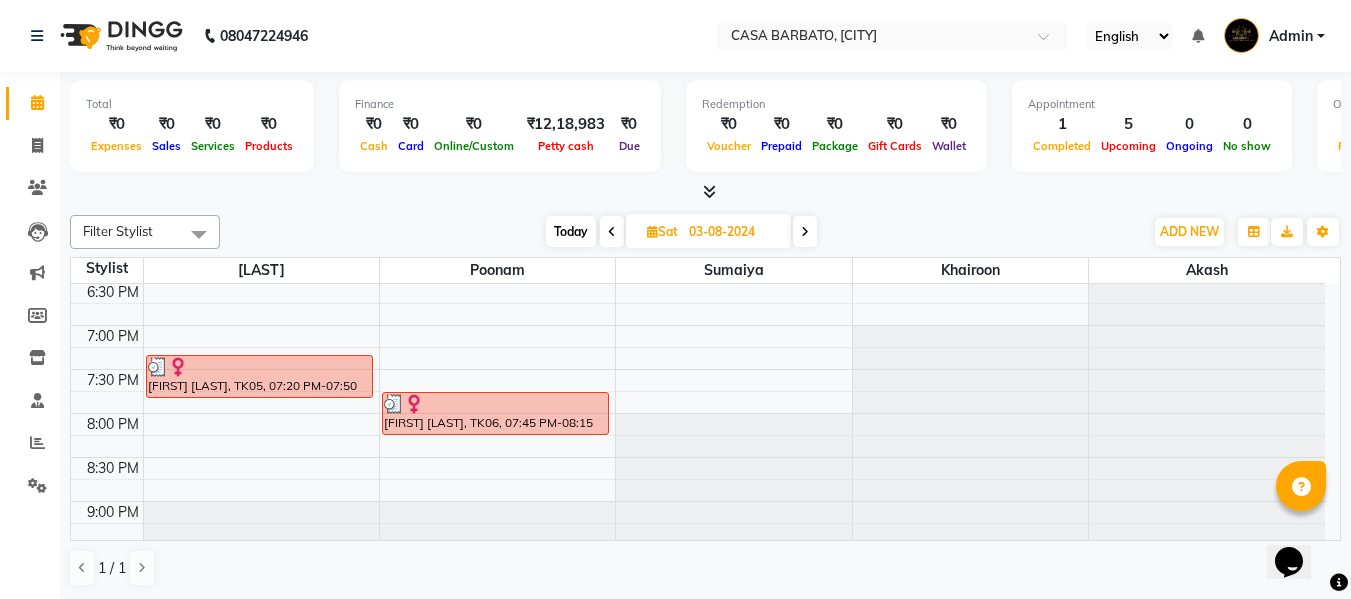 click on "Sat 03-08-2024" at bounding box center (708, 231) 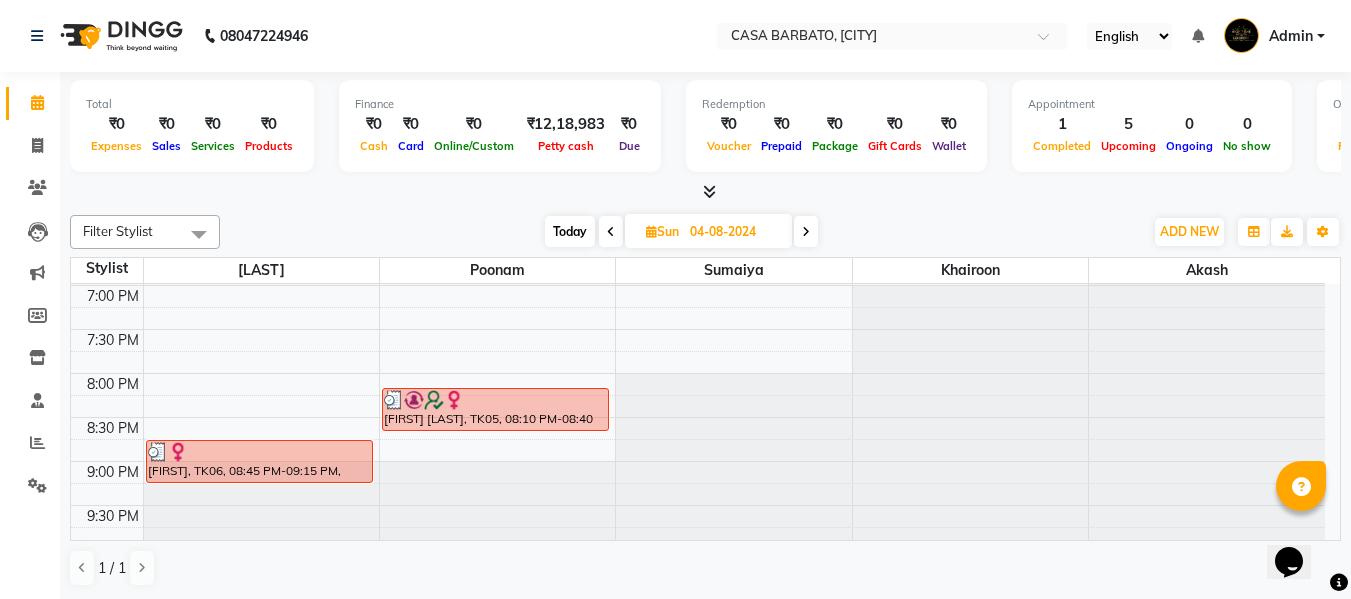 scroll, scrollTop: 918, scrollLeft: 0, axis: vertical 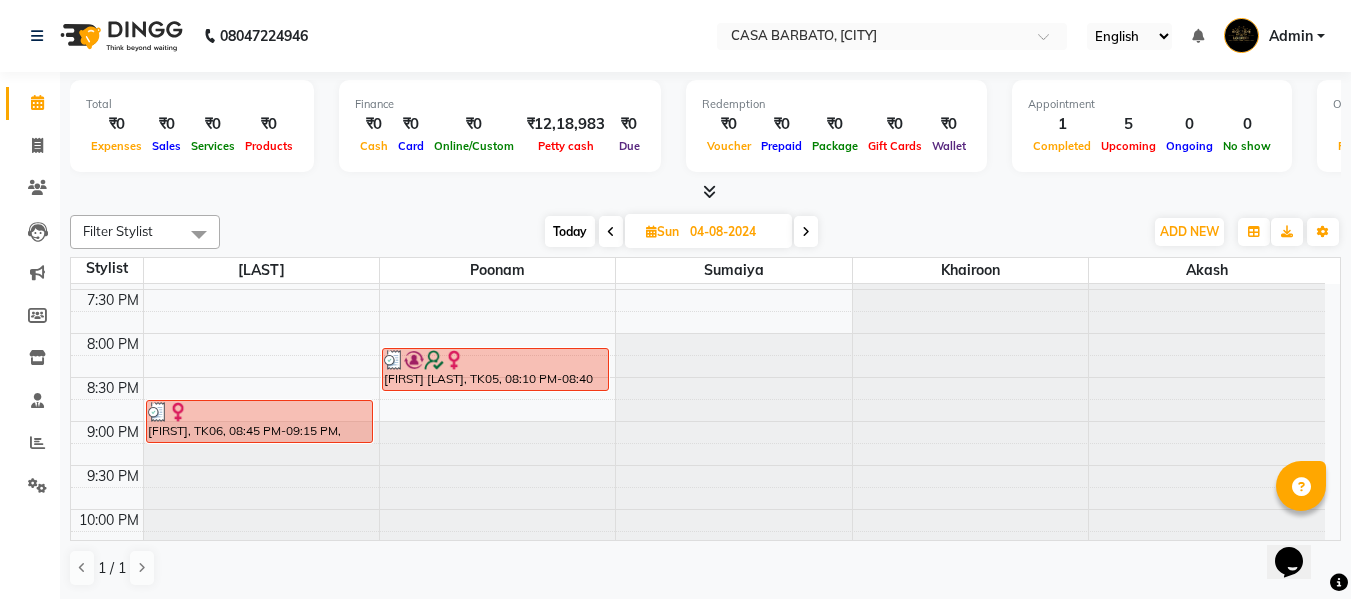 click at bounding box center (806, 232) 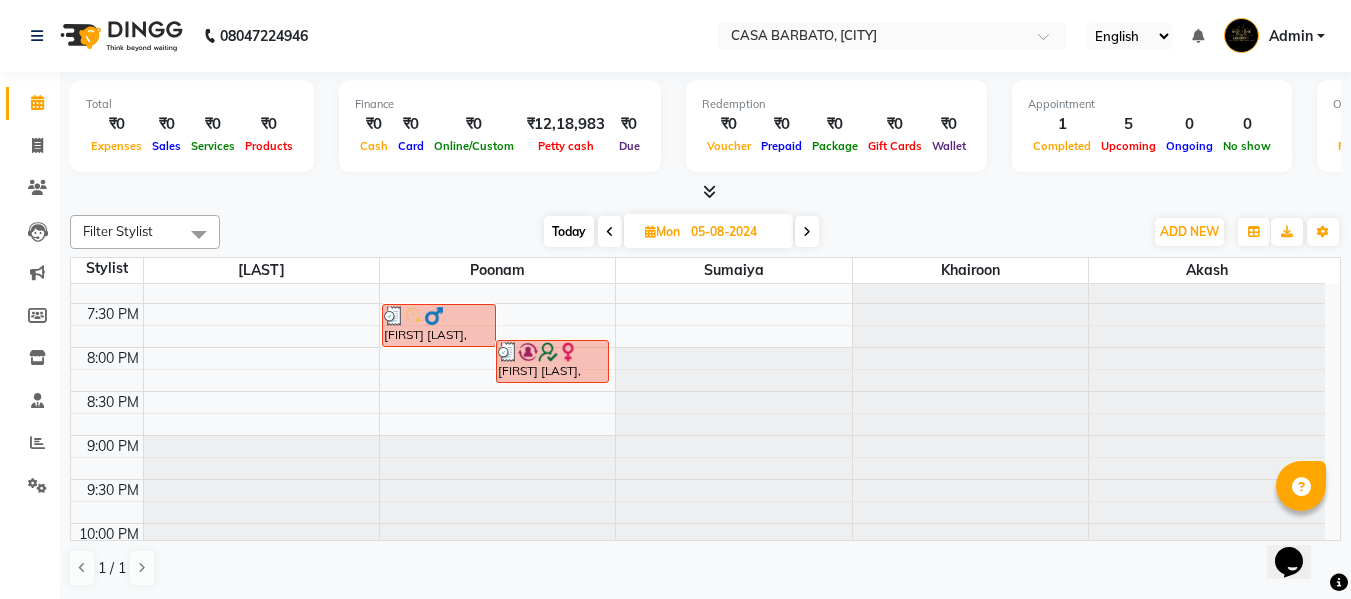scroll, scrollTop: 918, scrollLeft: 0, axis: vertical 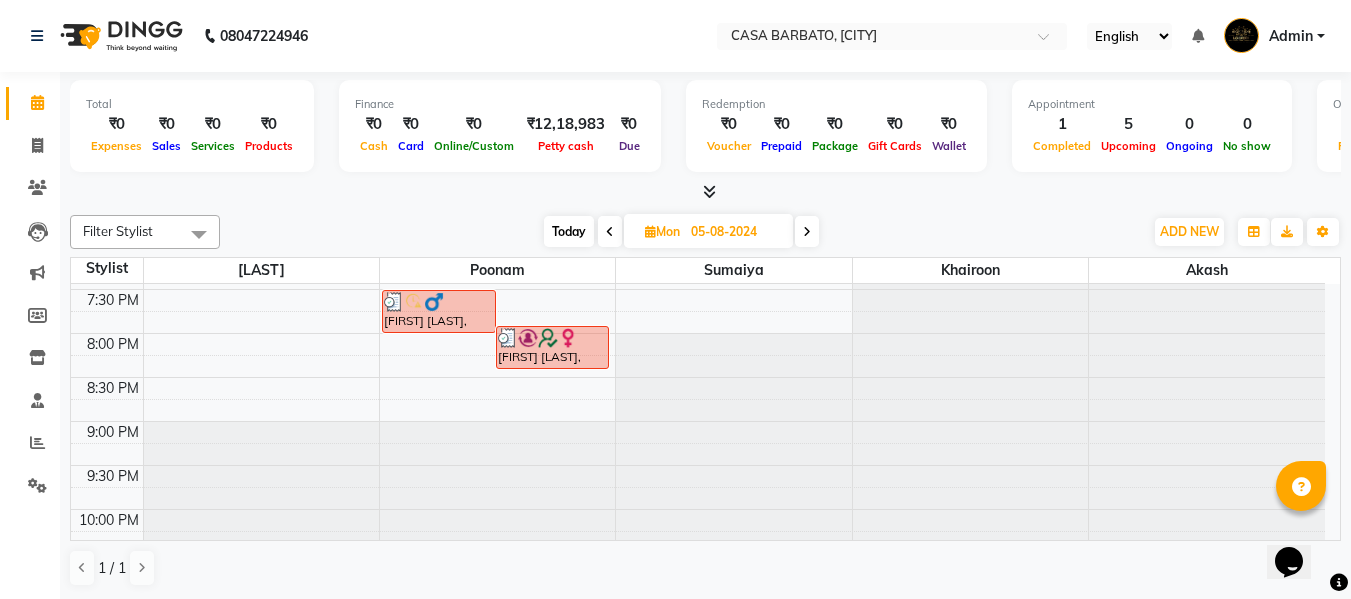 click at bounding box center [807, 231] 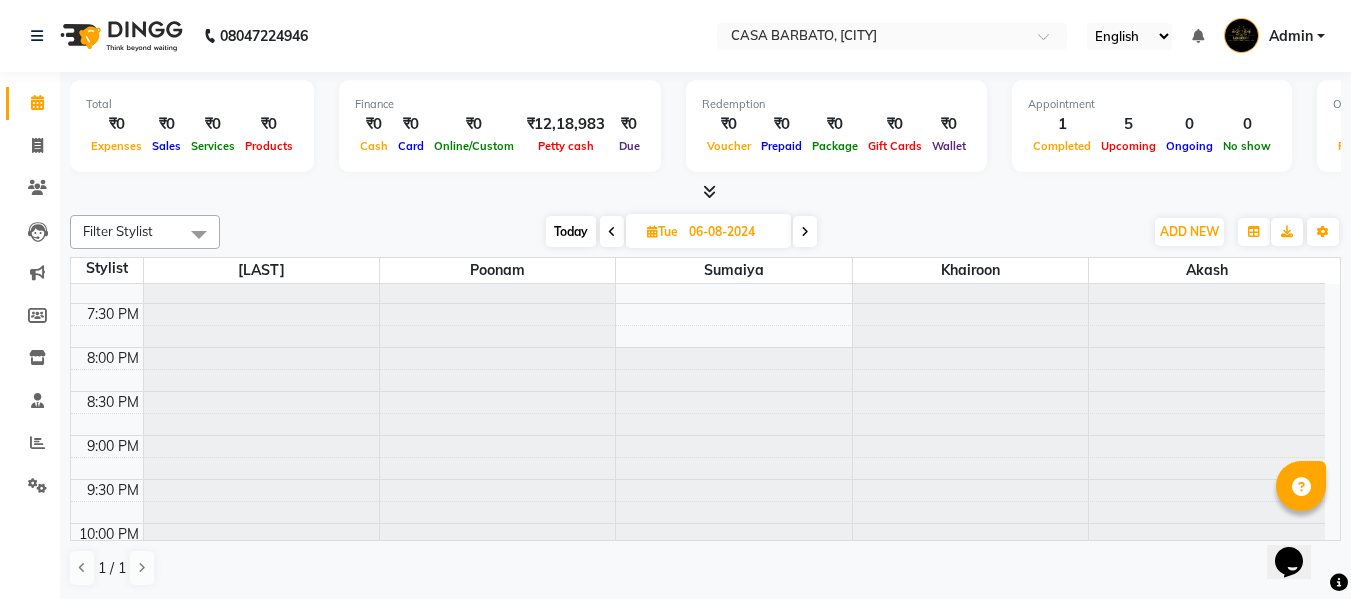 scroll, scrollTop: 1063, scrollLeft: 0, axis: vertical 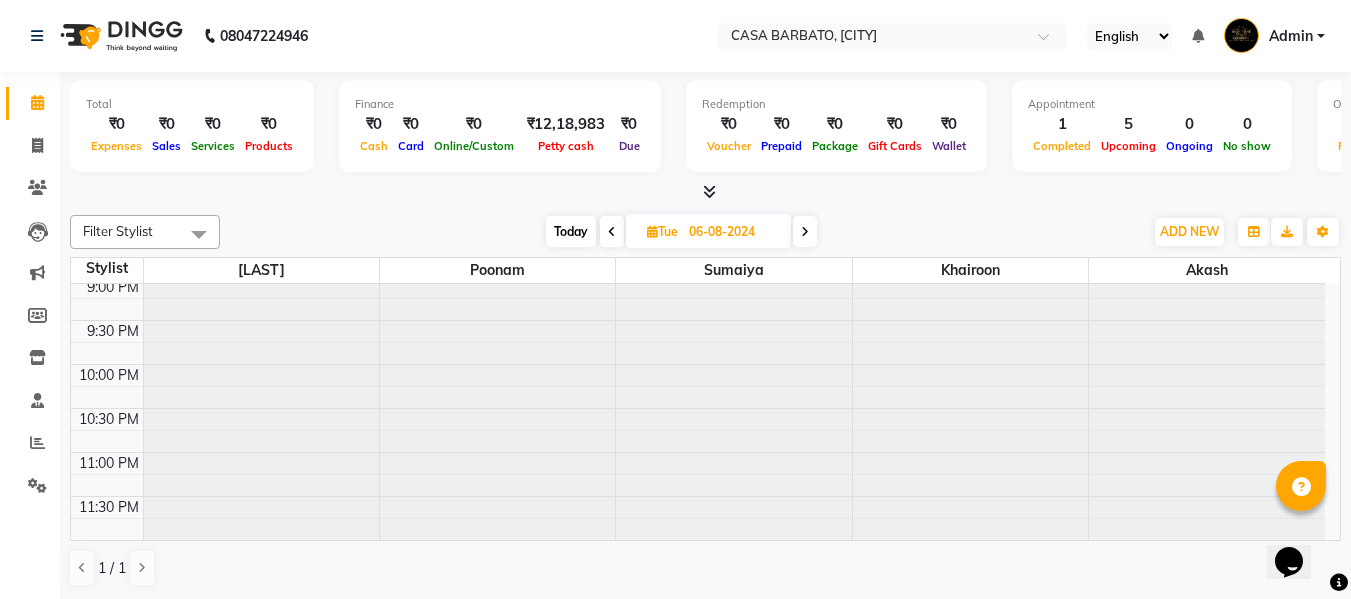 click at bounding box center [805, 231] 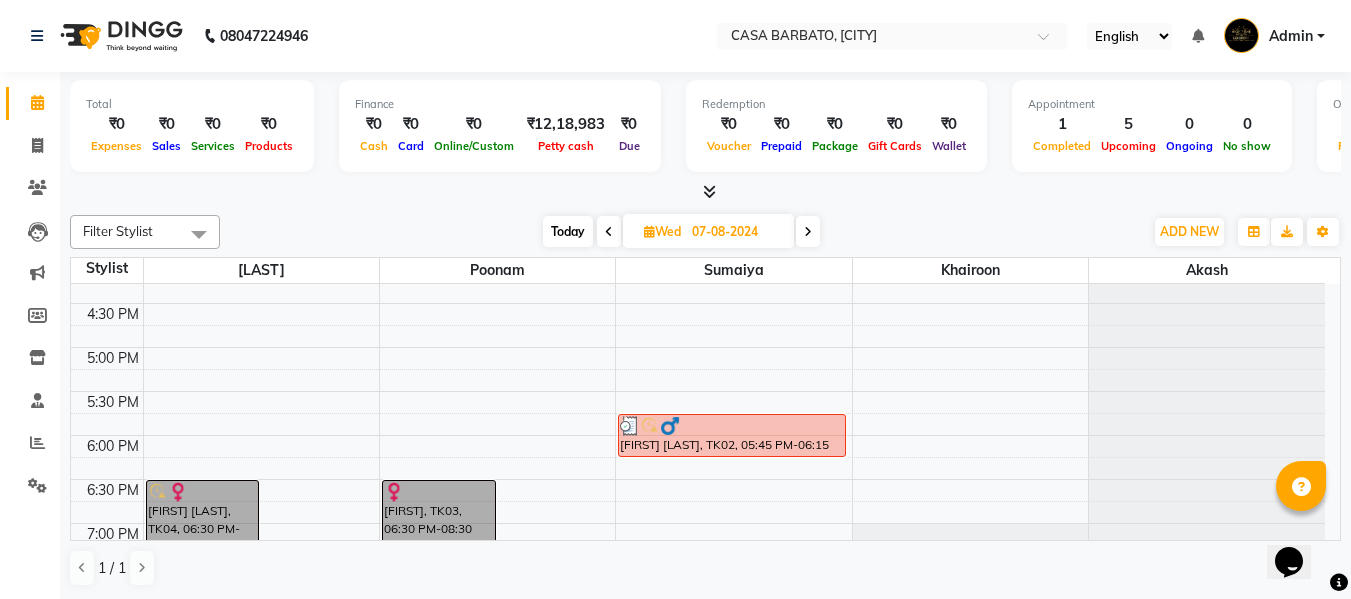 scroll, scrollTop: 773, scrollLeft: 0, axis: vertical 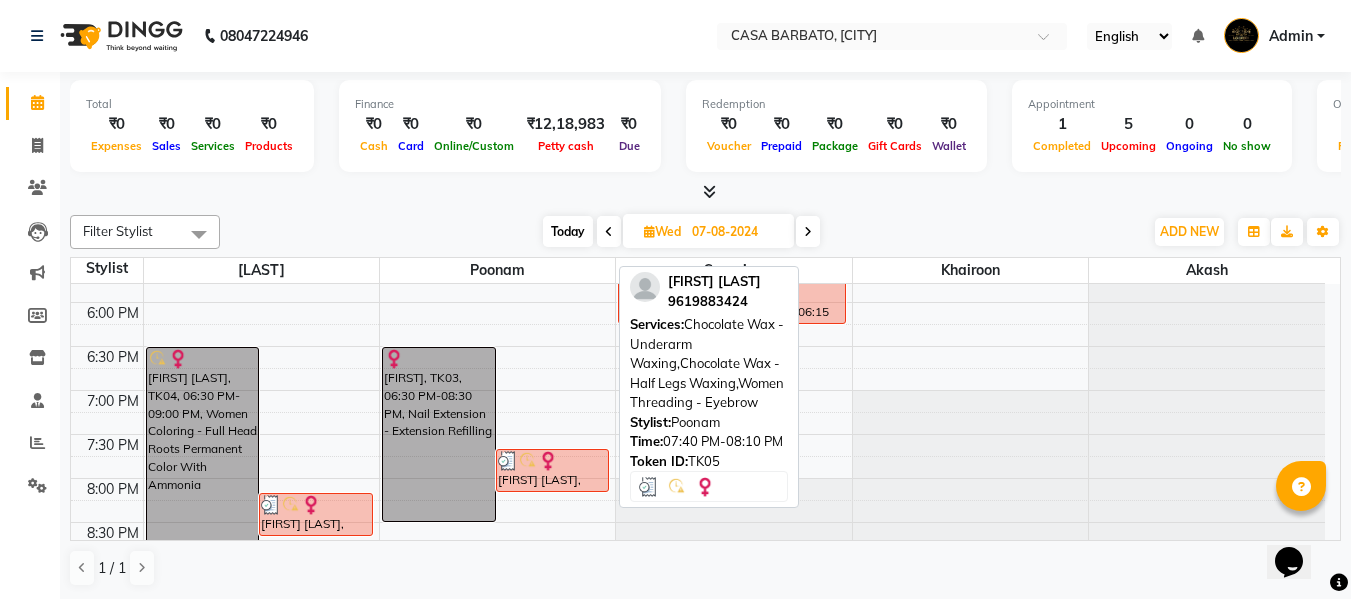 click at bounding box center [553, 461] 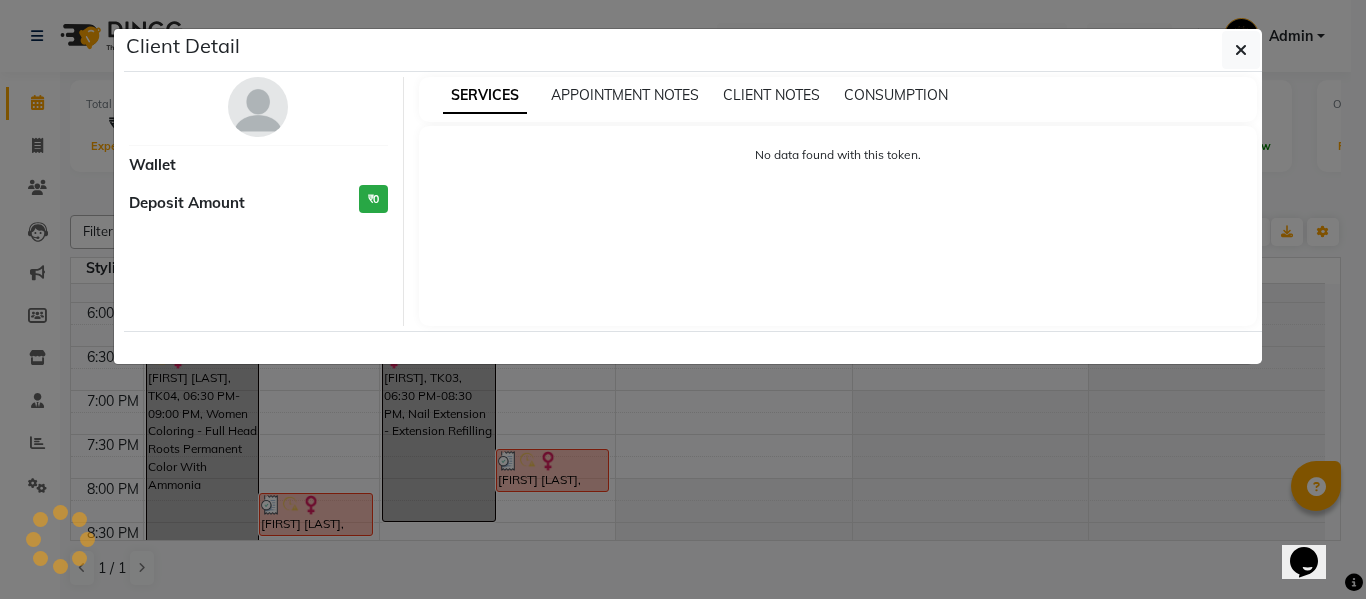 select on "3" 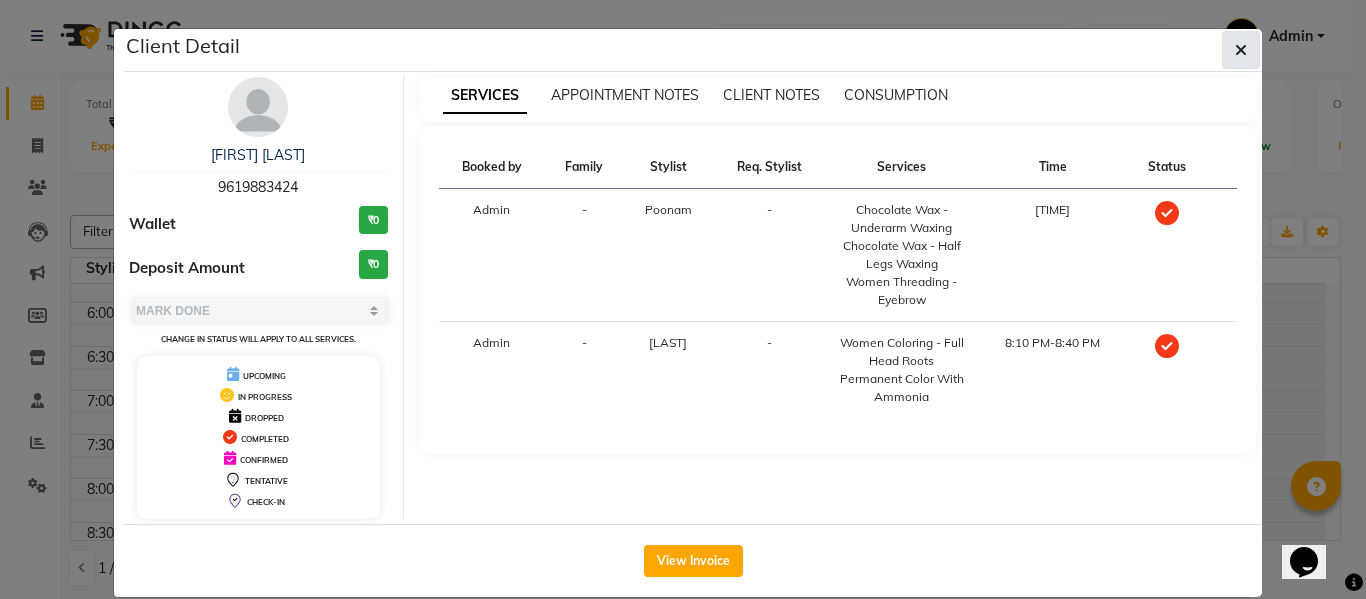 click 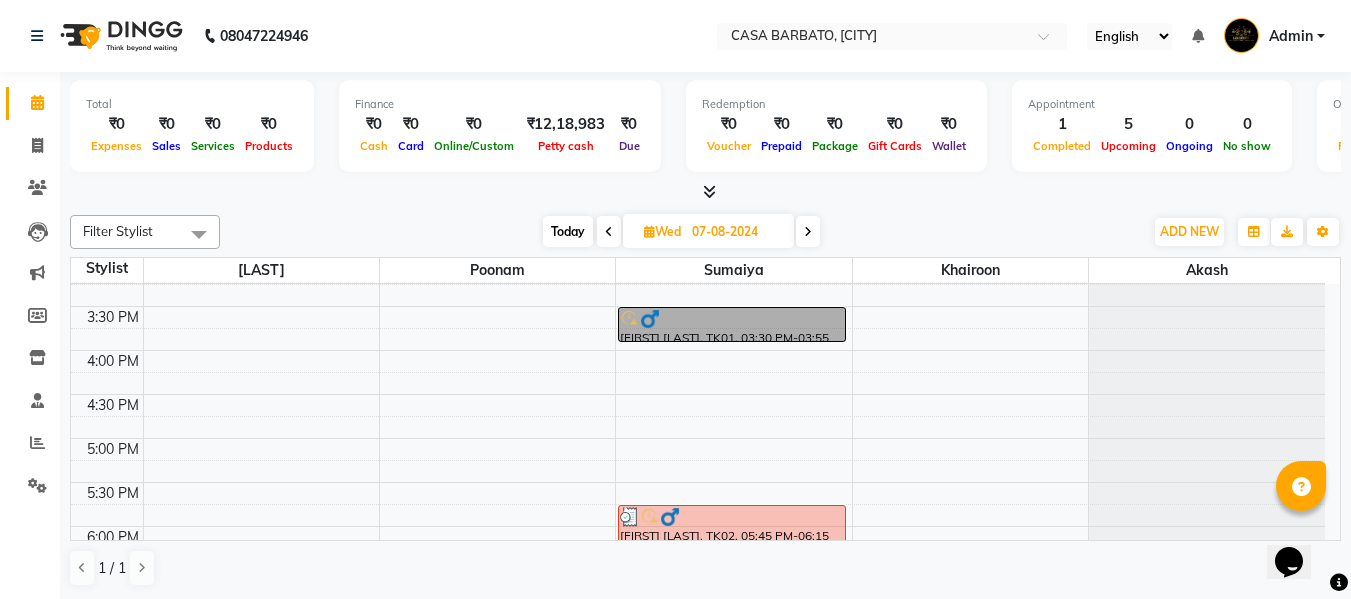 scroll, scrollTop: 27, scrollLeft: 0, axis: vertical 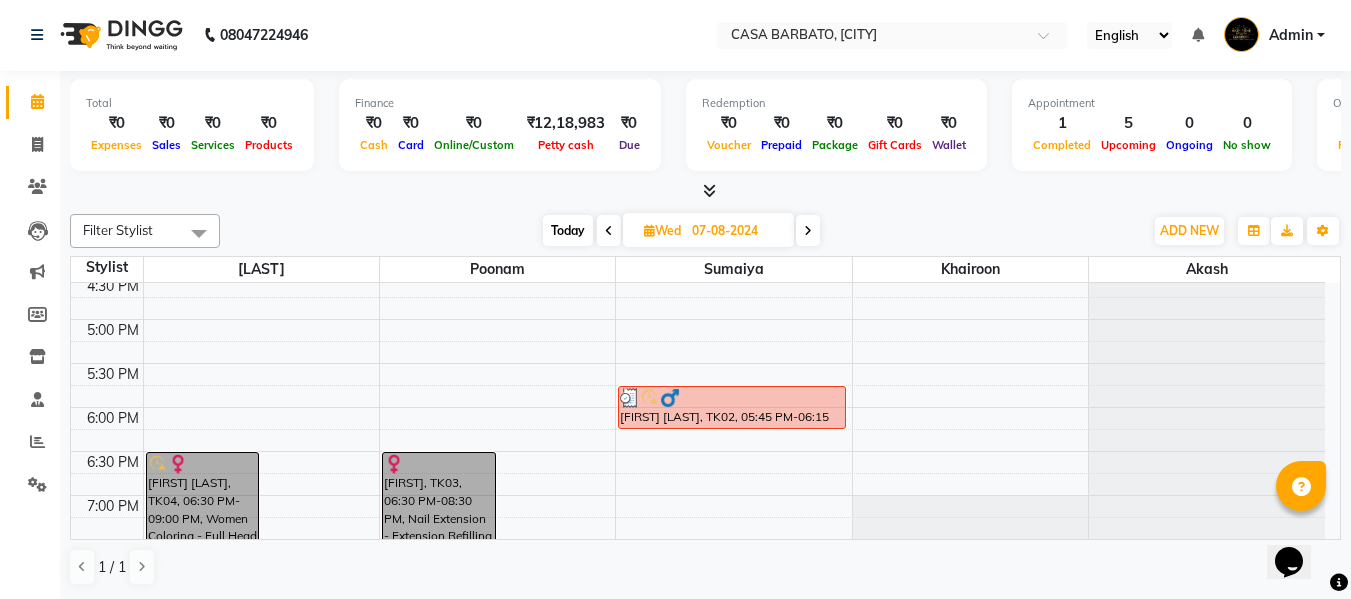 click on "Opens Chat This icon Opens the chat window." at bounding box center [1299, 527] 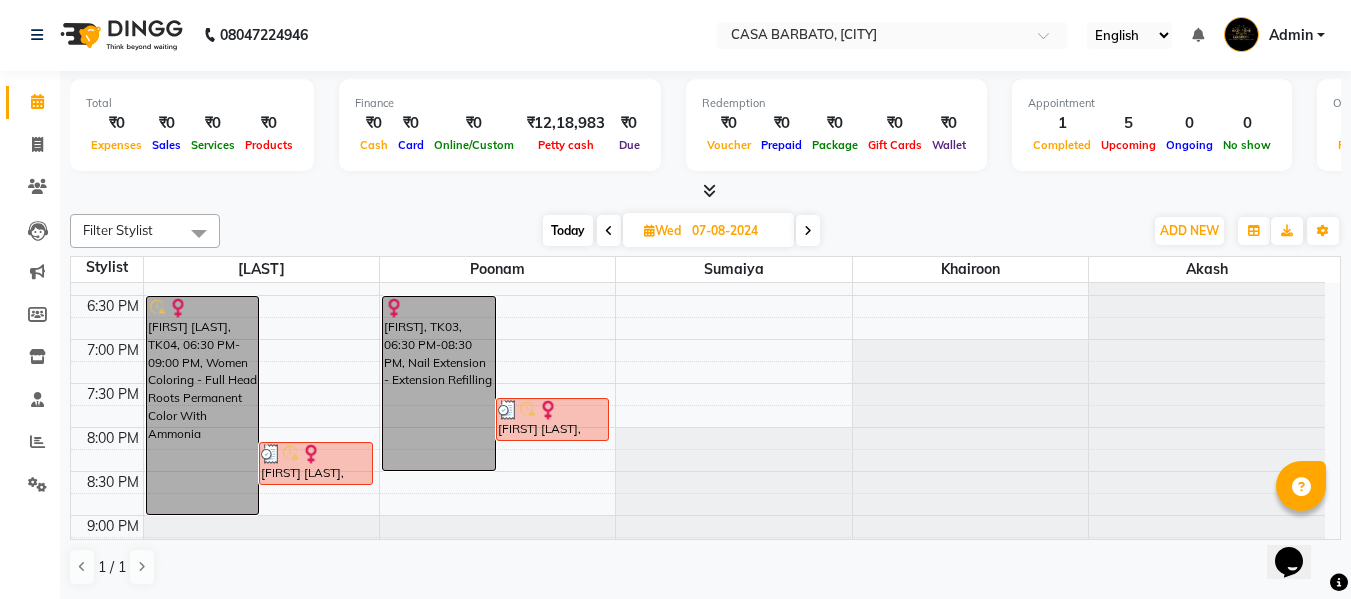 scroll, scrollTop: 840, scrollLeft: 0, axis: vertical 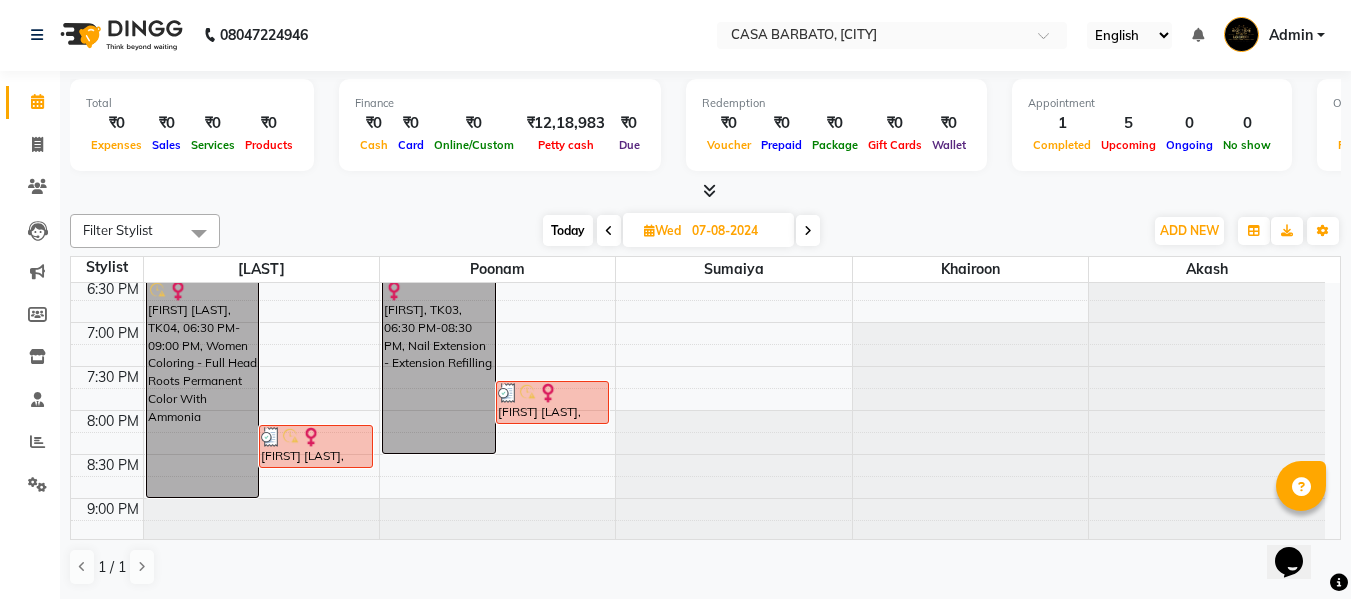 click at bounding box center (808, 230) 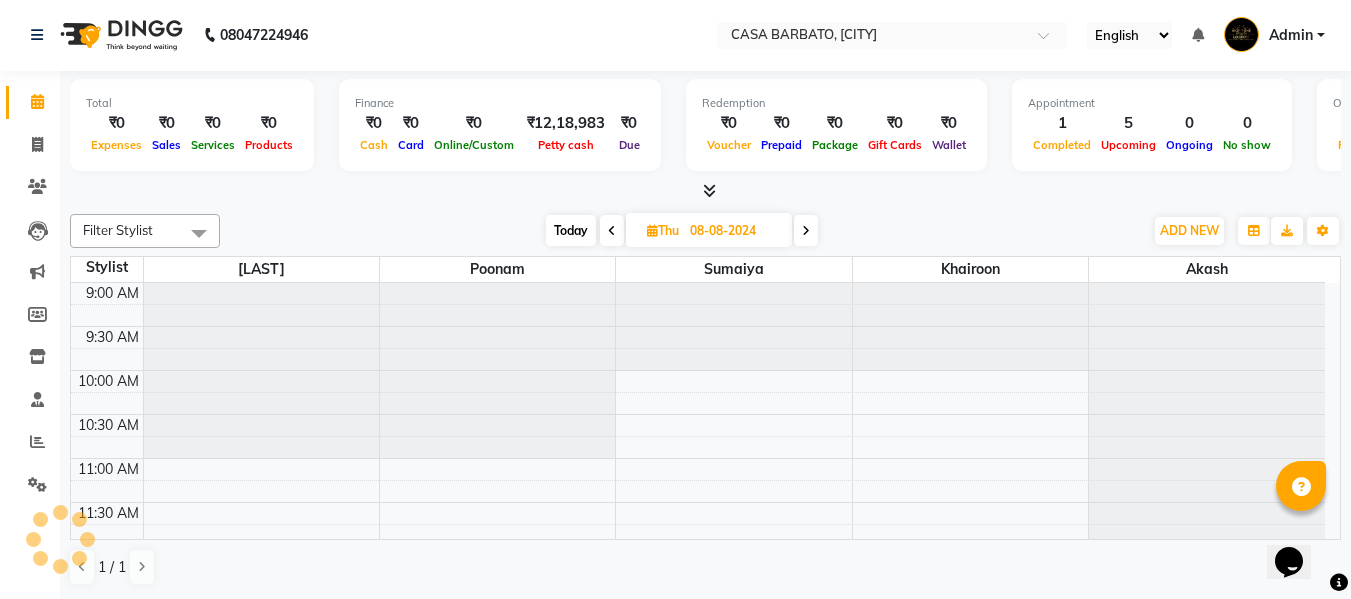 scroll, scrollTop: 265, scrollLeft: 0, axis: vertical 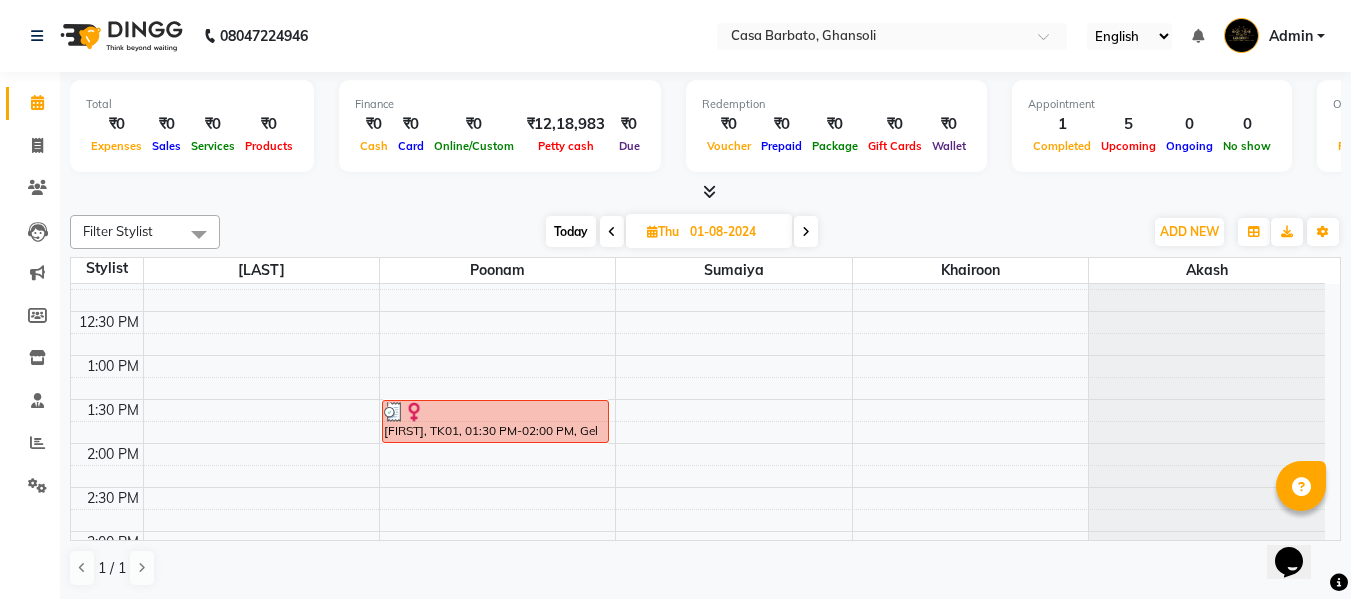 click at bounding box center [652, 231] 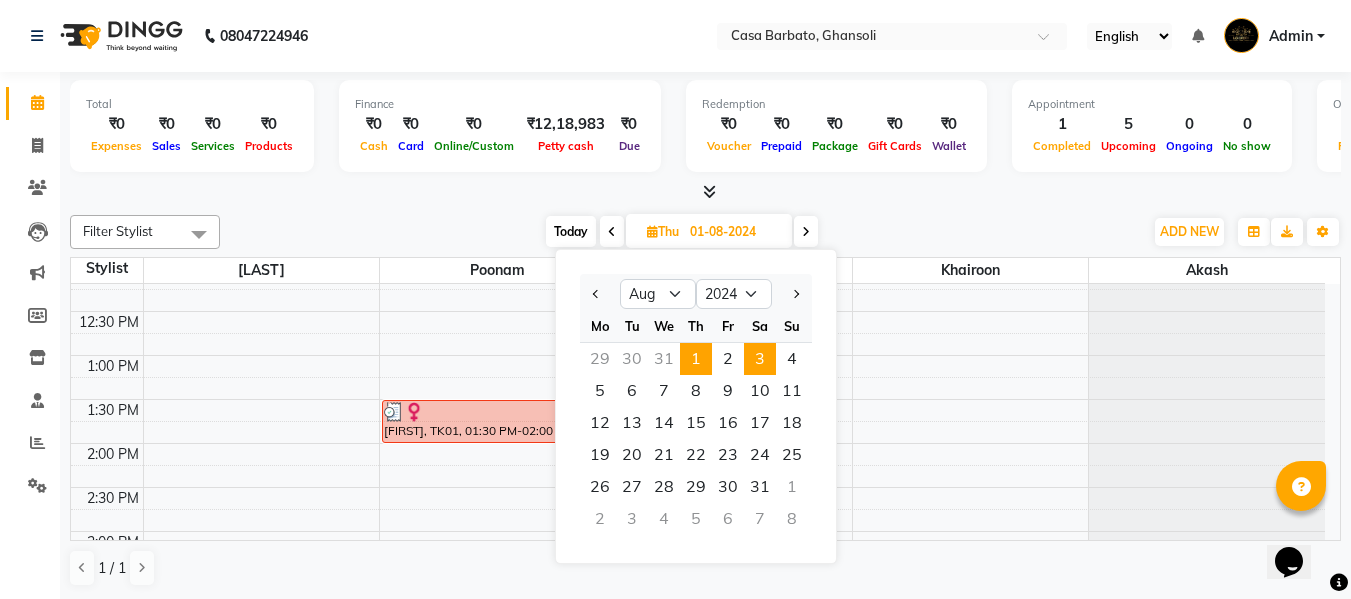 click on "3" at bounding box center (760, 359) 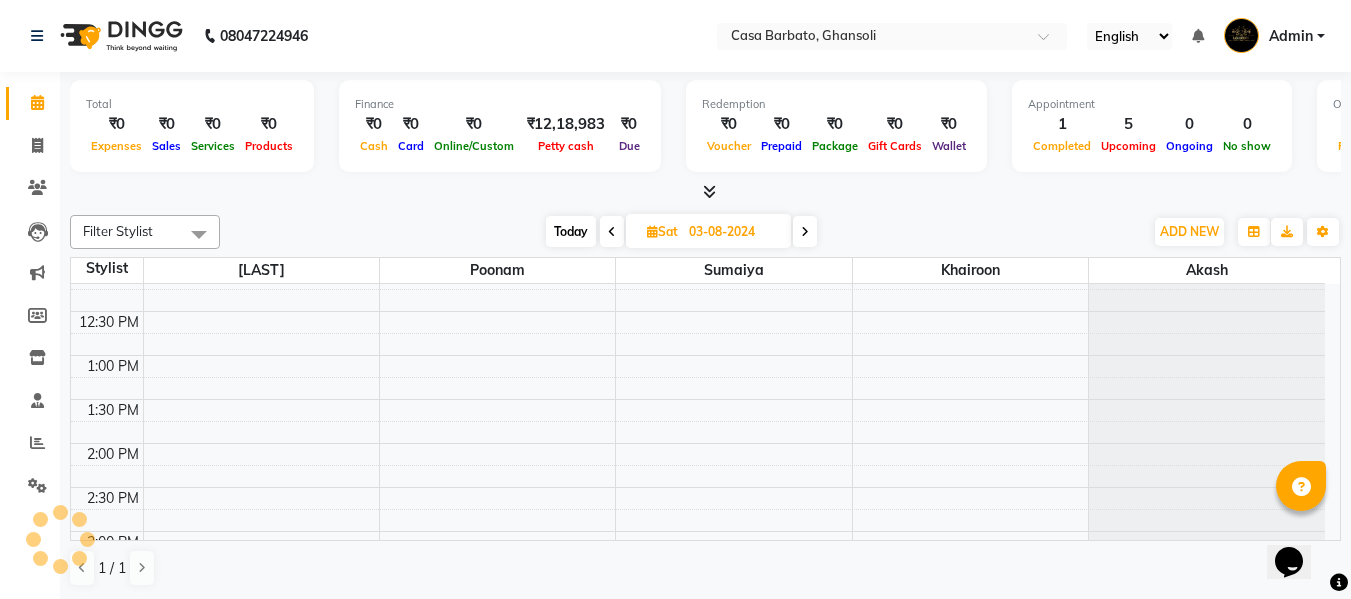 scroll, scrollTop: 265, scrollLeft: 0, axis: vertical 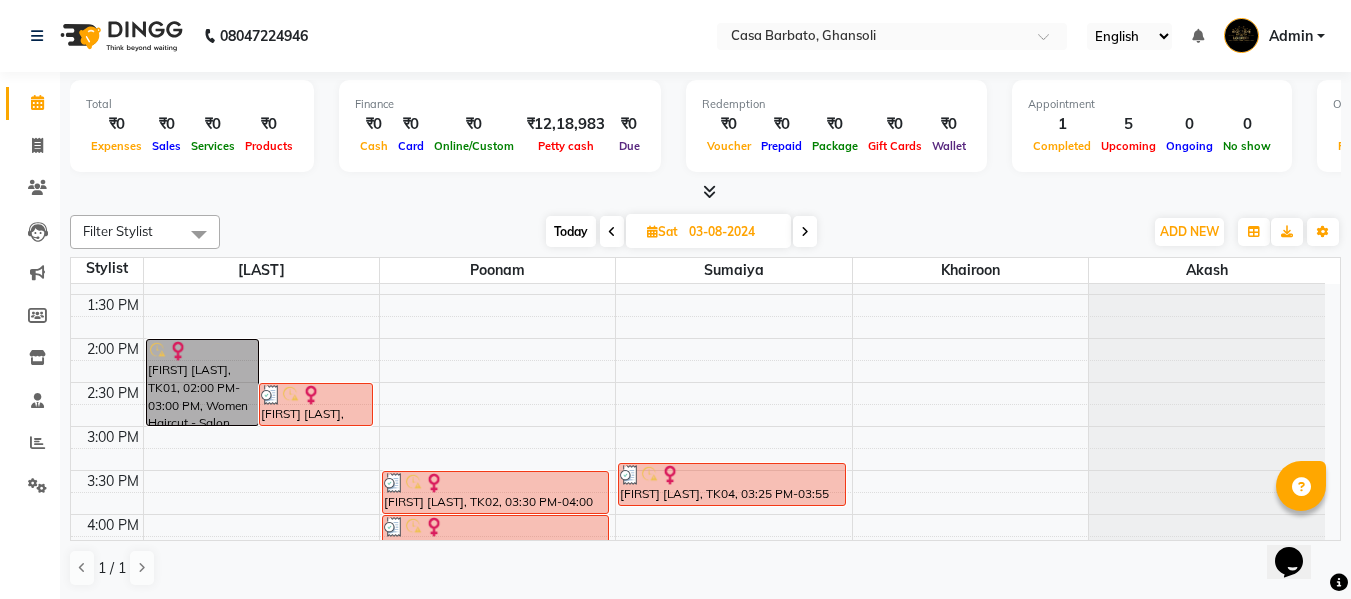click at bounding box center (652, 231) 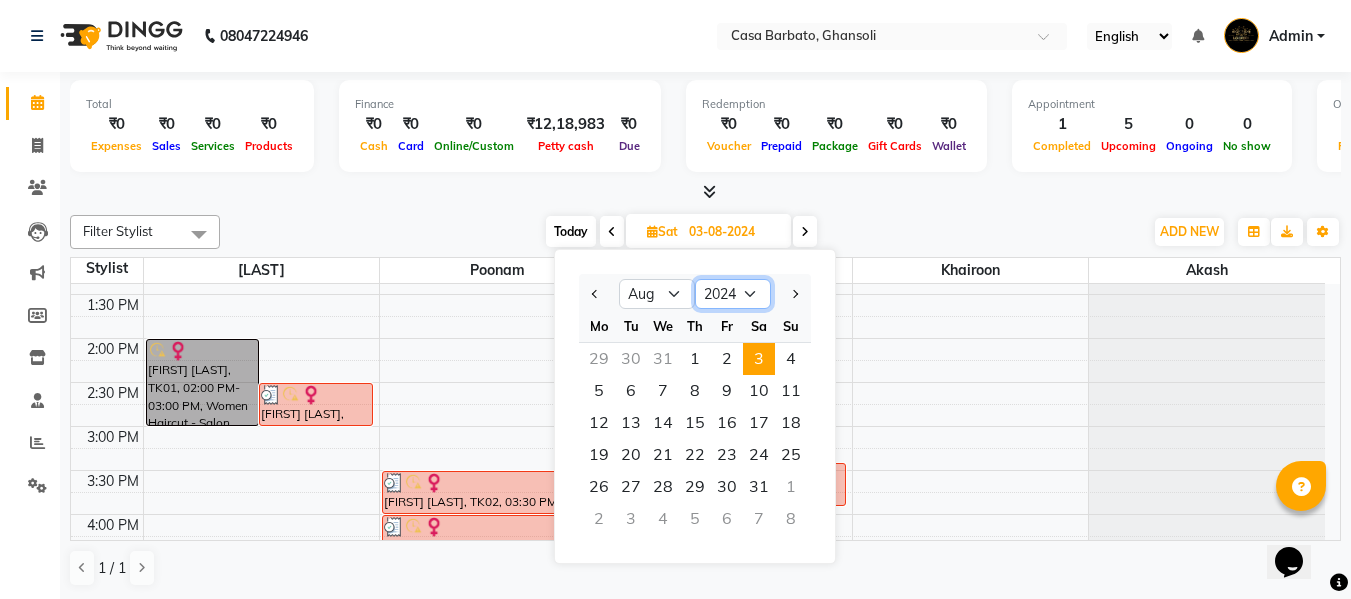 click on "2014 2015 2016 2017 2018 2019 2020 2021 2022 2023 2024 2025 2026 2027 2028 2029 2030 2031 2032 2033 2034" at bounding box center (733, 294) 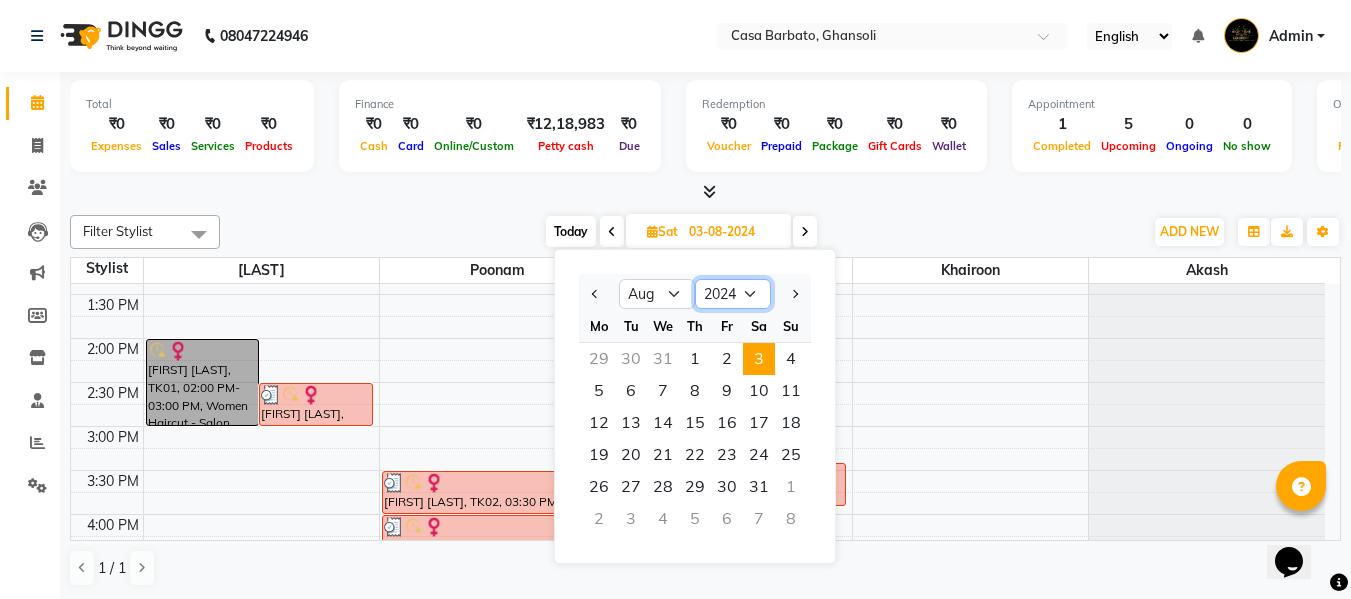 select on "2025" 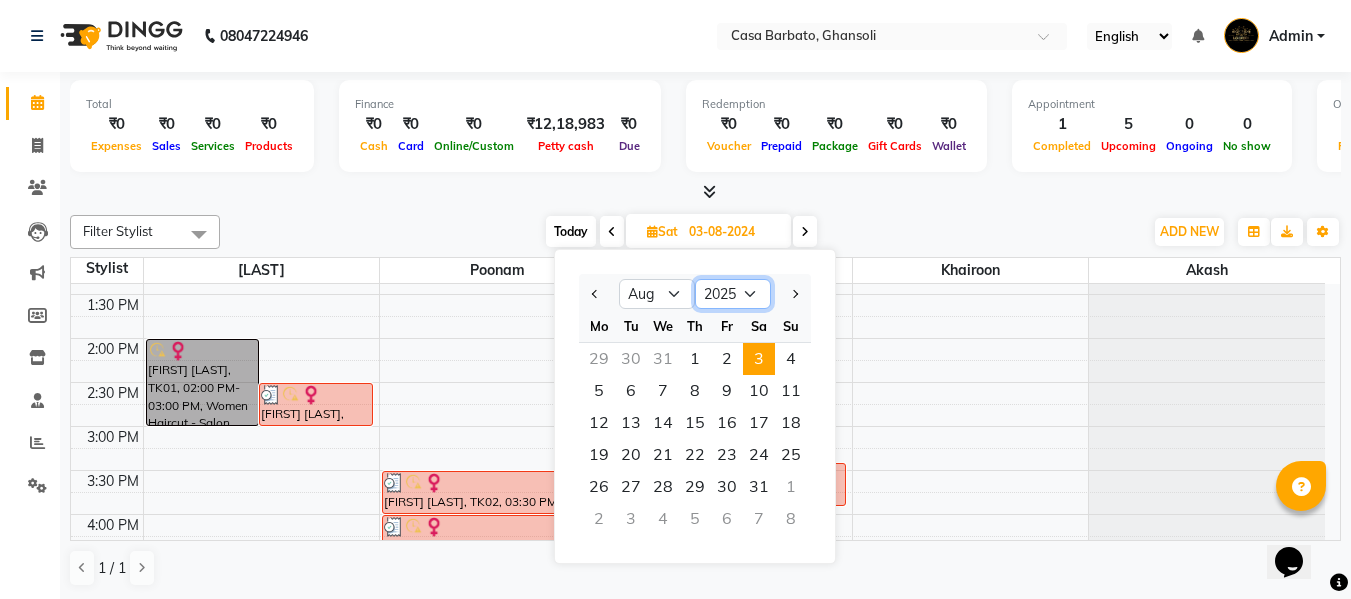 click on "2014 2015 2016 2017 2018 2019 2020 2021 2022 2023 2024 2025 2026 2027 2028 2029 2030 2031 2032 2033 2034" at bounding box center (733, 294) 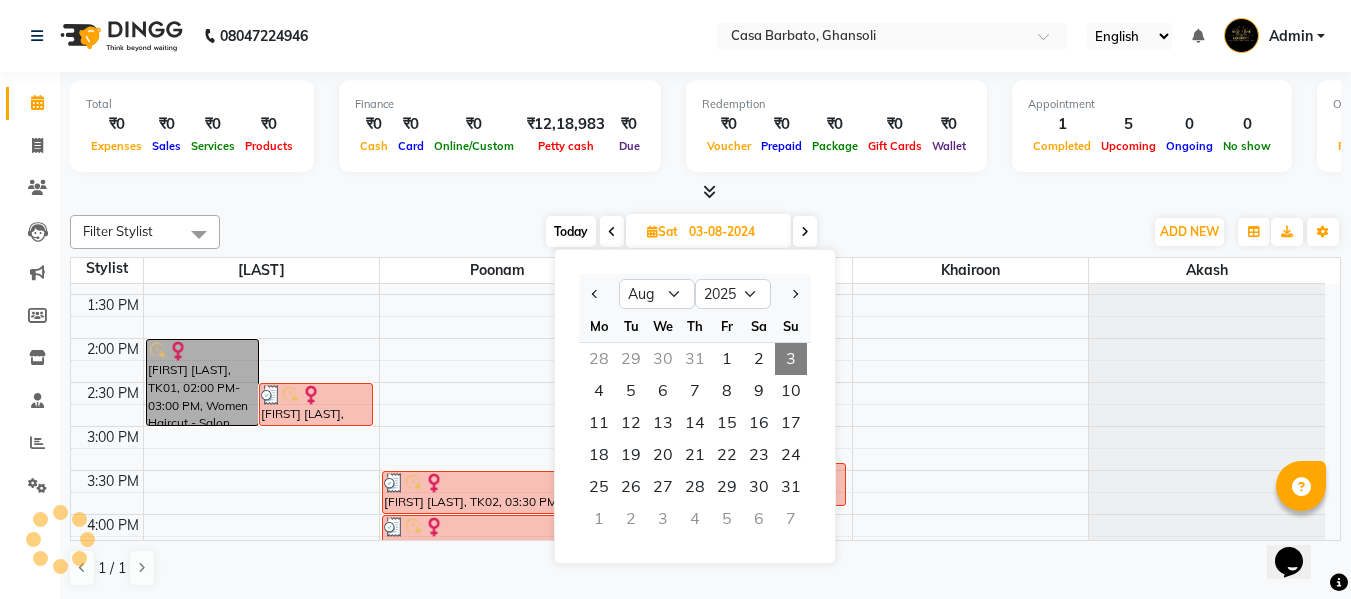 click on "3" at bounding box center (791, 359) 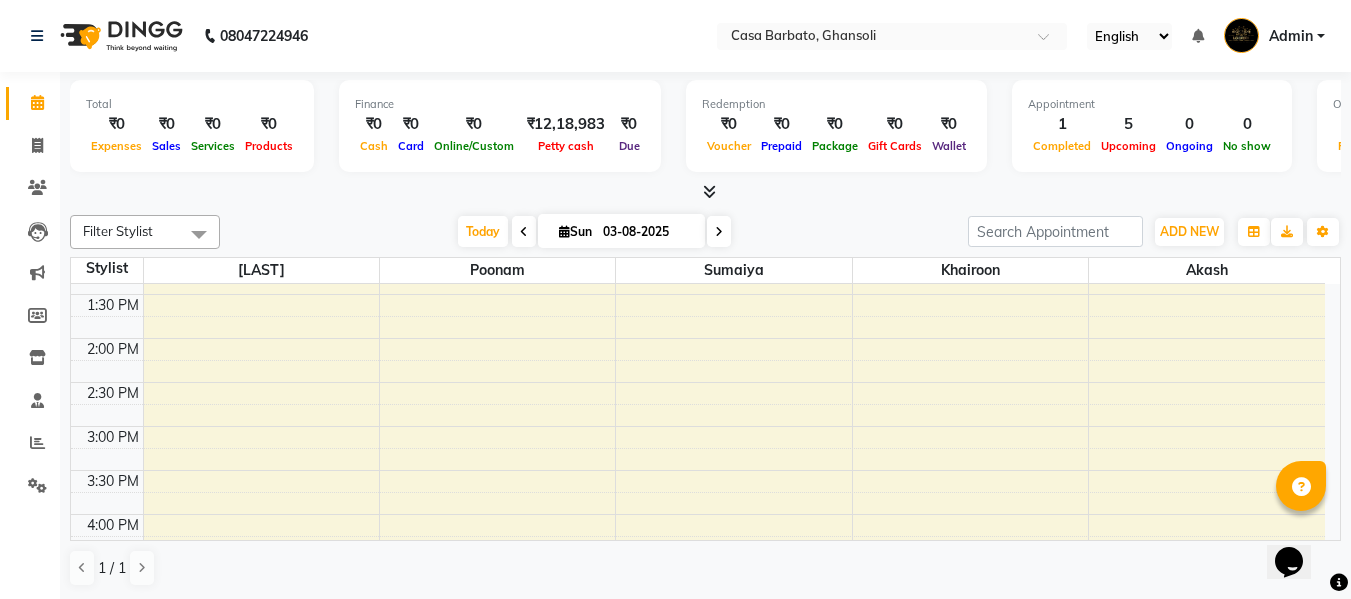 scroll, scrollTop: 265, scrollLeft: 0, axis: vertical 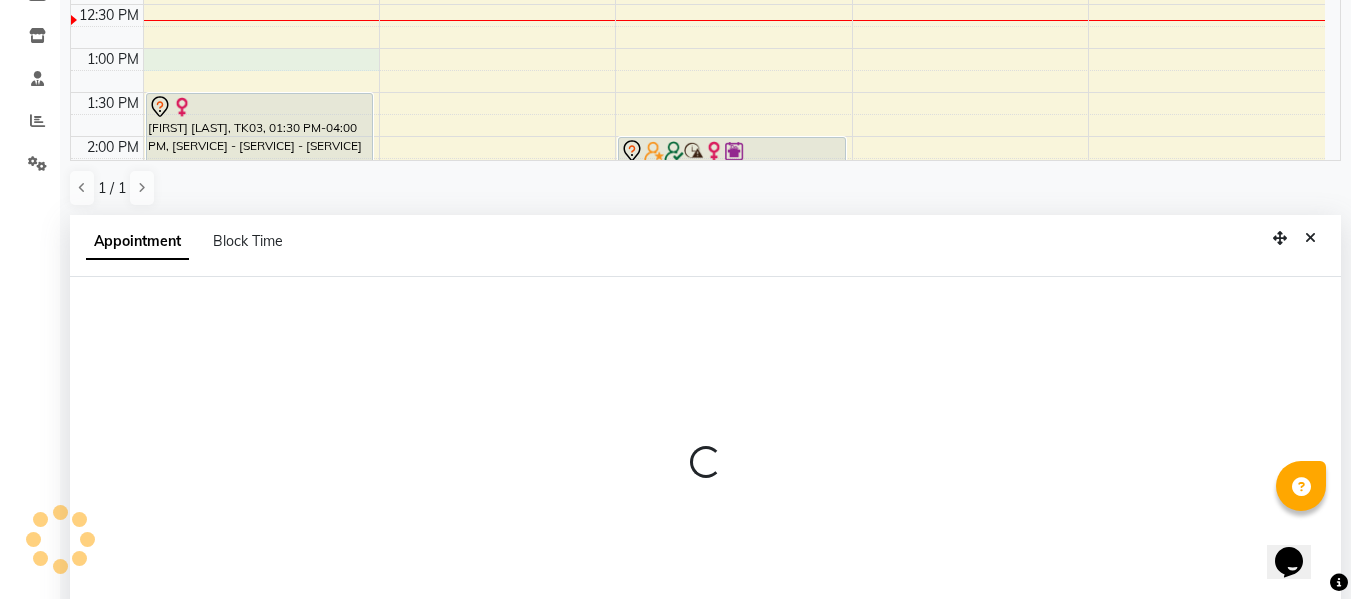 select on "10554" 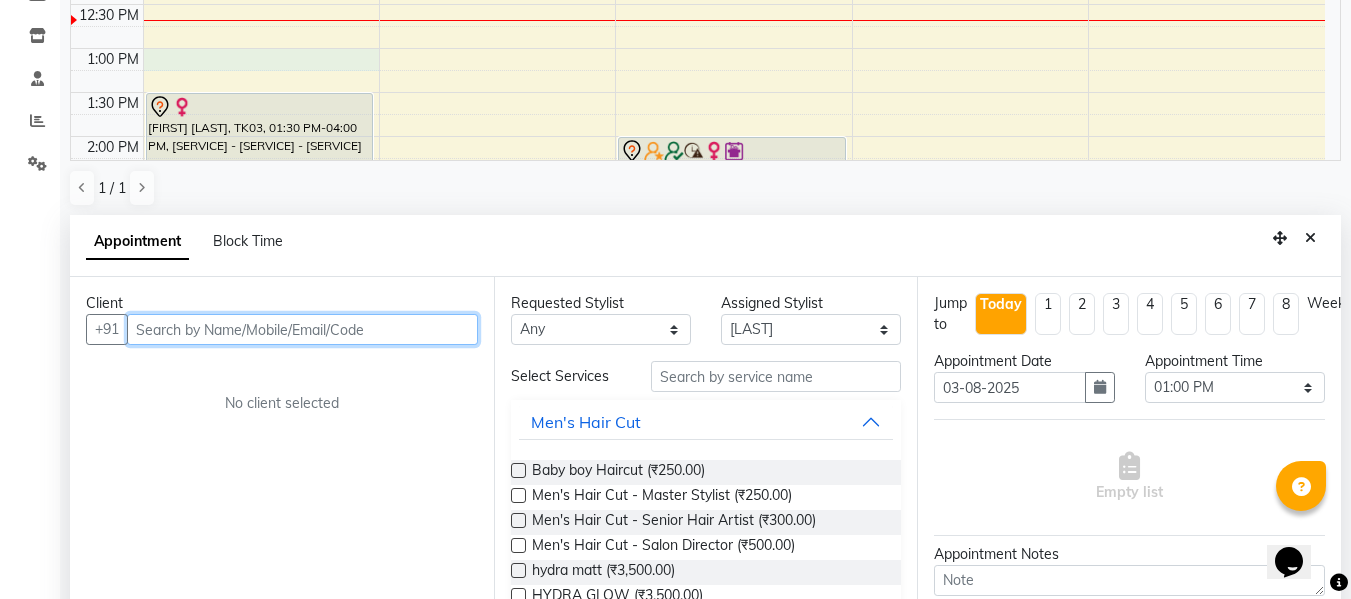 scroll, scrollTop: 393, scrollLeft: 0, axis: vertical 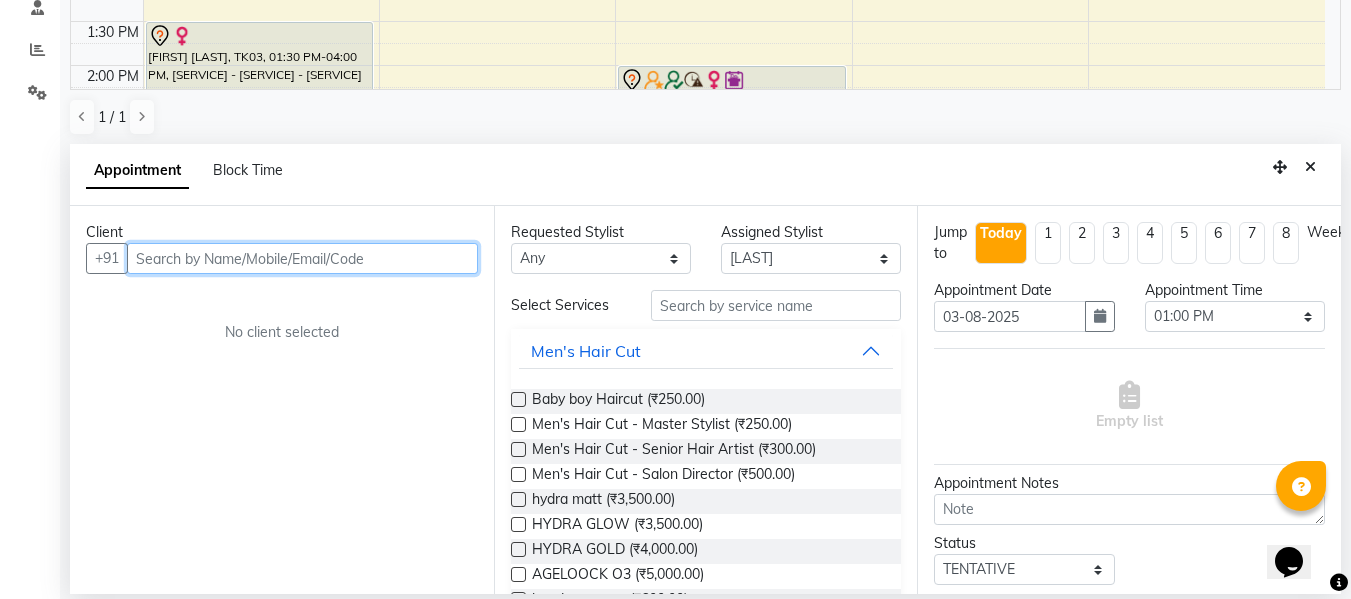 click at bounding box center (302, 258) 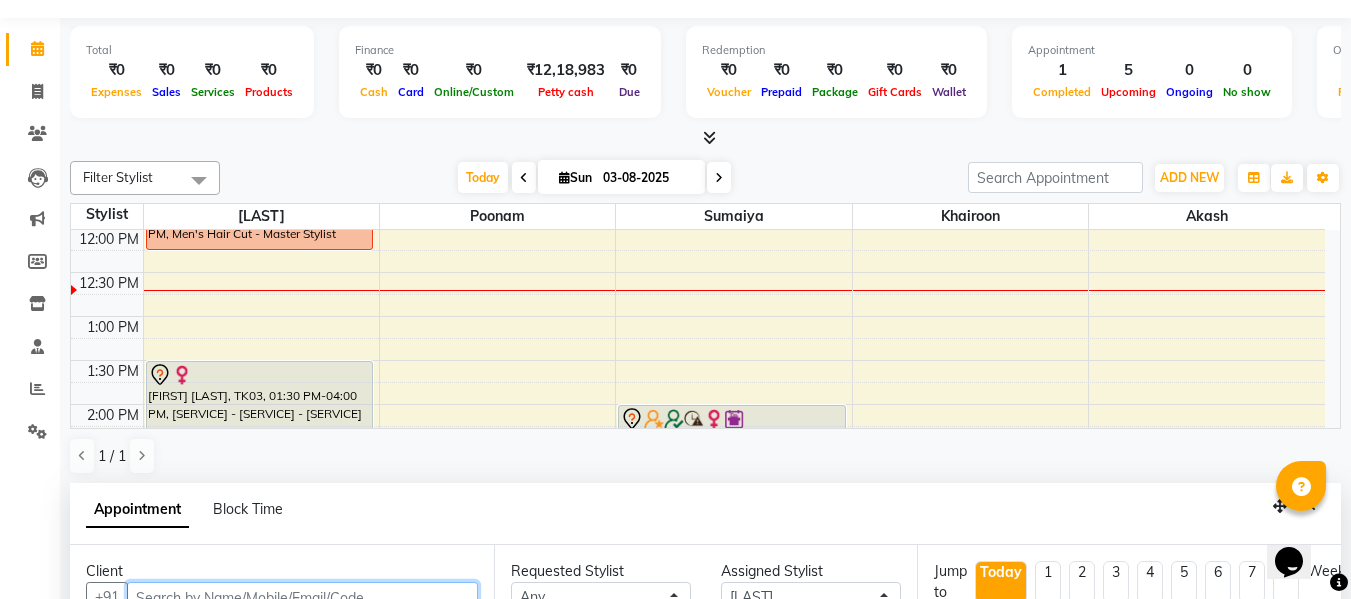 scroll, scrollTop: 0, scrollLeft: 0, axis: both 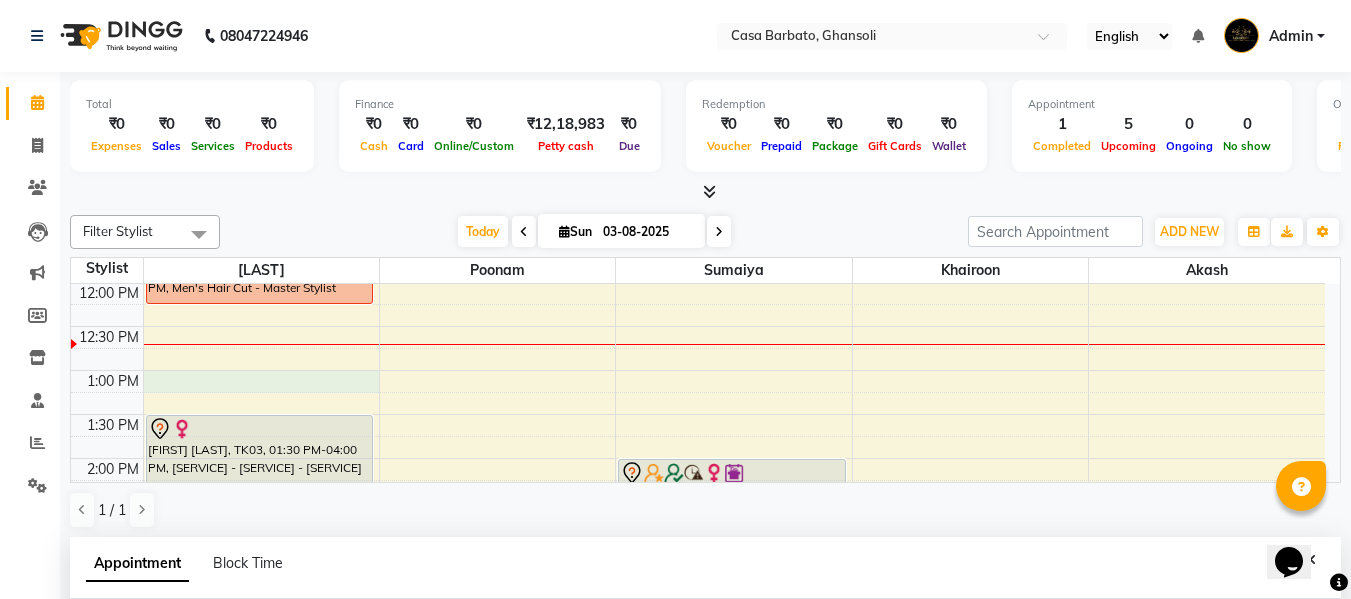 click on "[TIME] [TIME] [TIME] [TIME] [TIME] [TIME] [TIME] [TIME] [TIME] [TIME] [TIME] [TIME] [TIME] [TIME] [TIME] [TIME] [TIME] [TIME] [TIME] [TIME] [TIME] [TIME] [TIME] [TIME] [TIME] [TIME] [TIME] [TIME] [TIME]     [FIRST] [LAST], [CODE], [TIME]-[TIME], [SERVICE] - [SERVICE]             [FIRST] [LAST], [CODE], [TIME]-[TIME], [SERVICE] - [SERVICE]             [FIRST] [LAST], [CODE], [TIME]-[TIME], [SERVICE] - [SERVICE]             [FIRST] [LAST], [CODE], [TIME]-[TIME], [SERVICE] - [SERVICE]             [FIRST] [LAST], [CODE], [TIME]-[TIME], [SERVICE] - [SERVICE]" at bounding box center [698, 678] 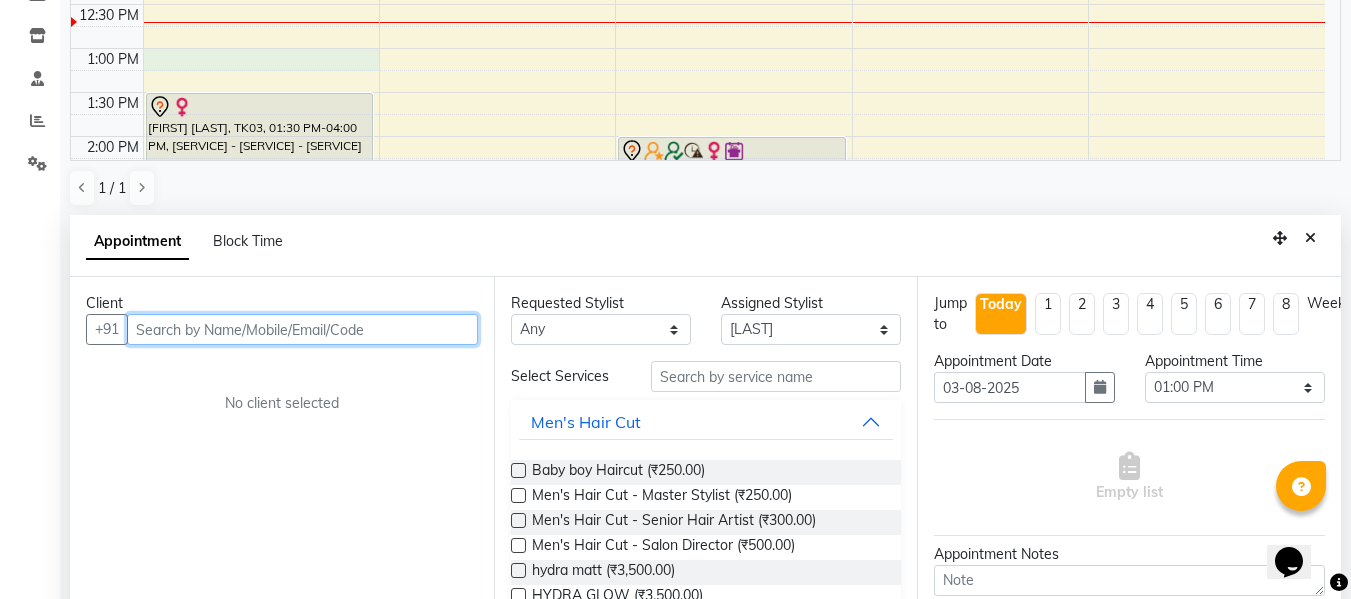 scroll, scrollTop: 393, scrollLeft: 0, axis: vertical 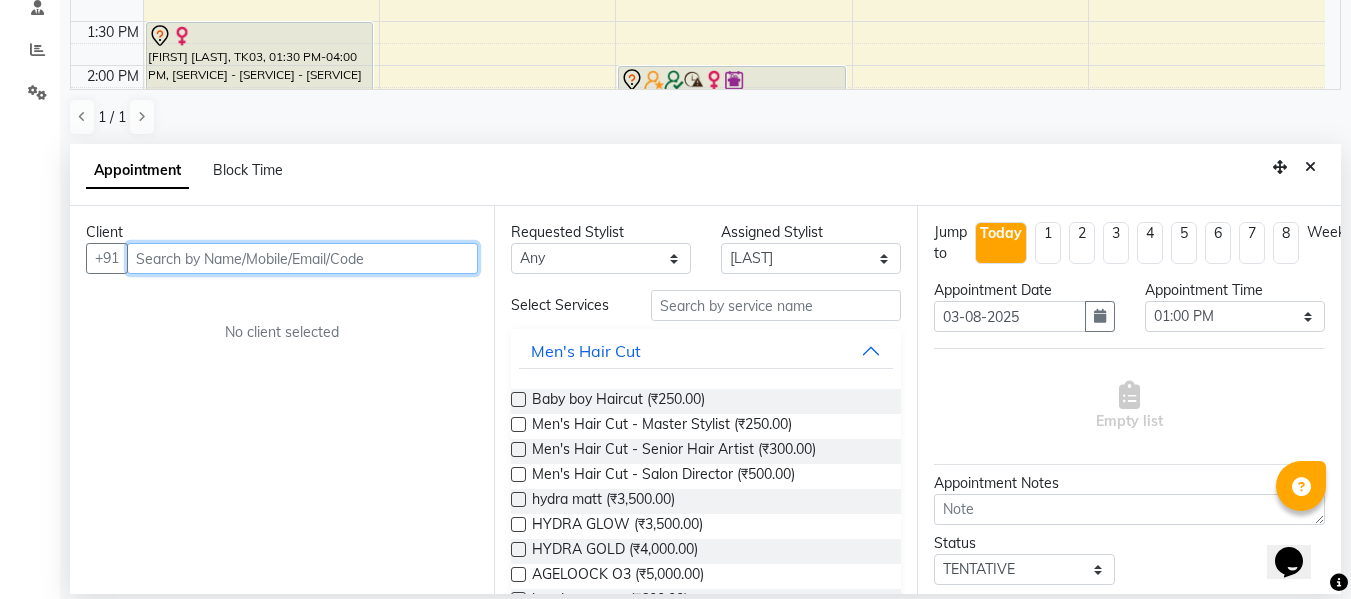 click at bounding box center [302, 258] 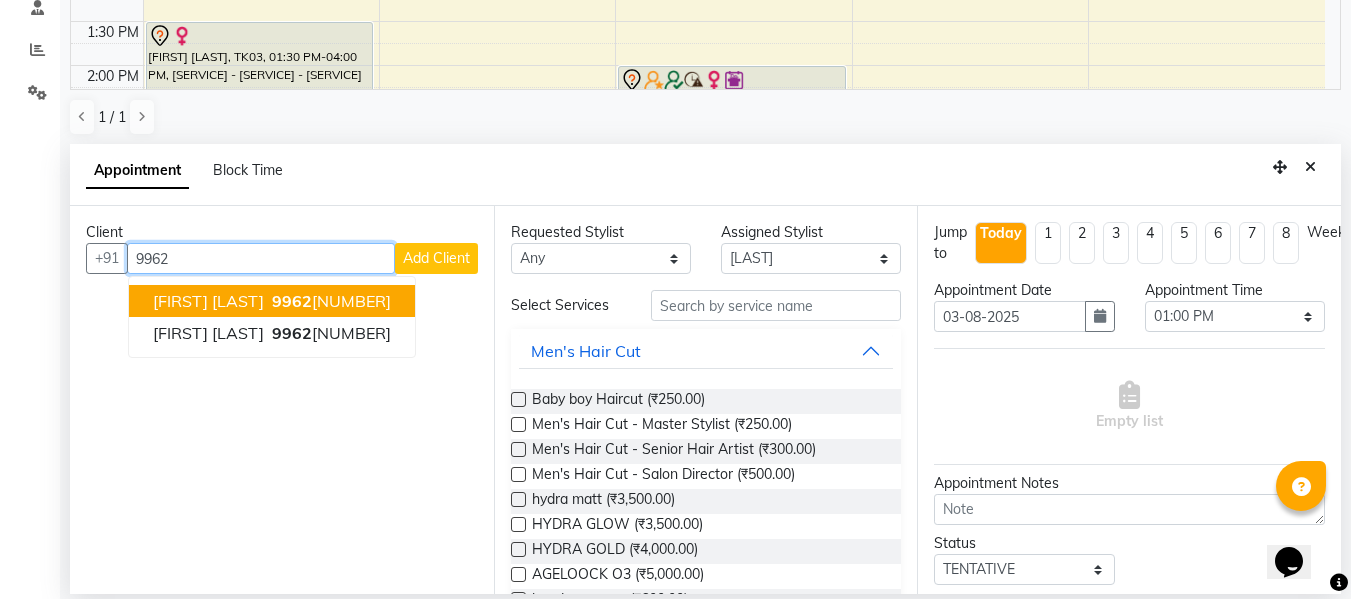click on "[FIRST] [LAST]" at bounding box center (208, 301) 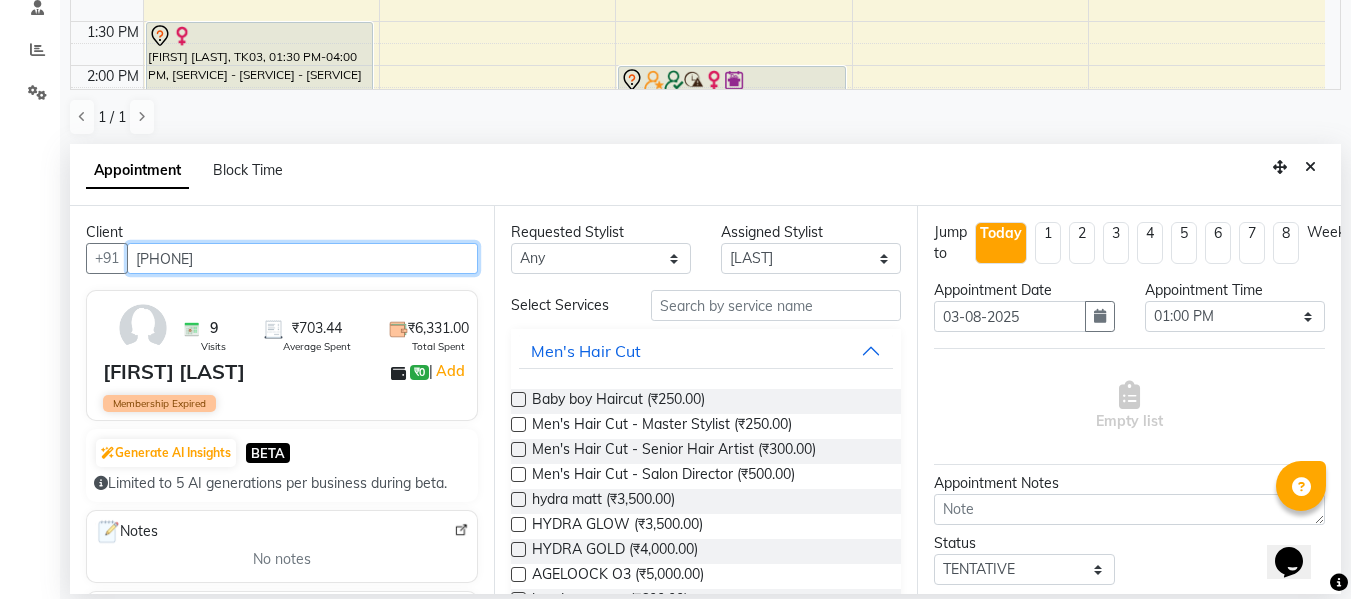 type on "[PHONE]" 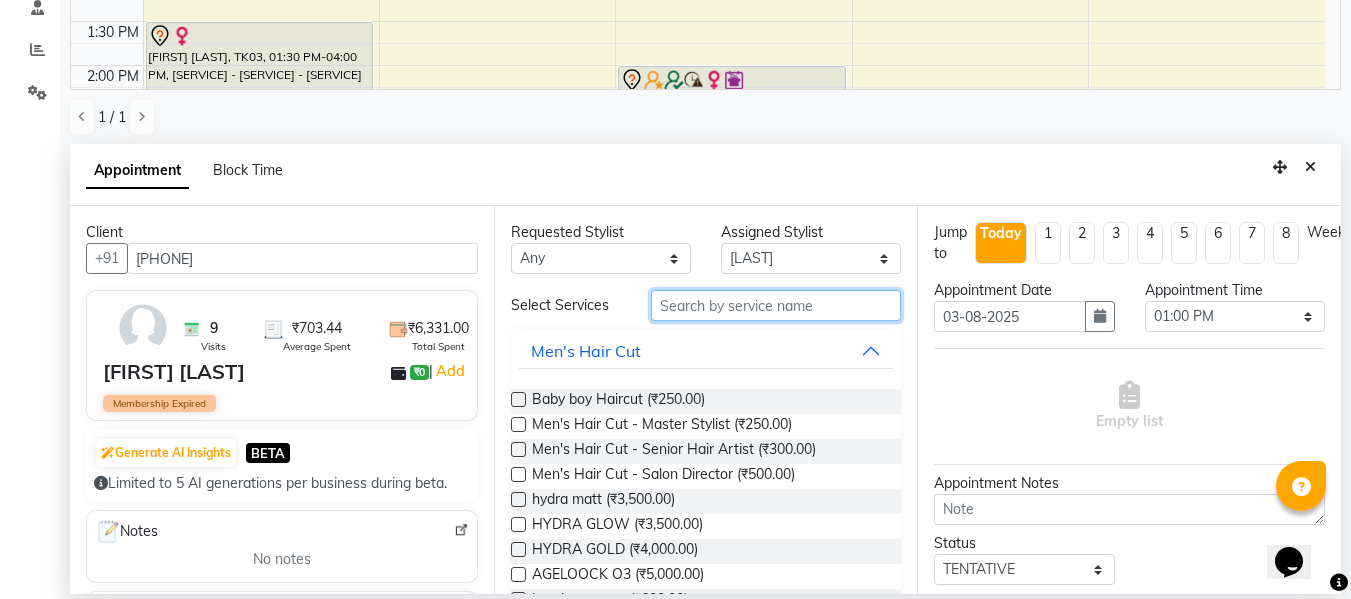 click at bounding box center (776, 305) 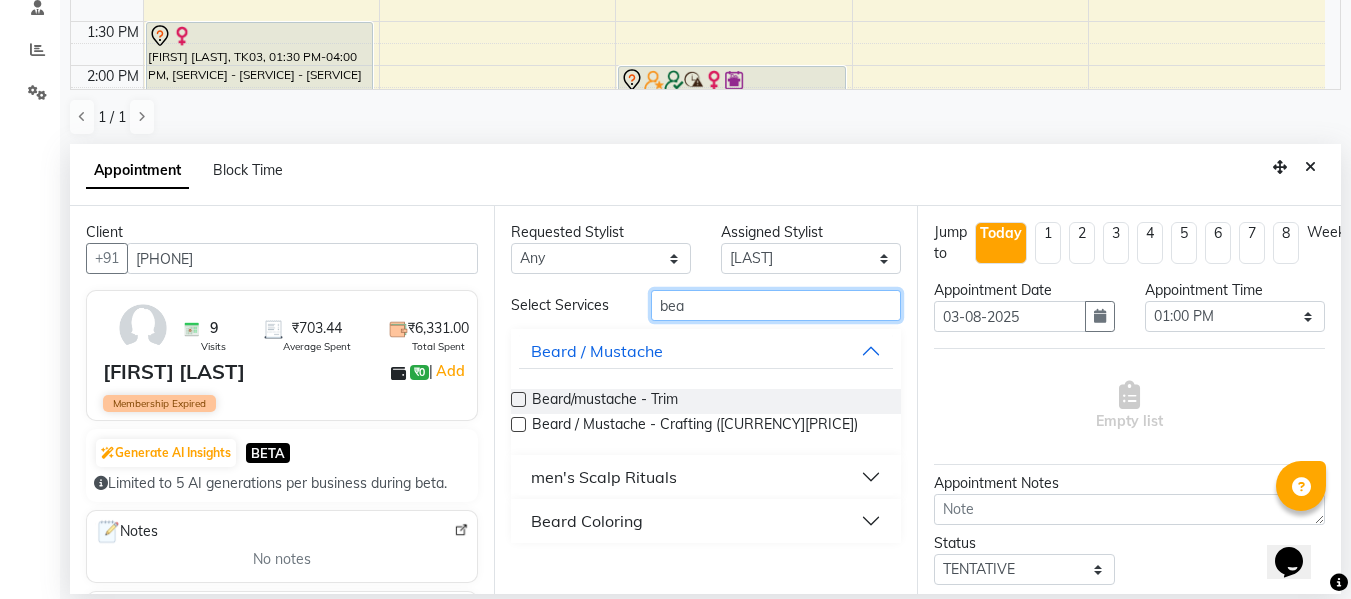 type on "bea" 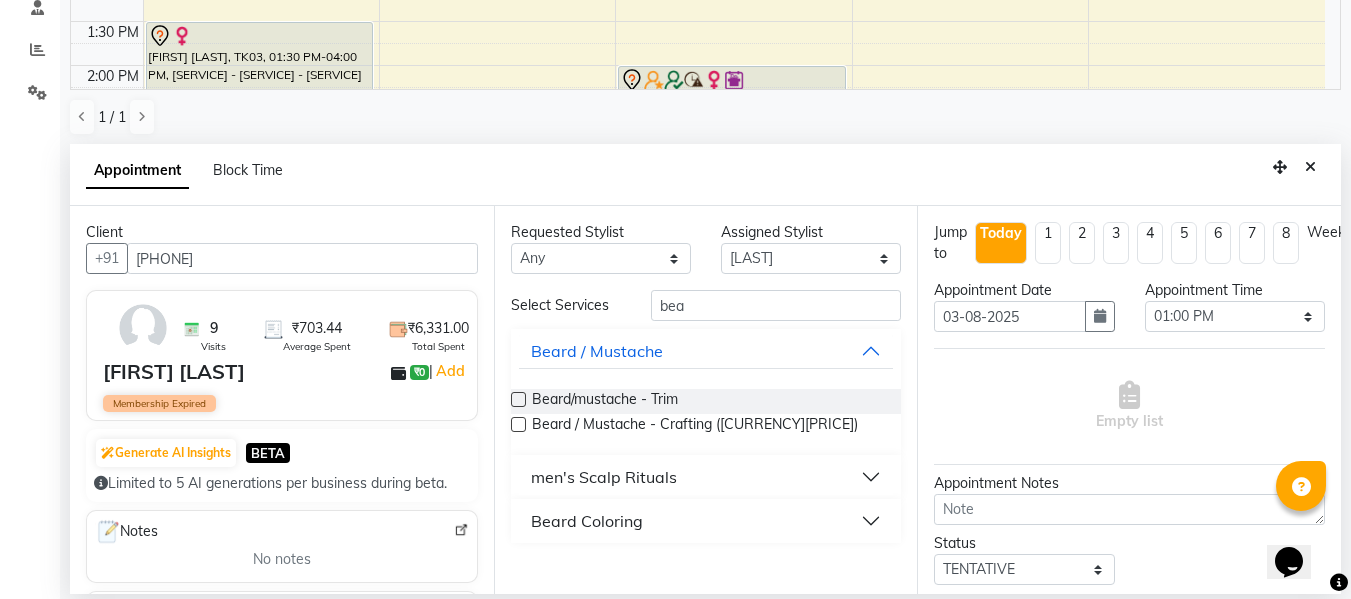 click at bounding box center [518, 399] 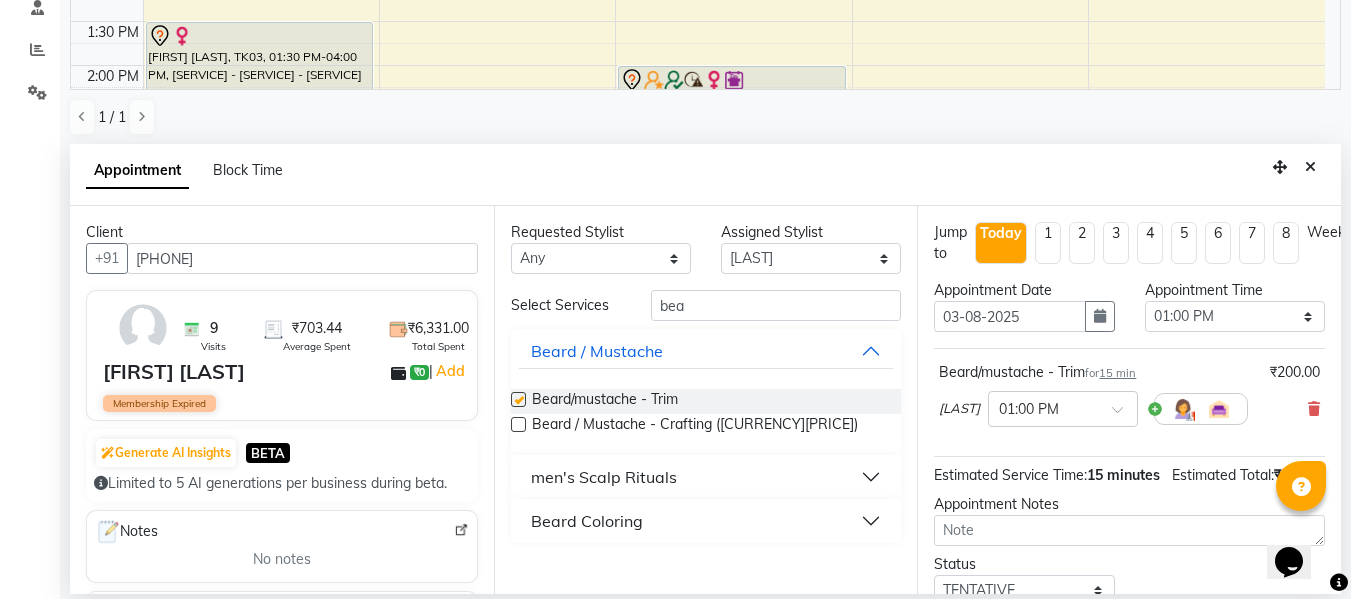 checkbox on "false" 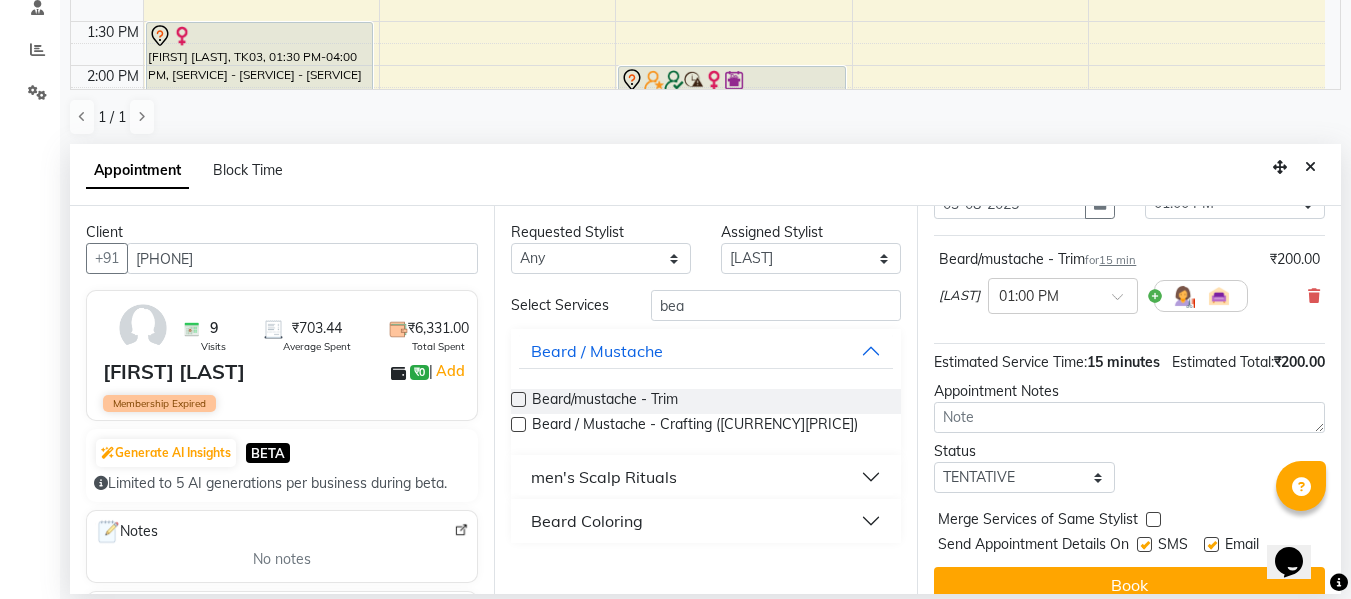 scroll, scrollTop: 174, scrollLeft: 0, axis: vertical 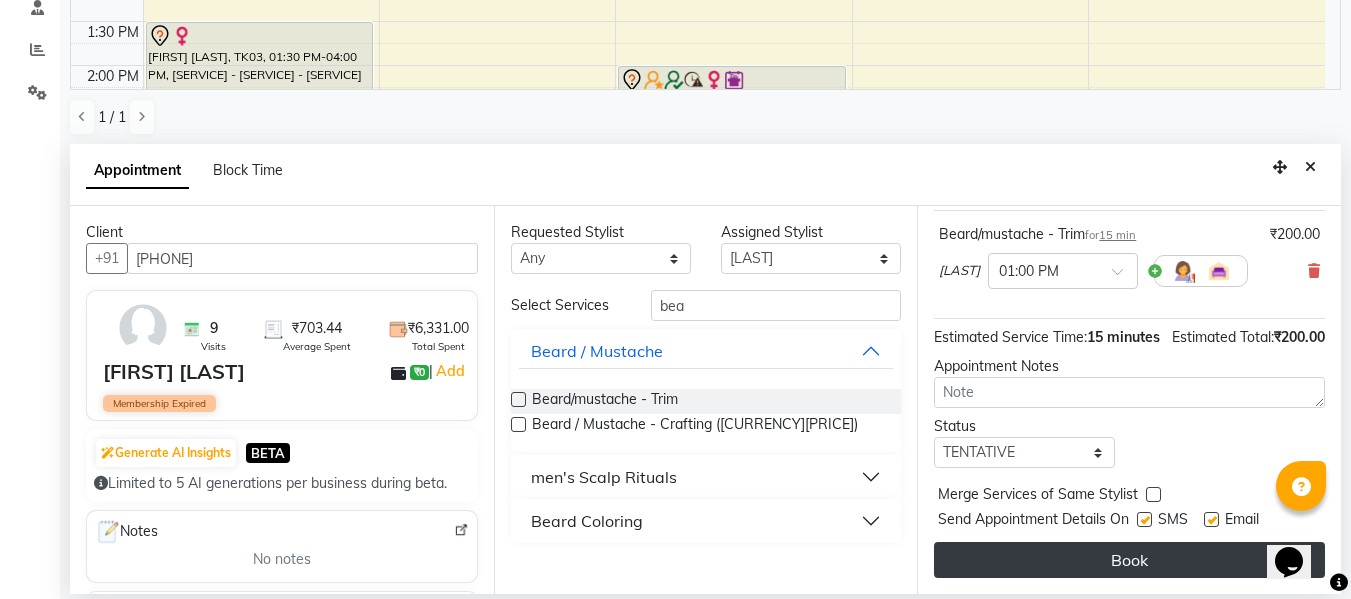 click on "Book" at bounding box center [1129, 560] 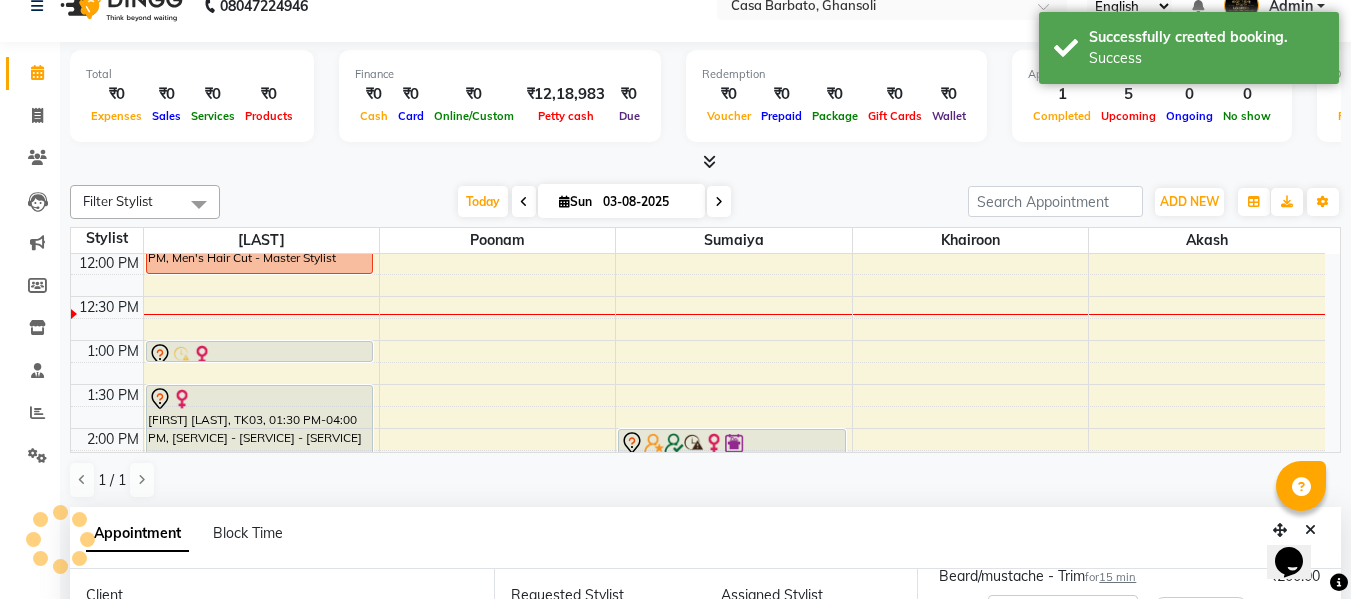 scroll, scrollTop: 0, scrollLeft: 0, axis: both 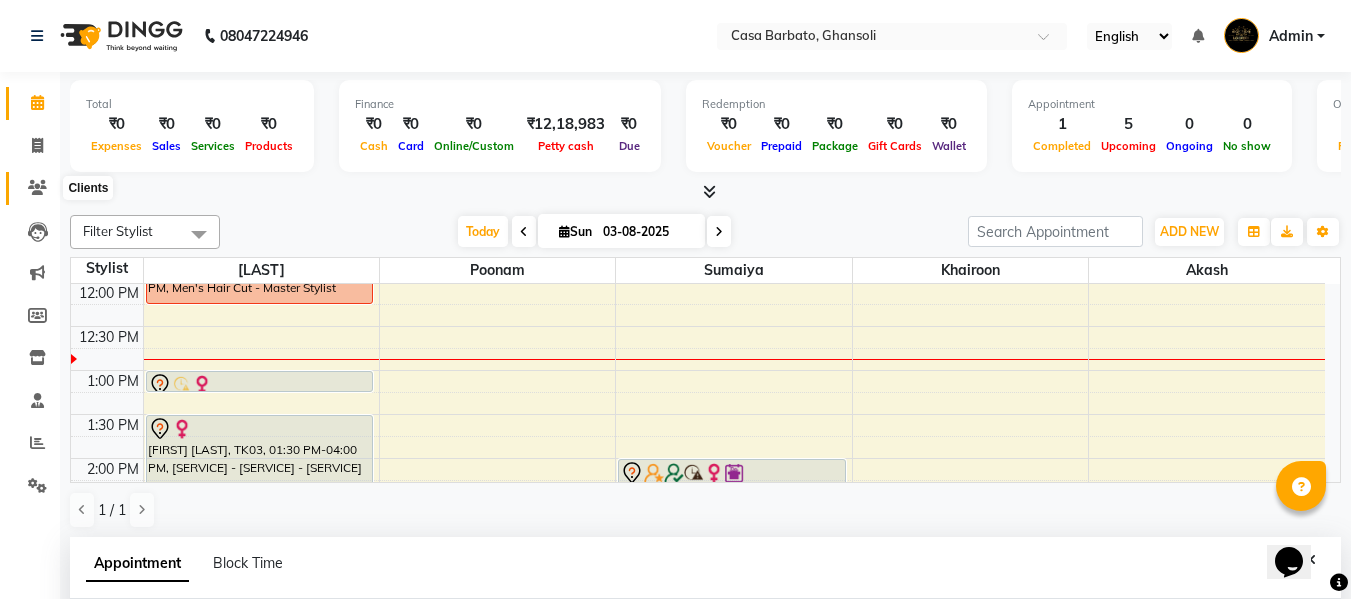 click 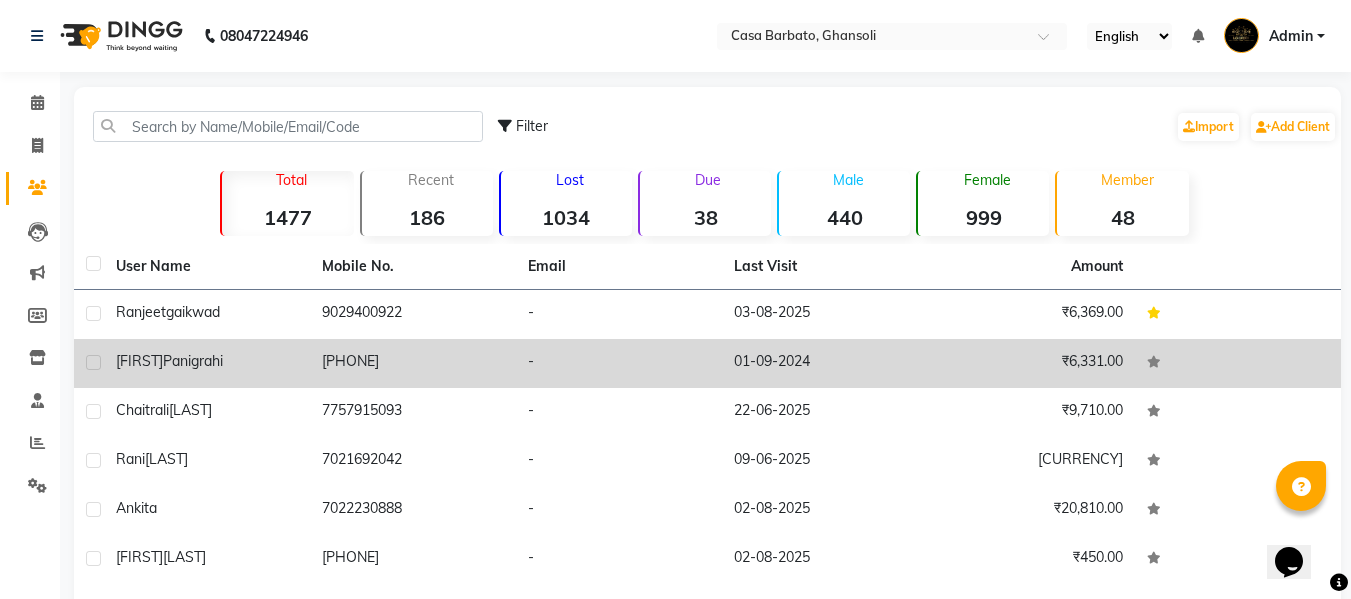 click on "[FIRST] [LAST]" 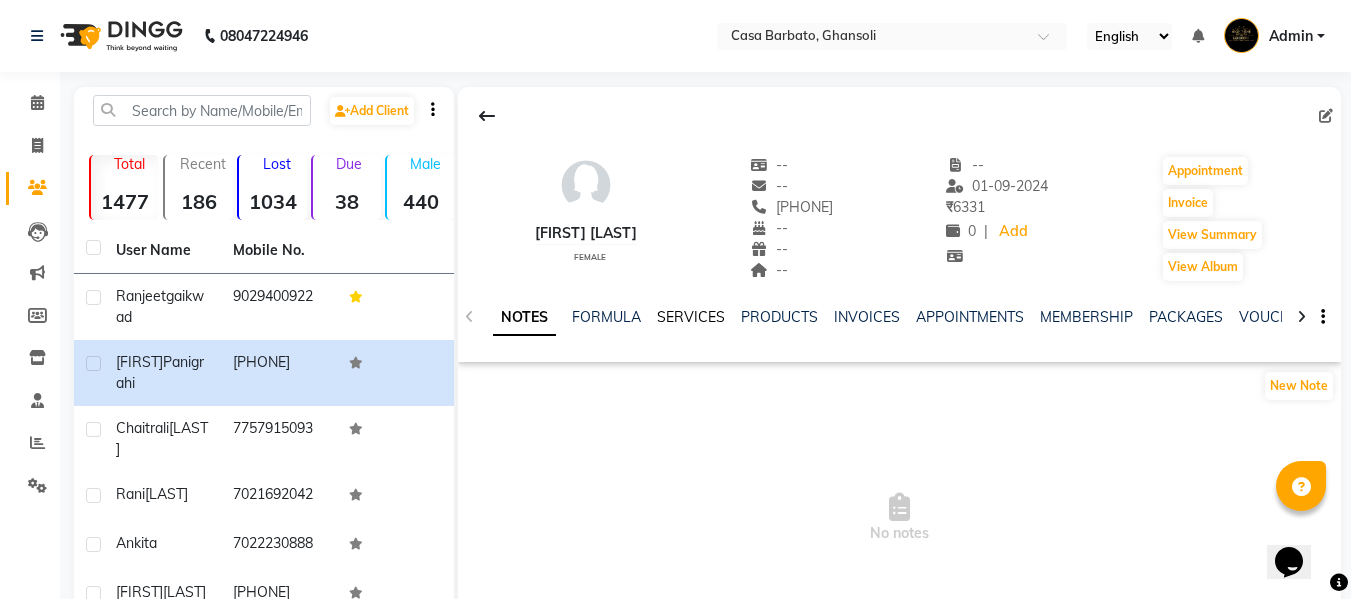 click on "SERVICES" 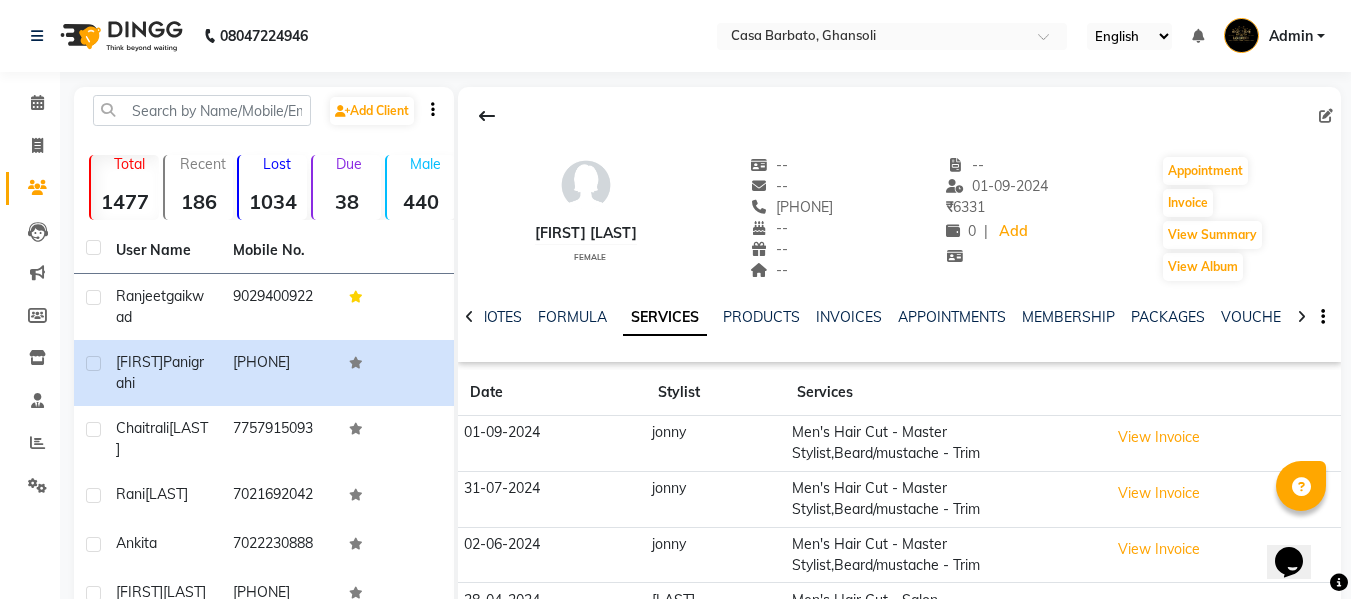 click on "[FIRST] [LAST] female  --   --   [PHONE]  --  --  --  -- [DATE] ₹    6331 0 |  Add   Appointment   Invoice  View Summary  View Album  NOTES FORMULA SERVICES PRODUCTS INVOICES APPOINTMENTS MEMBERSHIP PACKAGES VOUCHERS GIFTCARDS POINTS FORMS FAMILY CARDS WALLET" 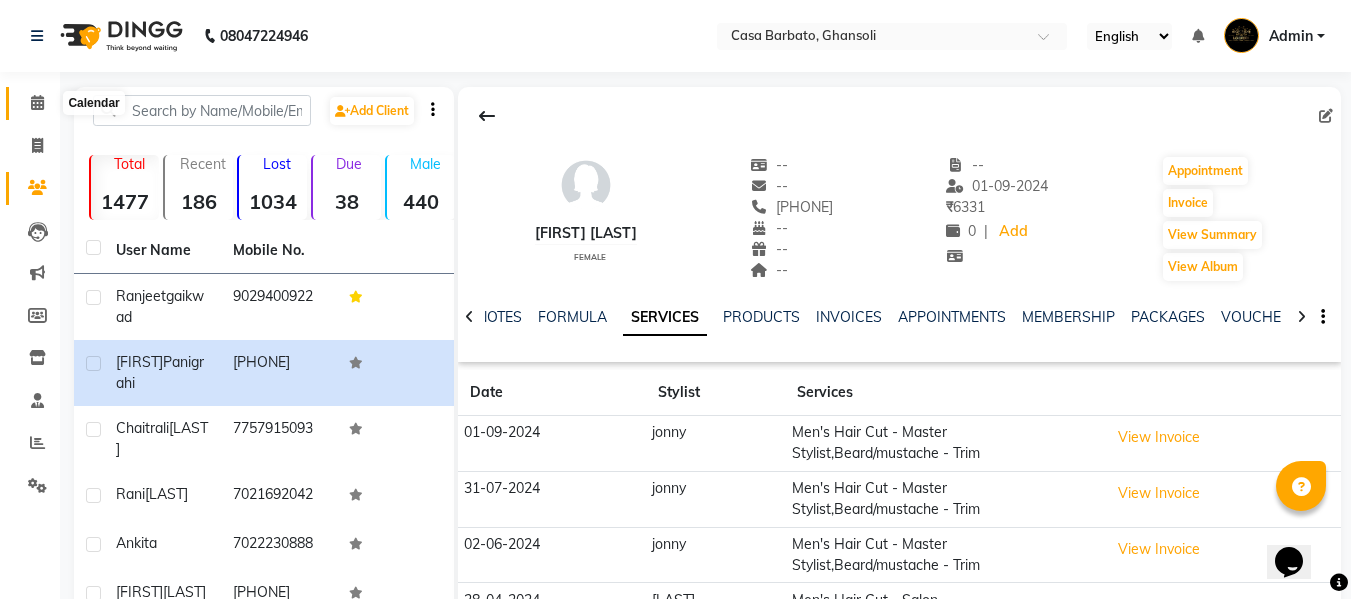 click 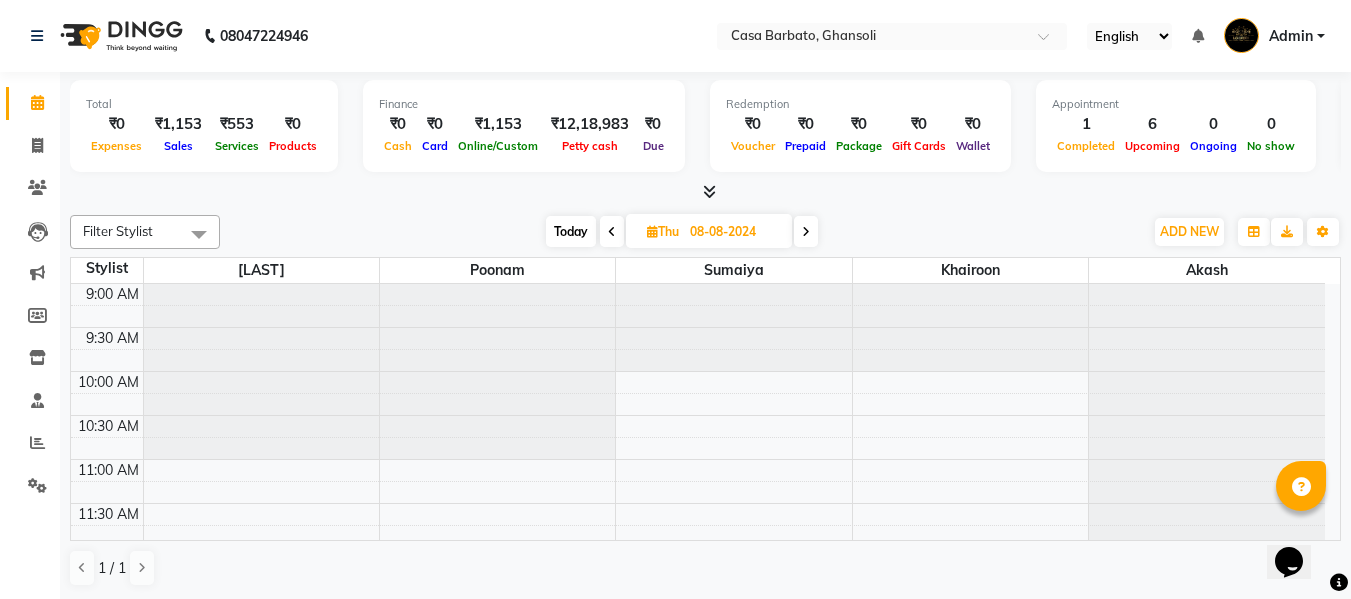 click on "Opens Chat This icon Opens the chat window." at bounding box center [1299, 527] 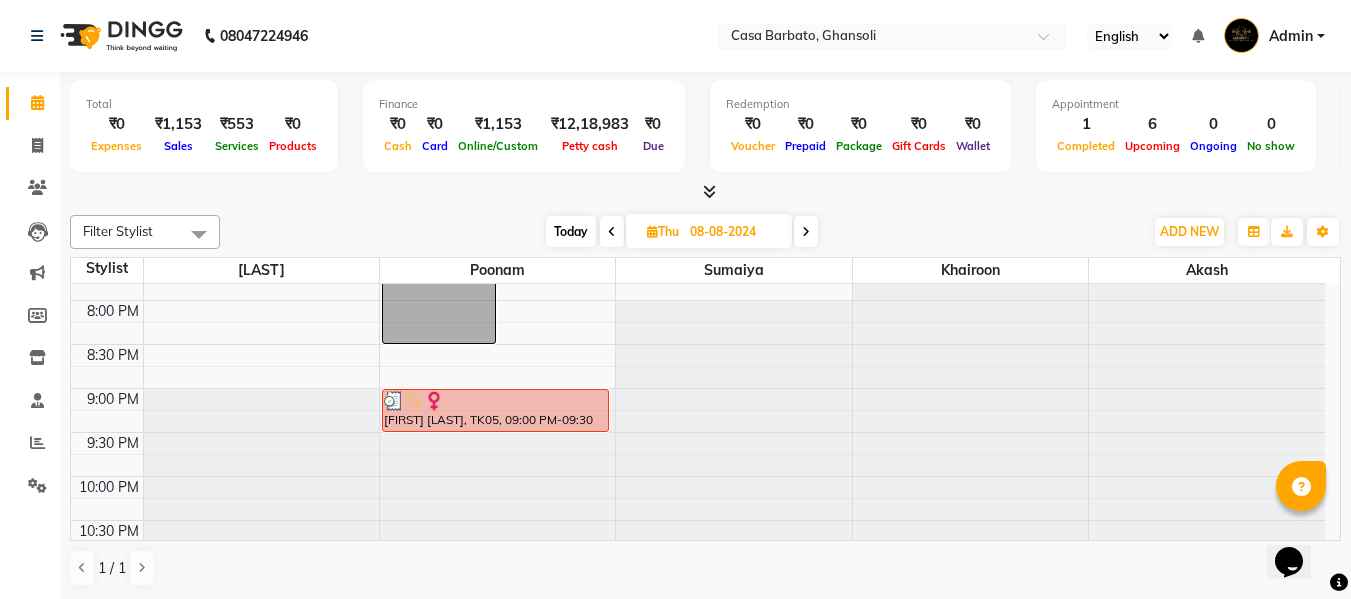 scroll, scrollTop: 960, scrollLeft: 0, axis: vertical 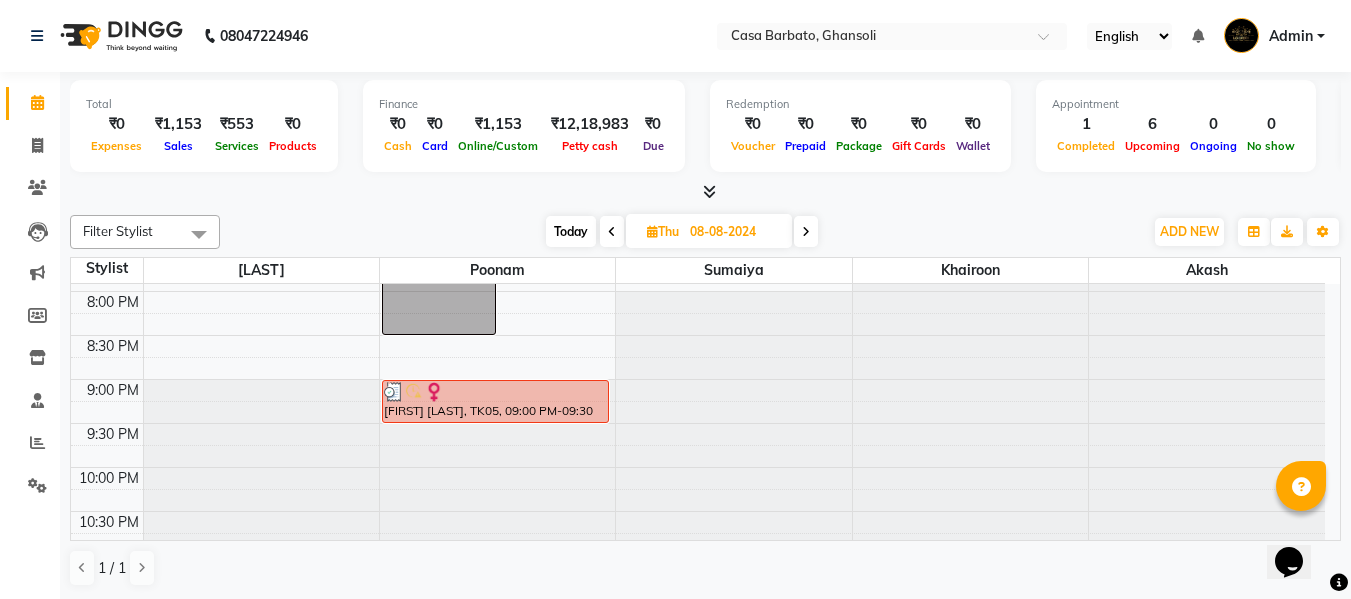 click at bounding box center (806, 231) 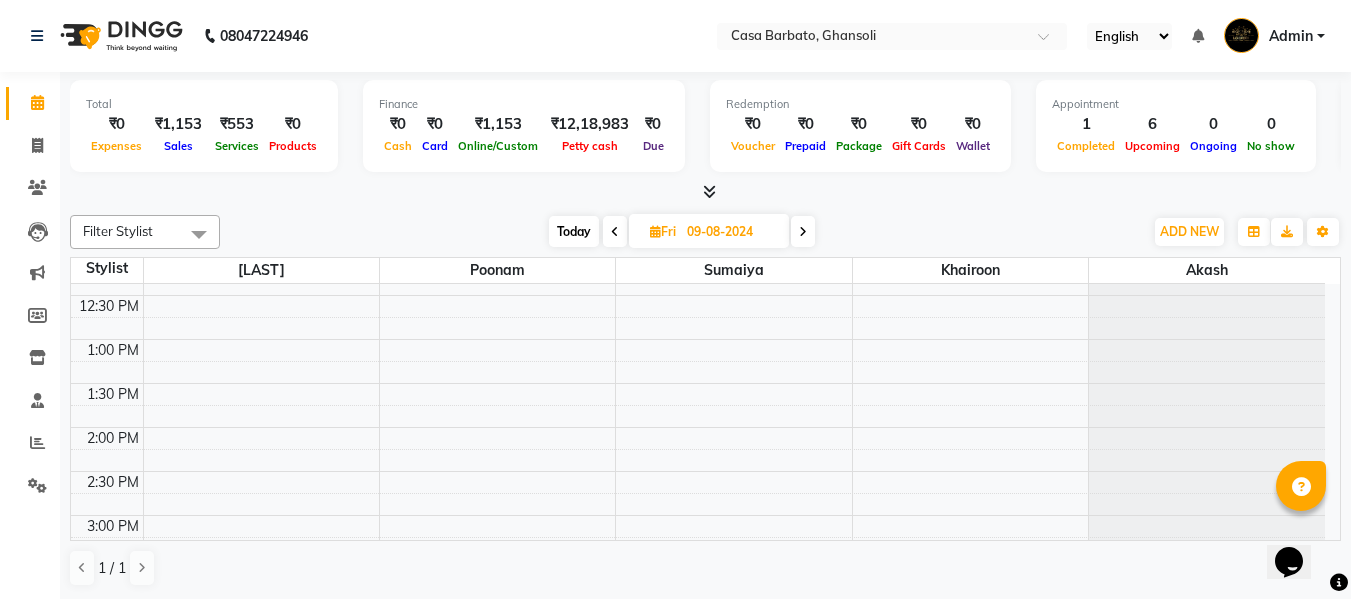 scroll, scrollTop: 305, scrollLeft: 0, axis: vertical 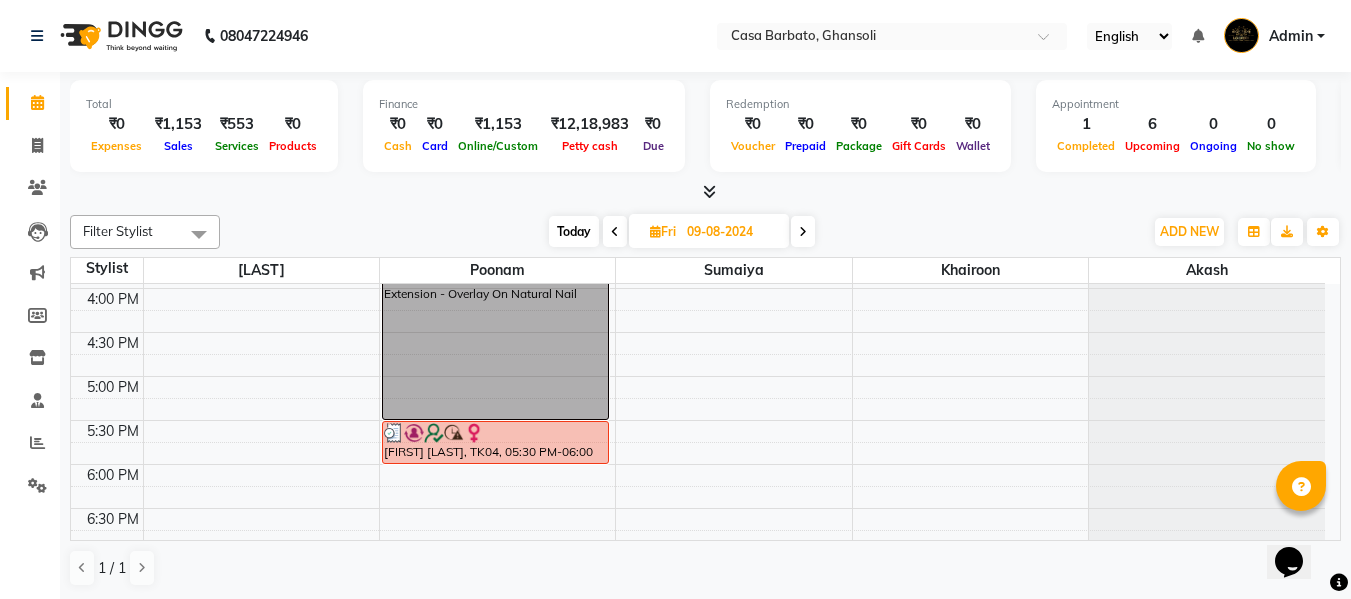 click on "Opens Chat This icon Opens the chat window." at bounding box center [1299, 527] 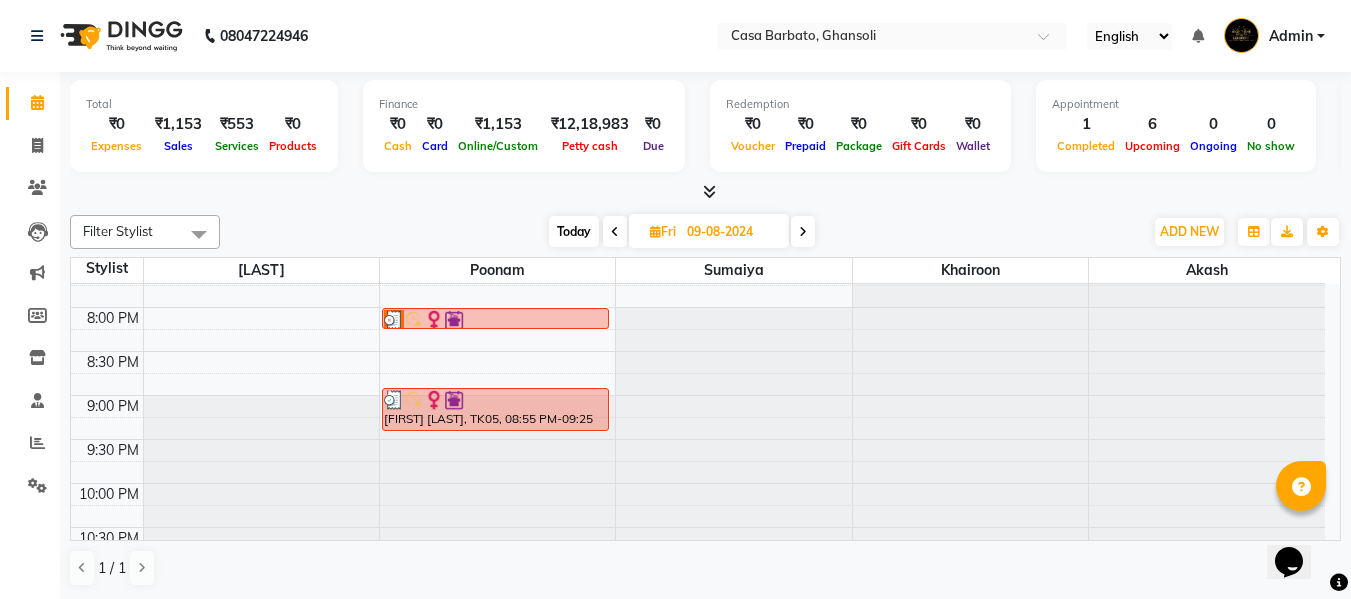 scroll, scrollTop: 945, scrollLeft: 0, axis: vertical 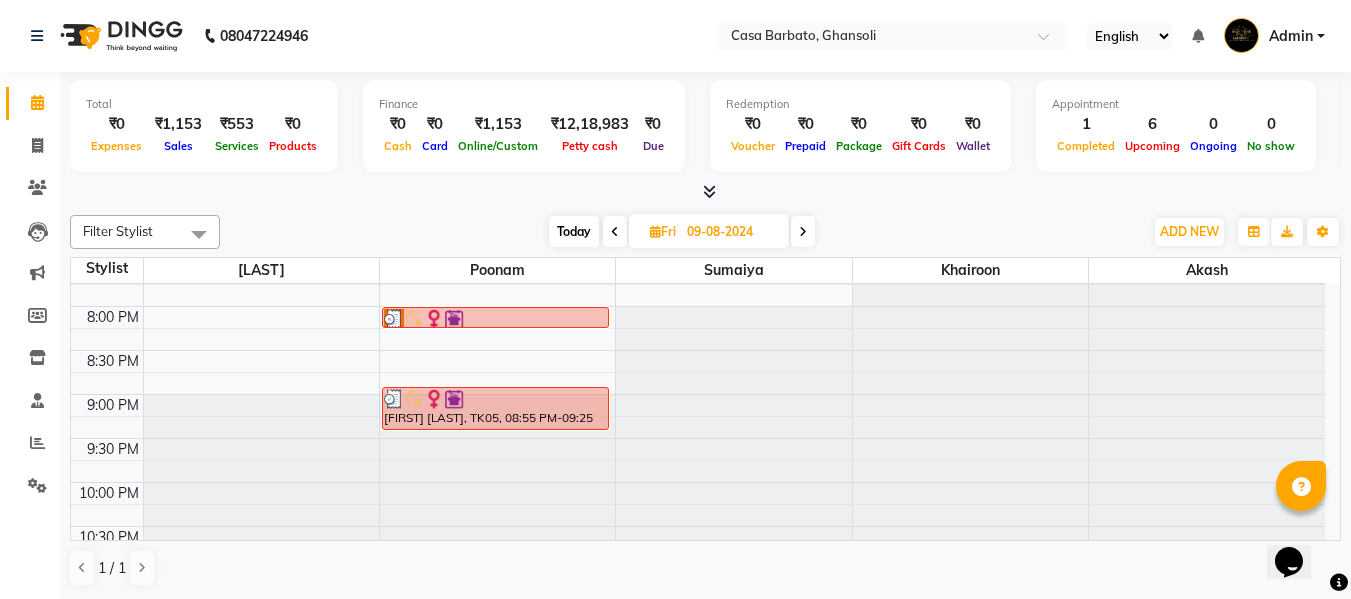 click at bounding box center [803, 231] 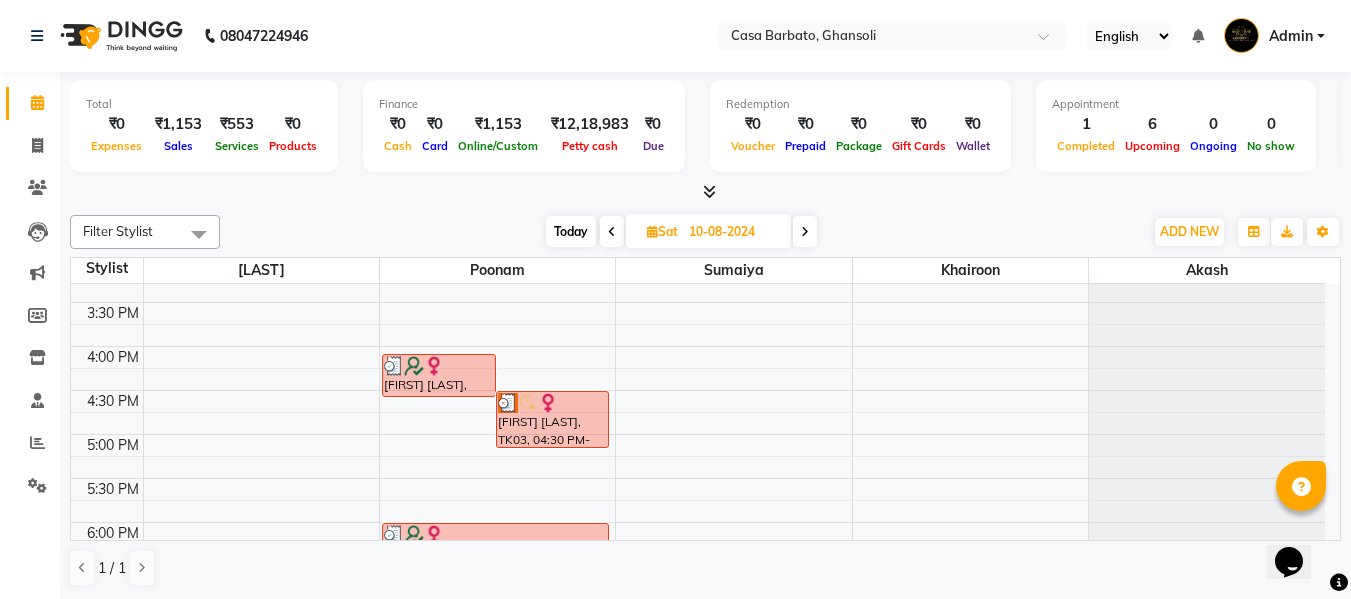 scroll, scrollTop: 571, scrollLeft: 0, axis: vertical 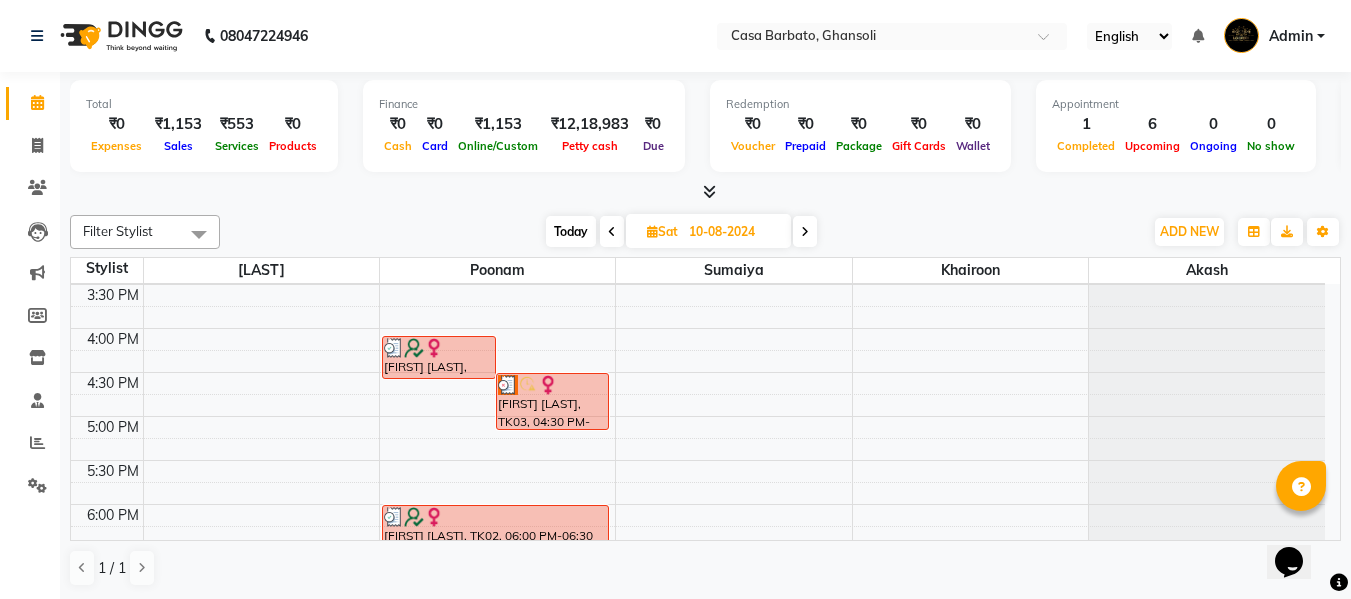 drag, startPoint x: 575, startPoint y: 394, endPoint x: 739, endPoint y: 410, distance: 164.77864 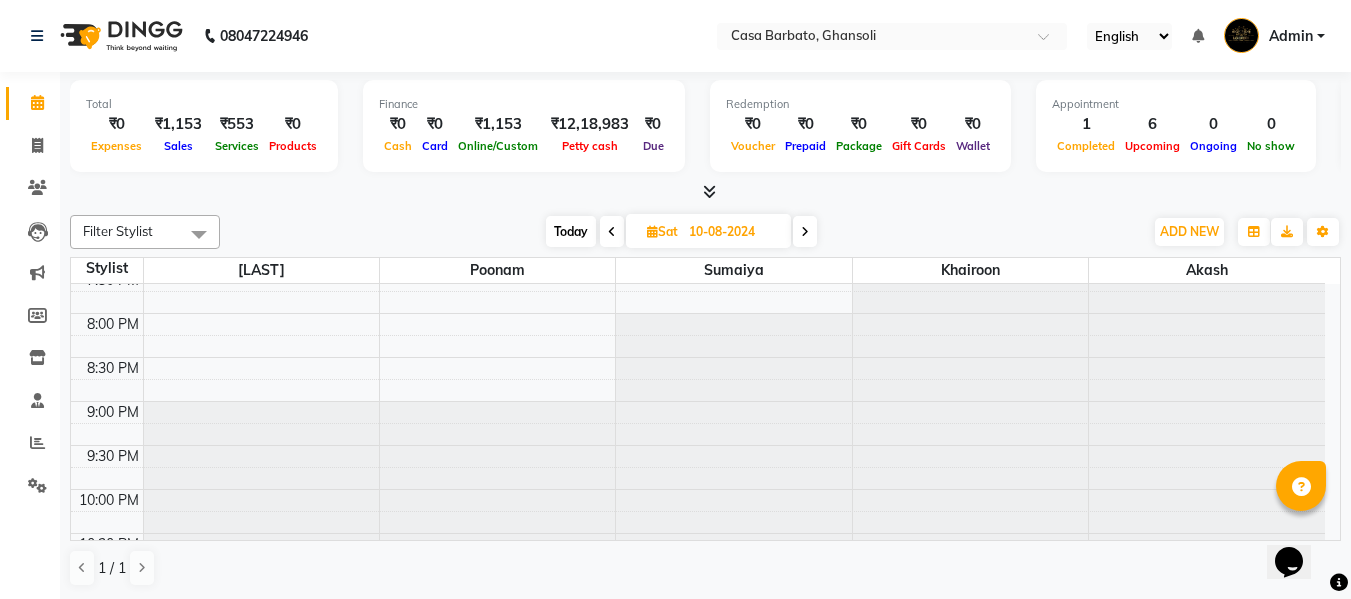 scroll, scrollTop: 945, scrollLeft: 0, axis: vertical 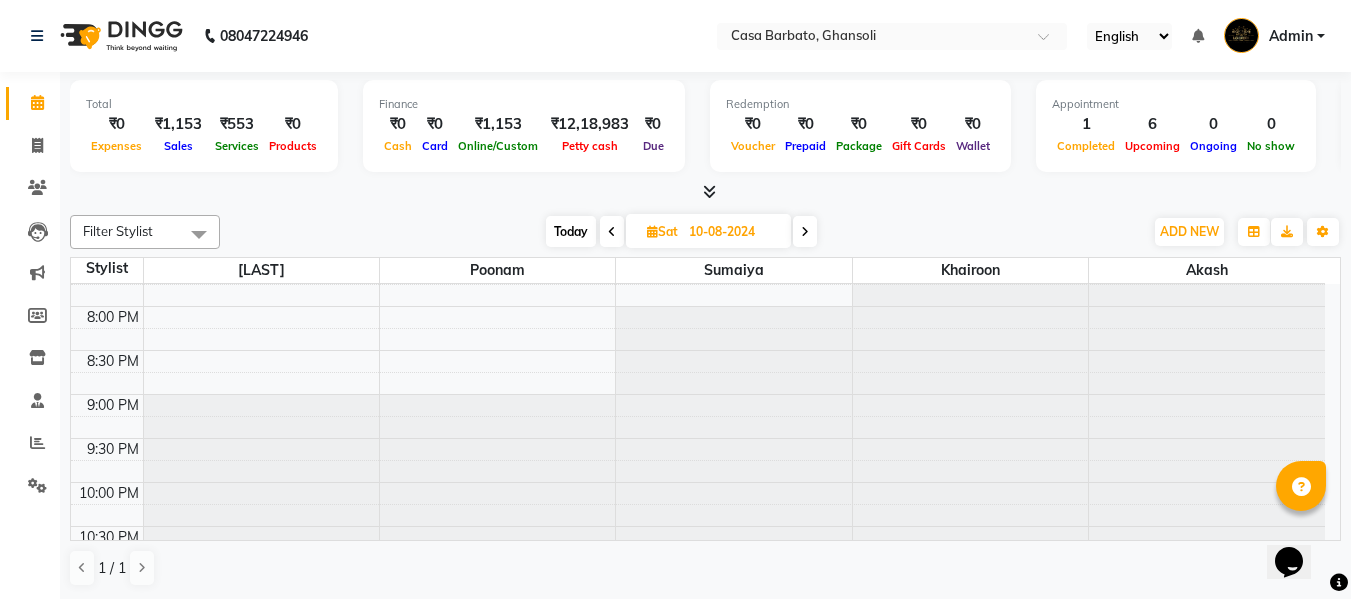 click at bounding box center [805, 231] 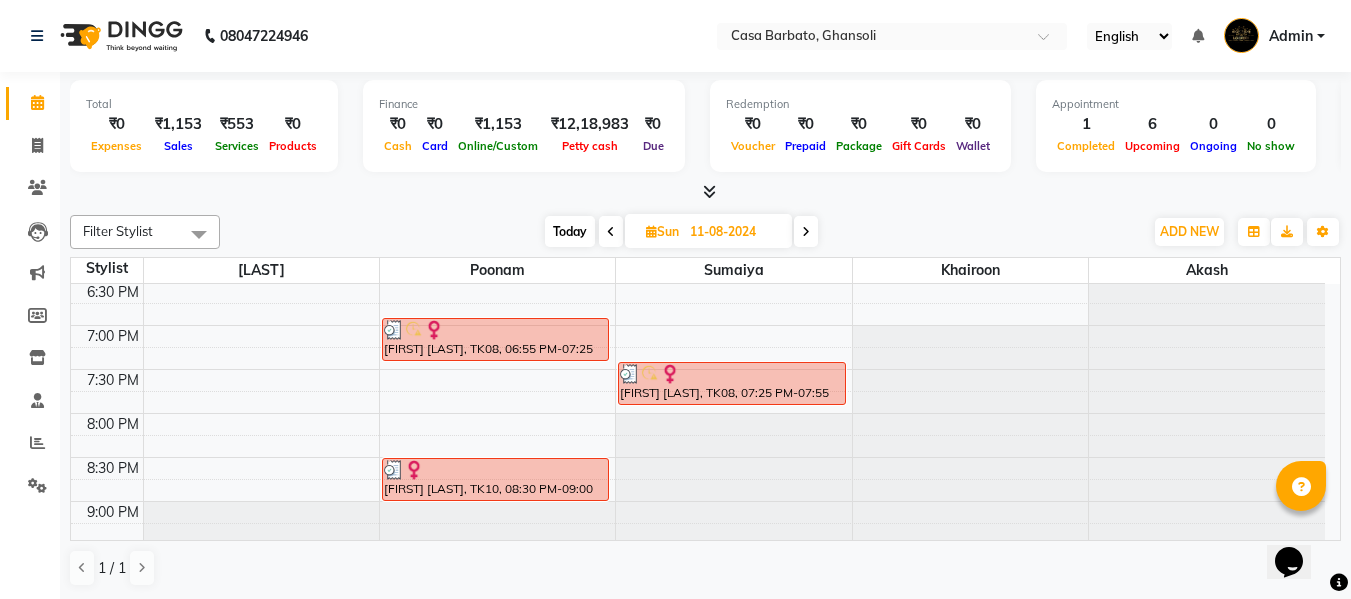 scroll, scrollTop: 878, scrollLeft: 0, axis: vertical 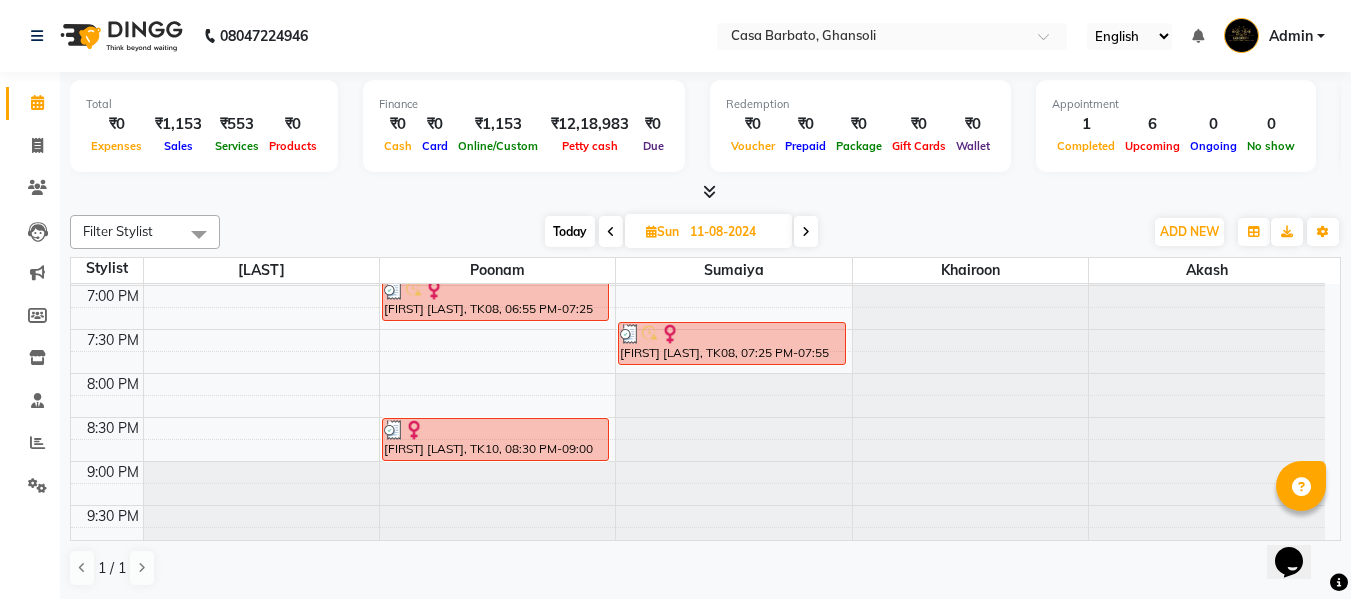 click at bounding box center [806, 232] 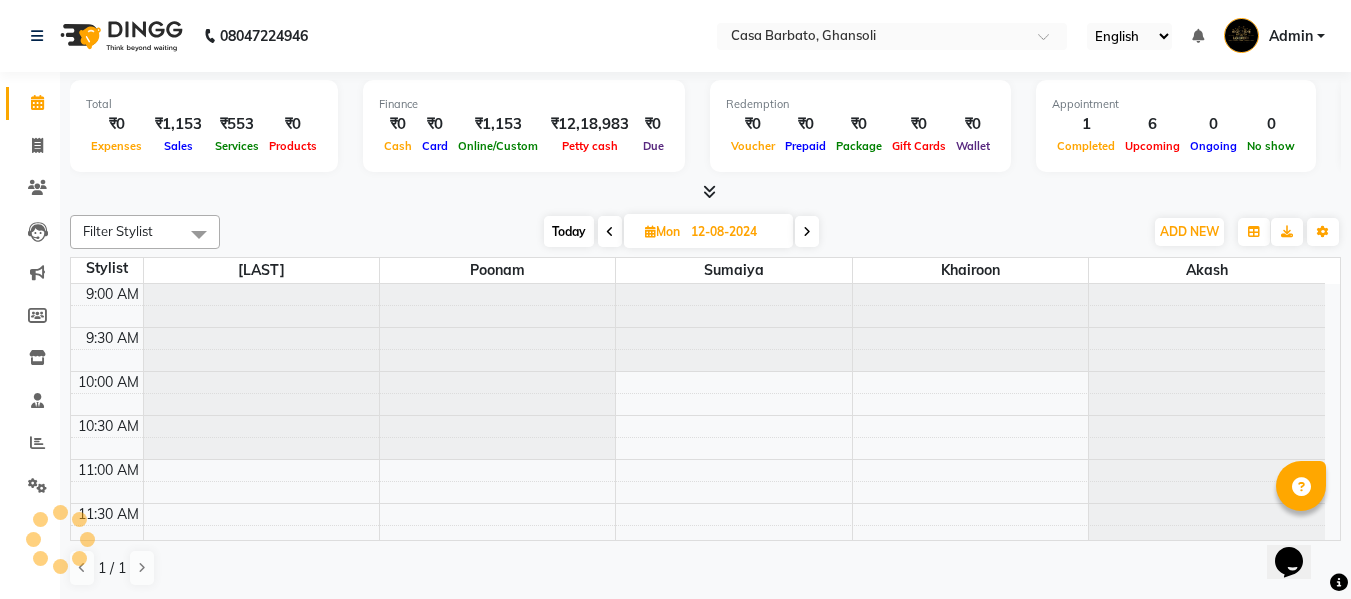 scroll, scrollTop: 265, scrollLeft: 0, axis: vertical 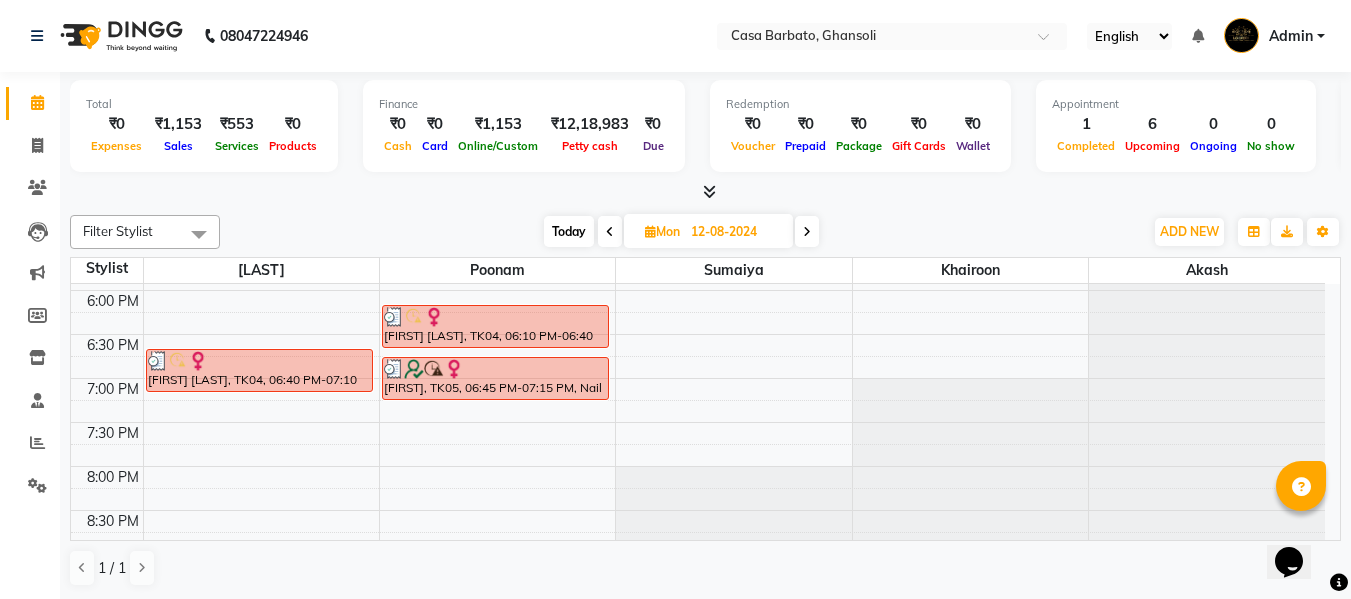 click at bounding box center (807, 232) 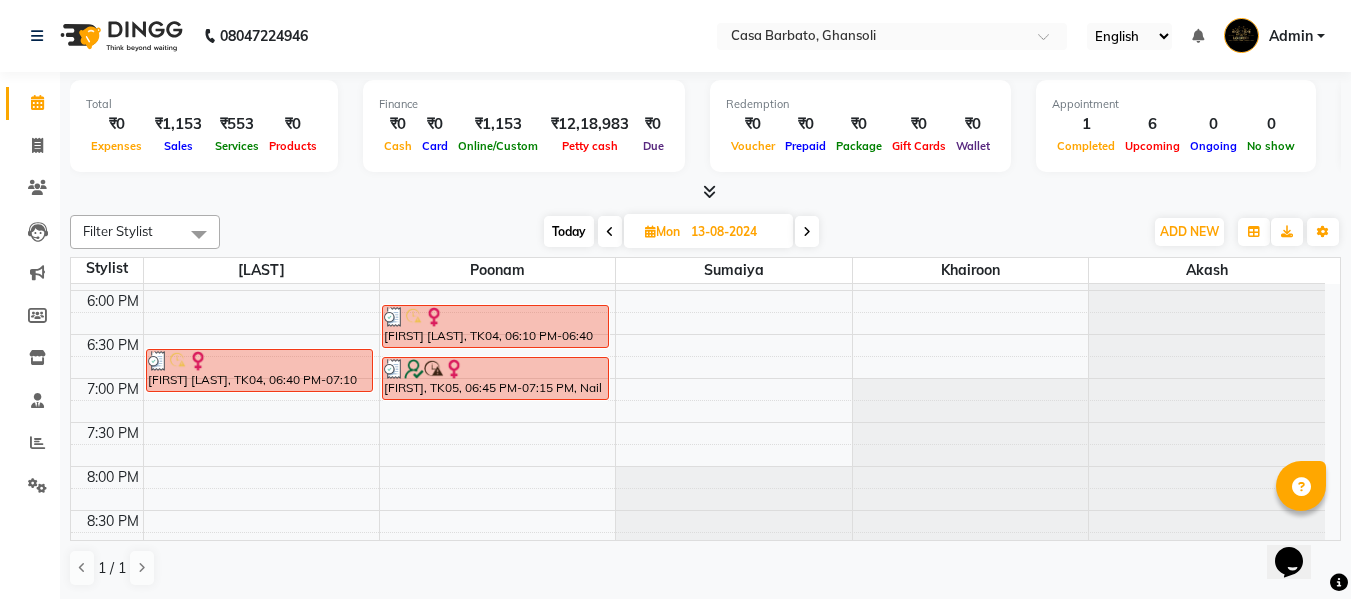 scroll, scrollTop: 265, scrollLeft: 0, axis: vertical 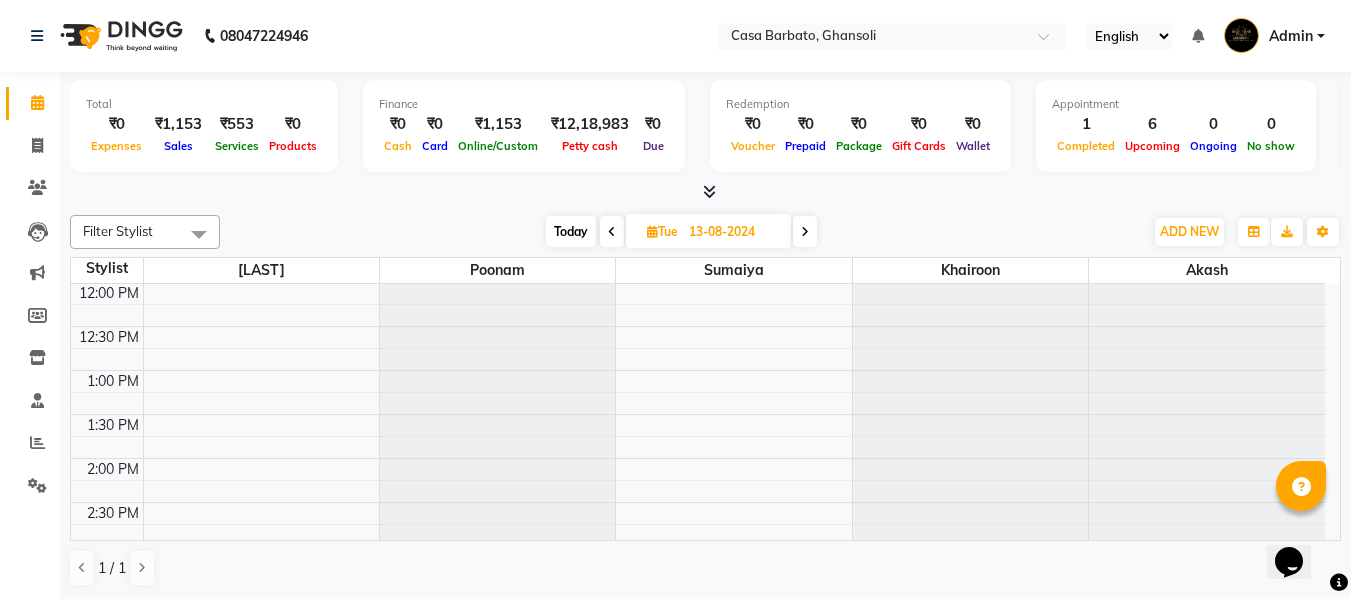 click at bounding box center [805, 232] 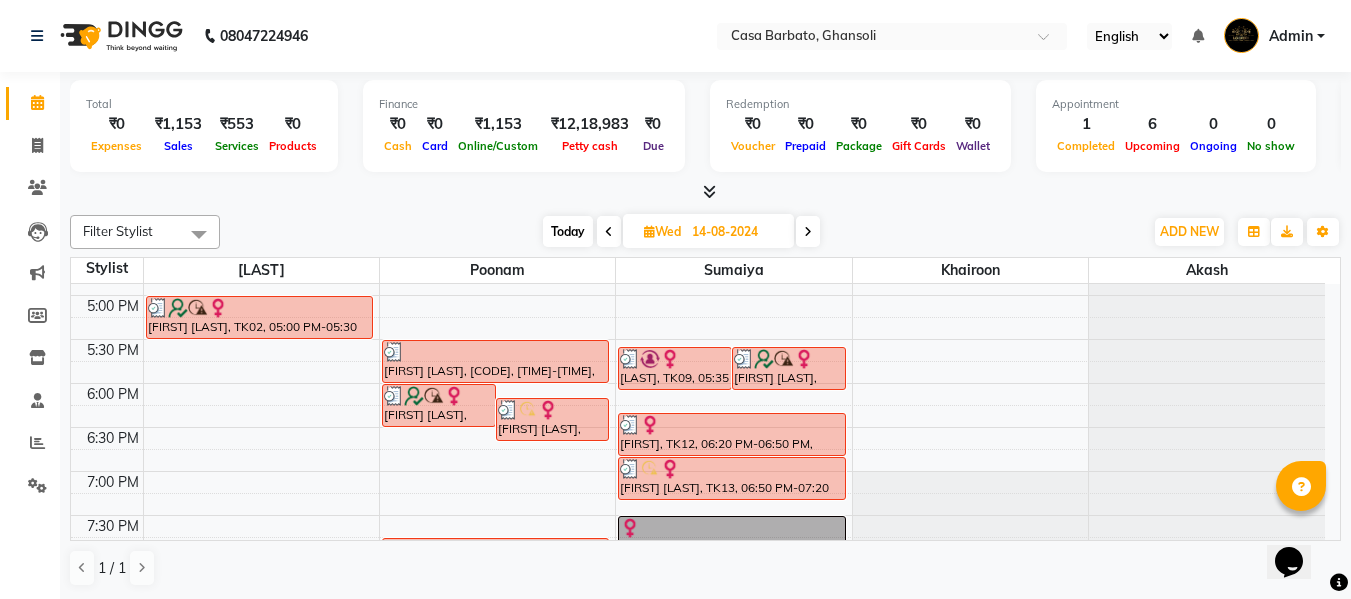 scroll, scrollTop: 732, scrollLeft: 0, axis: vertical 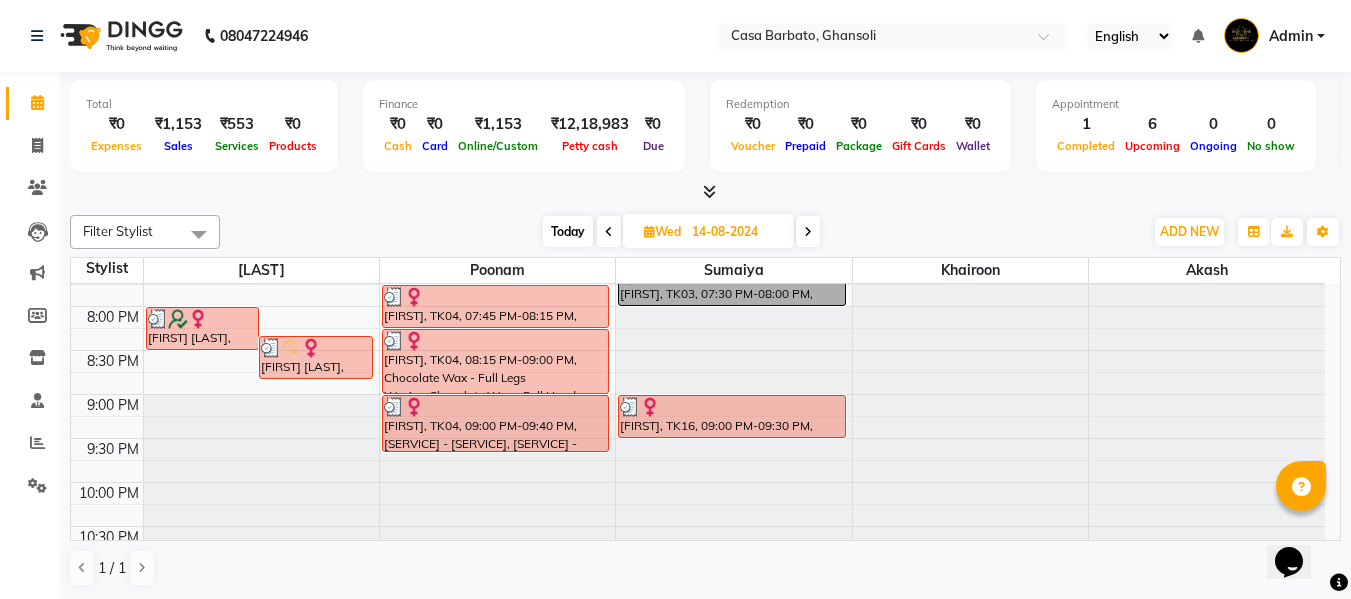 click at bounding box center (808, 231) 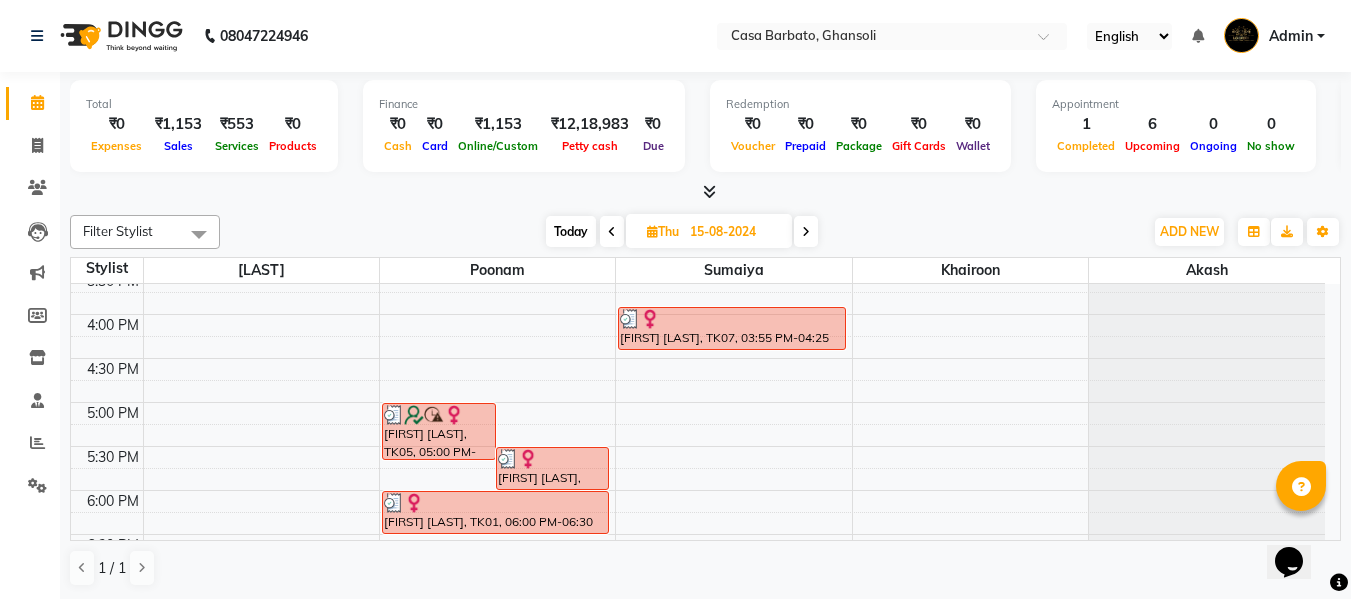 scroll, scrollTop: 625, scrollLeft: 0, axis: vertical 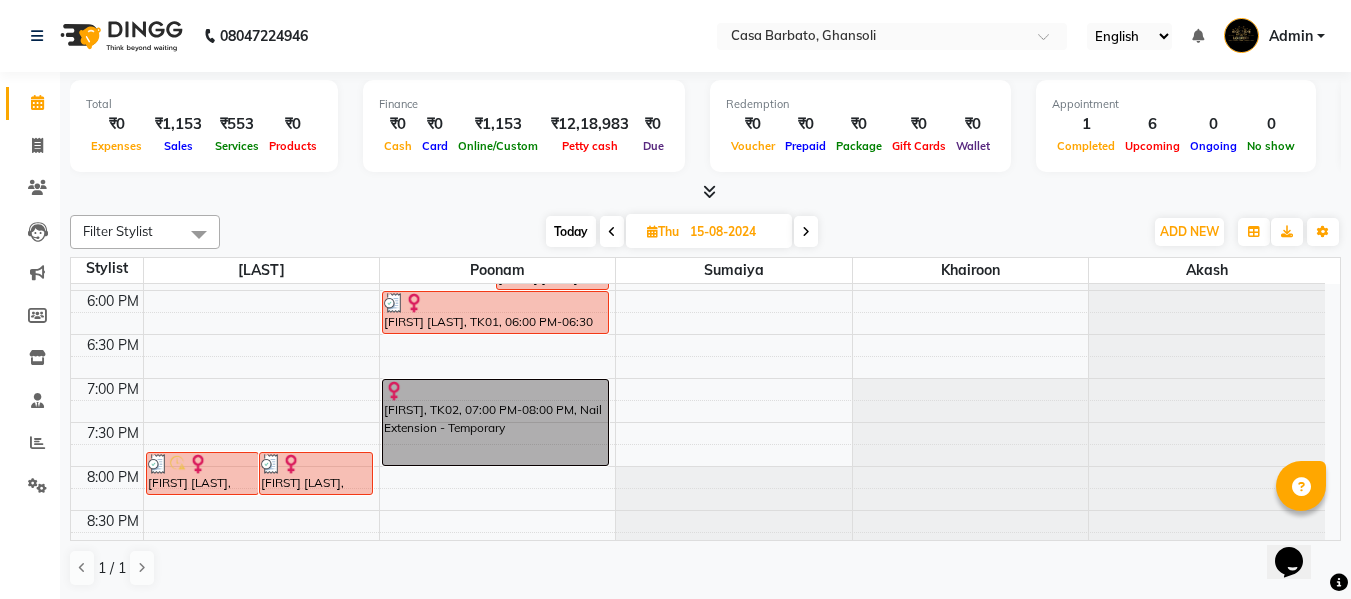 click at bounding box center (806, 232) 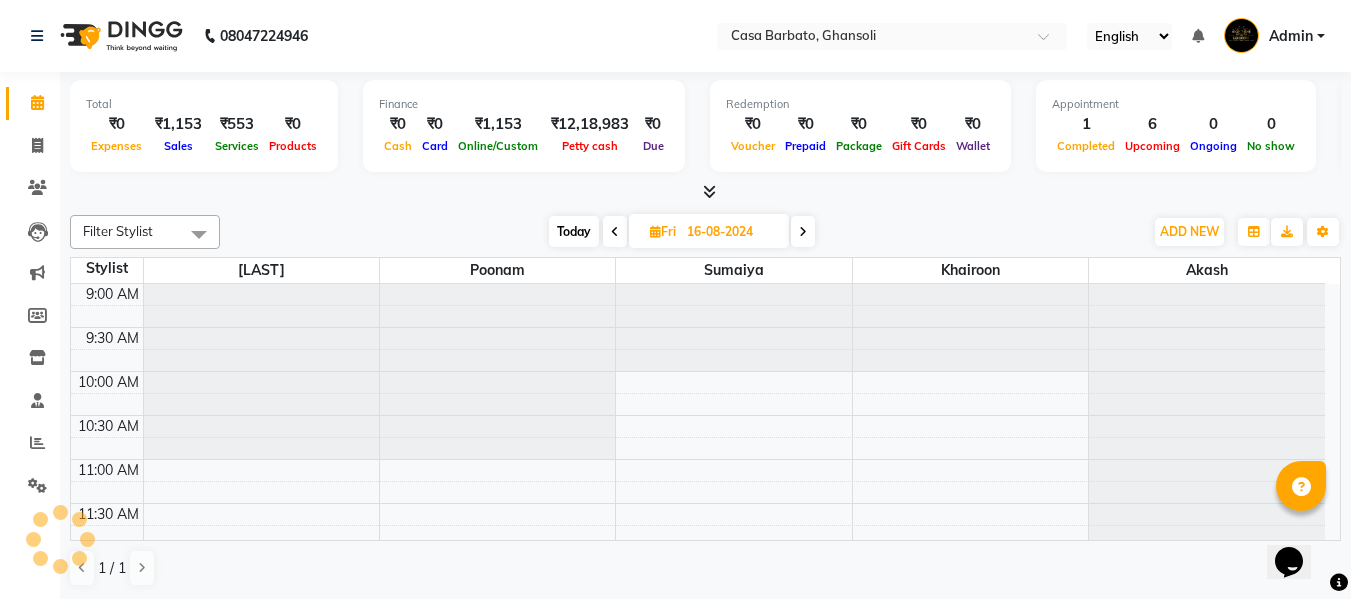 scroll, scrollTop: 353, scrollLeft: 0, axis: vertical 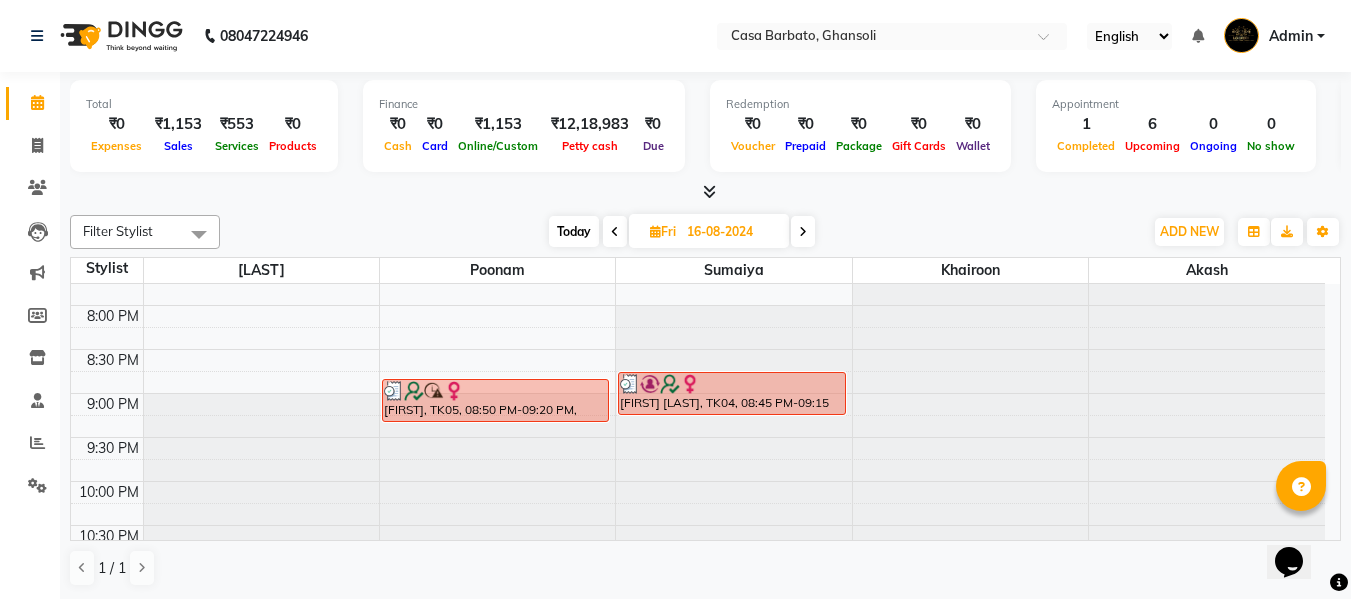 click at bounding box center [803, 231] 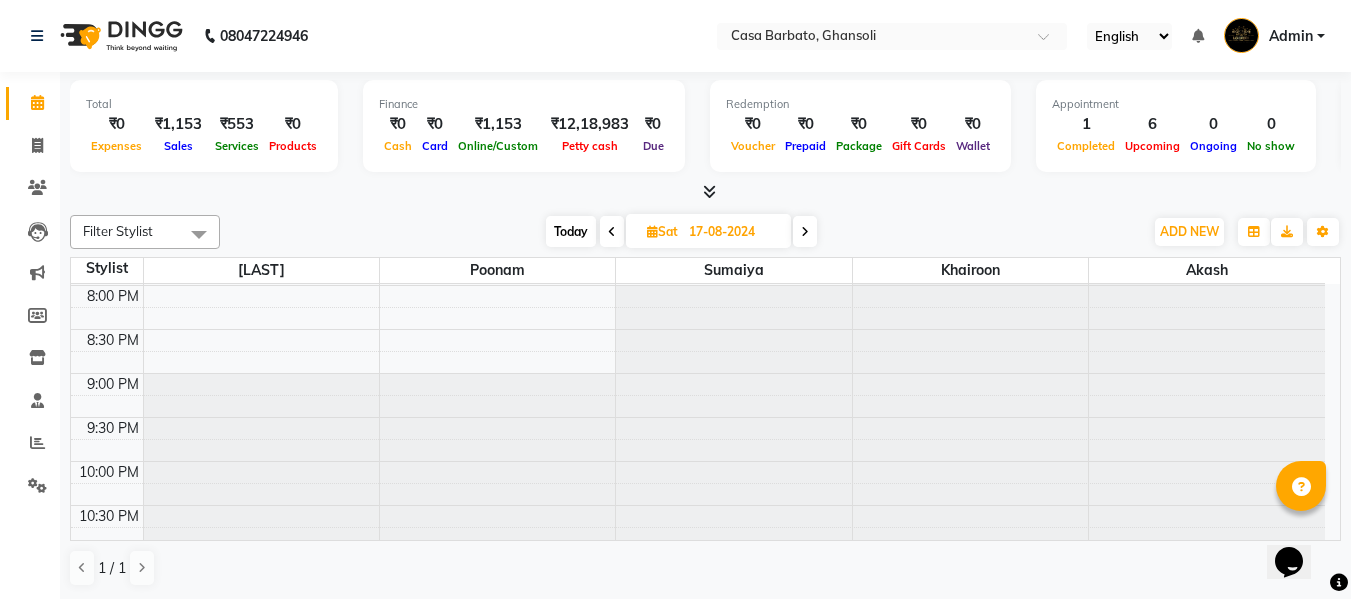 scroll, scrollTop: 979, scrollLeft: 0, axis: vertical 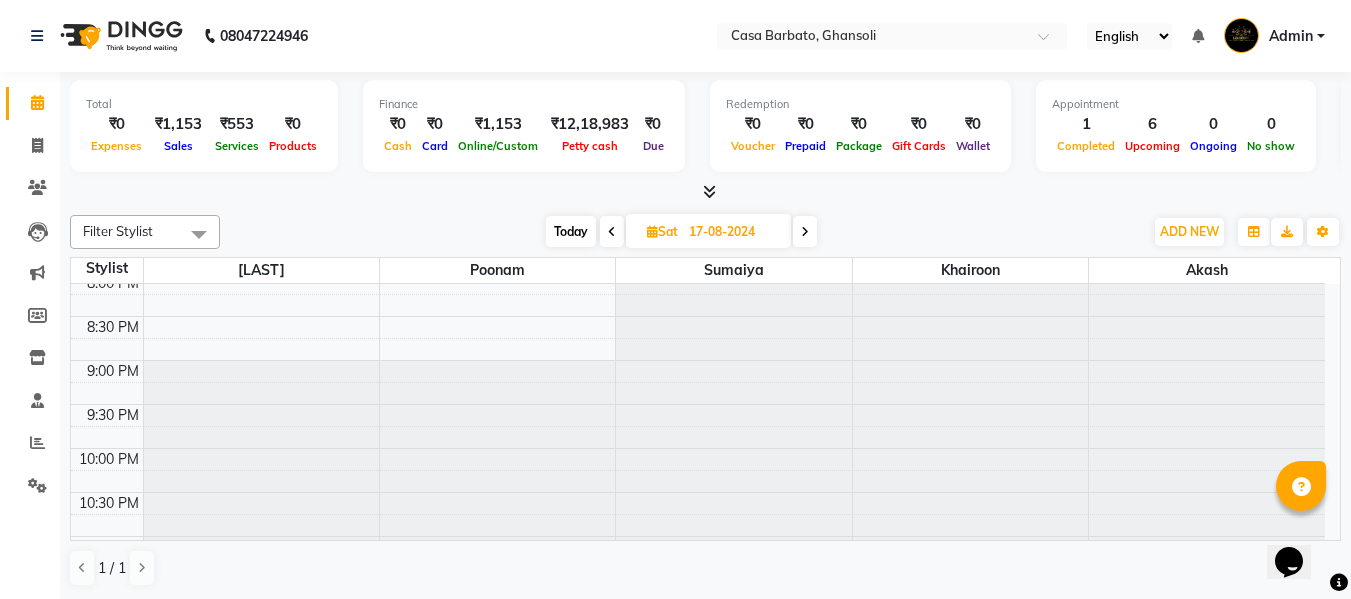 click at bounding box center [805, 232] 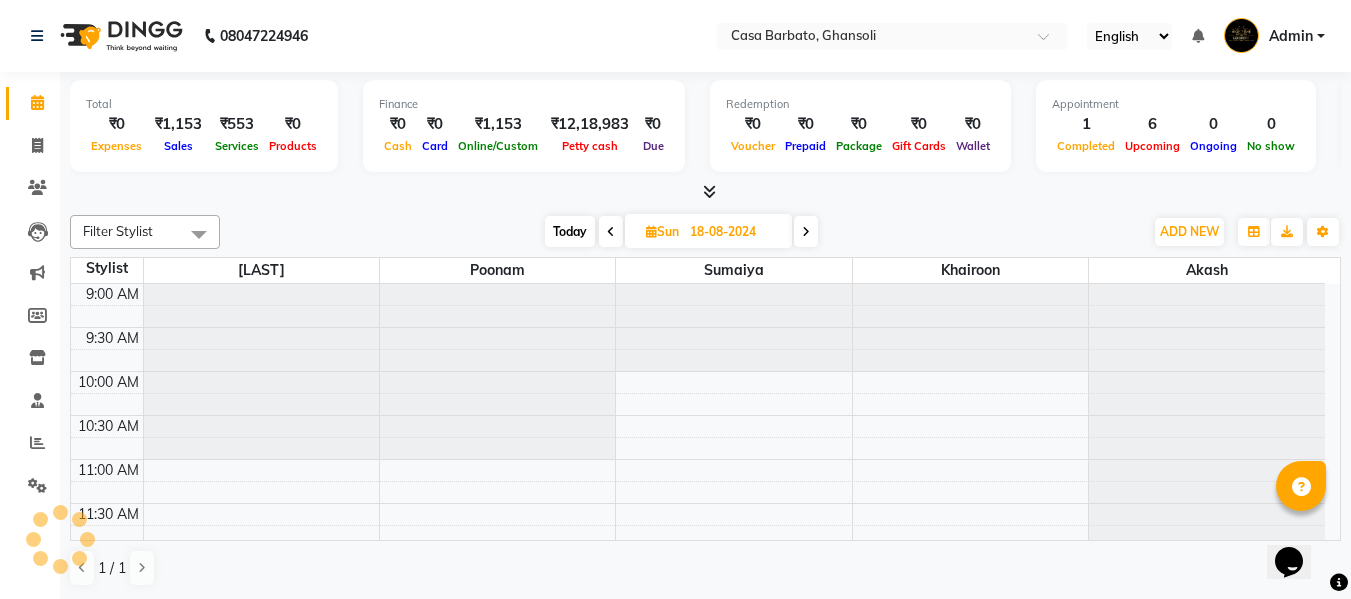 scroll, scrollTop: 353, scrollLeft: 0, axis: vertical 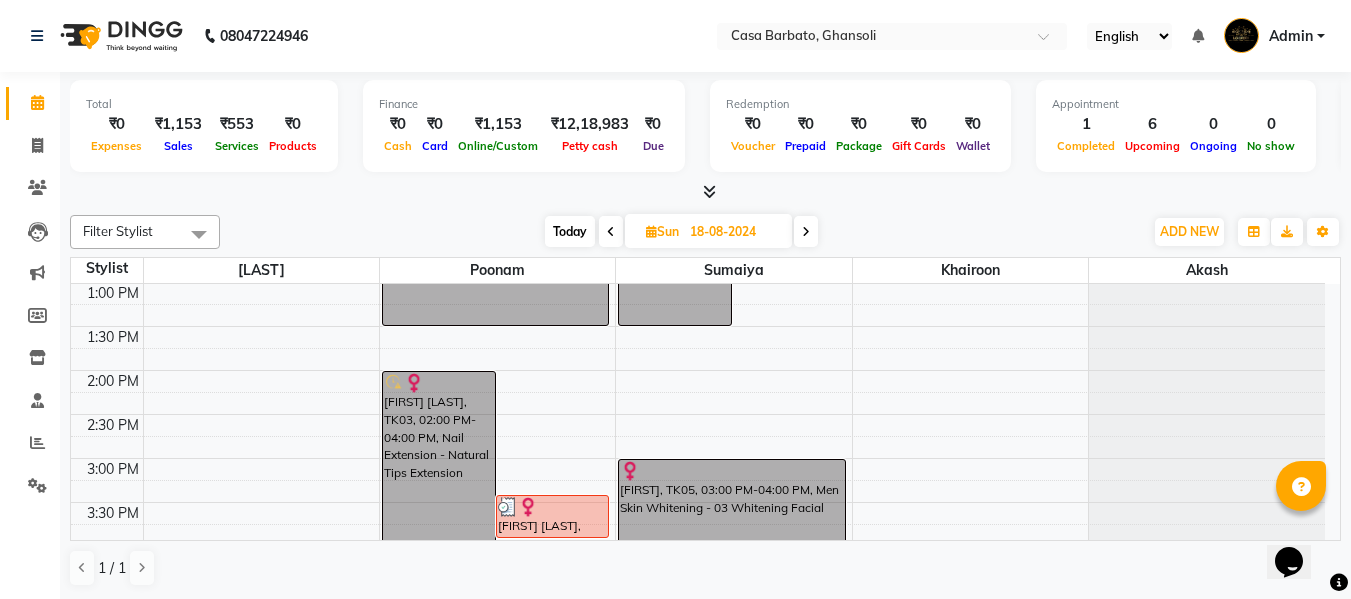click on "Opens Chat This icon Opens the chat window." at bounding box center (1299, 527) 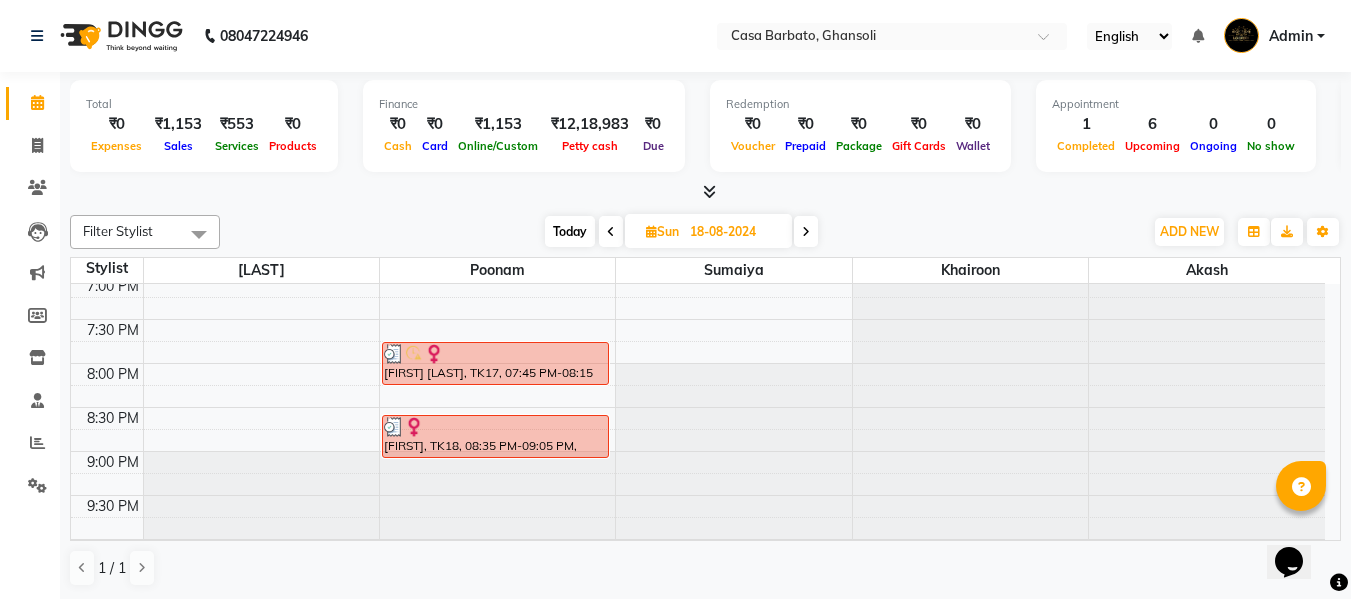 scroll, scrollTop: 913, scrollLeft: 0, axis: vertical 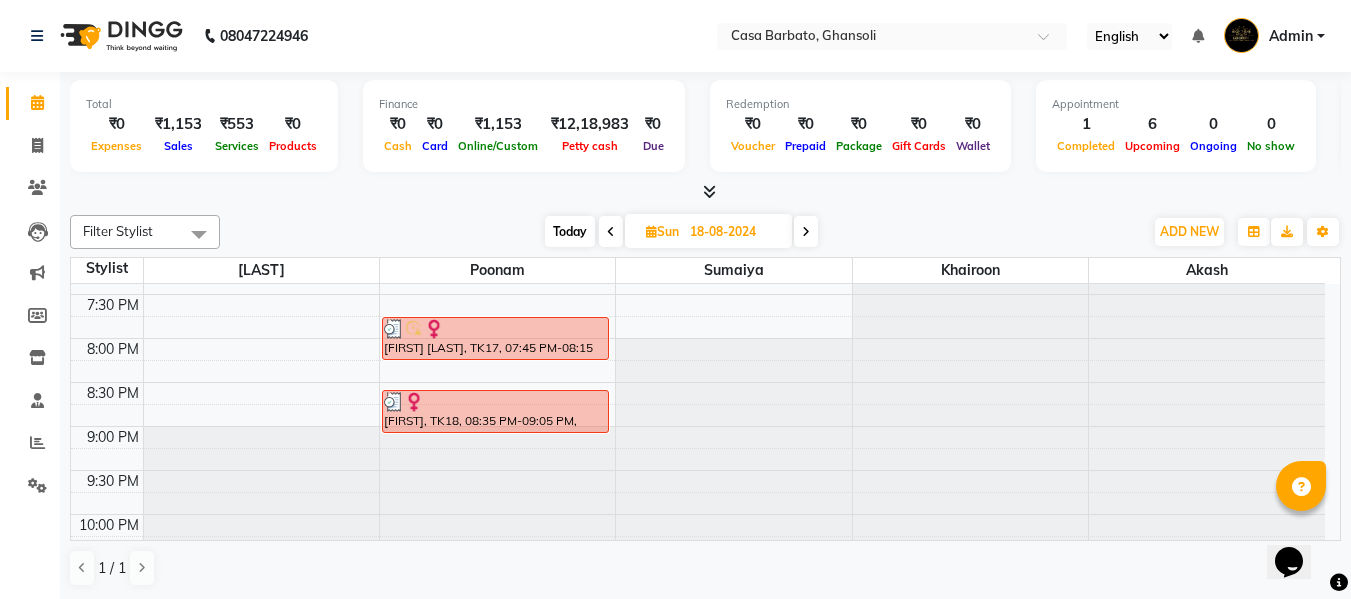click at bounding box center [806, 231] 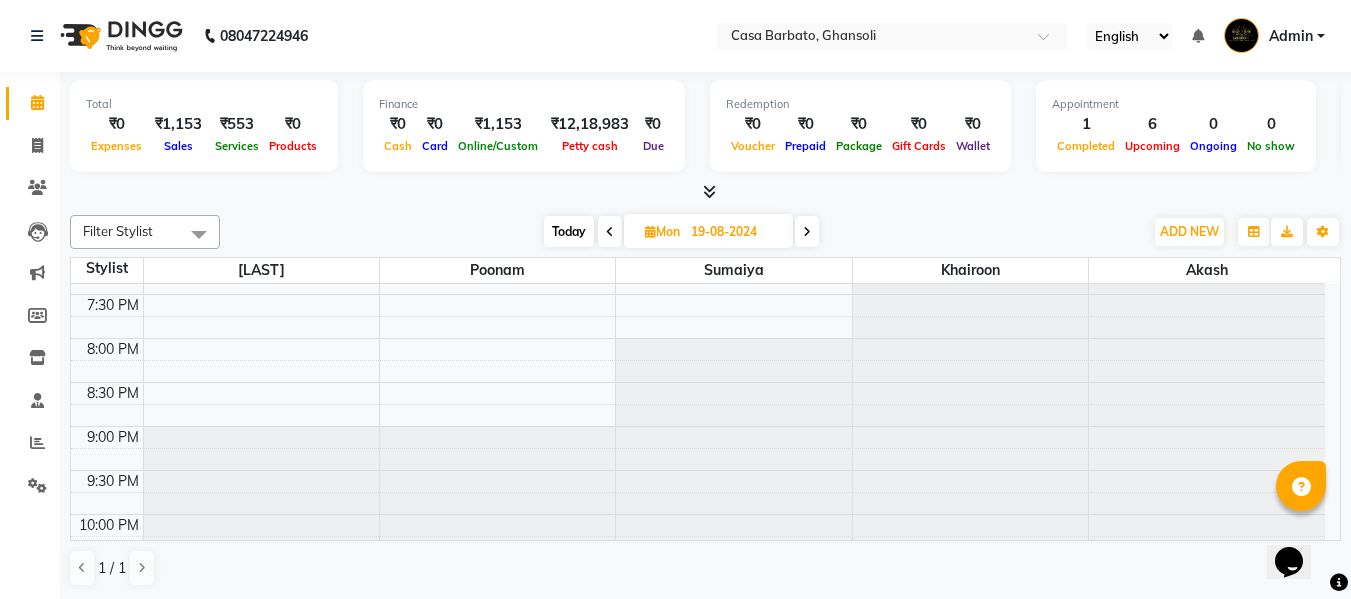 scroll, scrollTop: 927, scrollLeft: 0, axis: vertical 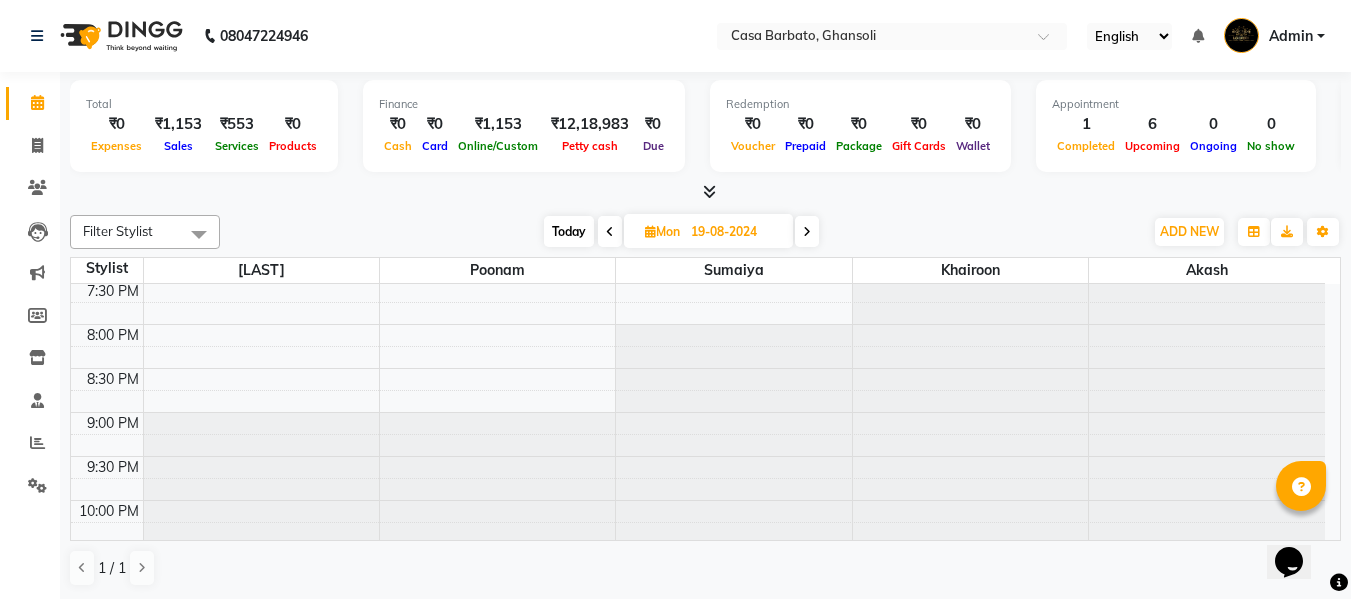 click at bounding box center (807, 232) 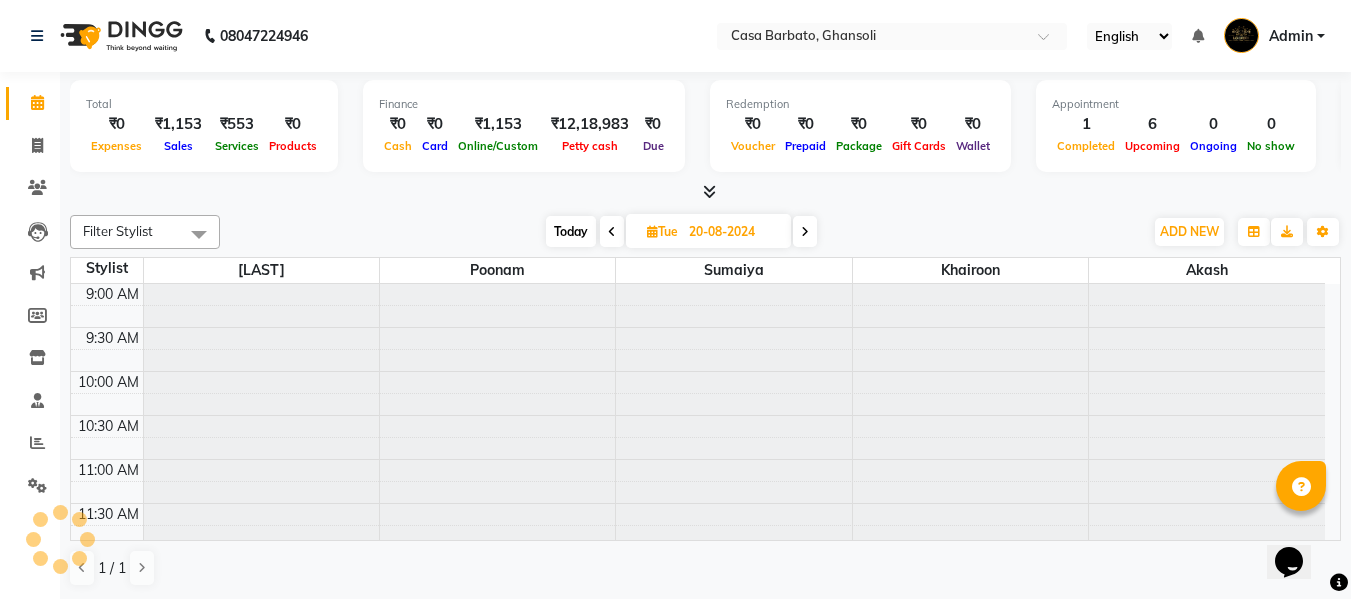 scroll, scrollTop: 353, scrollLeft: 0, axis: vertical 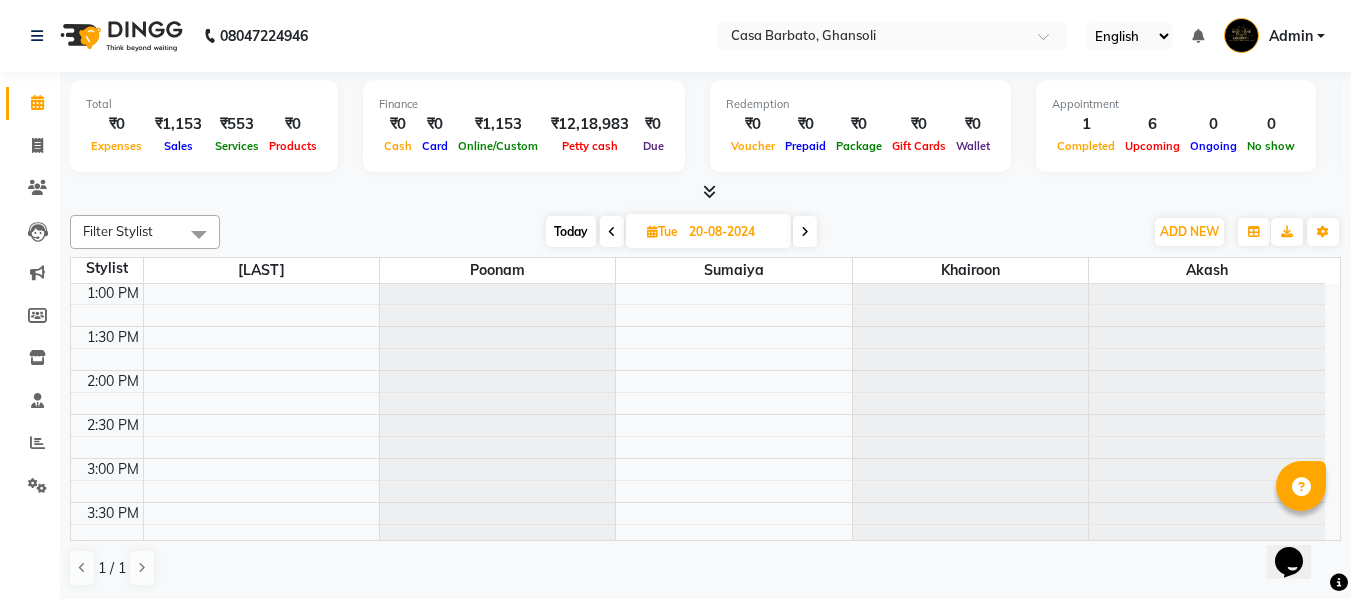 click at bounding box center [805, 231] 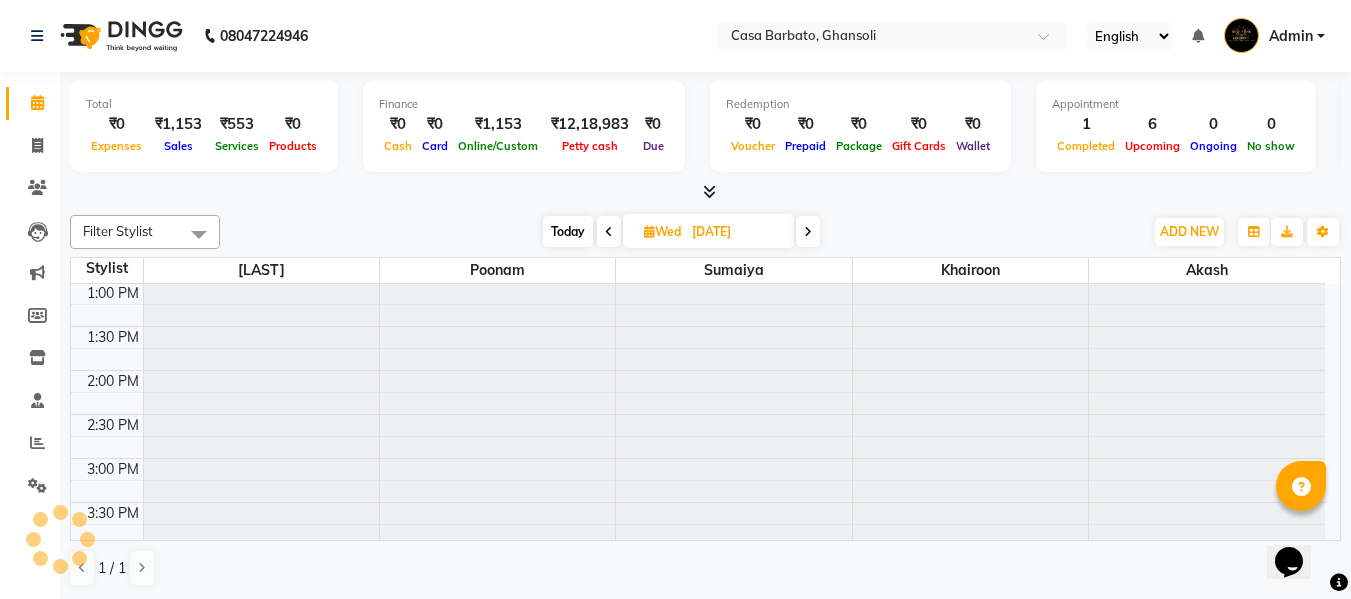 scroll, scrollTop: 353, scrollLeft: 0, axis: vertical 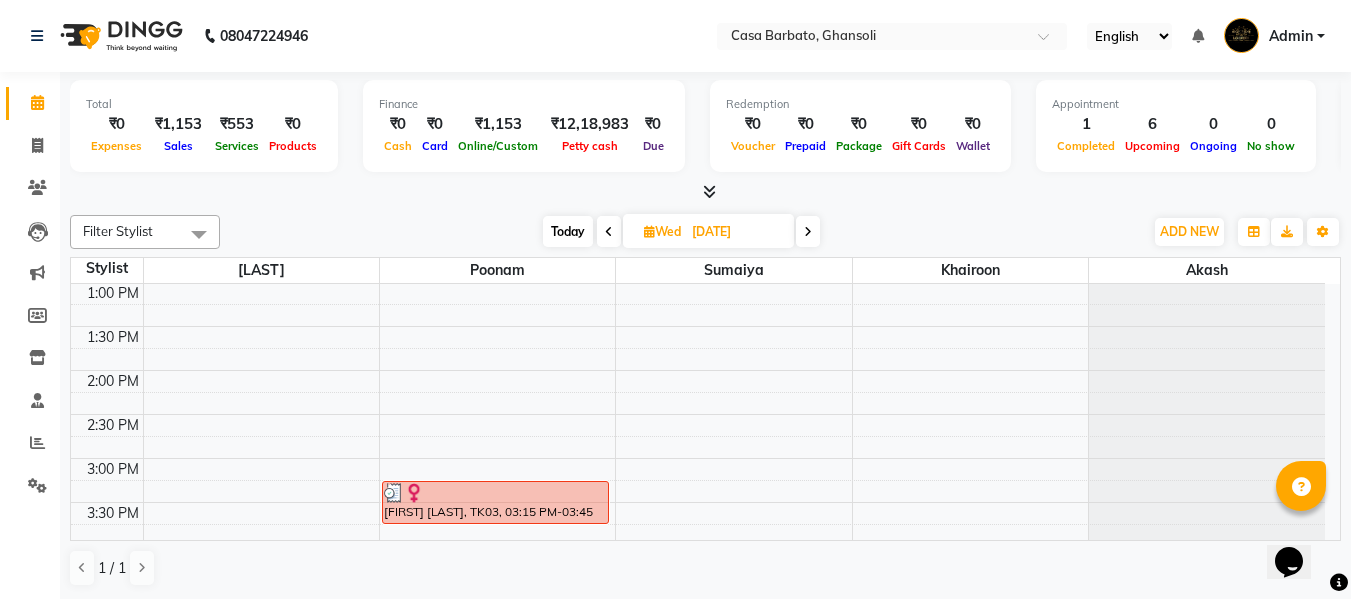 click on "Opens Chat This icon Opens the chat window." at bounding box center [1299, 527] 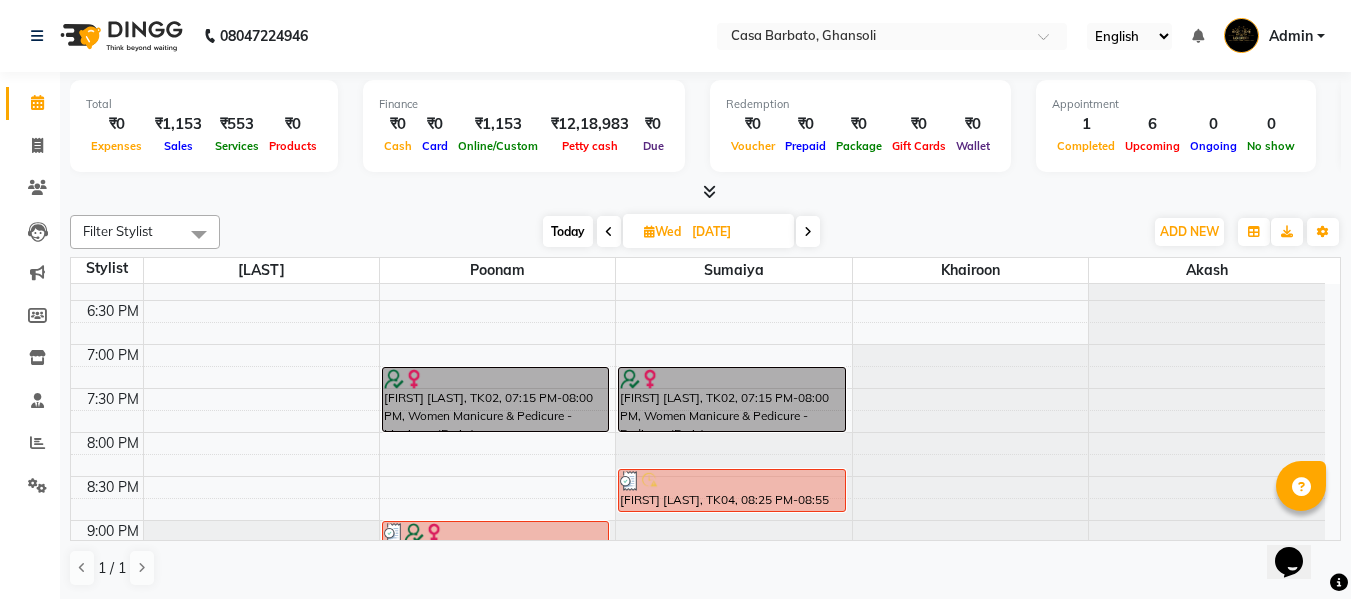 scroll, scrollTop: 899, scrollLeft: 0, axis: vertical 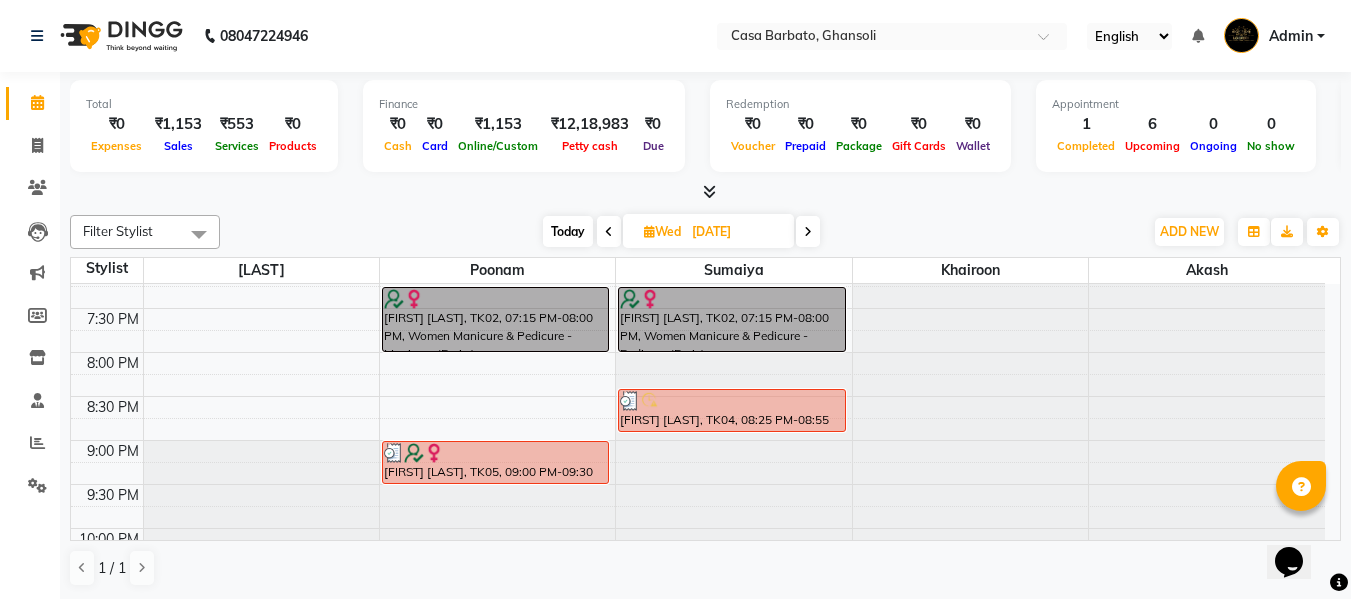 click at bounding box center (808, 231) 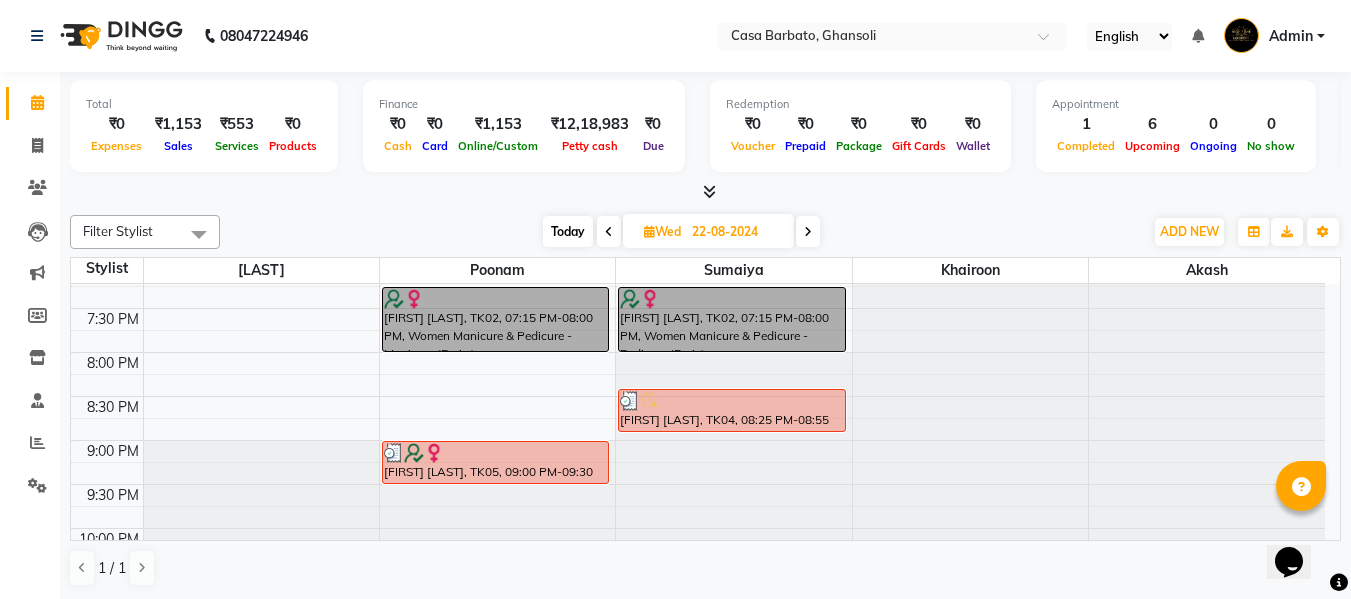 scroll, scrollTop: 353, scrollLeft: 0, axis: vertical 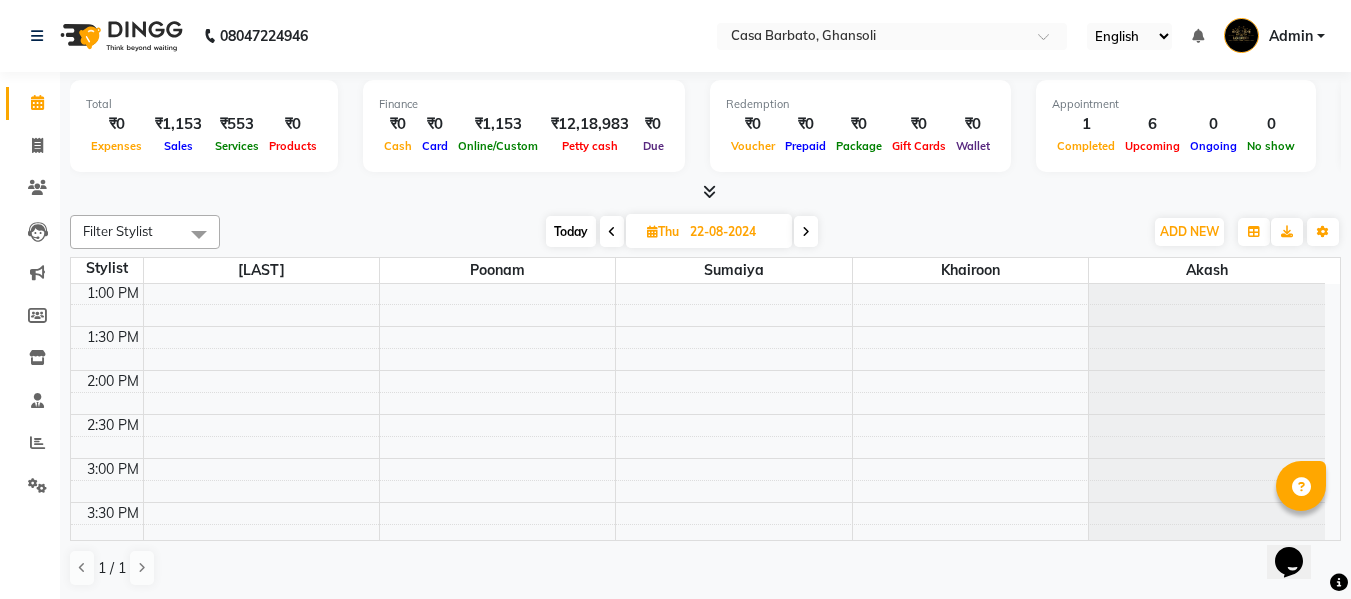 click on "Opens Chat This icon Opens the chat window." at bounding box center (1299, 527) 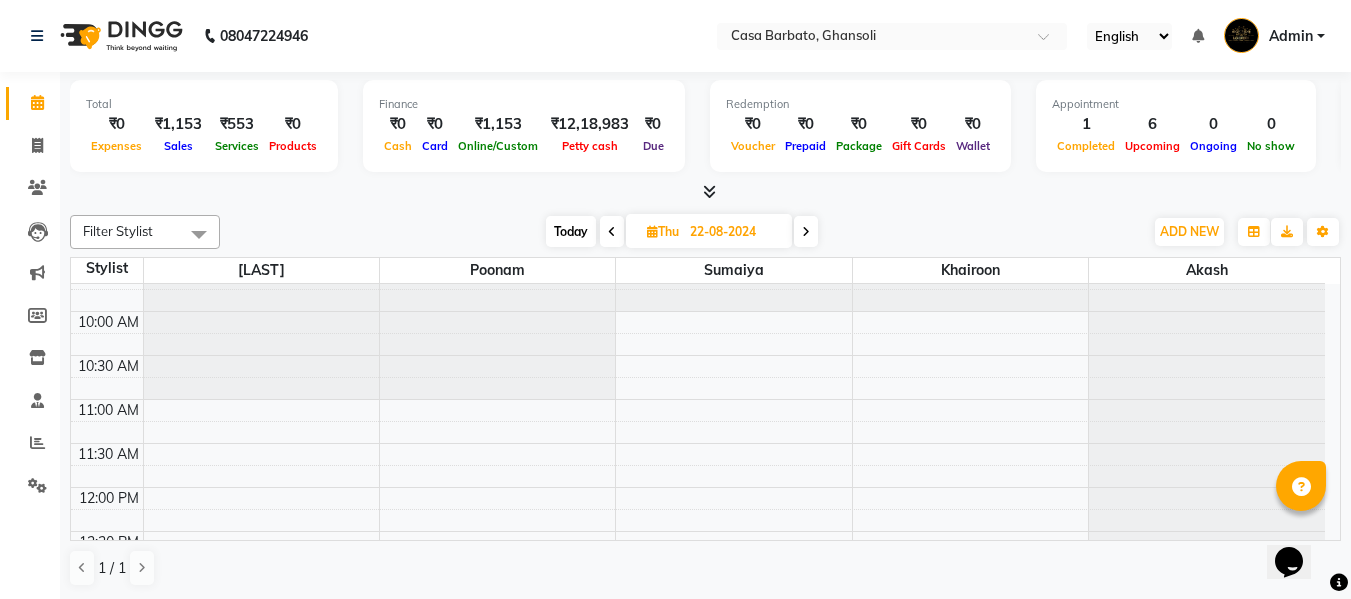 scroll, scrollTop: 0, scrollLeft: 0, axis: both 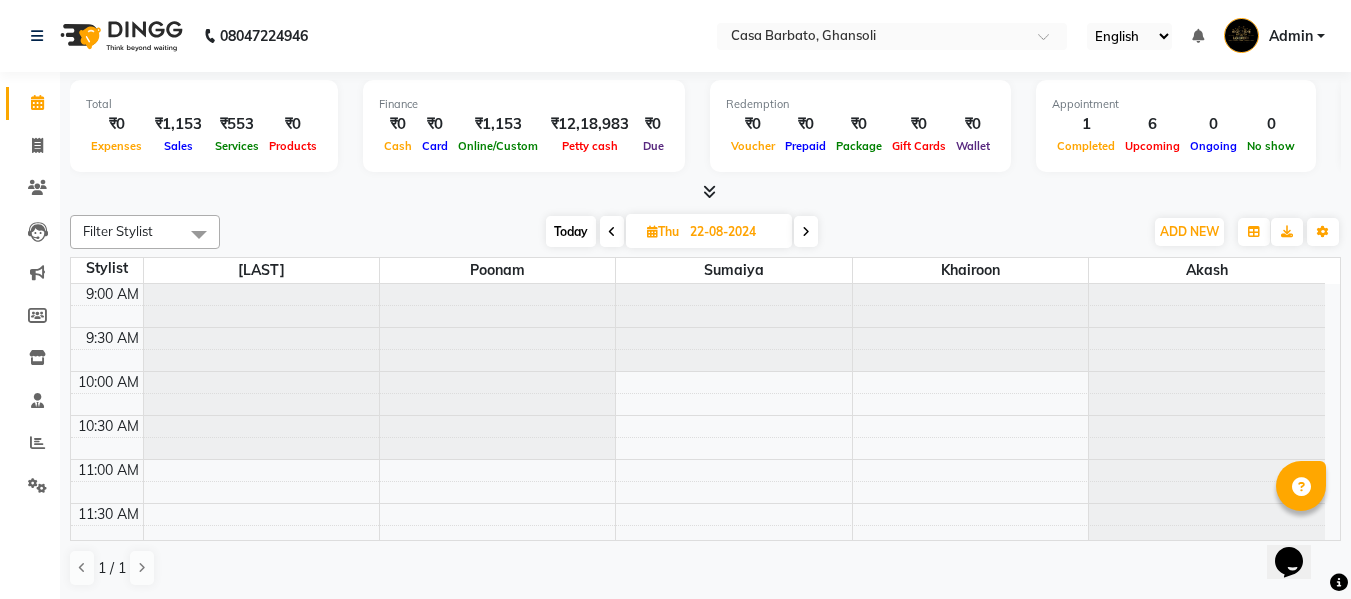 click at bounding box center (806, 231) 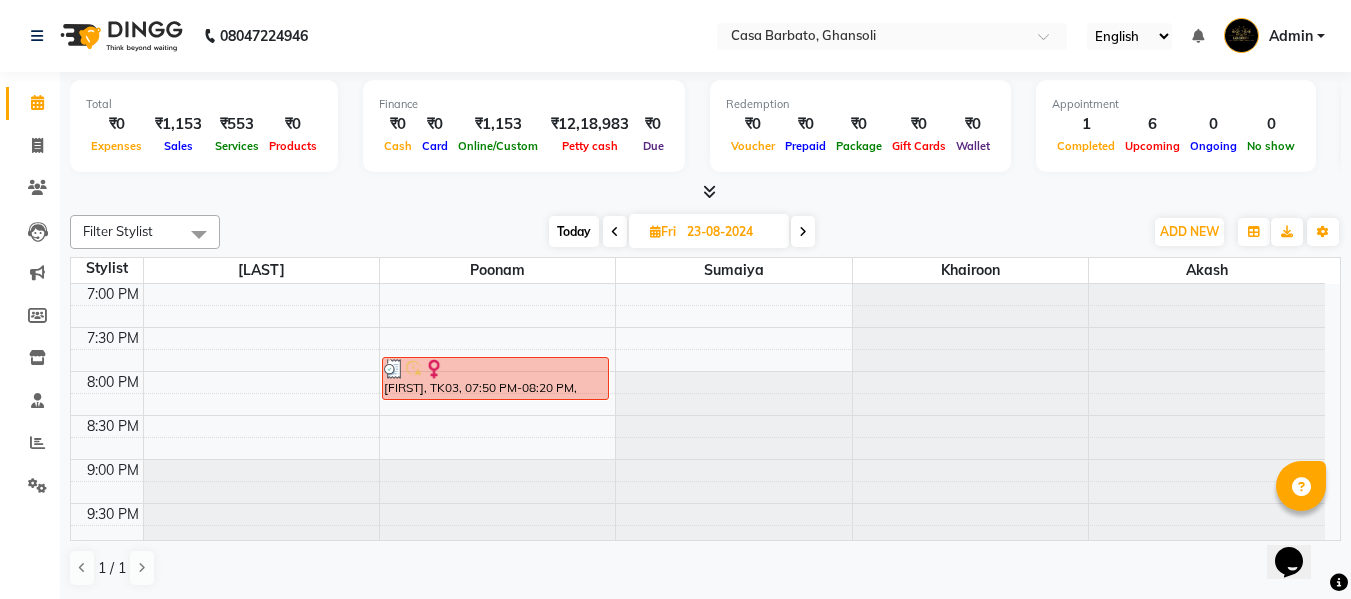 scroll, scrollTop: 920, scrollLeft: 0, axis: vertical 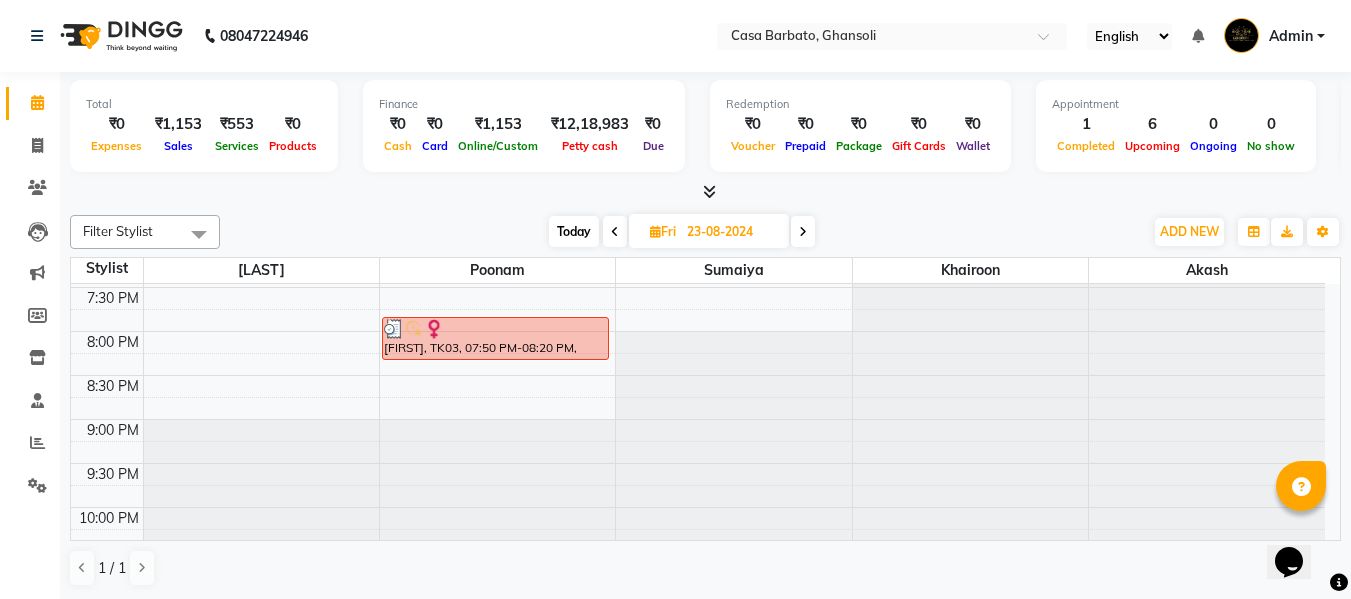 click at bounding box center [803, 231] 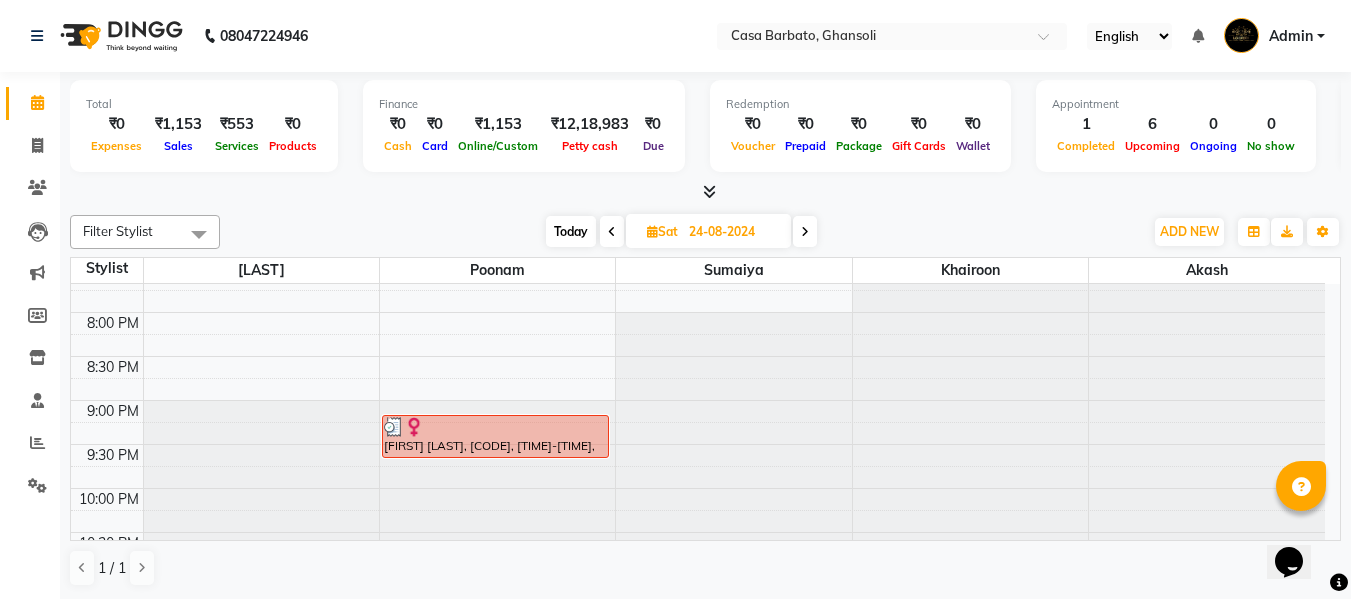 scroll, scrollTop: 979, scrollLeft: 0, axis: vertical 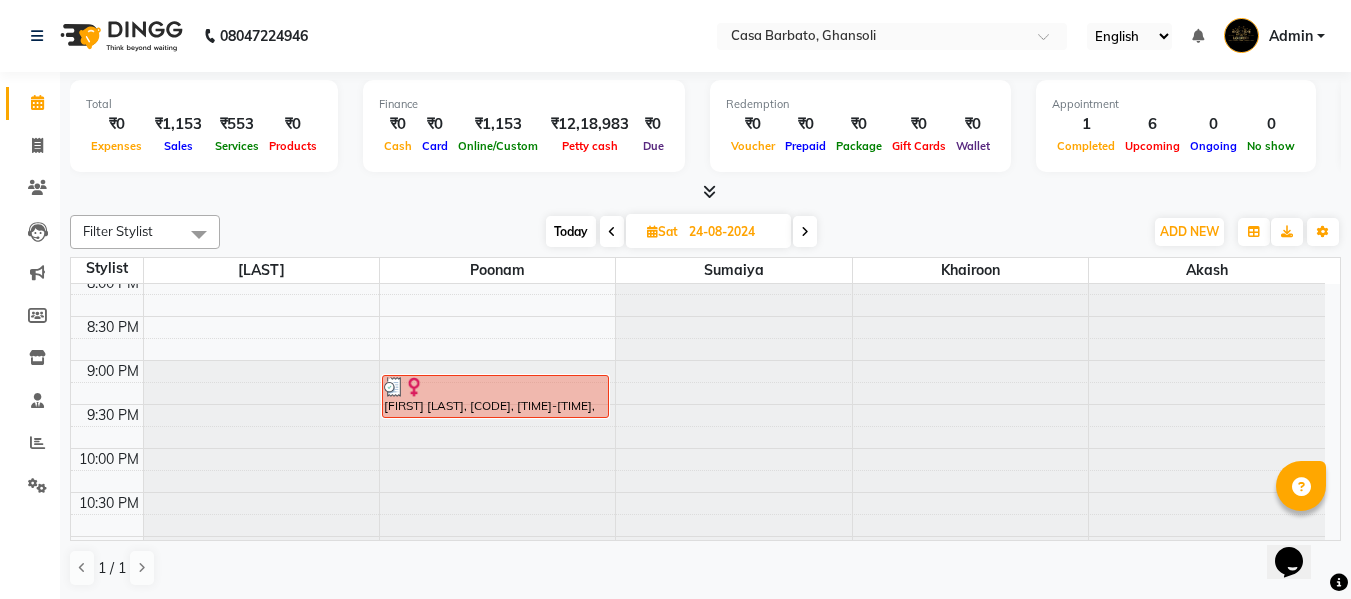 click at bounding box center (805, 232) 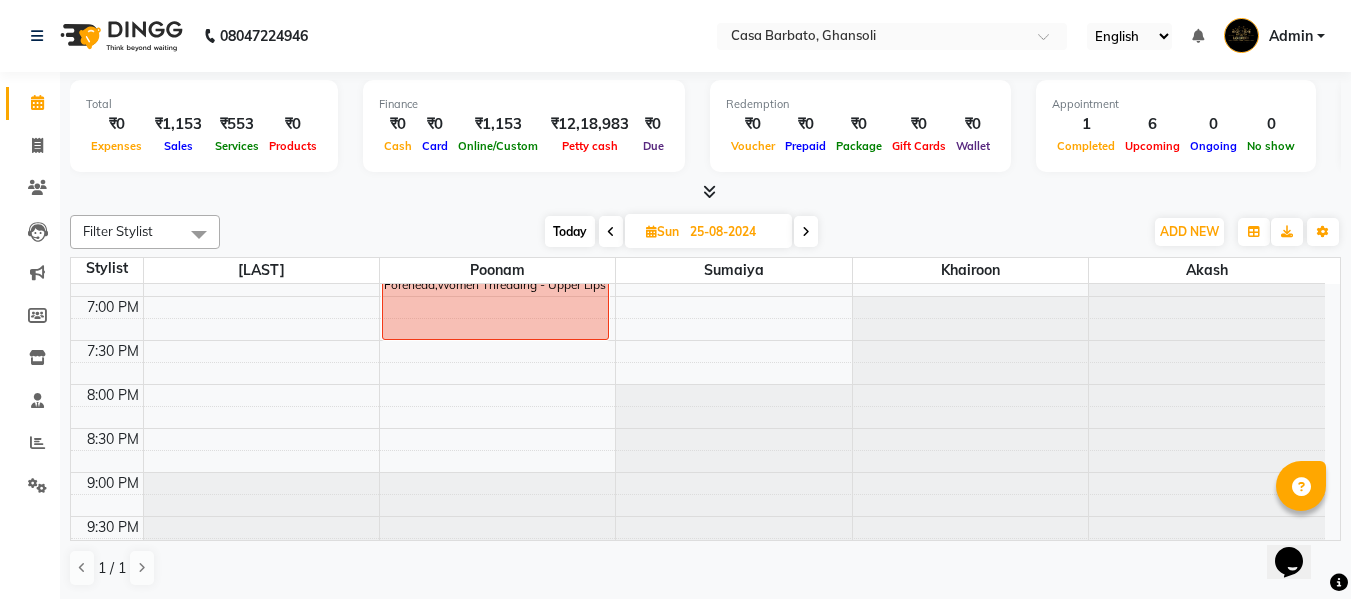 scroll, scrollTop: 886, scrollLeft: 0, axis: vertical 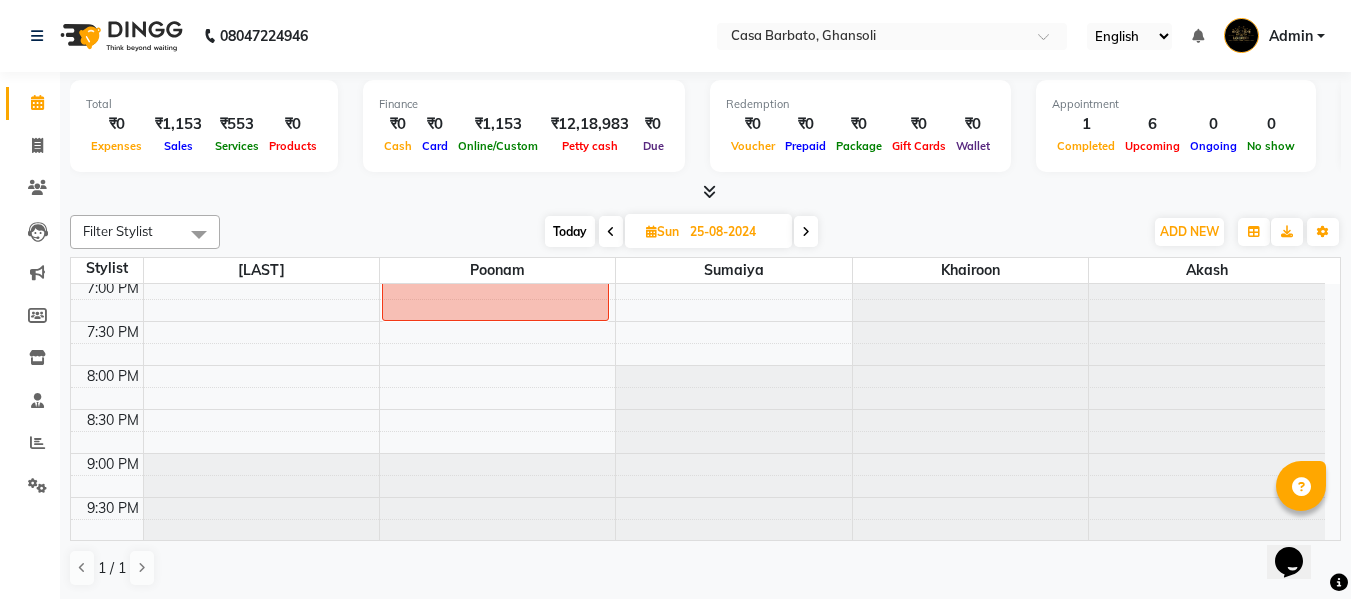 click at bounding box center [806, 231] 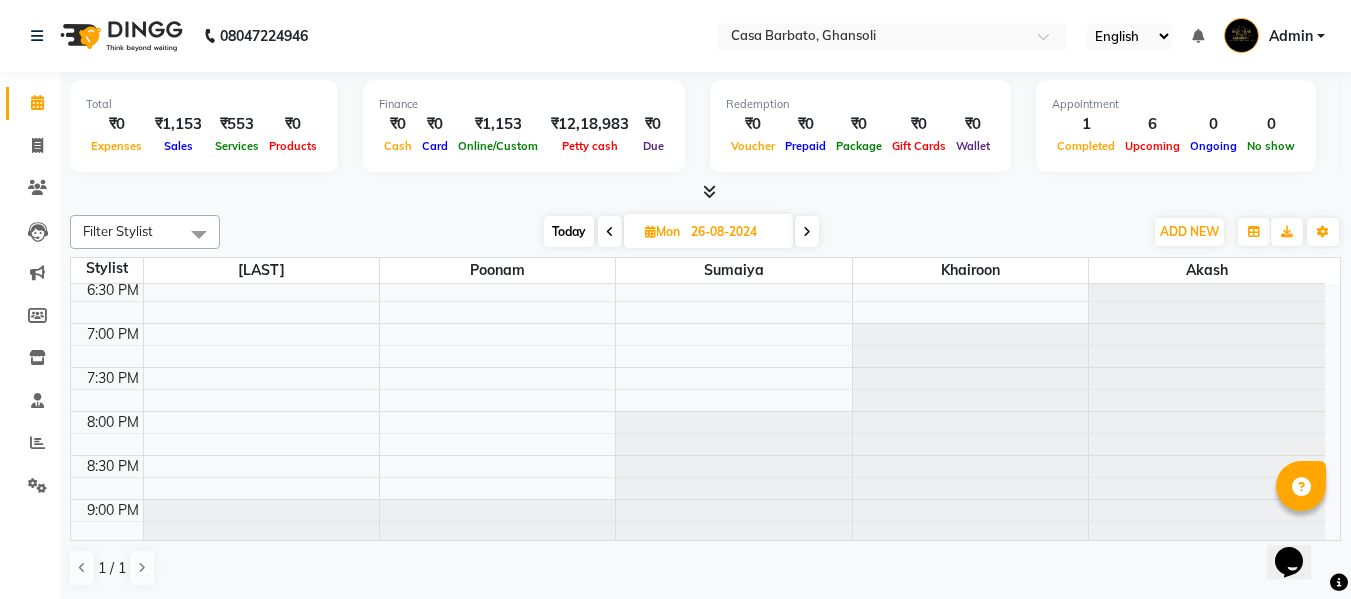 scroll, scrollTop: 880, scrollLeft: 0, axis: vertical 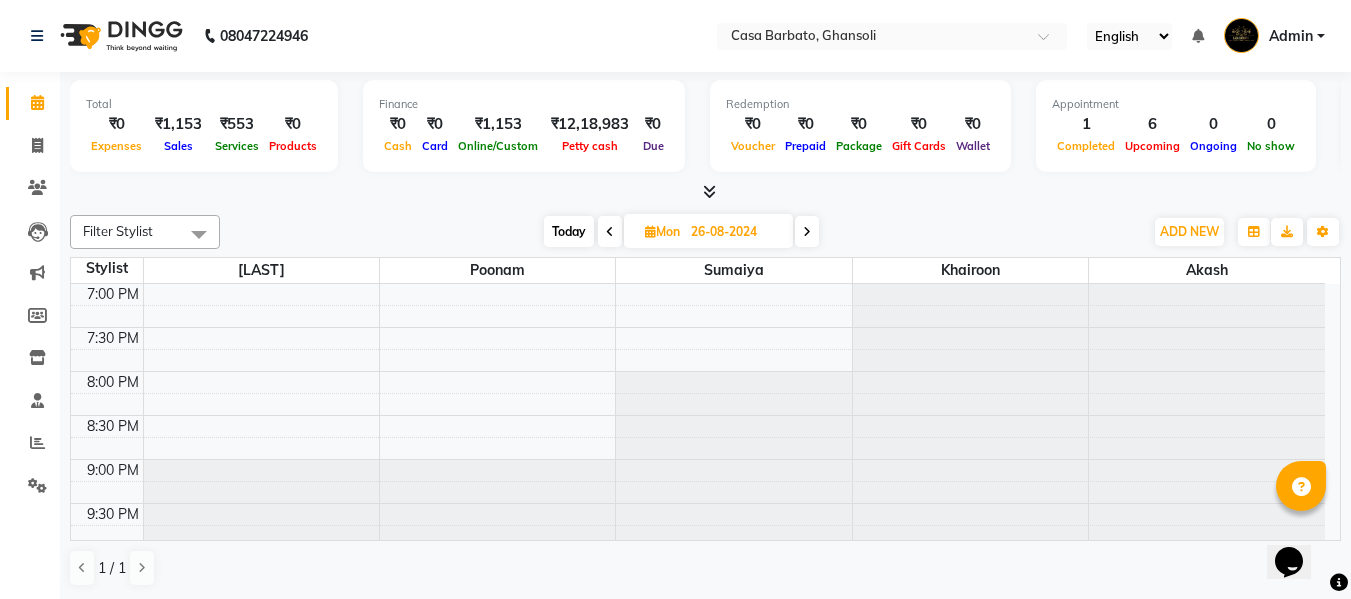 click at bounding box center [807, 232] 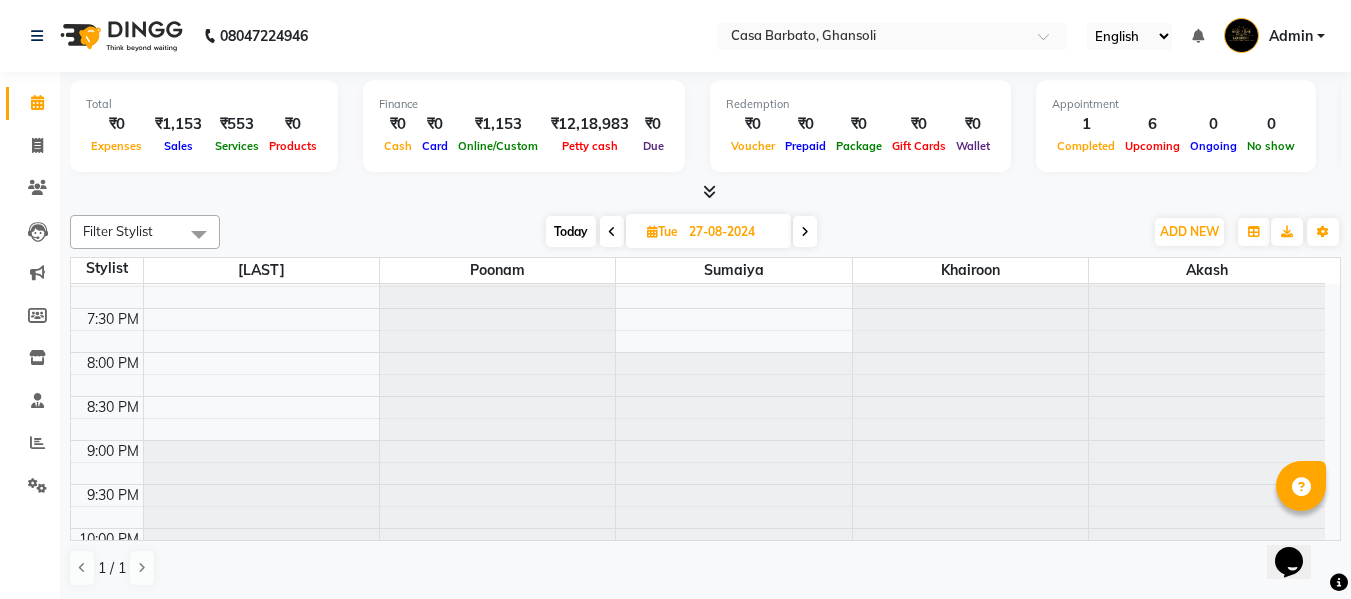 scroll, scrollTop: 1063, scrollLeft: 0, axis: vertical 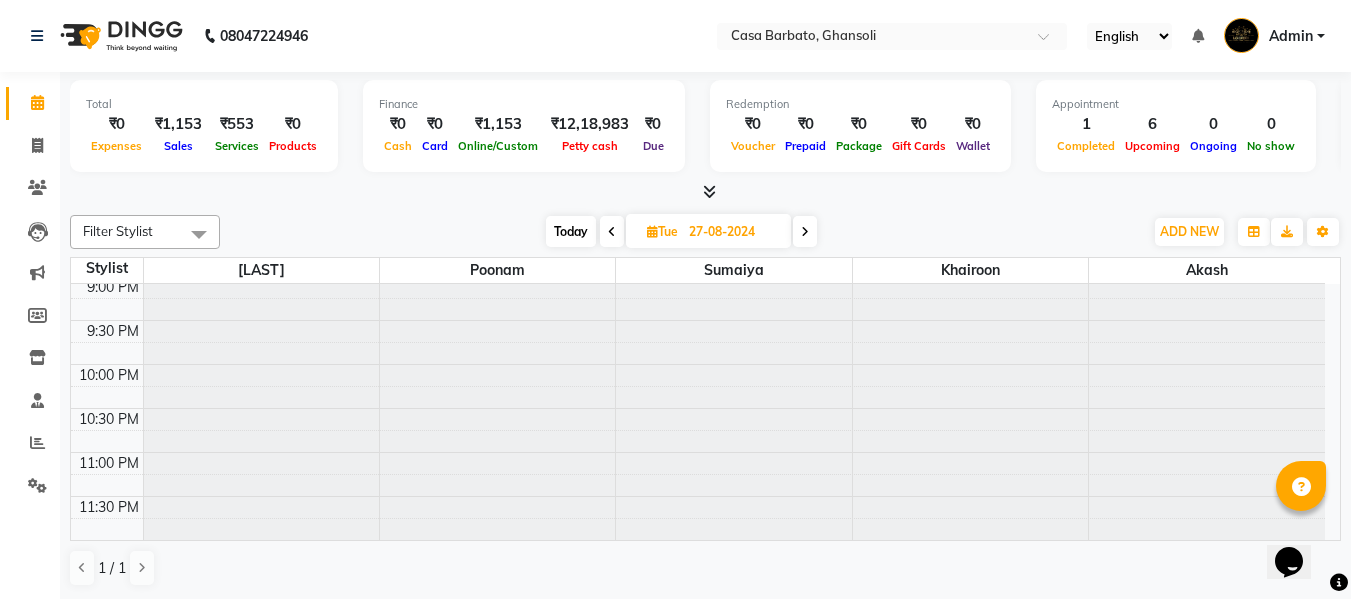 click at bounding box center (805, 232) 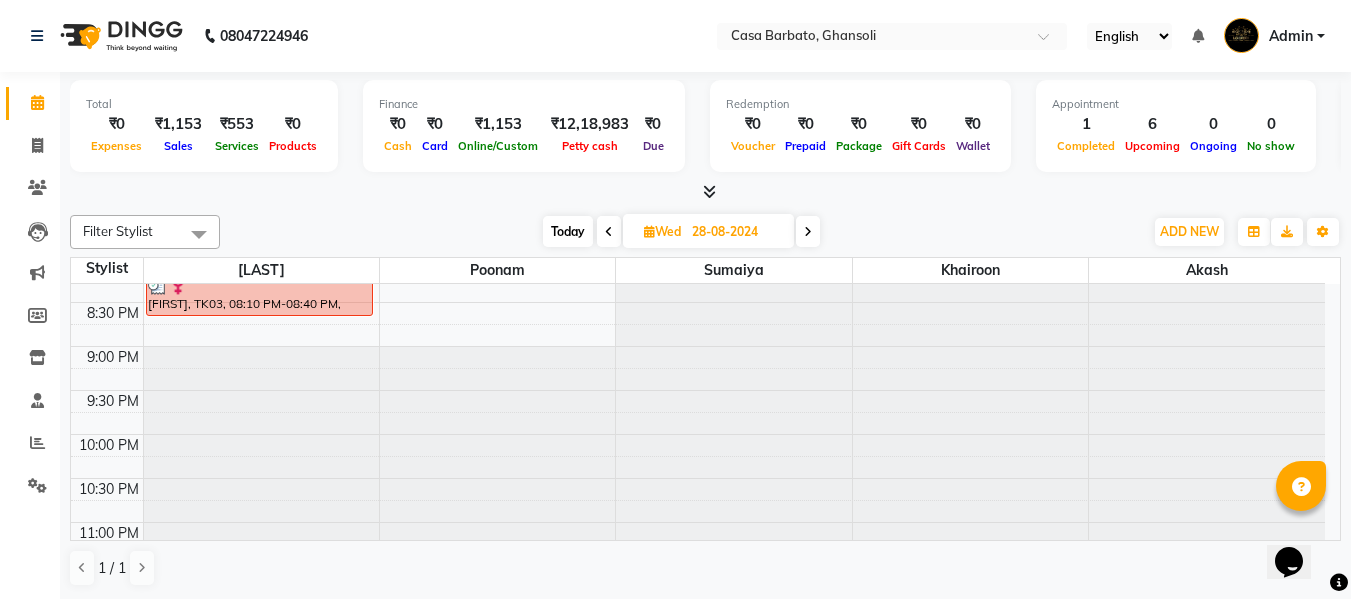scroll, scrollTop: 1006, scrollLeft: 0, axis: vertical 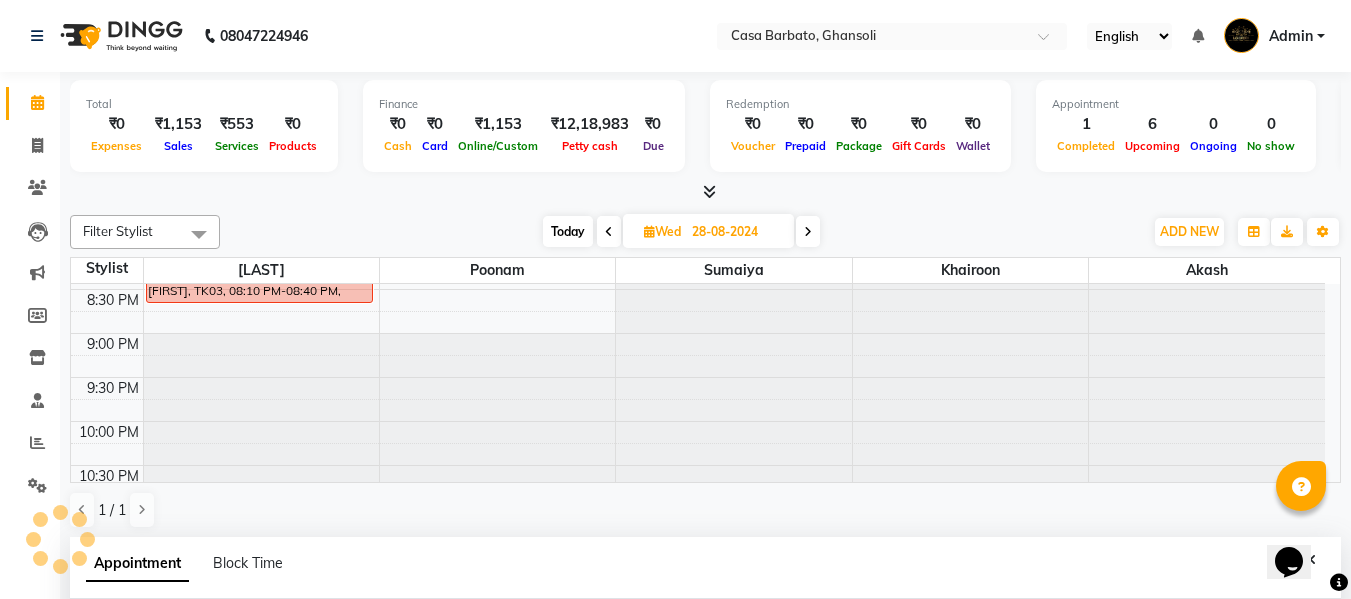 click on "Filter Stylist Select All [FIRST] [LAST] [FIRST] [LAST] [FIRST] [LAST] [FIRST] [LAST] Today  Wed 28-08-2024 Toggle Dropdown Add Appointment Add Invoice Add Expense Add Attendance Add Client Add Transaction Toggle Dropdown Add Appointment Add Invoice Add Expense Add Attendance Add Client ADD NEW Toggle Dropdown Add Appointment Add Invoice Add Expense Add Attendance Add Client Add Transaction Filter Stylist Select All [FIRST] [LAST] [FIRST] [LAST] [FIRST] [LAST] [FIRST] [LAST] Group By  Staff View   Room View  View as Vertical  Vertical - Week View  Horizontal  Horizontal - Week View  List  Toggle Dropdown Calendar Settings Manage Tags   Arrange Stylists   Reset Stylists  Full Screen  Show Available Stylist  Appointment Form Zoom 100% Staff/Room Display Count 5 Stylist [FIRST] [LAST] [FIRST] [LAST] [FIRST] [LAST] [FIRST] [LAST] [FIRST] [LAST] 9:00 AM 9:30 AM 10:00 AM 10:30 AM 11:00 AM 11:30 AM 12:00 PM 12:30 PM 1:00 PM 1:30 PM 2:00 PM 2:30 PM 3:00 PM 3:30 PM 4:00 PM 4:30 PM 5:00 PM 5:30 PM 6:00 PM 6:30 PM 7:00 PM 7:30 PM 8:00 PM 8:30 PM 9:00 PM 9:30 PM 10:00 PM 10:30 PM 11:00 PM" 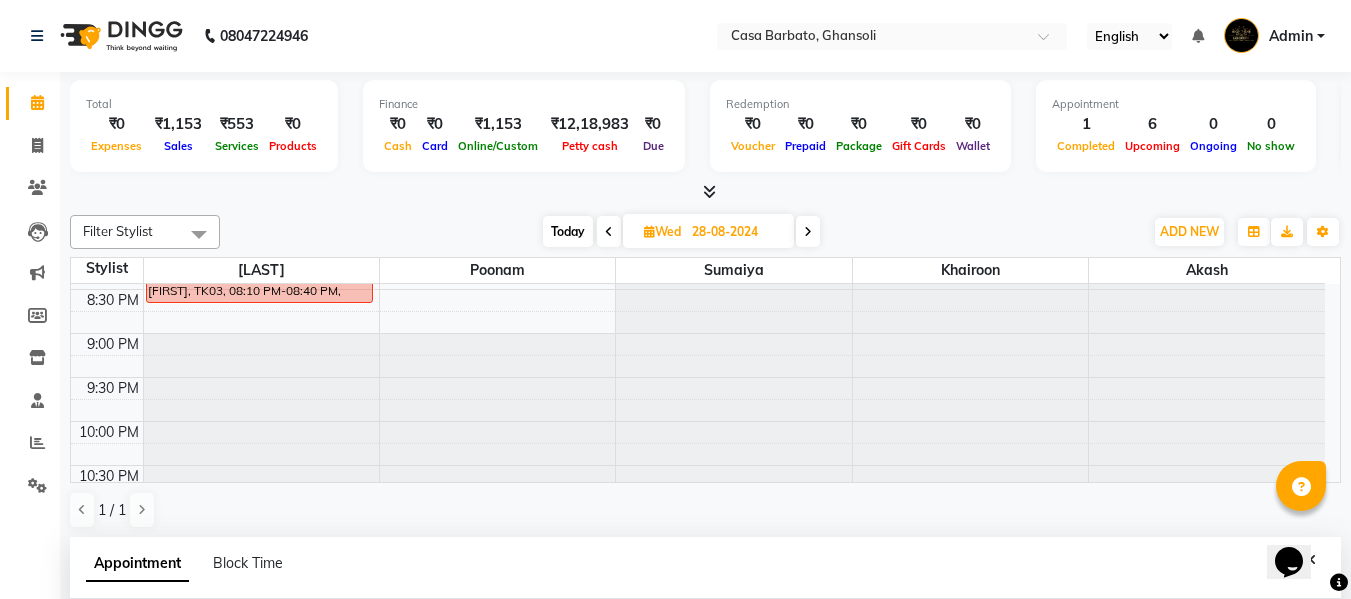 scroll, scrollTop: 393, scrollLeft: 0, axis: vertical 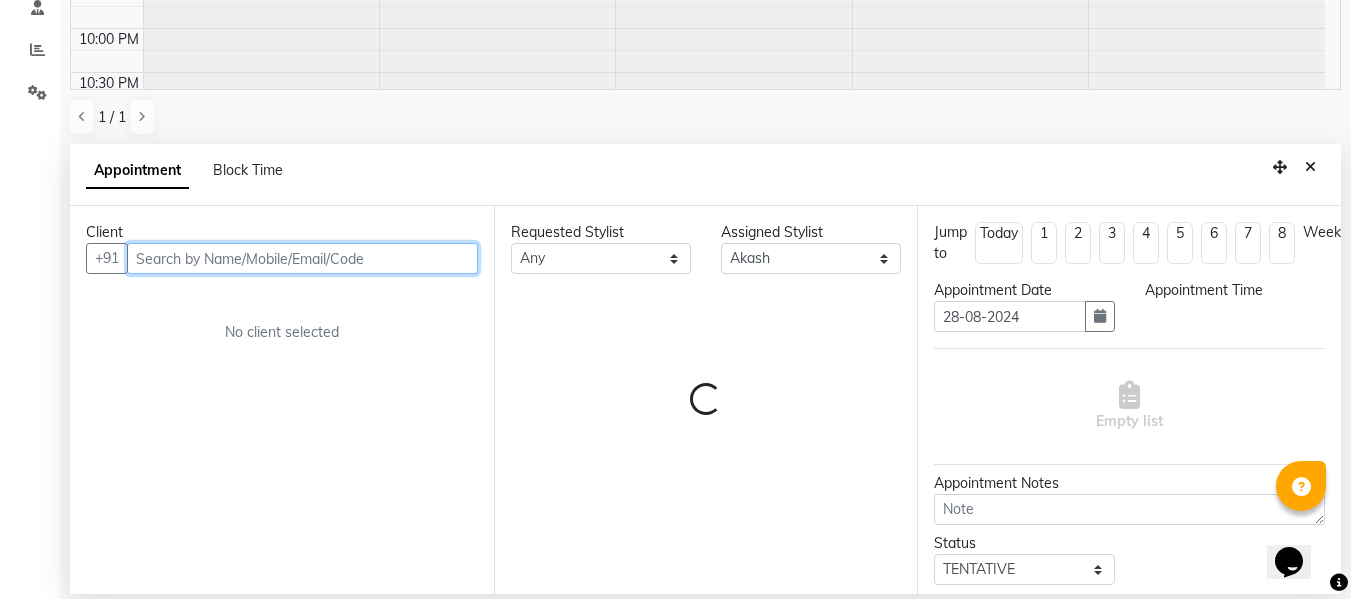 select on "1215" 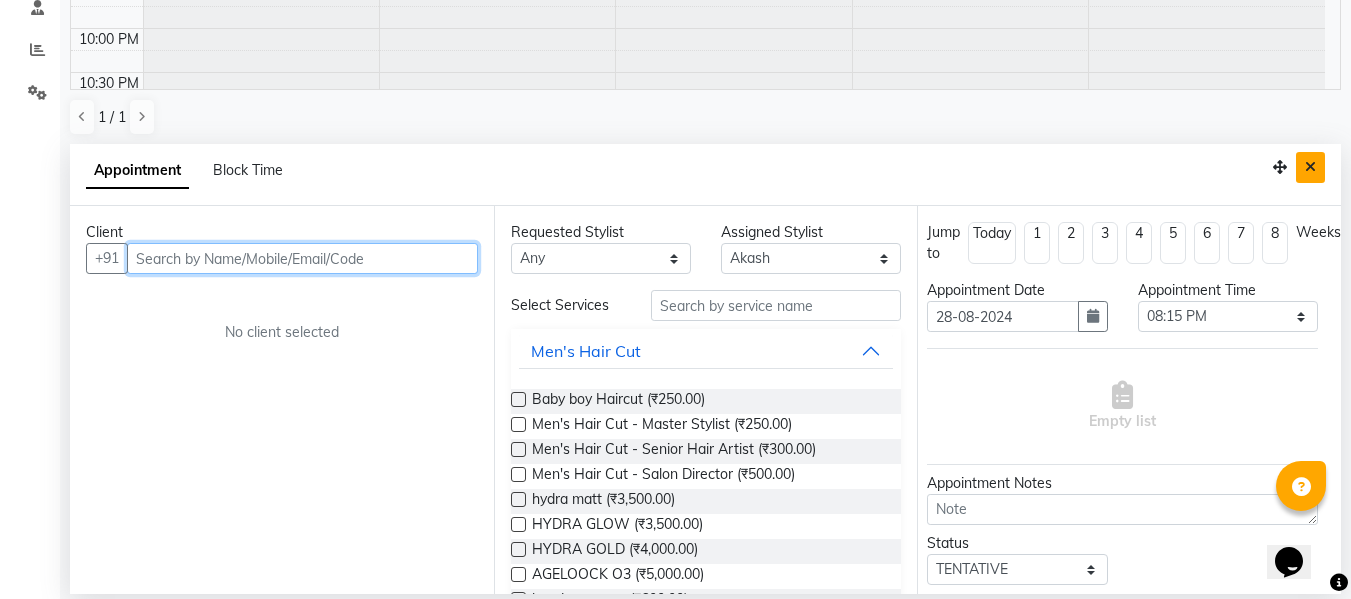 drag, startPoint x: 1324, startPoint y: 287, endPoint x: 1297, endPoint y: 178, distance: 112.29426 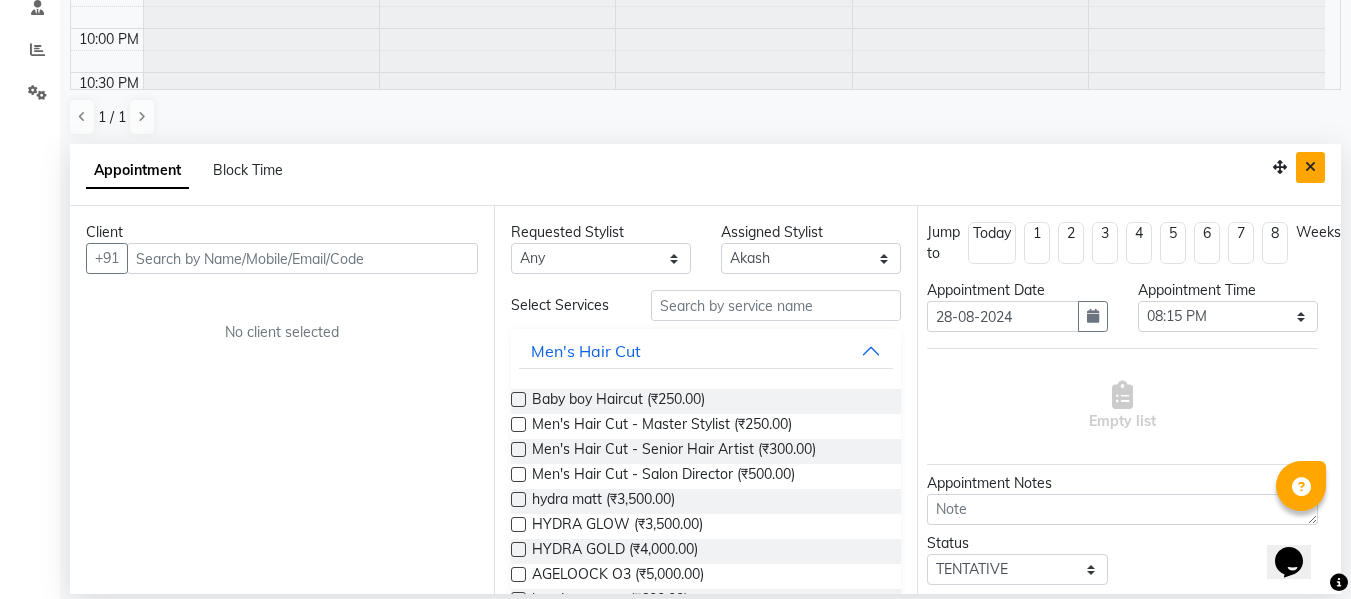 click at bounding box center (1310, 167) 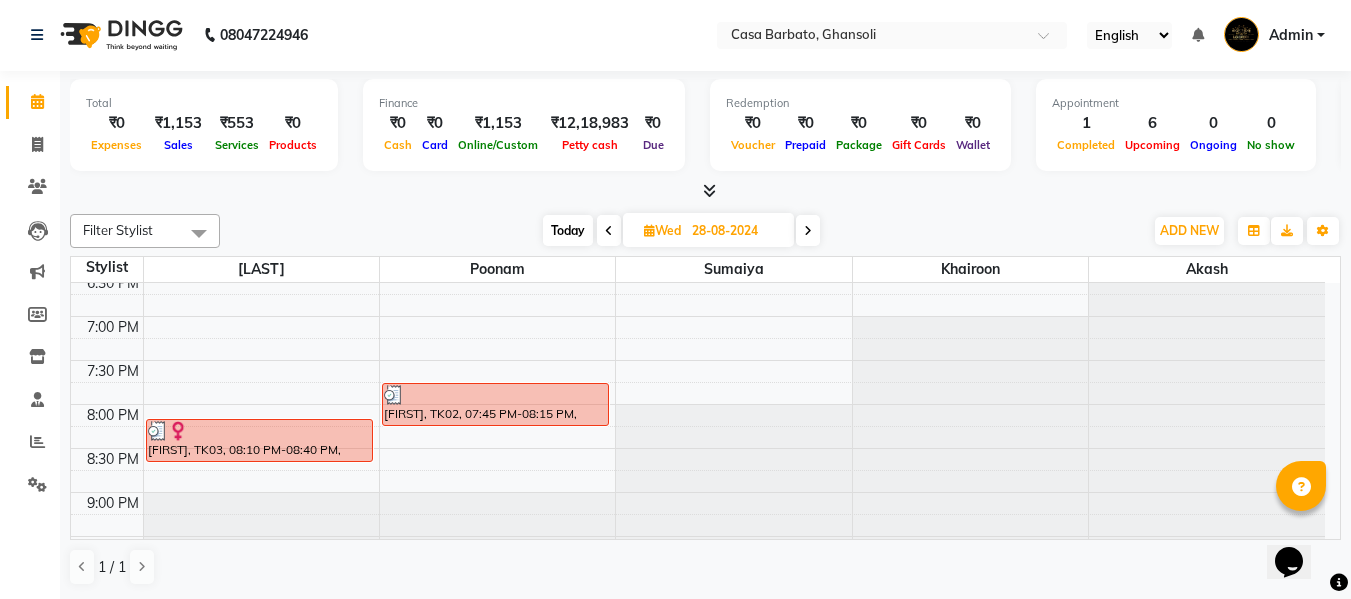 scroll, scrollTop: 806, scrollLeft: 0, axis: vertical 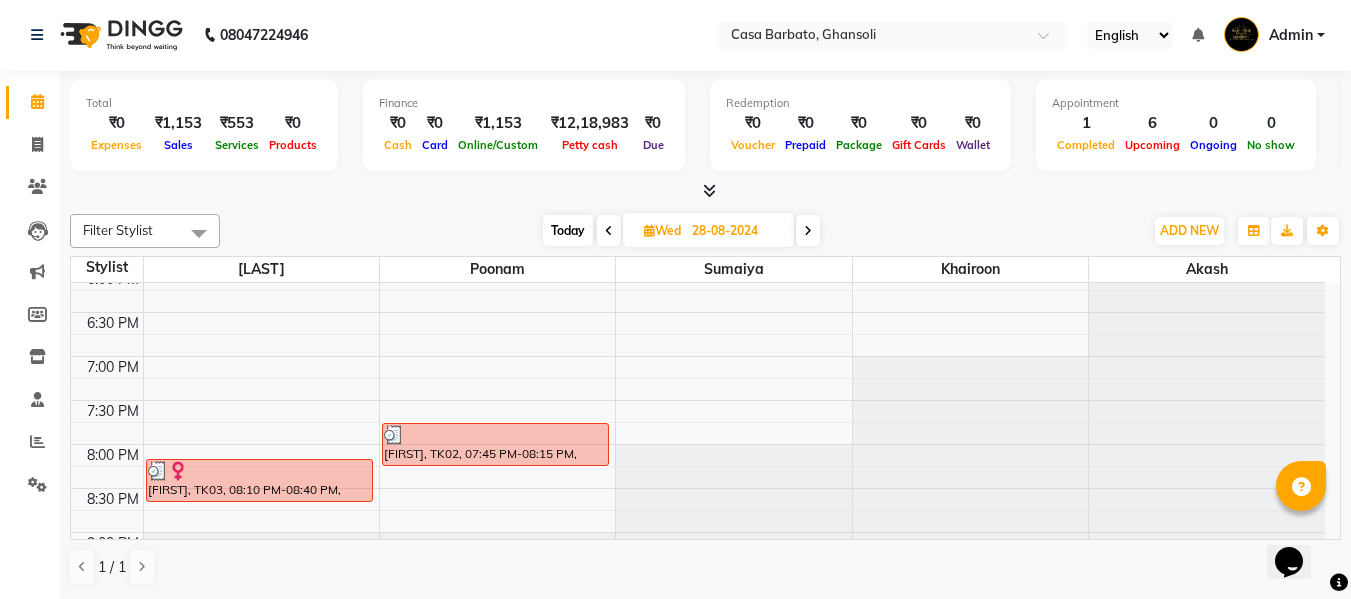 click at bounding box center [808, 230] 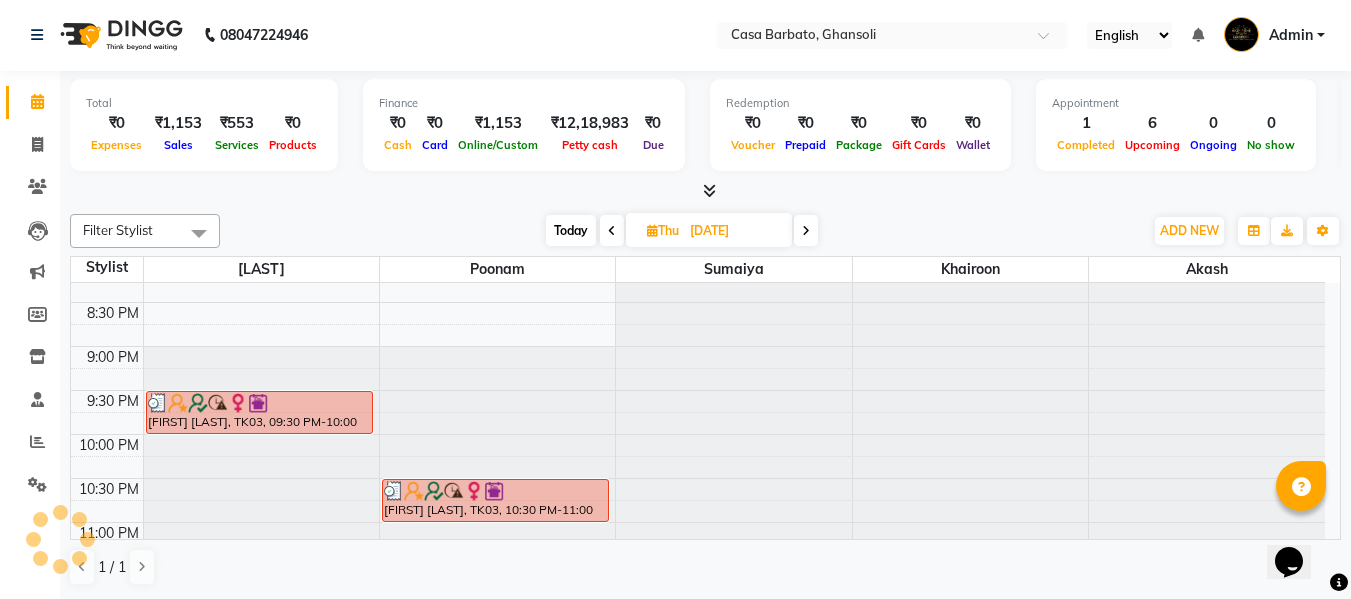 scroll, scrollTop: 1063, scrollLeft: 0, axis: vertical 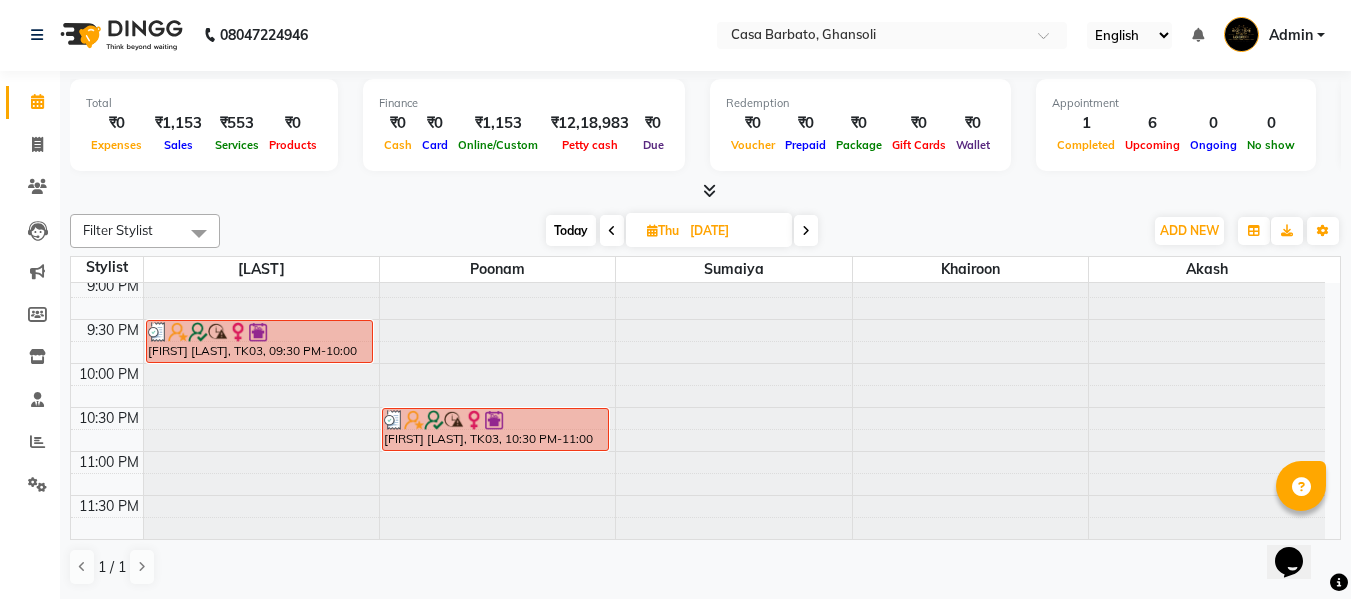 click at bounding box center [652, 230] 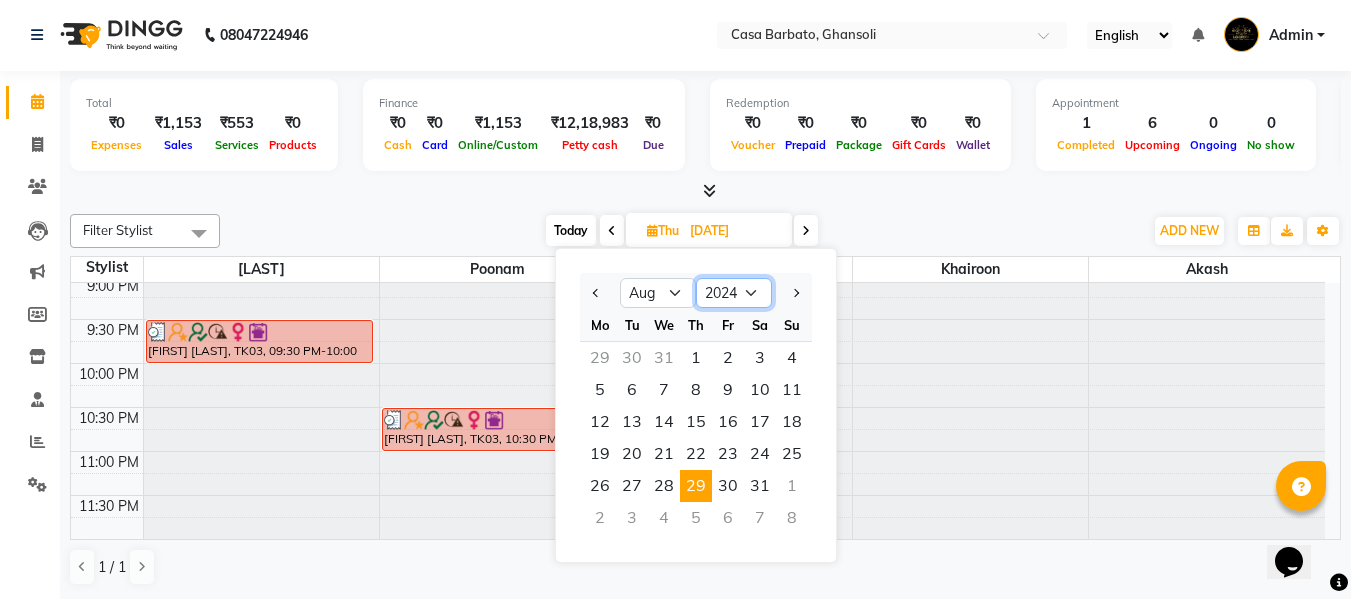 click on "2014 2015 2016 2017 2018 2019 2020 2021 2022 2023 2024 2025 2026 2027 2028 2029 2030 2031 2032 2033 2034" at bounding box center [734, 293] 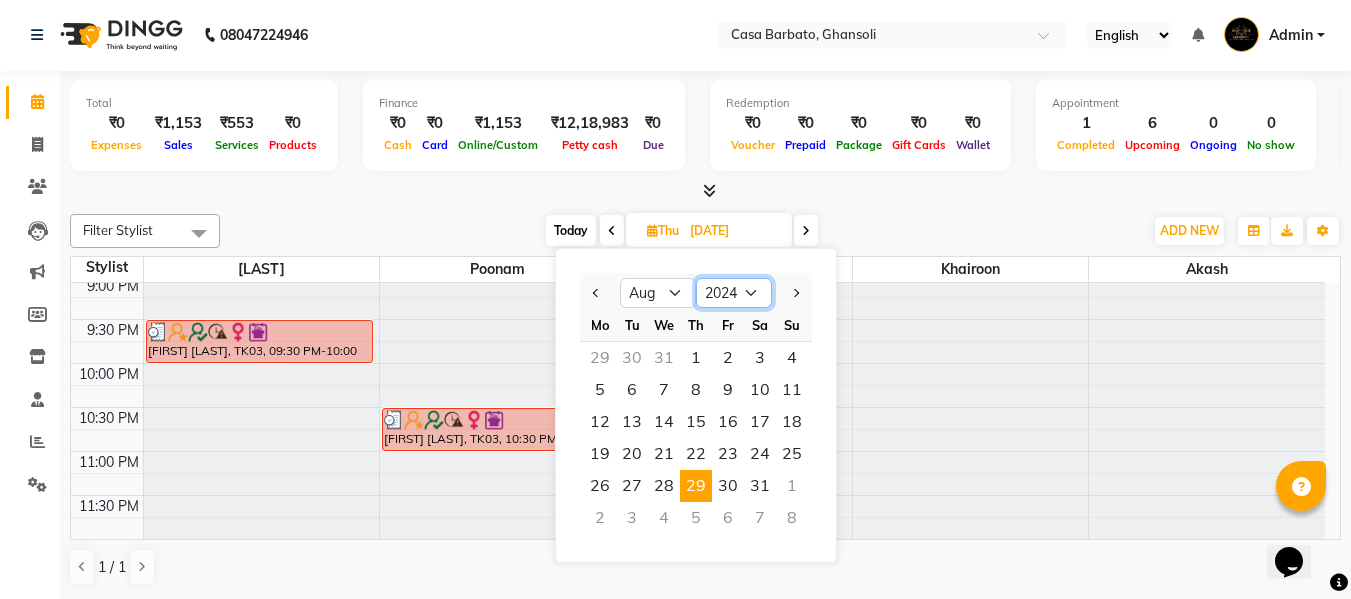 select on "2025" 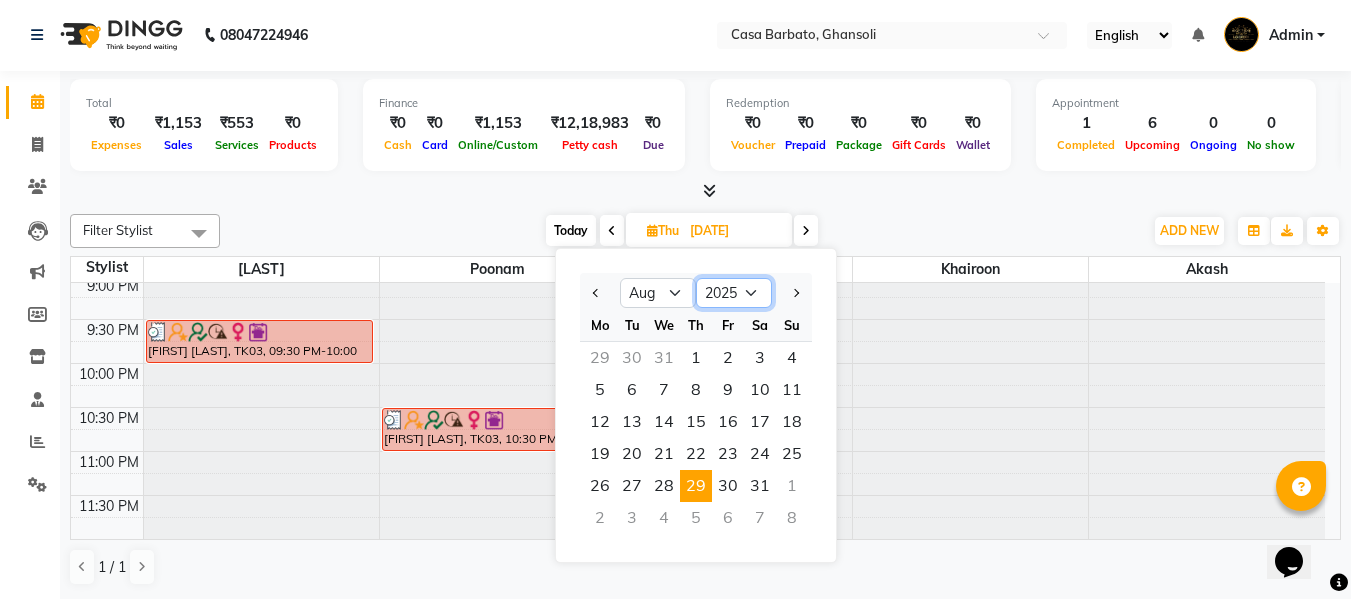 click on "2014 2015 2016 2017 2018 2019 2020 2021 2022 2023 2024 2025 2026 2027 2028 2029 2030 2031 2032 2033 2034" at bounding box center [734, 293] 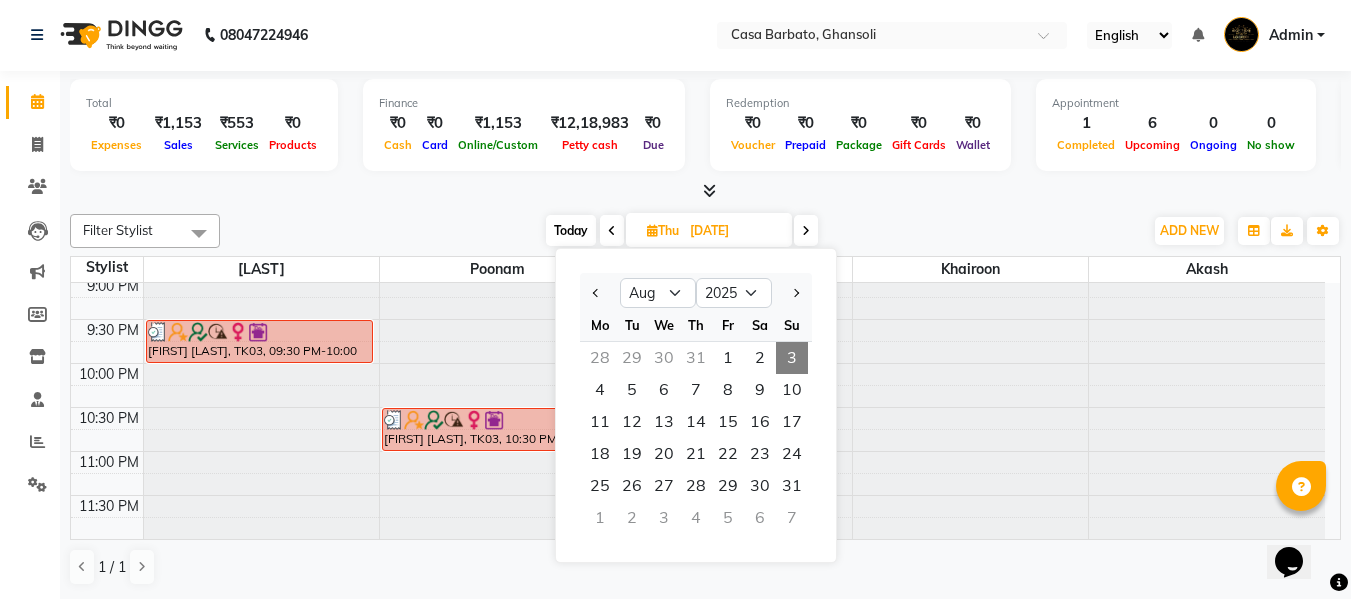 click on "3" at bounding box center [792, 358] 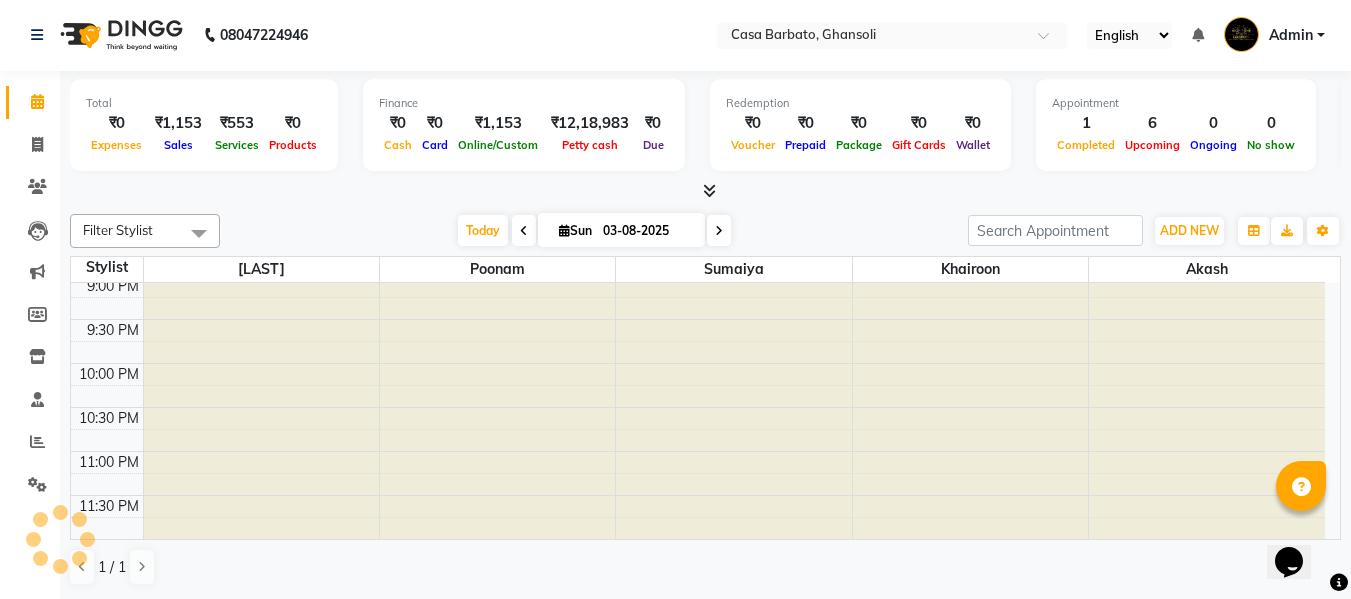 scroll, scrollTop: 353, scrollLeft: 0, axis: vertical 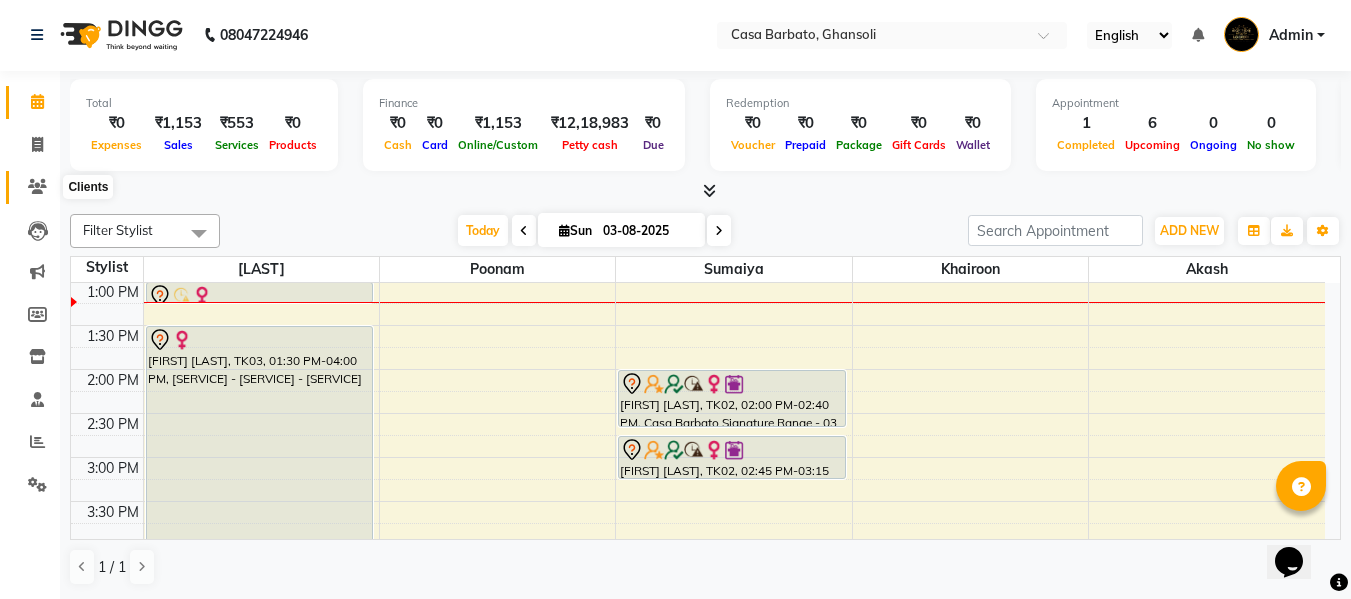 click 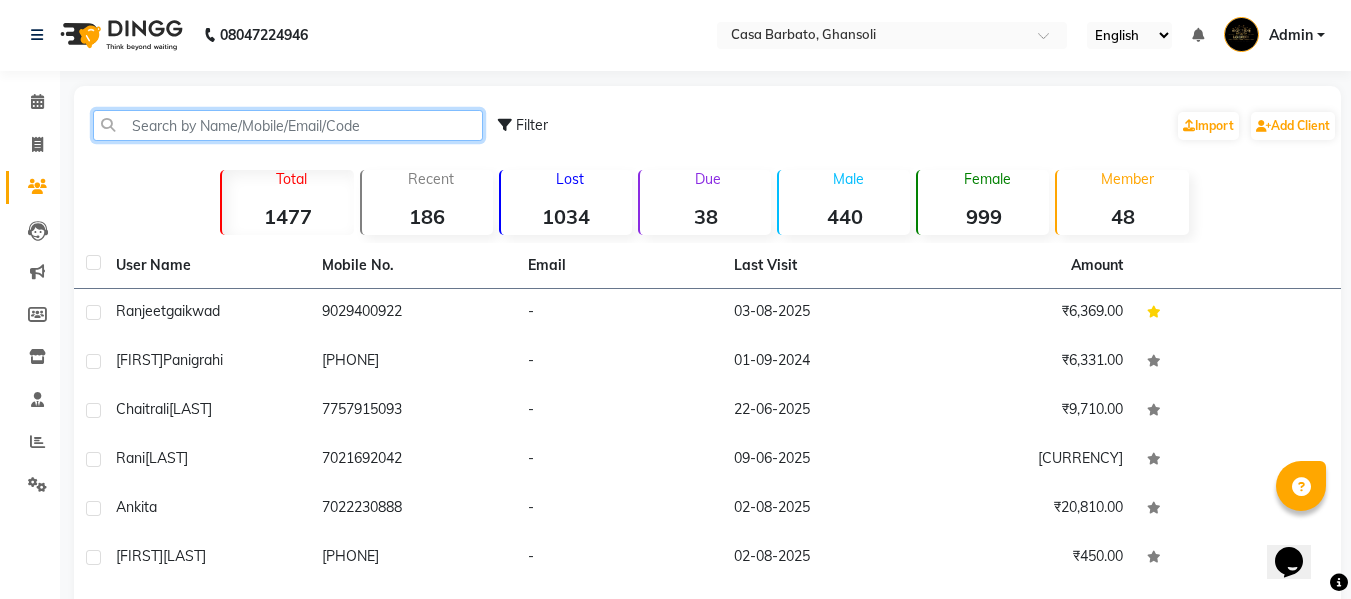 click 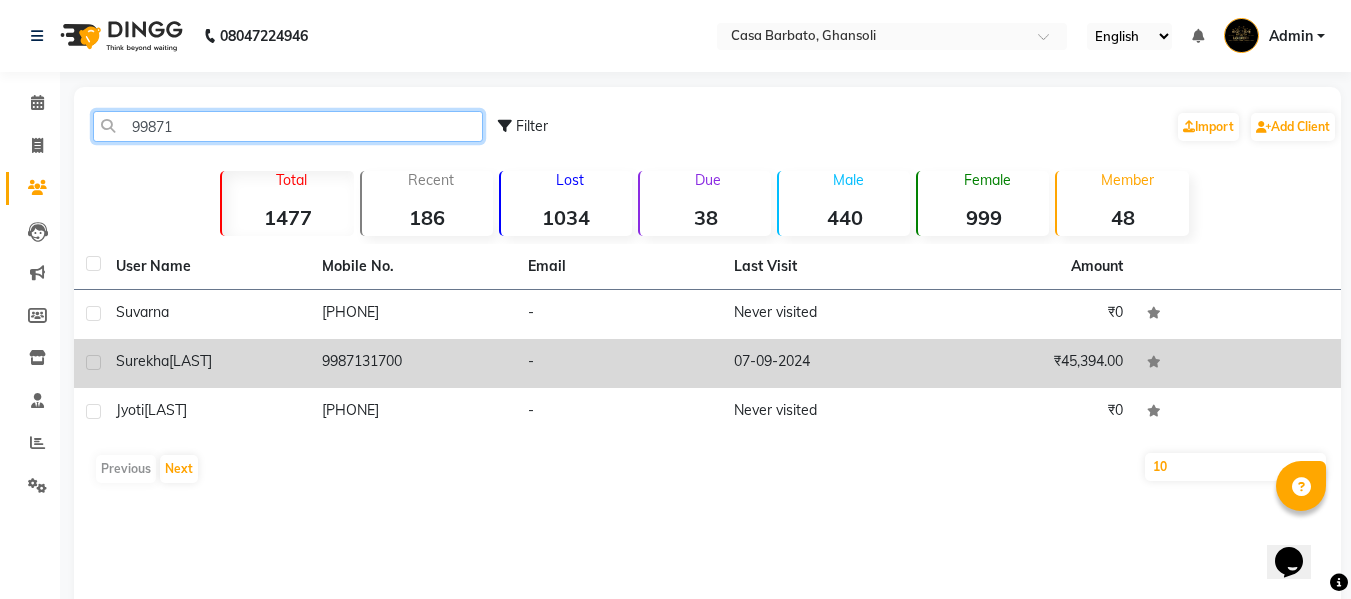 type on "99871" 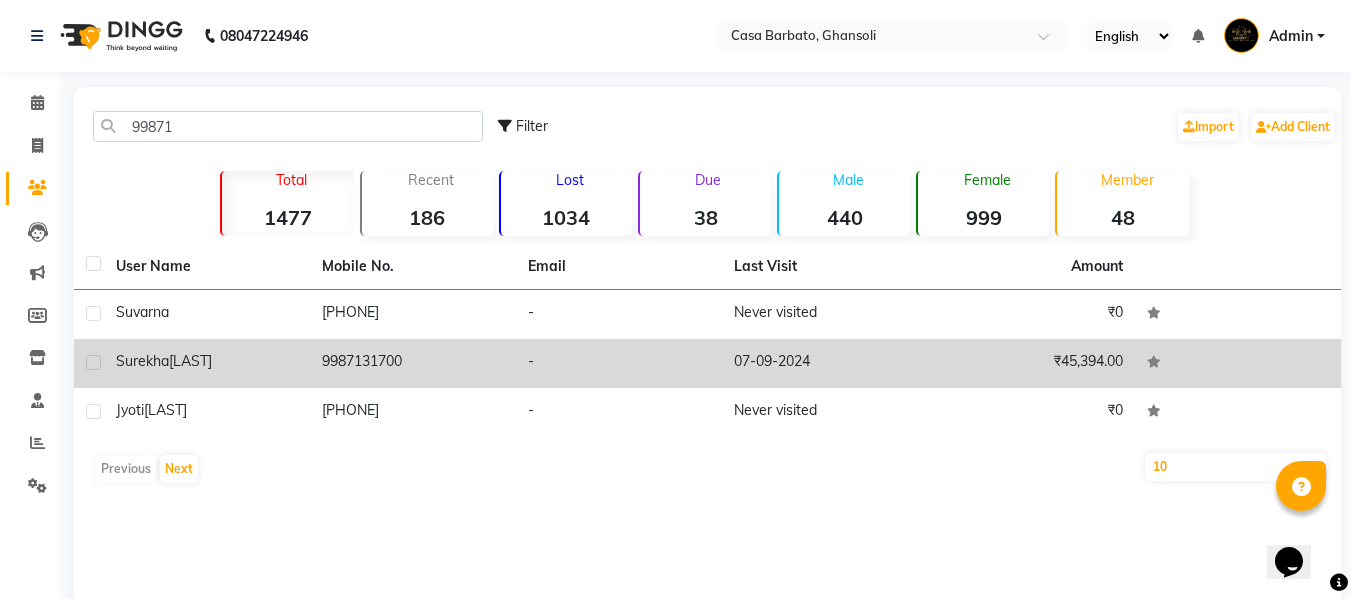 click on "[FIRST] [LAST]" 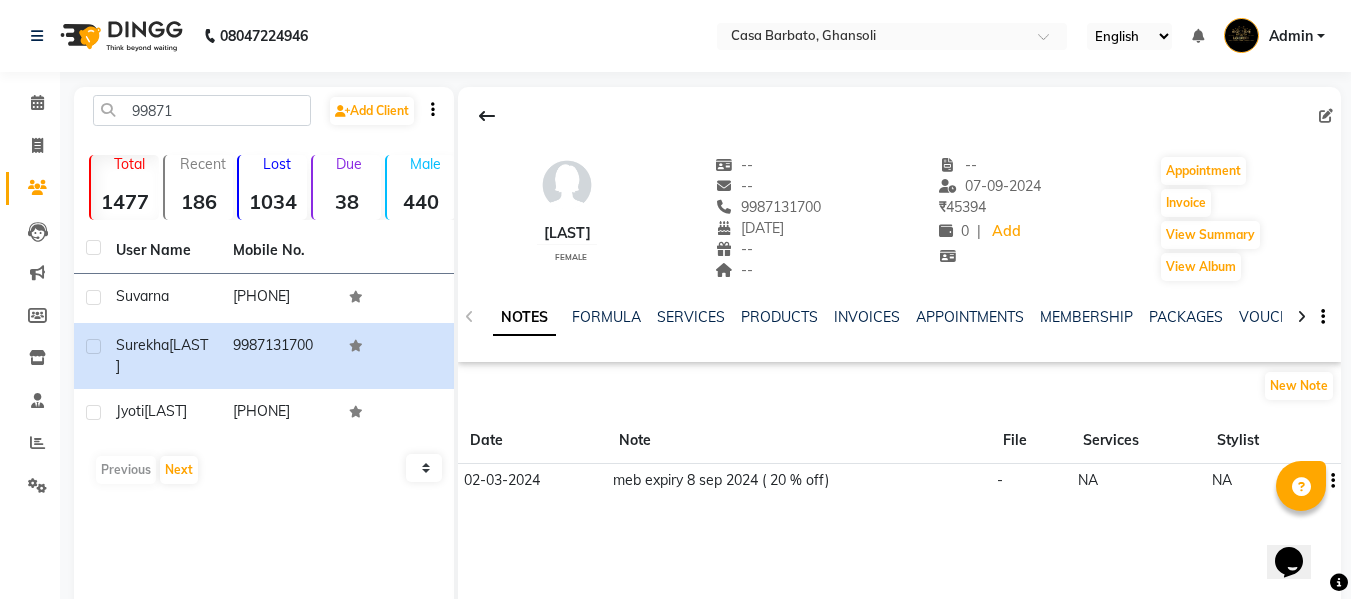click on "SERVICES" 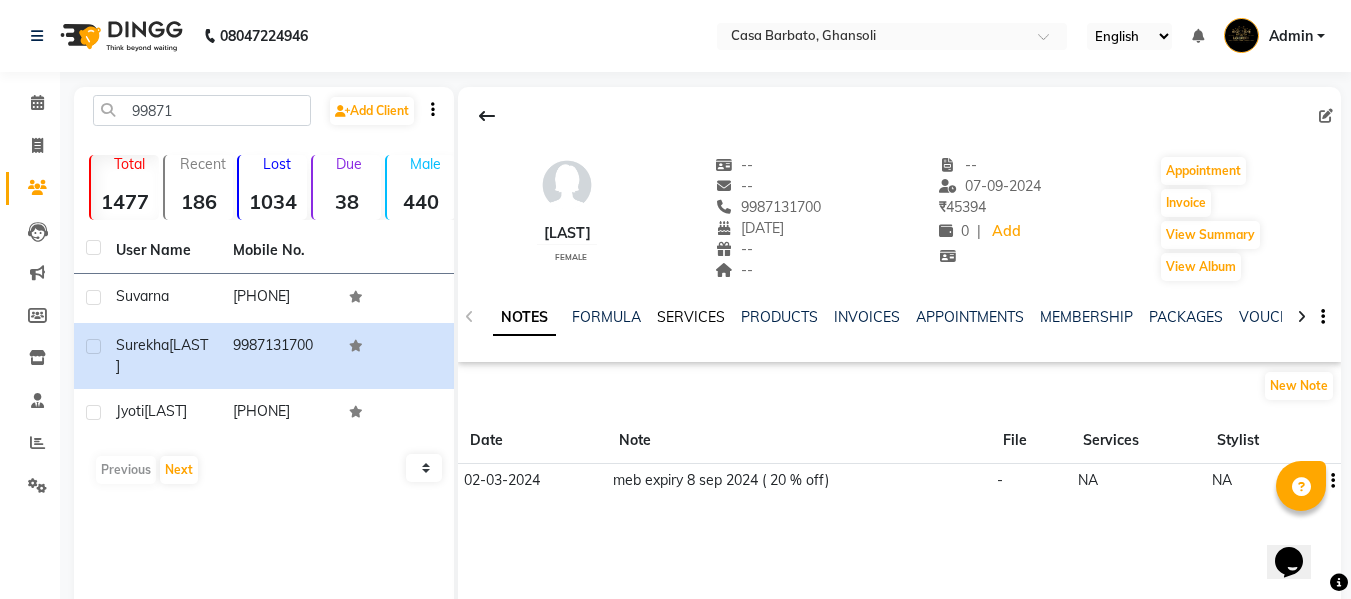 click on "SERVICES" 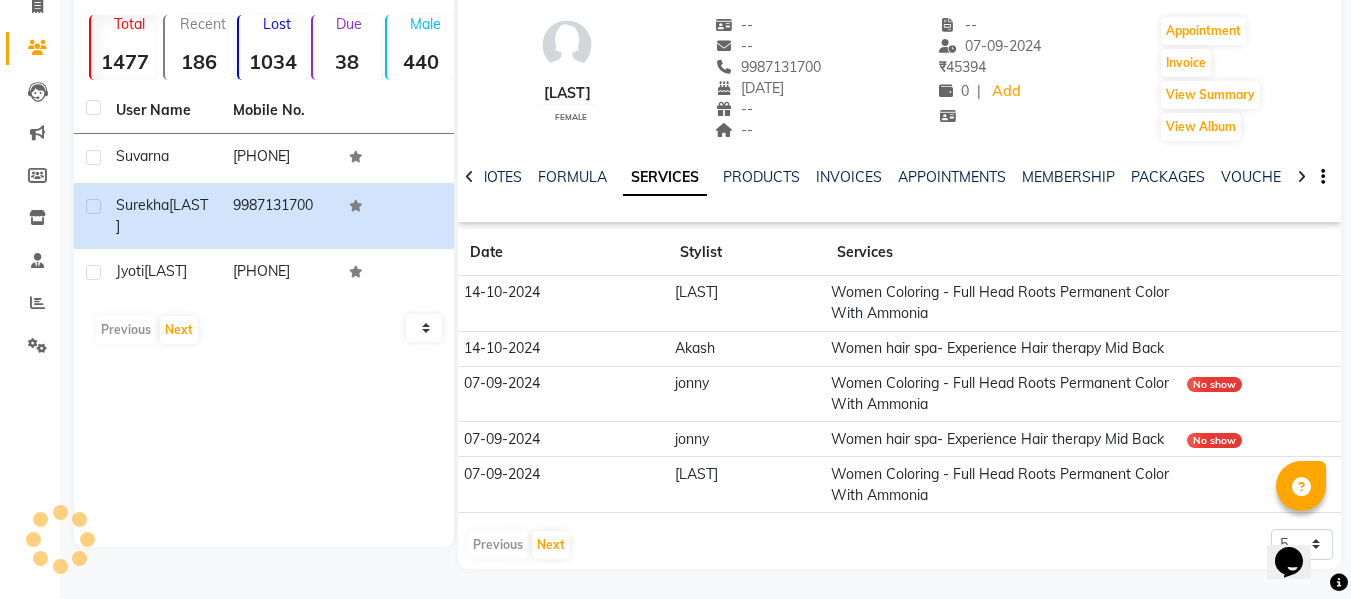 scroll, scrollTop: 182, scrollLeft: 0, axis: vertical 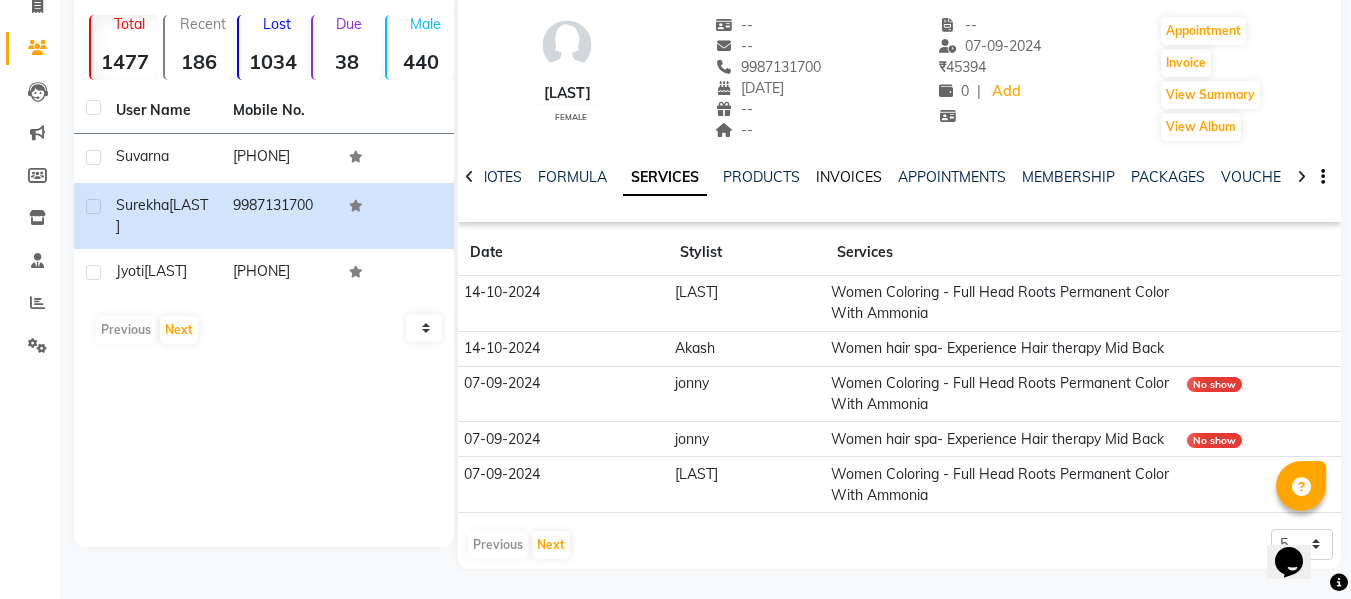 click on "INVOICES" 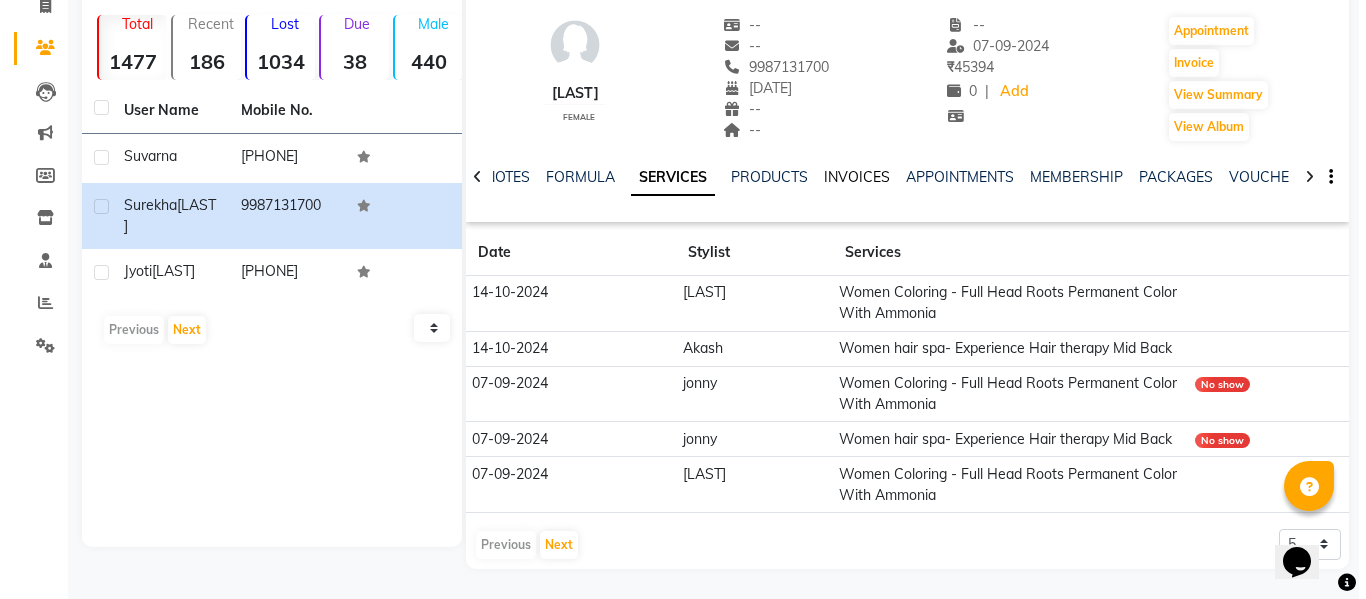 scroll, scrollTop: 118, scrollLeft: 0, axis: vertical 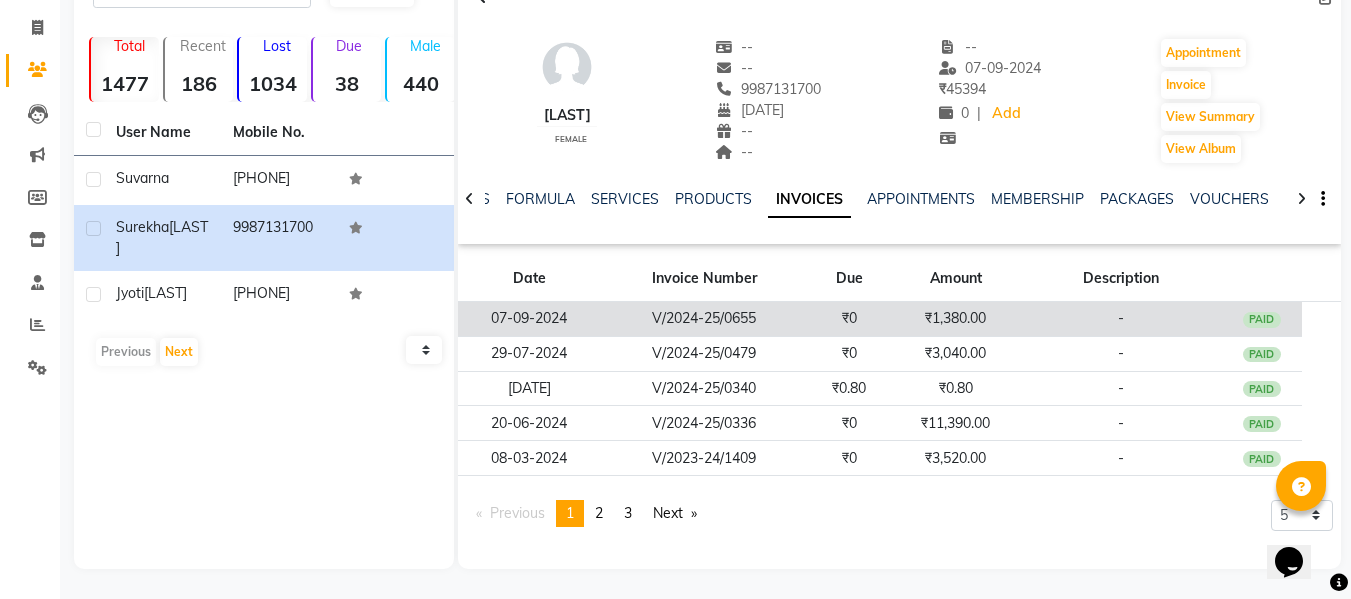 click on "₹0" 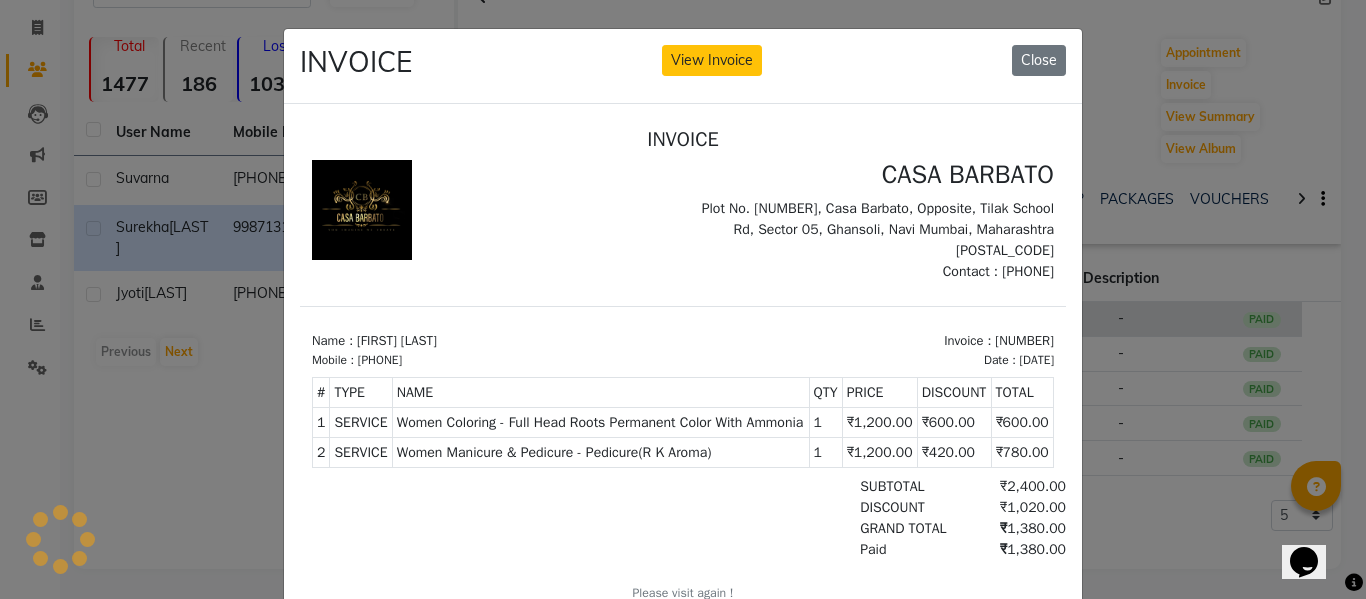 scroll, scrollTop: 0, scrollLeft: 0, axis: both 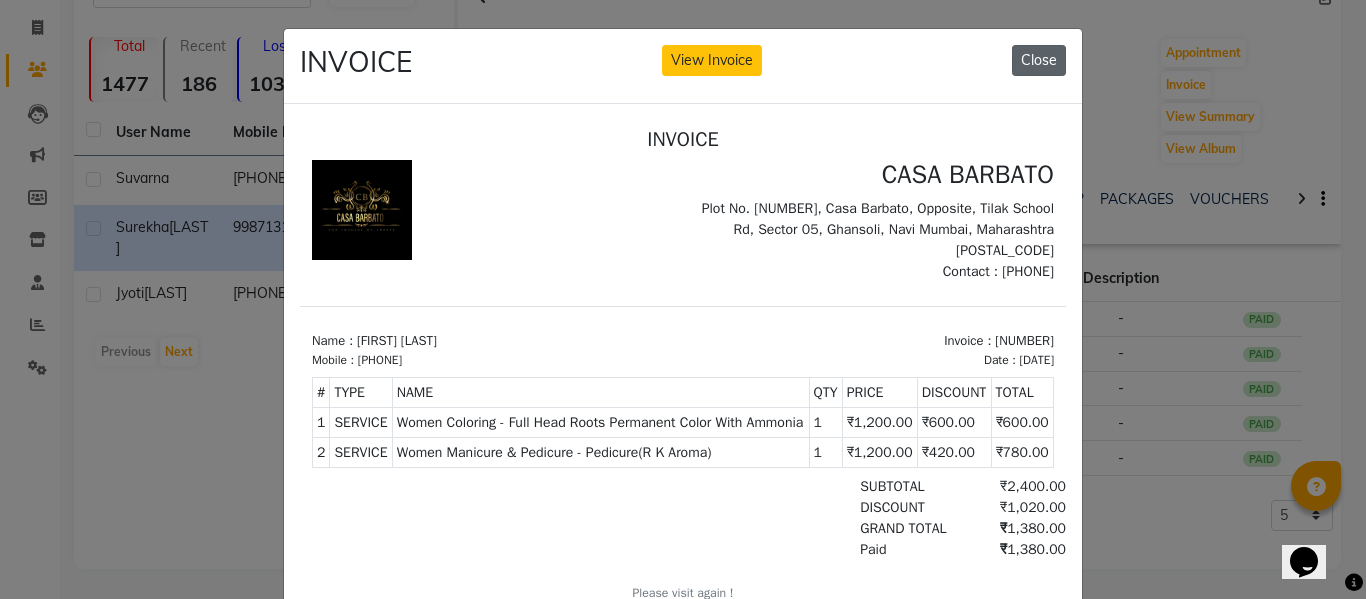 click on "Close" 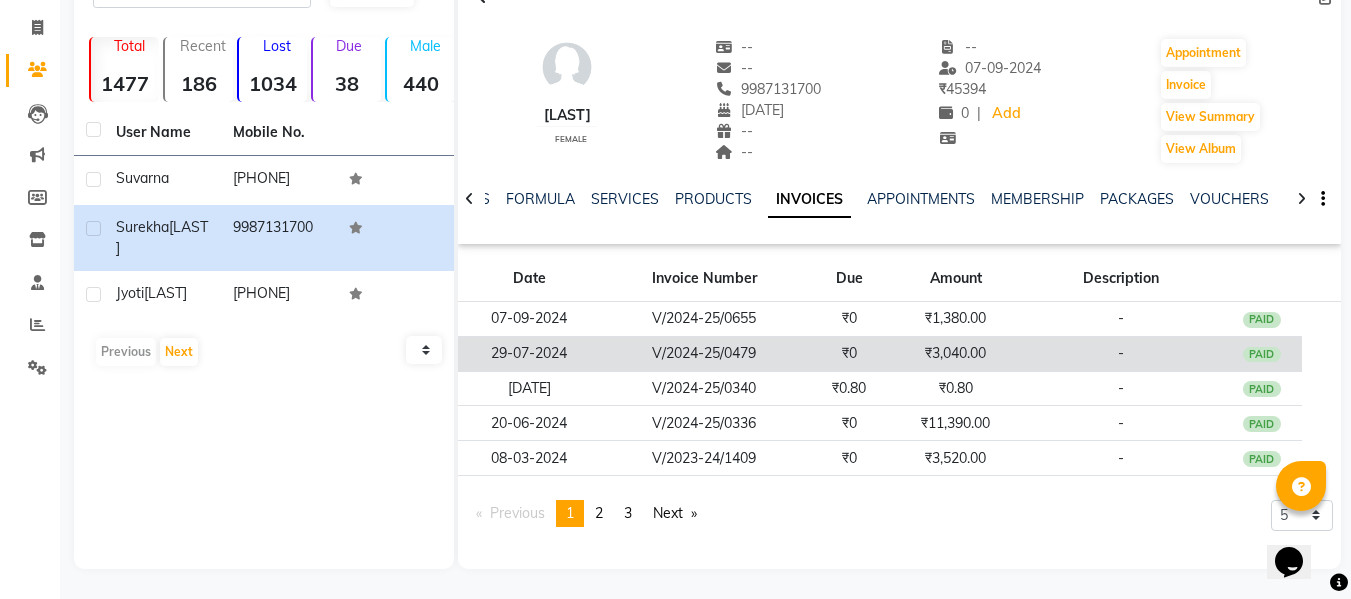 click on "V/2024-25/0479" 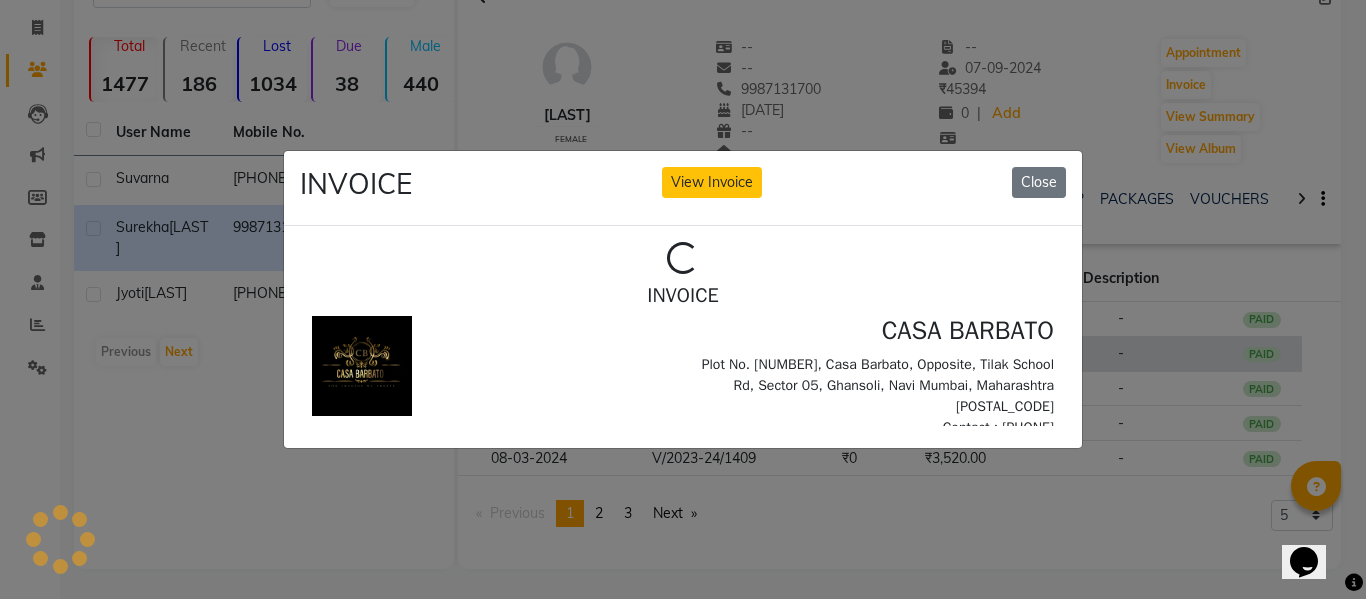 scroll, scrollTop: 0, scrollLeft: 0, axis: both 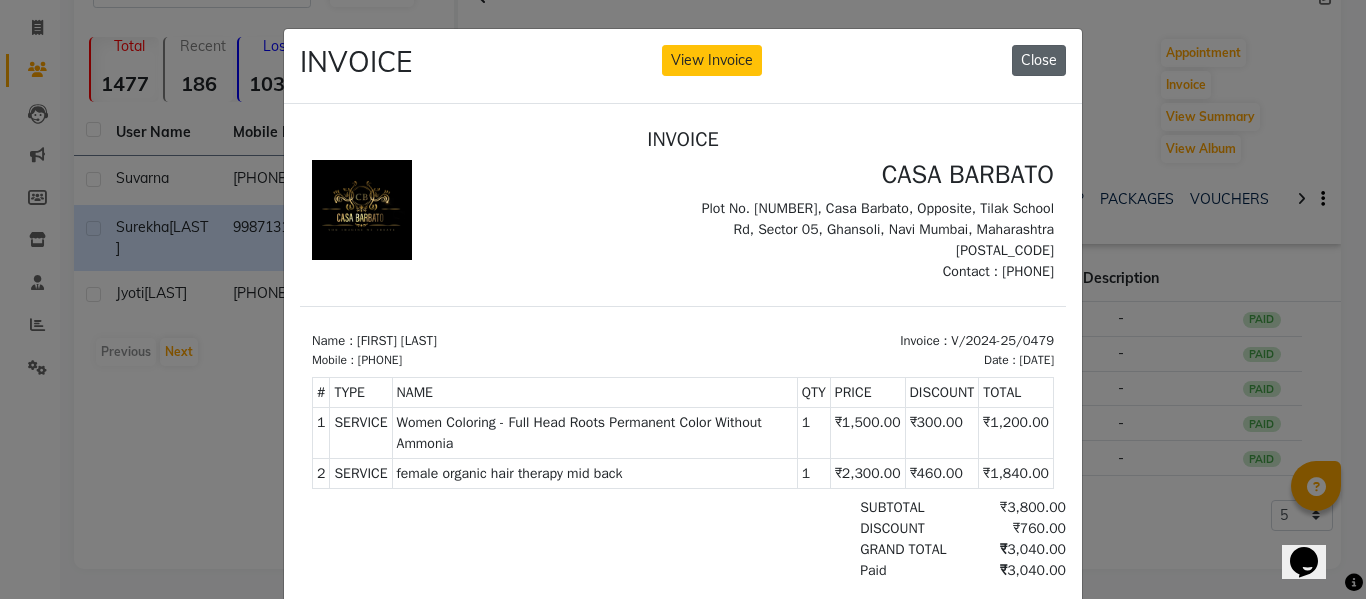 click on "Close" 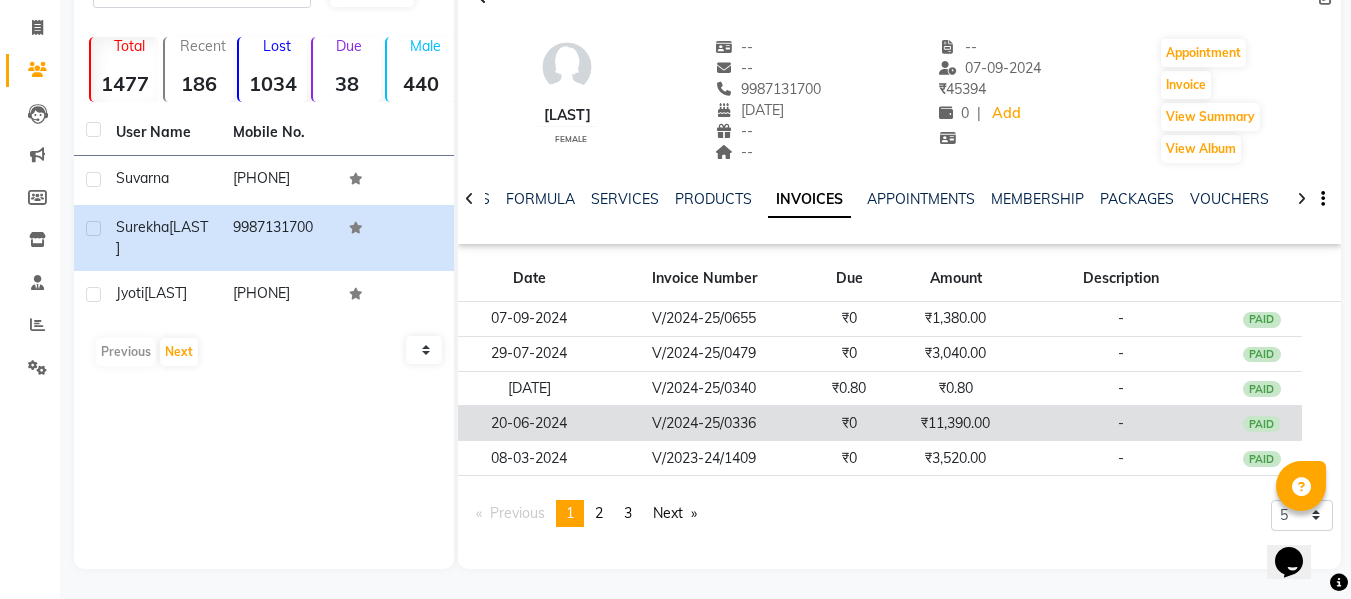 click on "V/2024-25/0336" 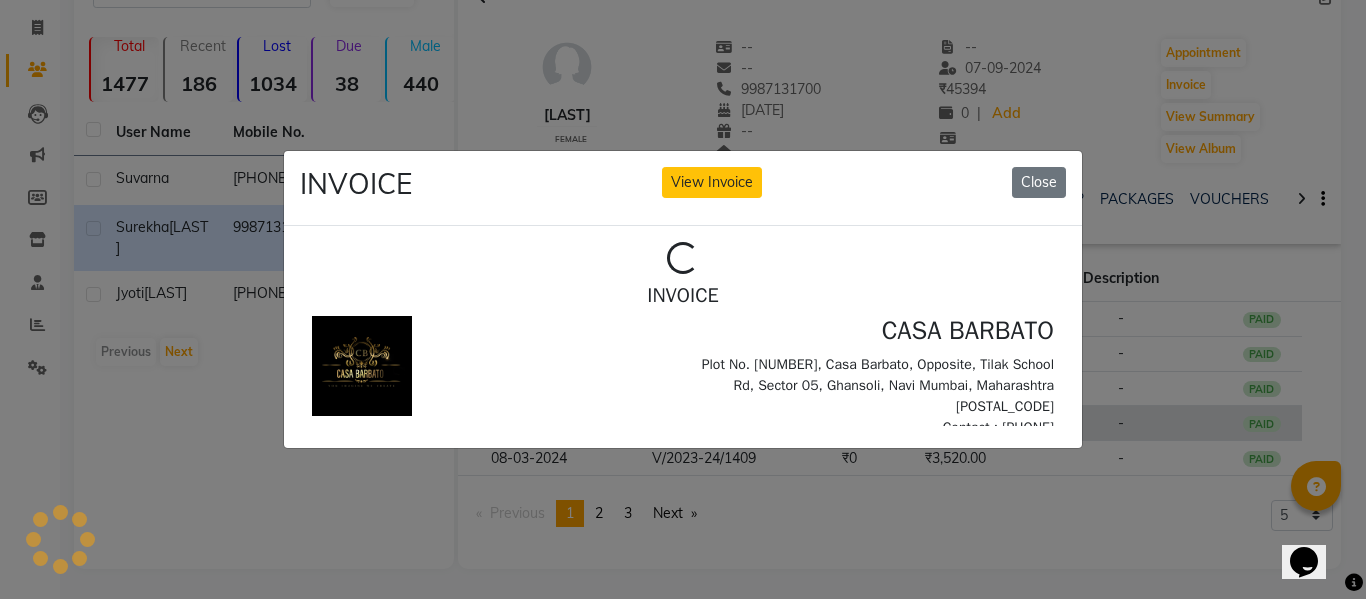 scroll, scrollTop: 0, scrollLeft: 0, axis: both 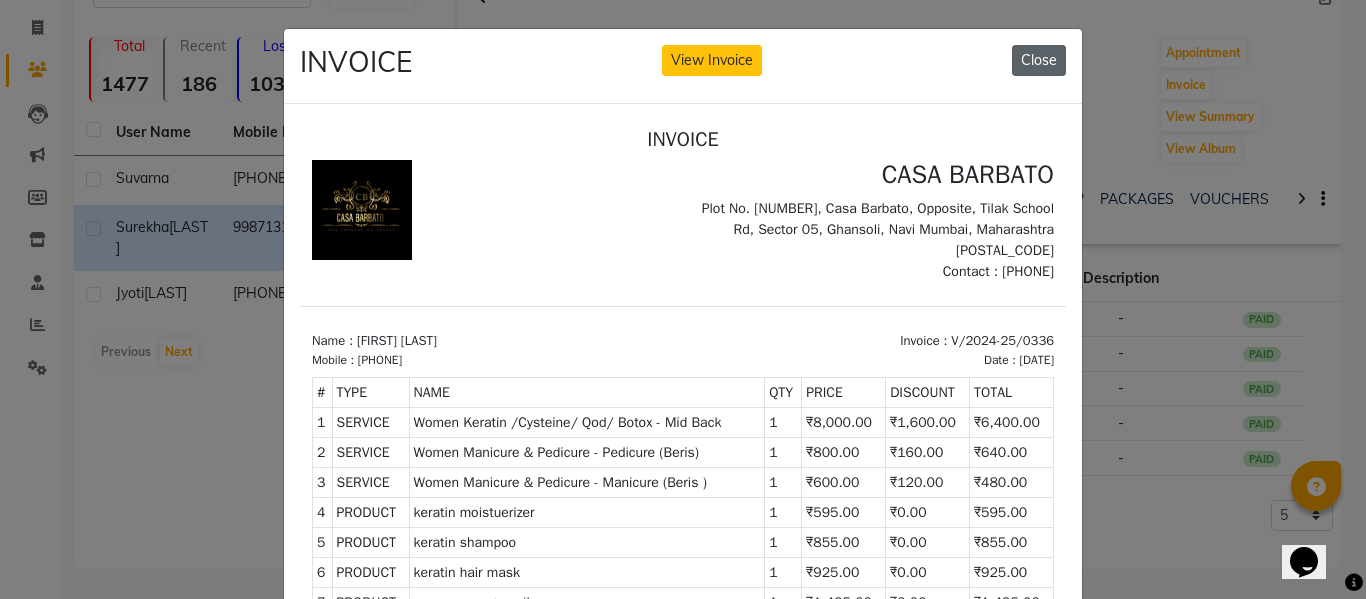 click on "Close" 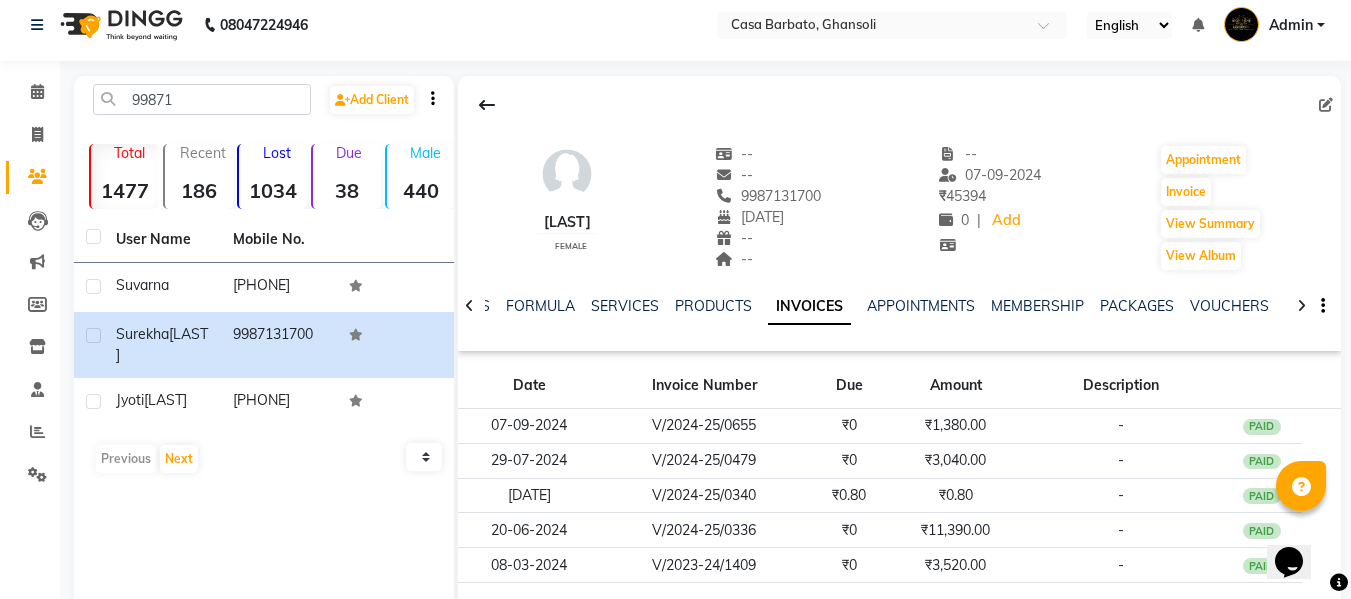 scroll, scrollTop: 0, scrollLeft: 0, axis: both 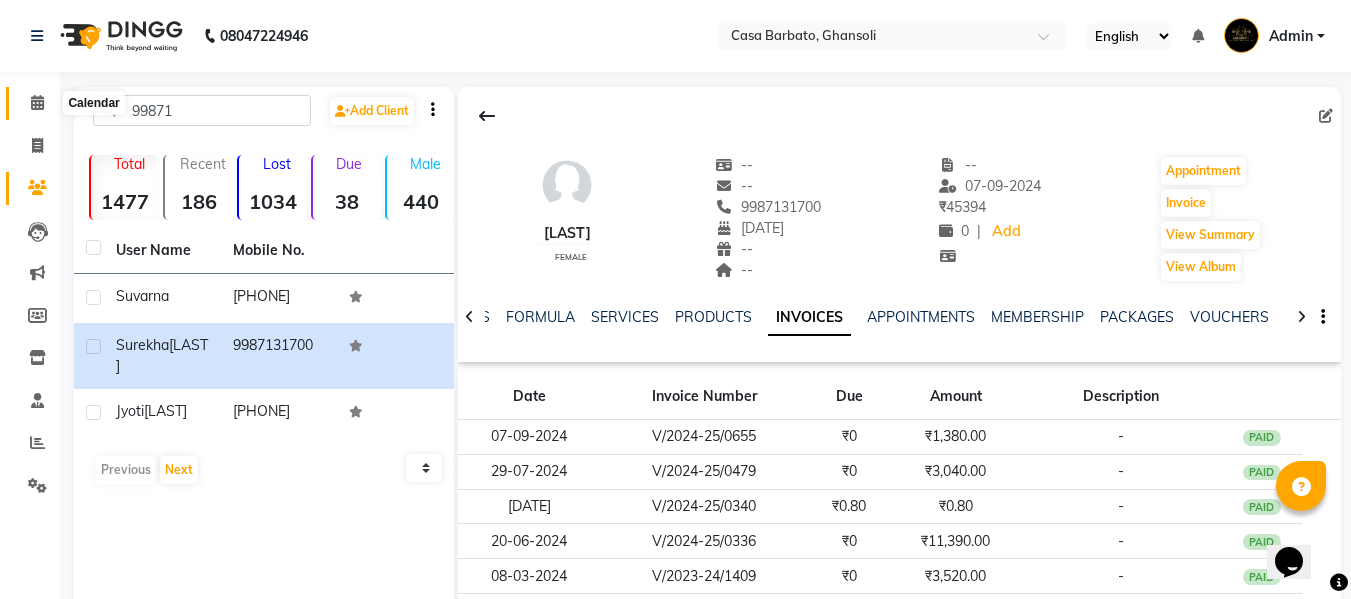 click 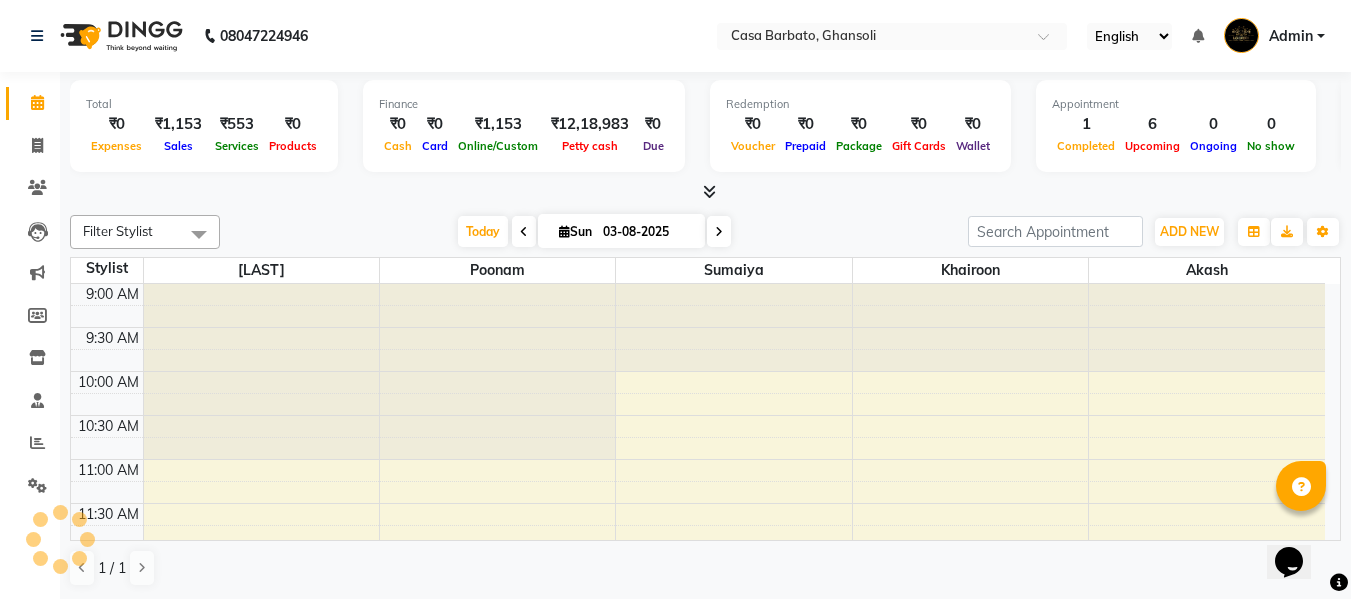 scroll, scrollTop: 0, scrollLeft: 0, axis: both 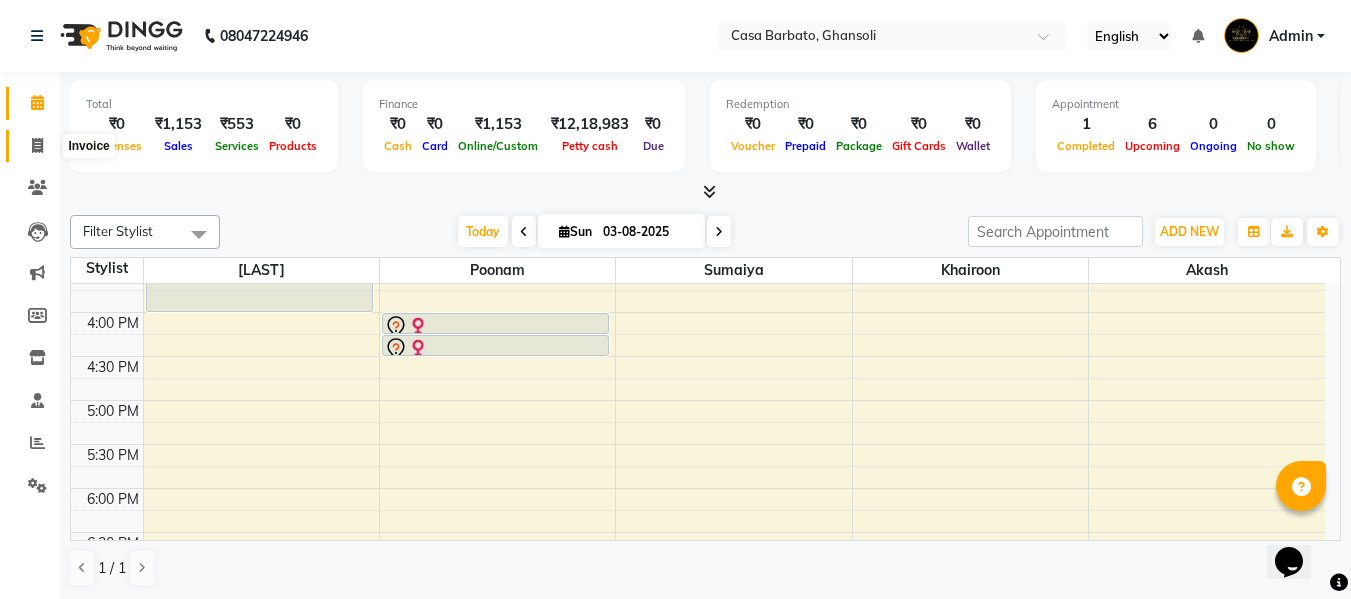 click 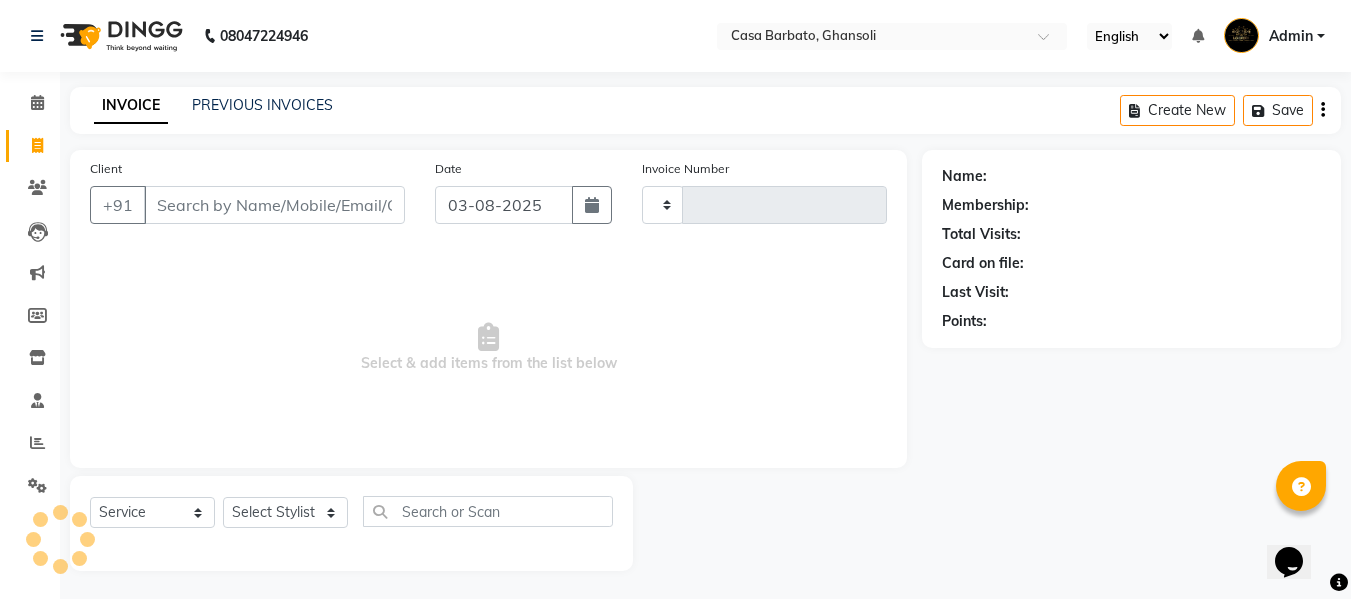 type on "0431" 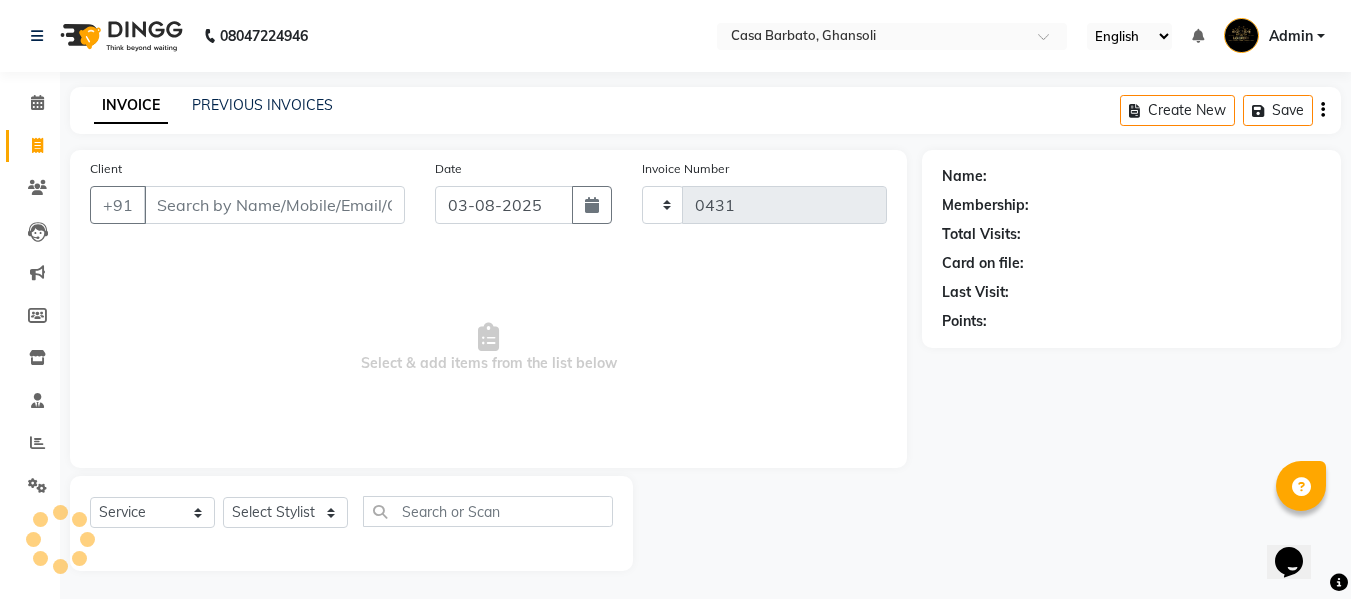 select on "700" 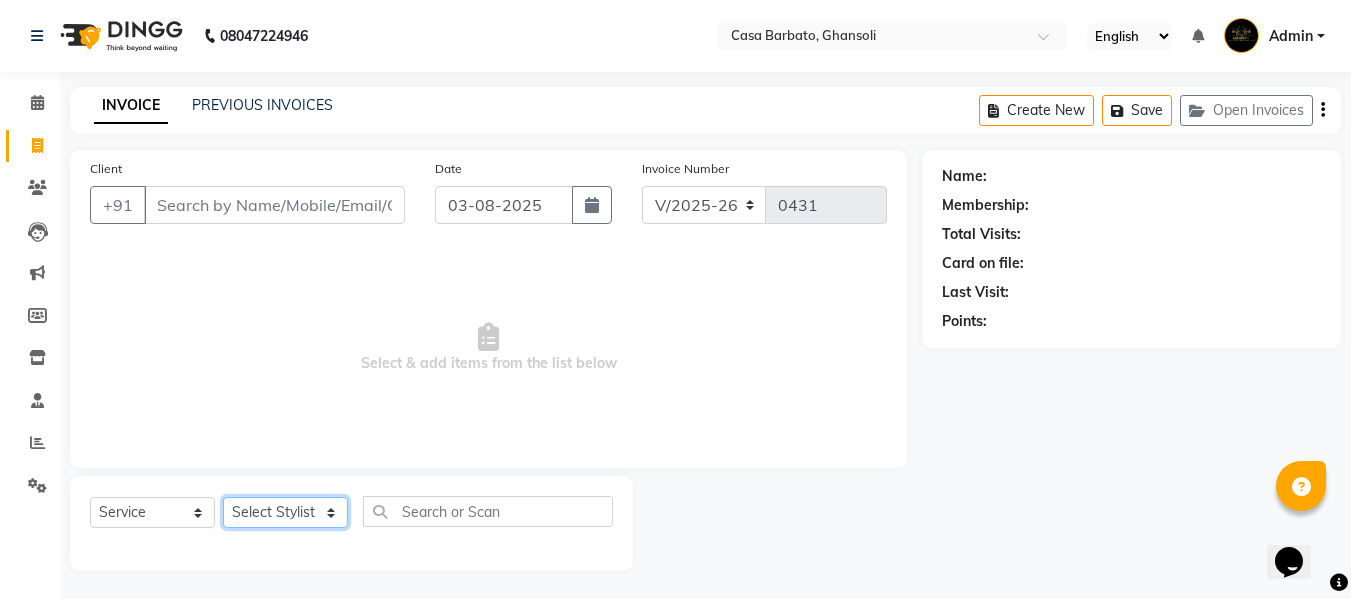click on "Select Stylist [FIRST] [LAST] [FIRST] [LAST] [FIRST]" 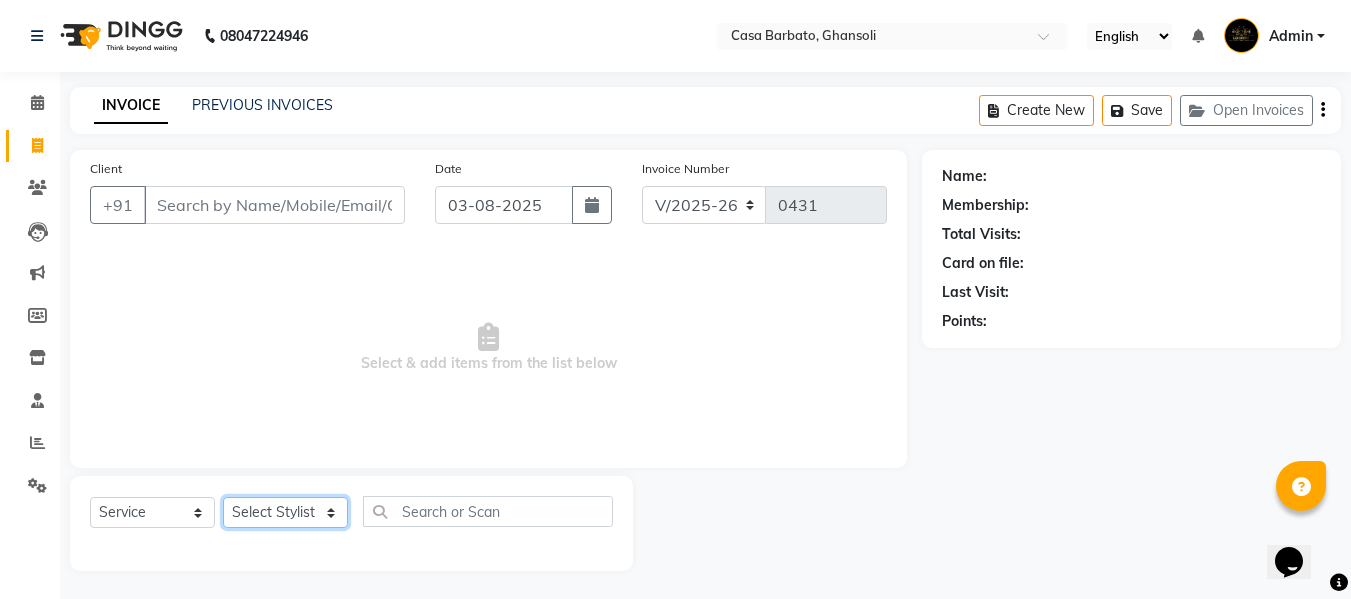 select on "10556" 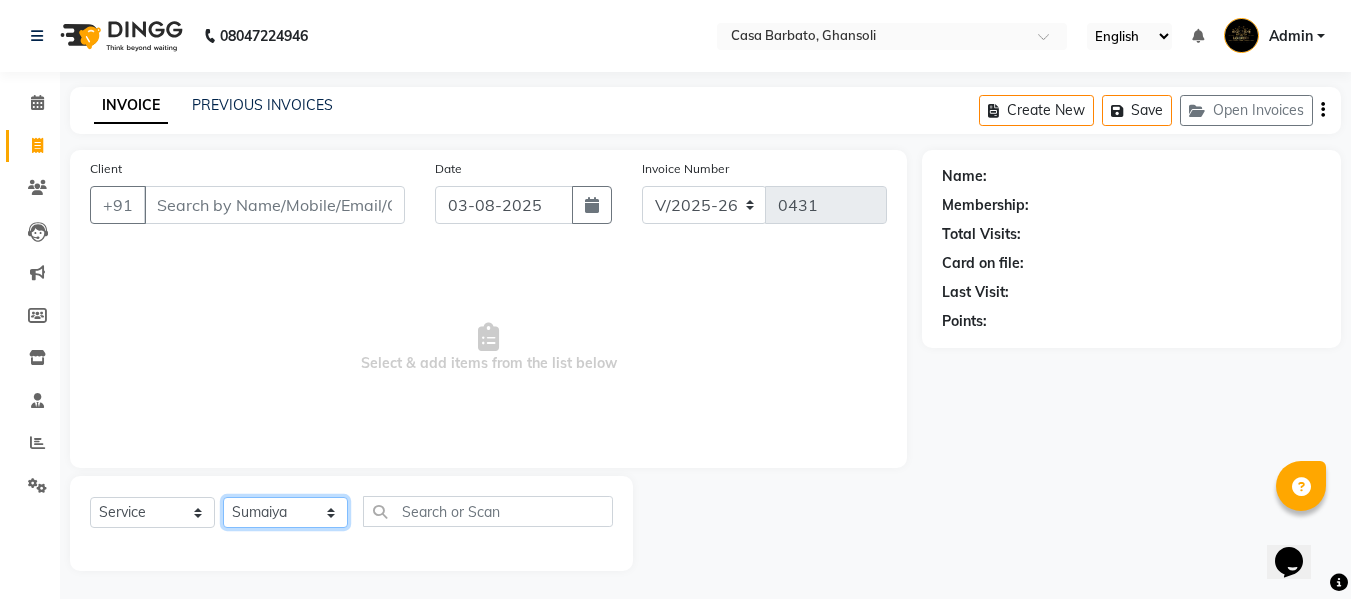 click on "Select Stylist [FIRST] [LAST] [FIRST] [LAST] [FIRST]" 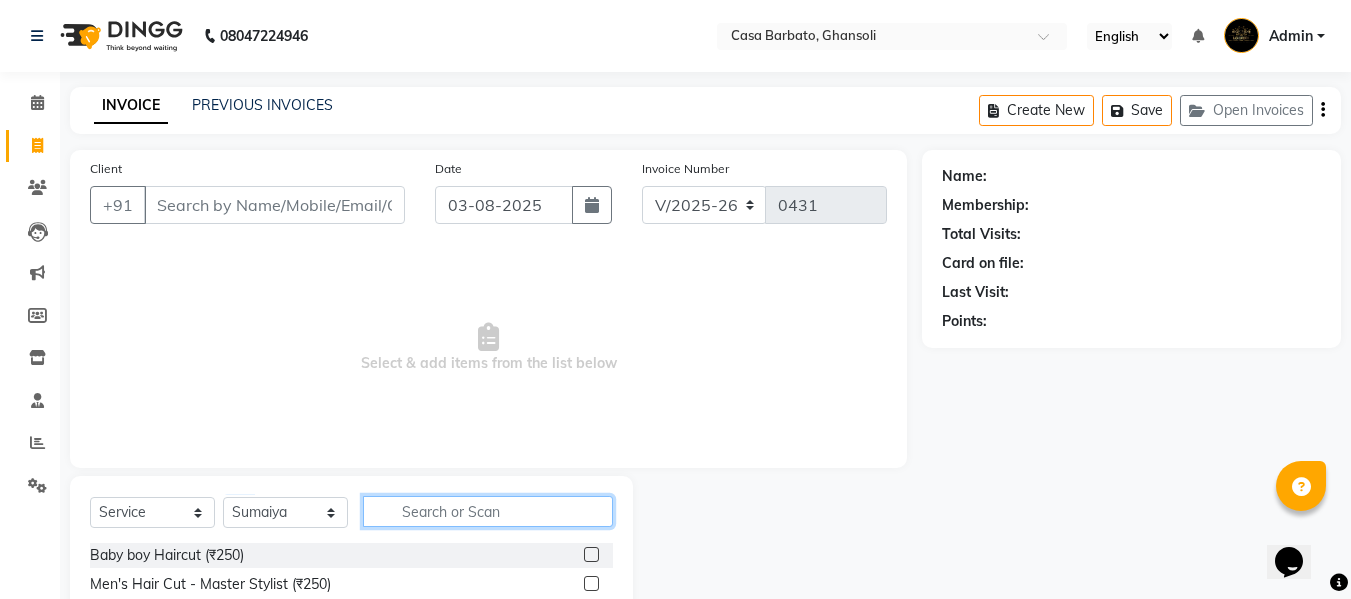 click 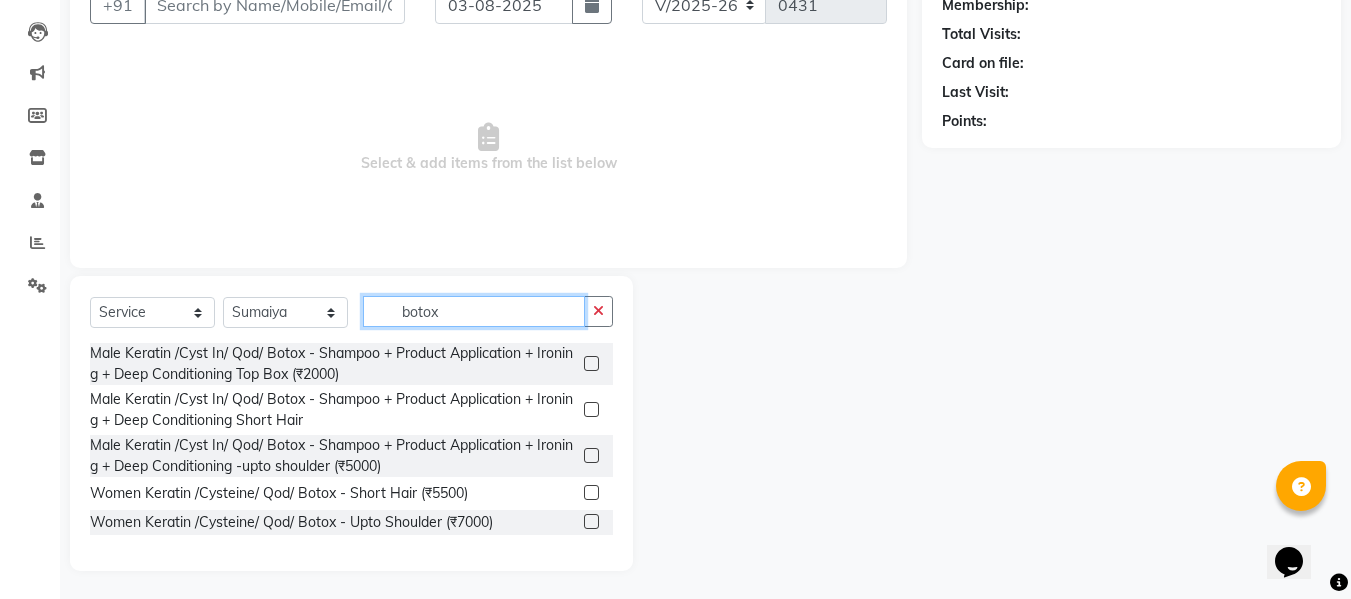 scroll, scrollTop: 202, scrollLeft: 0, axis: vertical 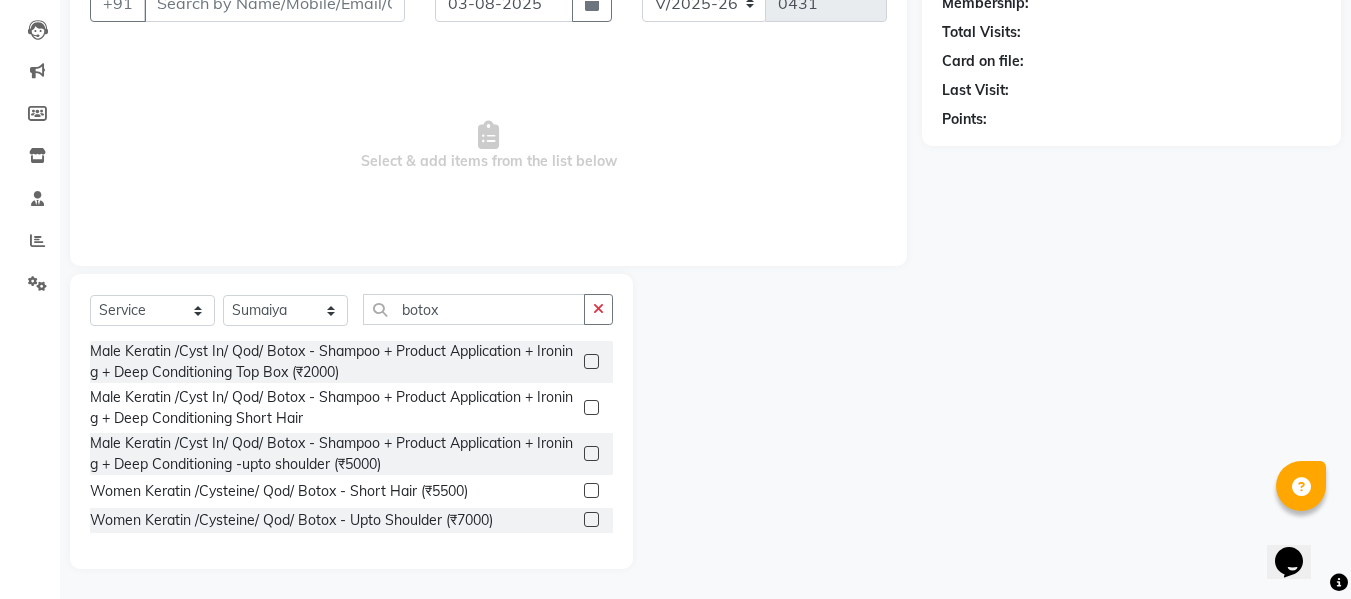 click 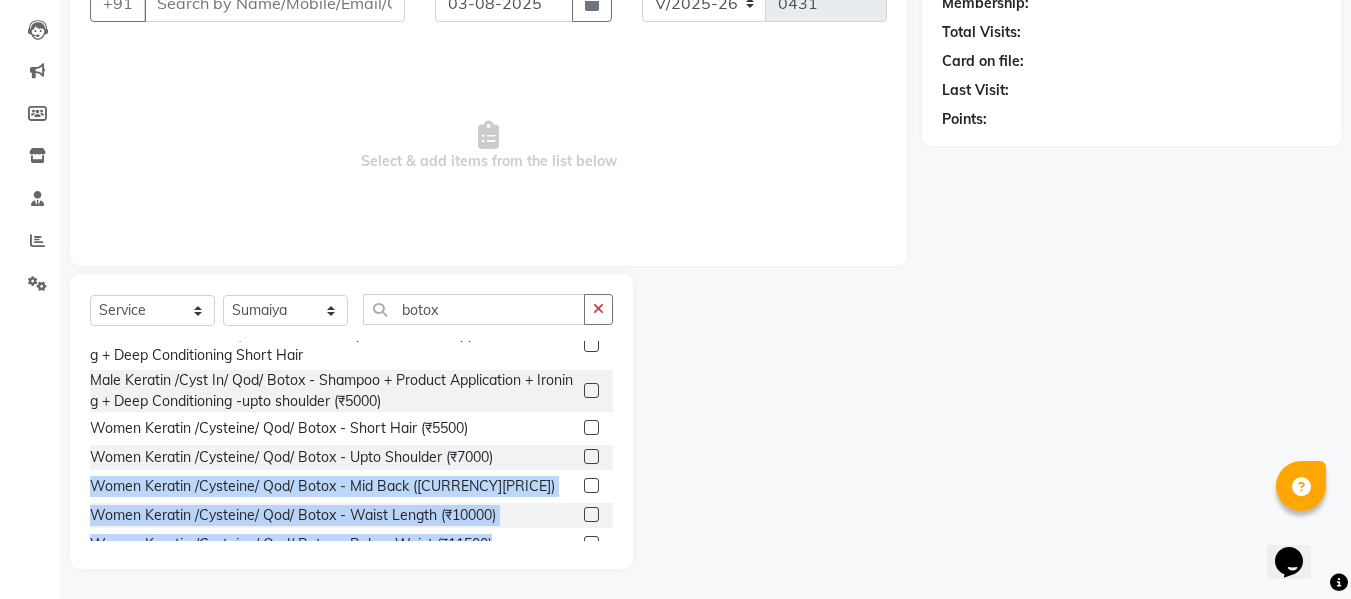 scroll, scrollTop: 83, scrollLeft: 0, axis: vertical 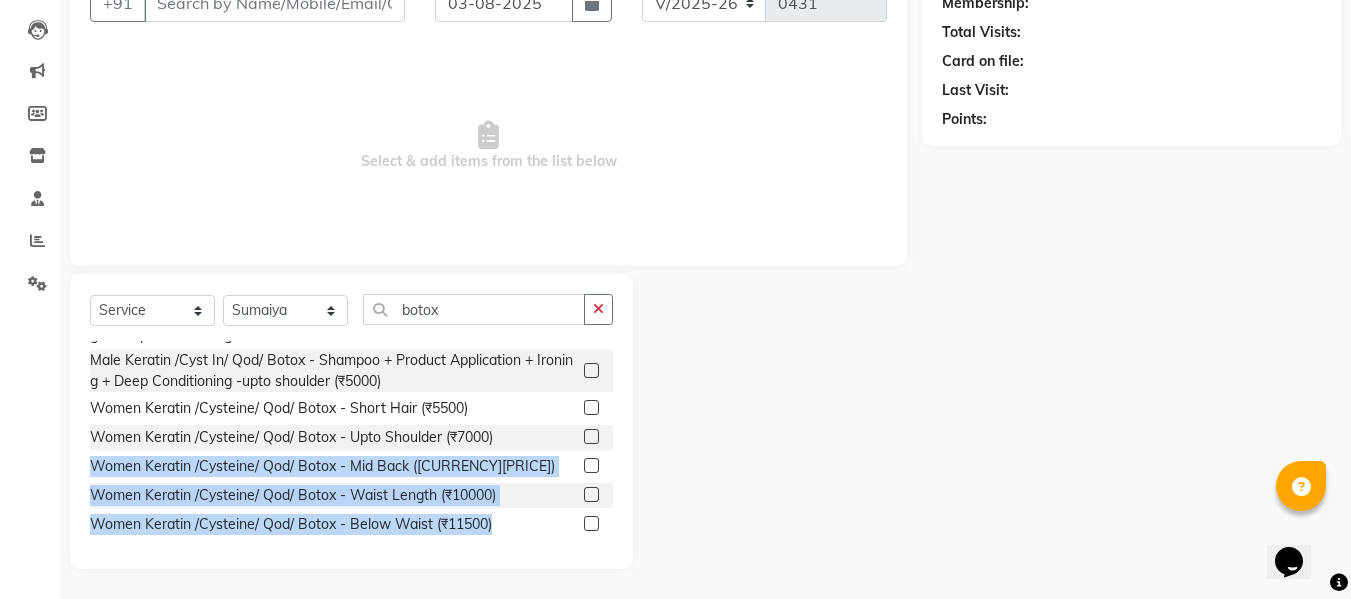click on "[SERVICE] - [SERVICE] + [SERVICE] + [SERVICE] + [SERVICE] Top Box (₹2000)  [SERVICE] - [SERVICE] + [SERVICE] + [SERVICE] + [SERVICE]  Short Hair (₹4000)  [SERVICE] - [SERVICE] + [SERVICE] + [SERVICE] + [SERVICE] -upto shoulder (₹5000)  [SERVICE] - [SERVICE] + [SERVICE] + [SERVICE] + [SERVICE] - Short Hair (₹5500)  [SERVICE] - [SERVICE] + [SERVICE] + [SERVICE] + [SERVICE] - Upto Shoulder (₹7000)  [SERVICE] - [SERVICE] + [SERVICE] + [SERVICE] + [SERVICE] - Mid Back (₹8500)  [SERVICE] - [SERVICE] + [SERVICE] + [SERVICE] + [SERVICE] - Waist Length (₹10000)  [SERVICE] - [SERVICE] + [SERVICE] + [SERVICE] + [SERVICE] - Below Waist (₹11500)" 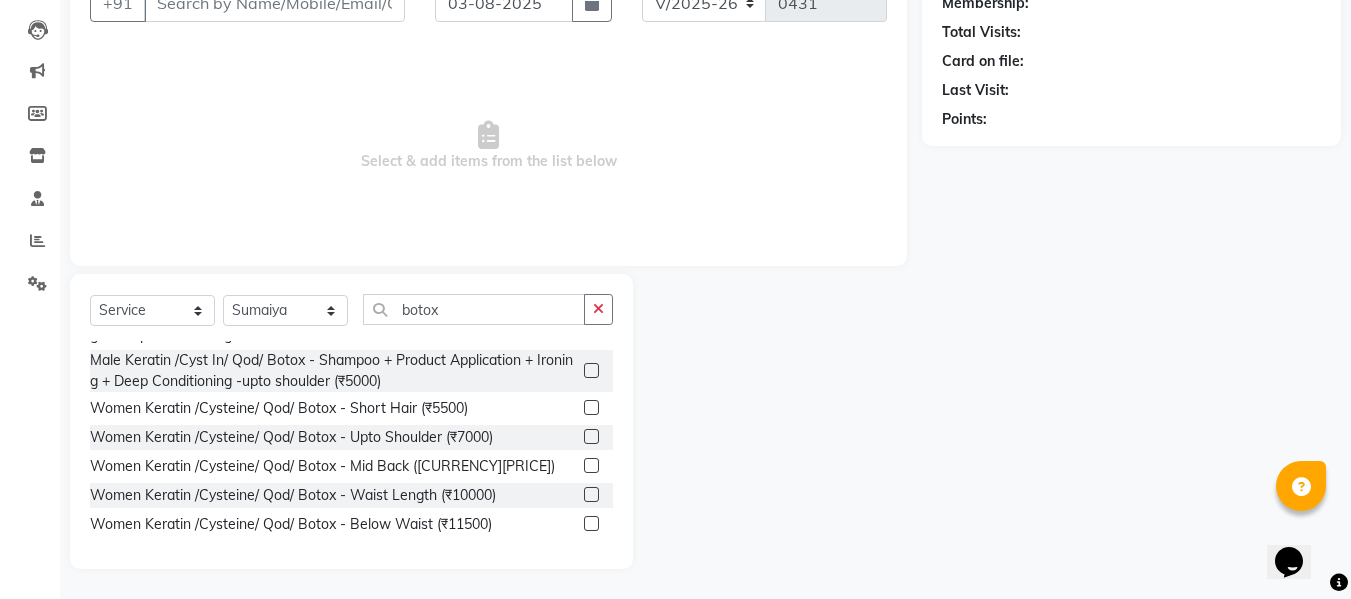 click 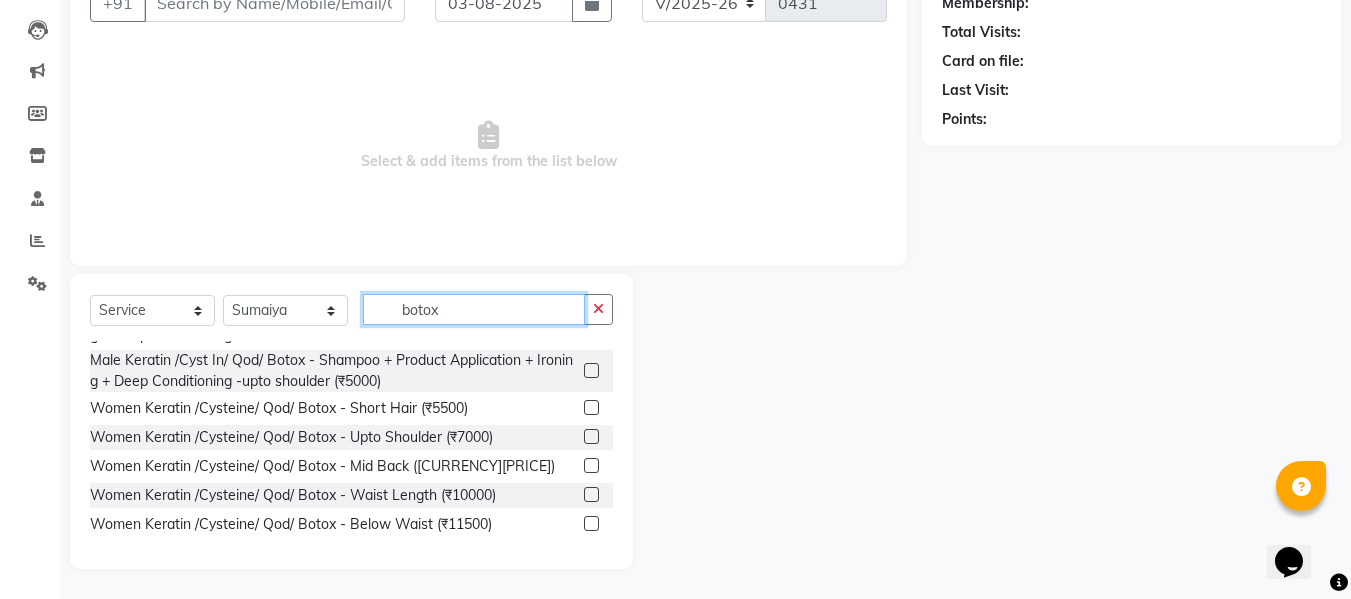 click on "botox" 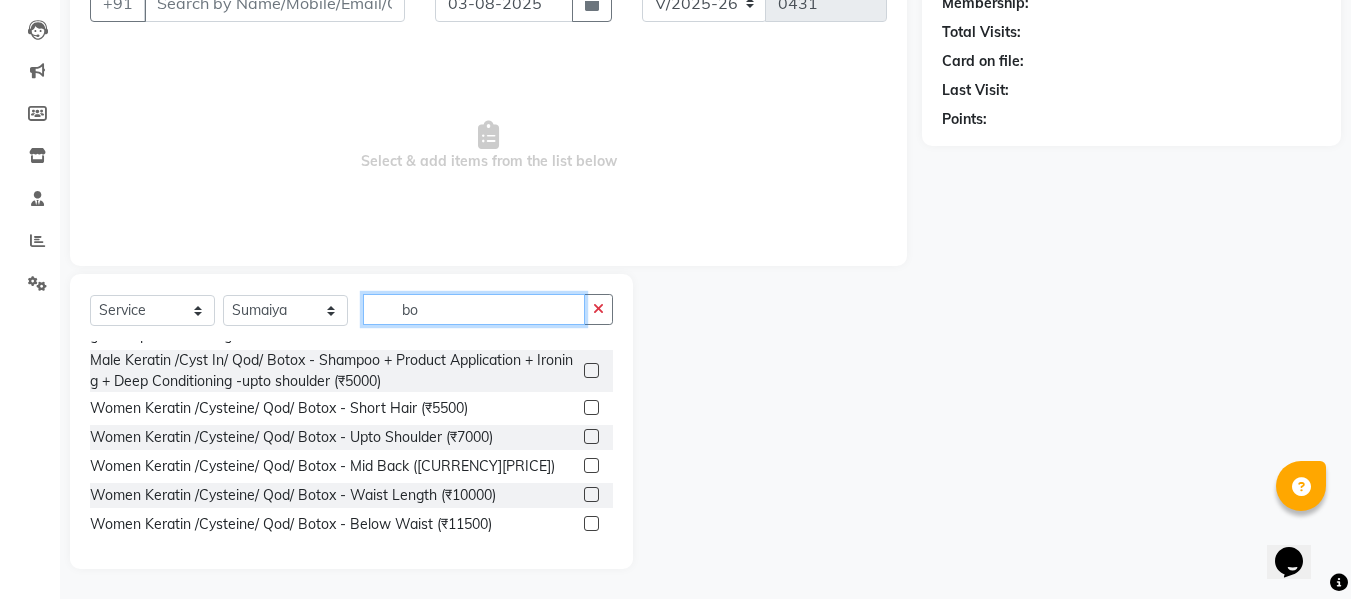 type on "b" 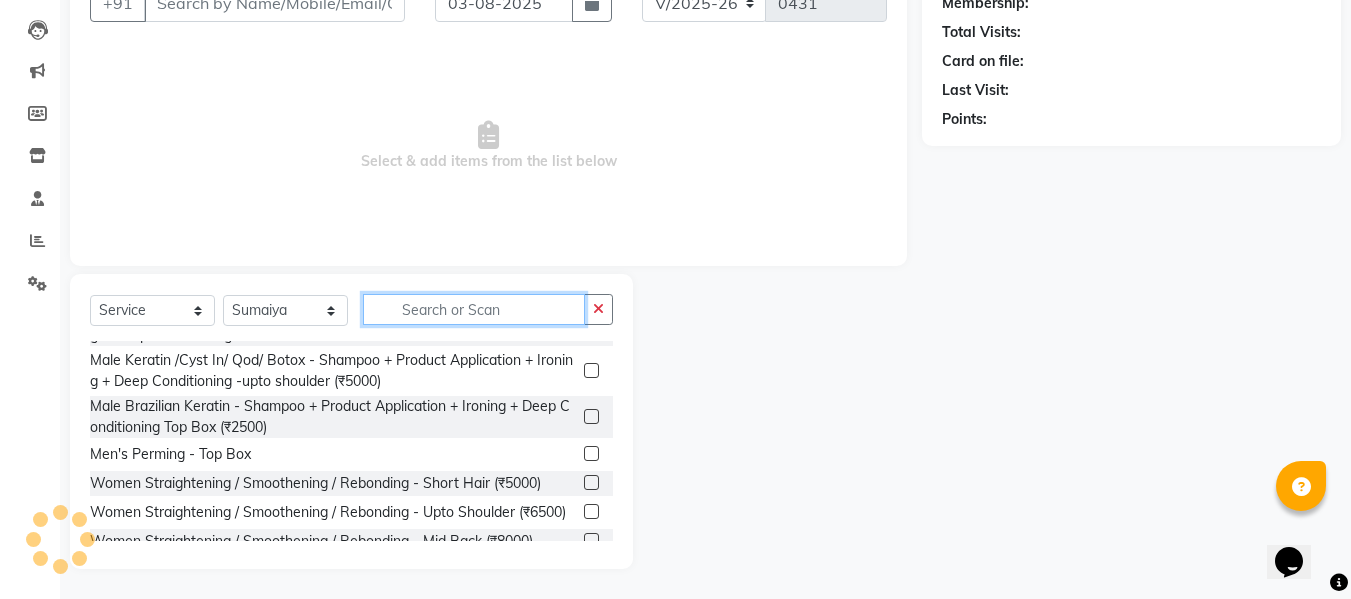 scroll, scrollTop: 552, scrollLeft: 0, axis: vertical 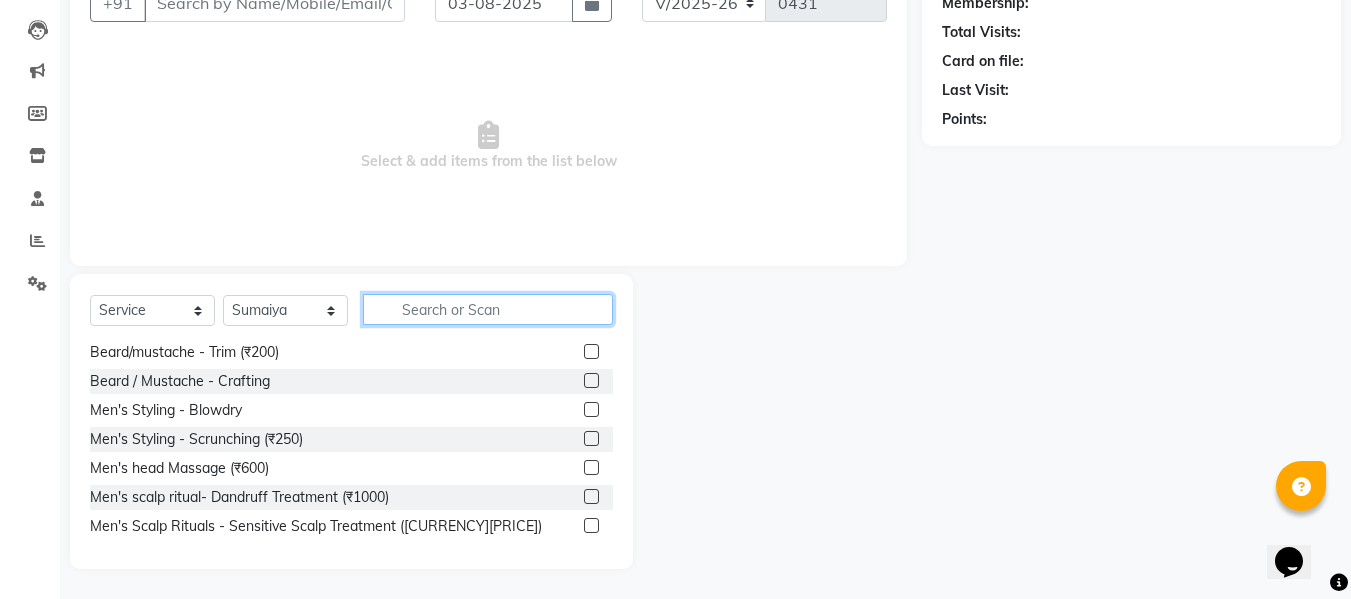 click 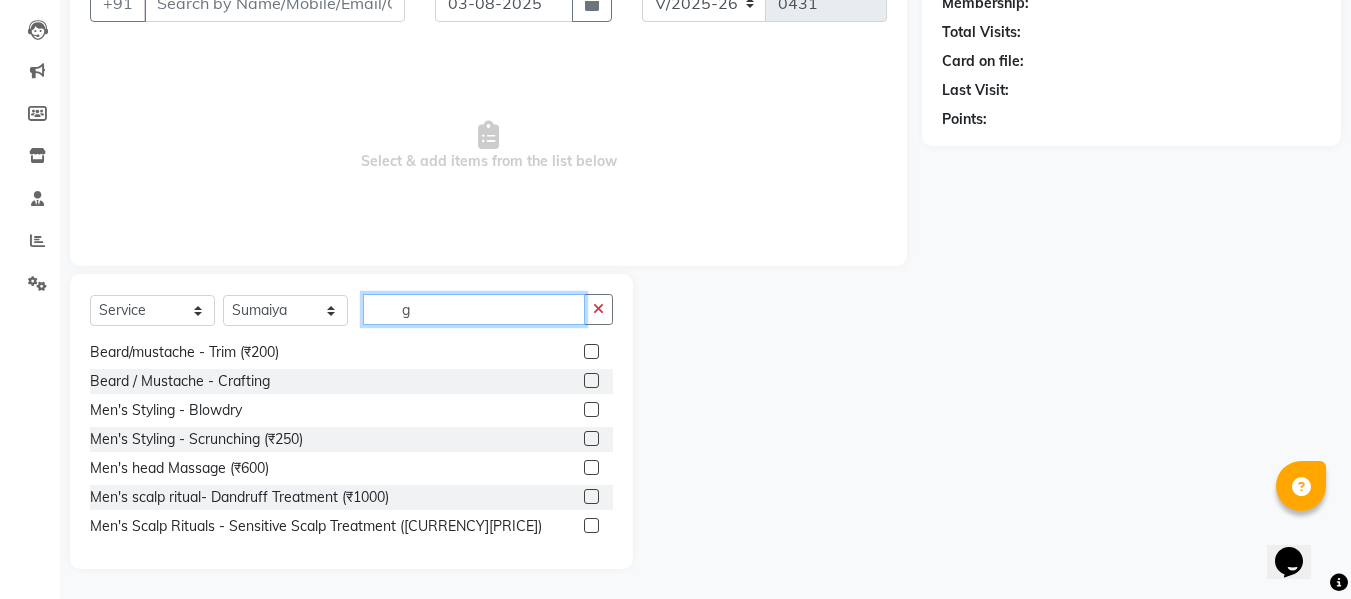 scroll, scrollTop: 349, scrollLeft: 0, axis: vertical 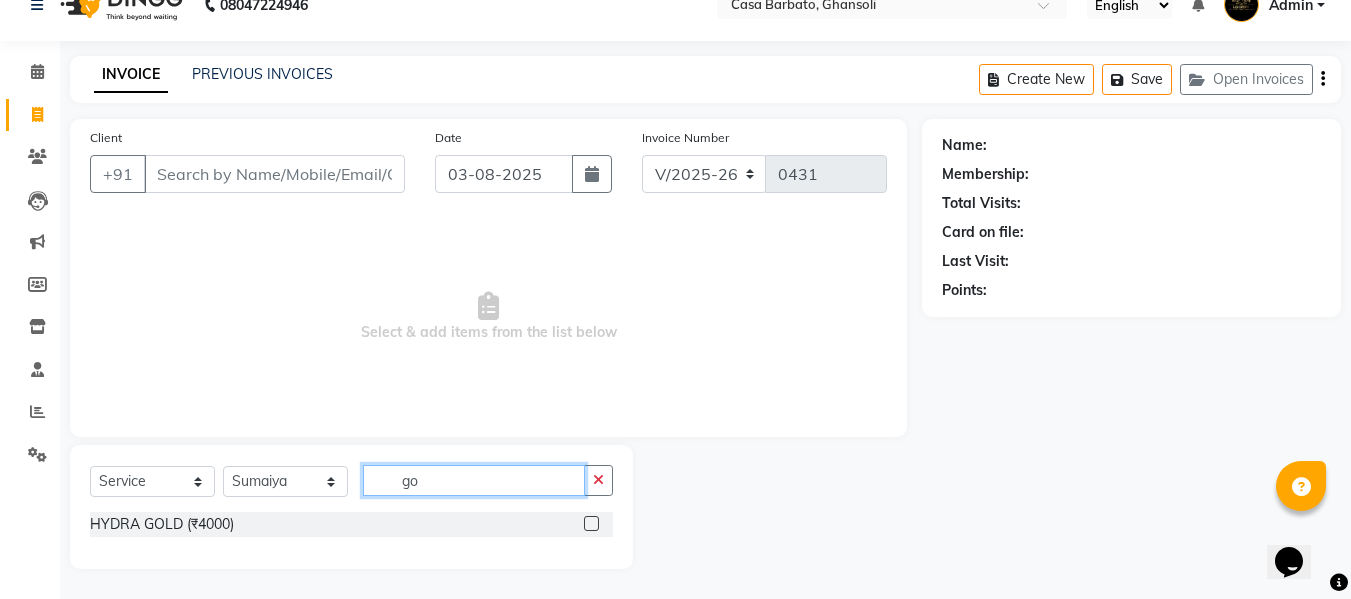 type on "g" 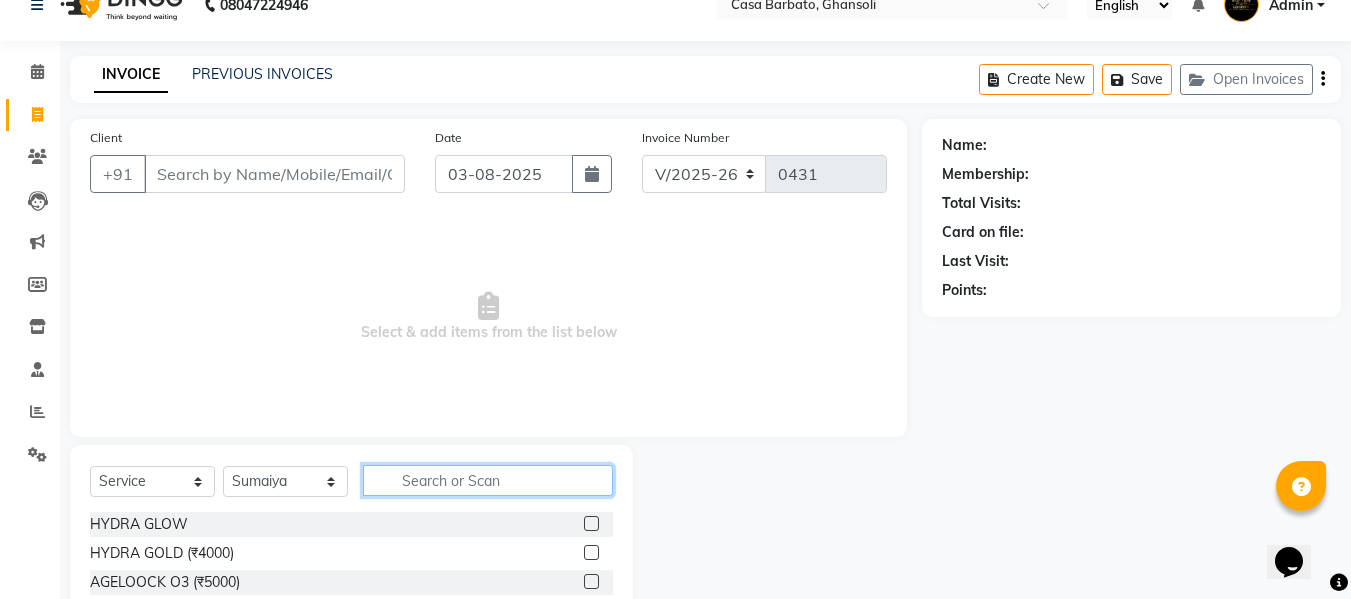 scroll, scrollTop: 202, scrollLeft: 0, axis: vertical 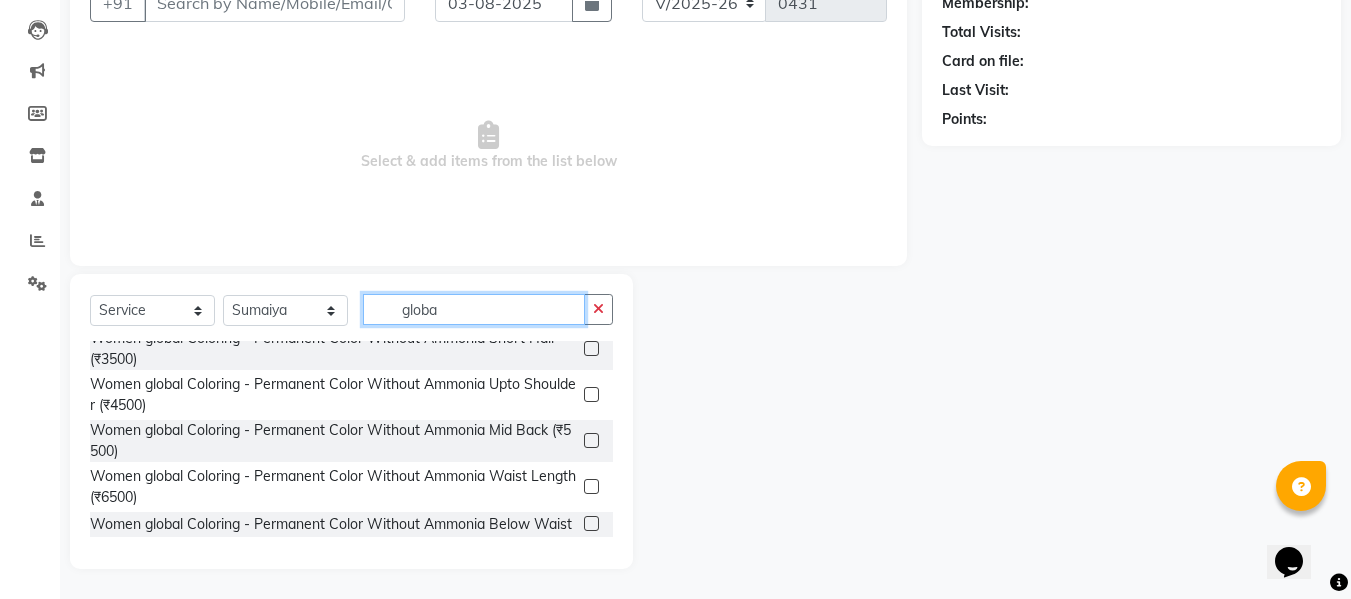 type on "globa" 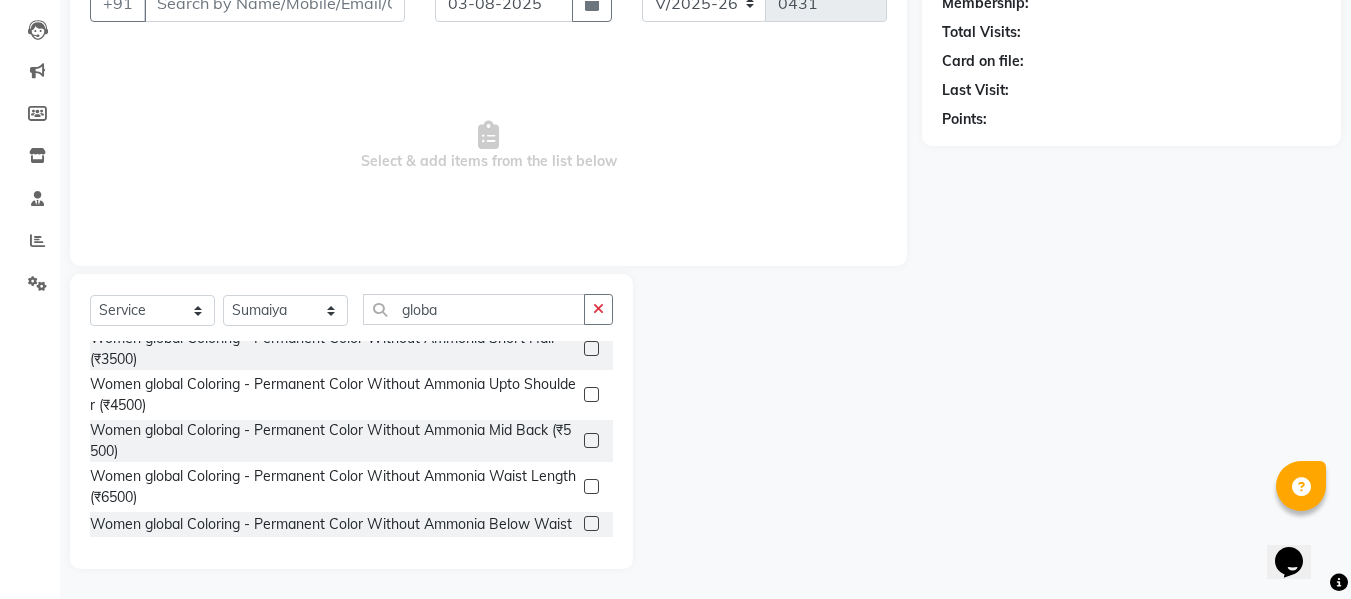 click 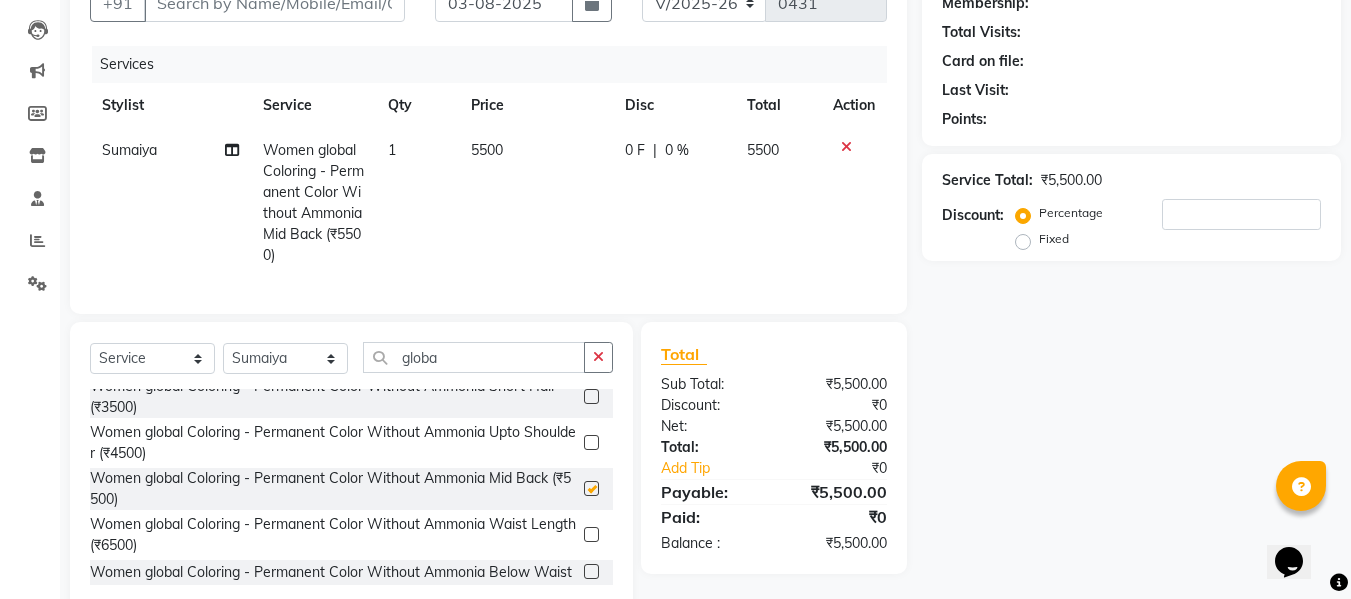 checkbox on "false" 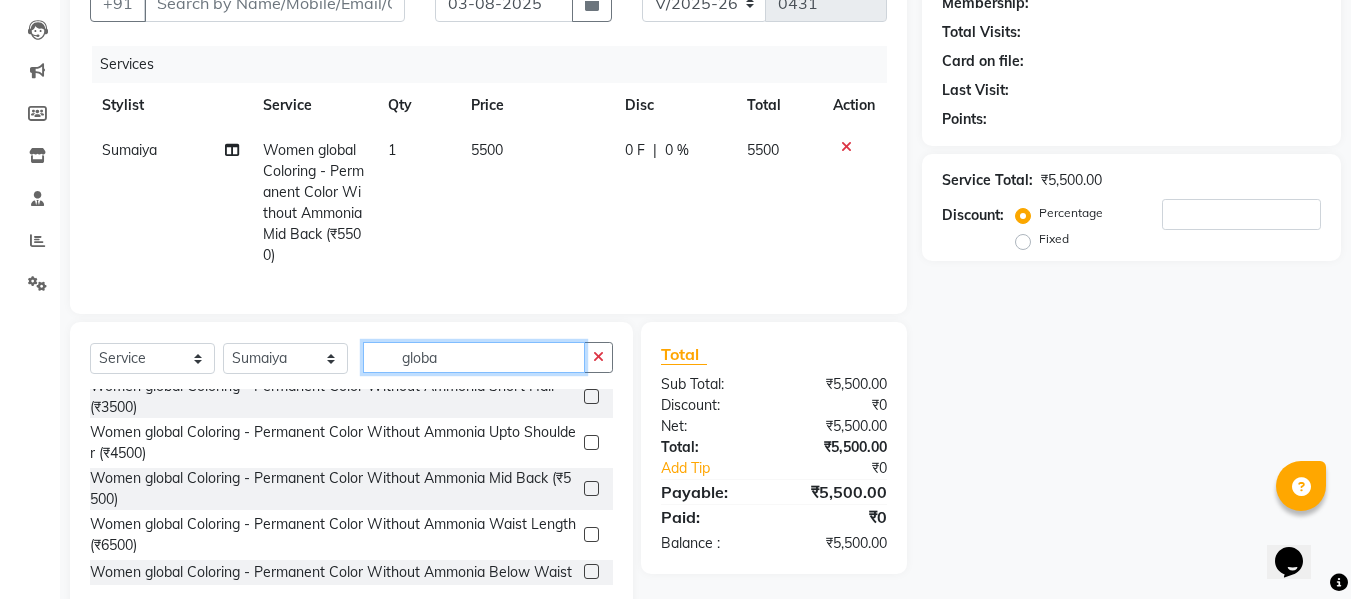 click on "globa" 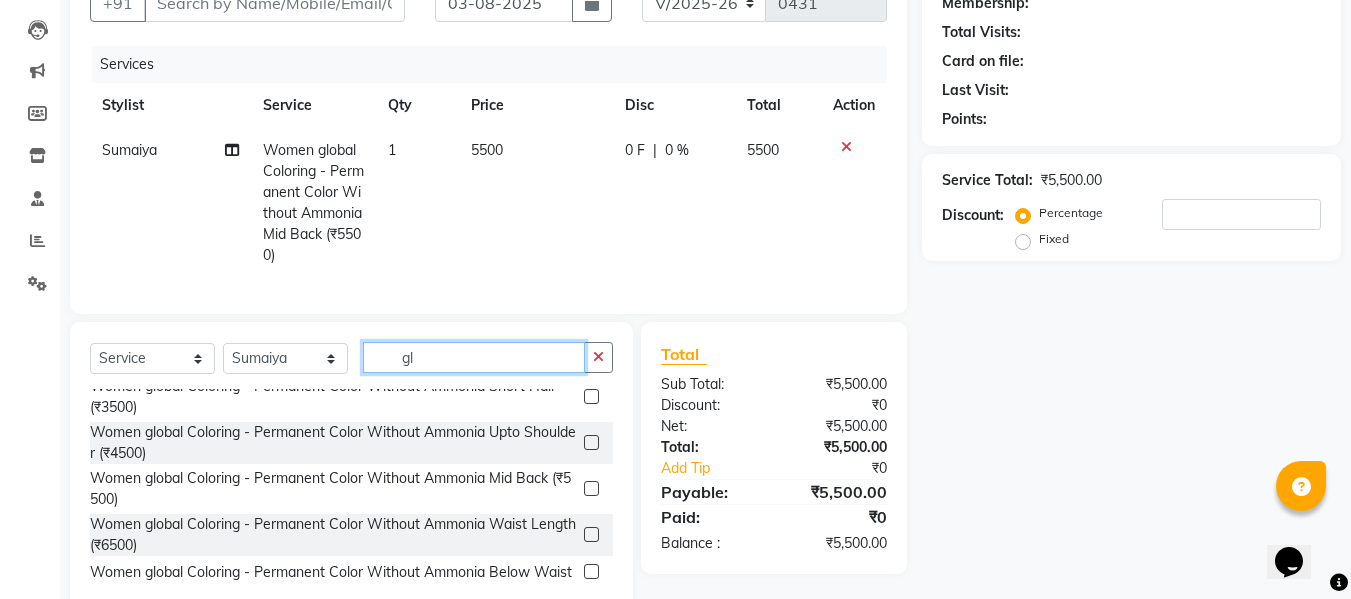 type on "g" 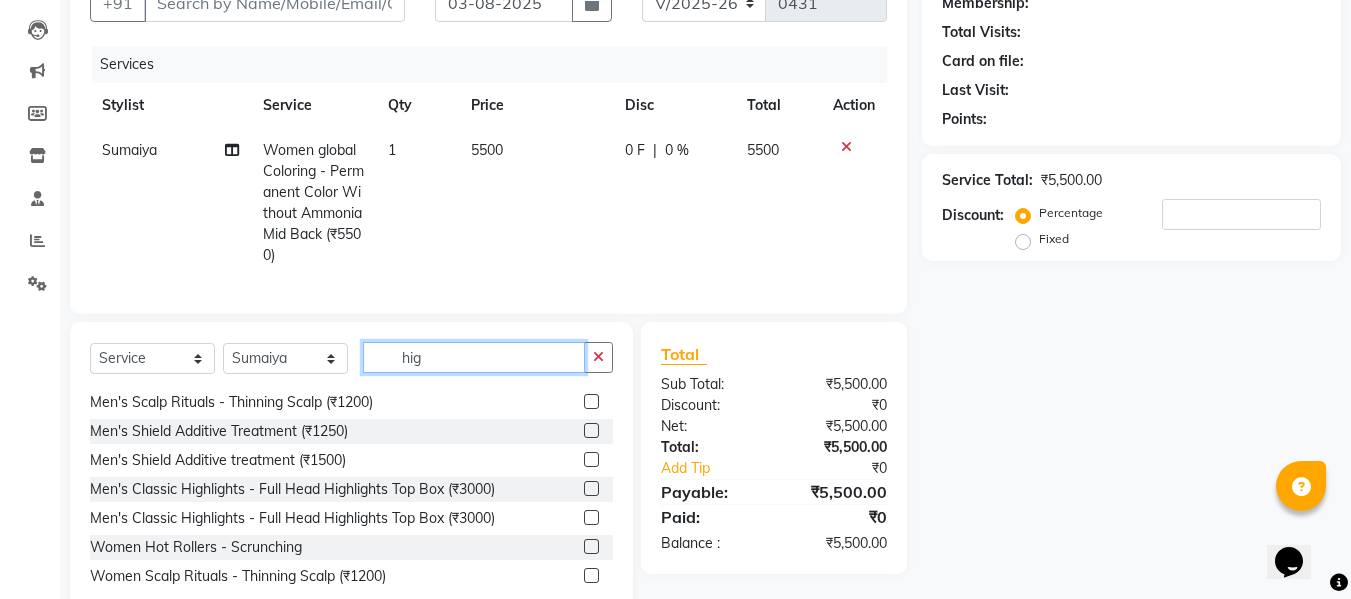 scroll, scrollTop: 0, scrollLeft: 0, axis: both 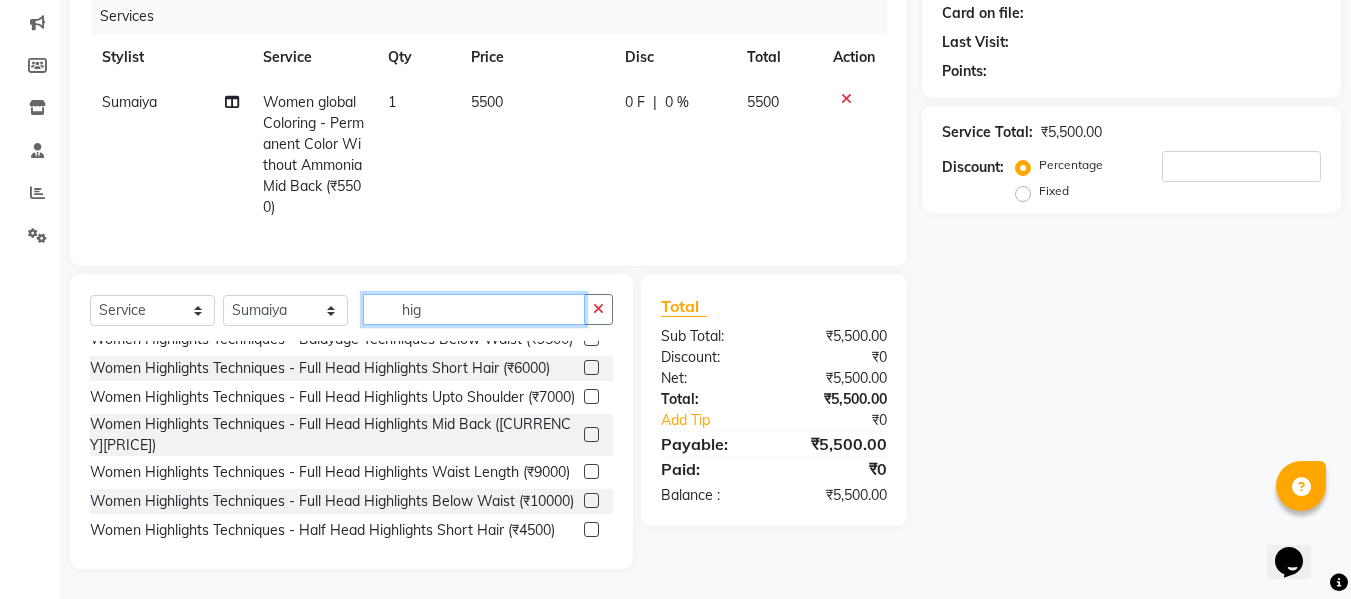 type on "hig" 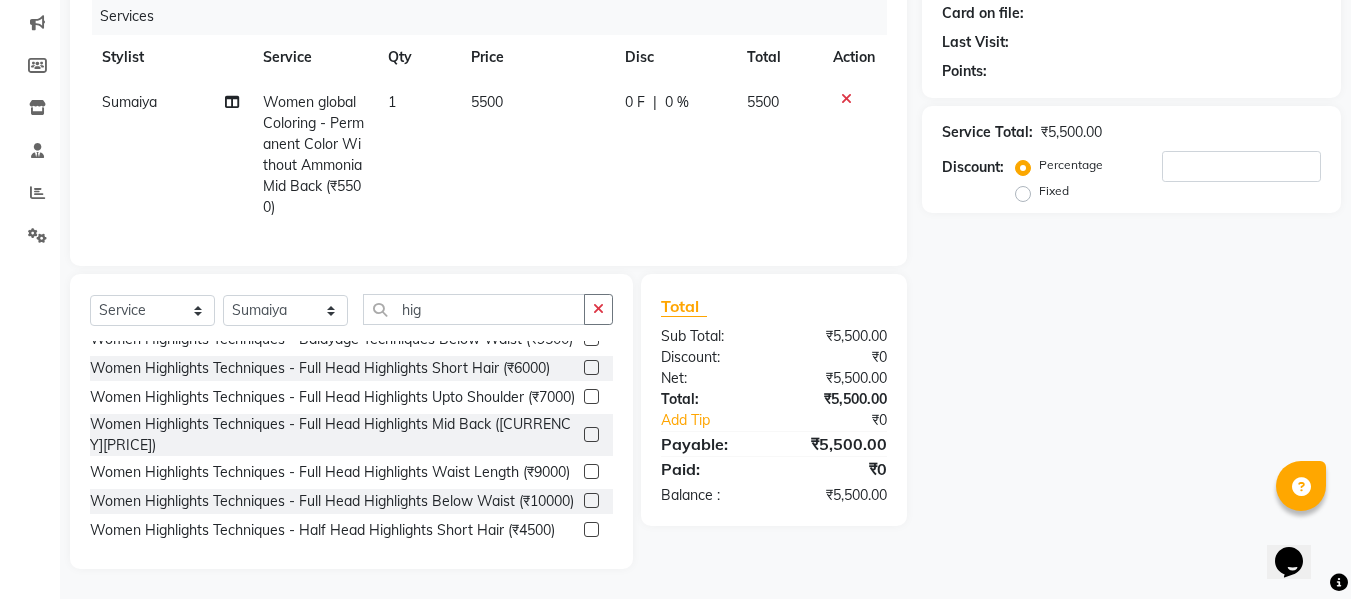 click 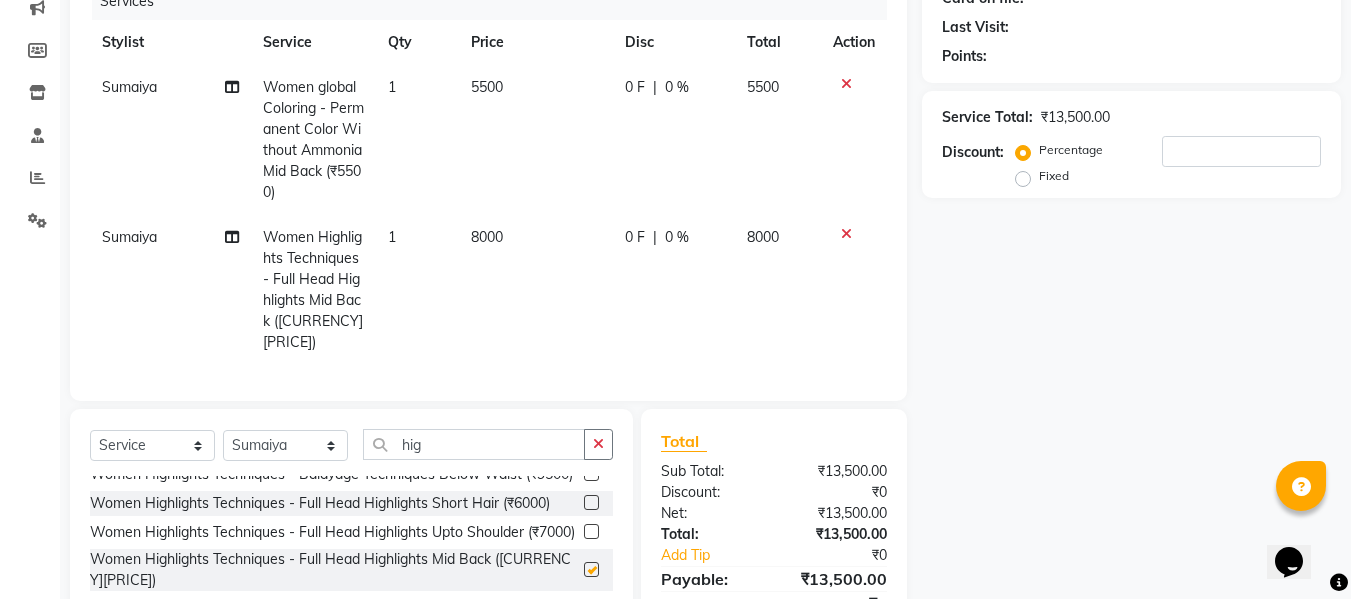 checkbox on "false" 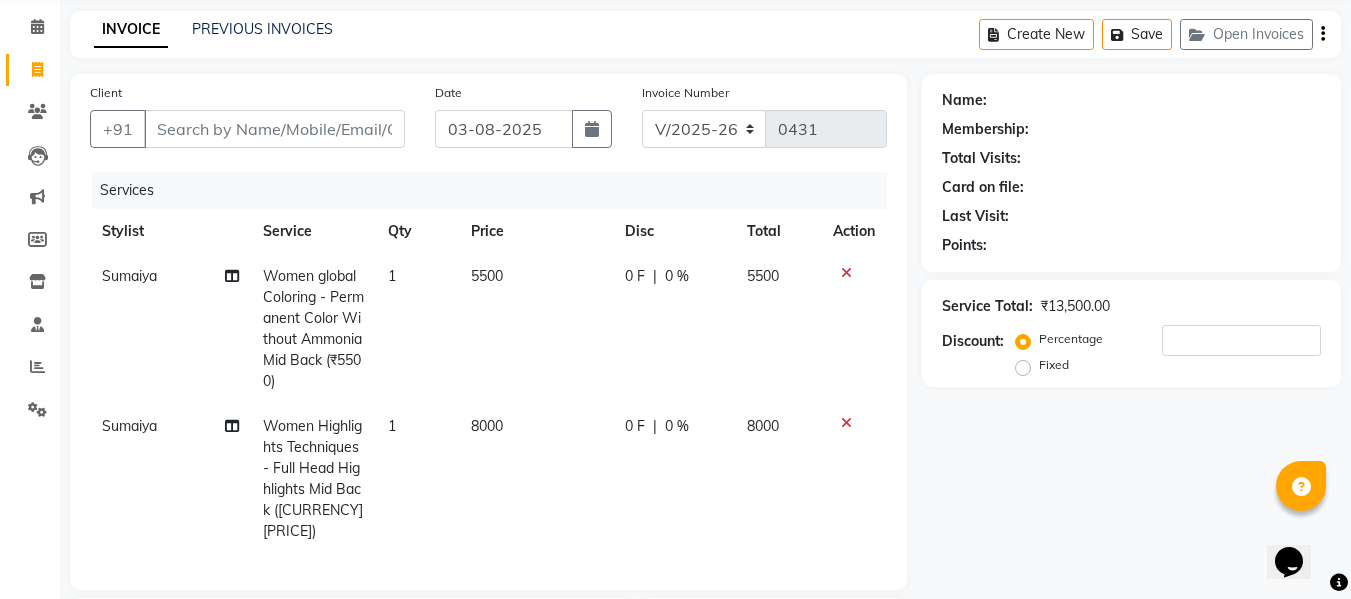 scroll, scrollTop: 12, scrollLeft: 0, axis: vertical 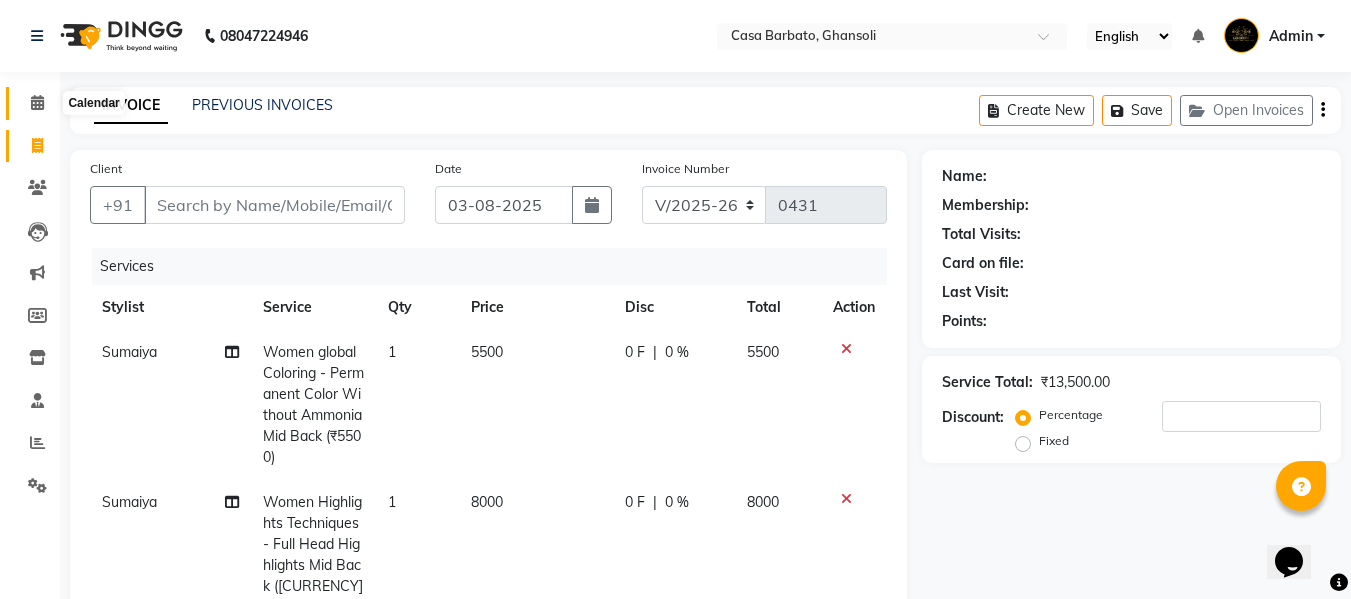 click 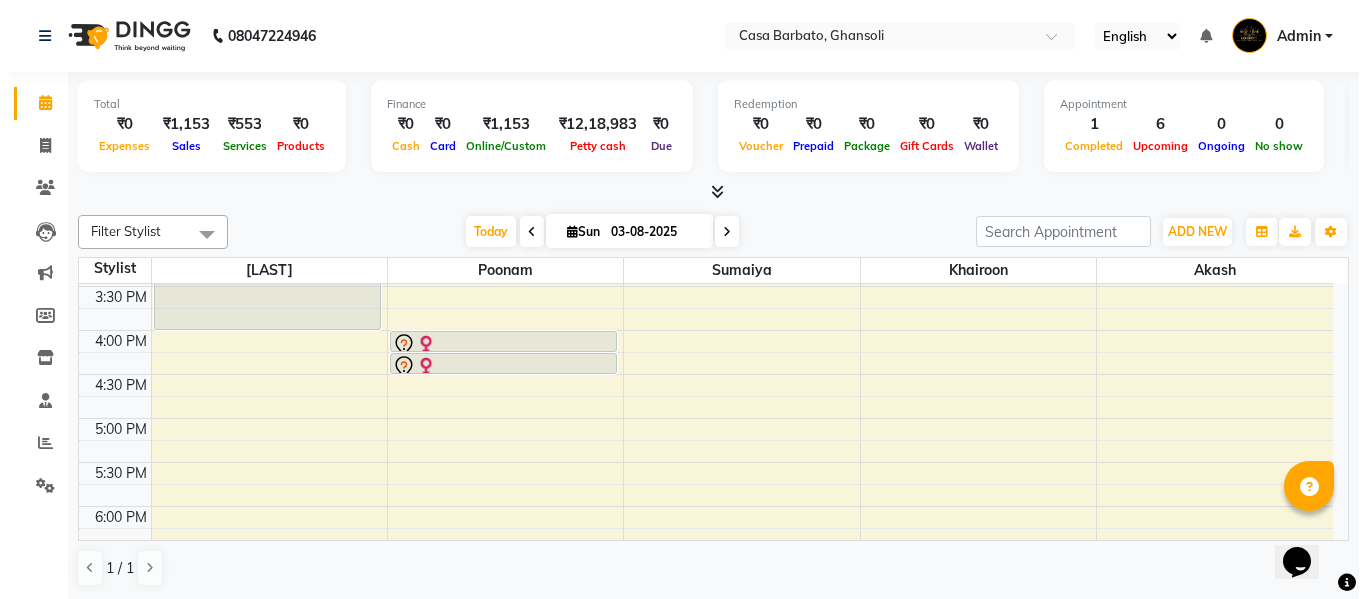 scroll, scrollTop: 546, scrollLeft: 0, axis: vertical 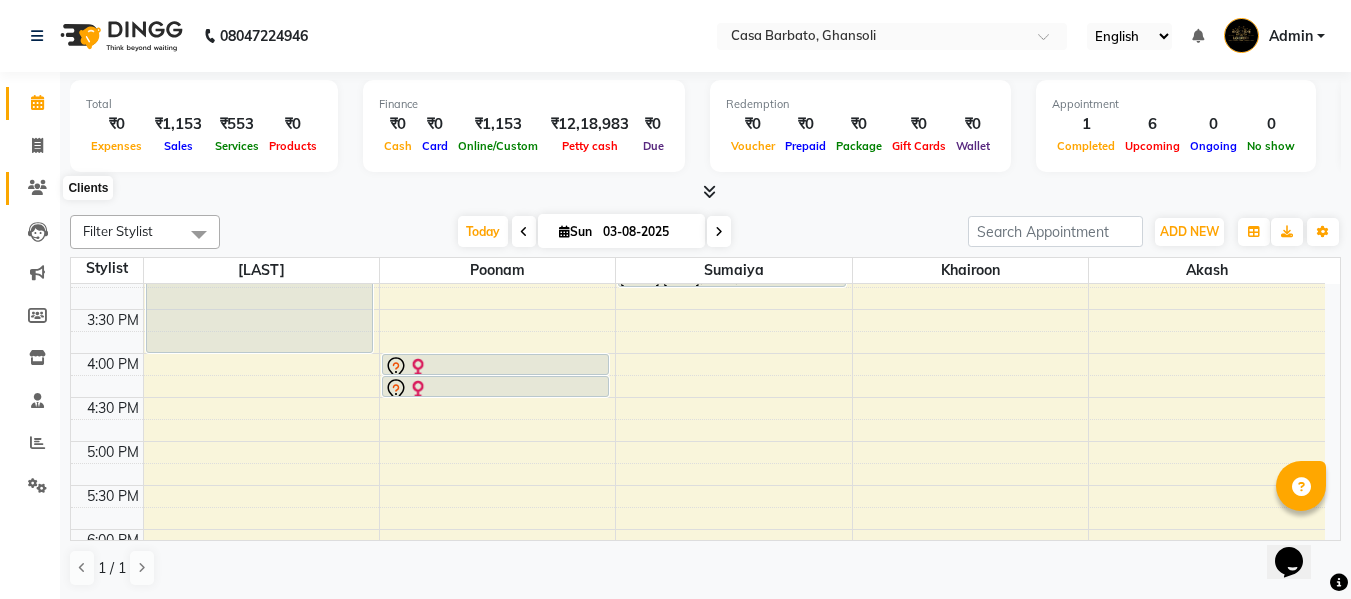 click 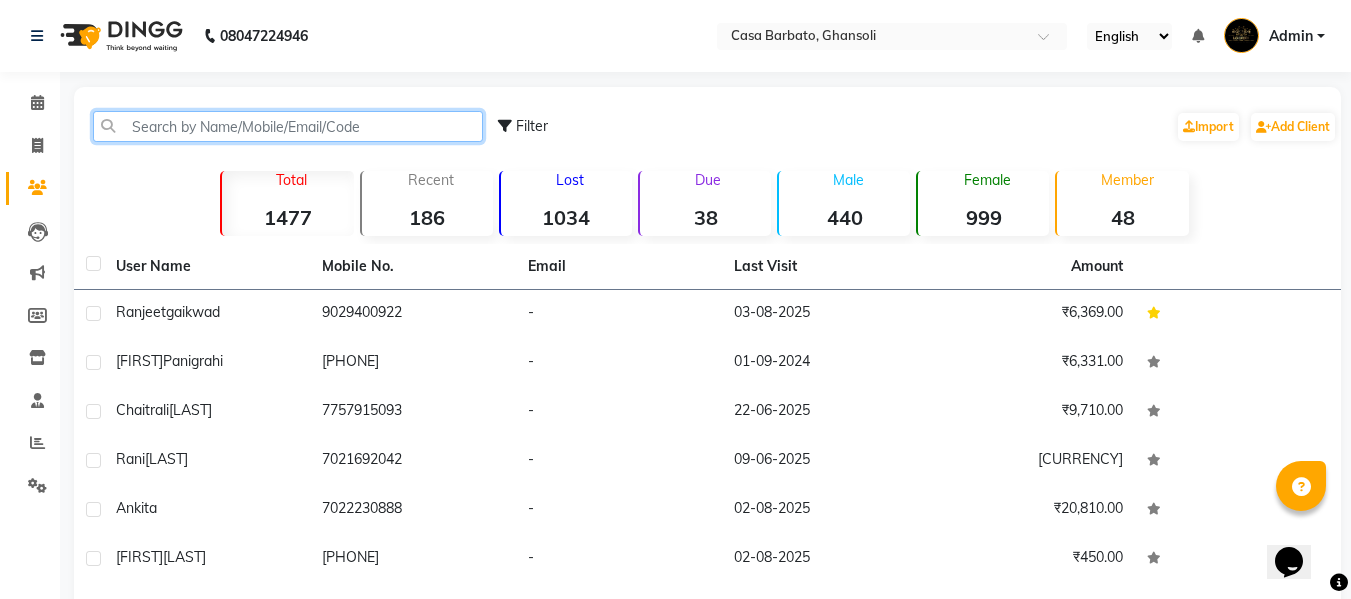 click 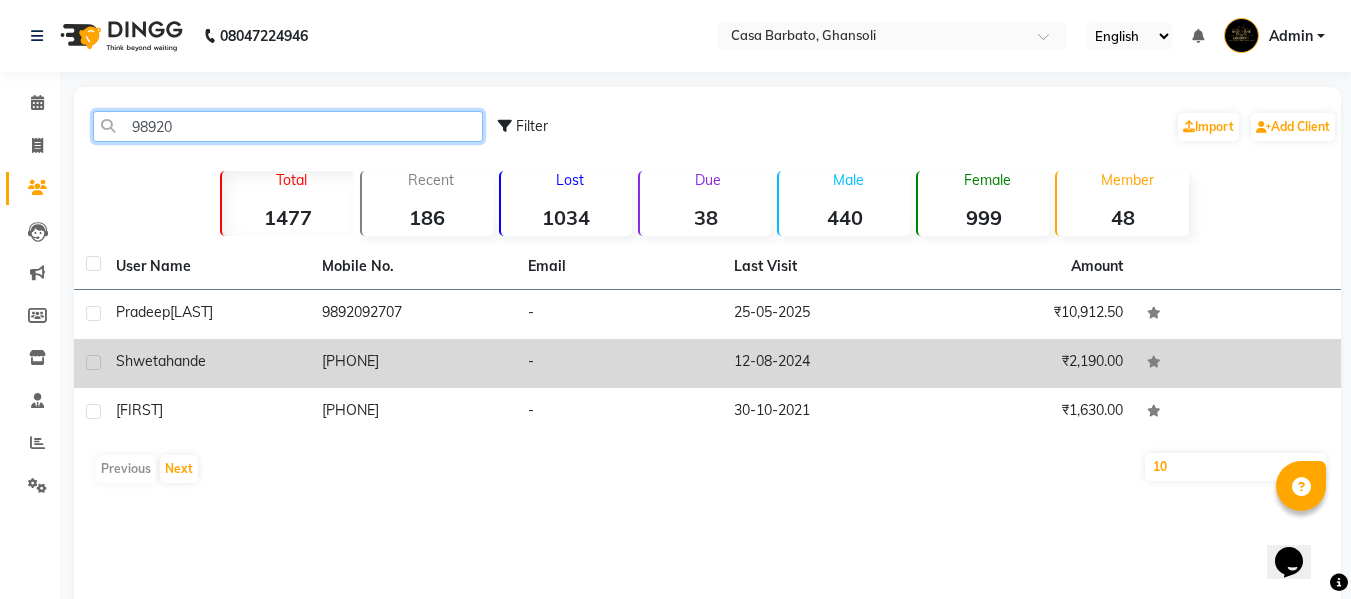 type on "98920" 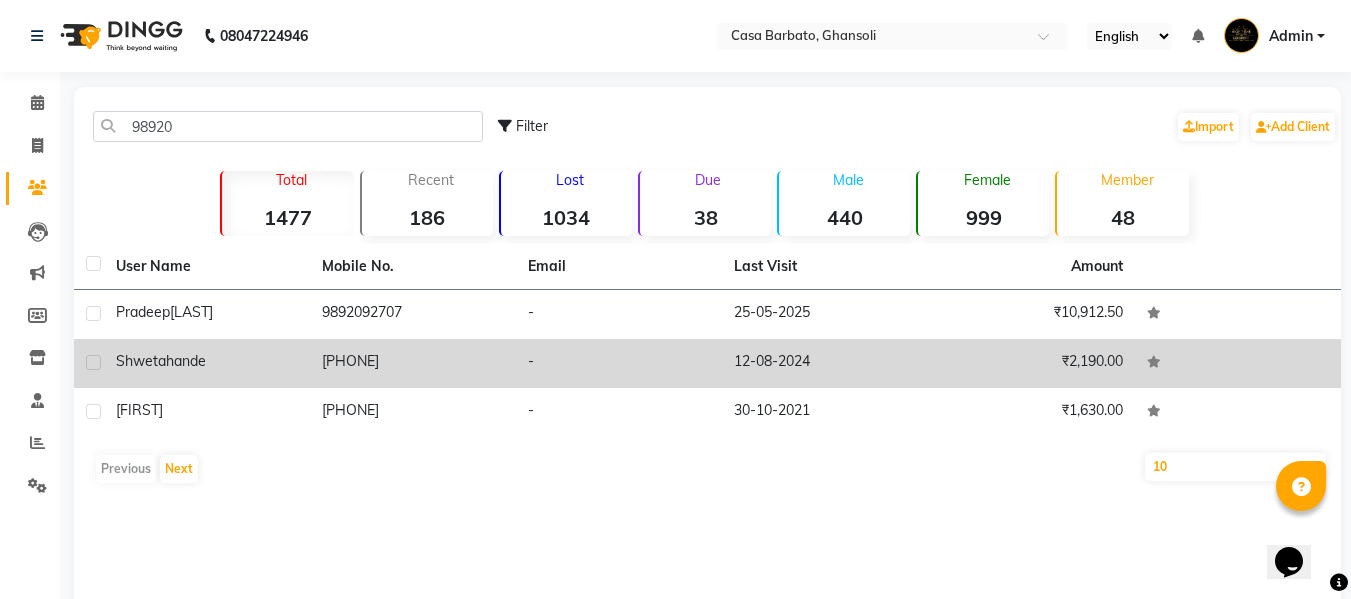 click on "[FIRST] [LAST]" 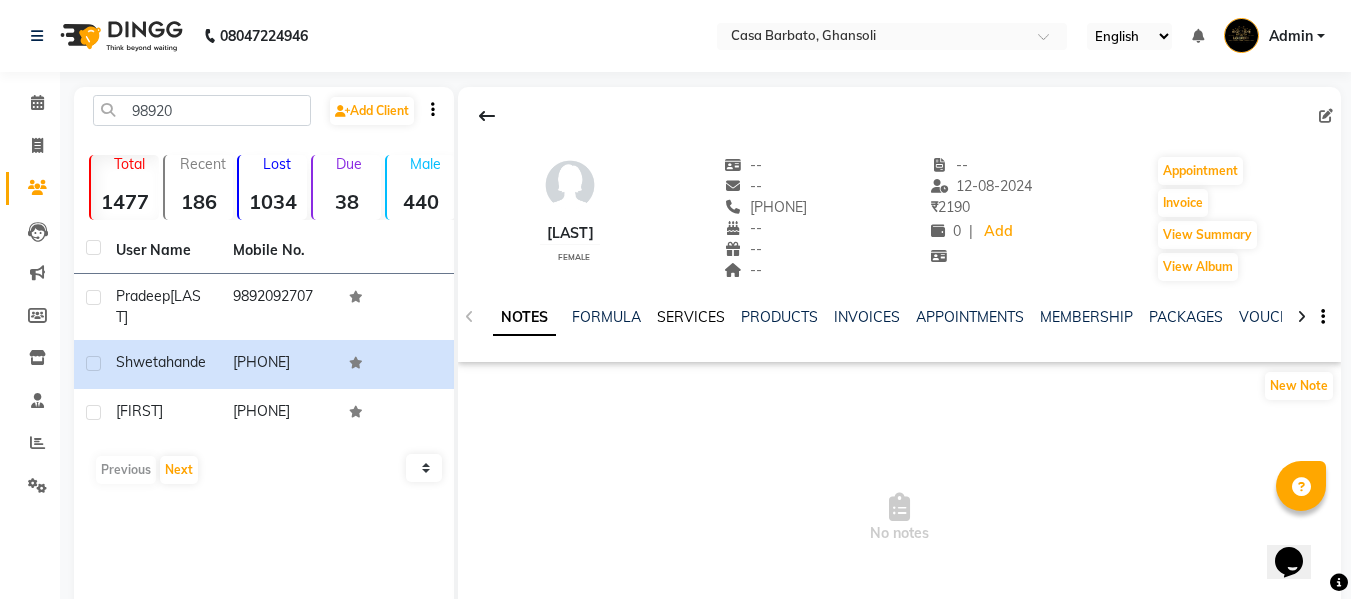 click on "SERVICES" 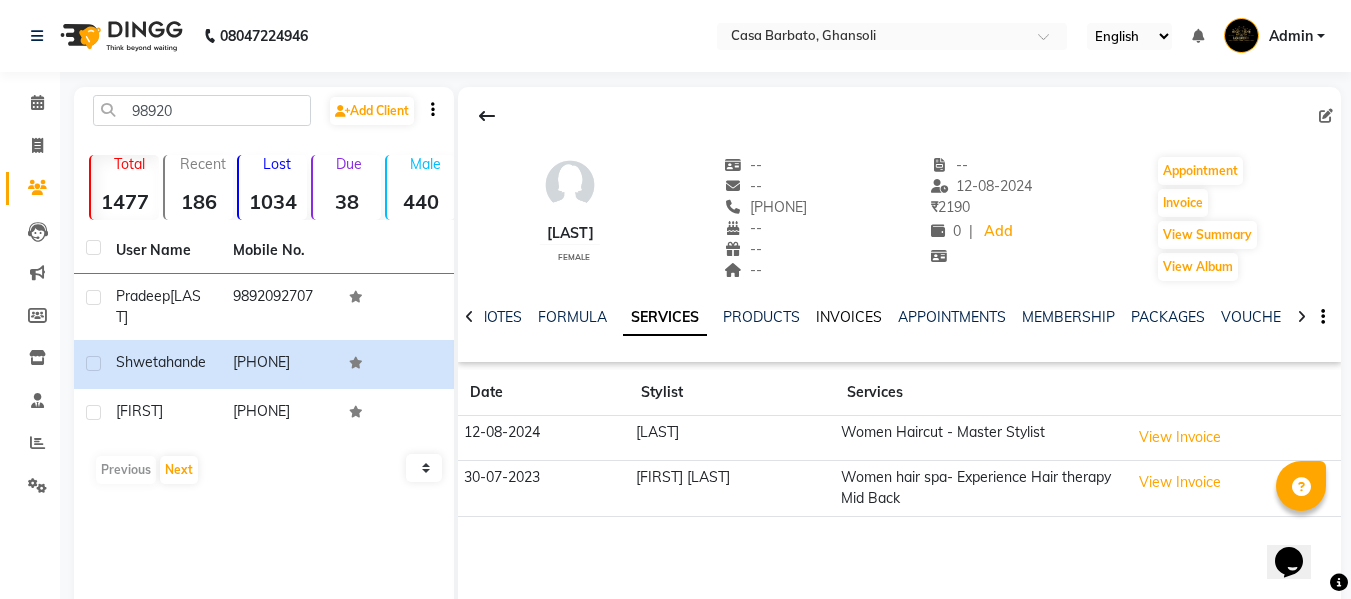 click on "INVOICES" 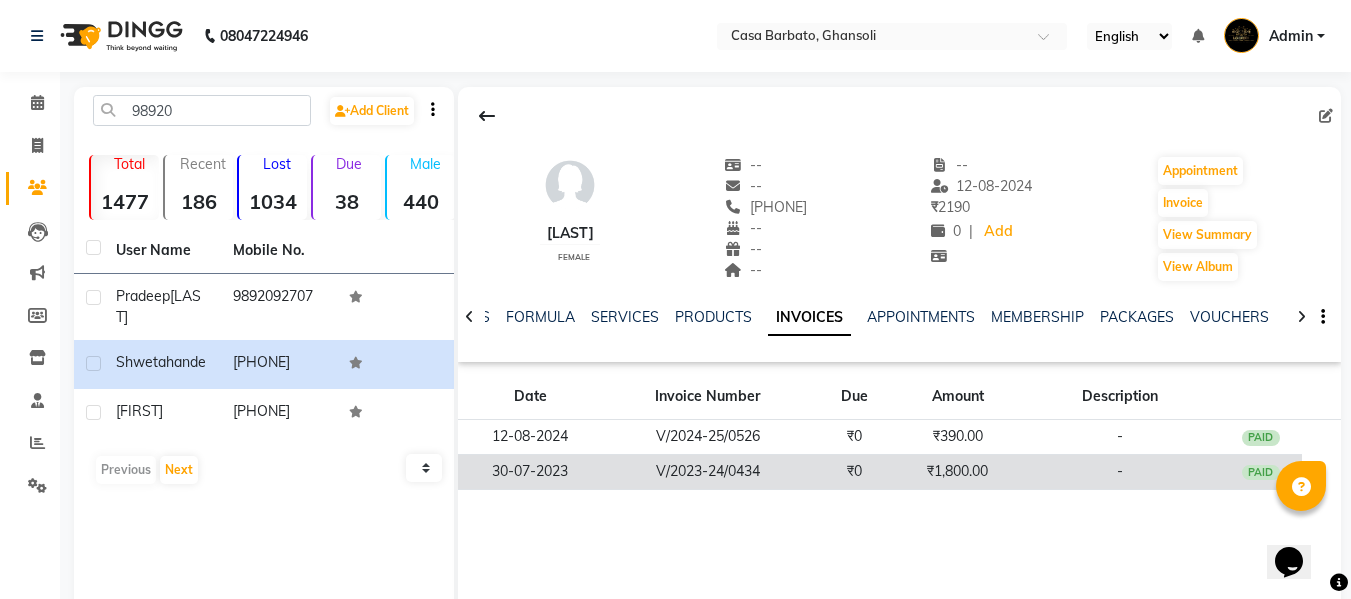 click on "₹0" 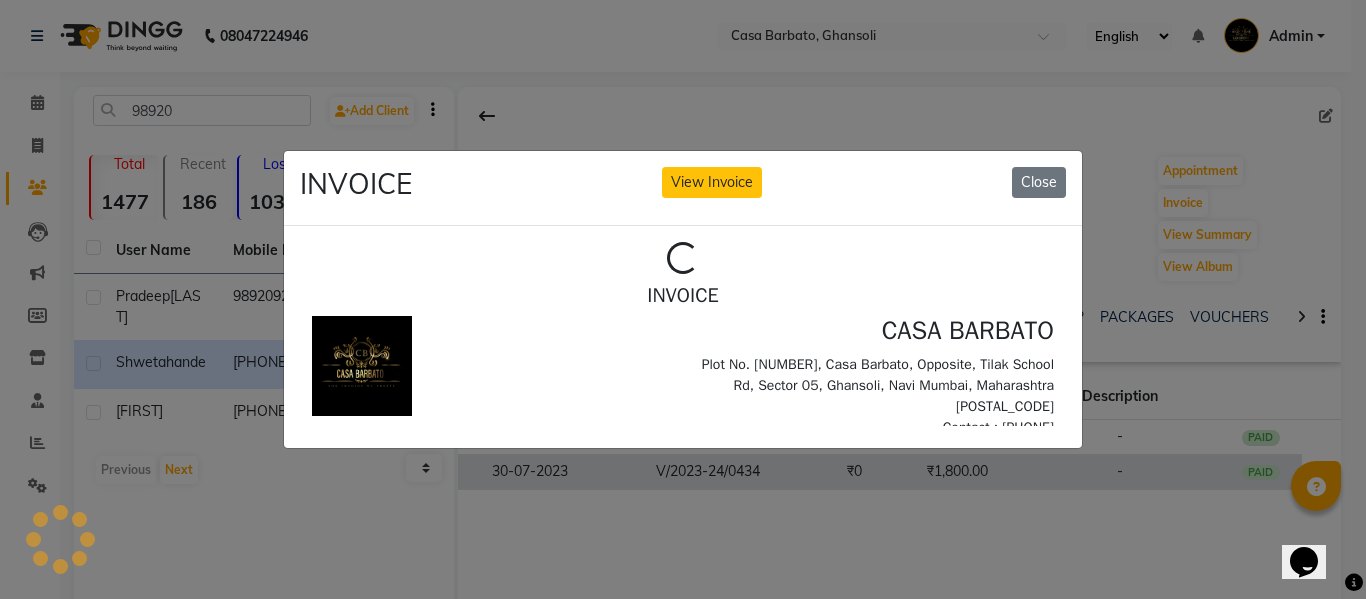 scroll, scrollTop: 0, scrollLeft: 0, axis: both 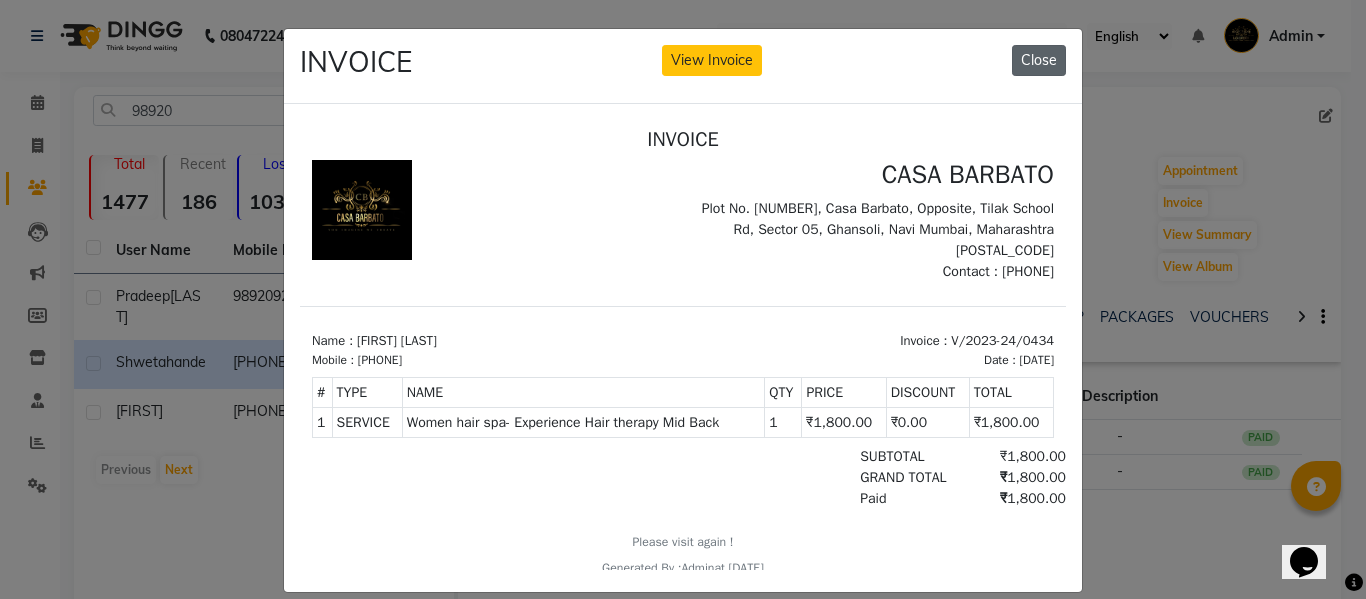 click on "Close" 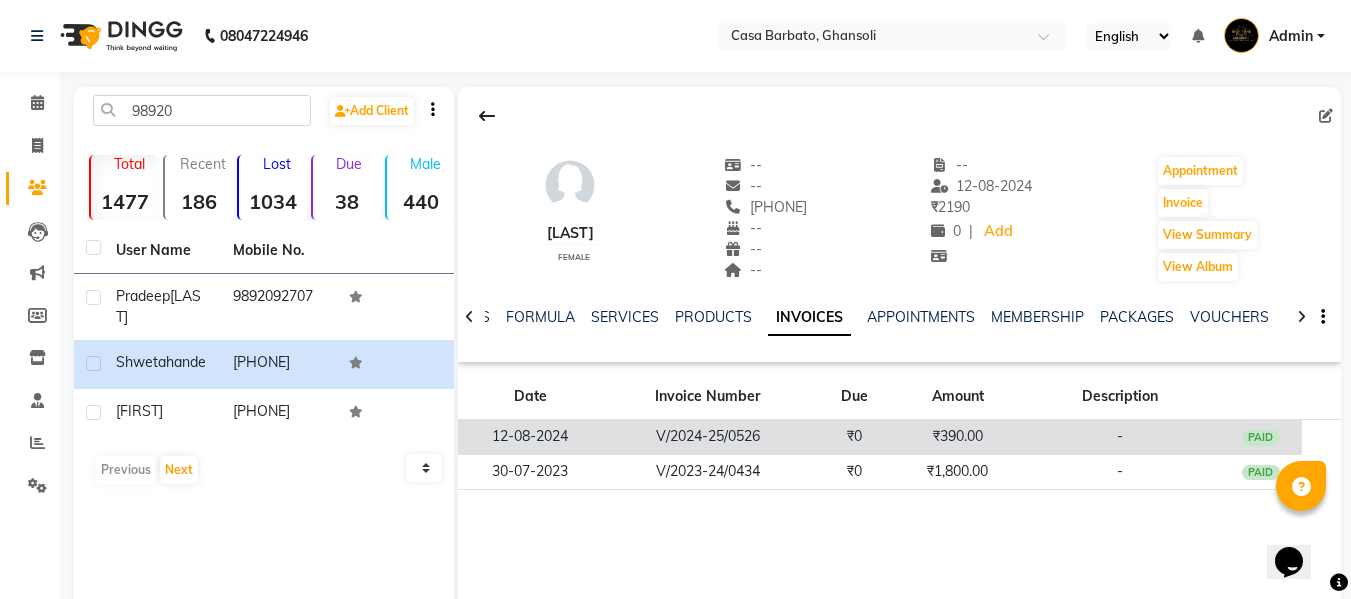 click on "V/2024-25/0526" 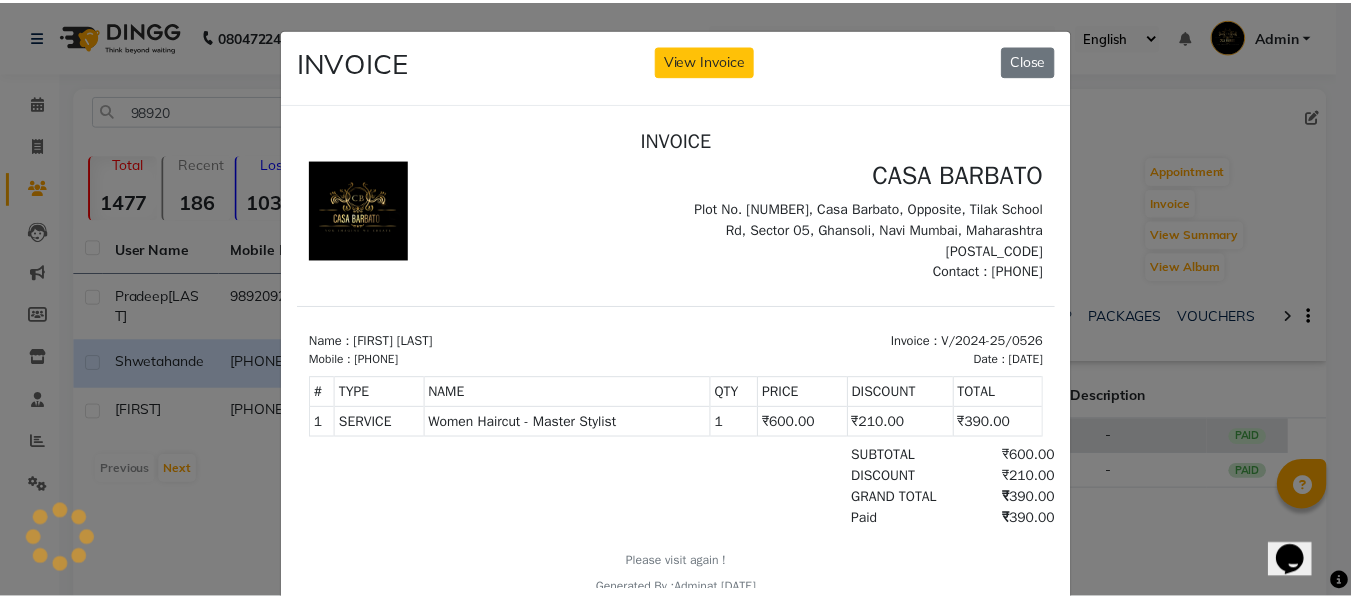 scroll, scrollTop: 0, scrollLeft: 0, axis: both 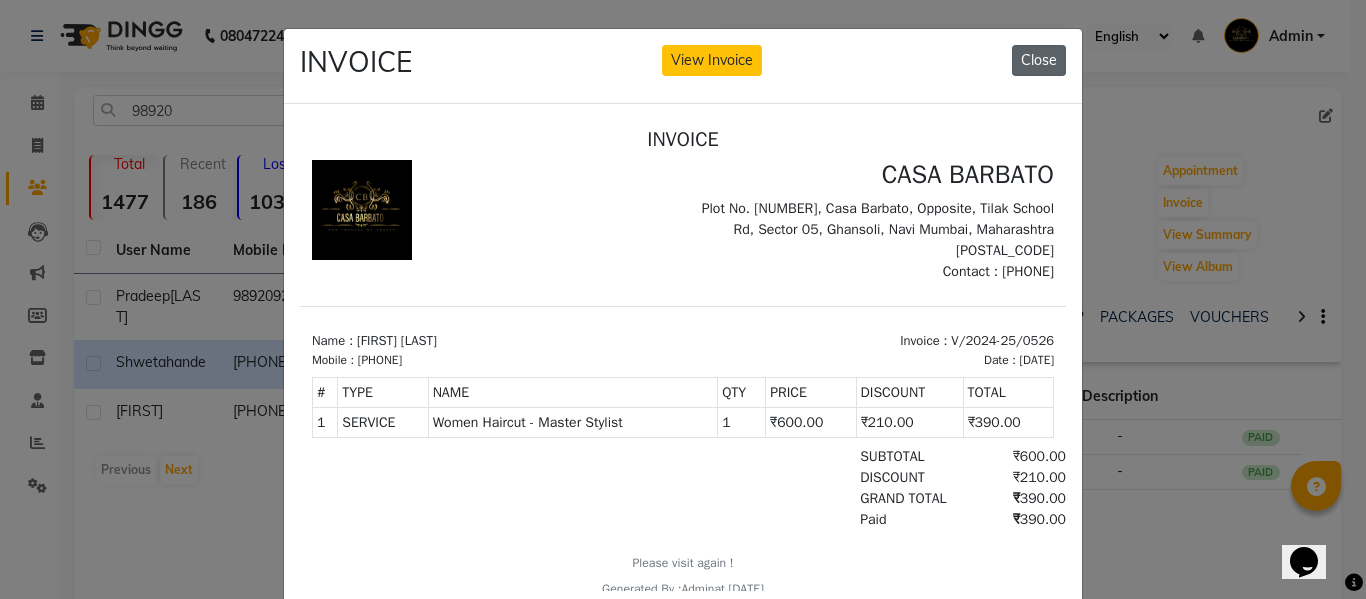 click on "Close" 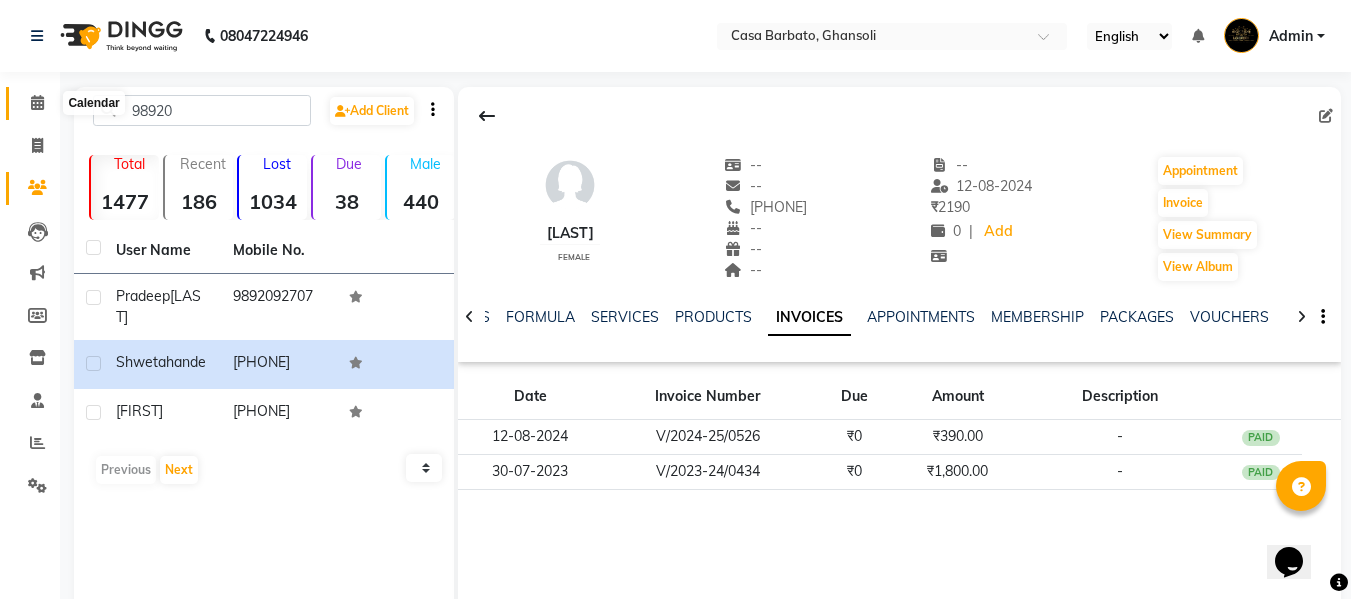 click 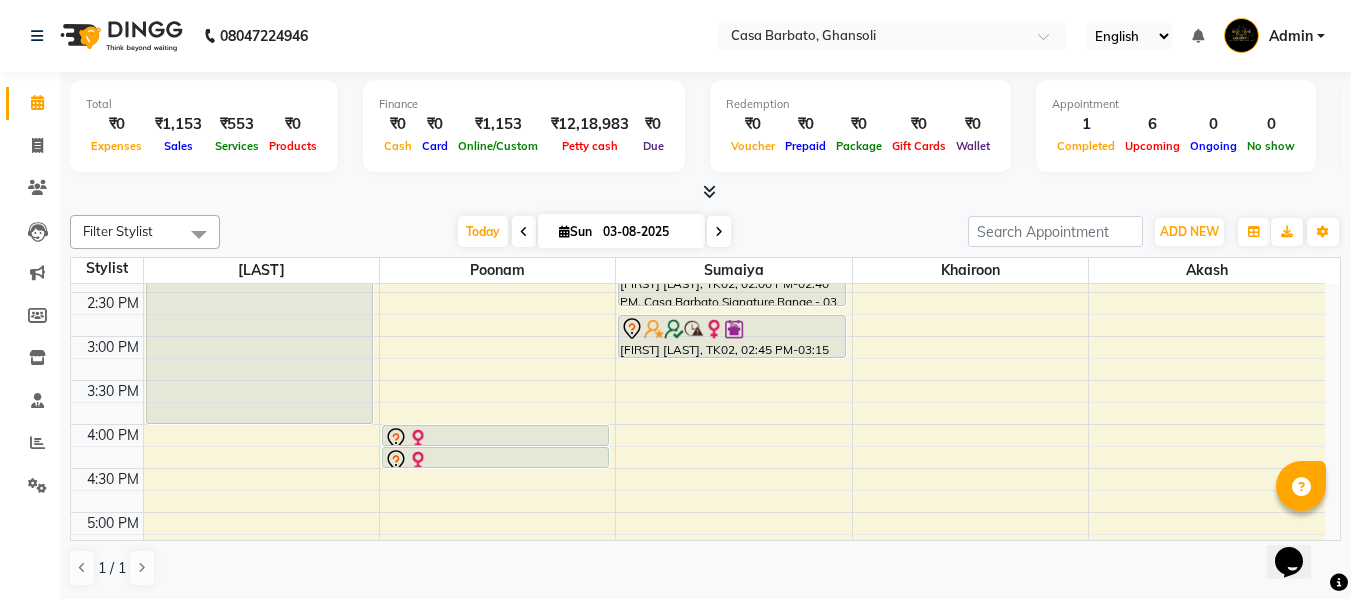 scroll, scrollTop: 467, scrollLeft: 0, axis: vertical 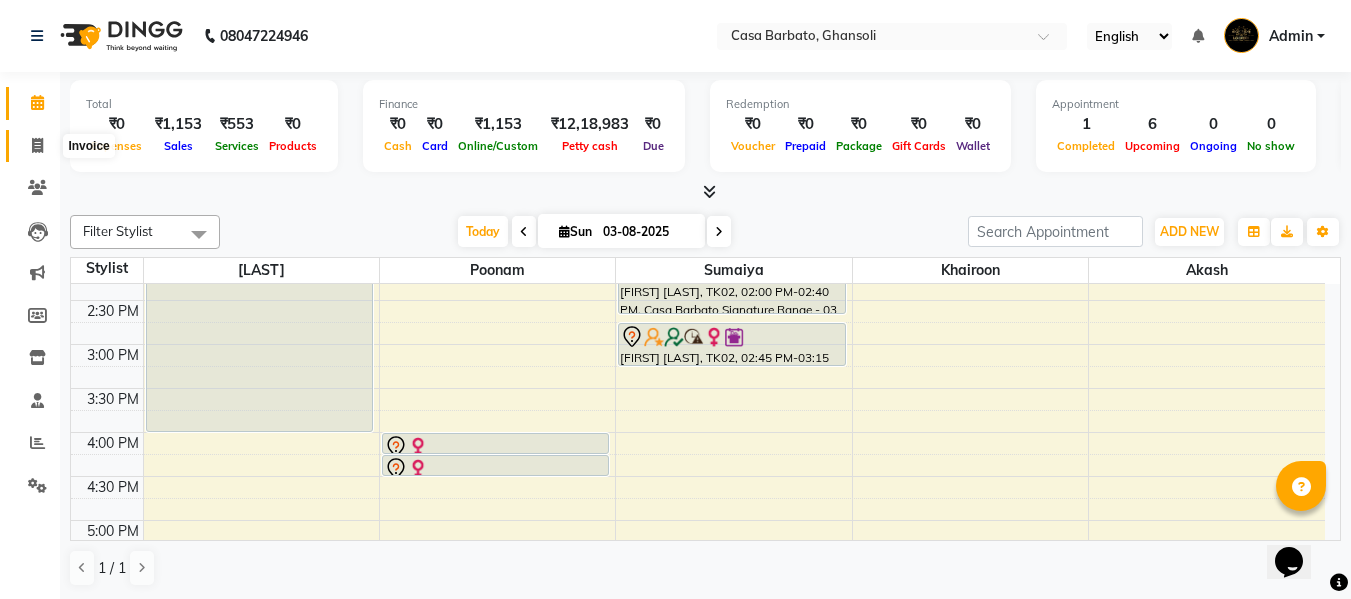 click 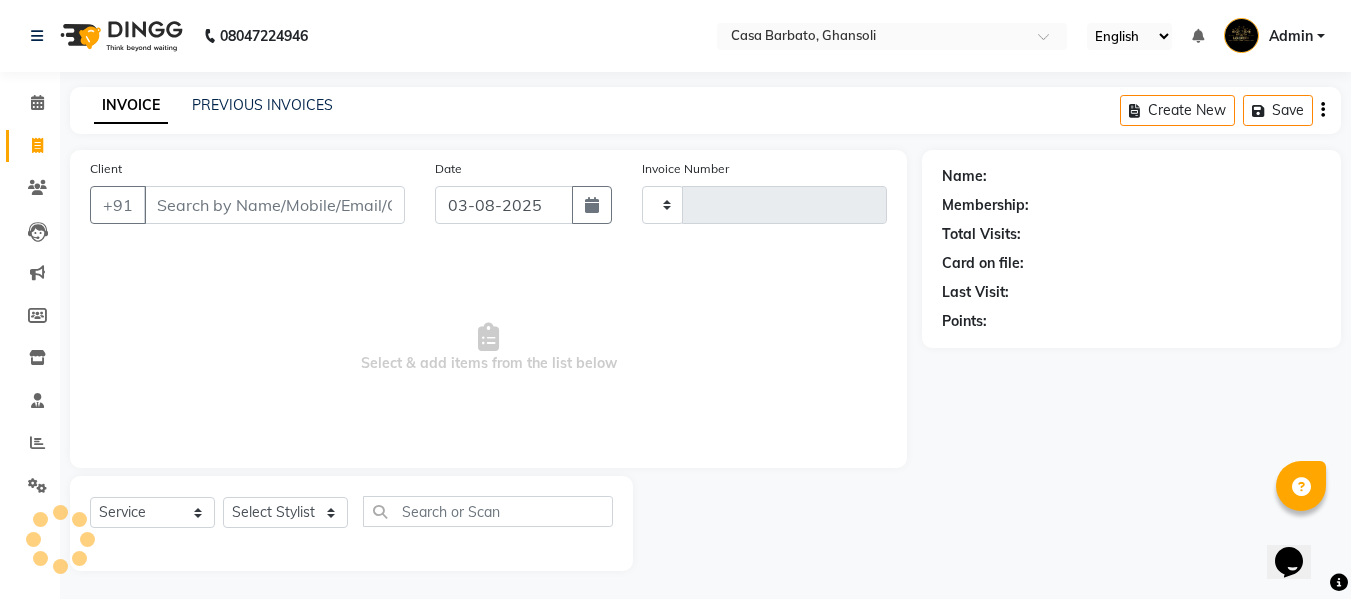 type on "0431" 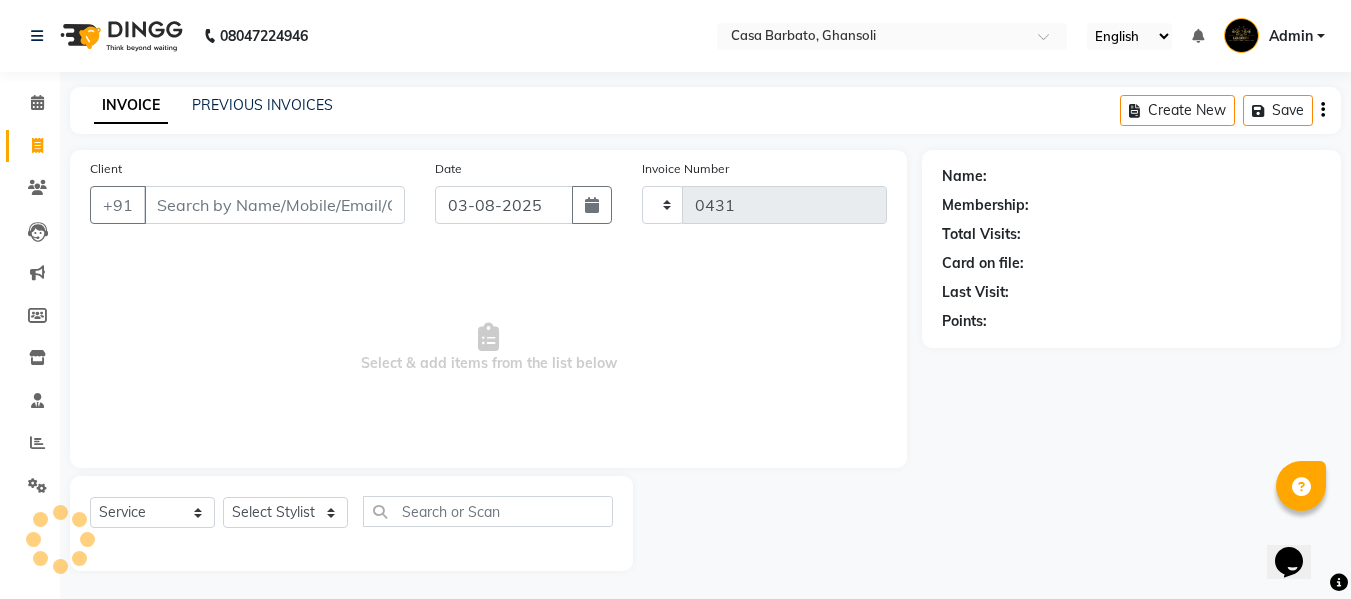 select on "700" 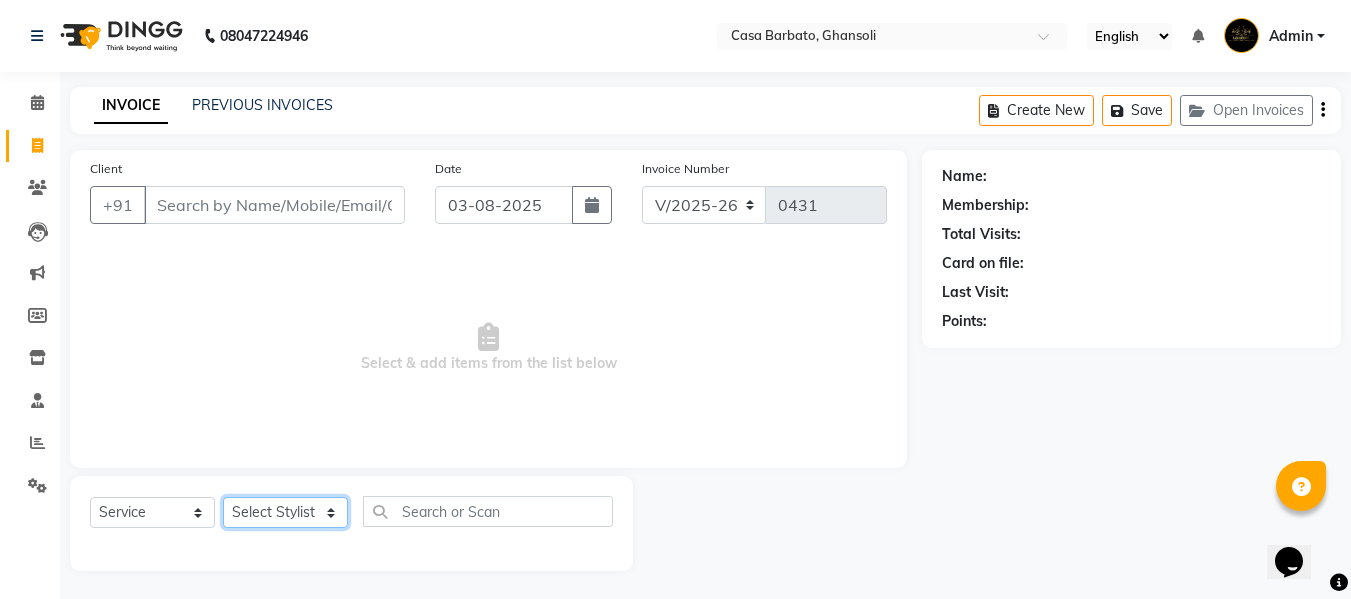 click on "Select Stylist [FIRST] [LAST] [FIRST] [LAST] [FIRST]" 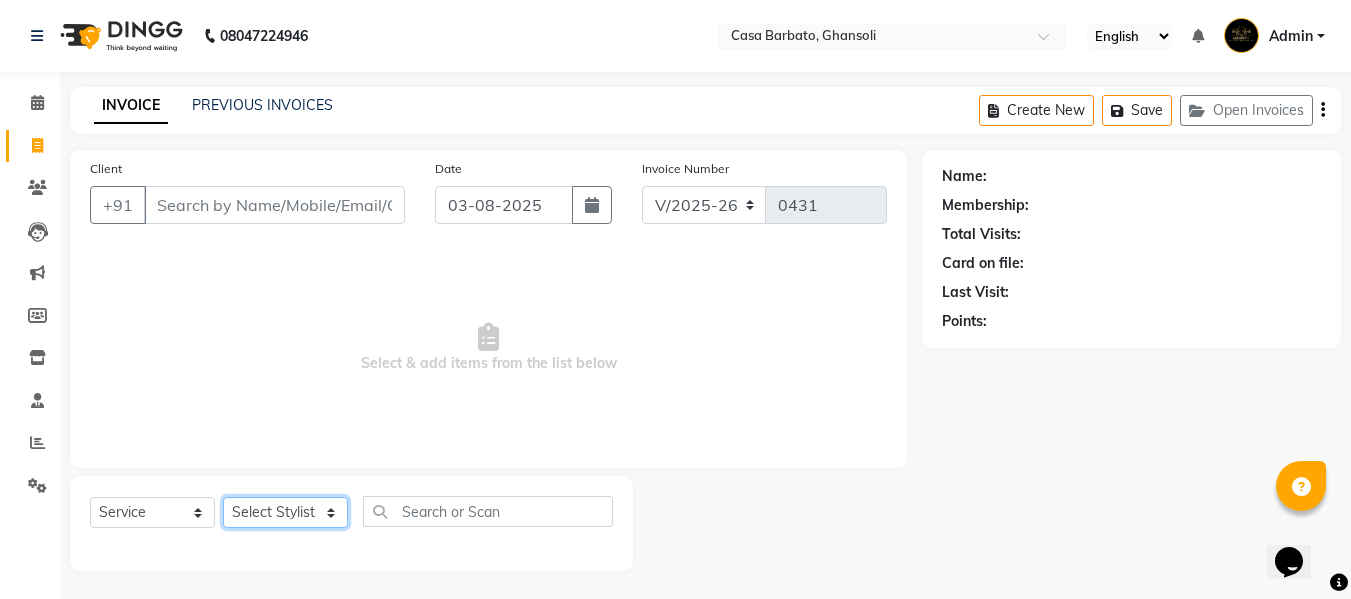select on "10556" 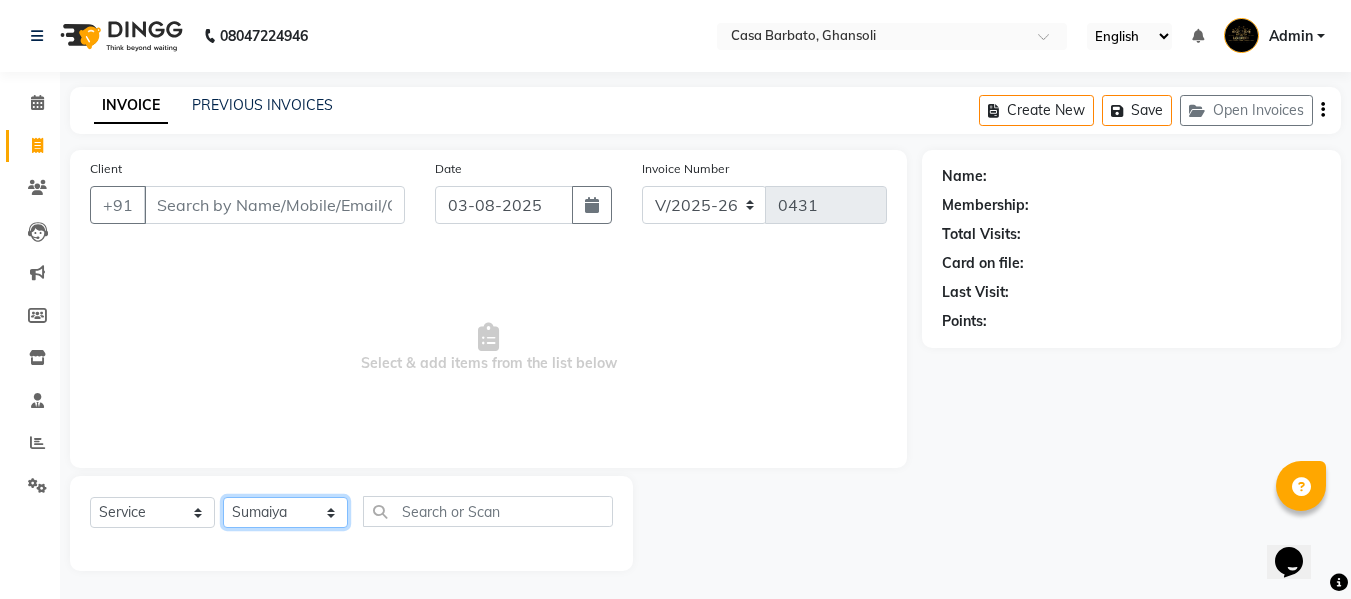 click on "Select Stylist [FIRST] [LAST] [FIRST] [LAST] [FIRST]" 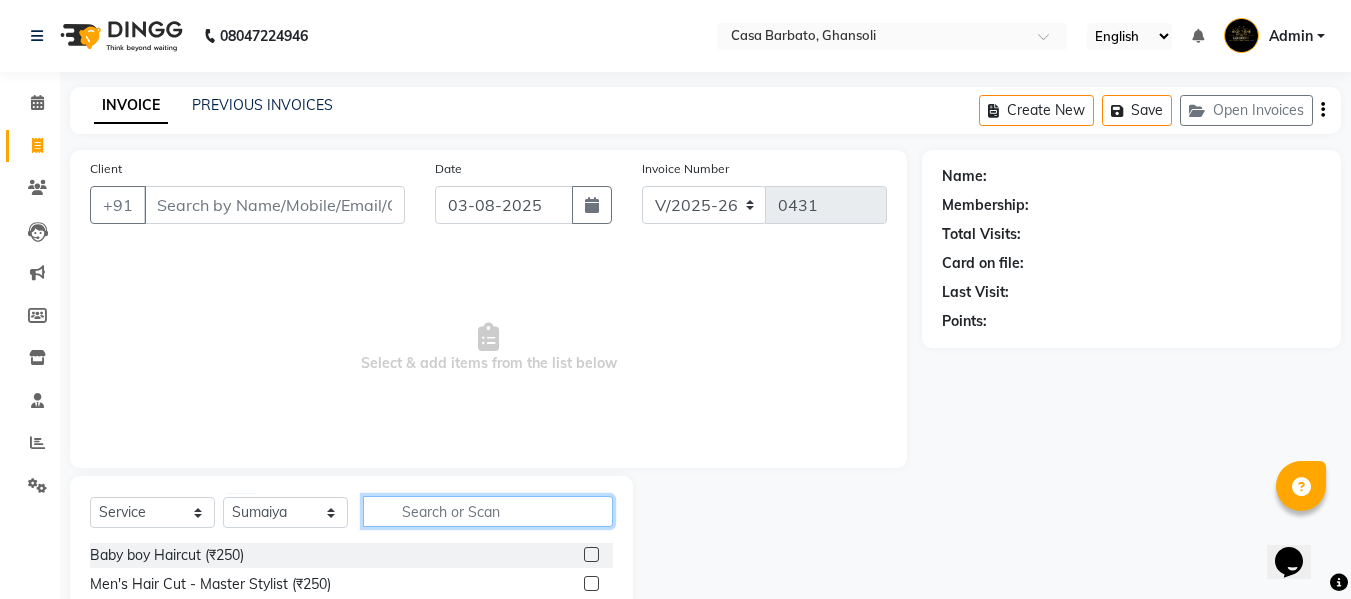 click 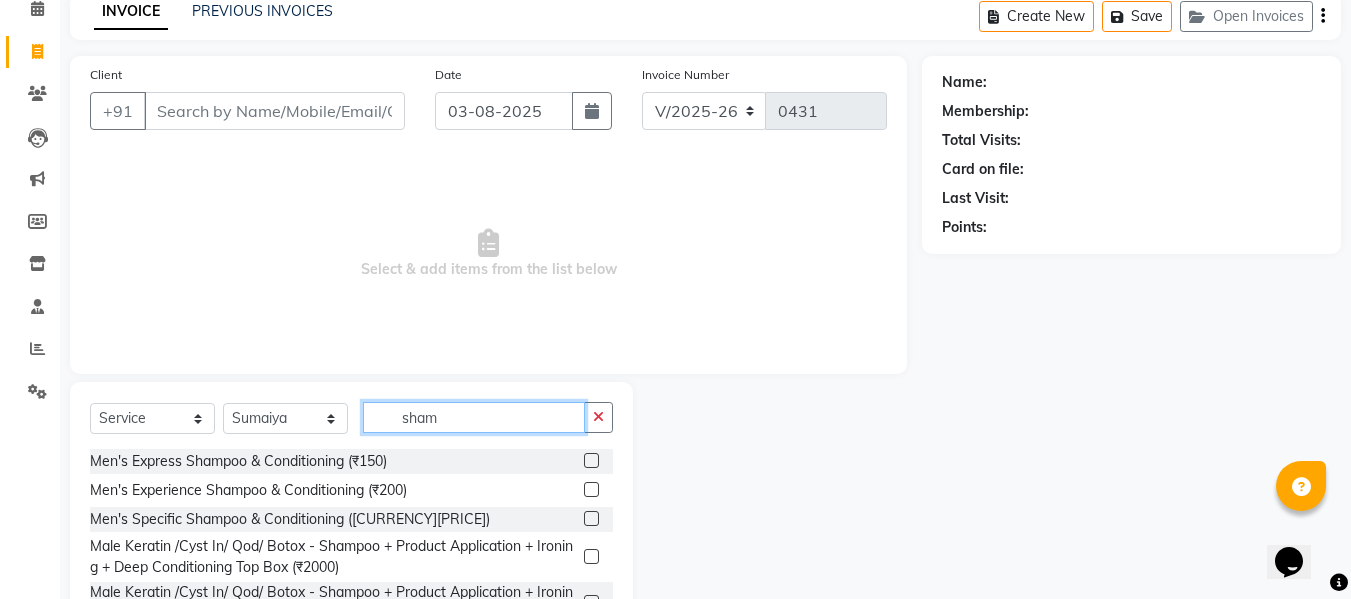scroll, scrollTop: 160, scrollLeft: 0, axis: vertical 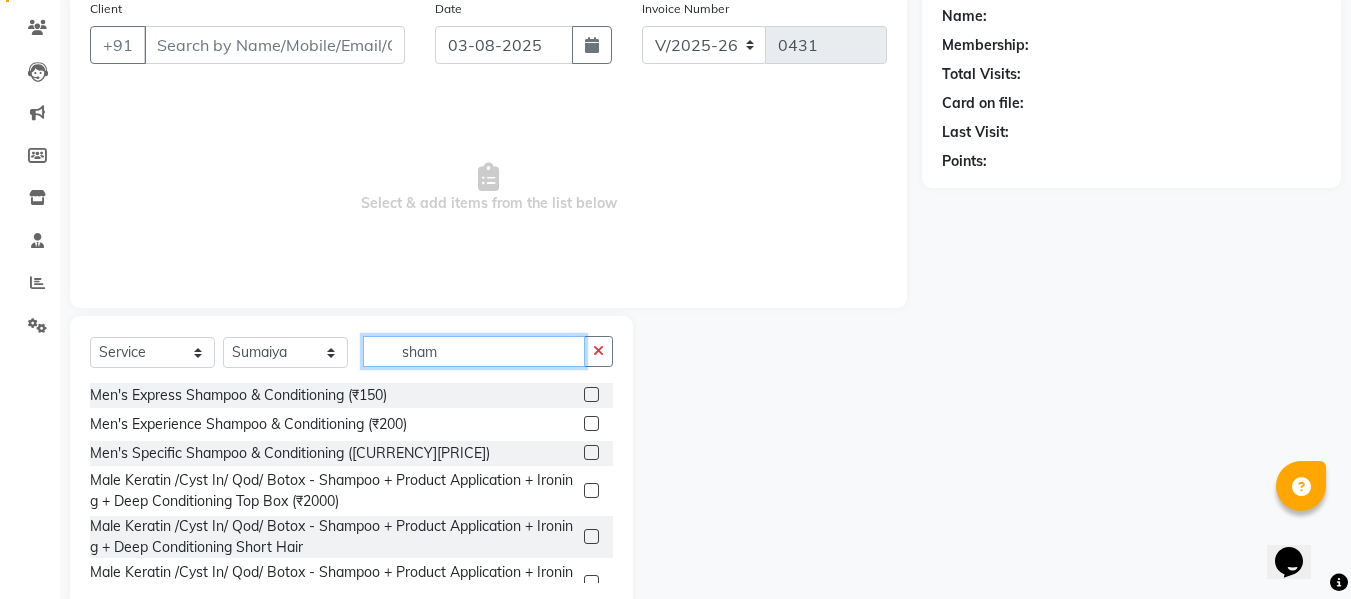 click on "sham" 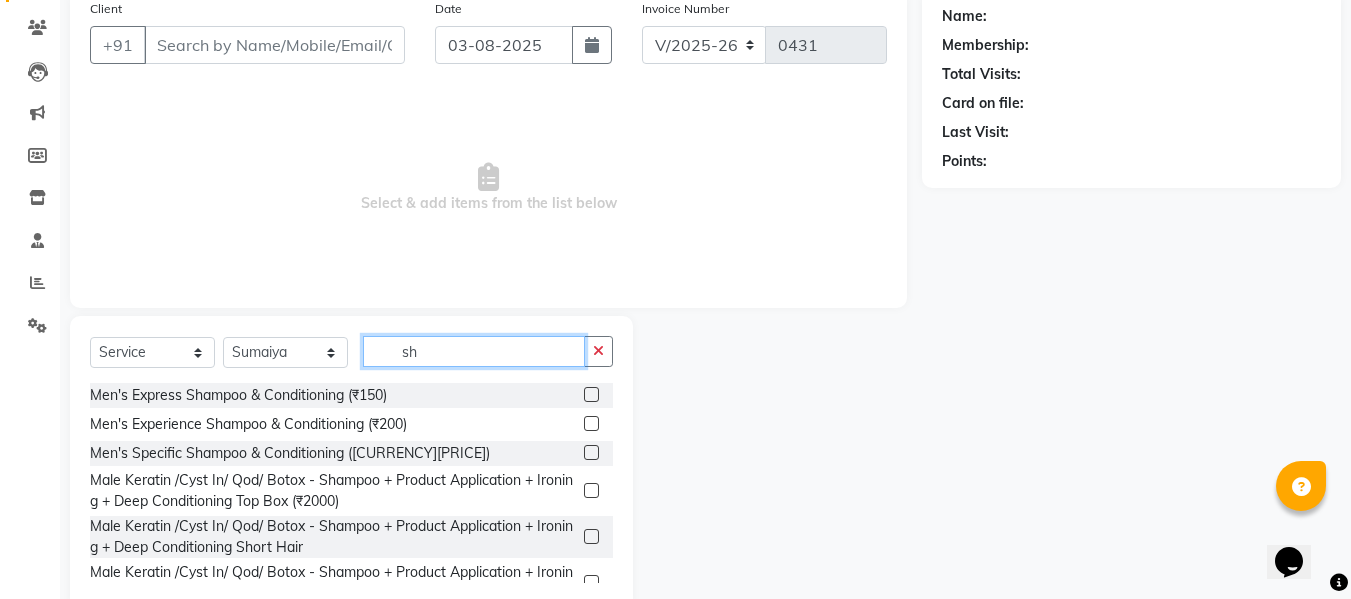 type on "s" 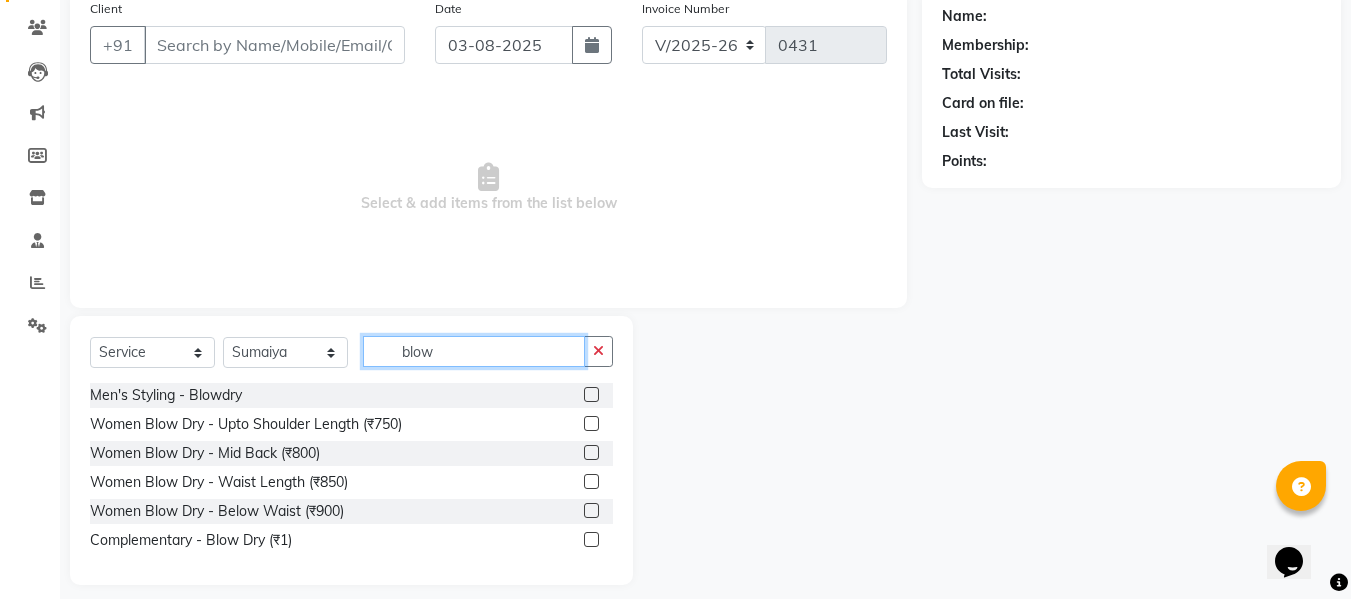 type on "blow" 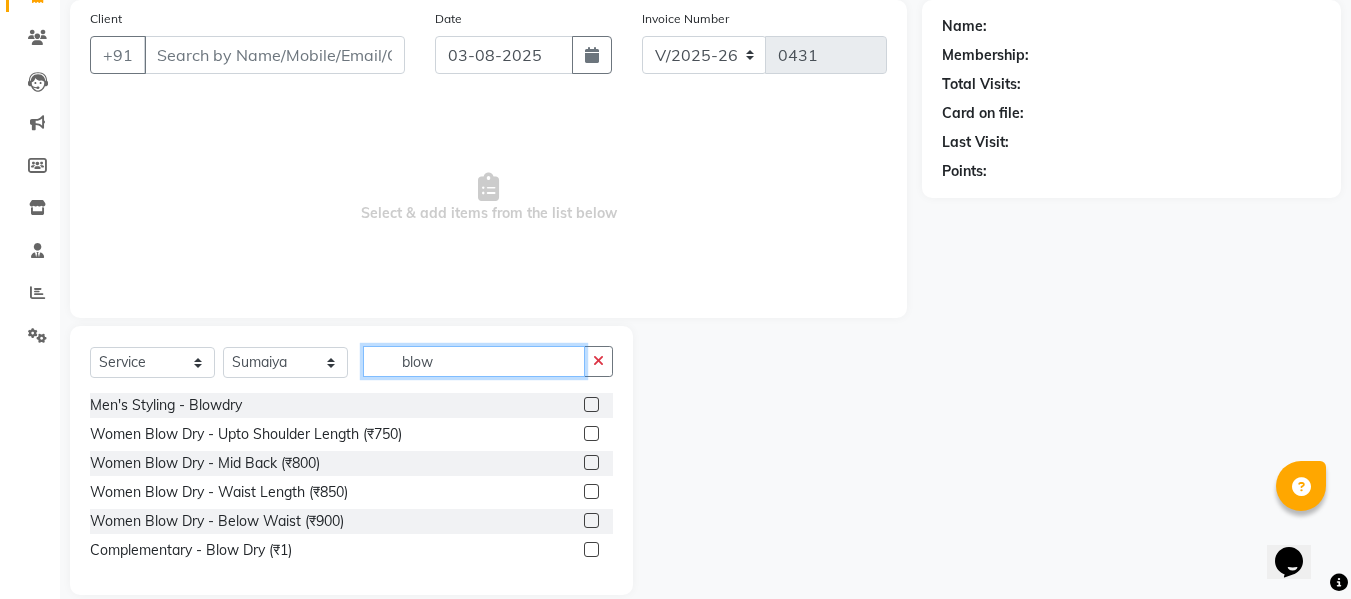 scroll, scrollTop: 40, scrollLeft: 0, axis: vertical 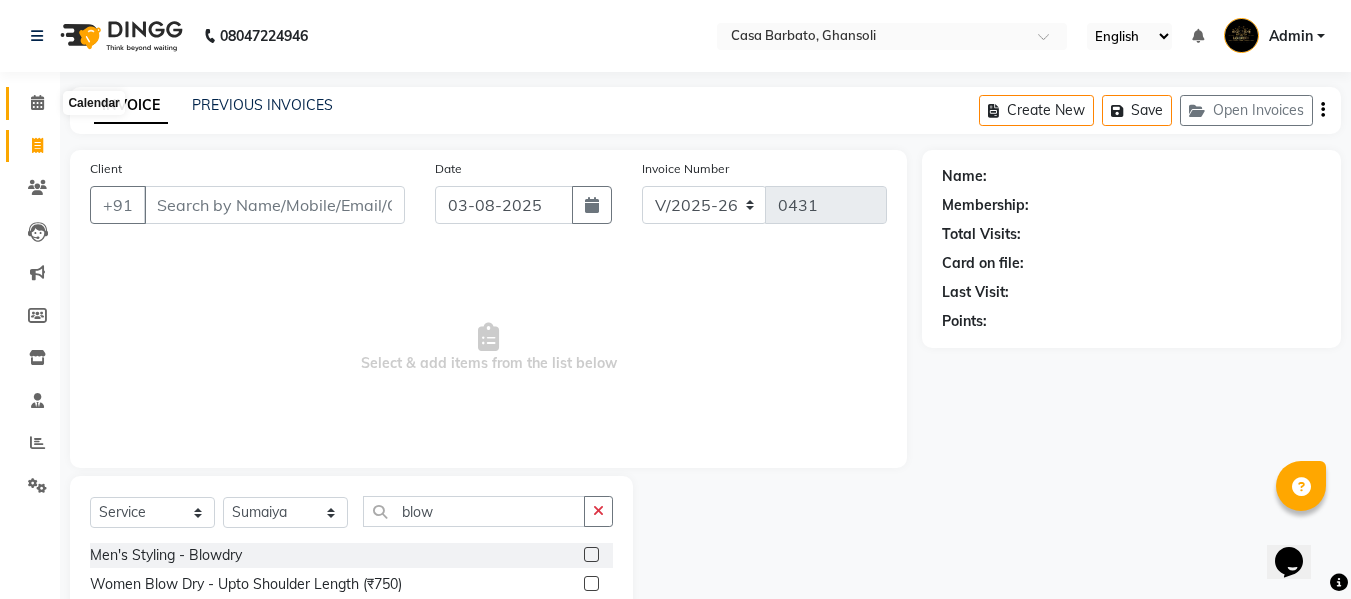 click 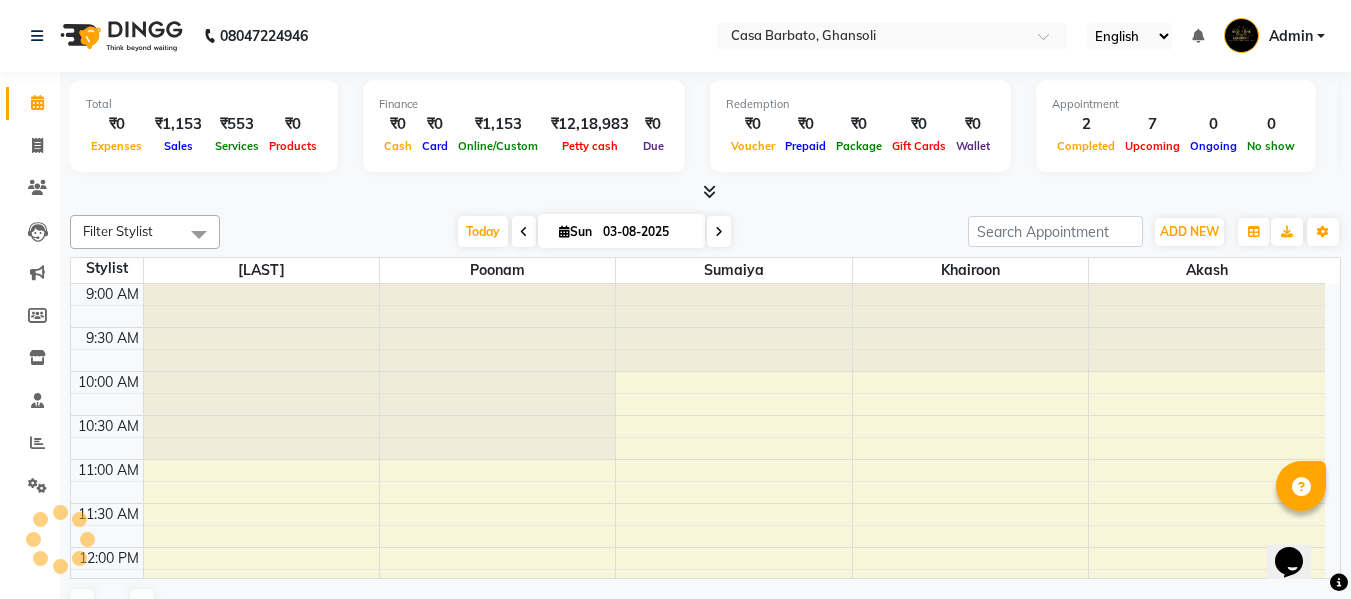 scroll, scrollTop: 0, scrollLeft: 0, axis: both 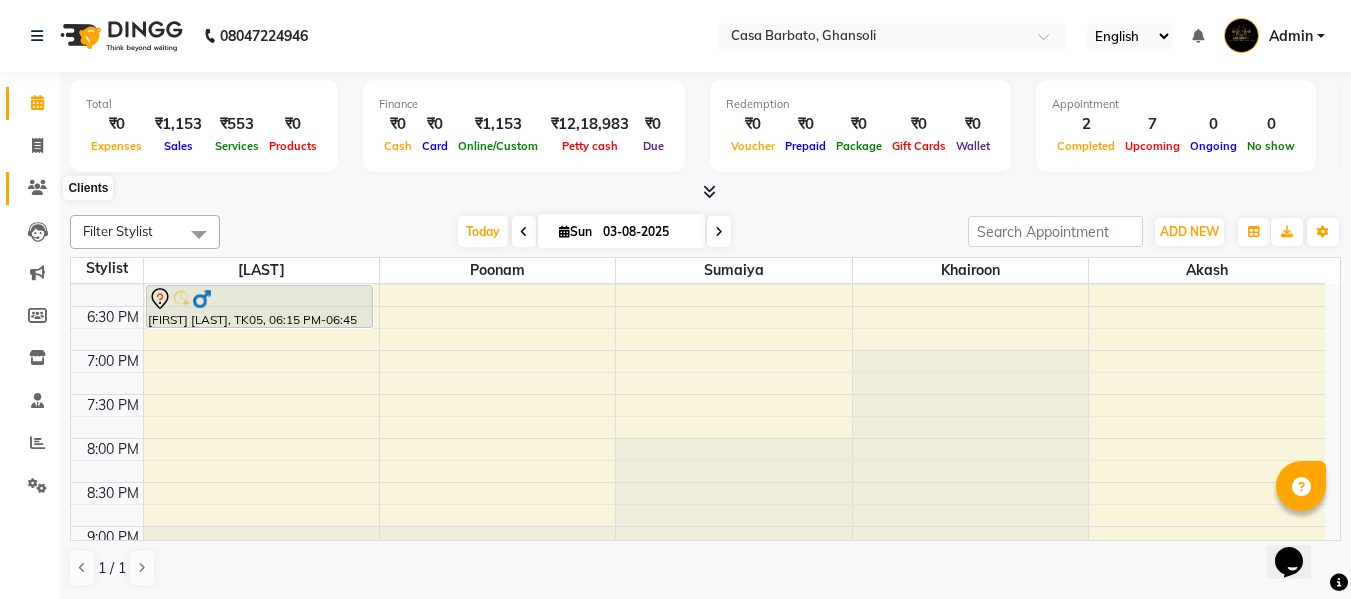 click 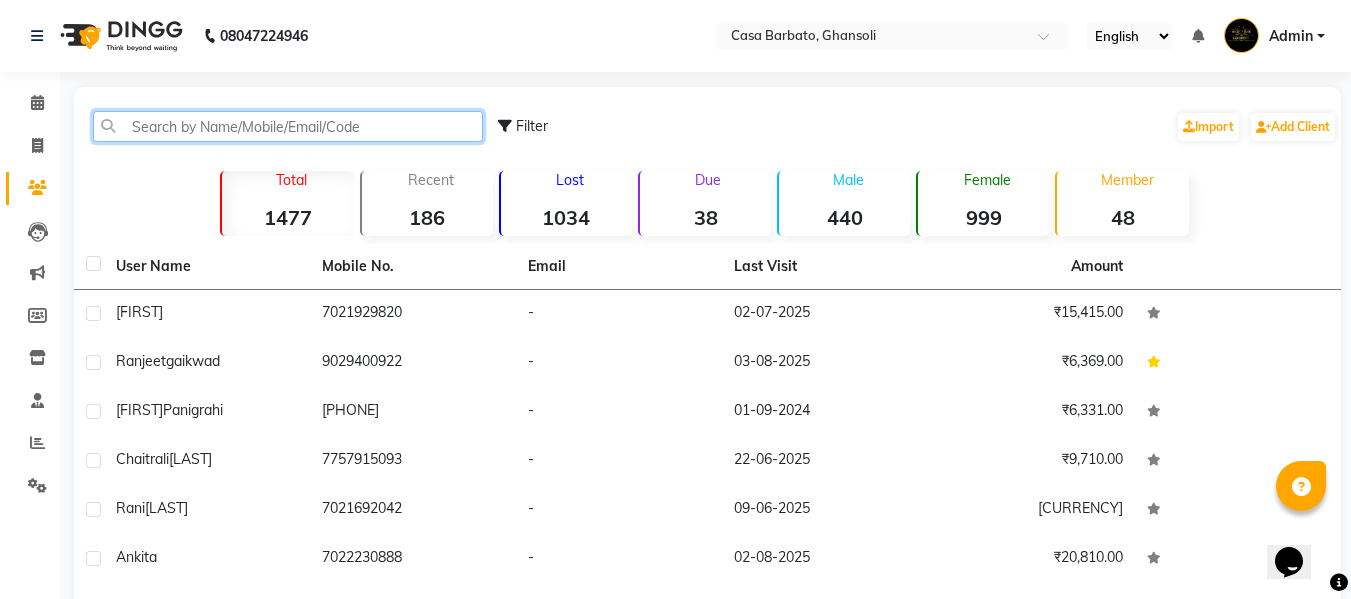 click 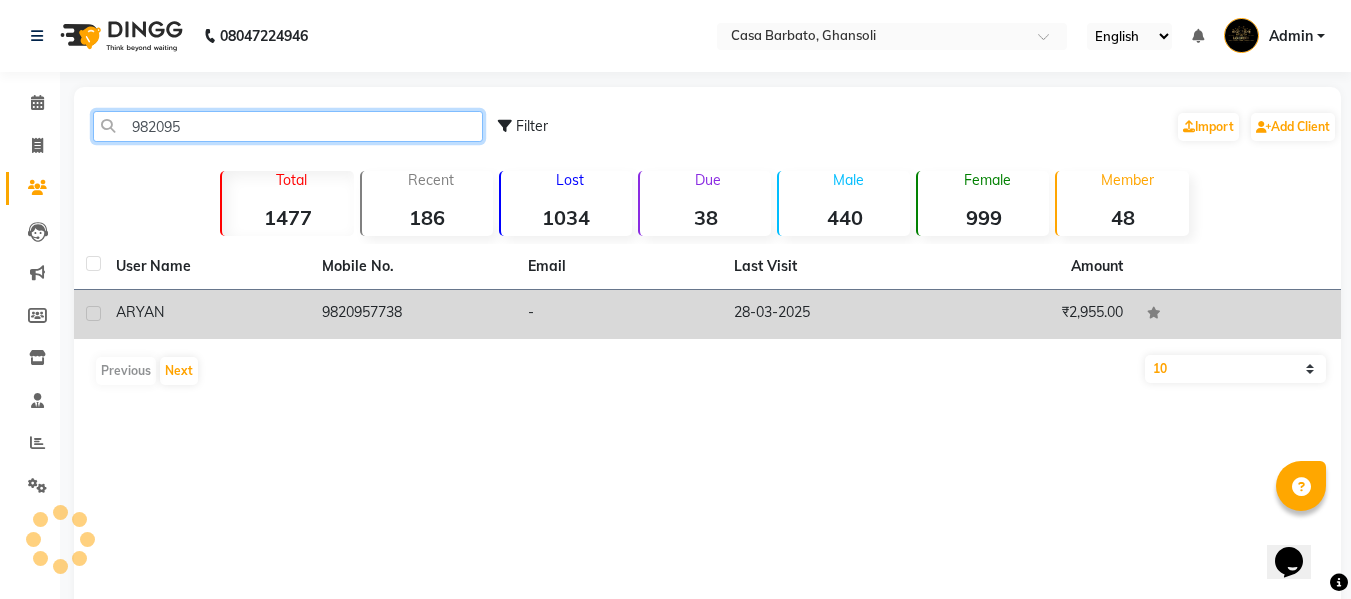 type on "982095" 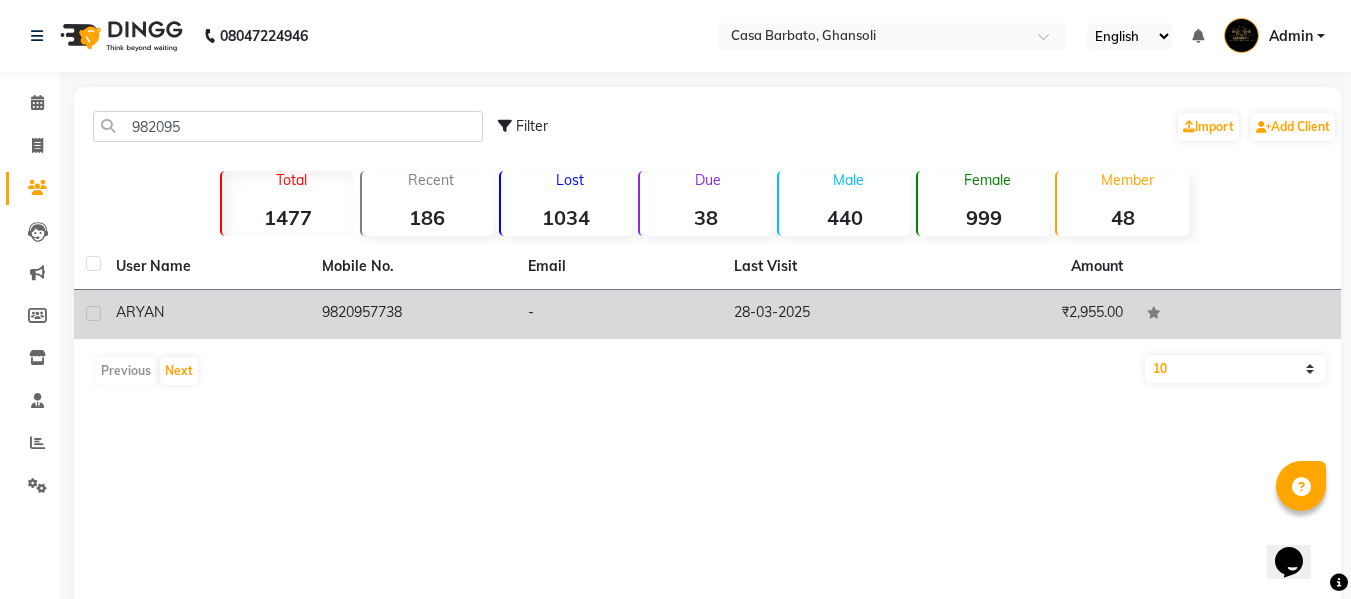 click on "ARYAN" 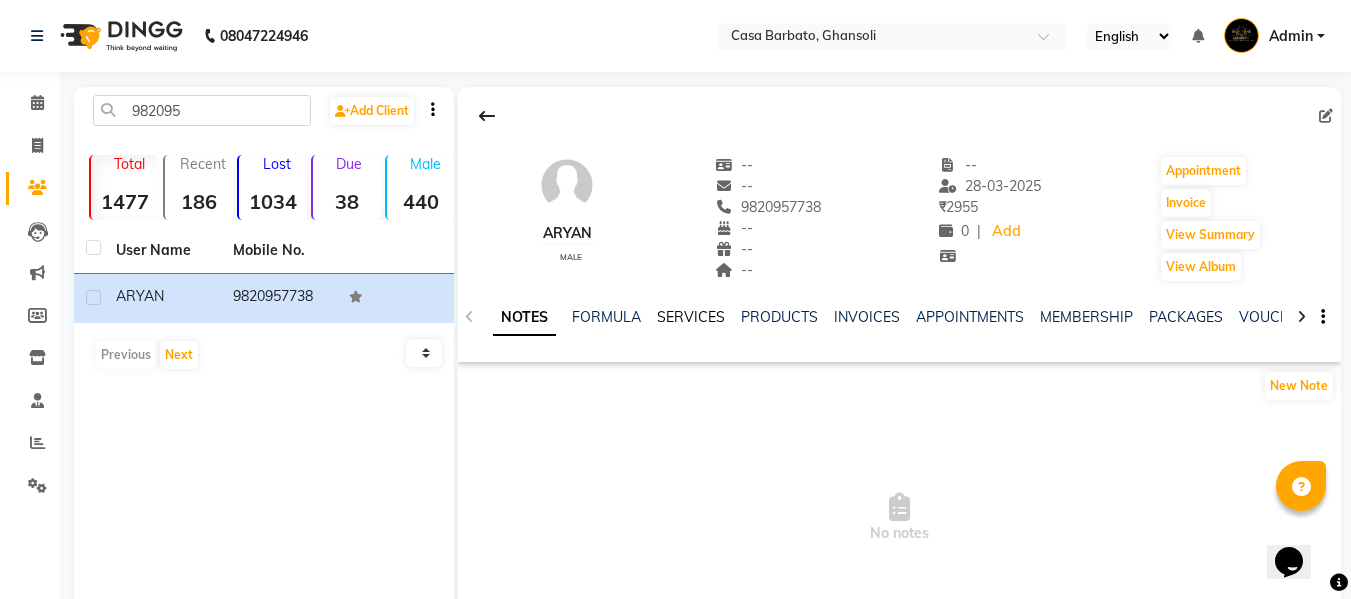 click on "SERVICES" 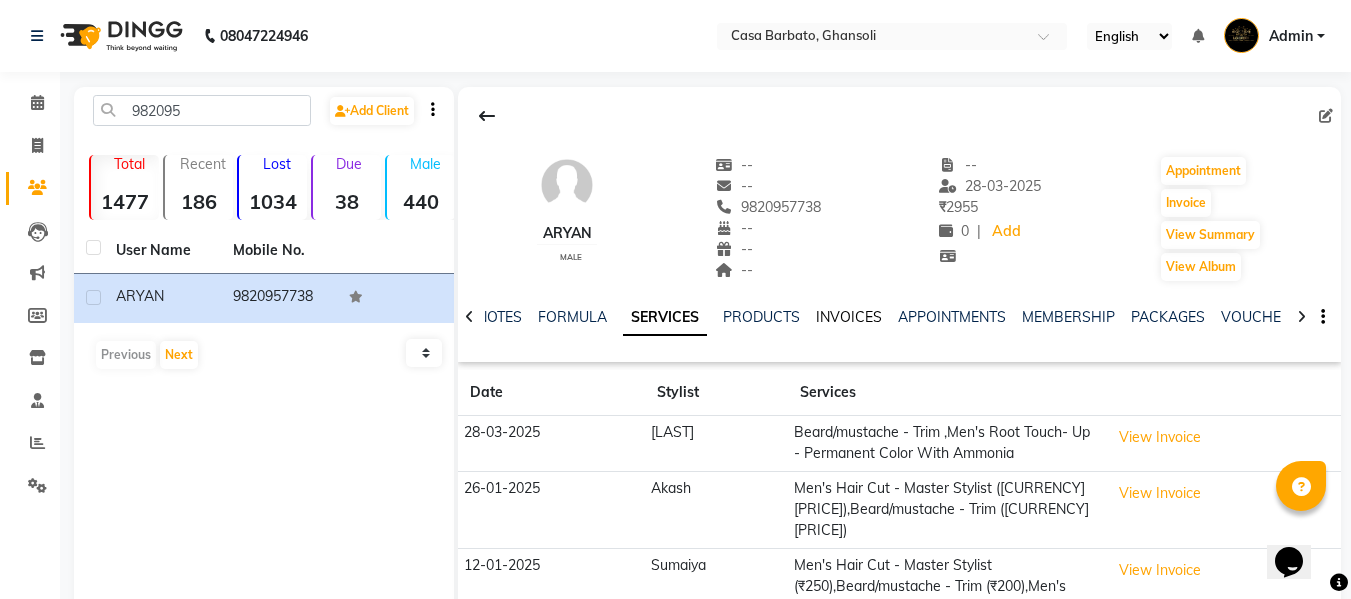 click on "INVOICES" 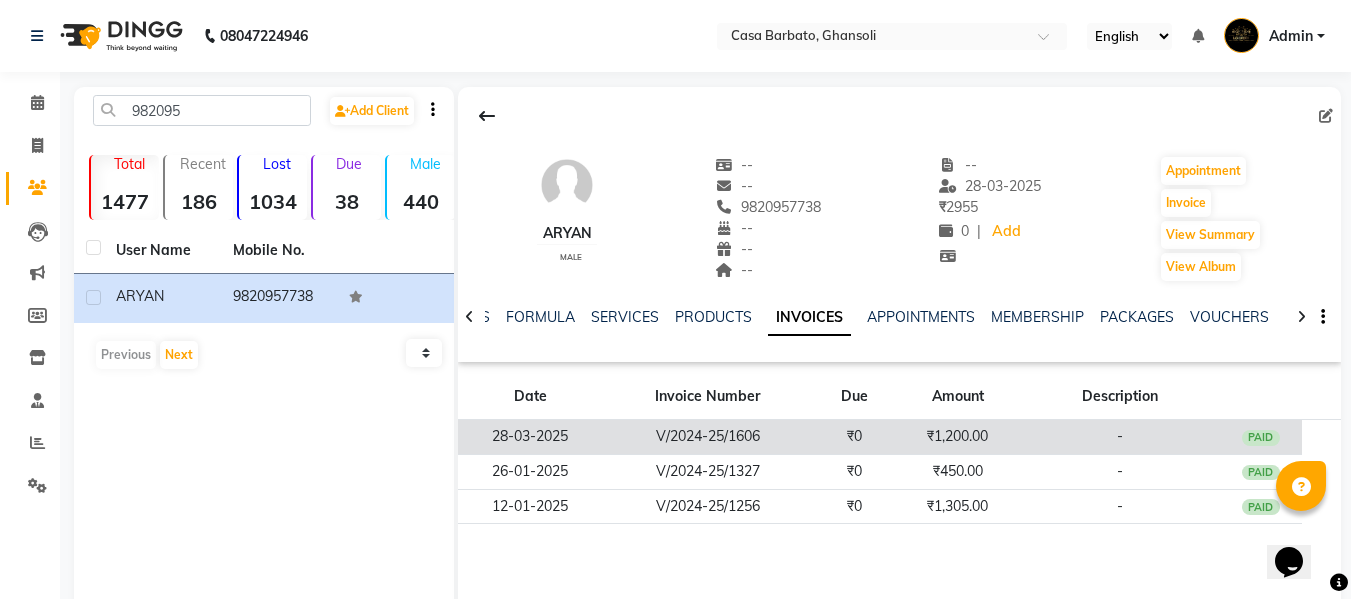 click on "28-03-2025" 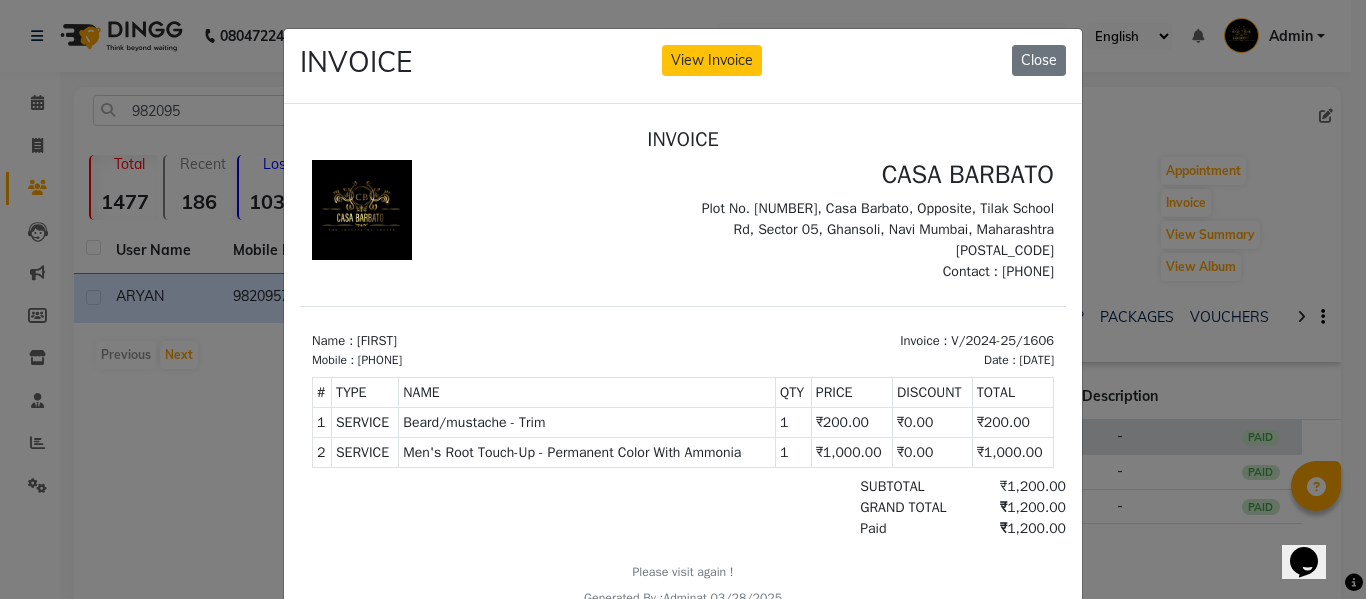 scroll, scrollTop: 0, scrollLeft: 0, axis: both 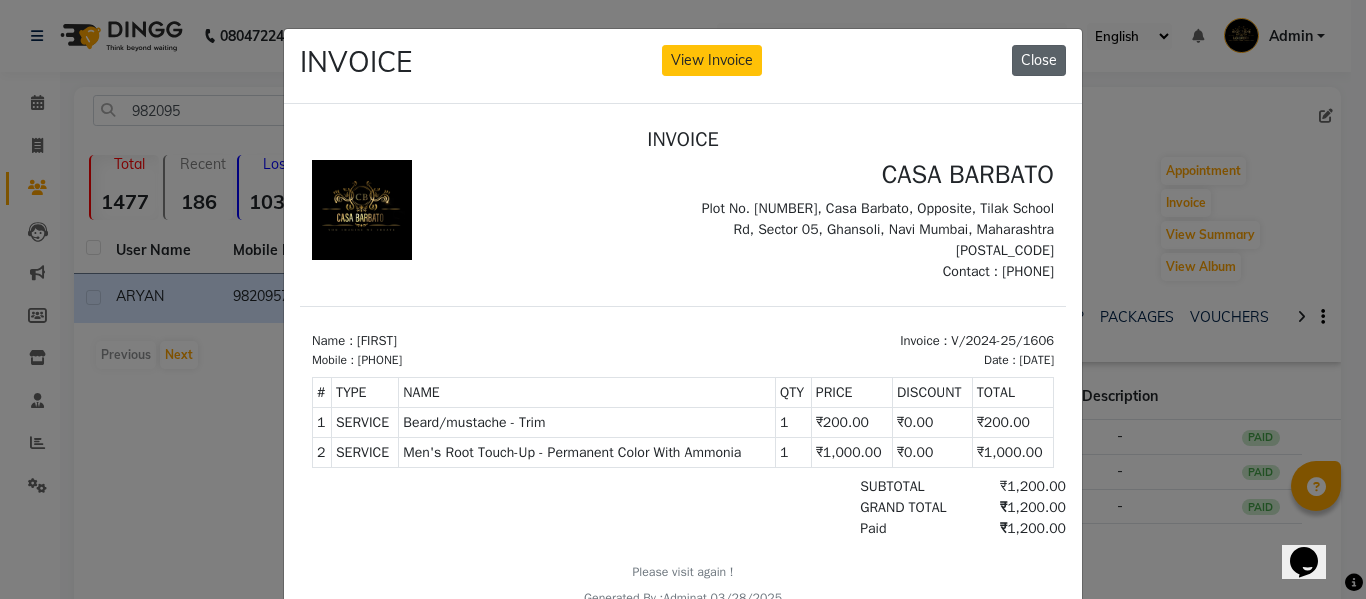 click on "Close" 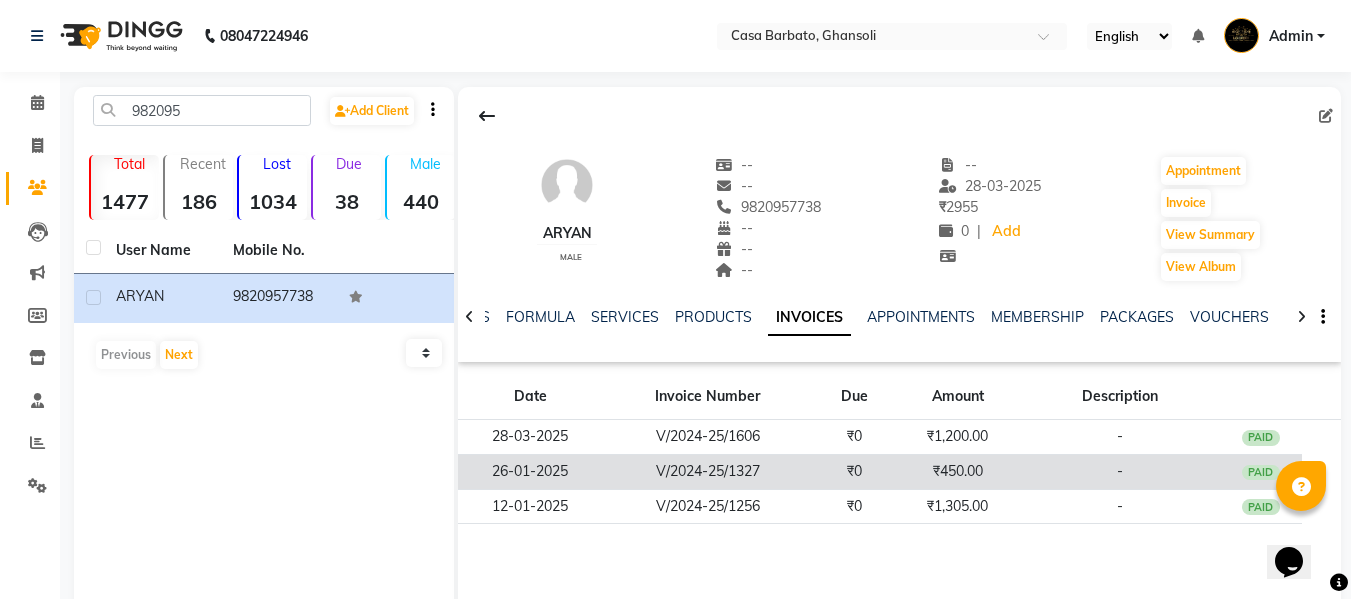click on "V/2024-25/1327" 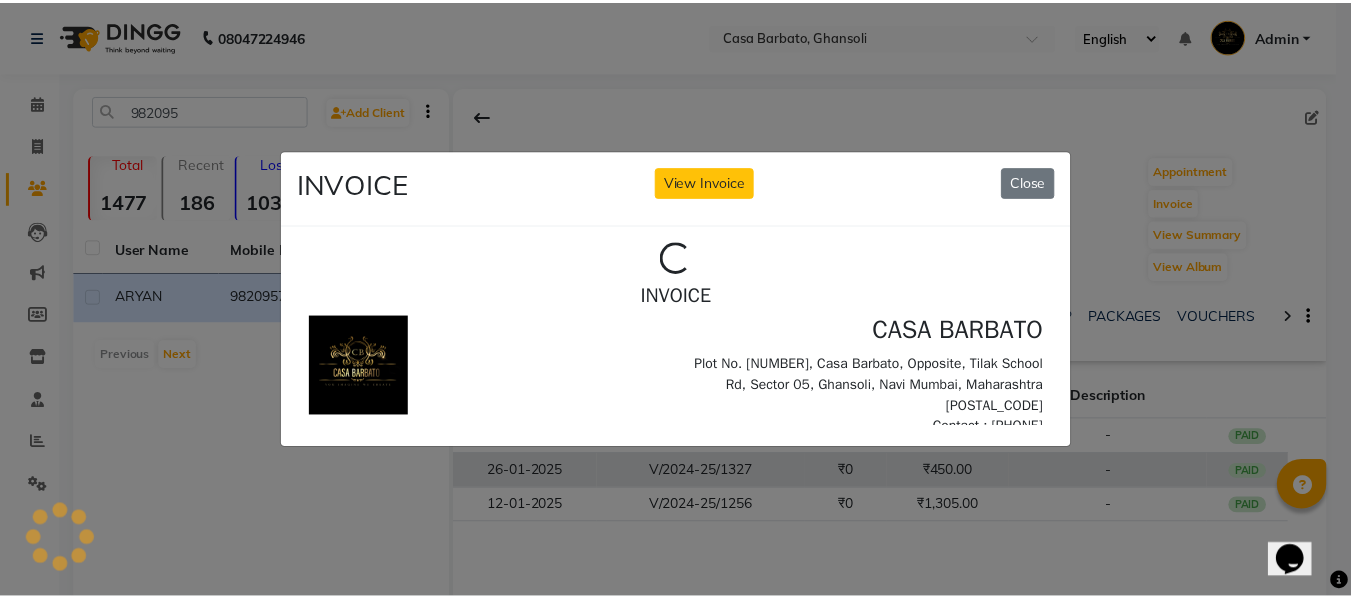 scroll, scrollTop: 0, scrollLeft: 0, axis: both 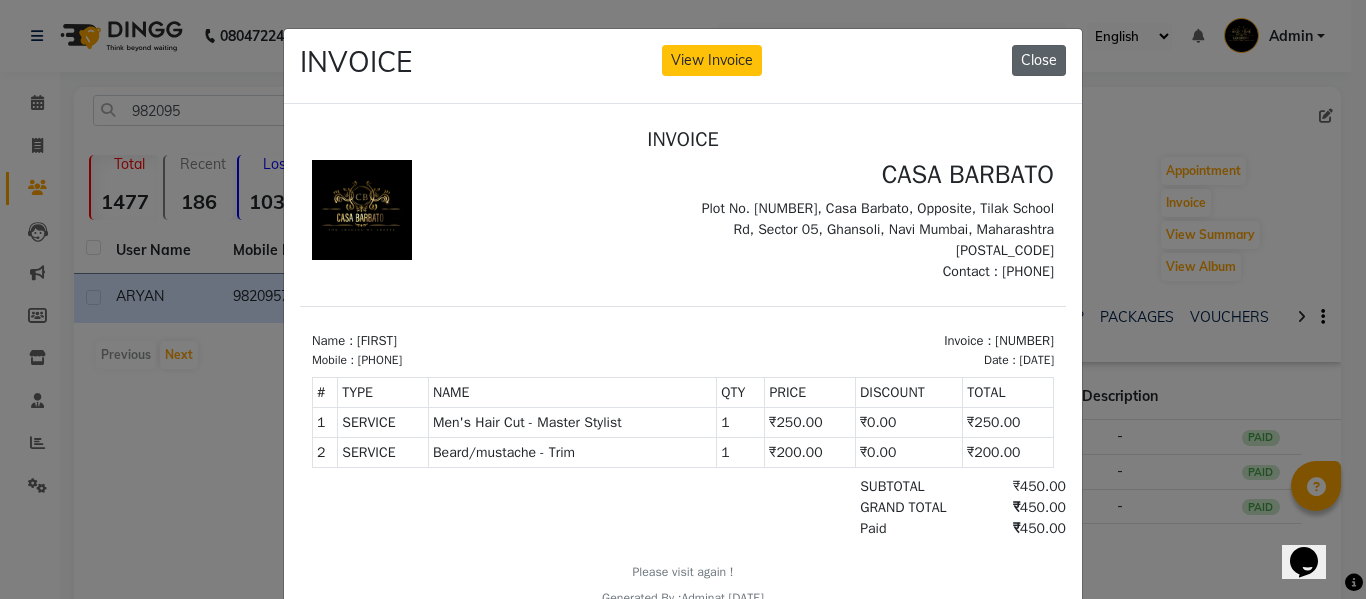 click on "Close" 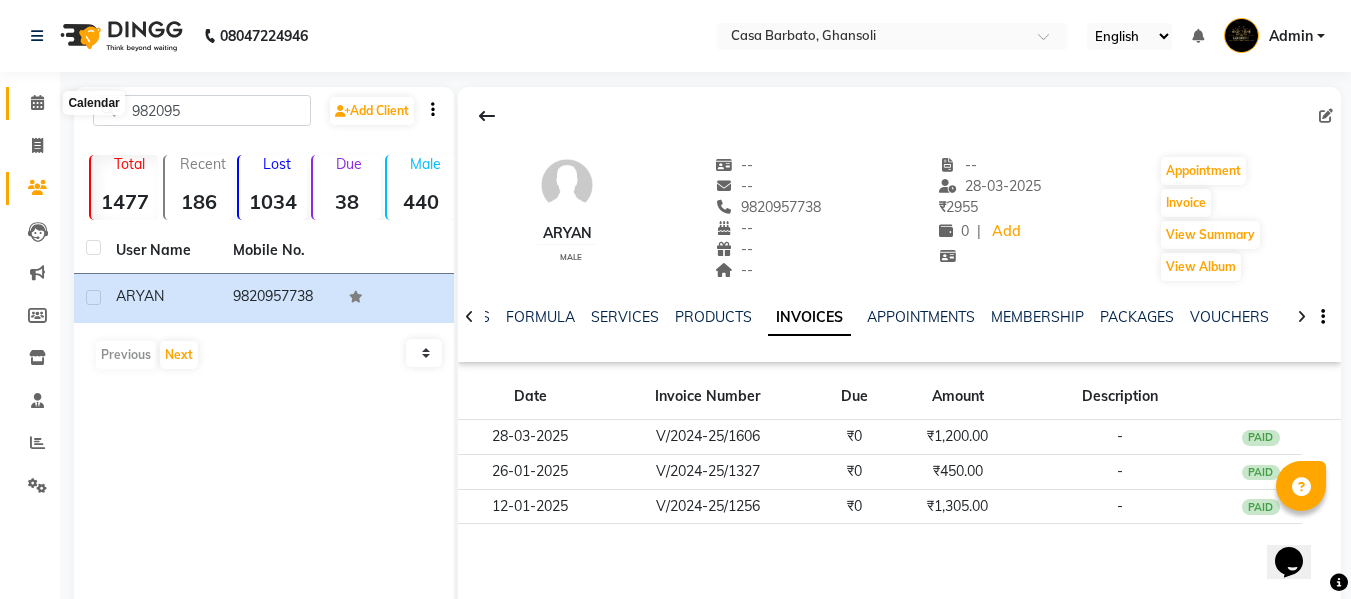 click 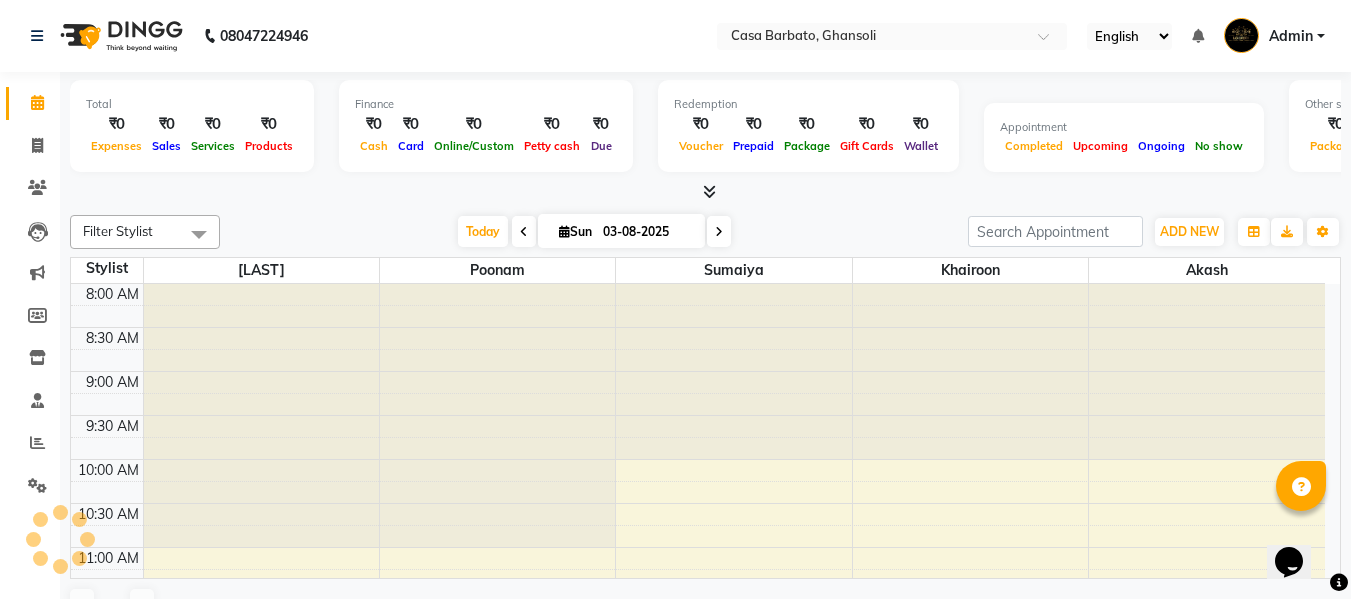 scroll, scrollTop: 0, scrollLeft: 0, axis: both 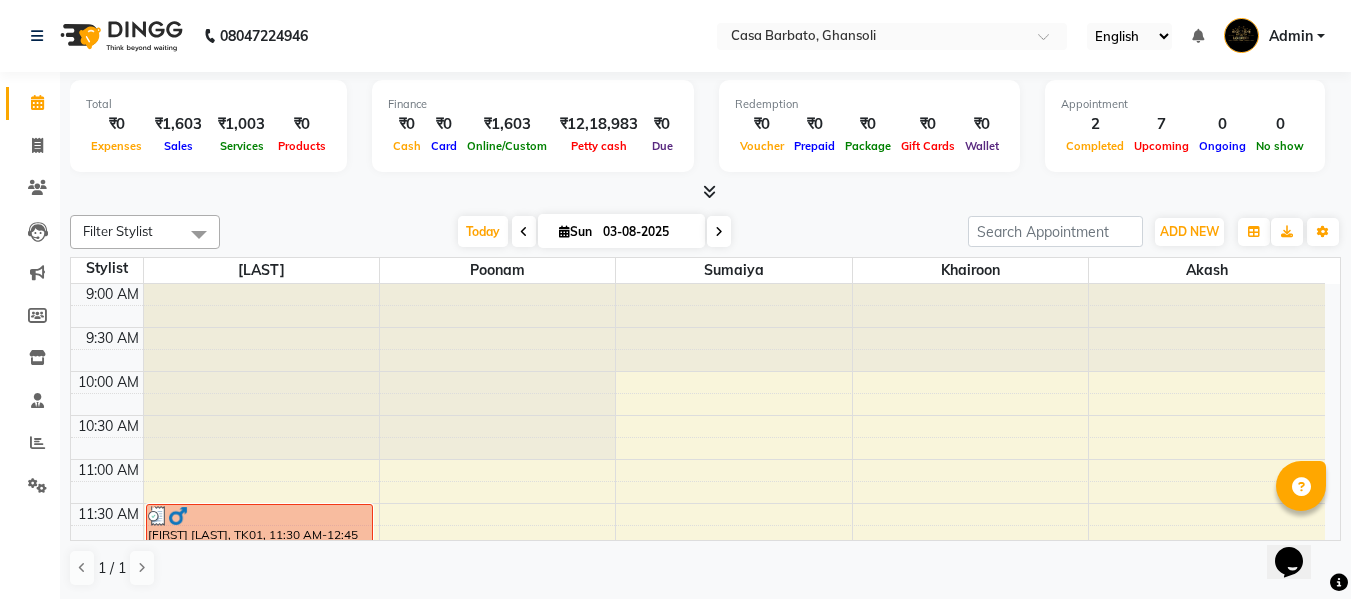 click on "Opens Chat This icon Opens the chat window." at bounding box center [1299, 527] 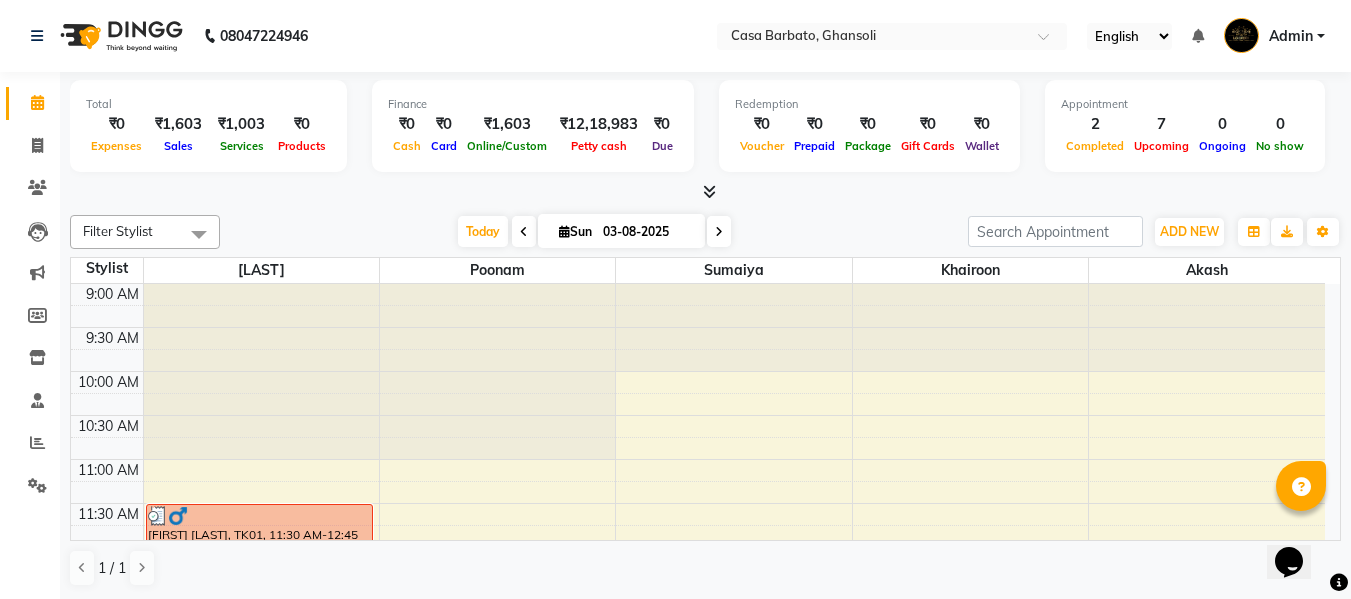 click on "Opens Chat This icon Opens the chat window." at bounding box center [1299, 527] 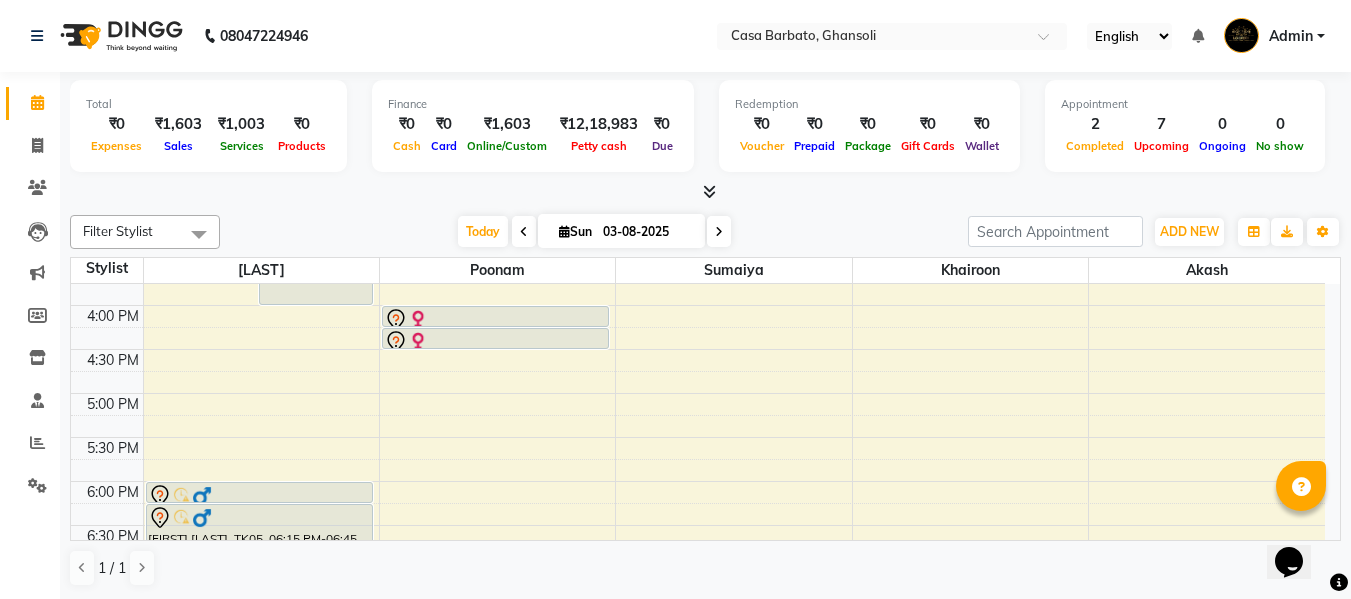 scroll, scrollTop: 672, scrollLeft: 0, axis: vertical 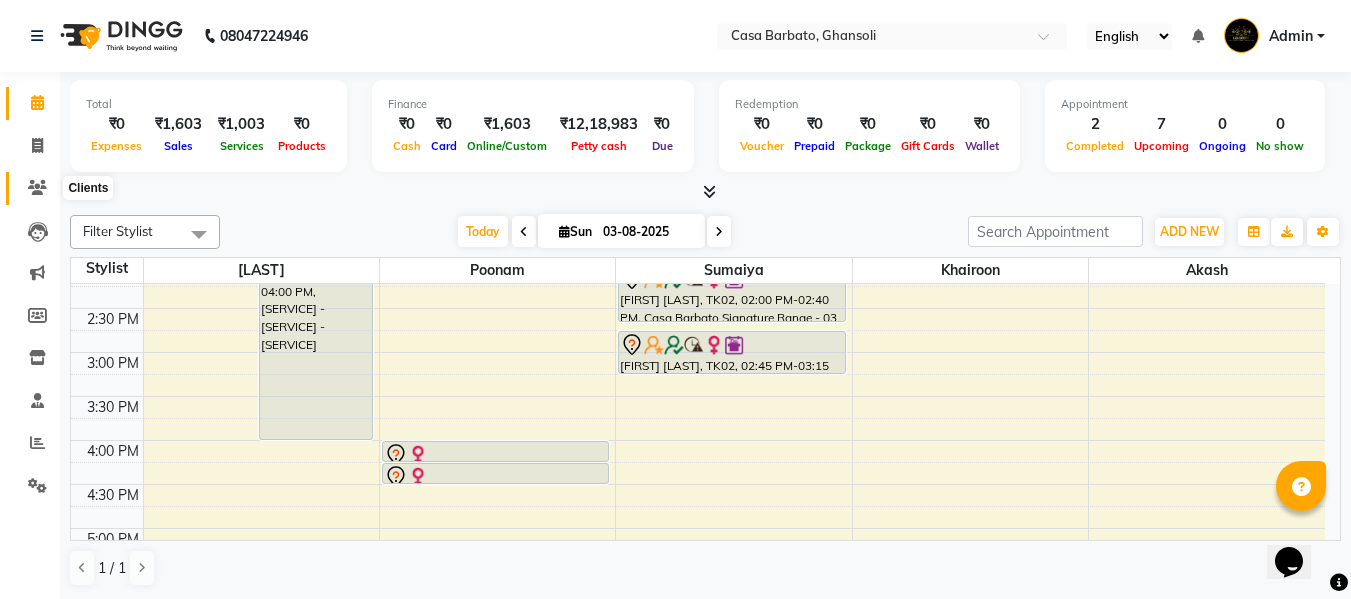 click 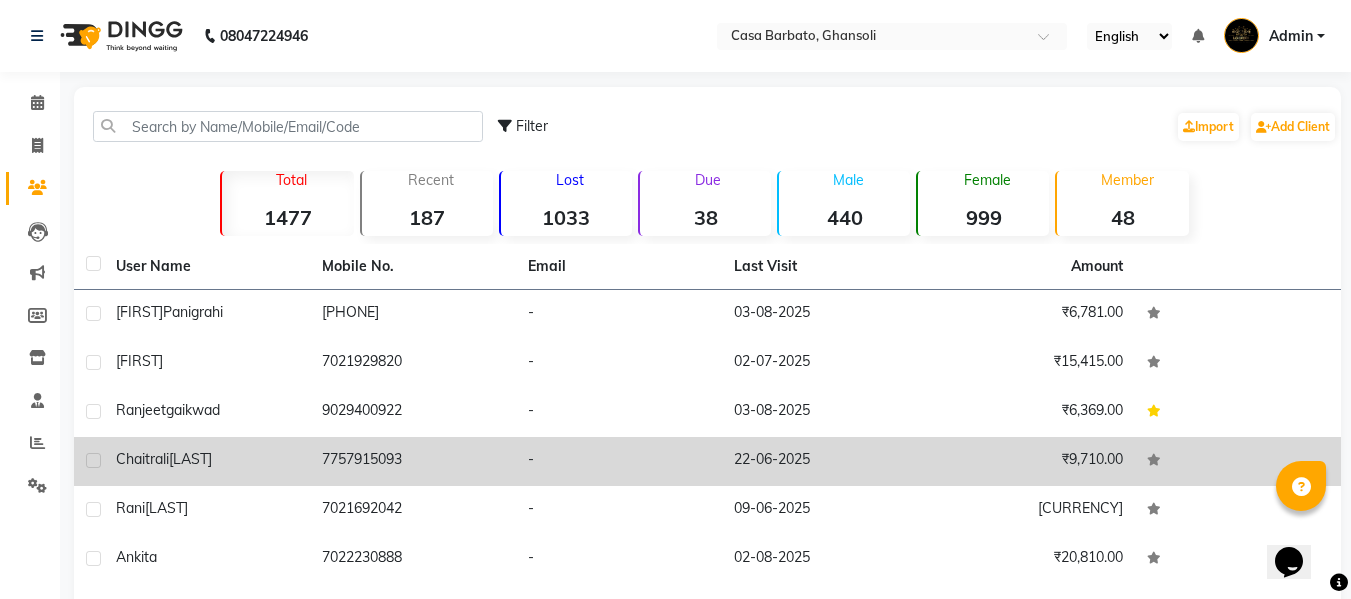 click on "[FIRST] [LAST]" 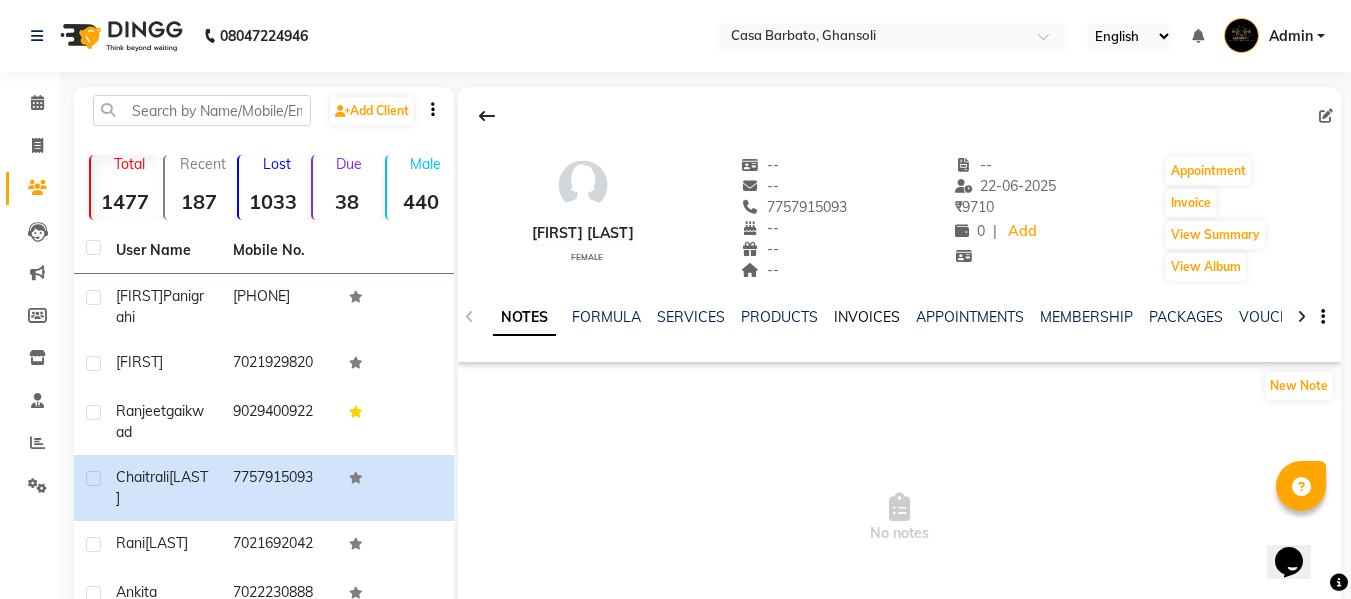 click on "INVOICES" 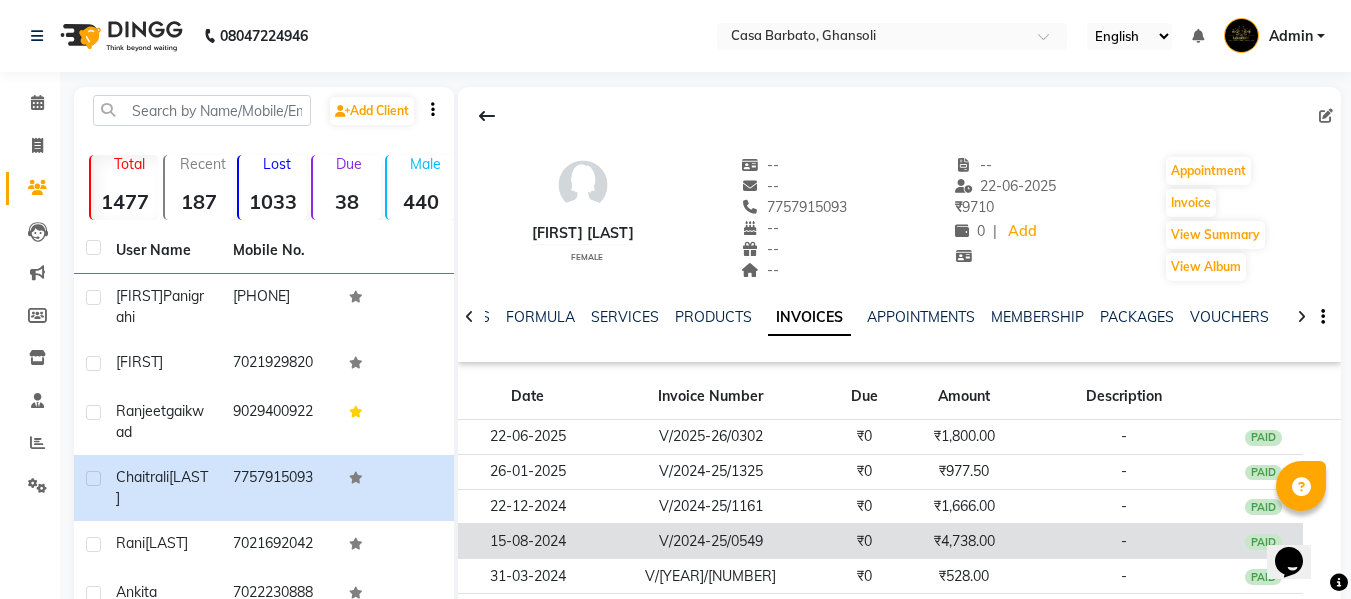 click on "V/2024-25/0549" 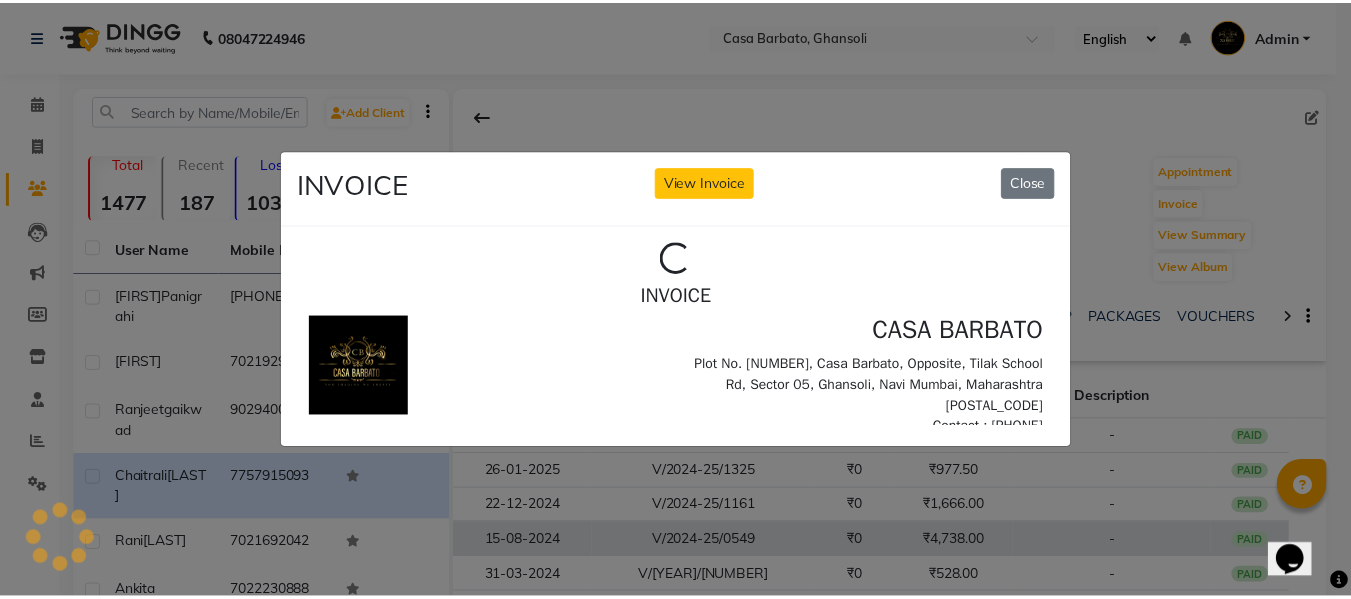 scroll, scrollTop: 0, scrollLeft: 0, axis: both 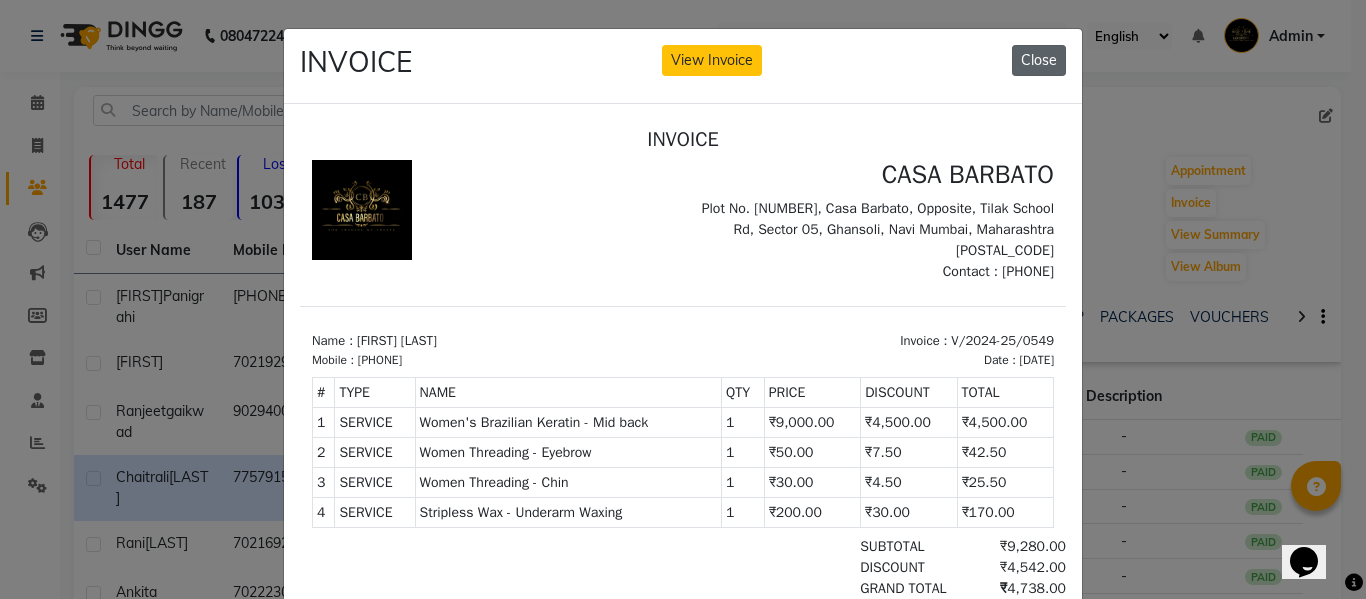 click on "Close" 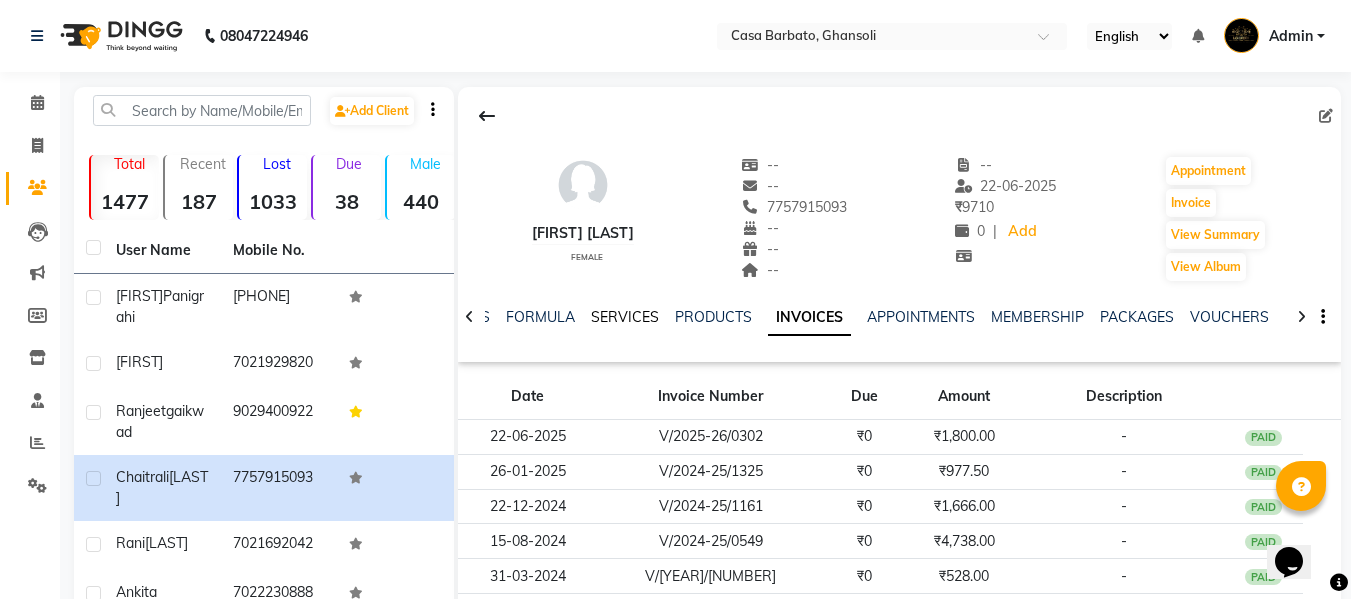 click on "SERVICES" 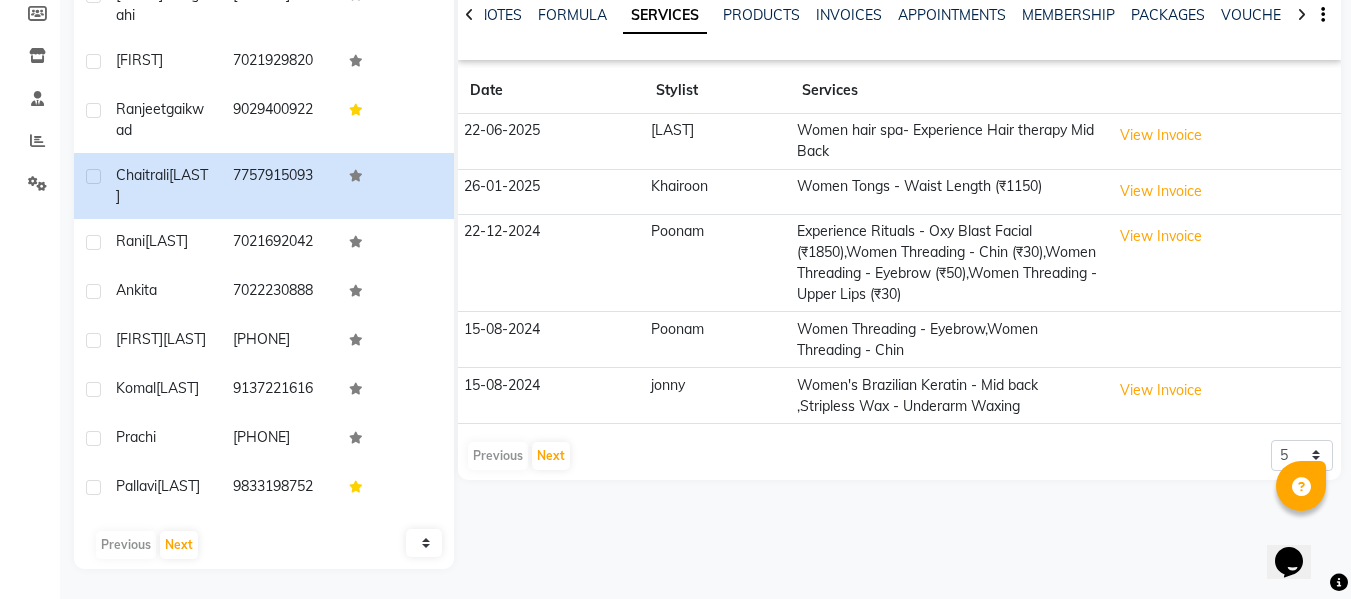 scroll, scrollTop: 336, scrollLeft: 0, axis: vertical 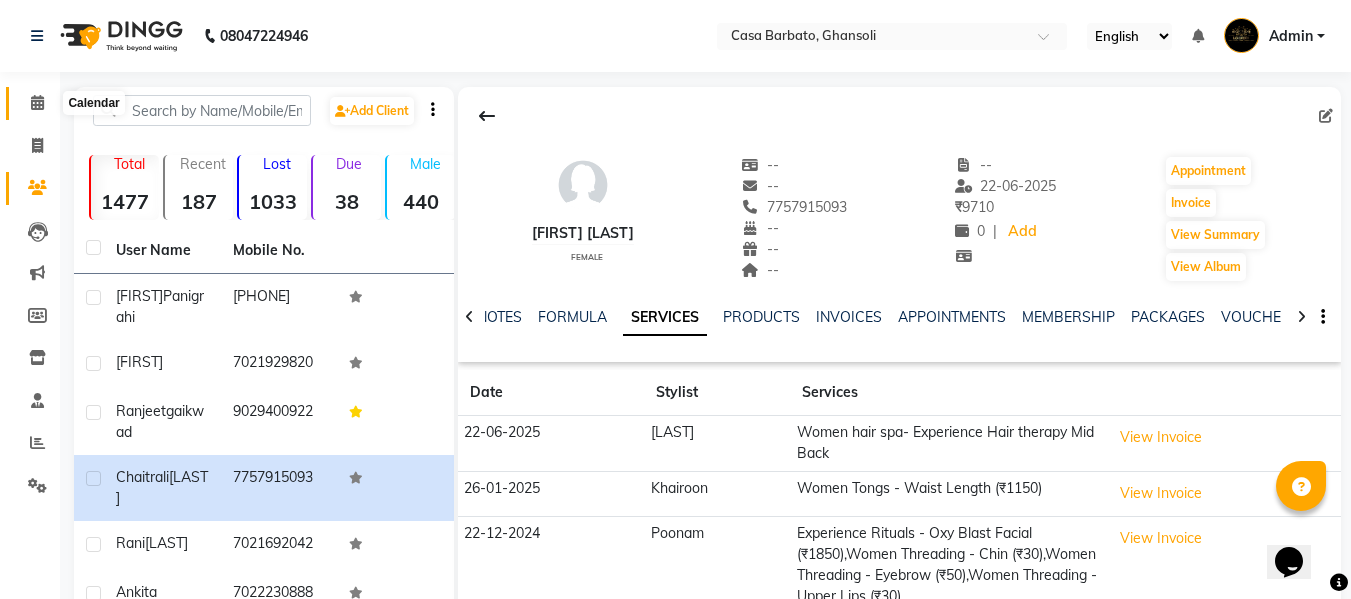 click 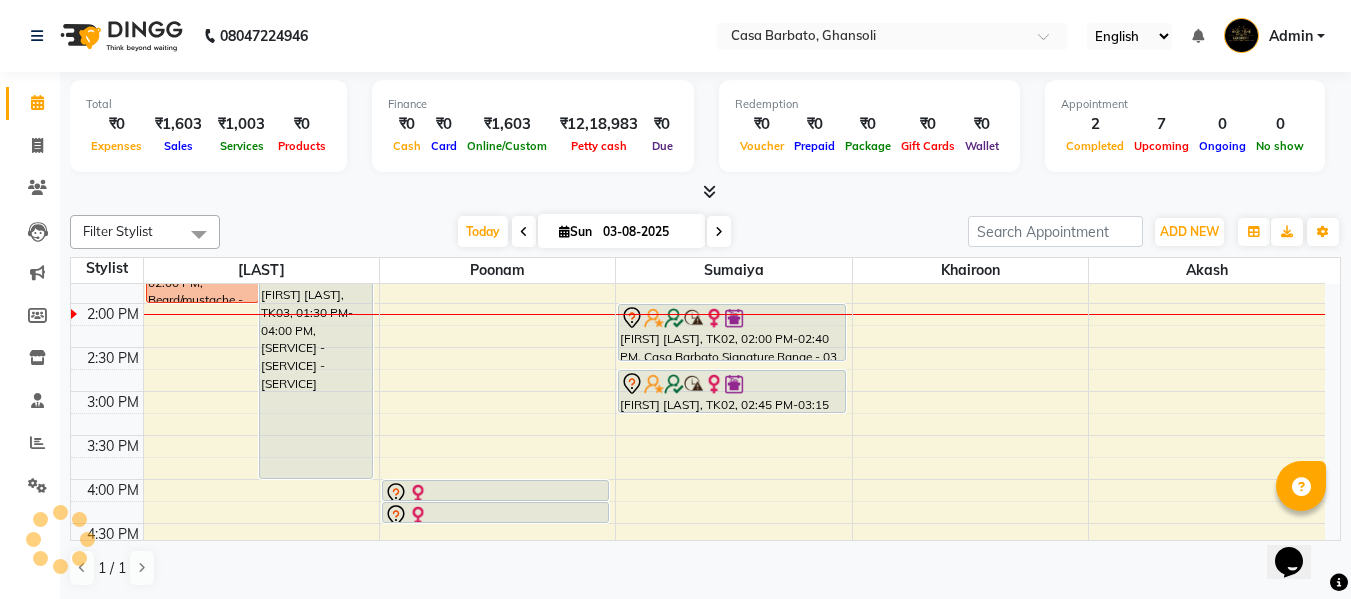 scroll, scrollTop: 440, scrollLeft: 0, axis: vertical 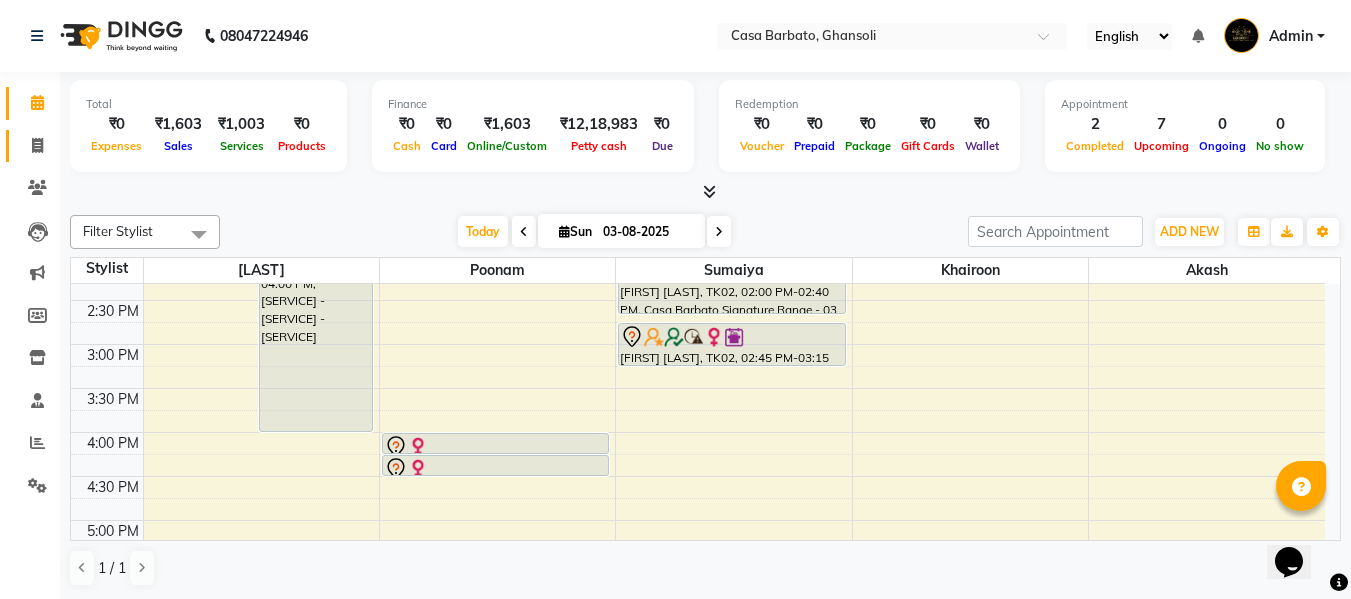 click on "Invoice" 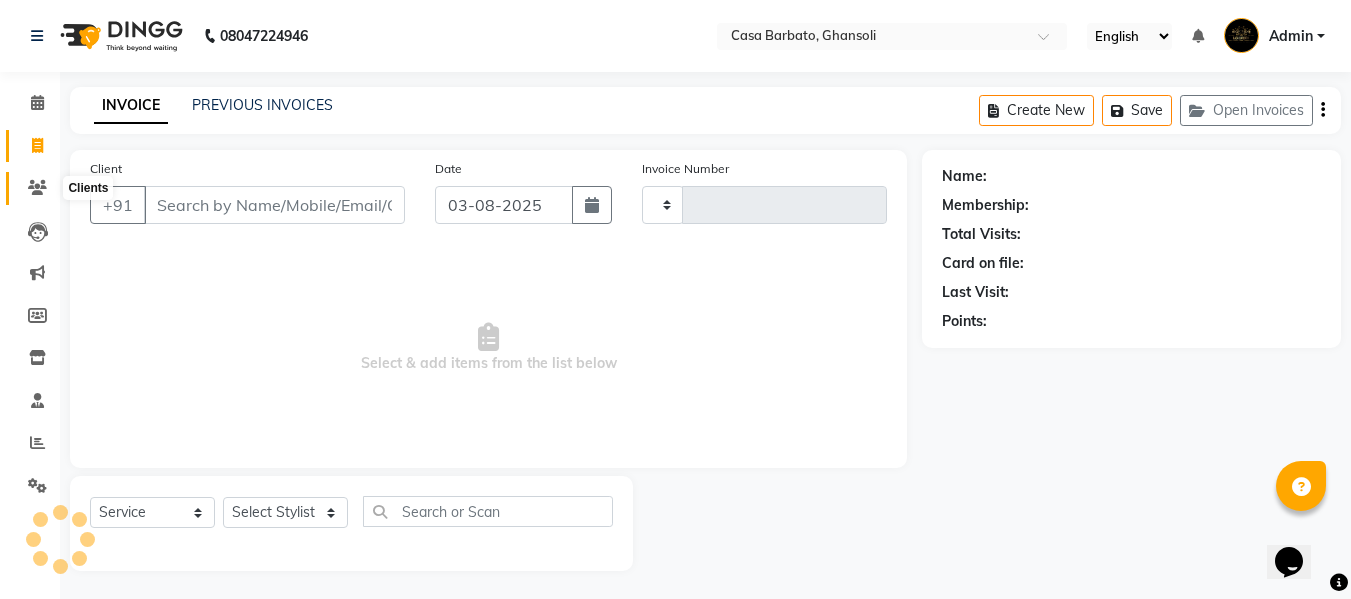 type on "0432" 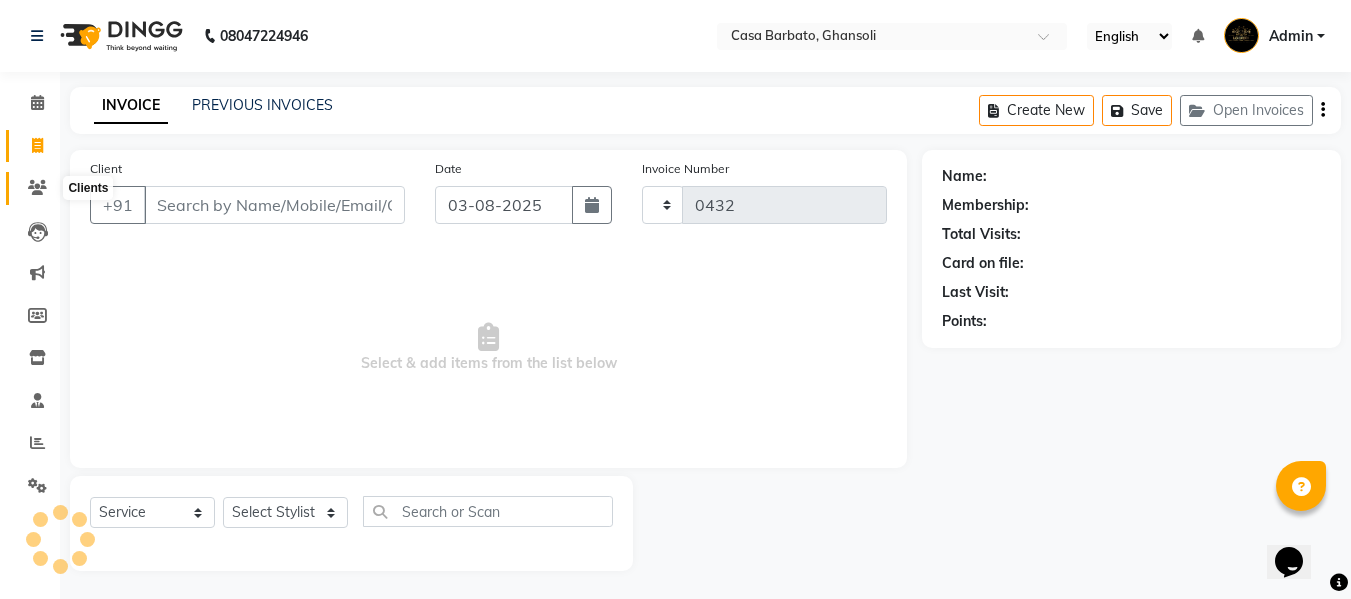 select on "700" 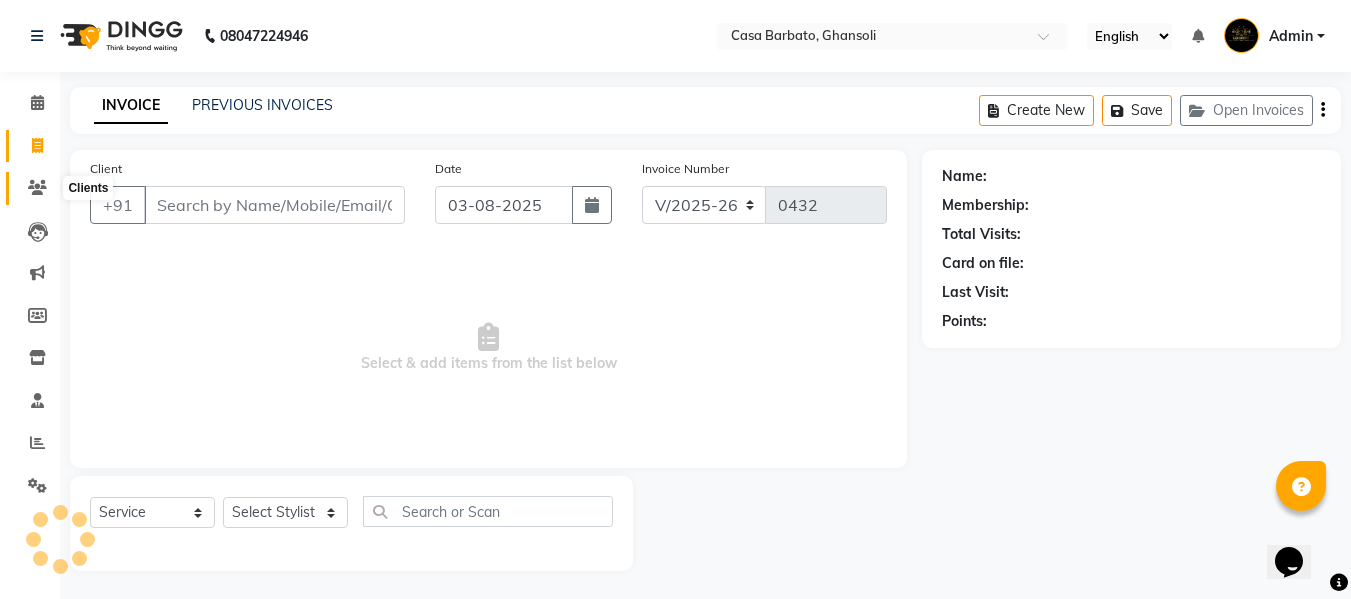 click 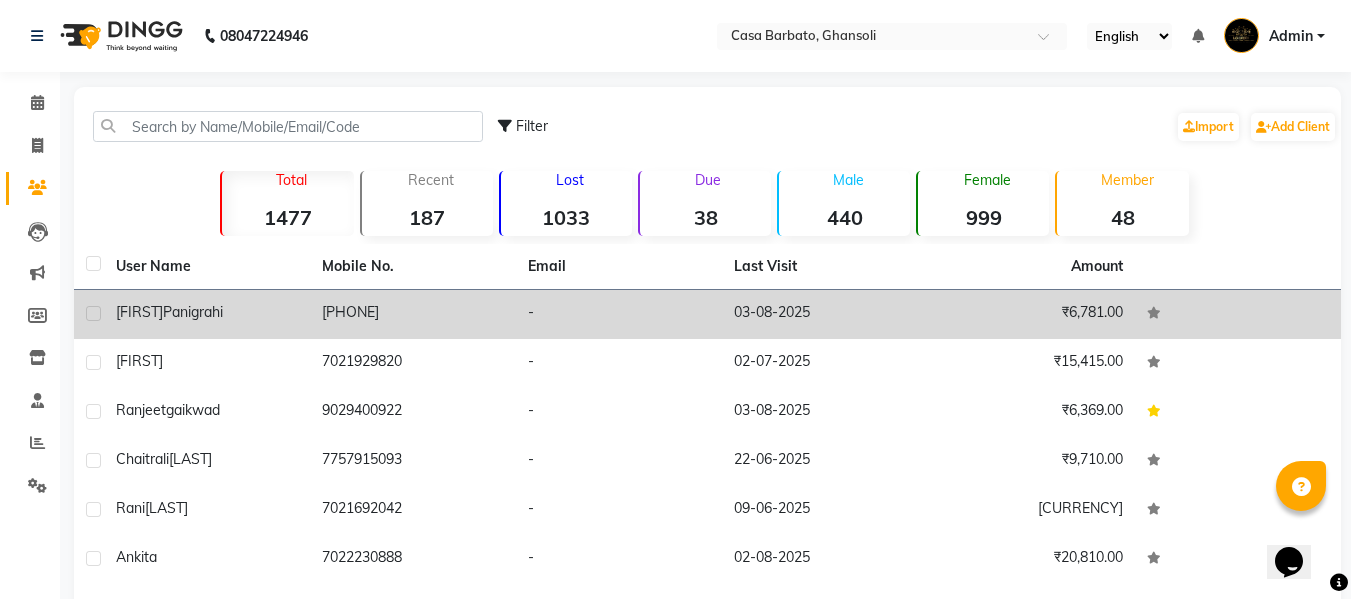 click on "[PHONE]" 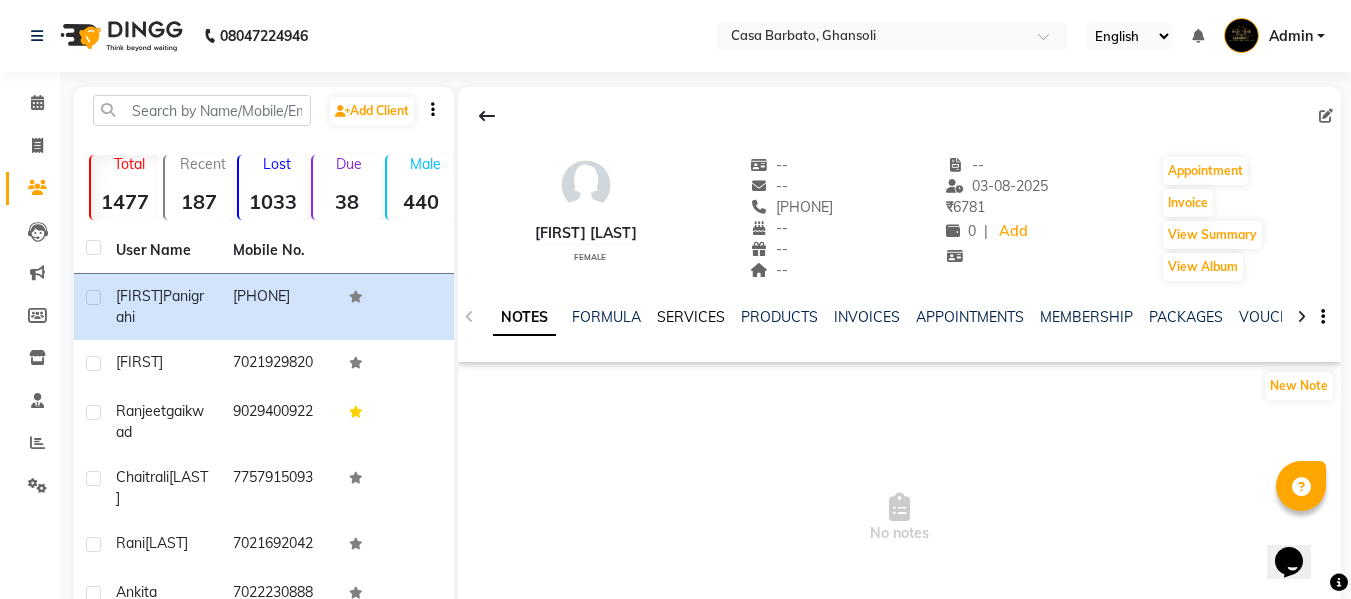 click on "SERVICES" 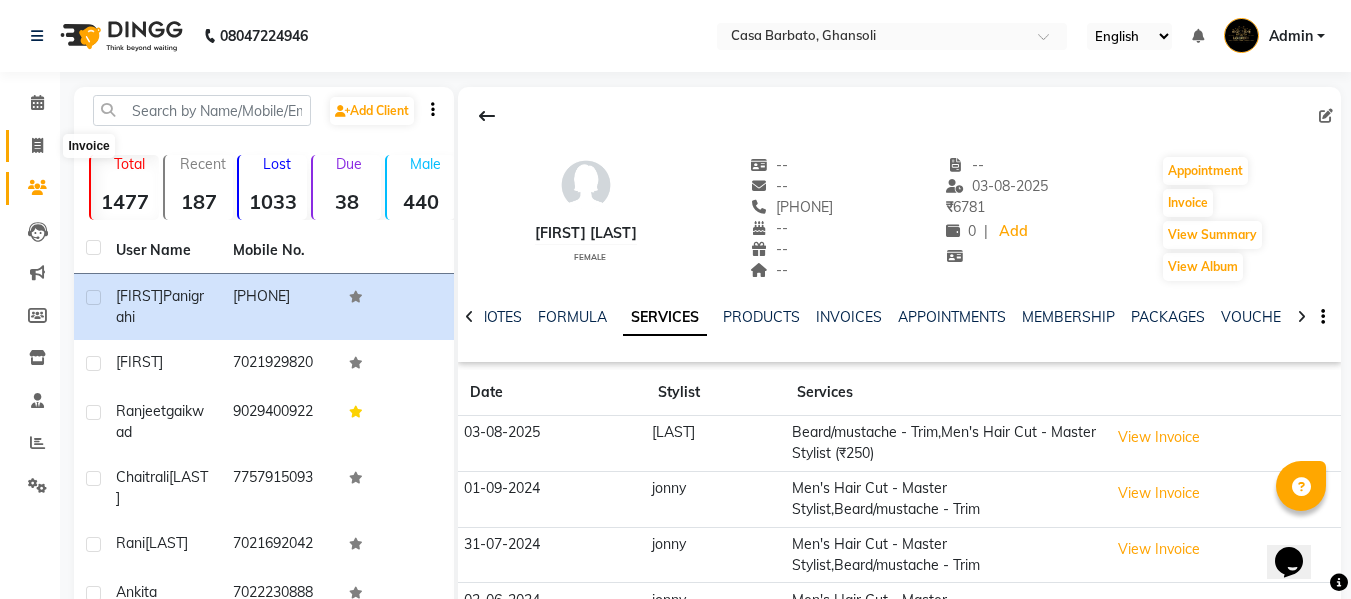 click 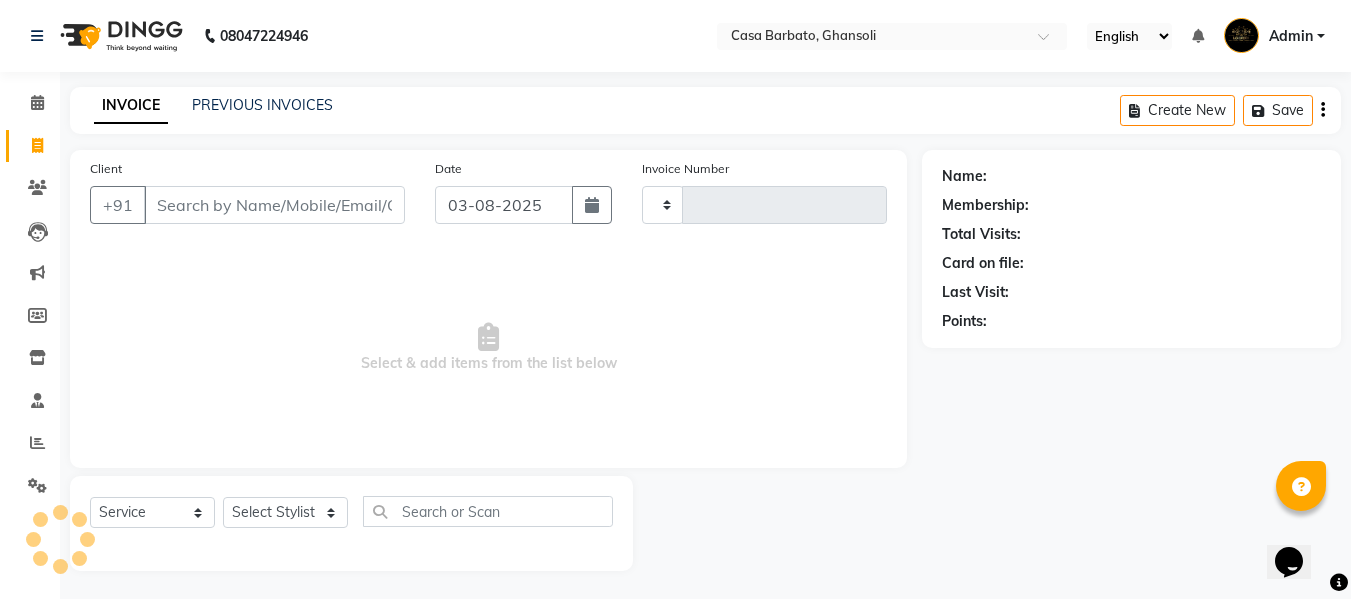 scroll, scrollTop: 2, scrollLeft: 0, axis: vertical 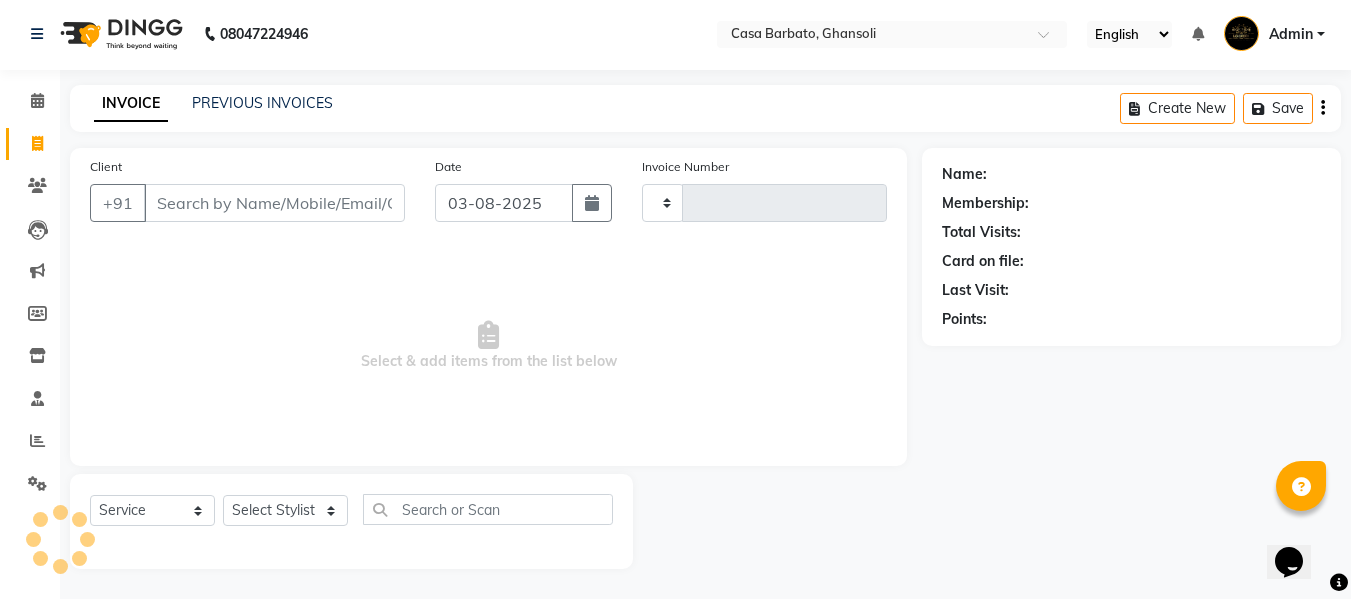 type on "0432" 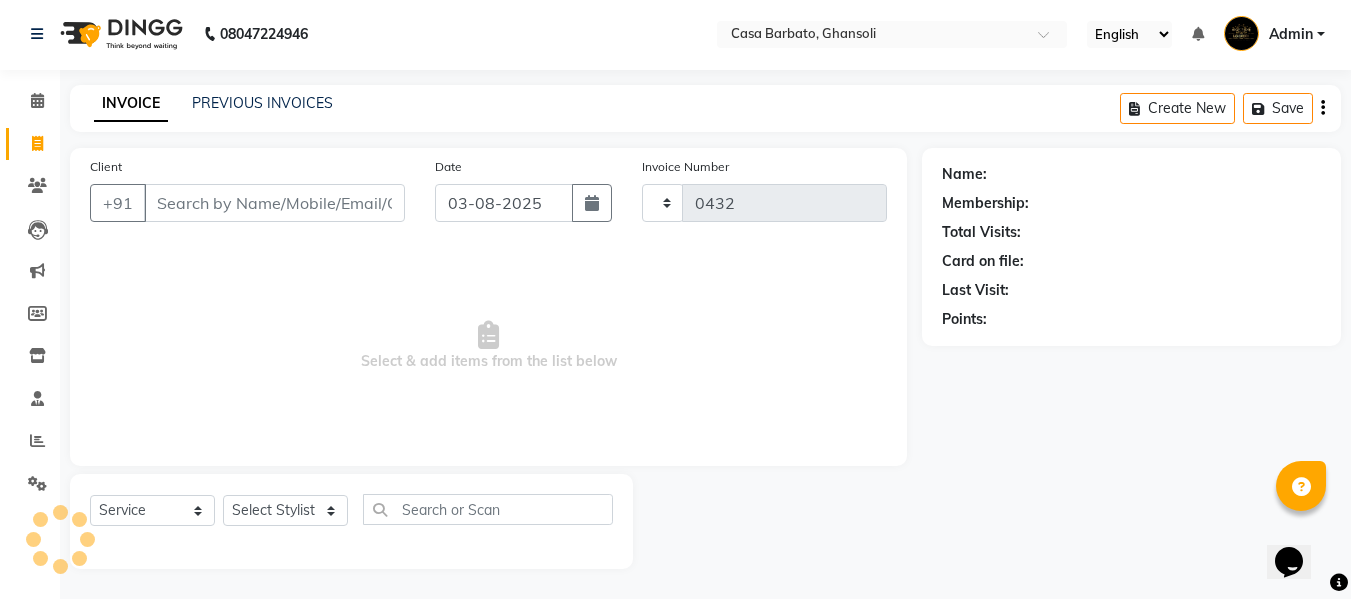 select on "700" 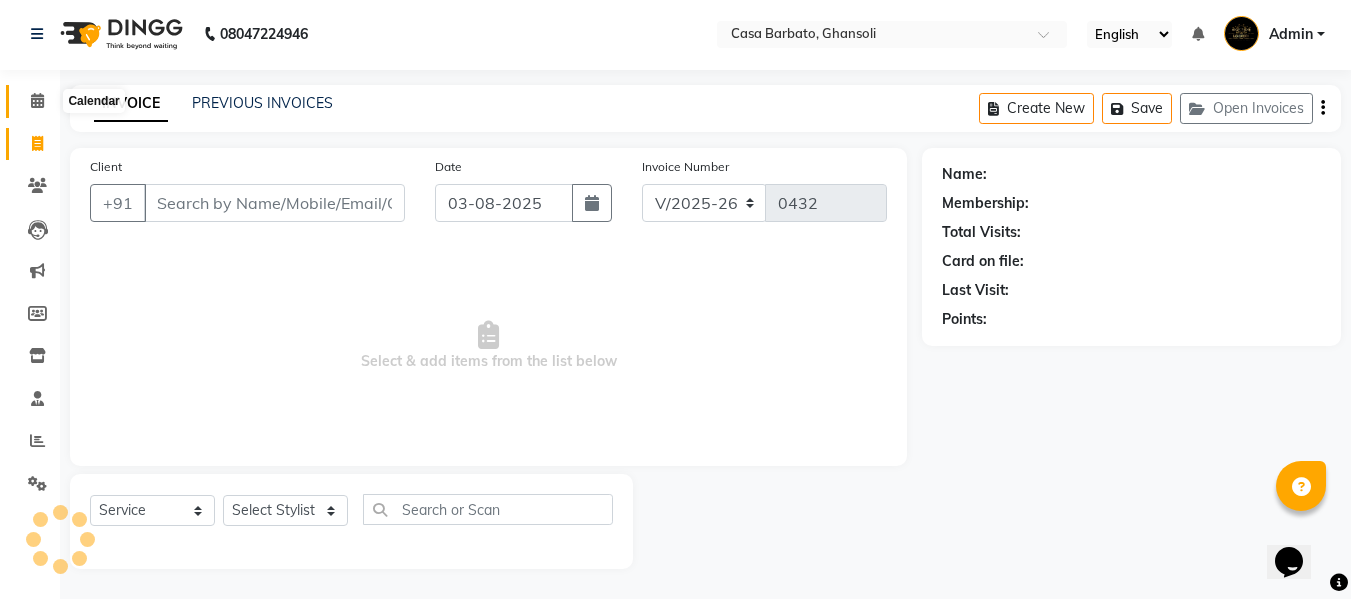 click 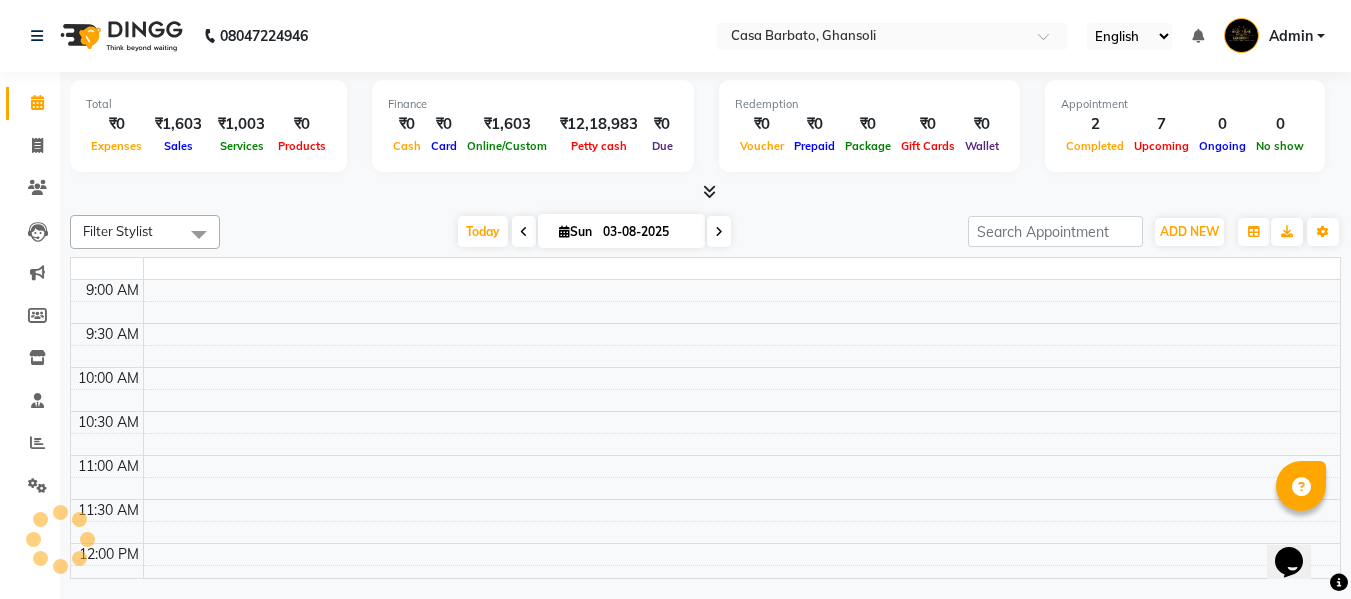 scroll, scrollTop: 0, scrollLeft: 0, axis: both 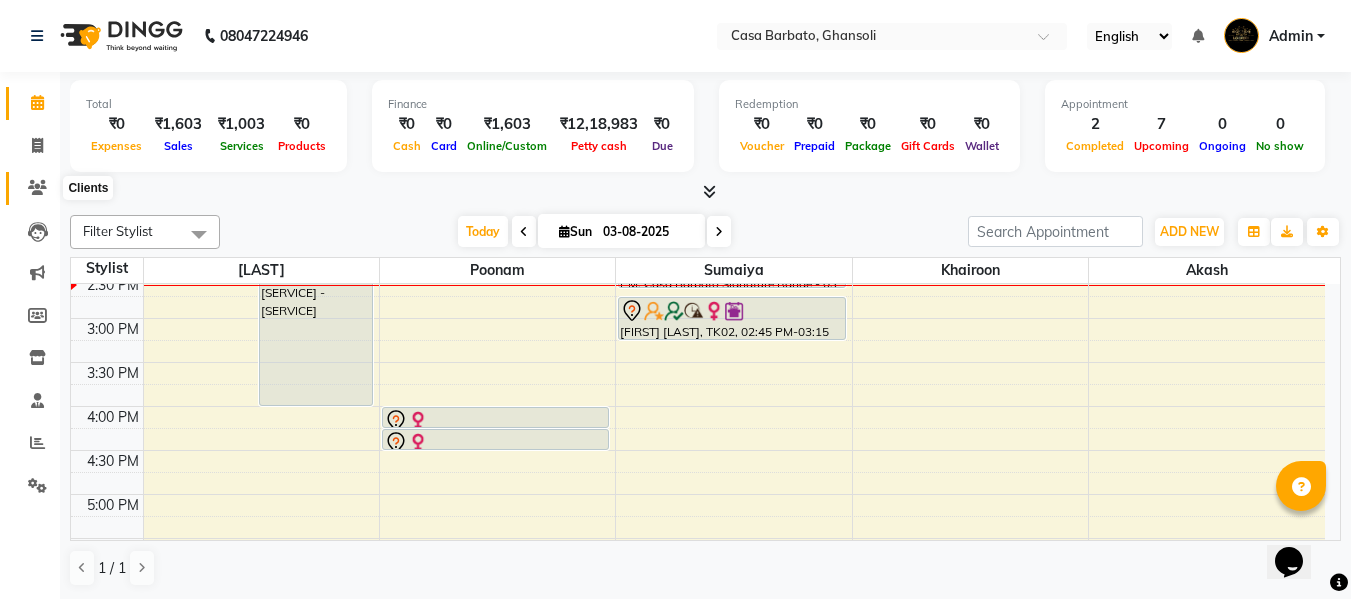 click 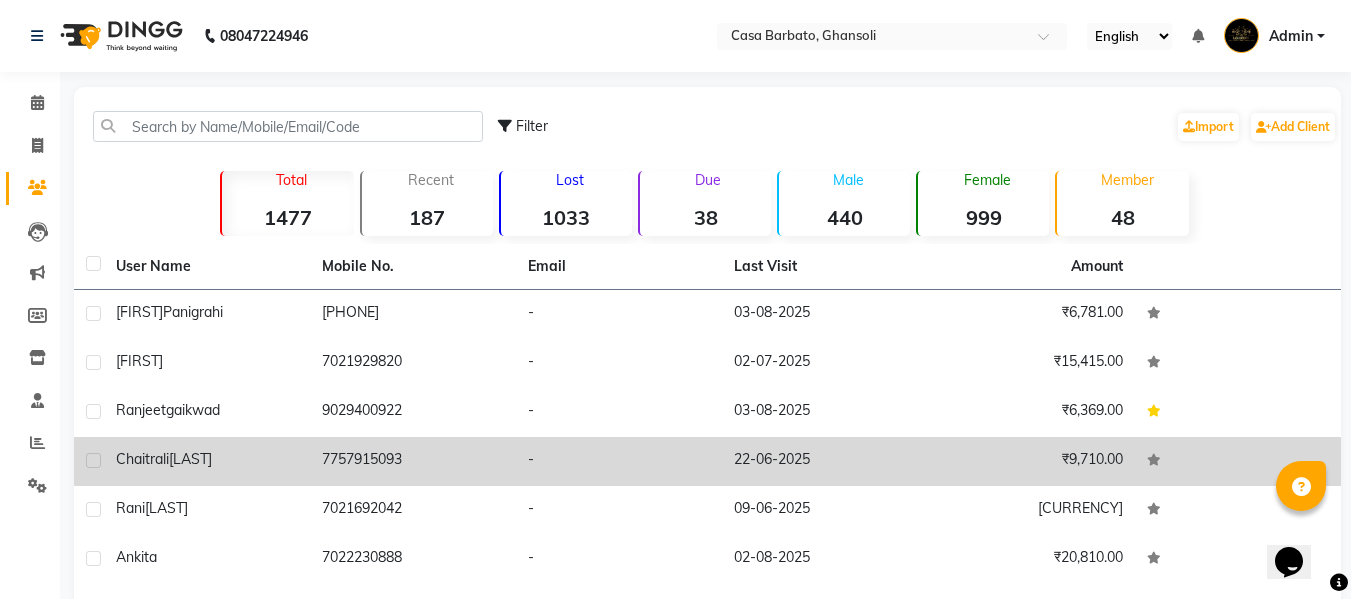 click on "chaitrali" 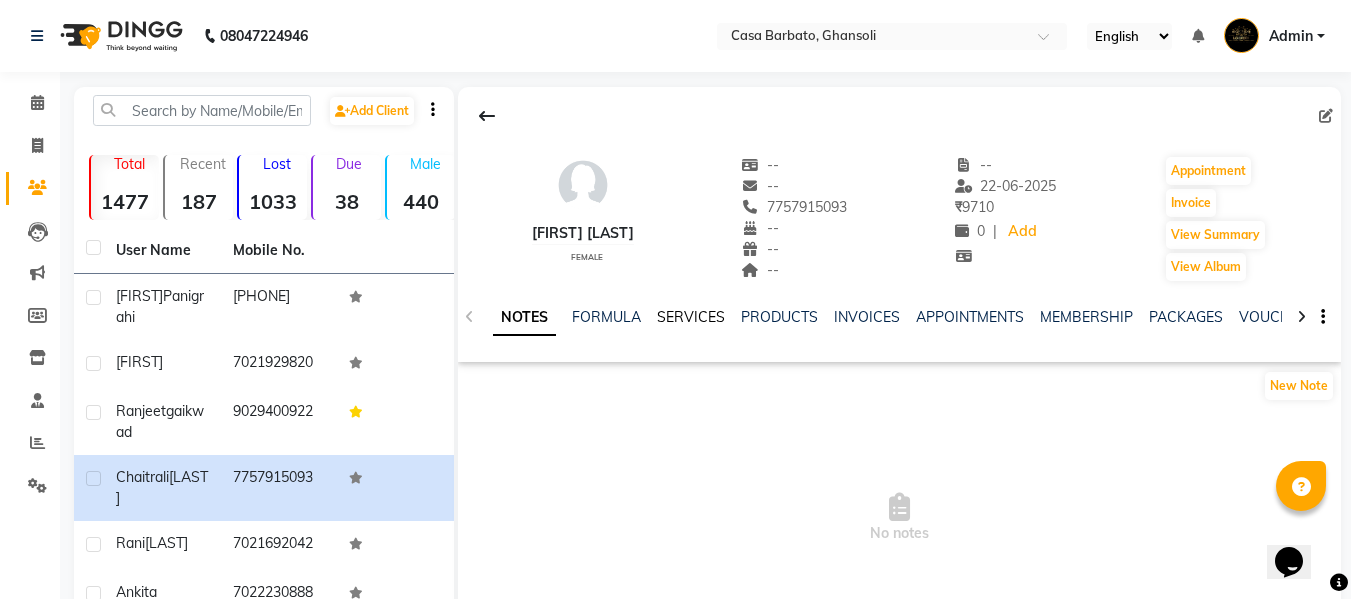 click on "SERVICES" 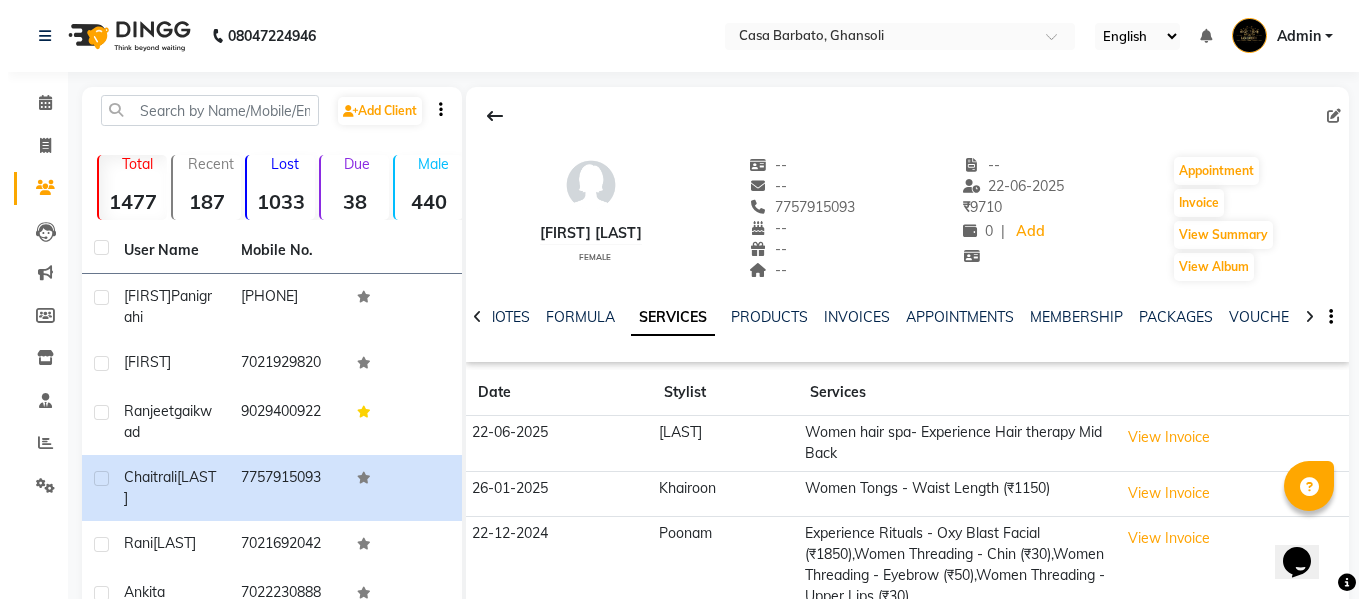 scroll, scrollTop: 336, scrollLeft: 0, axis: vertical 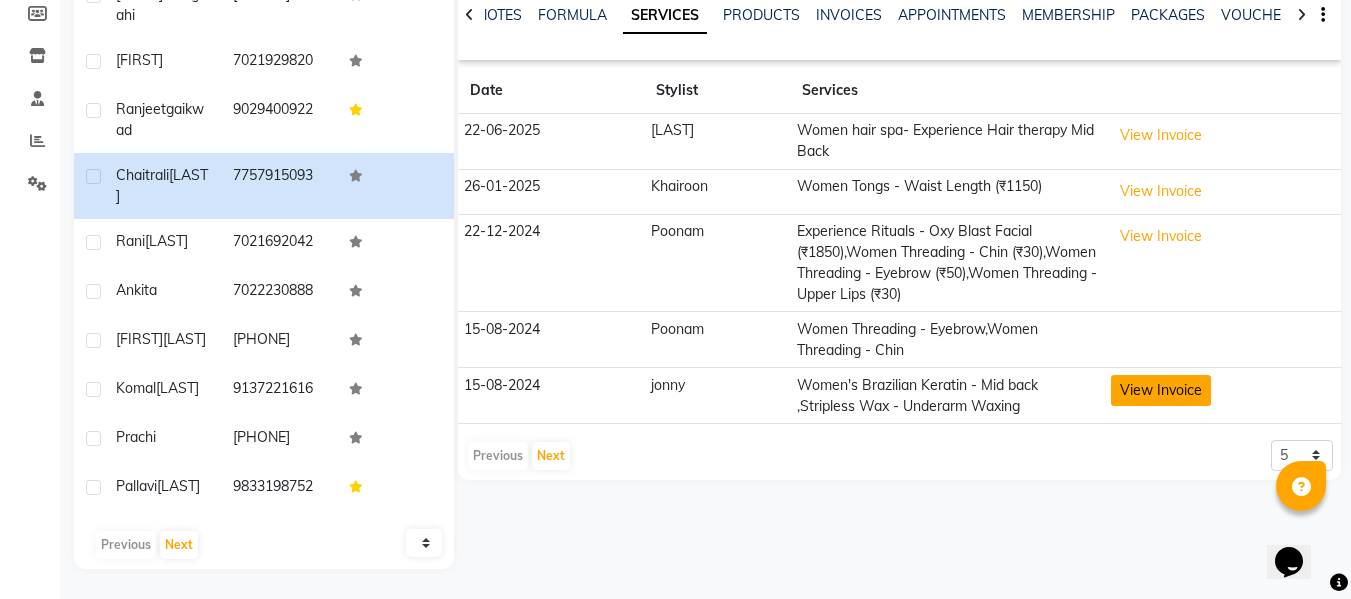 click on "View Invoice" 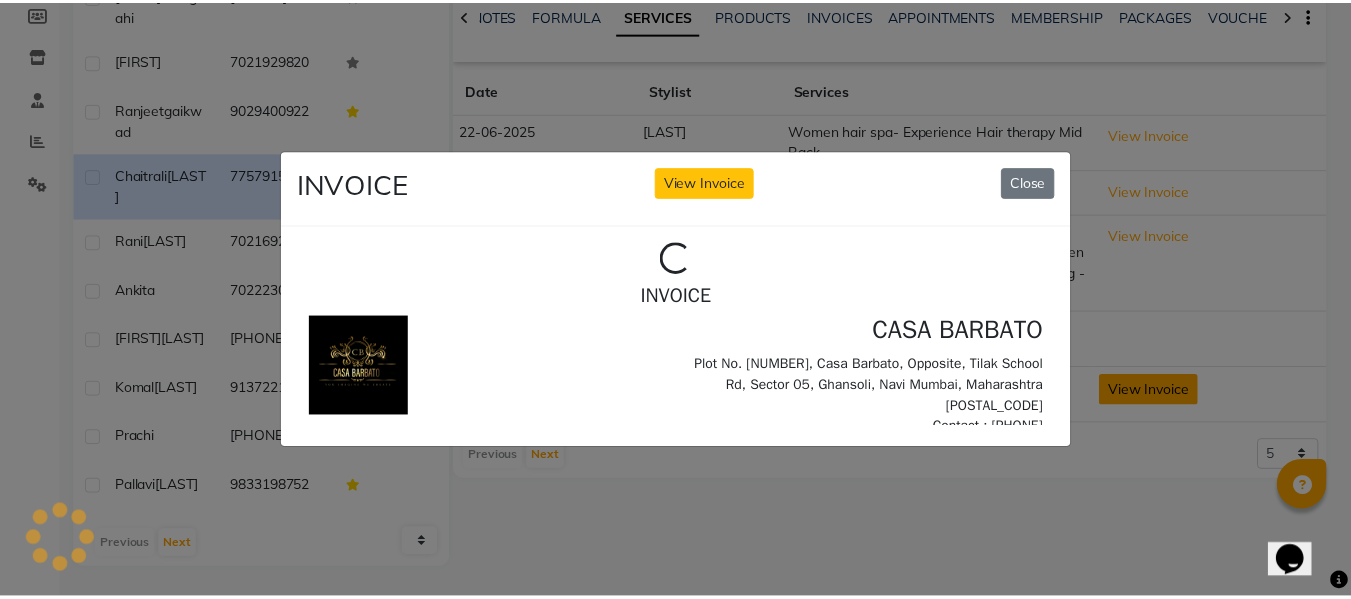 scroll, scrollTop: 0, scrollLeft: 0, axis: both 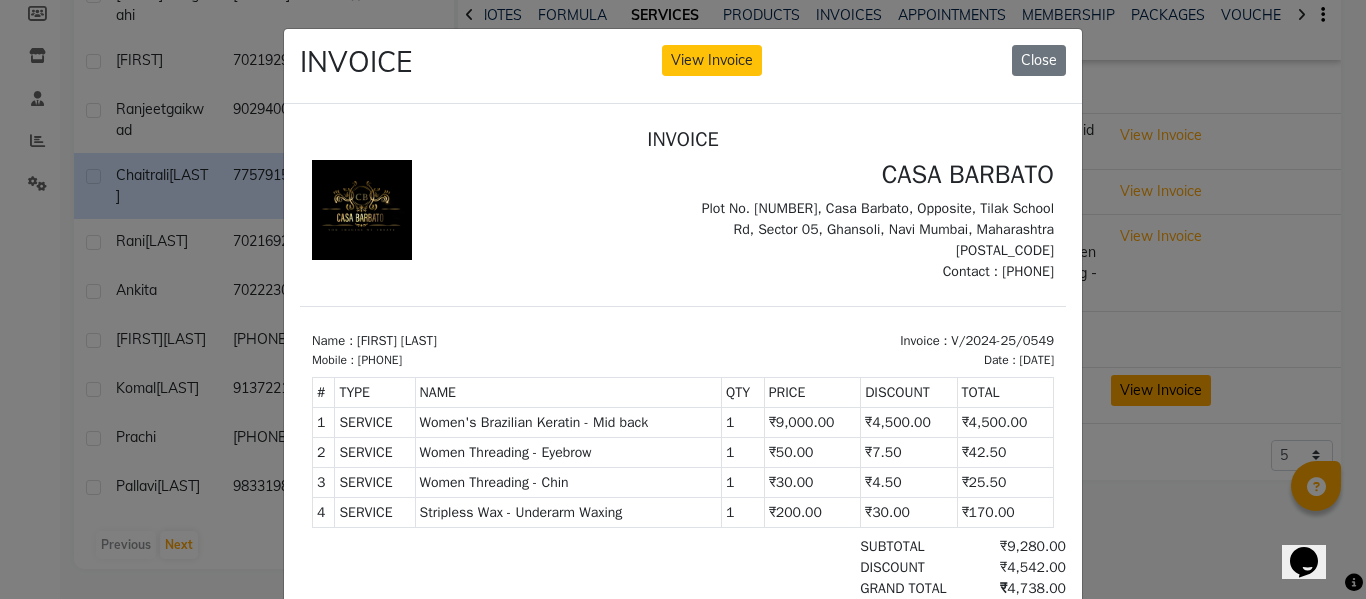 click on "INVOICE View Invoice Close" 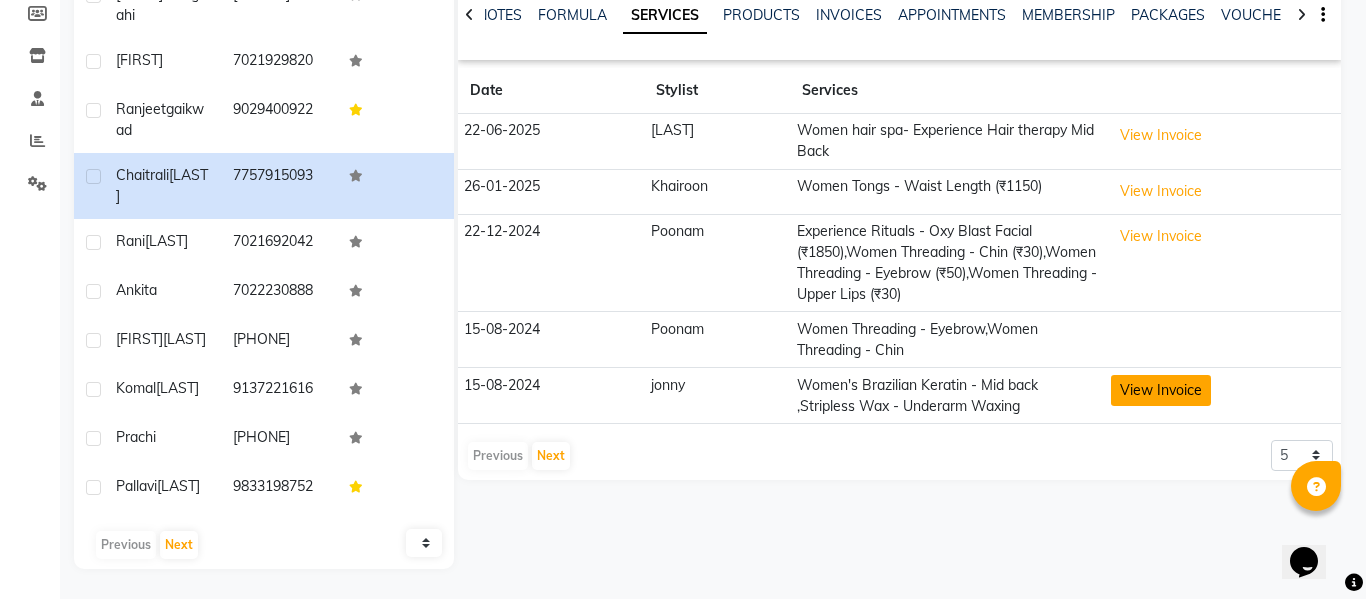click on "INVOICE View Invoice Close" 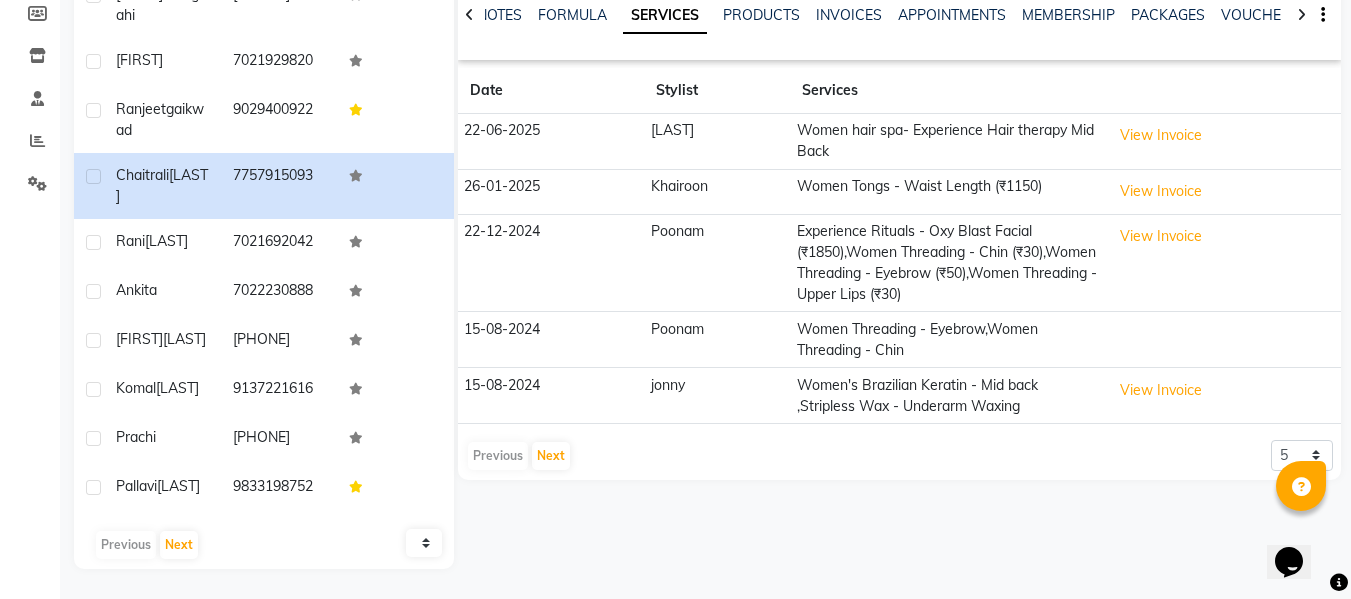 scroll, scrollTop: 0, scrollLeft: 0, axis: both 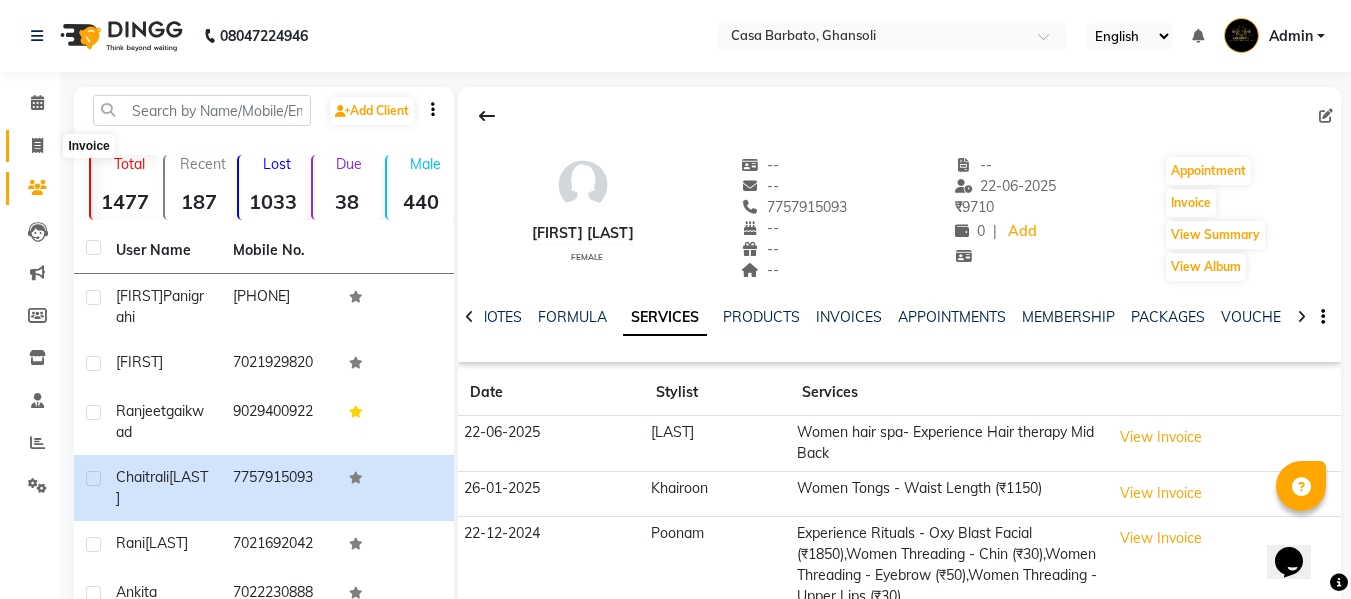 click 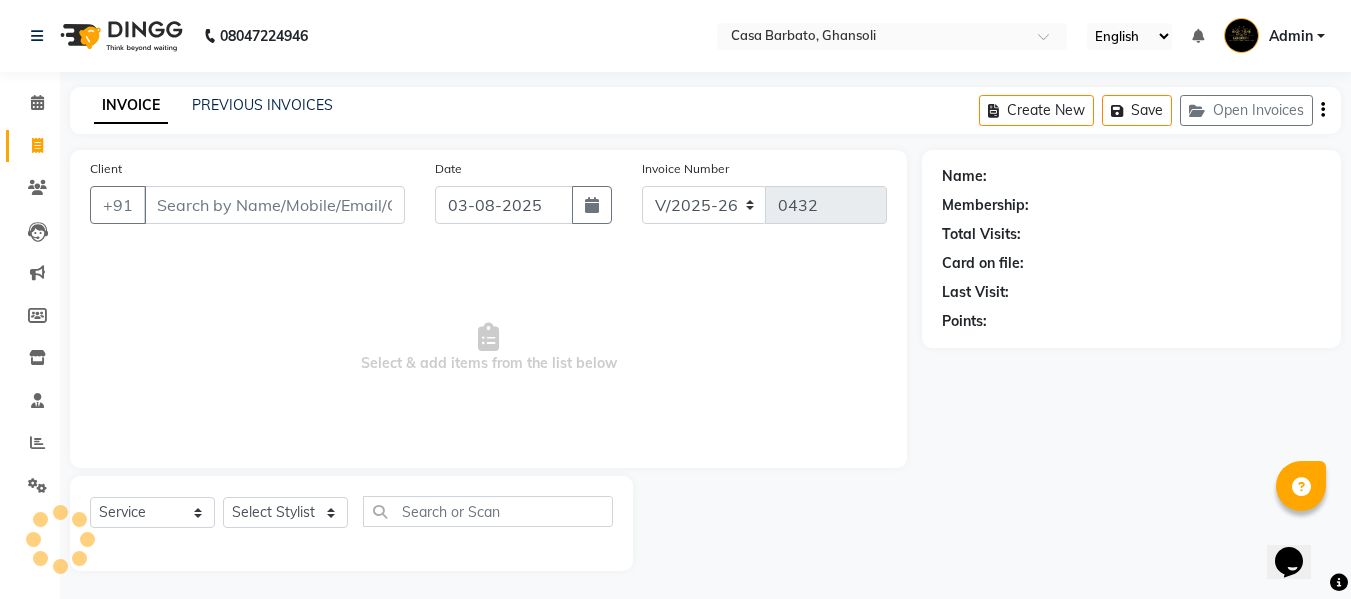 scroll, scrollTop: 2, scrollLeft: 0, axis: vertical 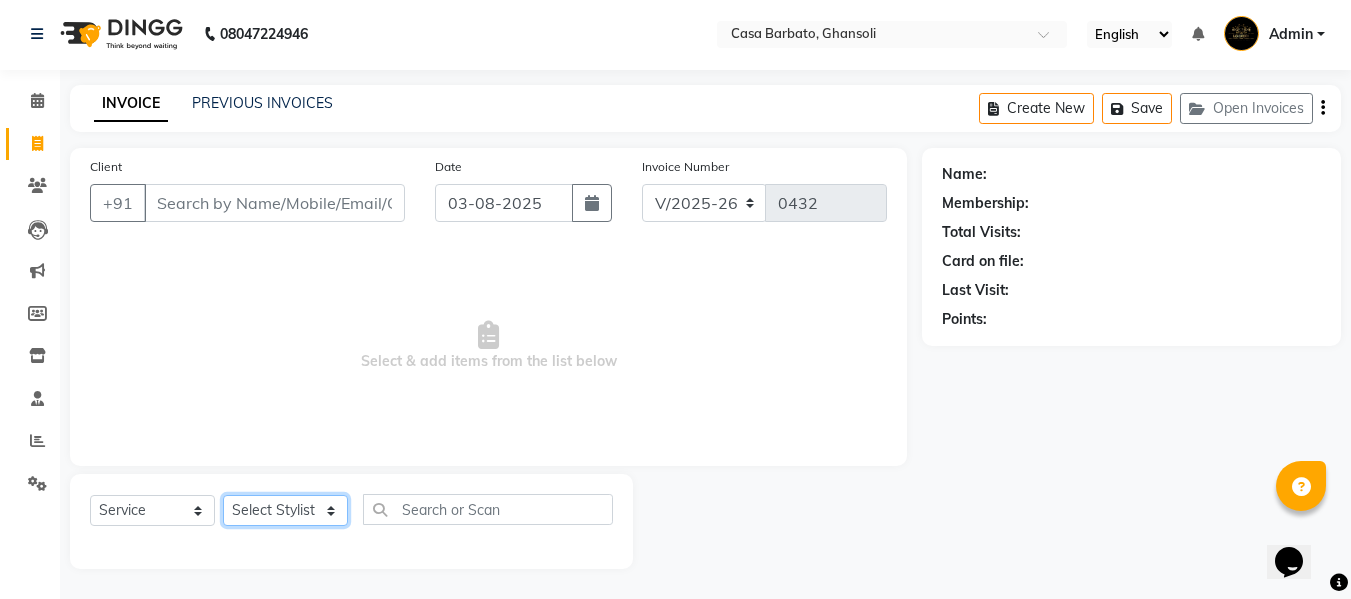 click on "Select Stylist [FIRST] [LAST] [FIRST] [LAST] [FIRST]" 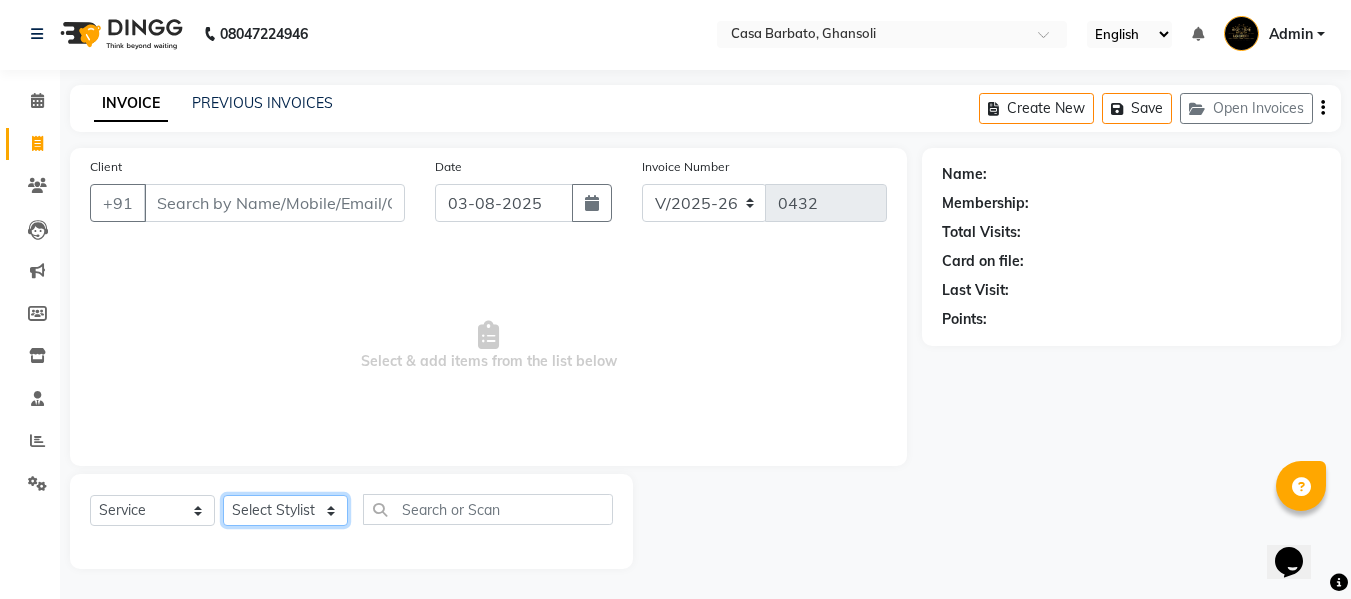 select on "10554" 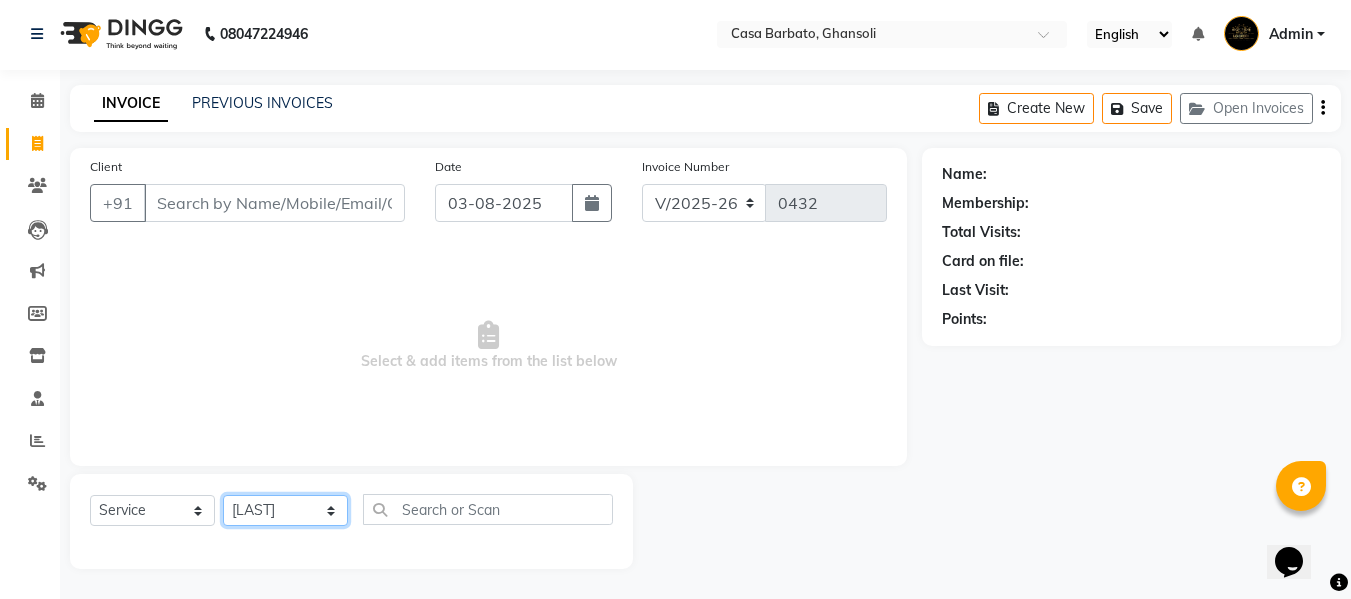 click on "Select Stylist [FIRST] [LAST] [FIRST] [LAST] [FIRST]" 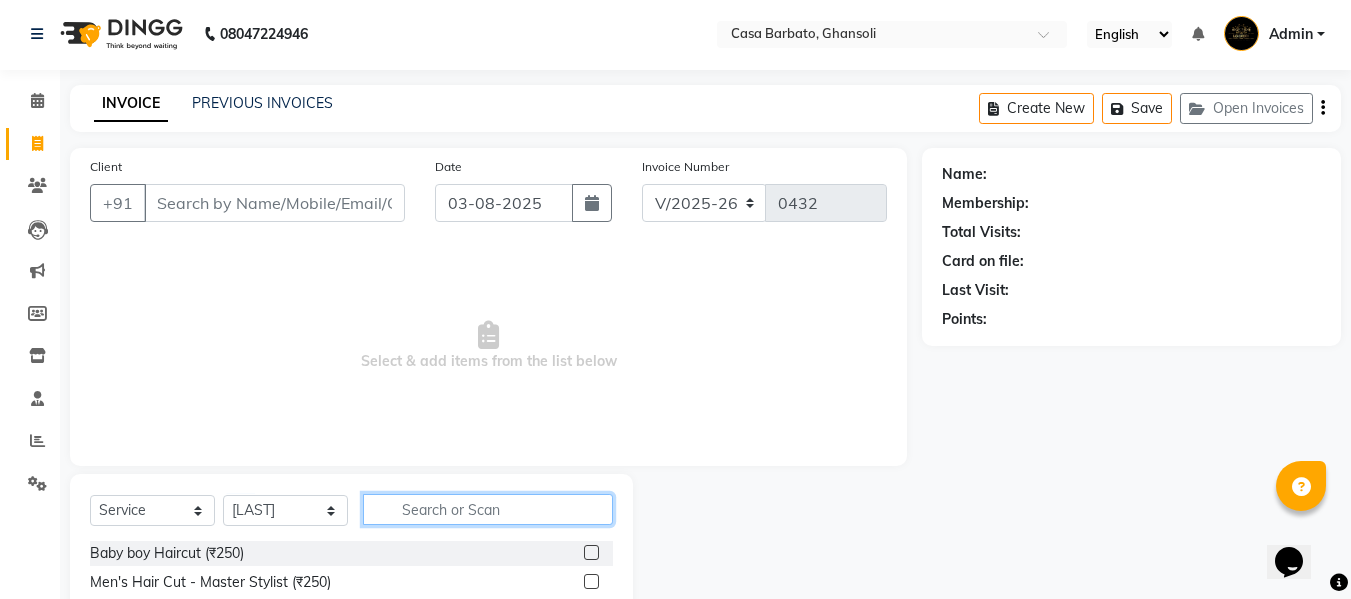 click 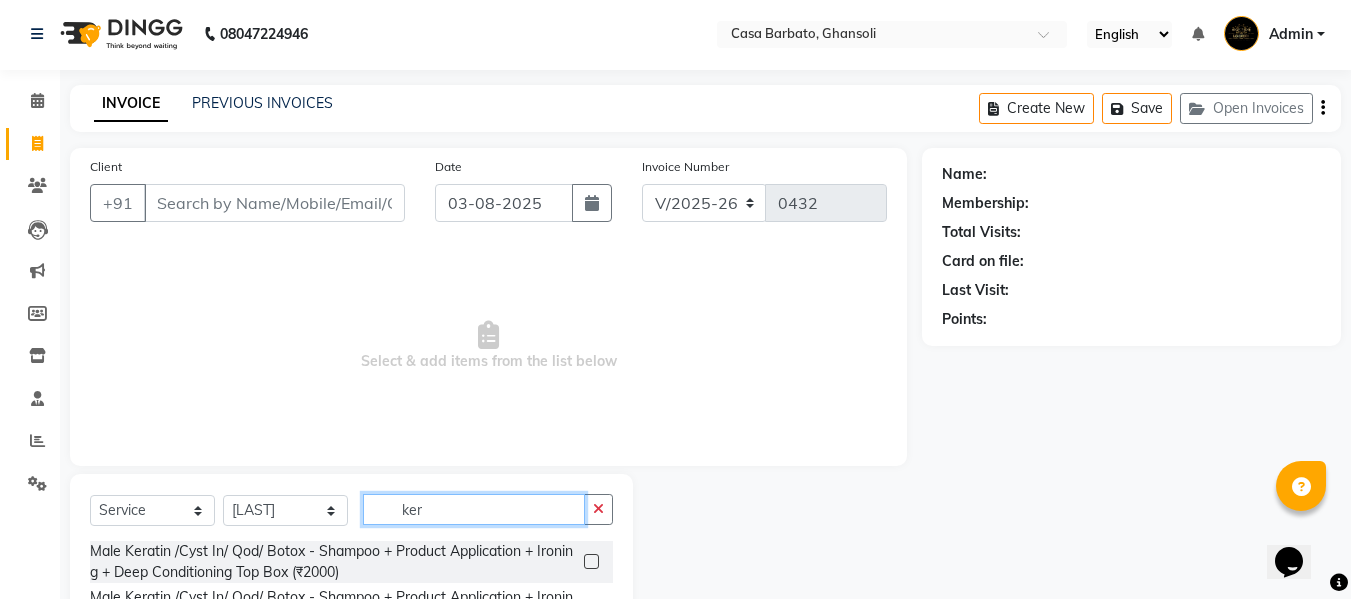 scroll, scrollTop: 202, scrollLeft: 0, axis: vertical 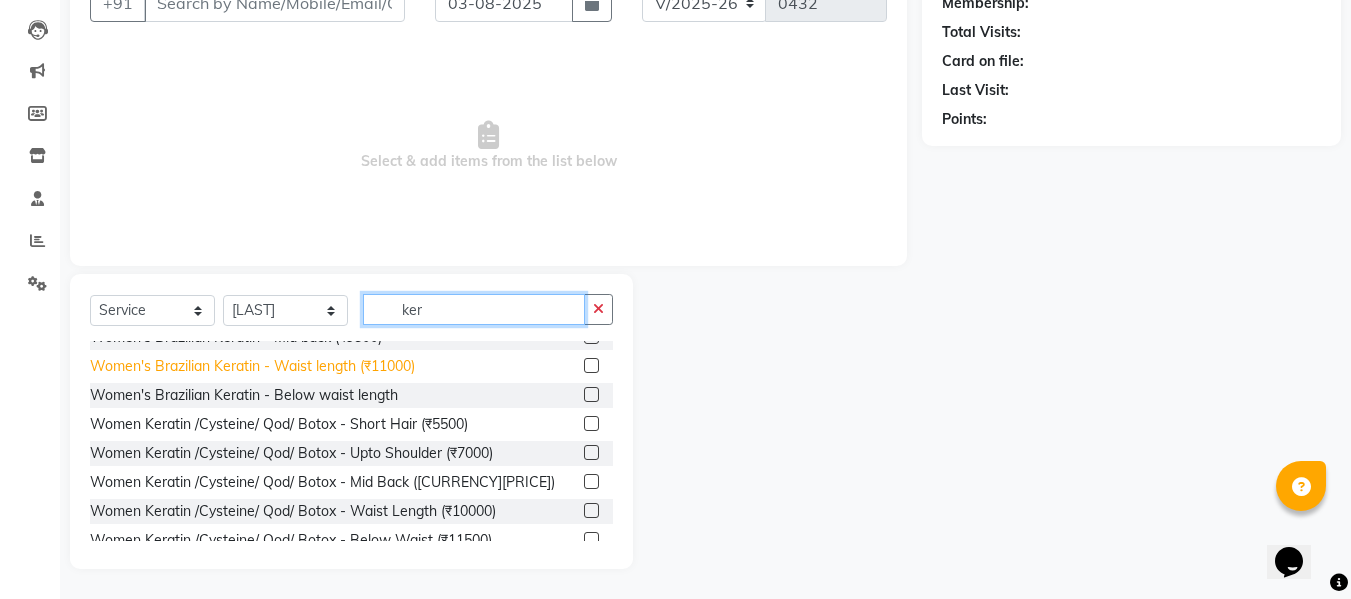 type on "ker" 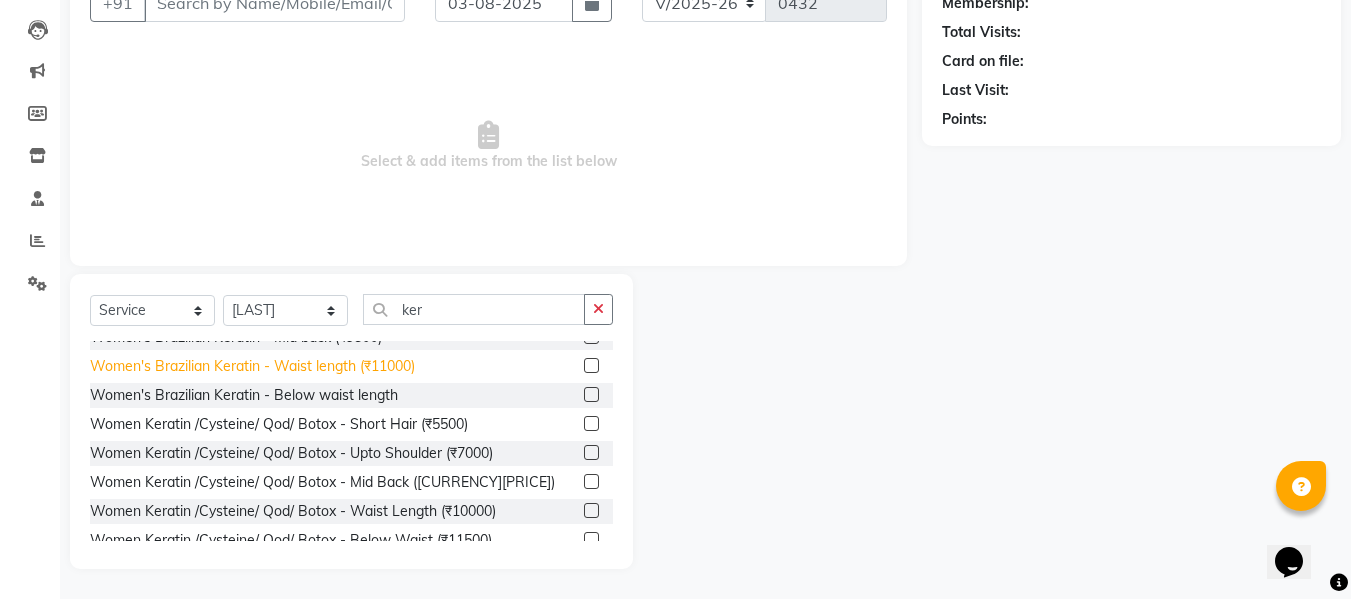 click on "Women's Brazilian Keratin - Waist length (₹11000)" 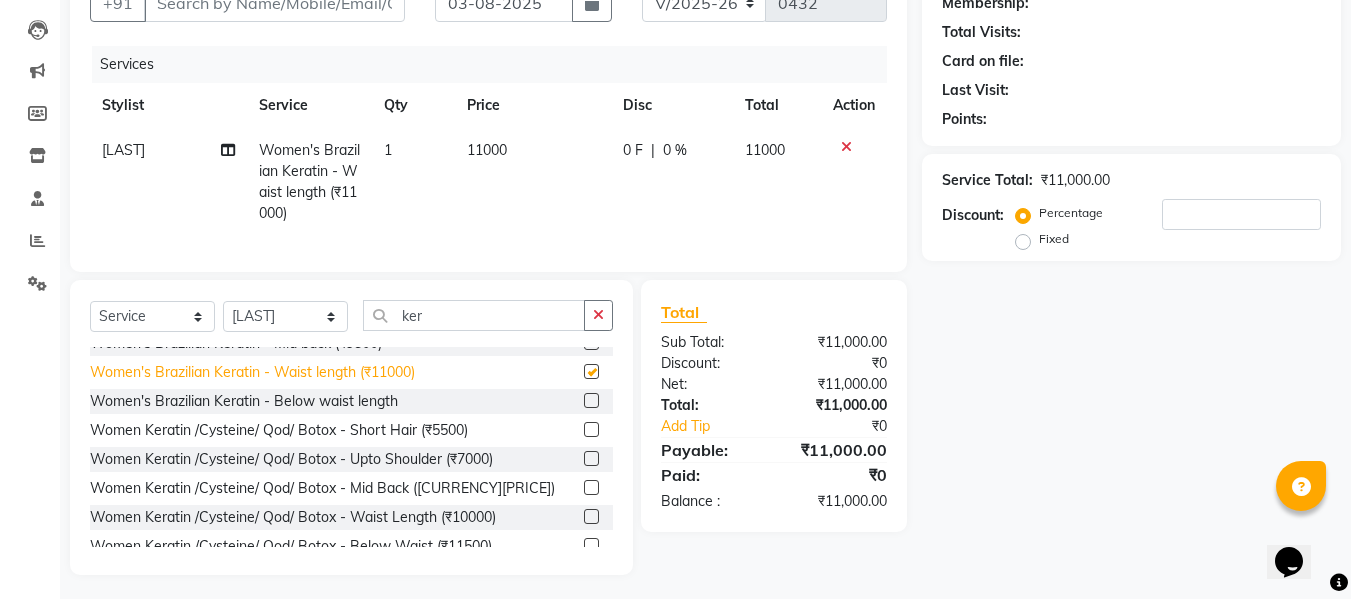 checkbox on "false" 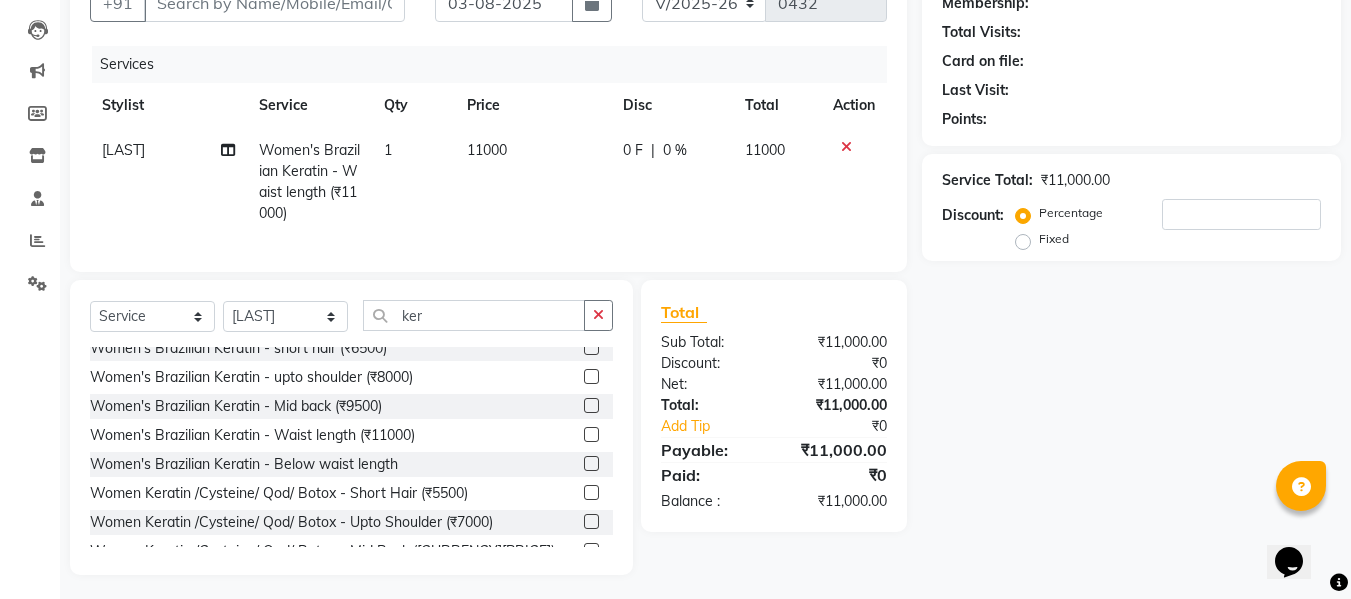 scroll, scrollTop: 270, scrollLeft: 0, axis: vertical 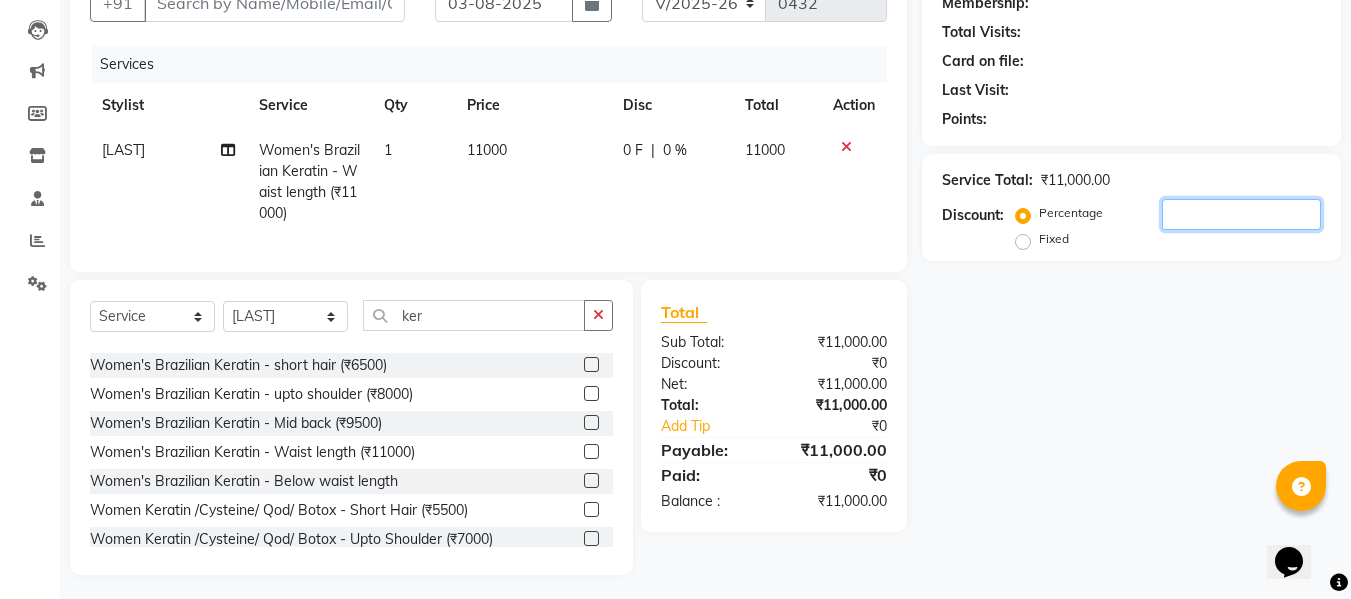 click 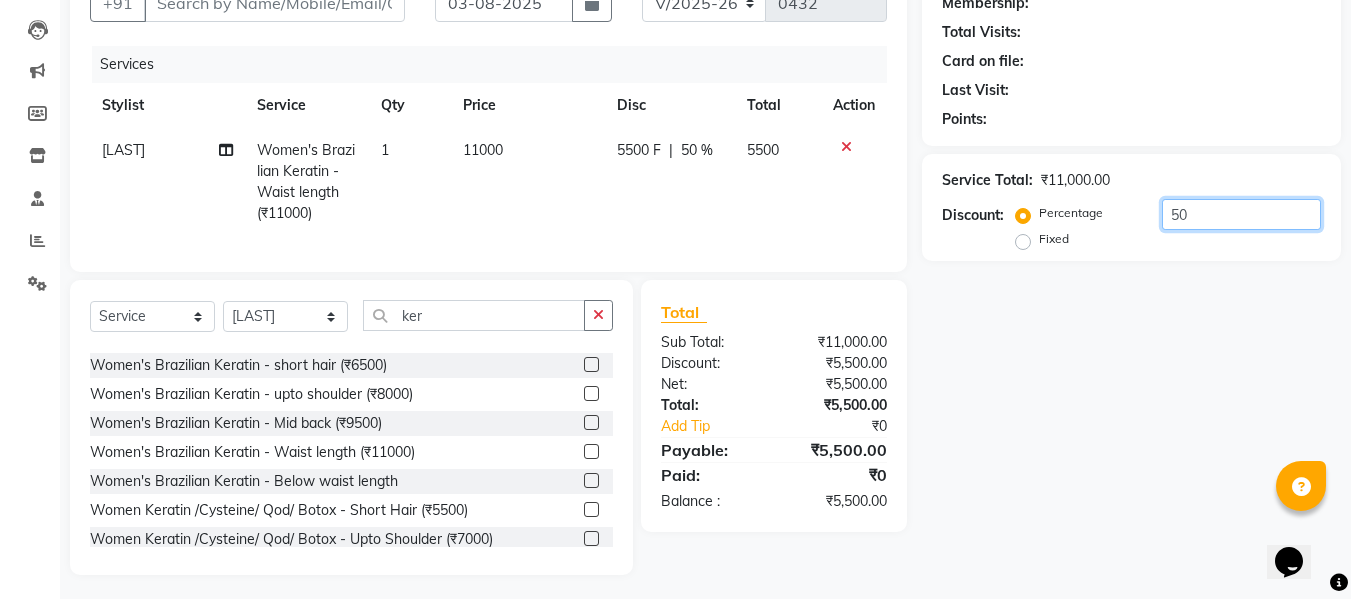 type on "50" 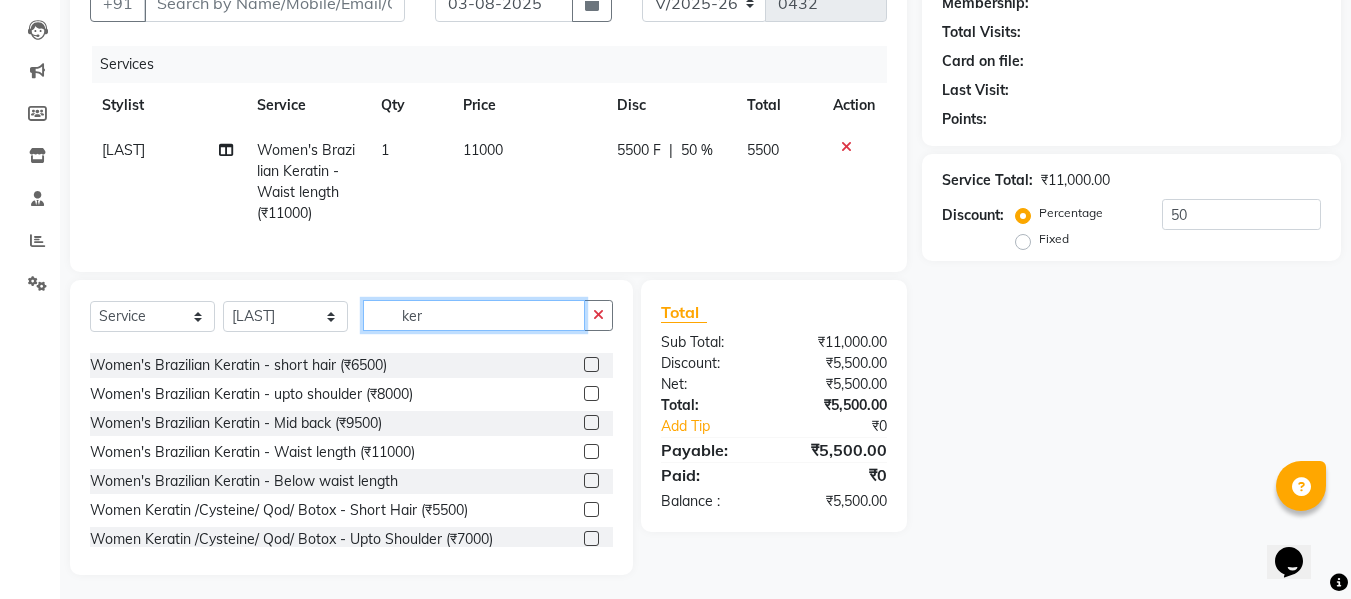 click on "ker" 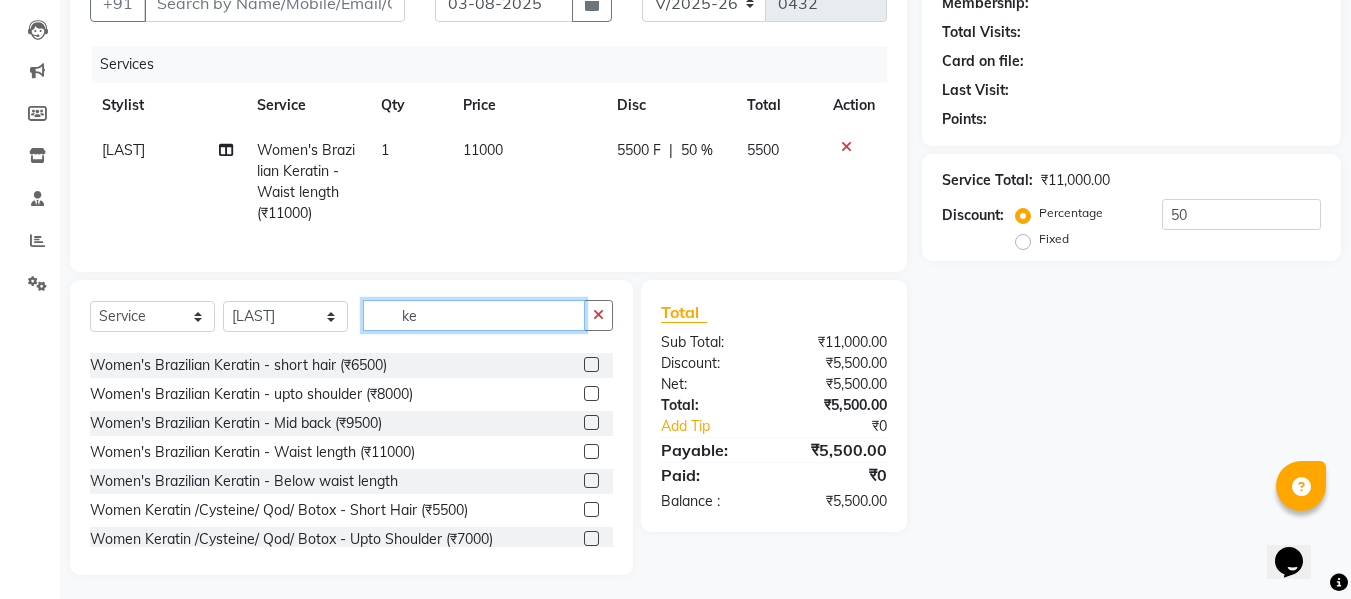 type on "k" 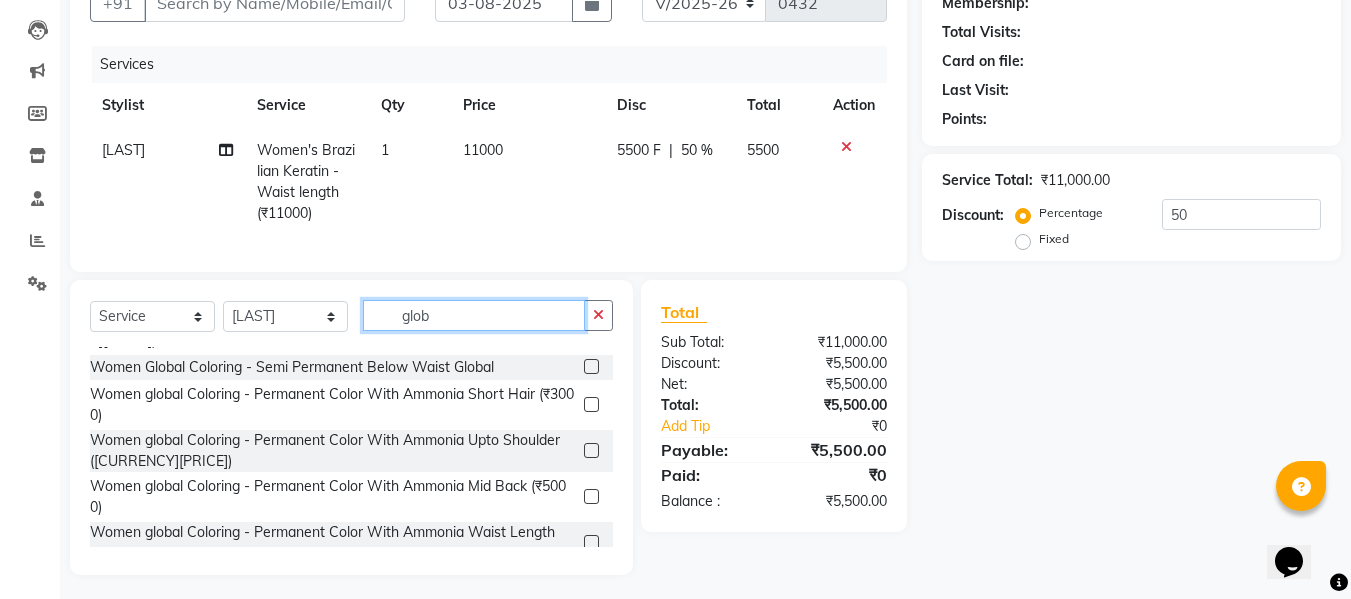 scroll, scrollTop: 154, scrollLeft: 0, axis: vertical 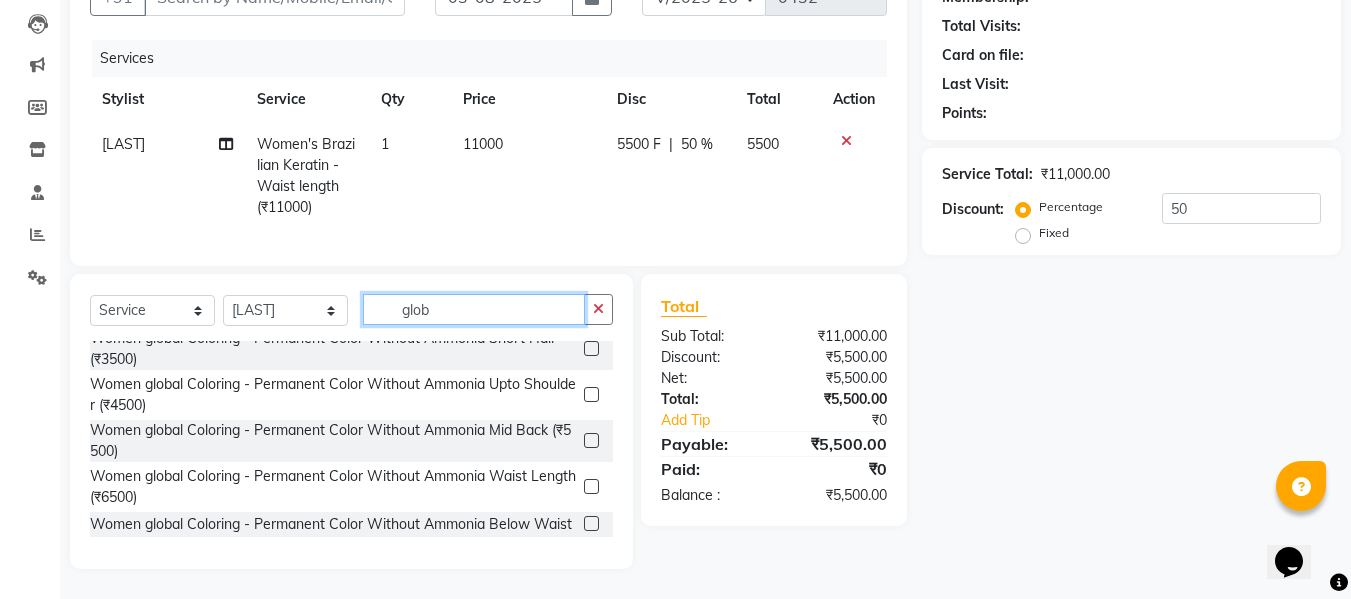 type on "glob" 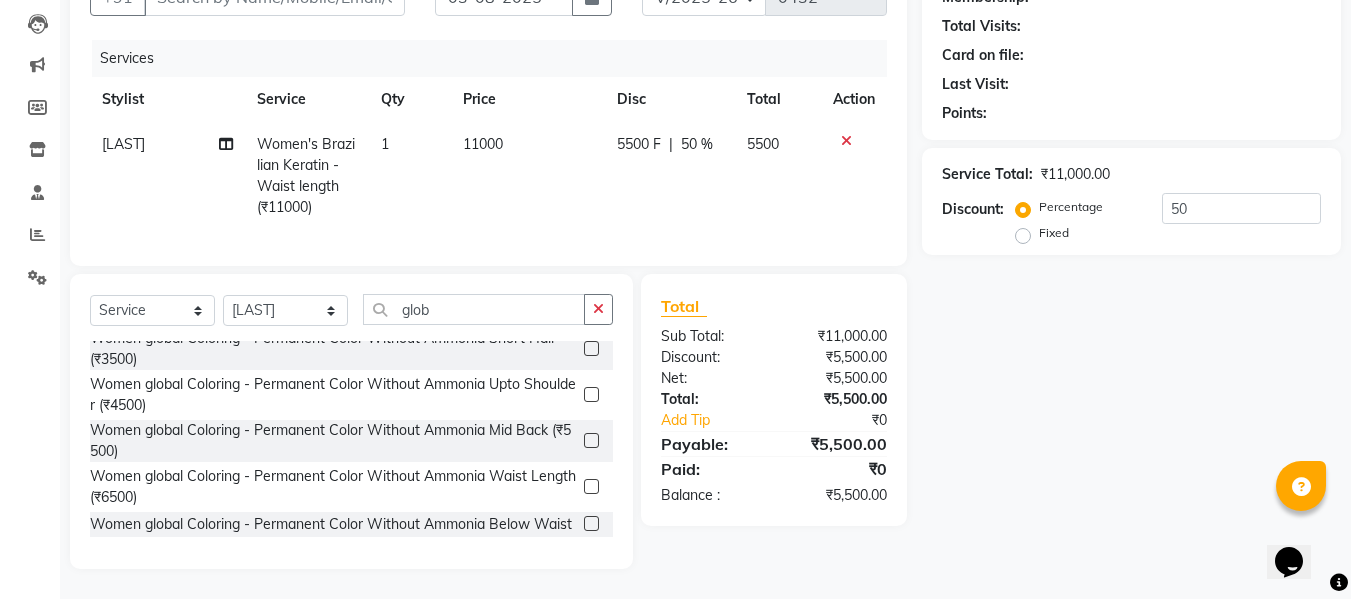 click 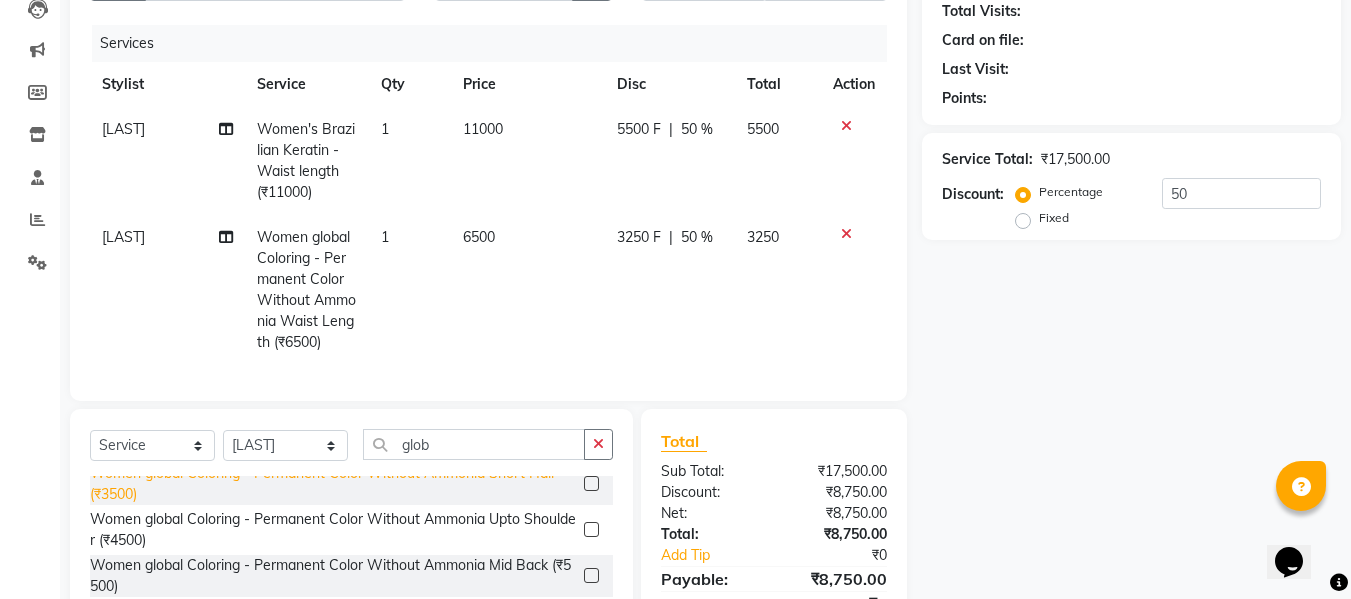 checkbox on "false" 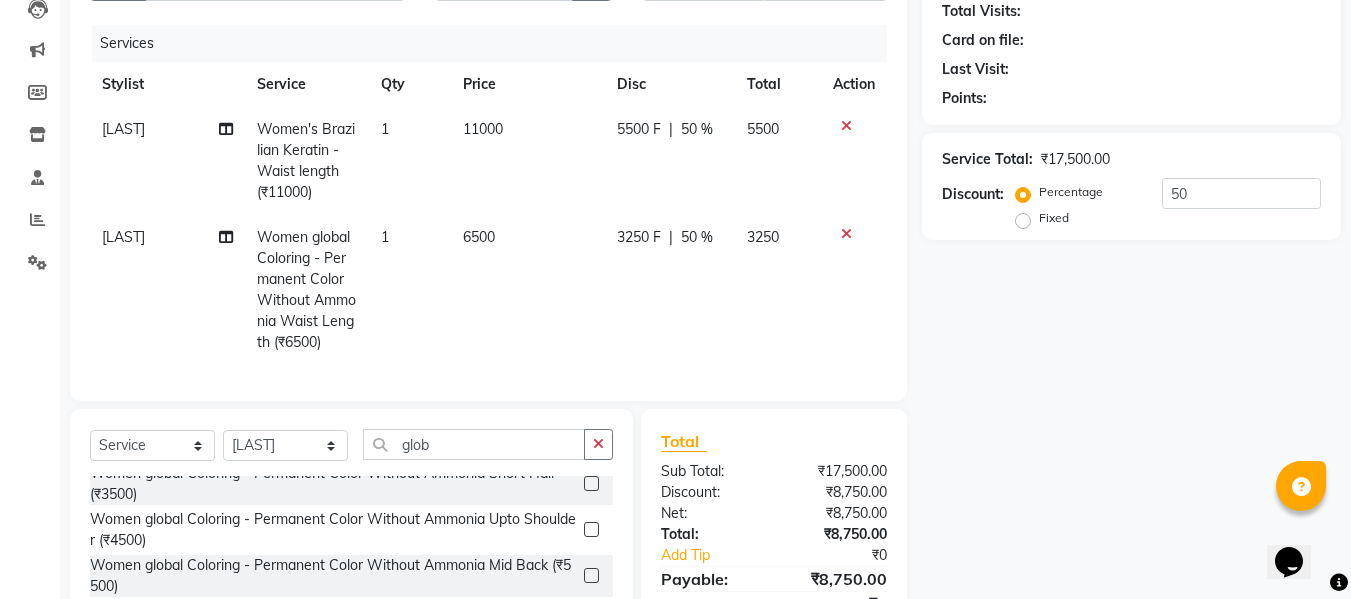 scroll, scrollTop: 373, scrollLeft: 0, axis: vertical 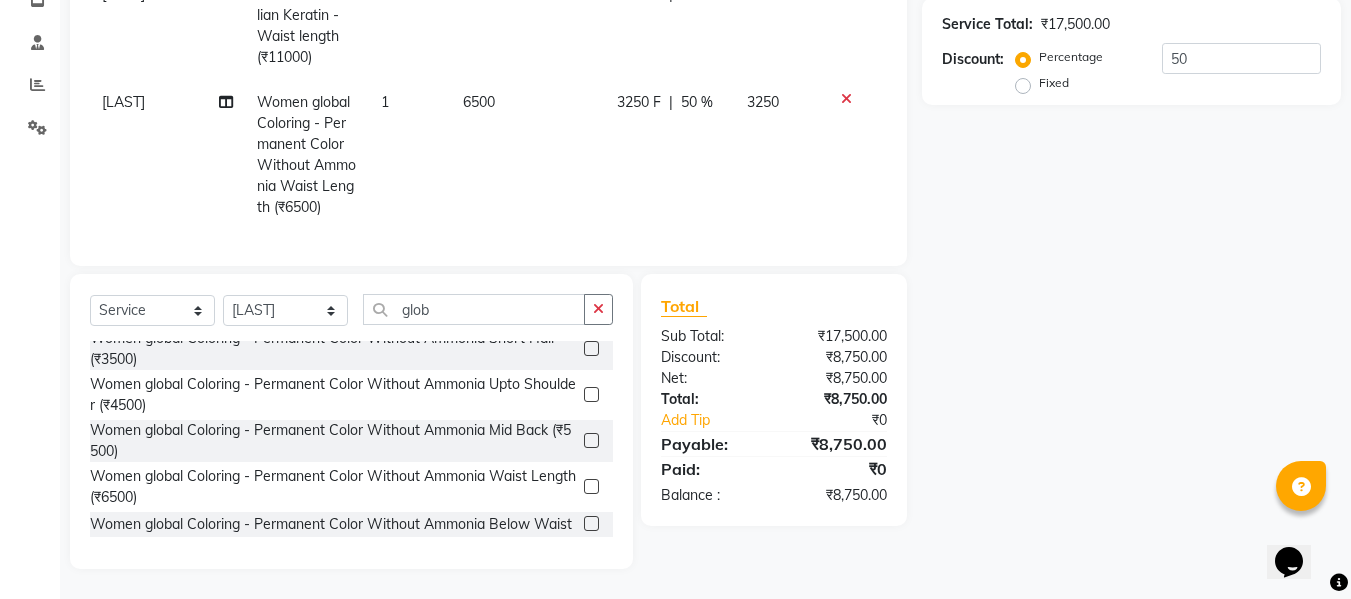 click 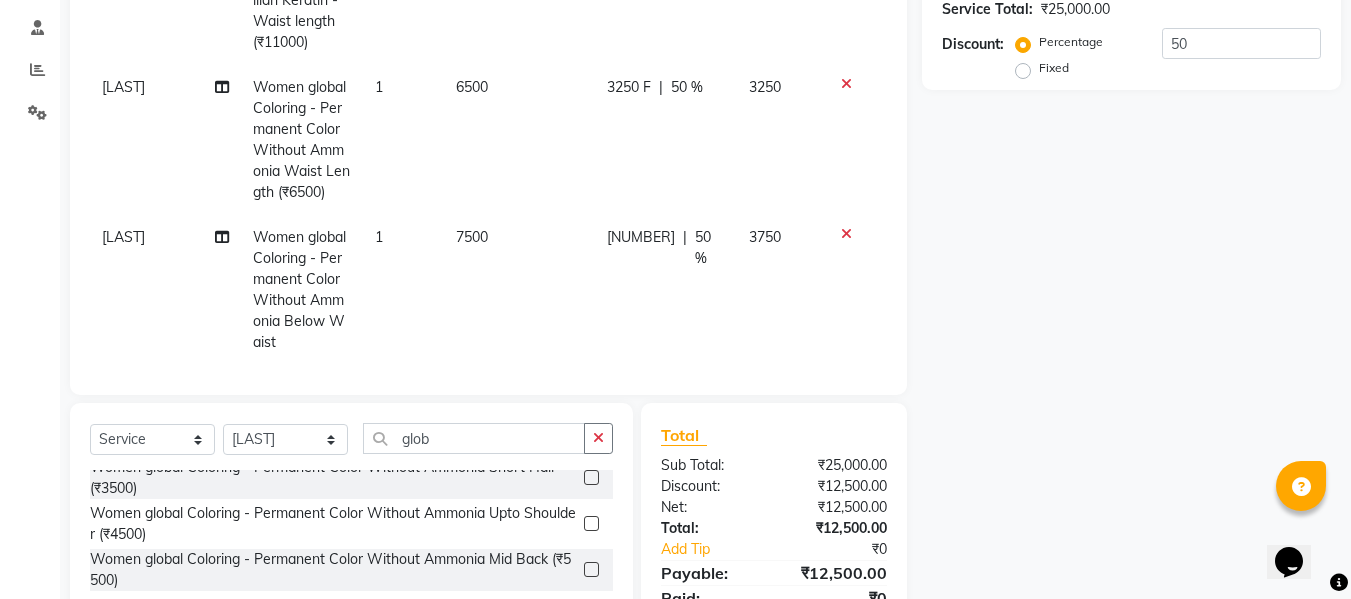 checkbox on "false" 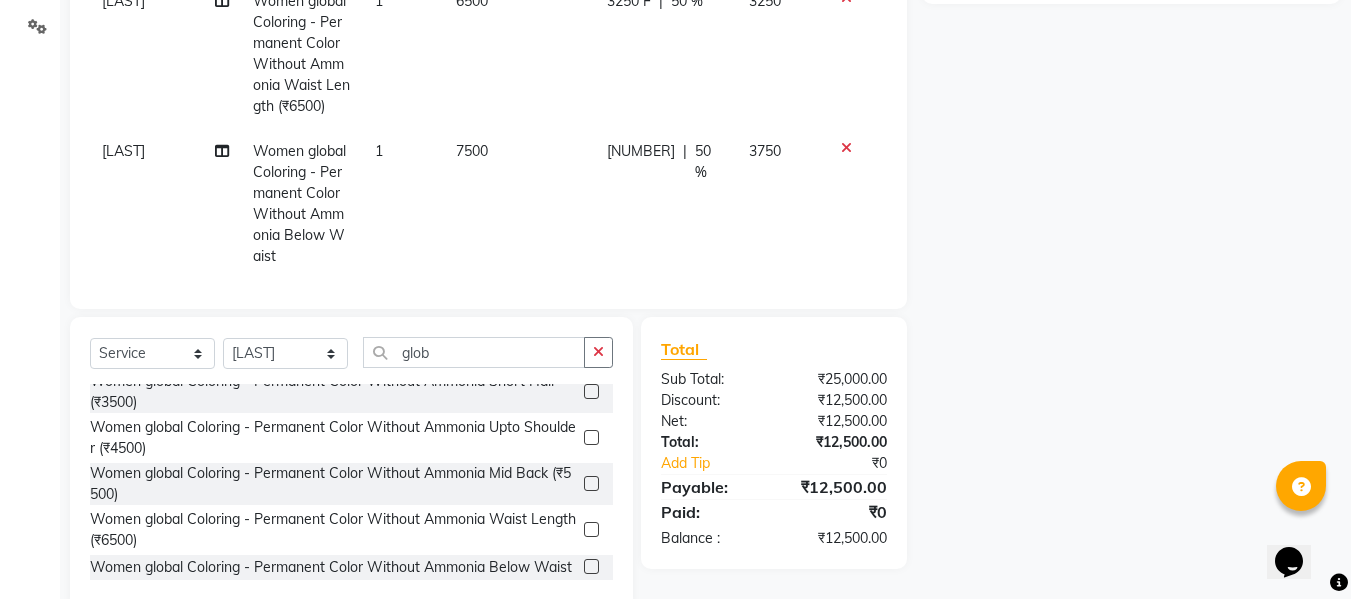 scroll, scrollTop: 502, scrollLeft: 0, axis: vertical 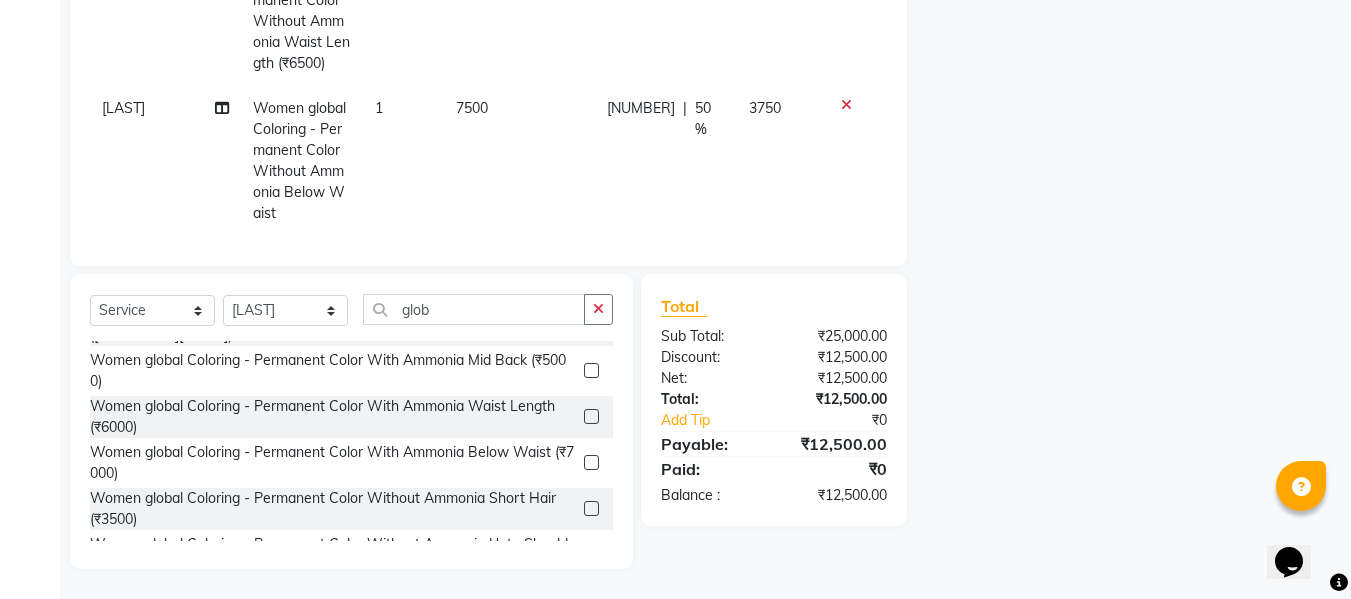 click 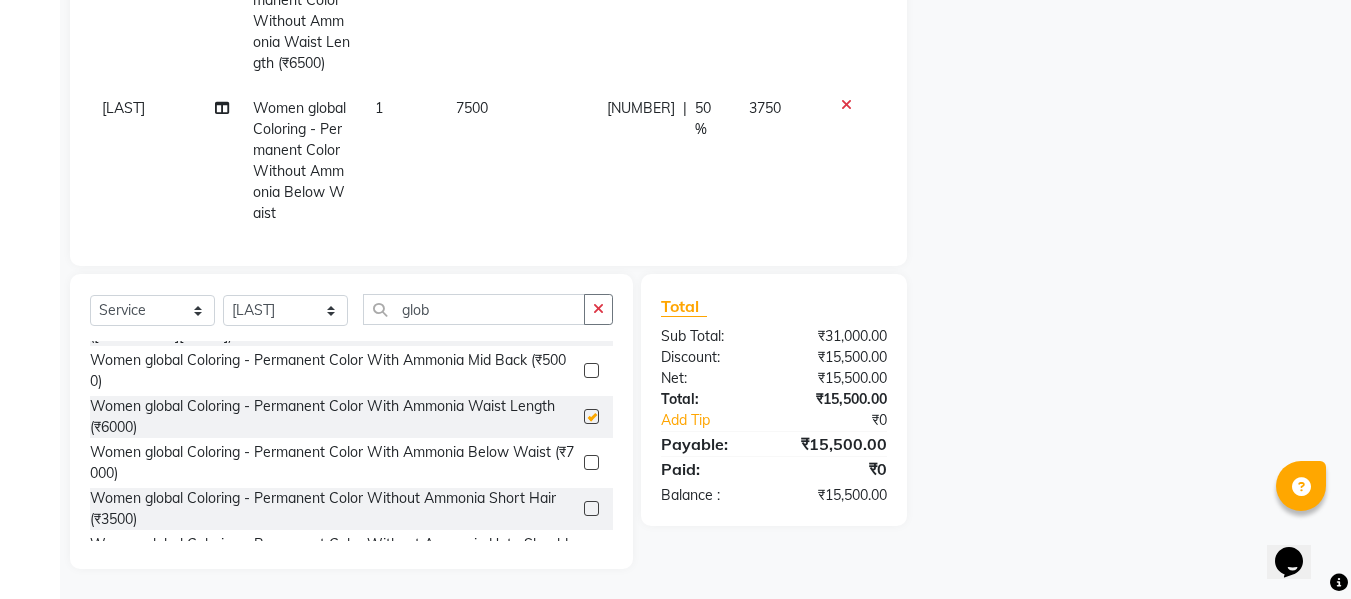checkbox on "false" 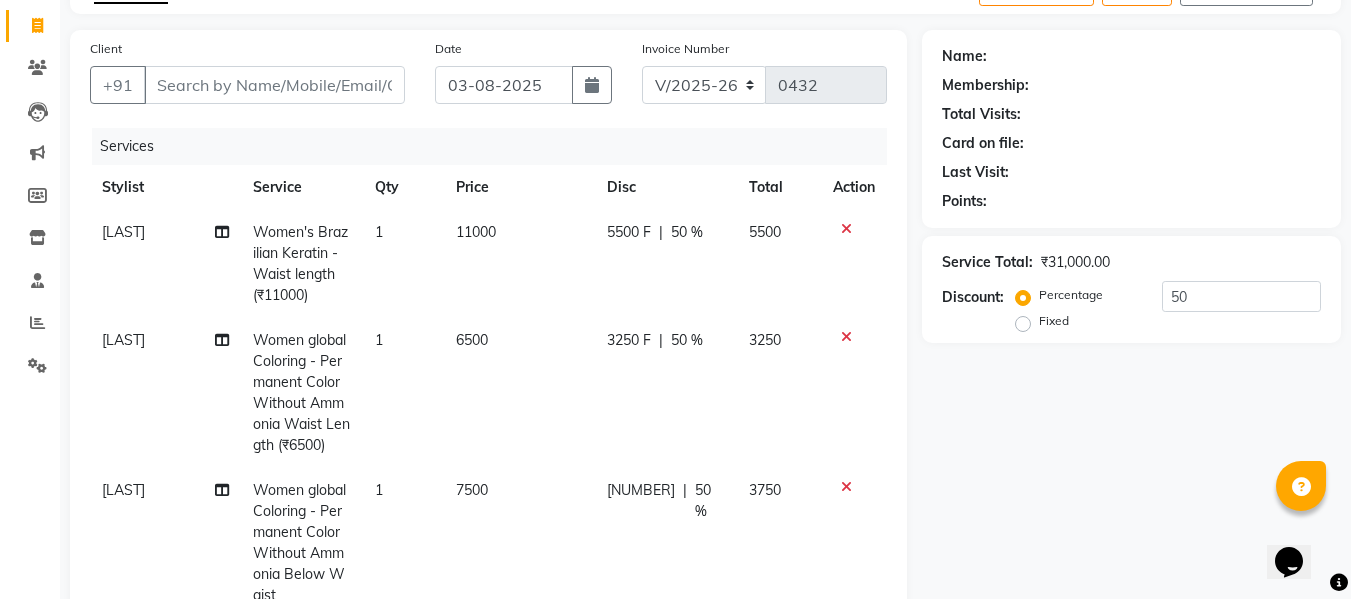 scroll, scrollTop: 160, scrollLeft: 0, axis: vertical 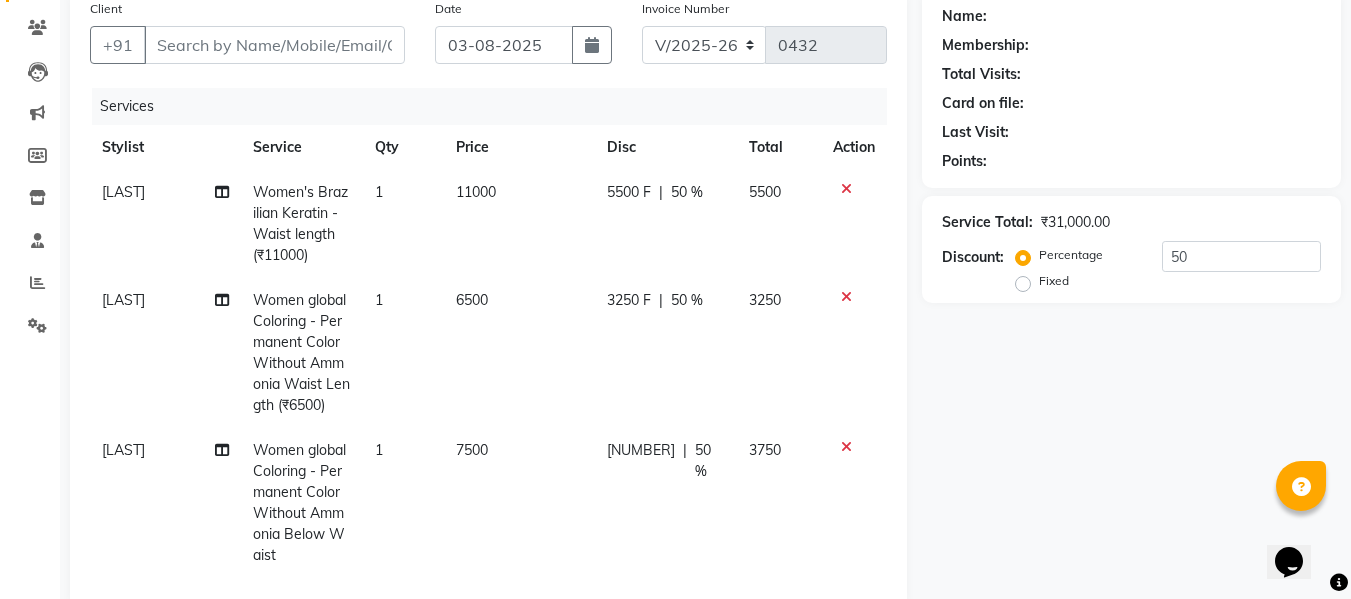 click 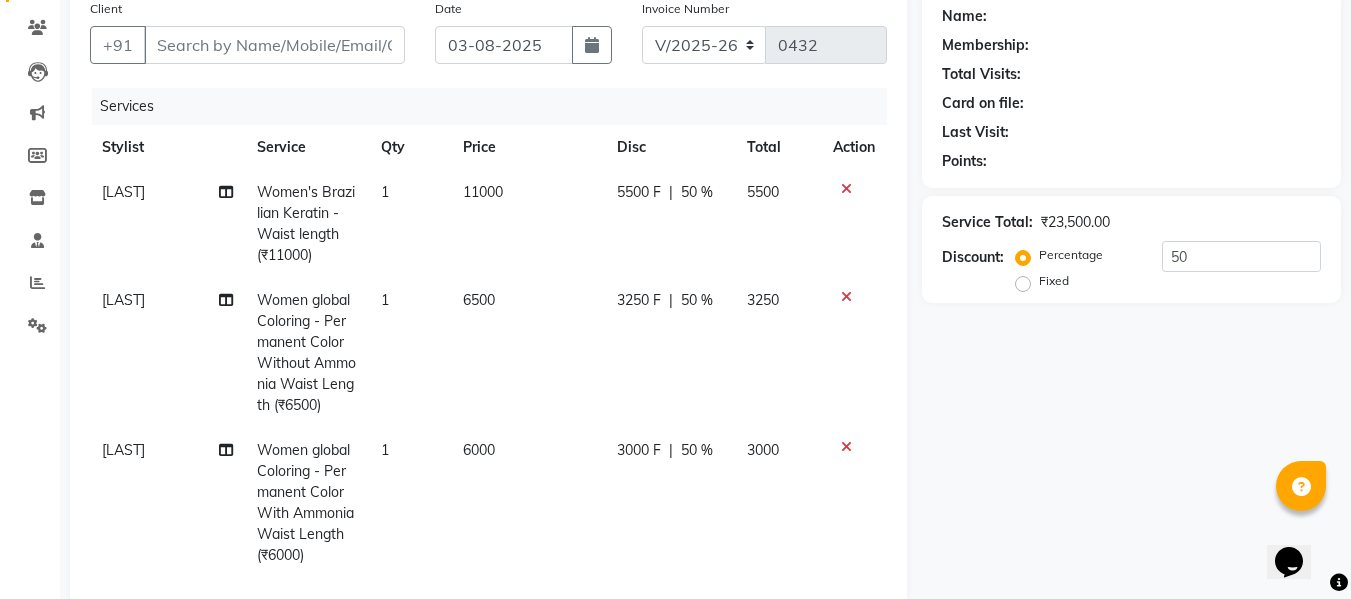 click 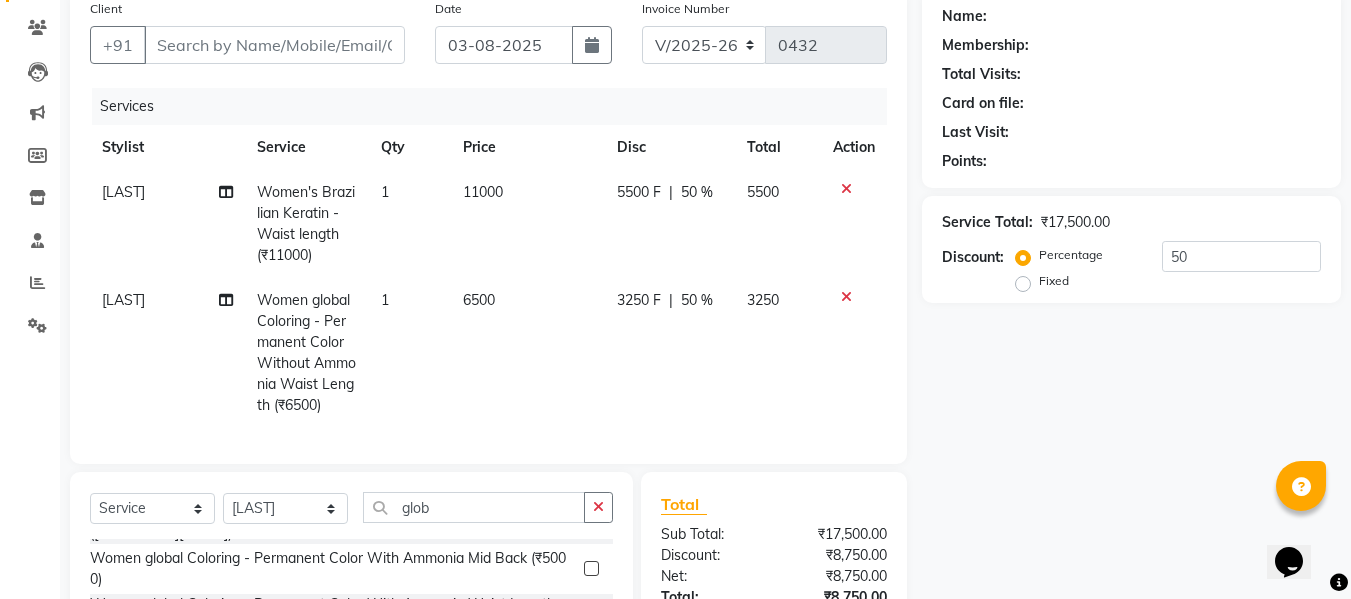 scroll, scrollTop: 200, scrollLeft: 0, axis: vertical 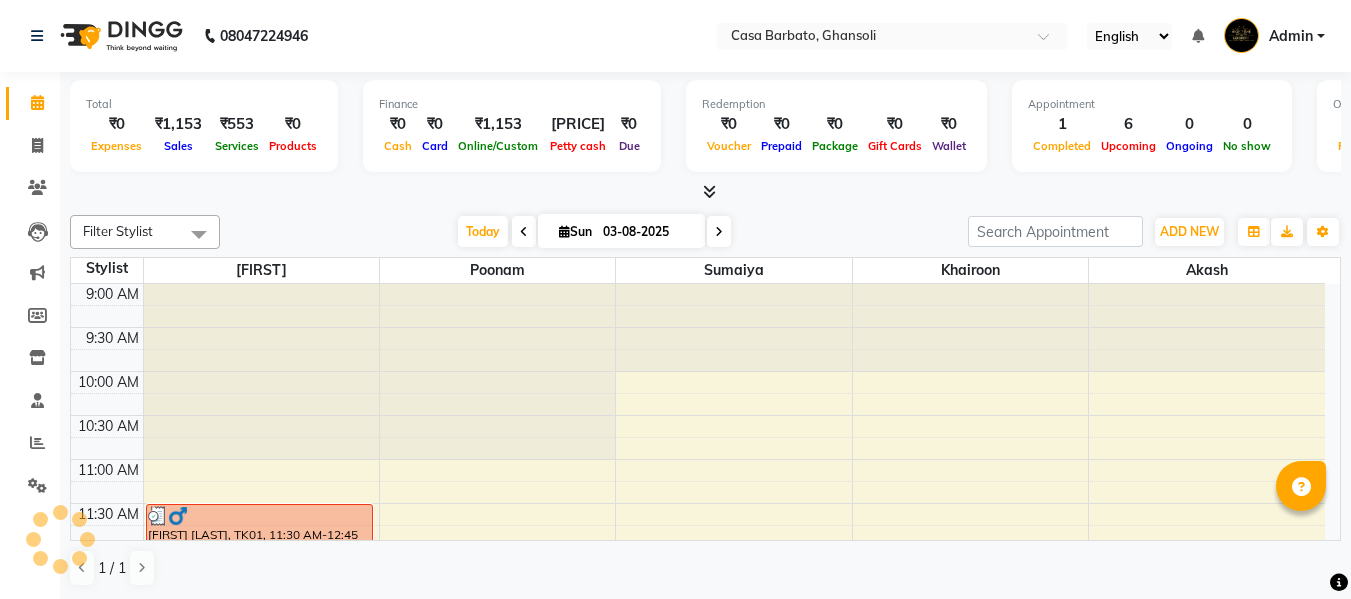 click at bounding box center [733, 328] 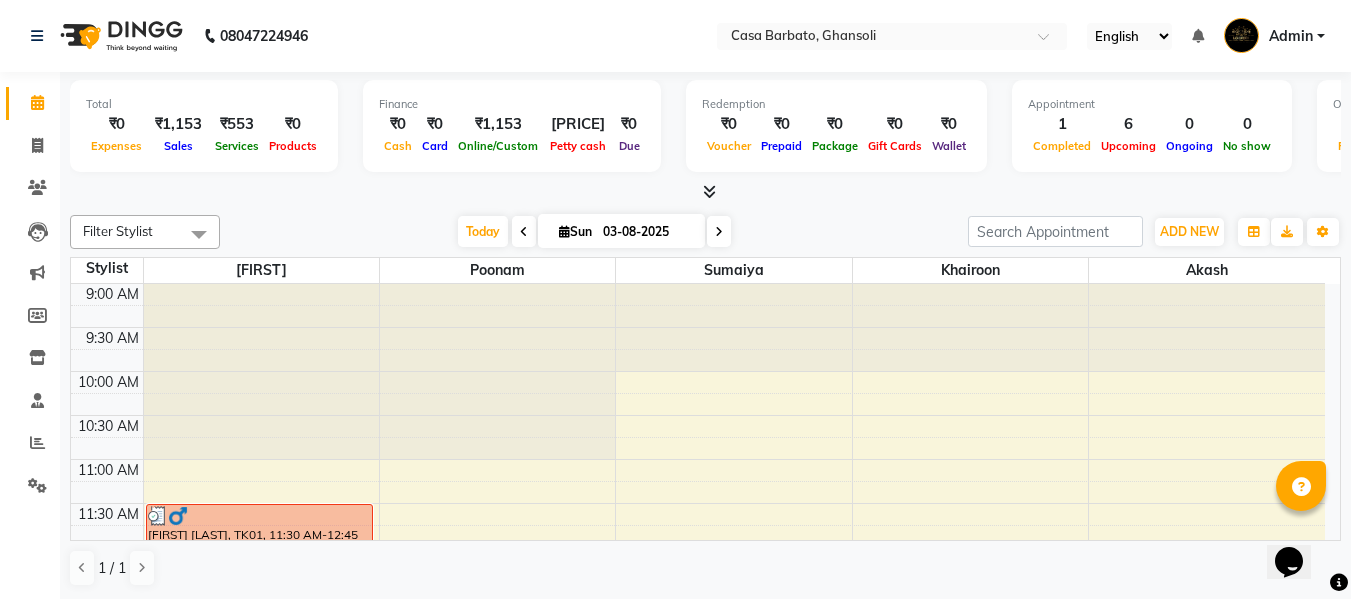 scroll, scrollTop: 0, scrollLeft: 0, axis: both 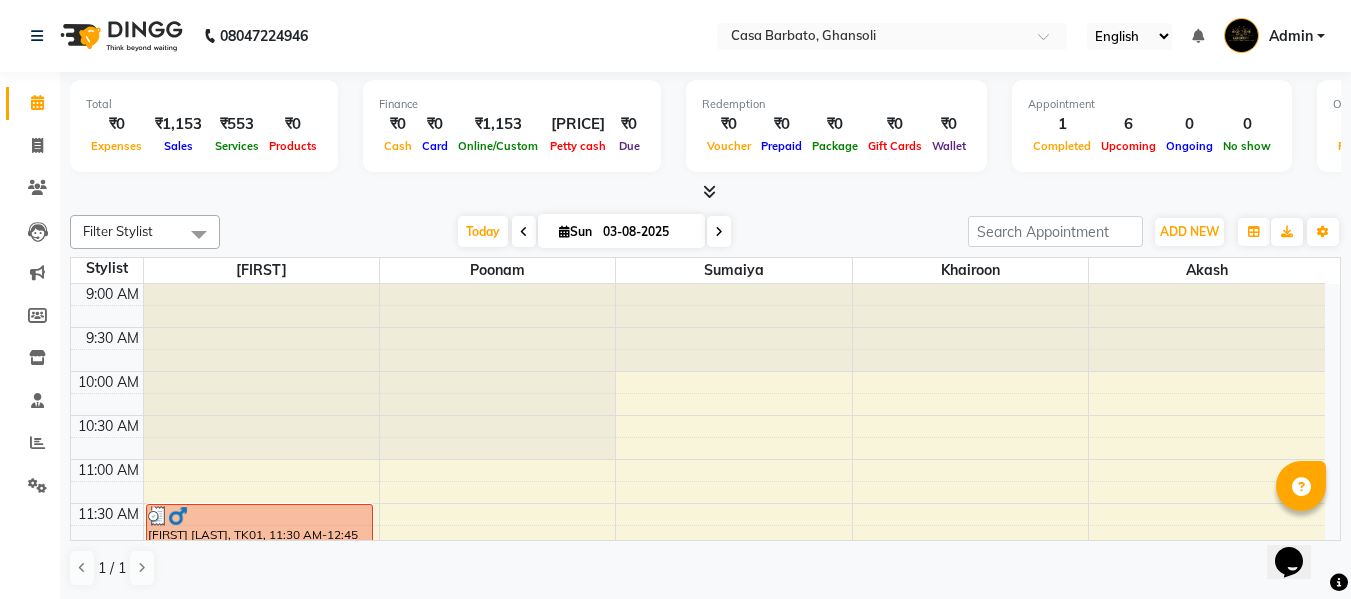 click on "Opens Chat This icon Opens the chat window." at bounding box center (1299, 527) 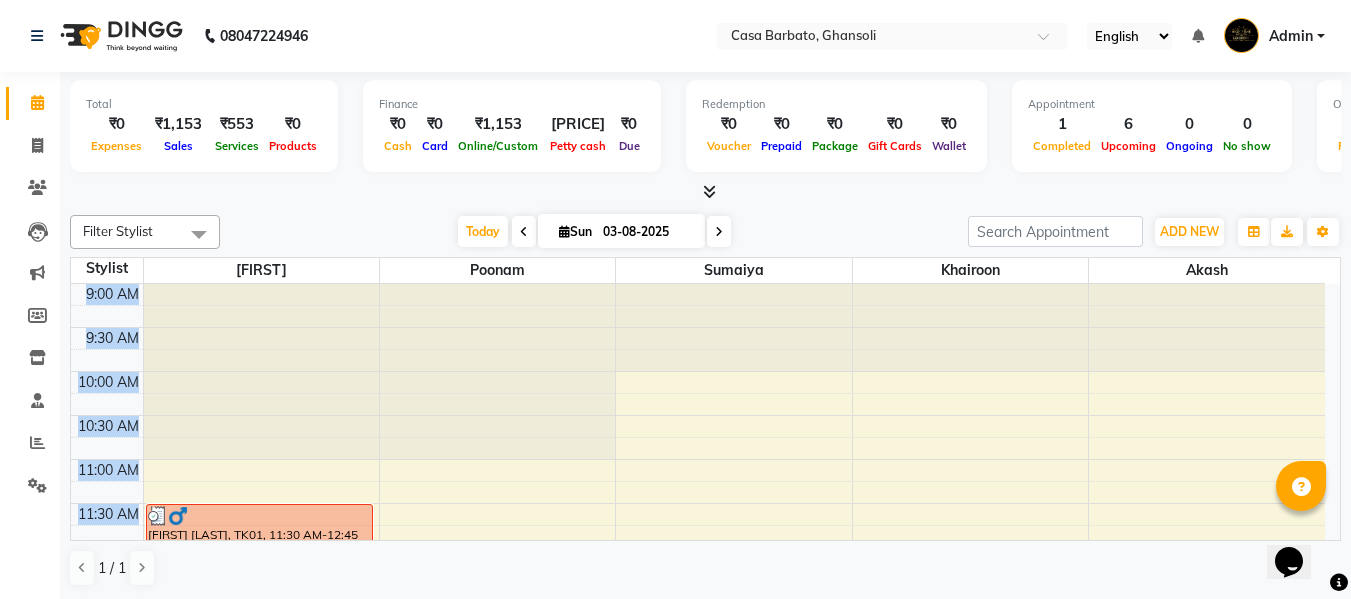 click on "9:00 AM 9:30 AM 10:00 AM 10:30 AM 11:00 AM 11:30 AM 12:00 PM 12:30 PM 1:00 PM 1:30 PM 2:00 PM 2:30 PM 3:00 PM 3:30 PM 4:00 PM 4:30 PM 5:00 PM 5:30 PM 6:00 PM 6:30 PM 7:00 PM 7:30 PM 8:00 PM 8:30 PM 9:00 PM 9:30 PM 10:00 PM 10:30 PM 11:00 PM 11:30 PM     [FIRST] [LAST], TK01, 11:30 AM-12:45 PM, Men's Hair Cut - Master Stylist,Women Haircut - Baby girl  Haircut (₹400)             [FIRST] [LAST], TK04, 01:00 PM-01:15 PM, Beard/mustache - Trim             [FIRST] [LAST], TK03, 01:30 PM-04:00 PM, Women Keratin /Cysteine/ Qod/ Botox - Mid Back             [FIRST] [LAST], TK03, 04:00 PM-04:15 PM, Women Threading - Eyebrow             [FIRST] [LAST], TK03, 04:15 PM-04:30 PM, Women Threading - Upper Lips             [FIRST] [LAST], TK02, 02:00 PM-02:40 PM, Casa Barbato Signature Range - 03 Whitening Facial             [FIRST] [LAST], TK02, 02:45 PM-03:15 PM, Women D Tan - Face" at bounding box center [706, 412] 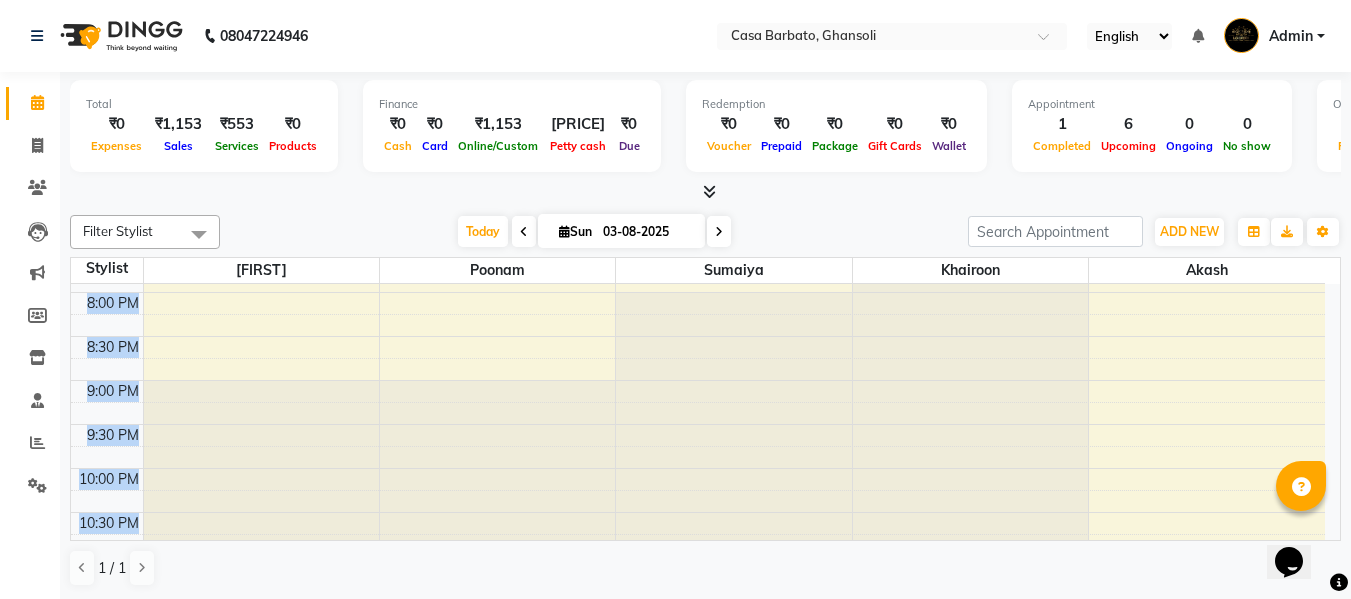 scroll, scrollTop: 986, scrollLeft: 0, axis: vertical 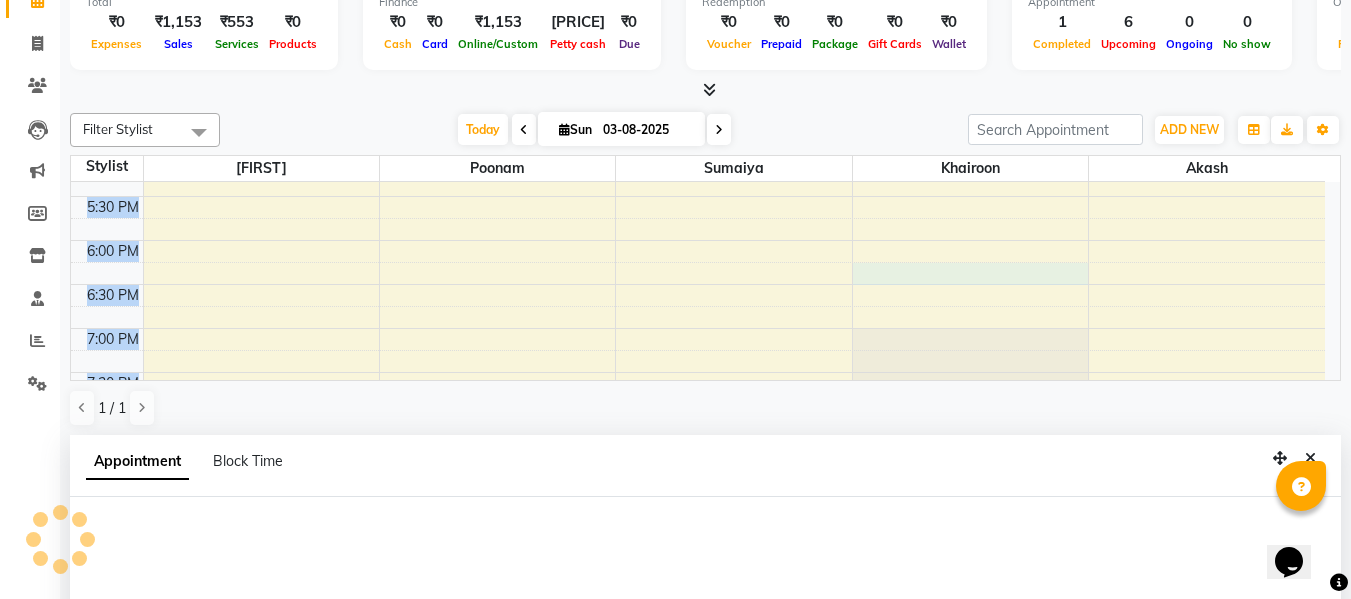 select on "10558" 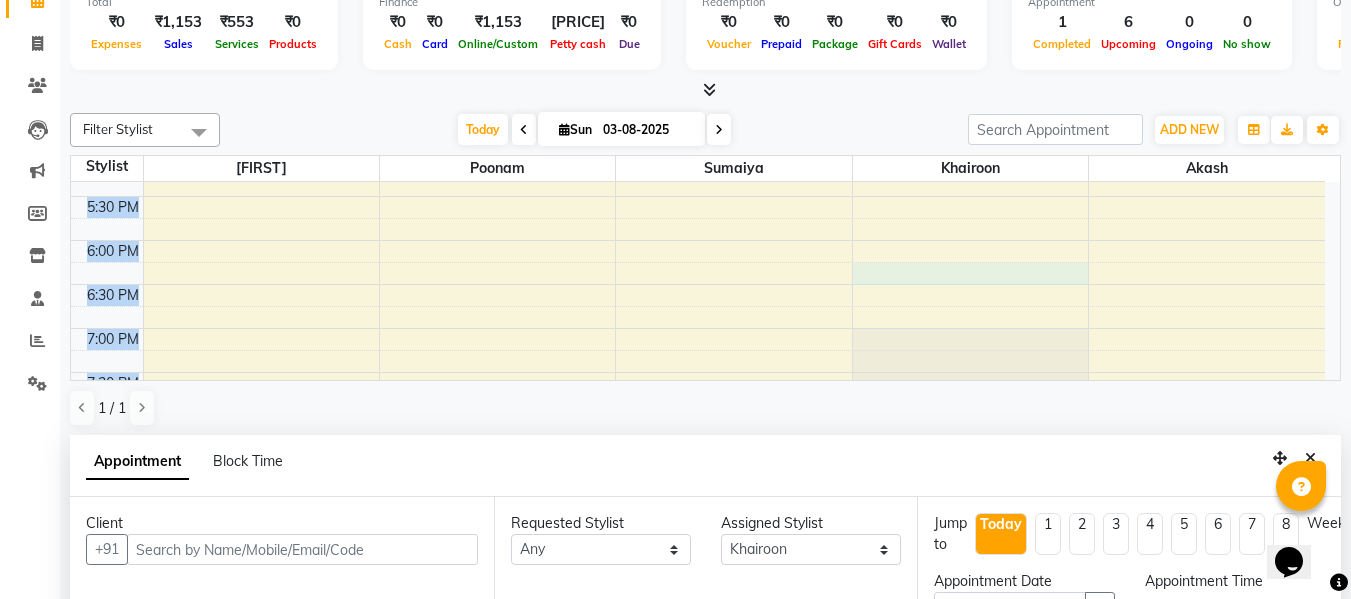 scroll, scrollTop: 393, scrollLeft: 0, axis: vertical 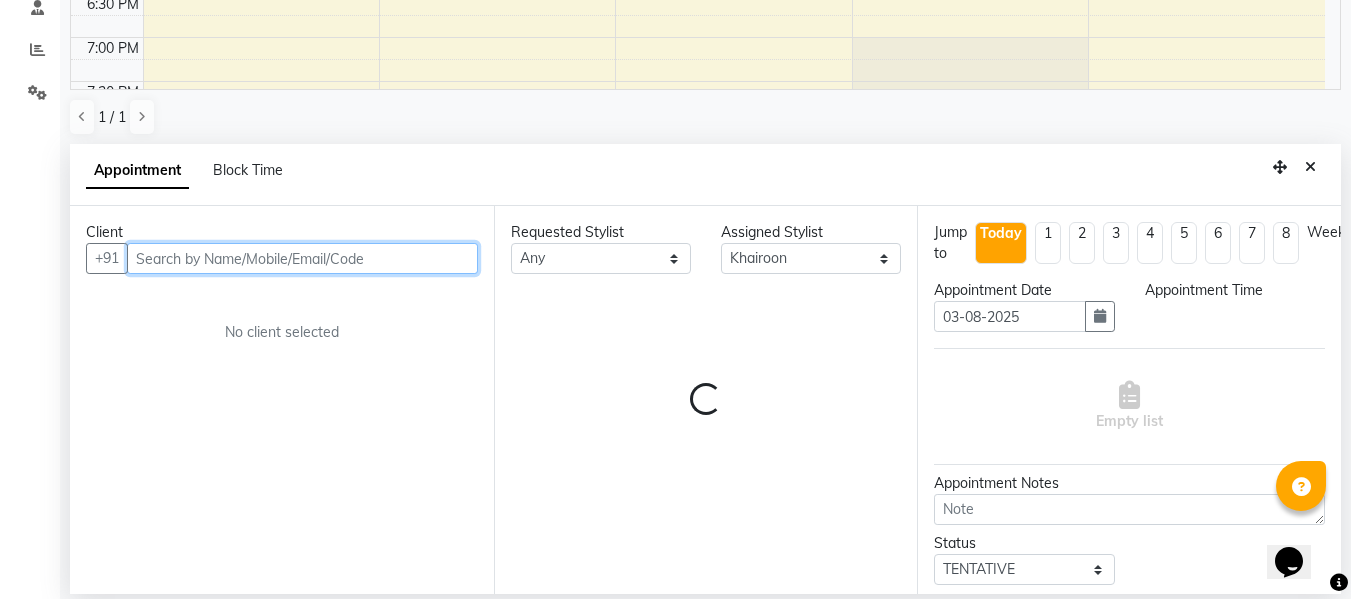 select on "1095" 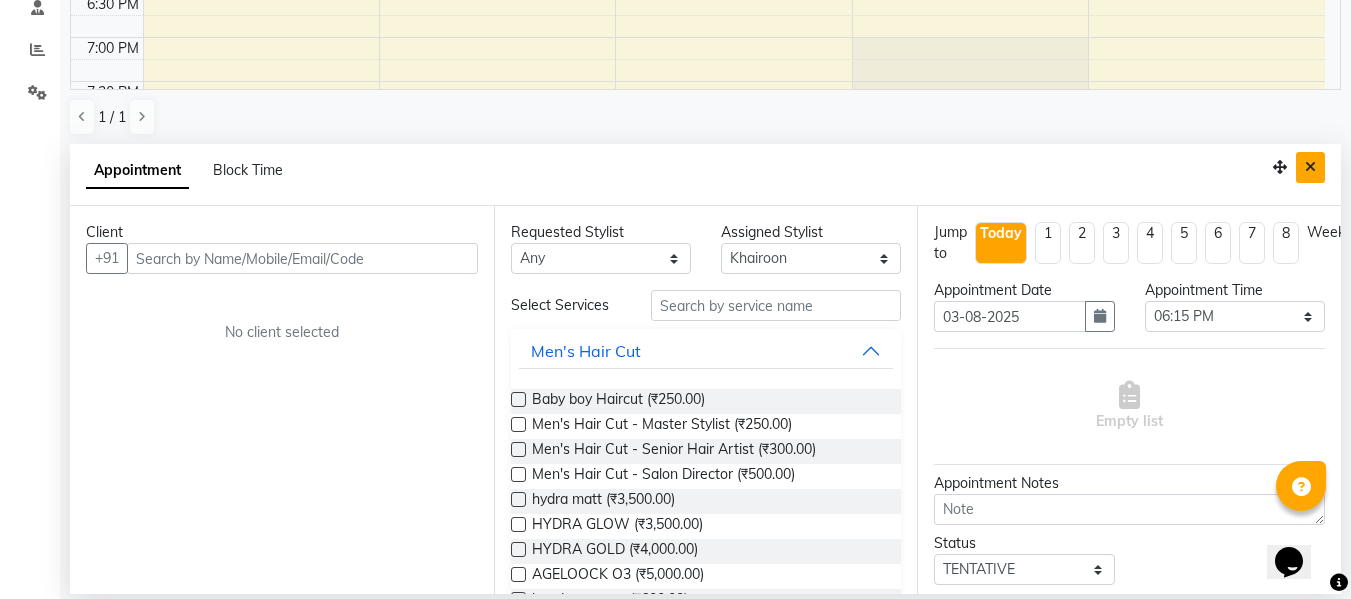 click at bounding box center [1310, 167] 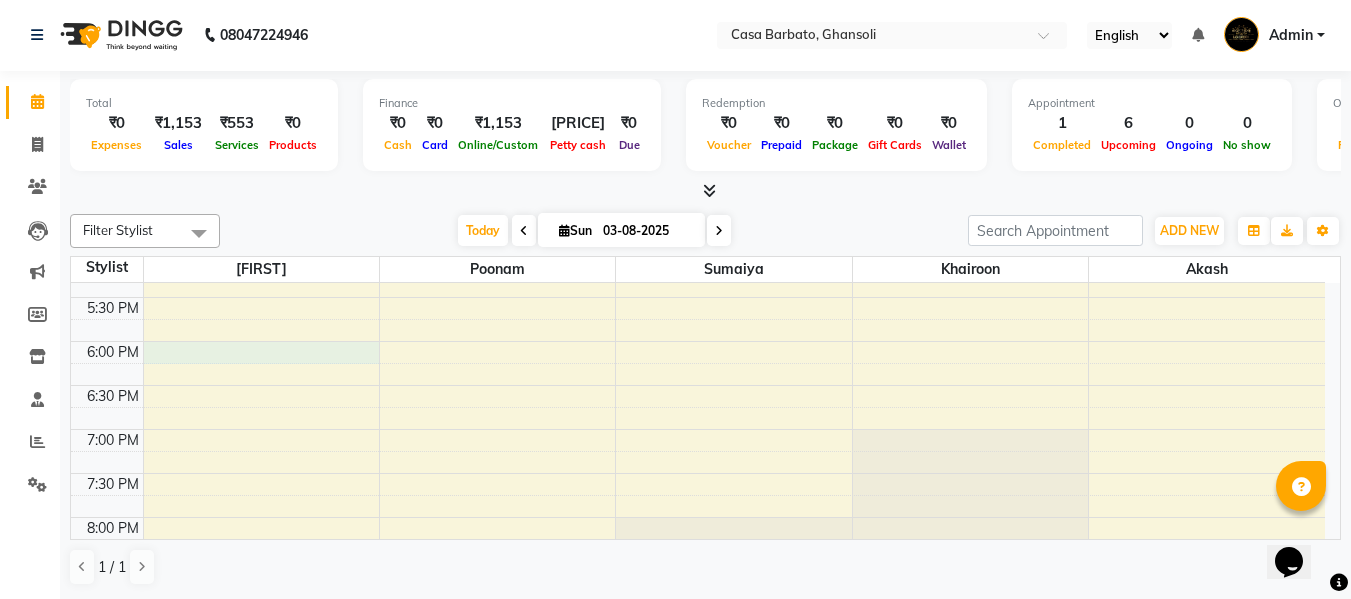 select on "10554" 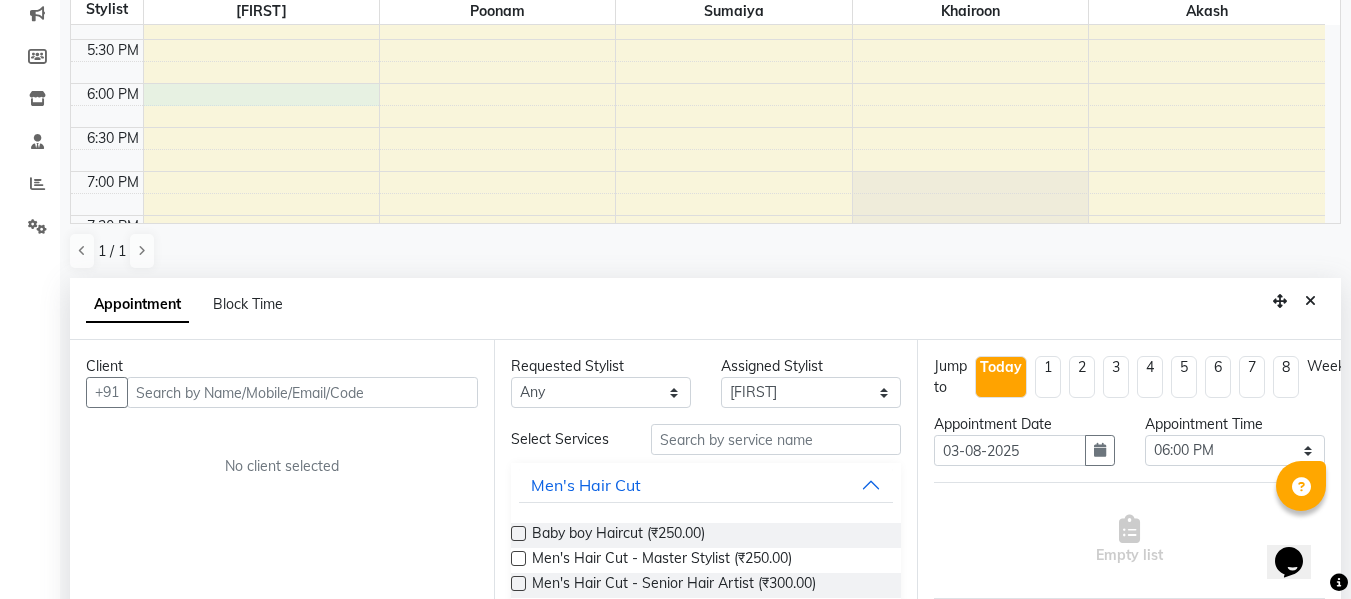 scroll, scrollTop: 352, scrollLeft: 0, axis: vertical 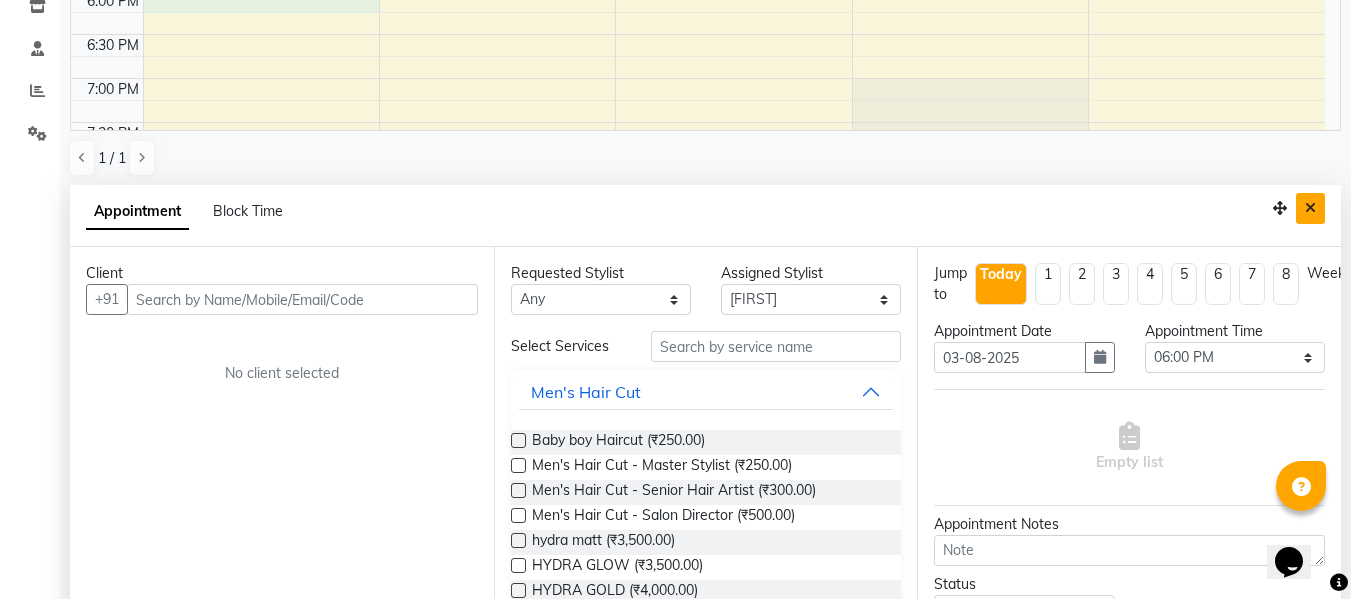 click at bounding box center [1310, 208] 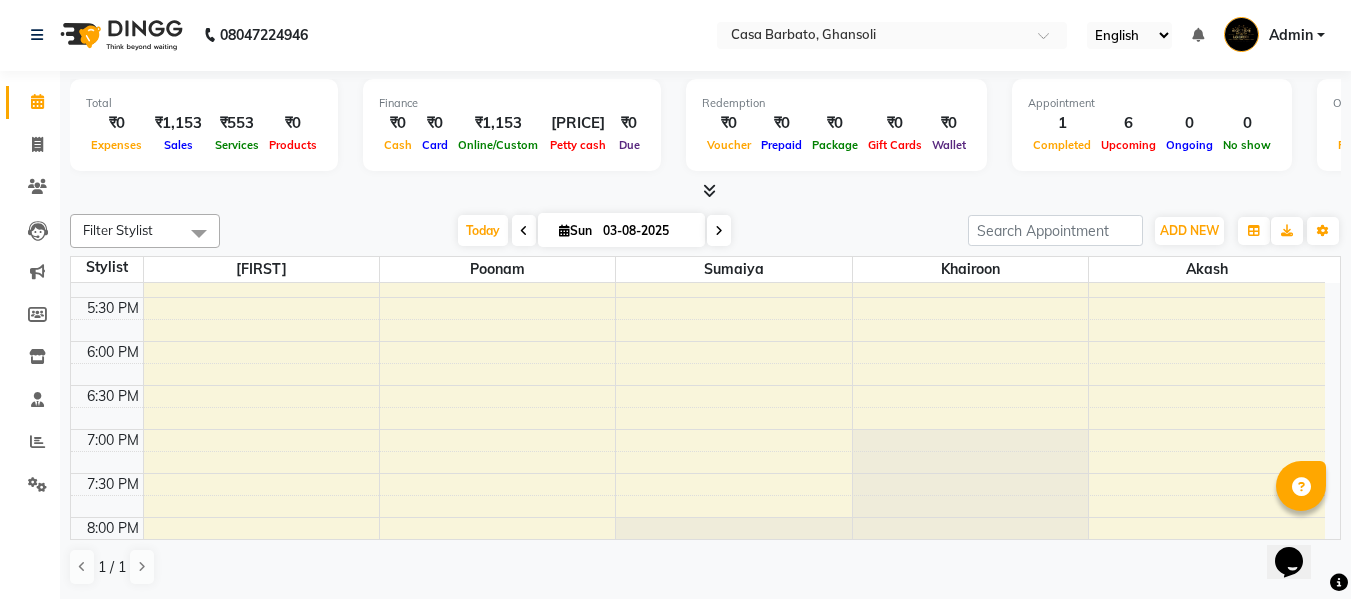 scroll, scrollTop: 1, scrollLeft: 0, axis: vertical 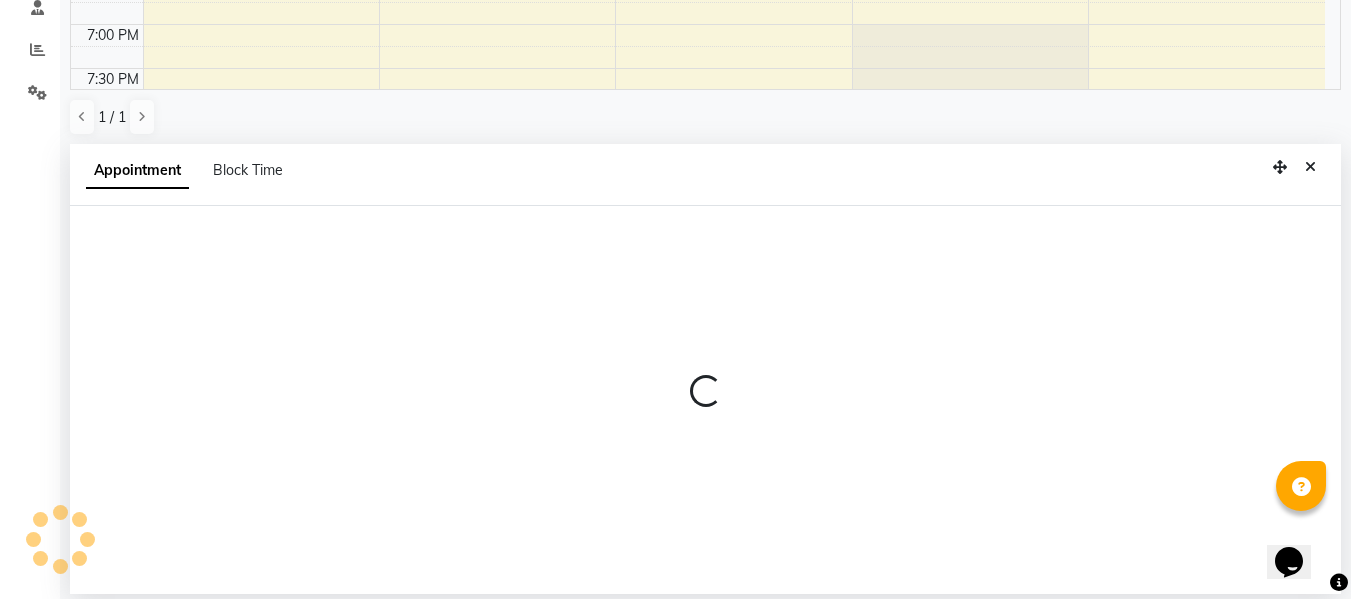 select on "10554" 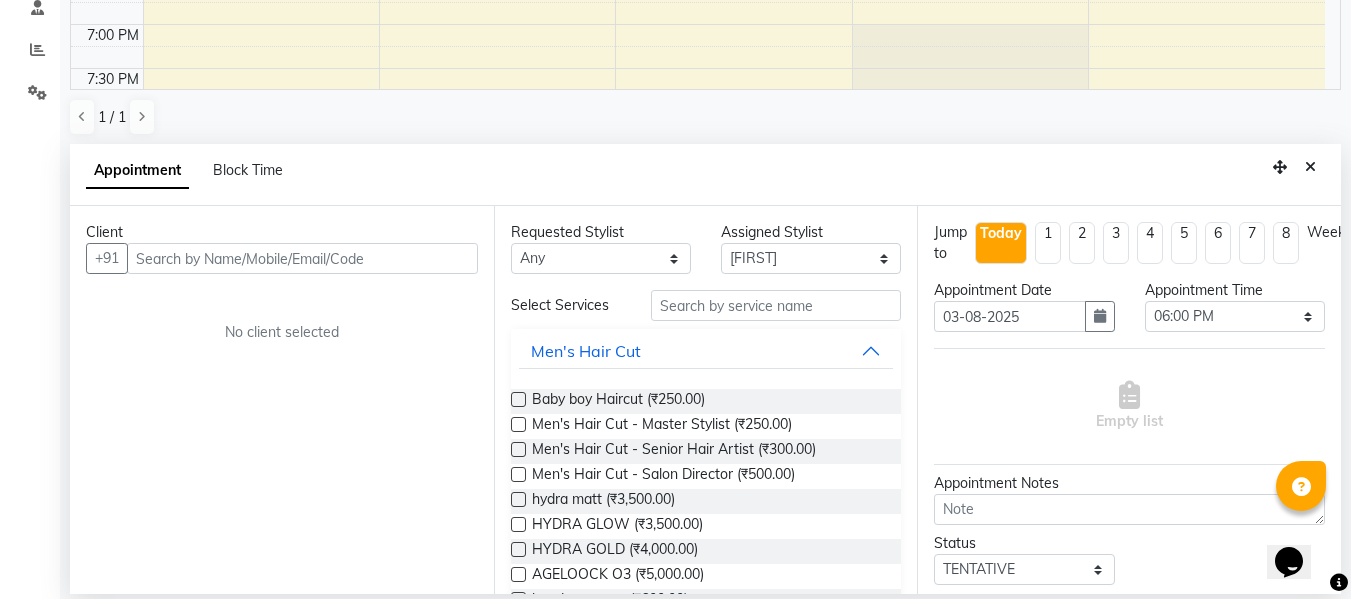 click at bounding box center (302, 258) 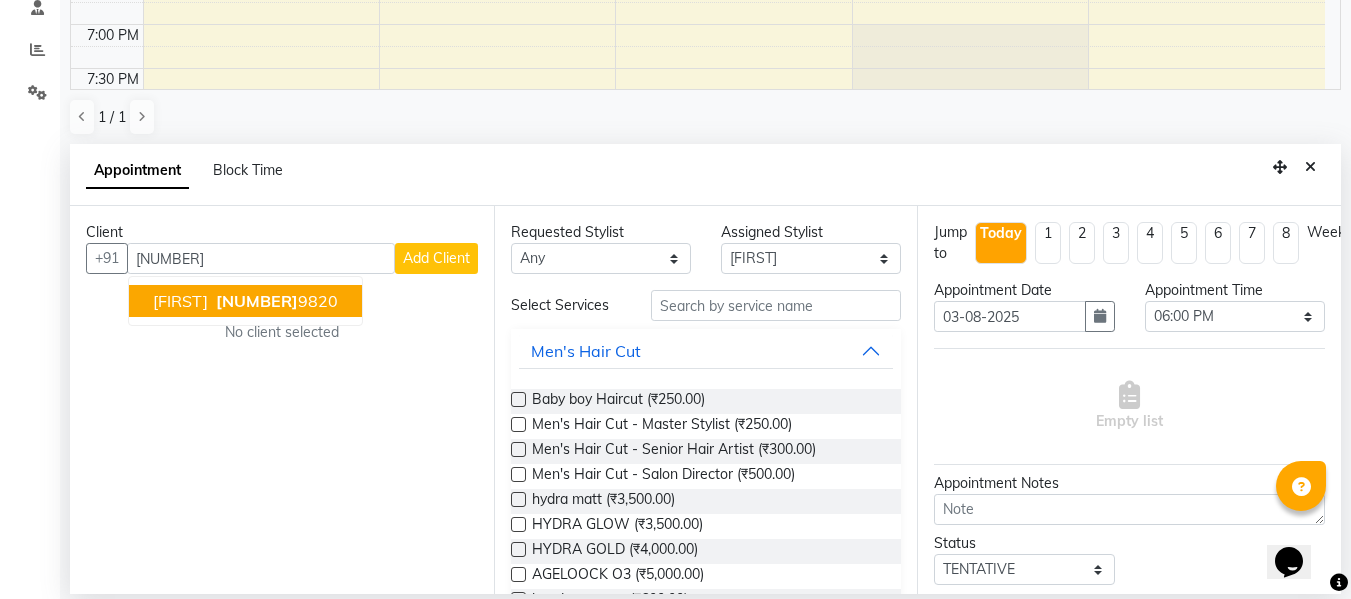 click on "702192 9820" at bounding box center [275, 301] 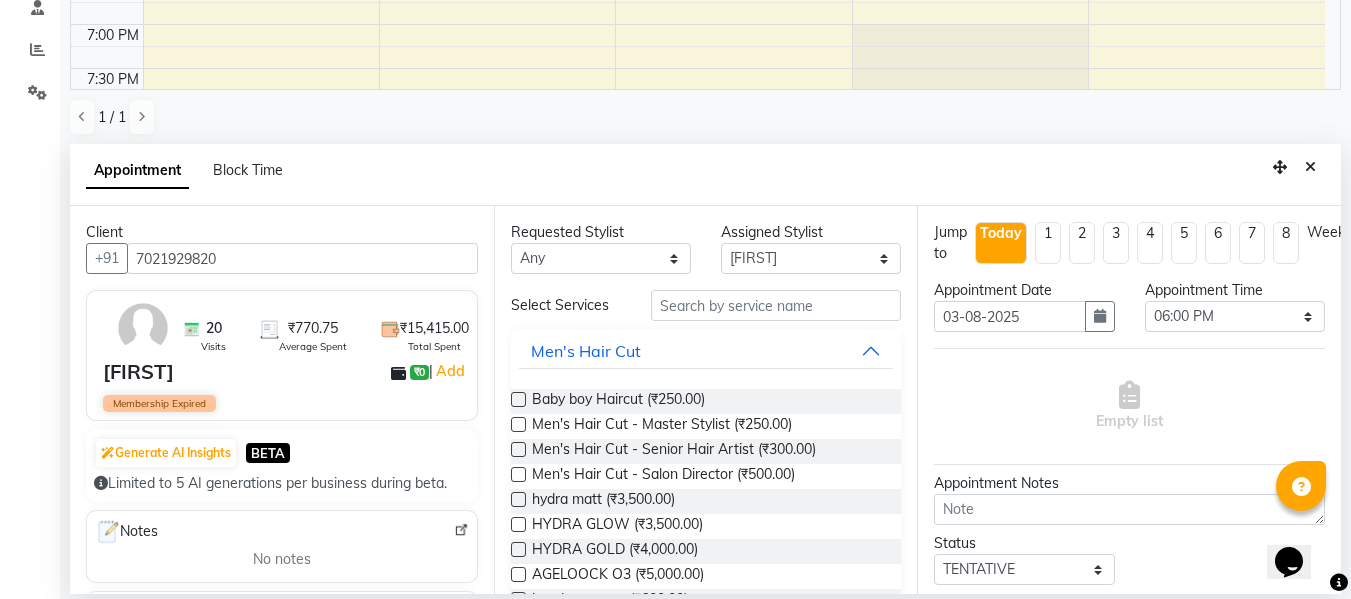 type on "7021929820" 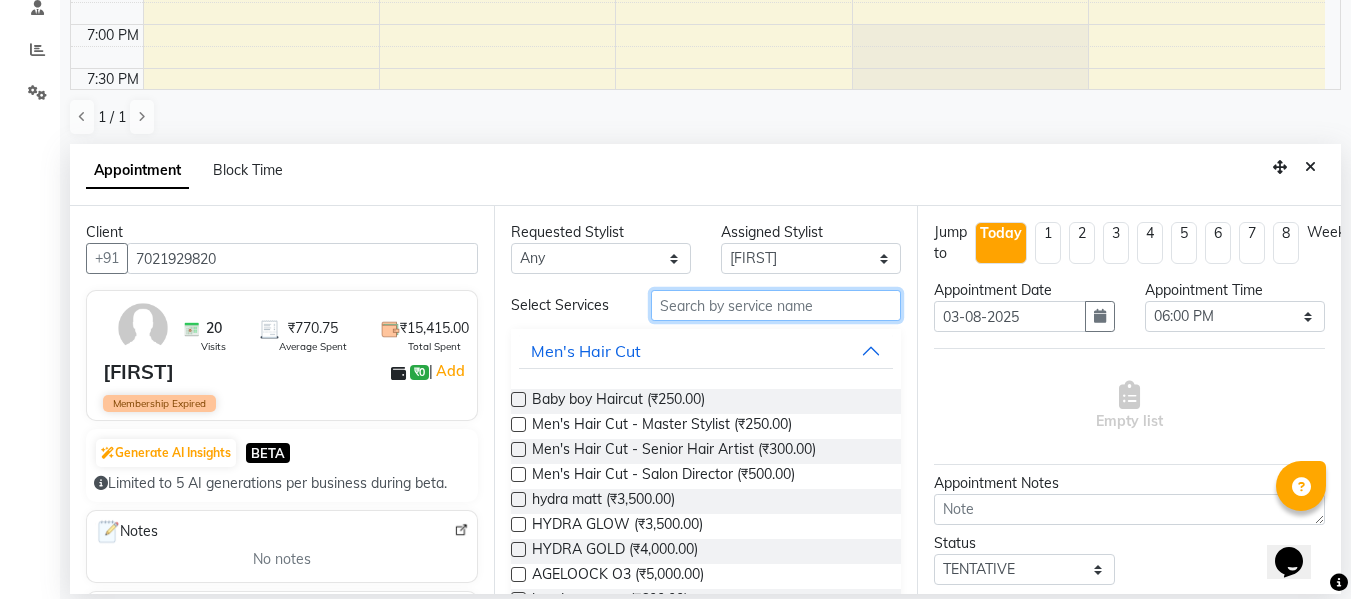click at bounding box center (776, 305) 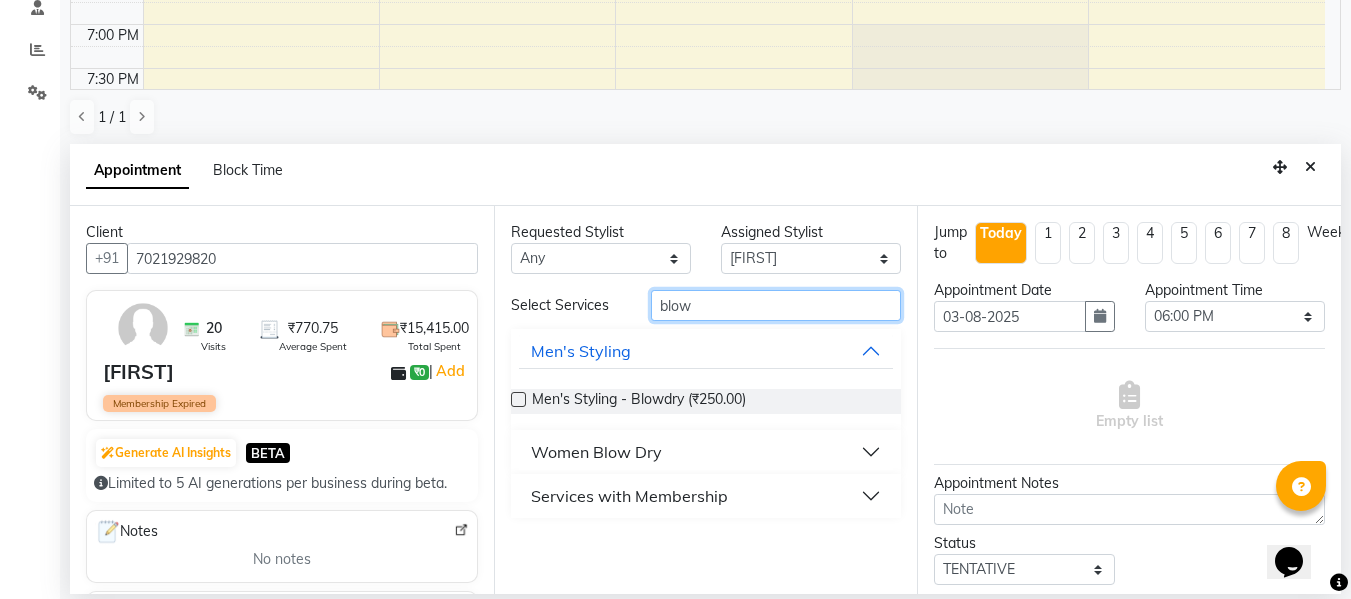 type on "blow" 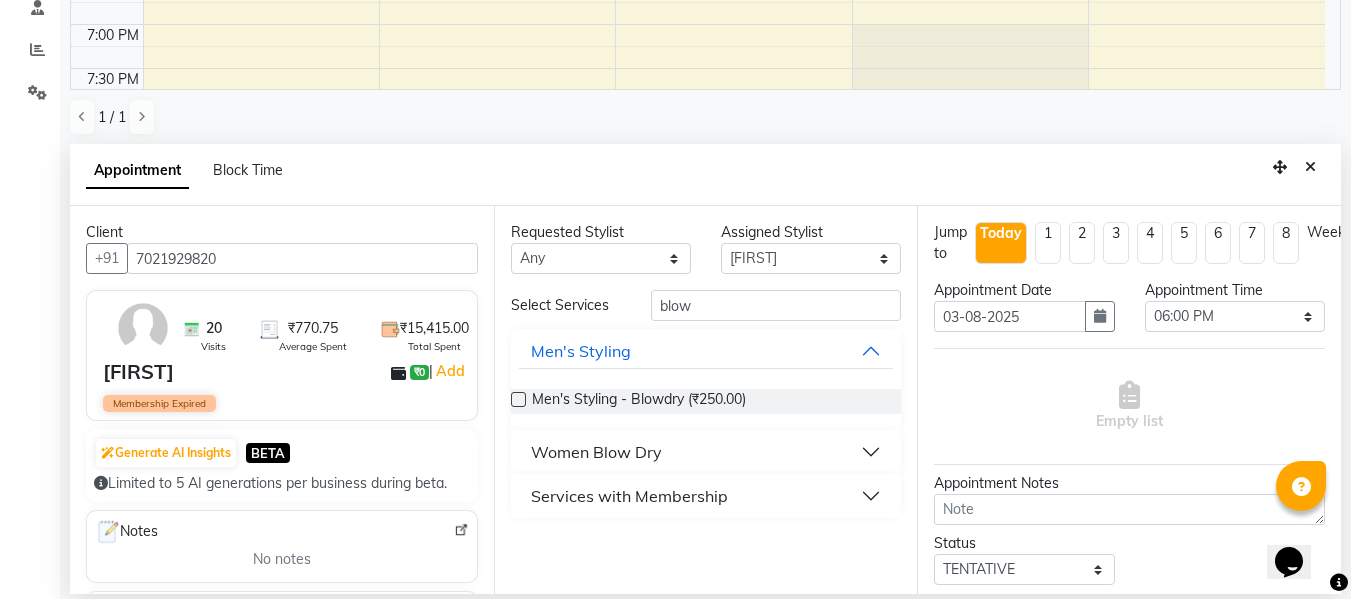 click on "Women Blow Dry" at bounding box center [706, 452] 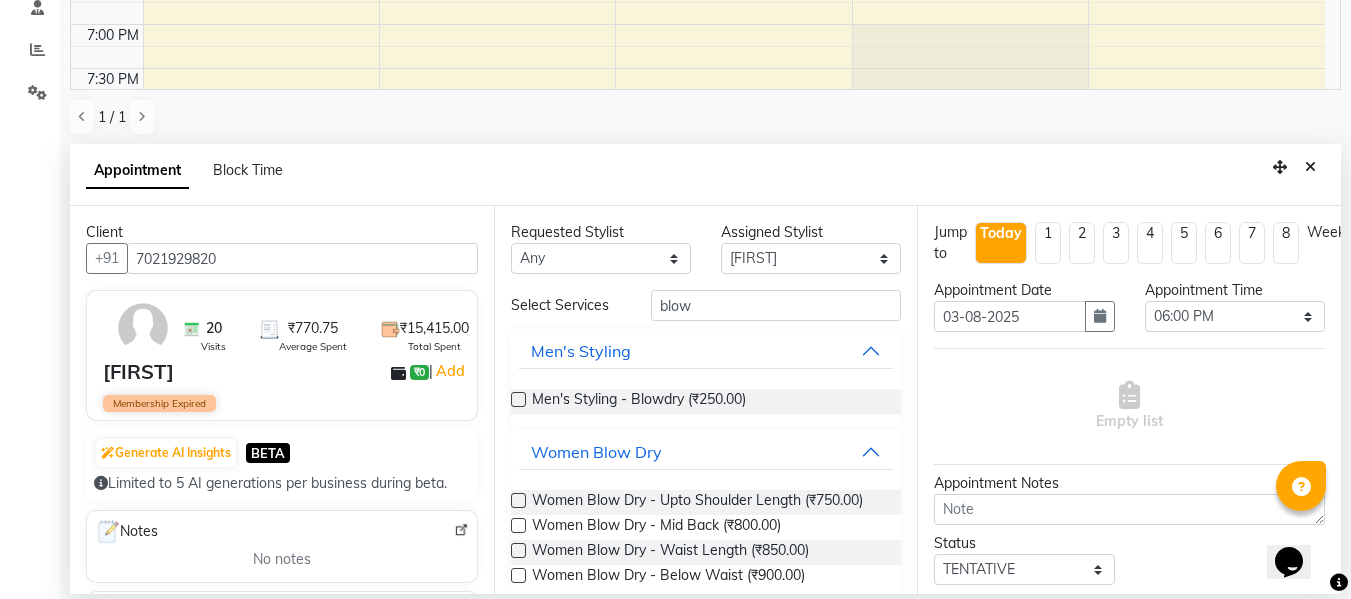 click at bounding box center [518, 399] 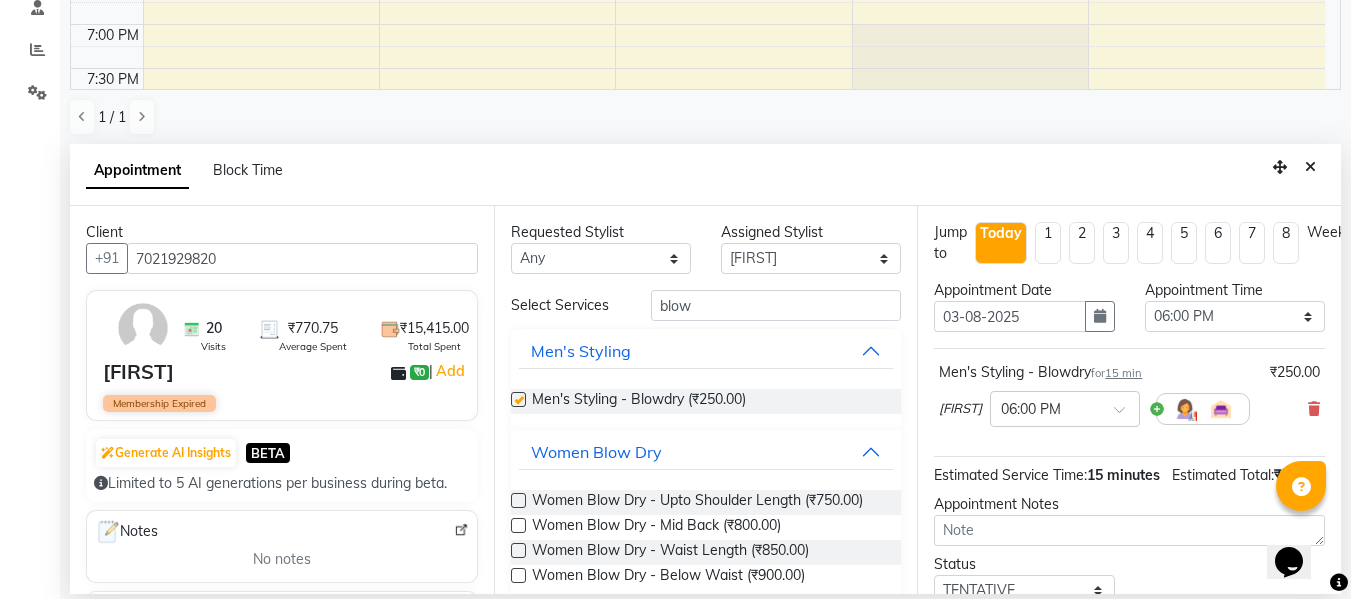 checkbox on "false" 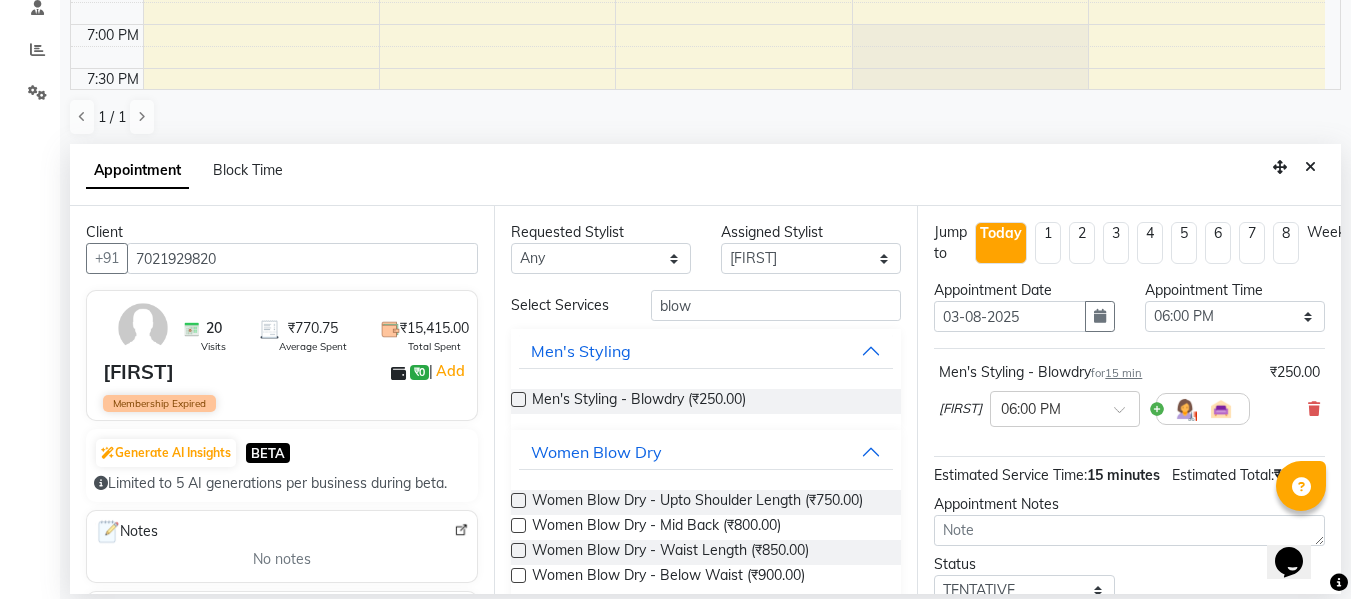 click at bounding box center (518, 525) 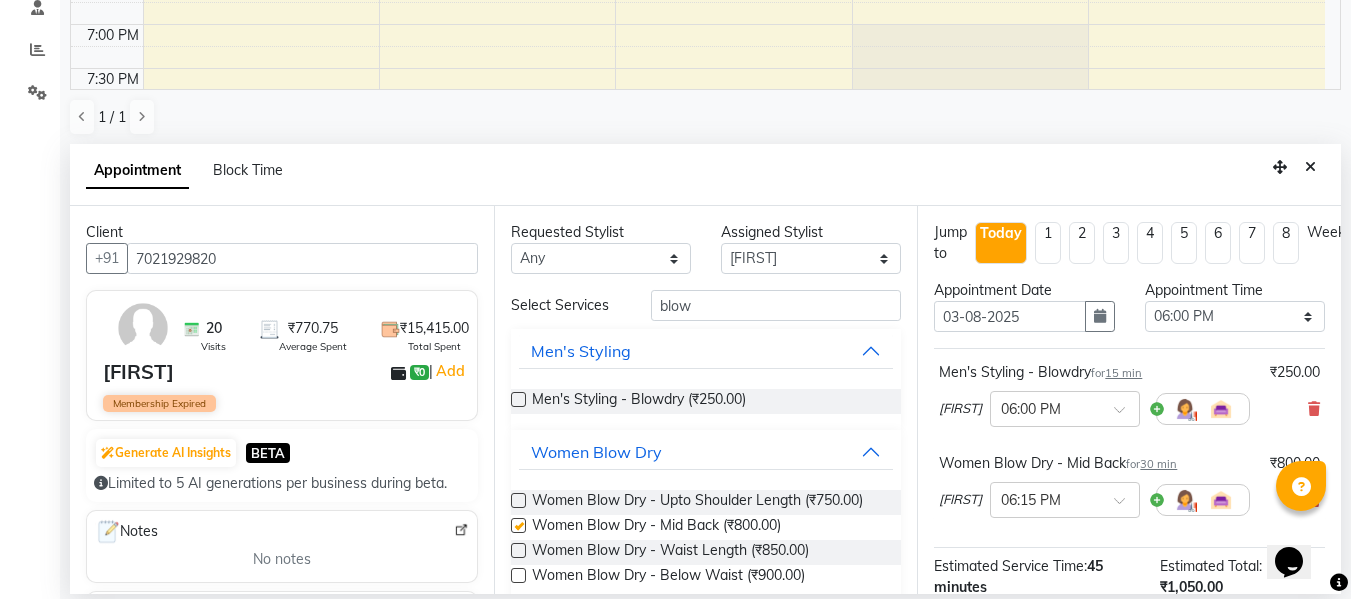 checkbox on "false" 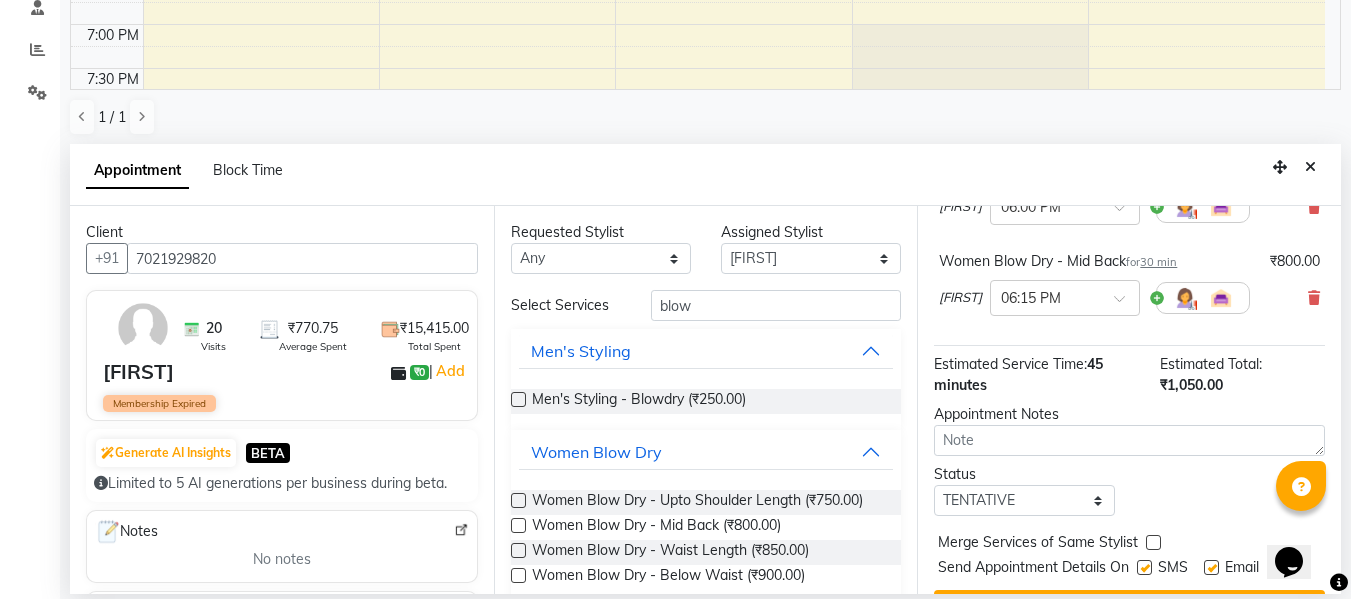 scroll, scrollTop: 265, scrollLeft: 0, axis: vertical 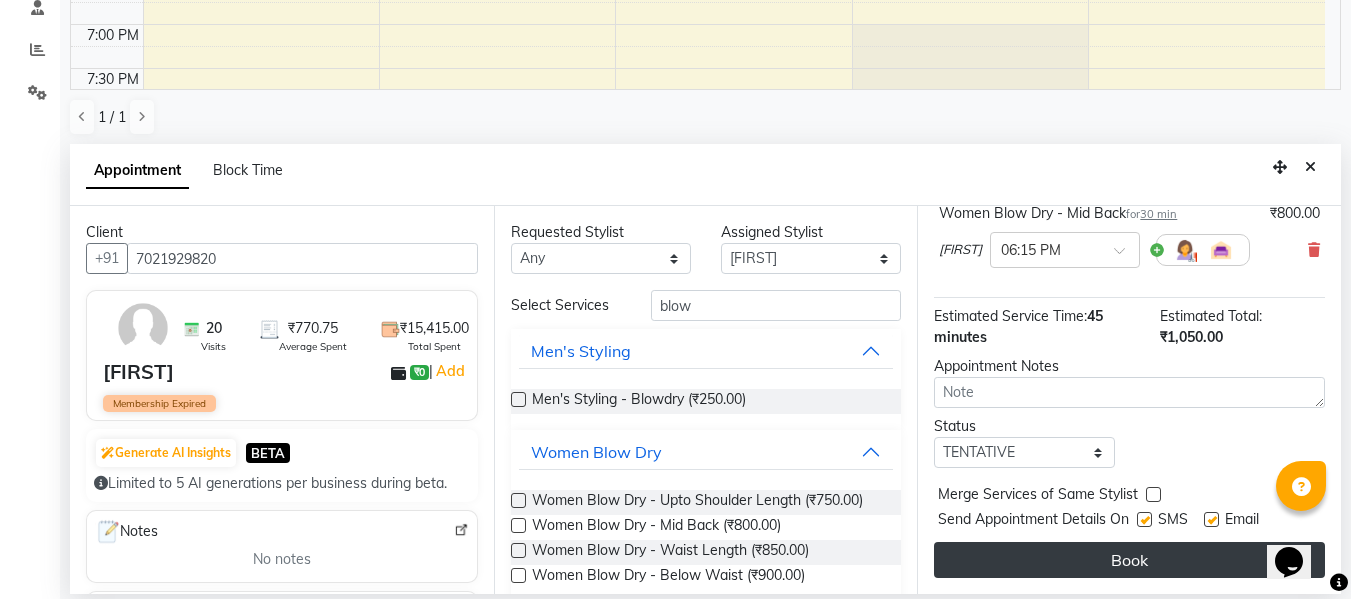 click on "Book" at bounding box center (1129, 560) 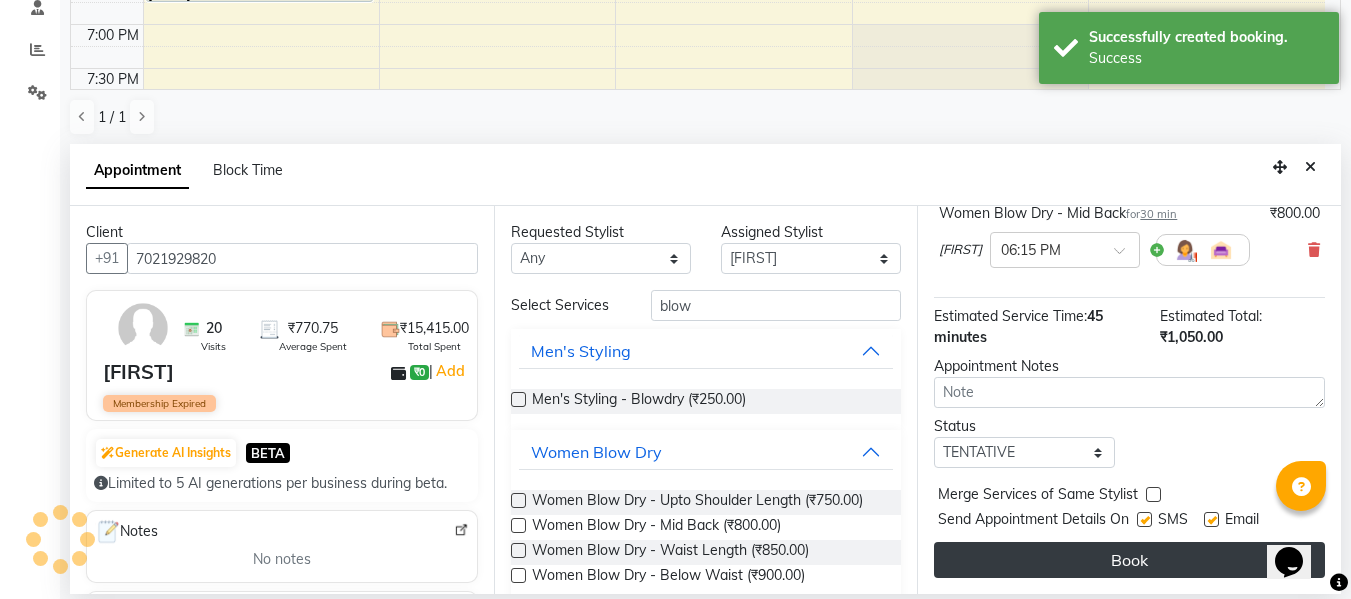 scroll, scrollTop: 291, scrollLeft: 0, axis: vertical 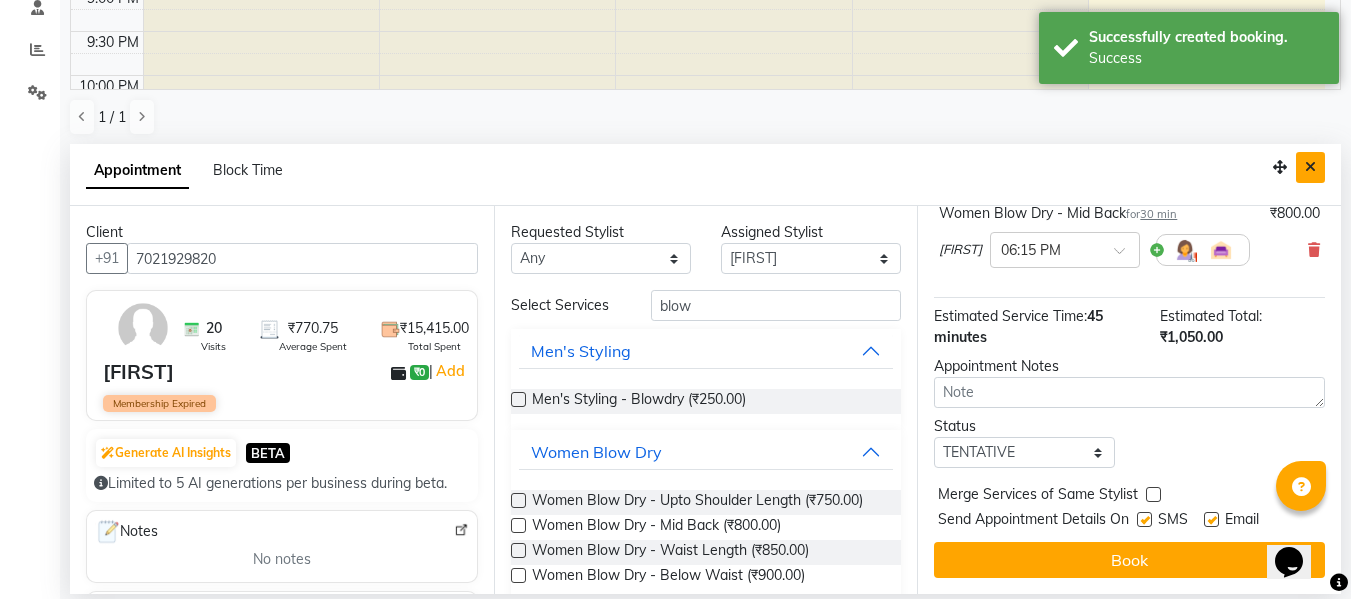 click at bounding box center [1310, 167] 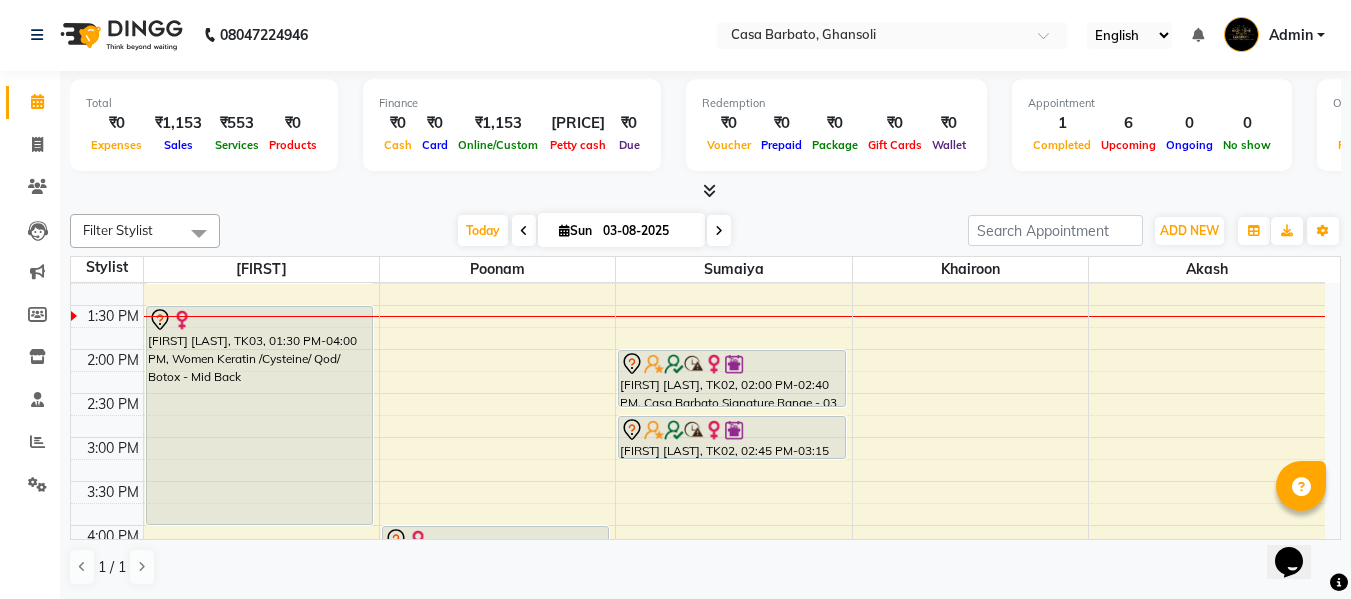 scroll, scrollTop: 413, scrollLeft: 0, axis: vertical 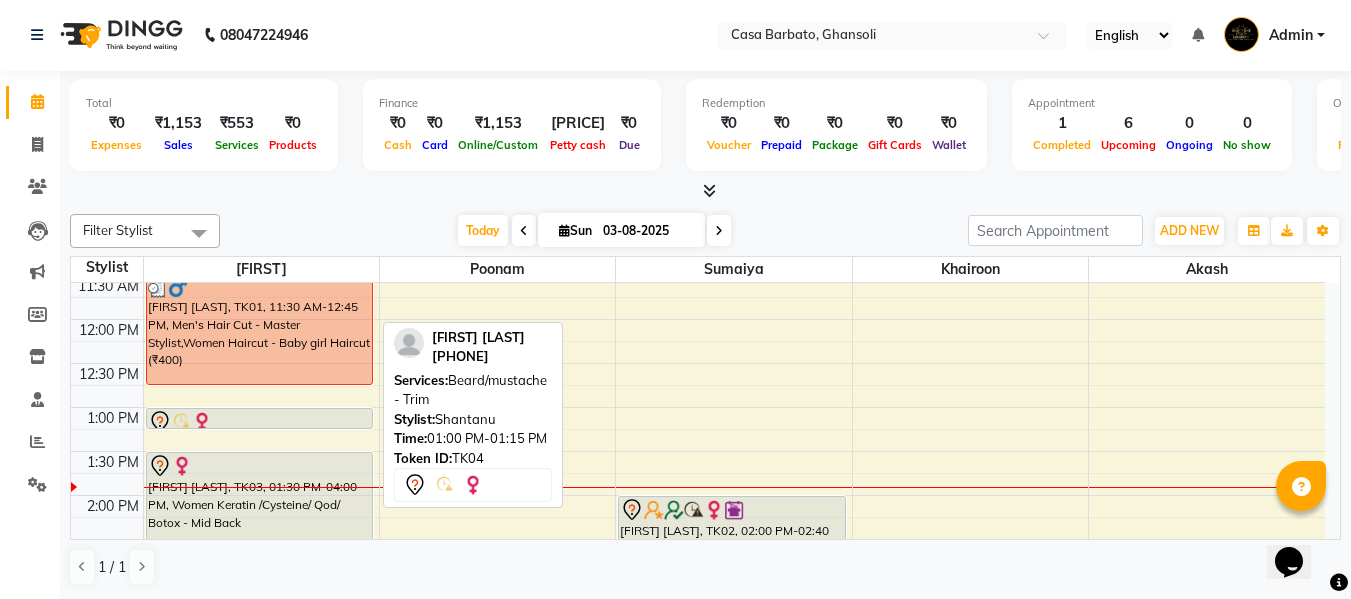 click at bounding box center (260, 422) 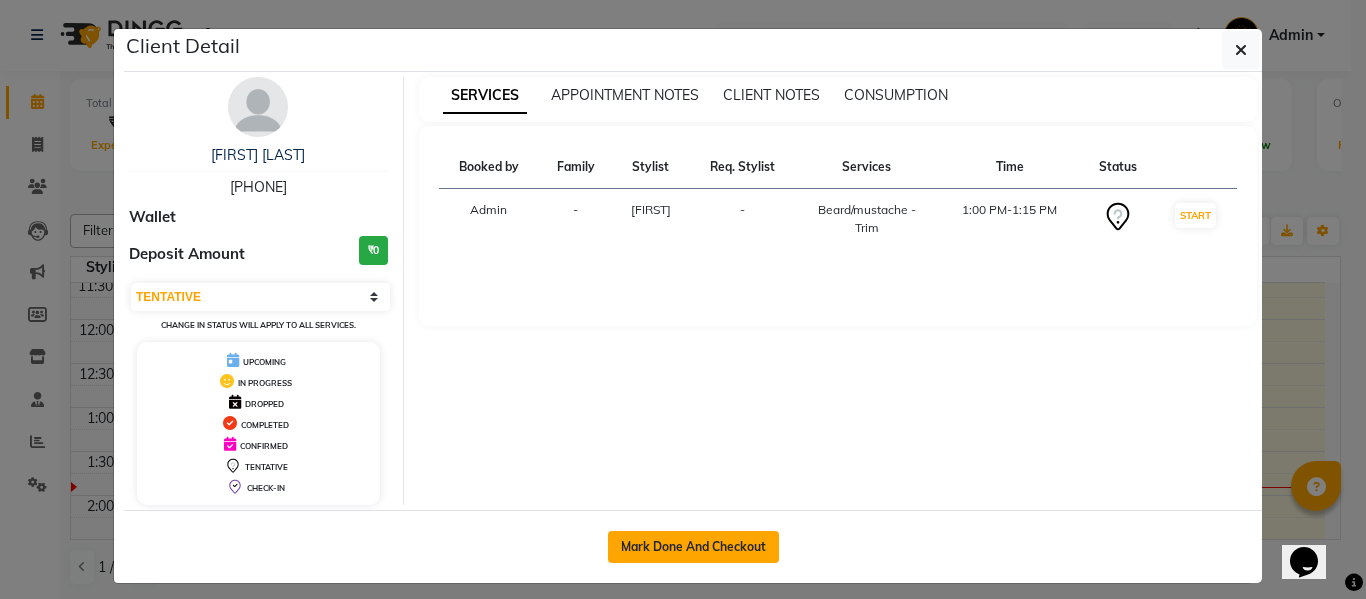 click on "Mark Done And Checkout" 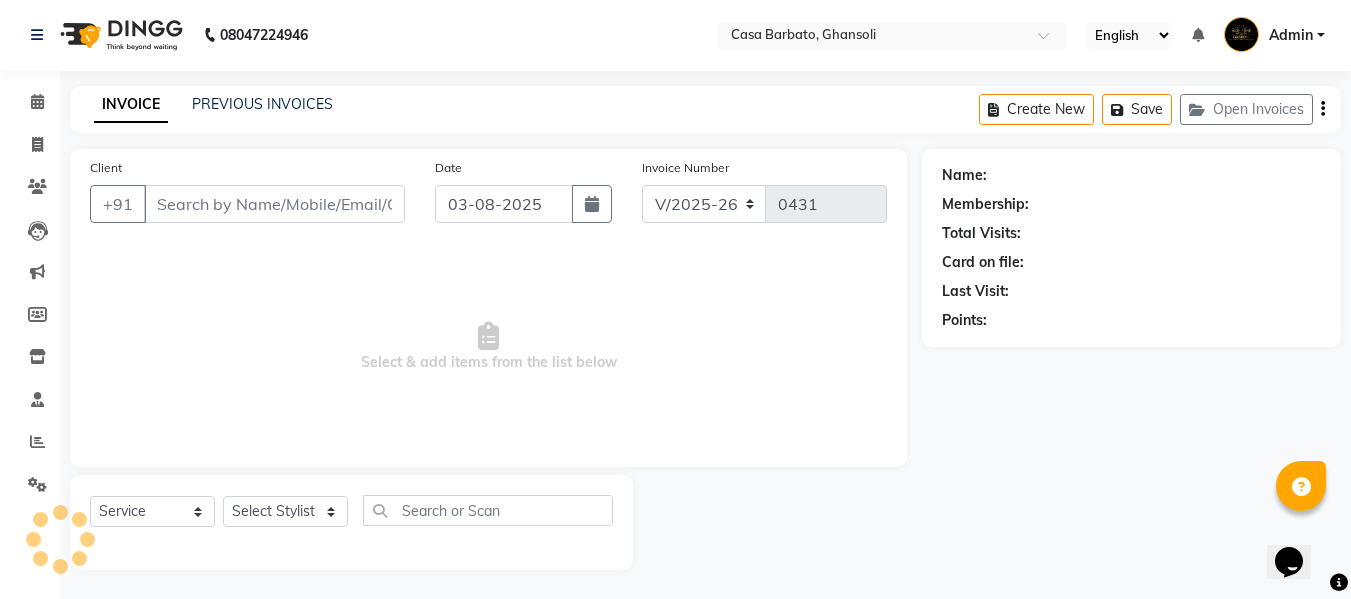 type on "[PHONE]" 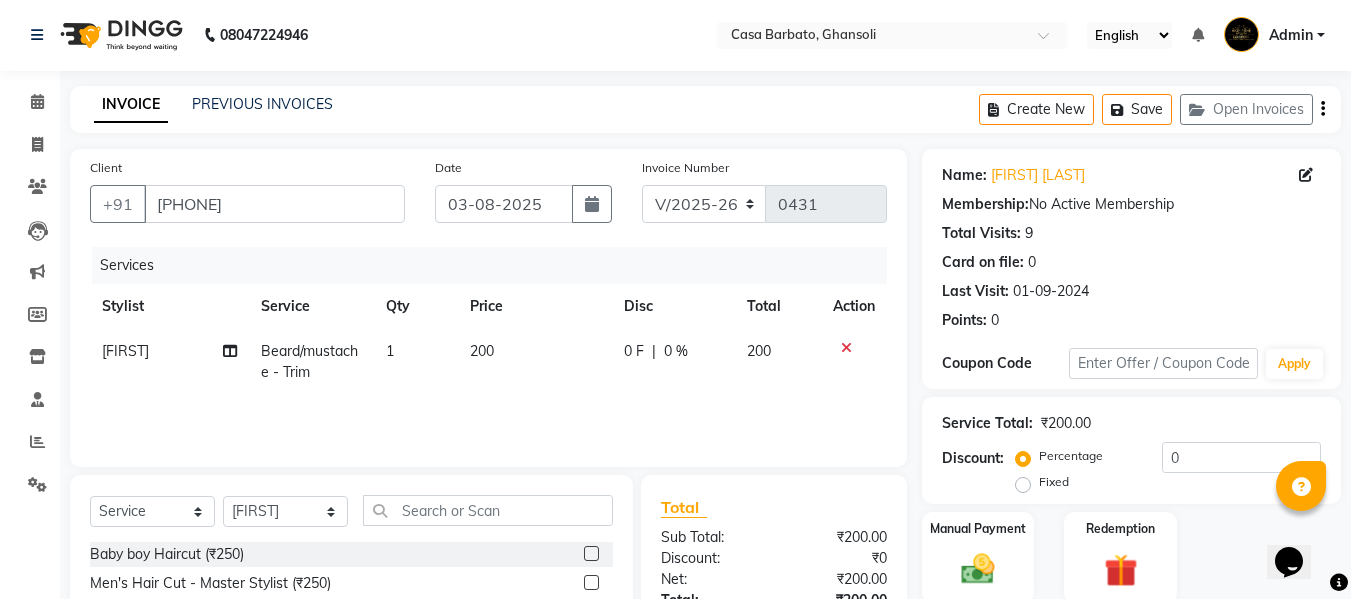 click 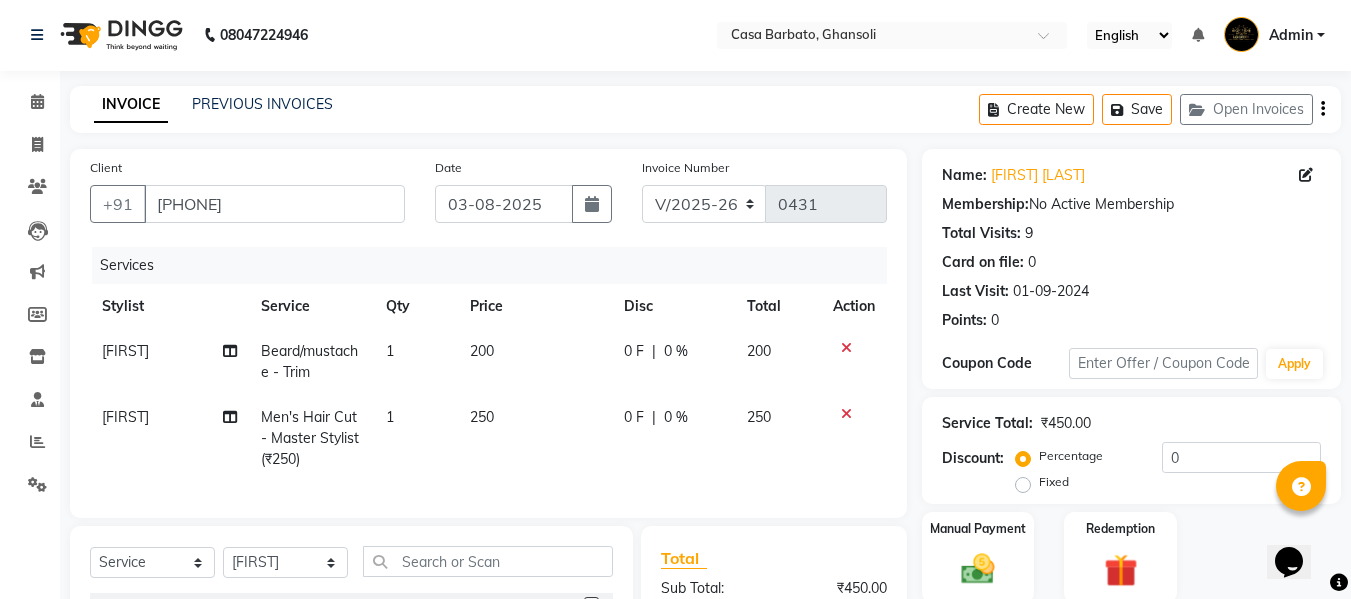 checkbox on "false" 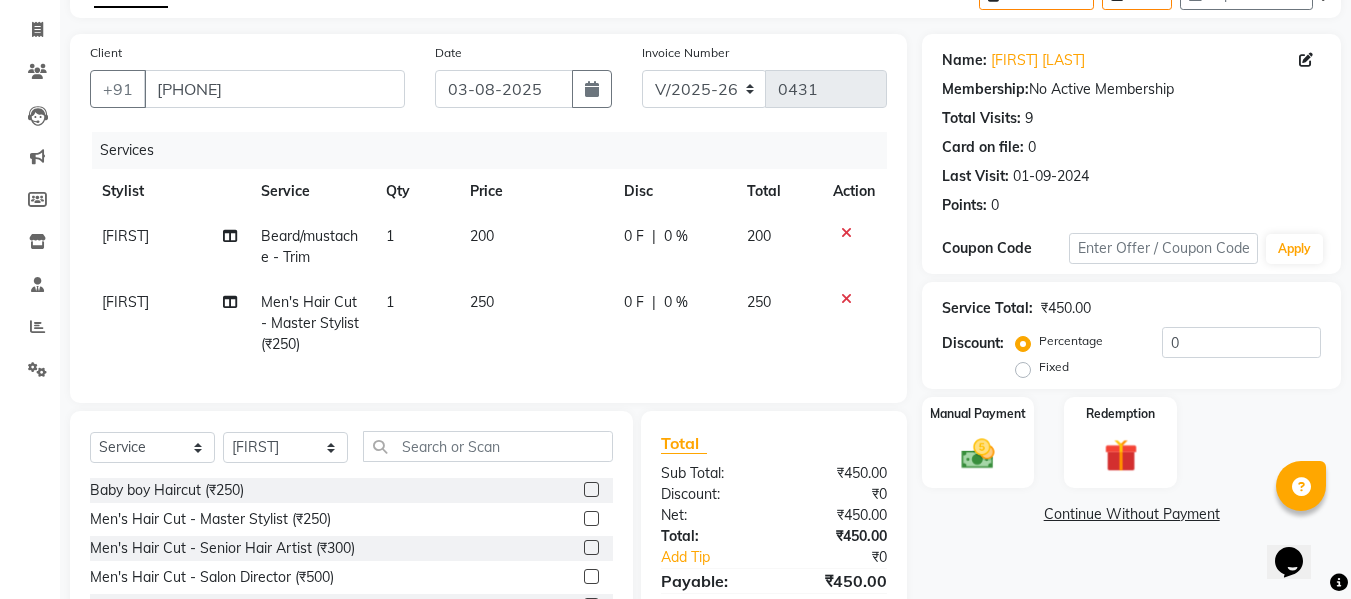 scroll, scrollTop: 134, scrollLeft: 0, axis: vertical 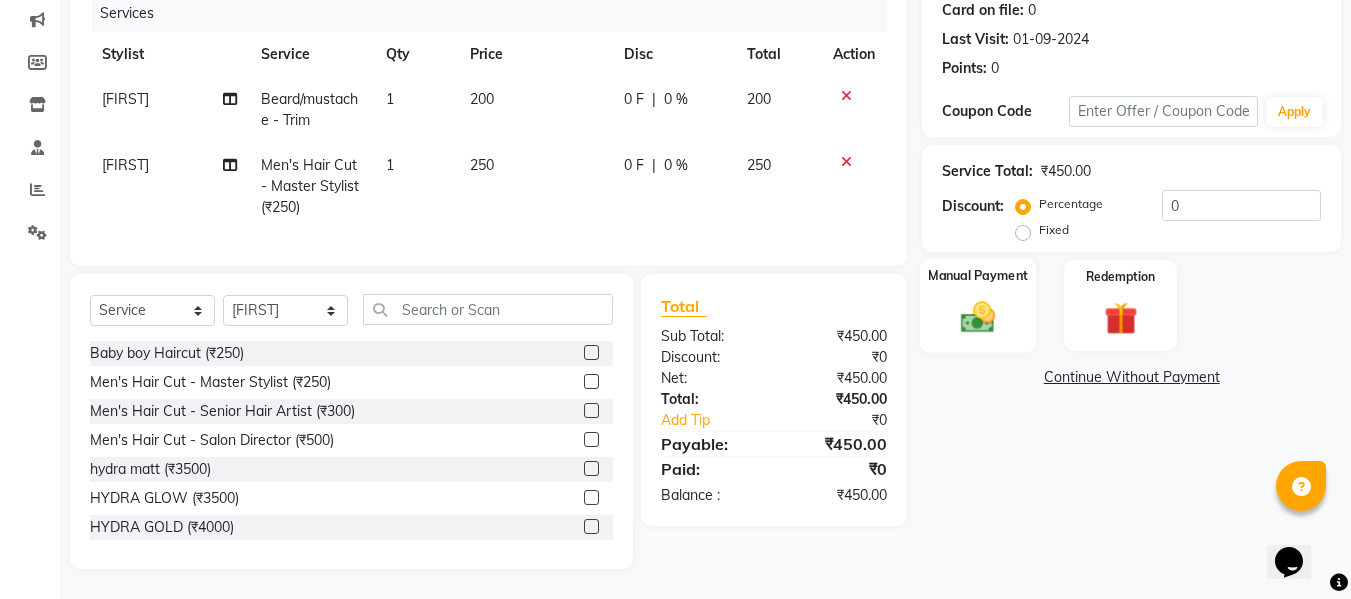 click 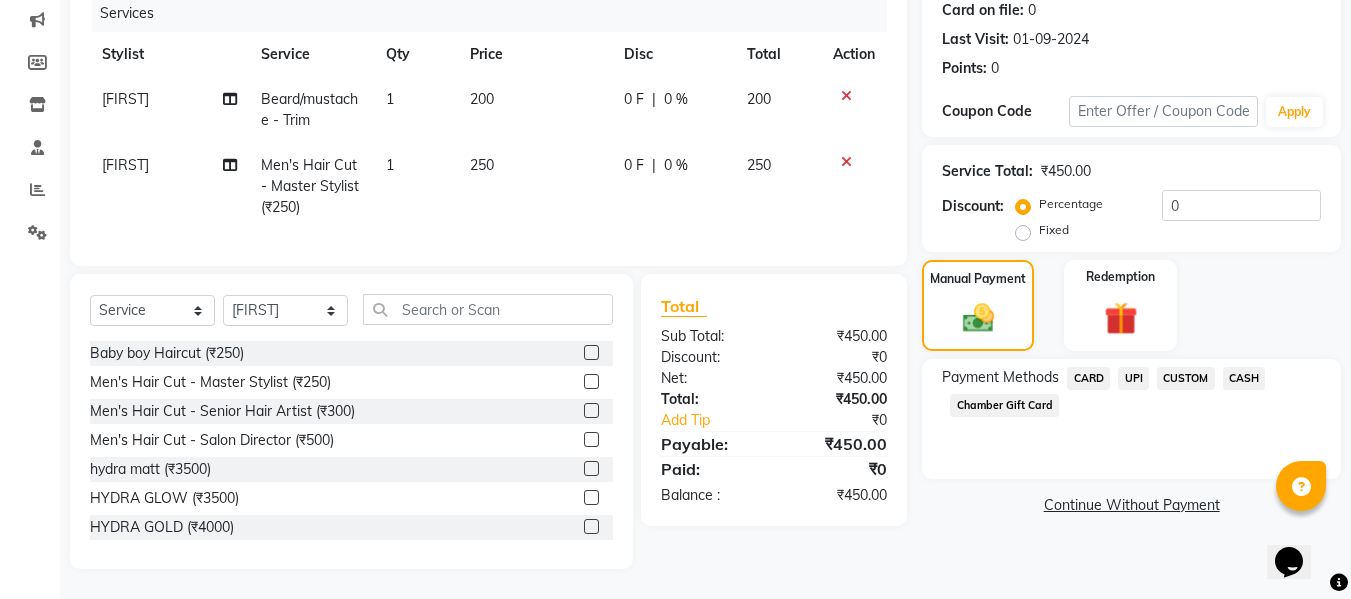 click on "UPI" 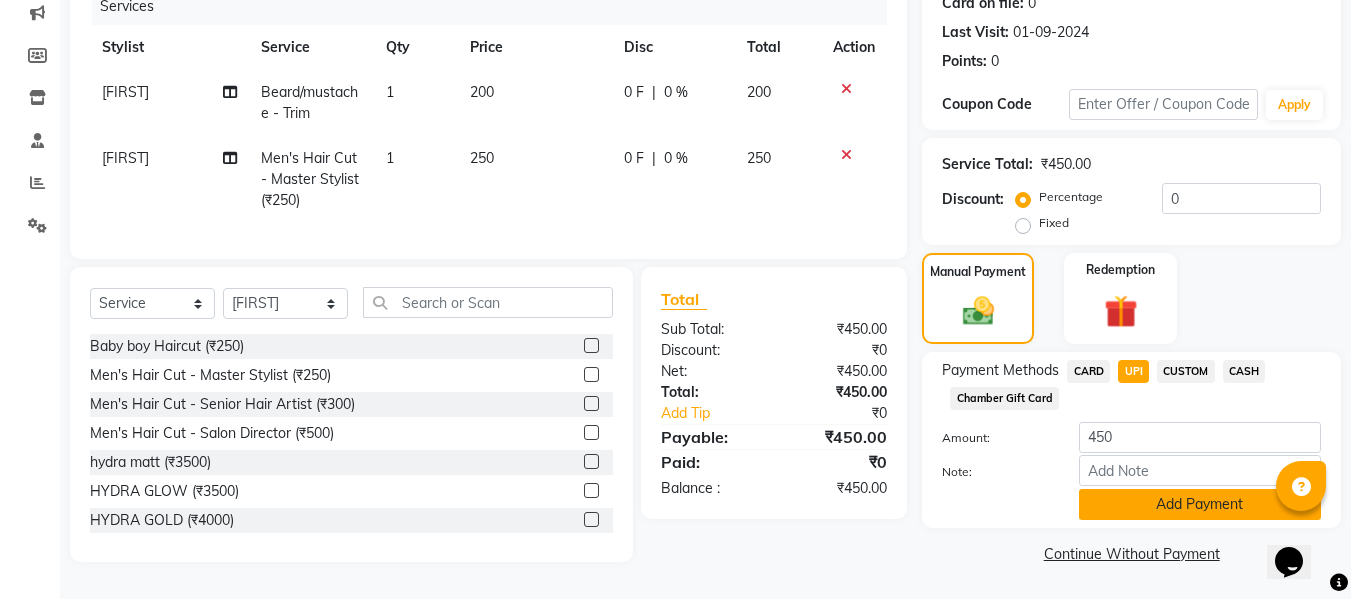 click on "Add Payment" 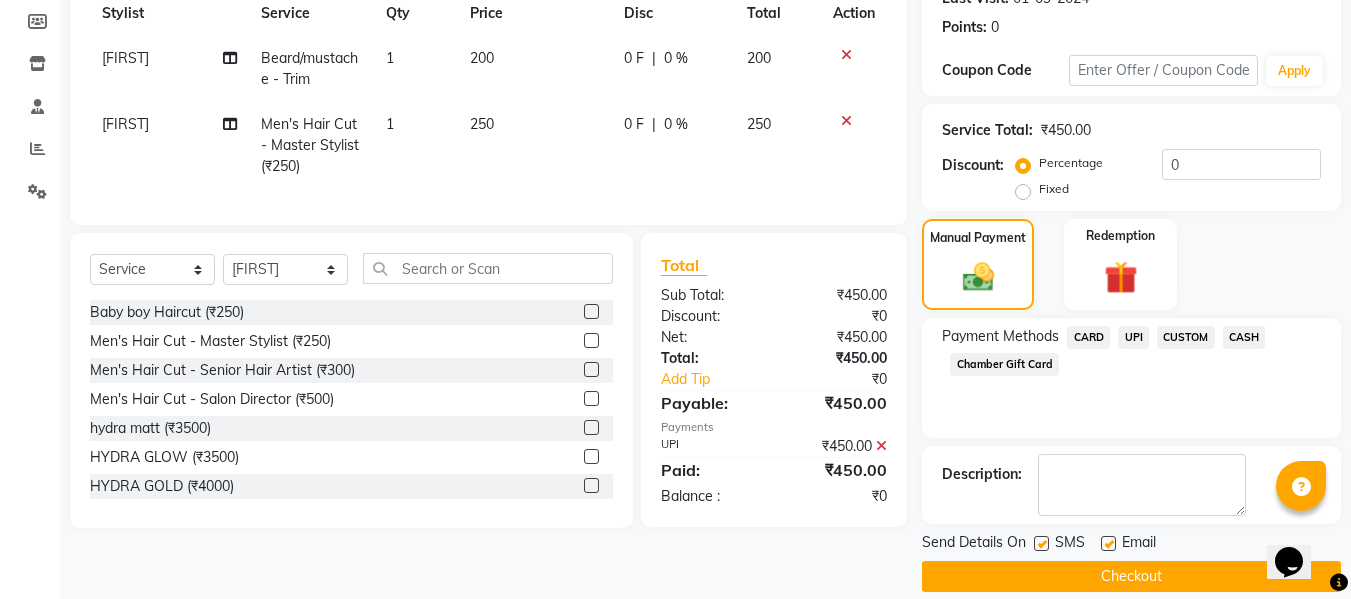 scroll, scrollTop: 317, scrollLeft: 0, axis: vertical 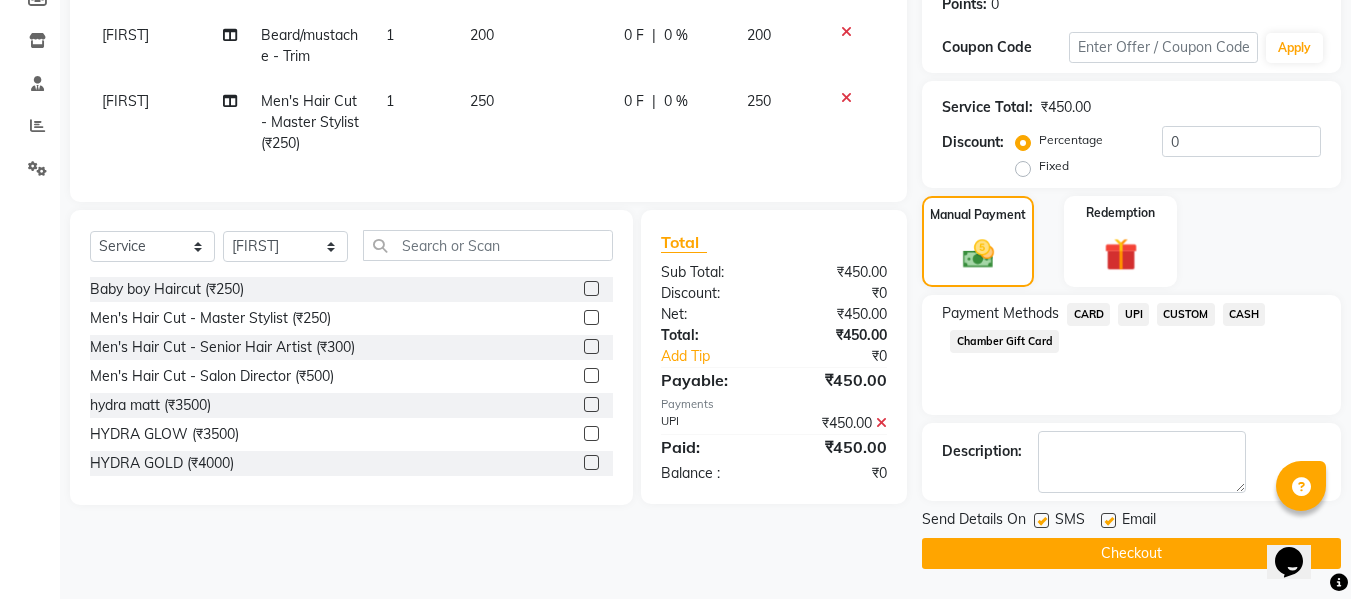 click on "Checkout" 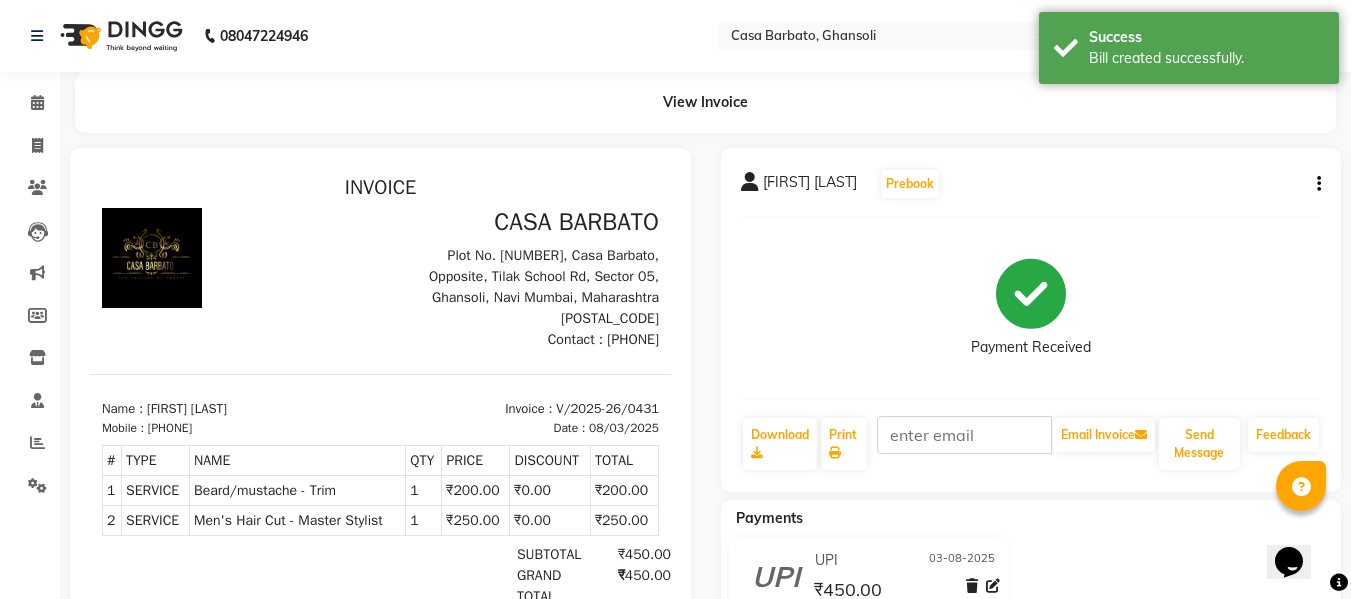 scroll, scrollTop: 0, scrollLeft: 0, axis: both 